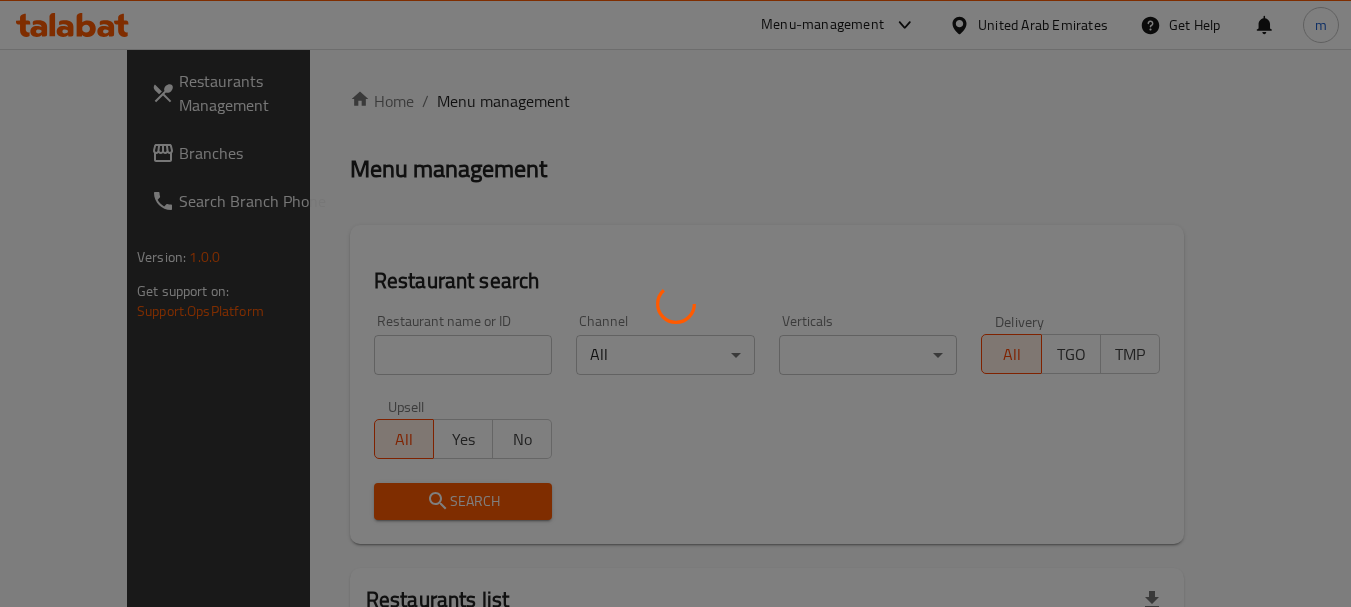 scroll, scrollTop: 0, scrollLeft: 0, axis: both 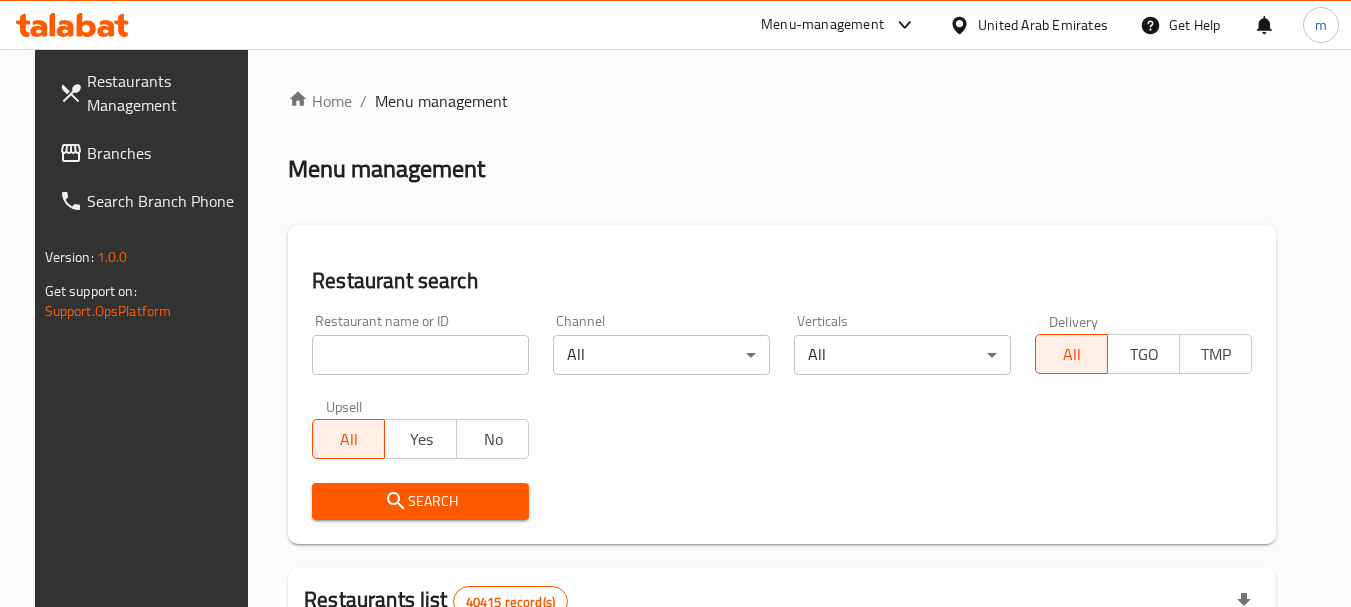 click on "United Arab Emirates" at bounding box center [1043, 25] 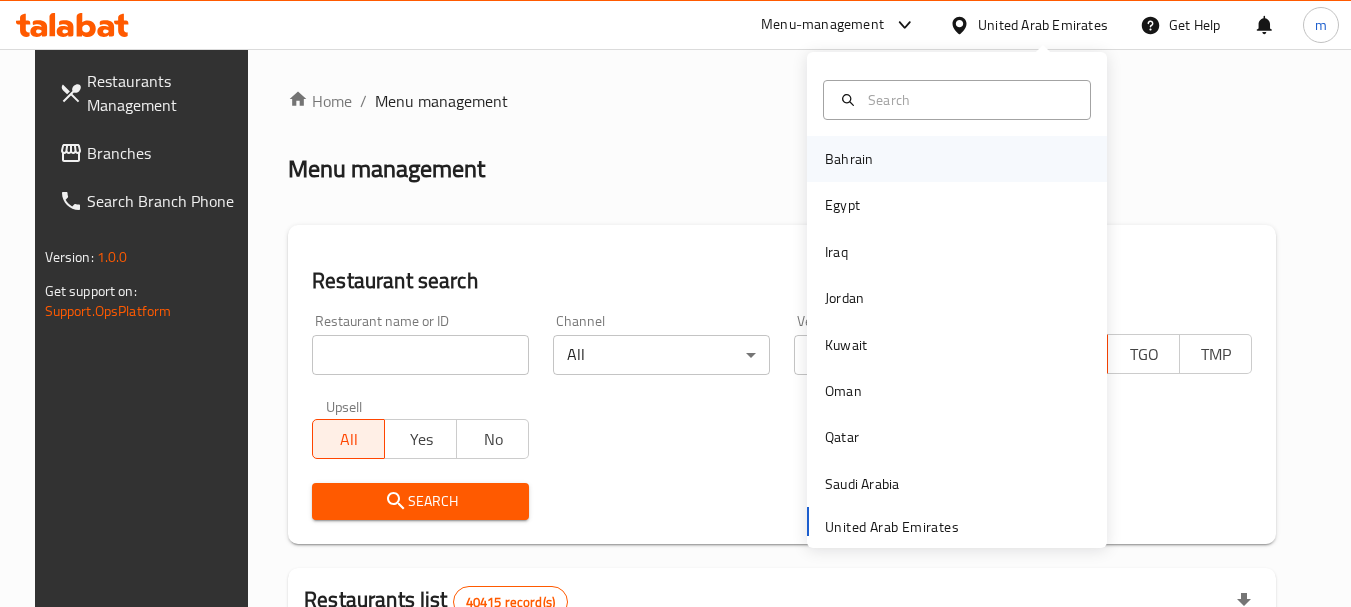 click on "Bahrain" at bounding box center [849, 159] 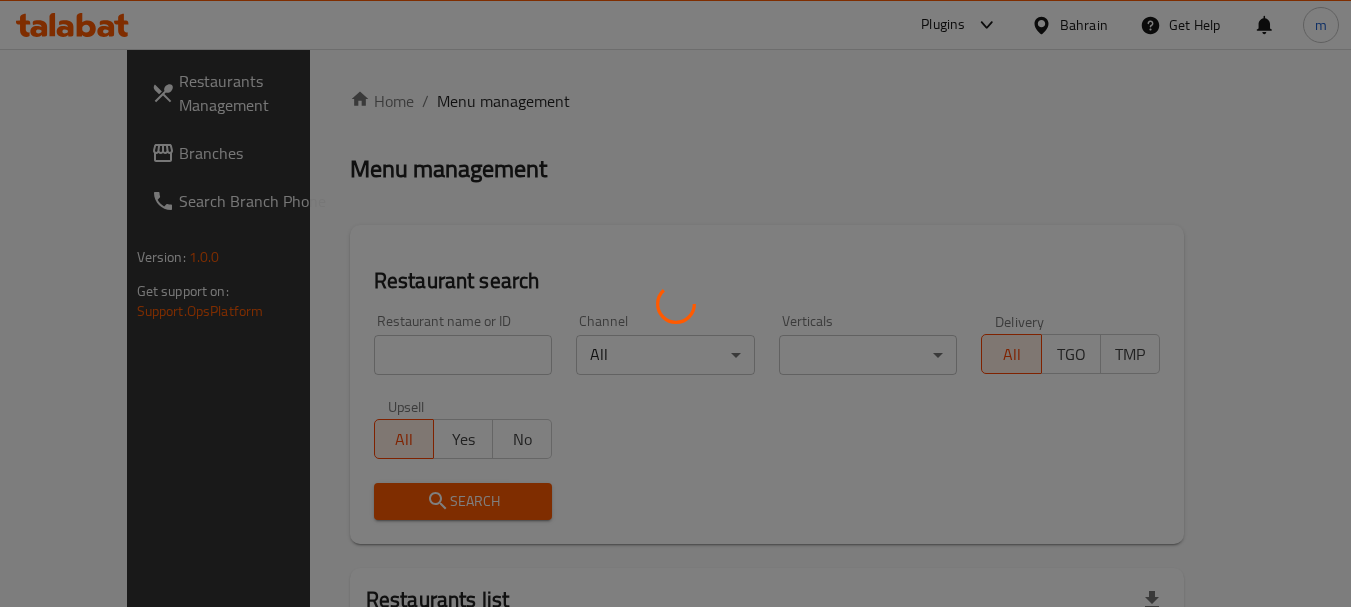 click at bounding box center (675, 303) 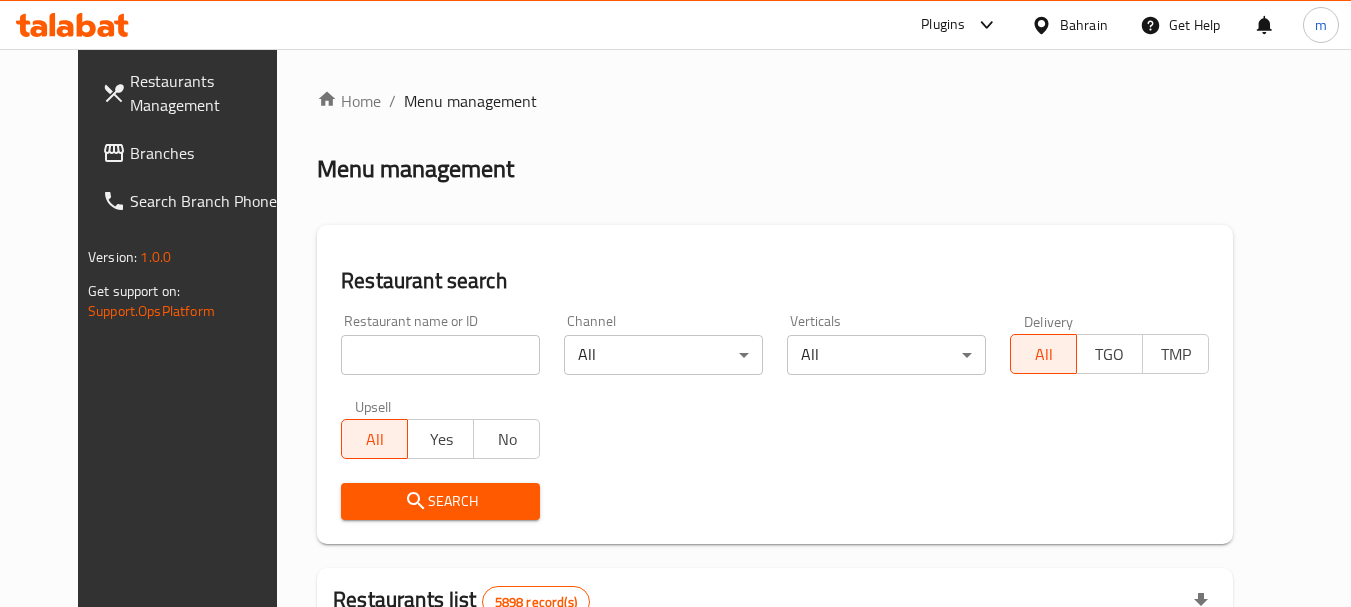 click on "Branches" at bounding box center [209, 153] 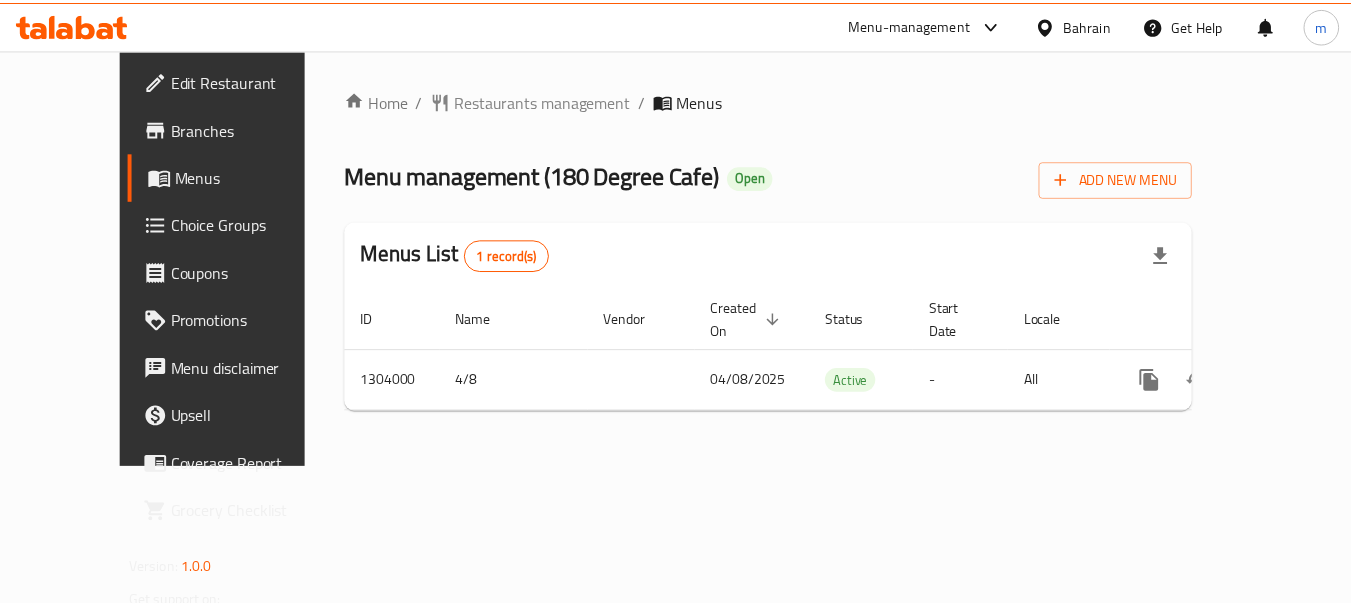scroll, scrollTop: 0, scrollLeft: 0, axis: both 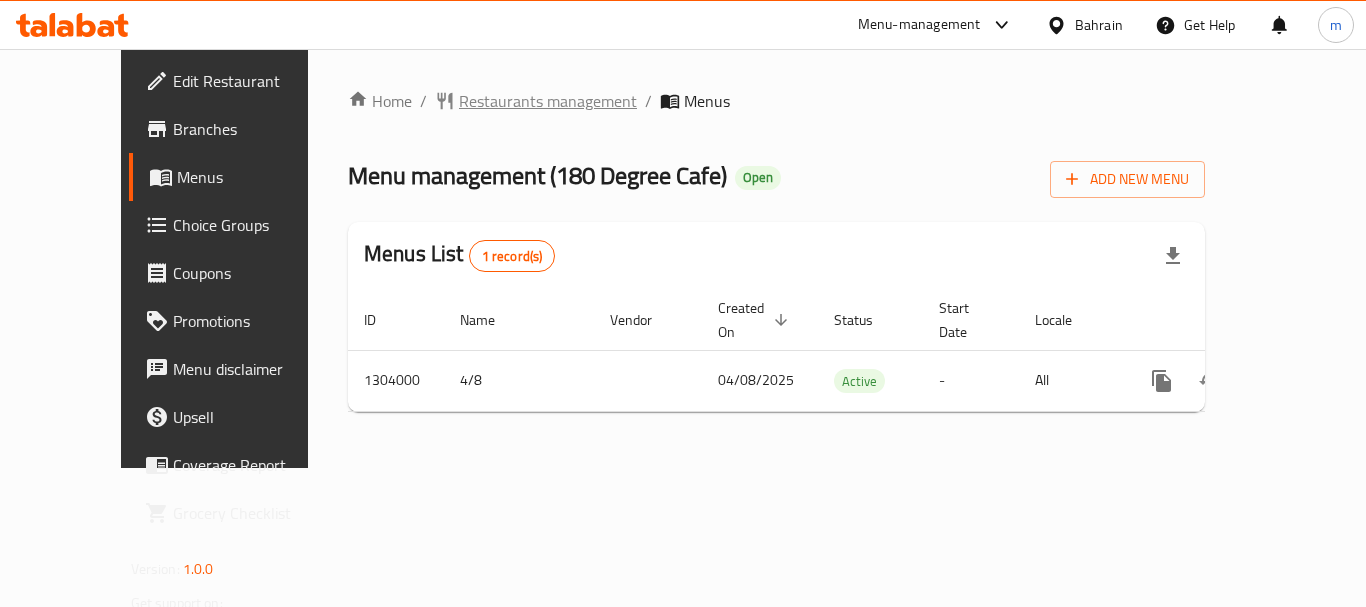 click on "Restaurants management" at bounding box center [548, 101] 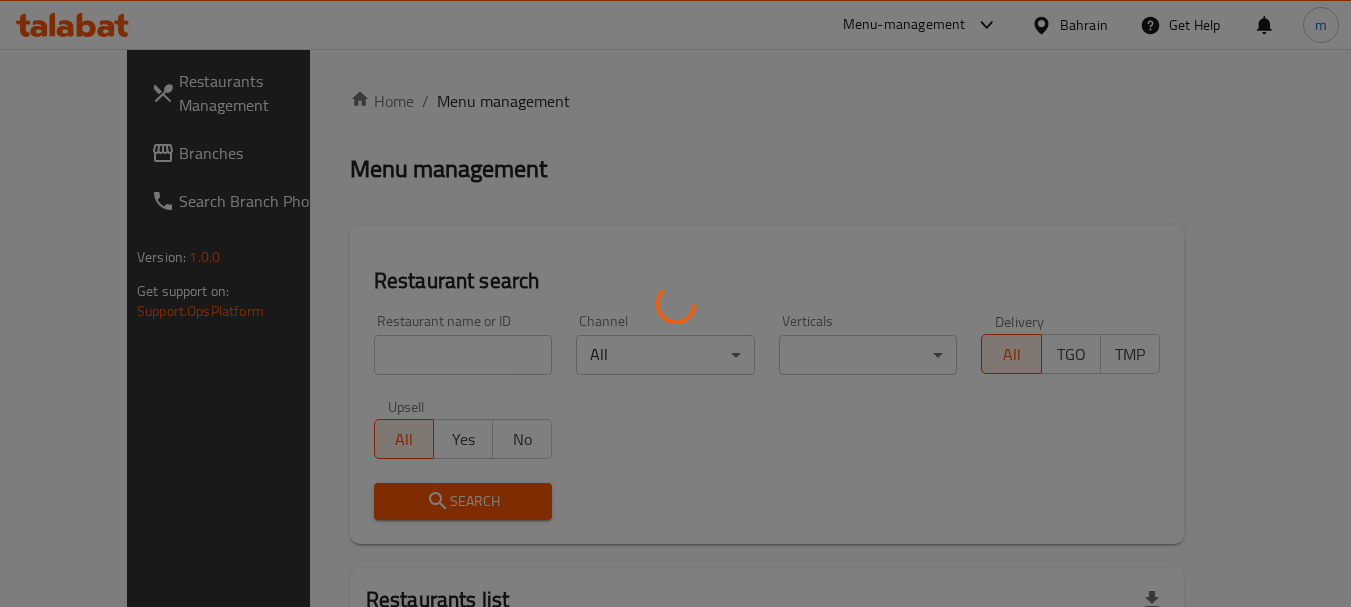 click at bounding box center (675, 303) 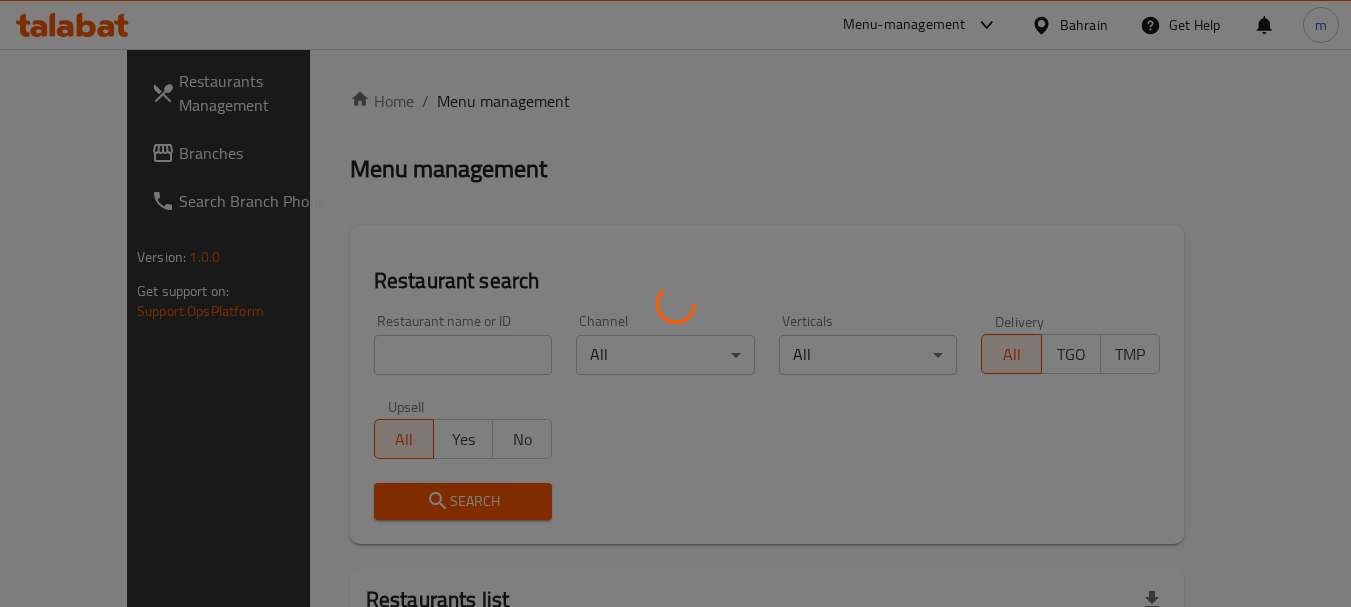 click at bounding box center [675, 303] 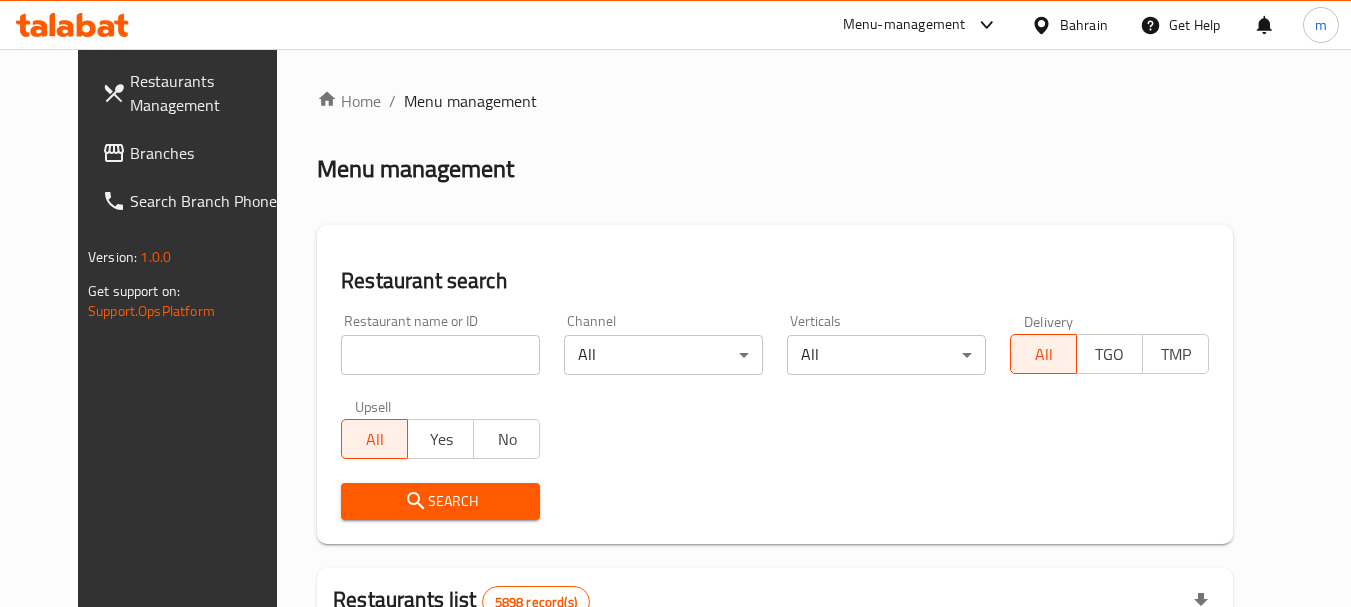 click at bounding box center (440, 355) 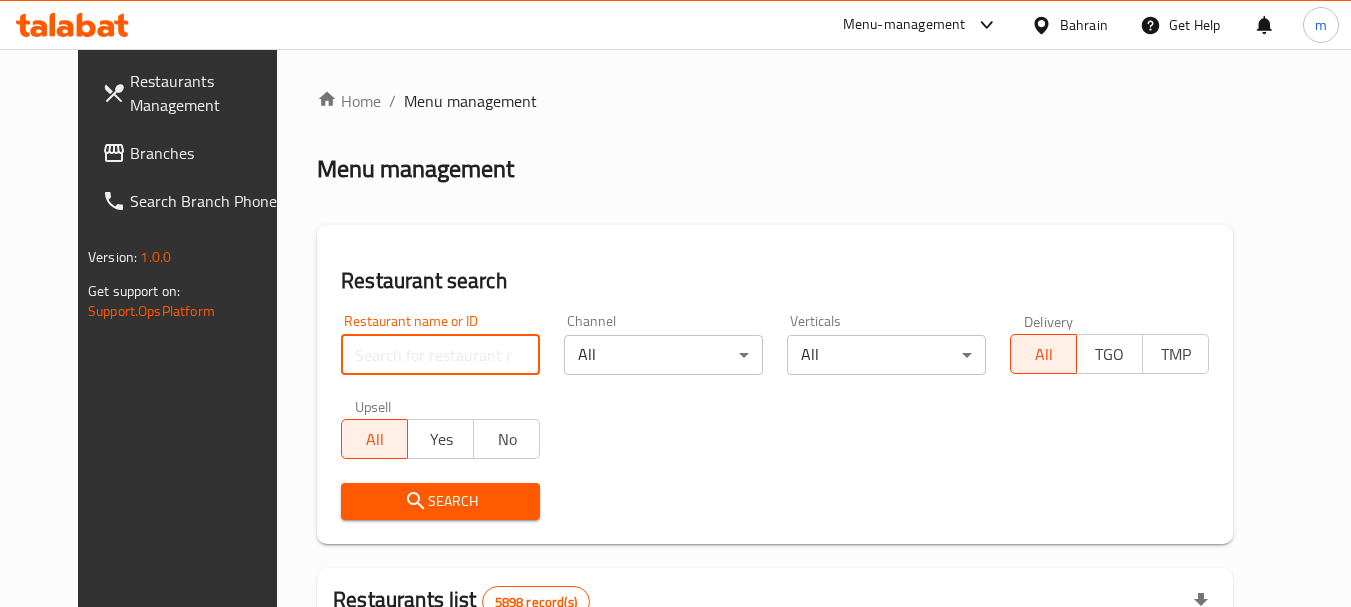 paste on "703039" 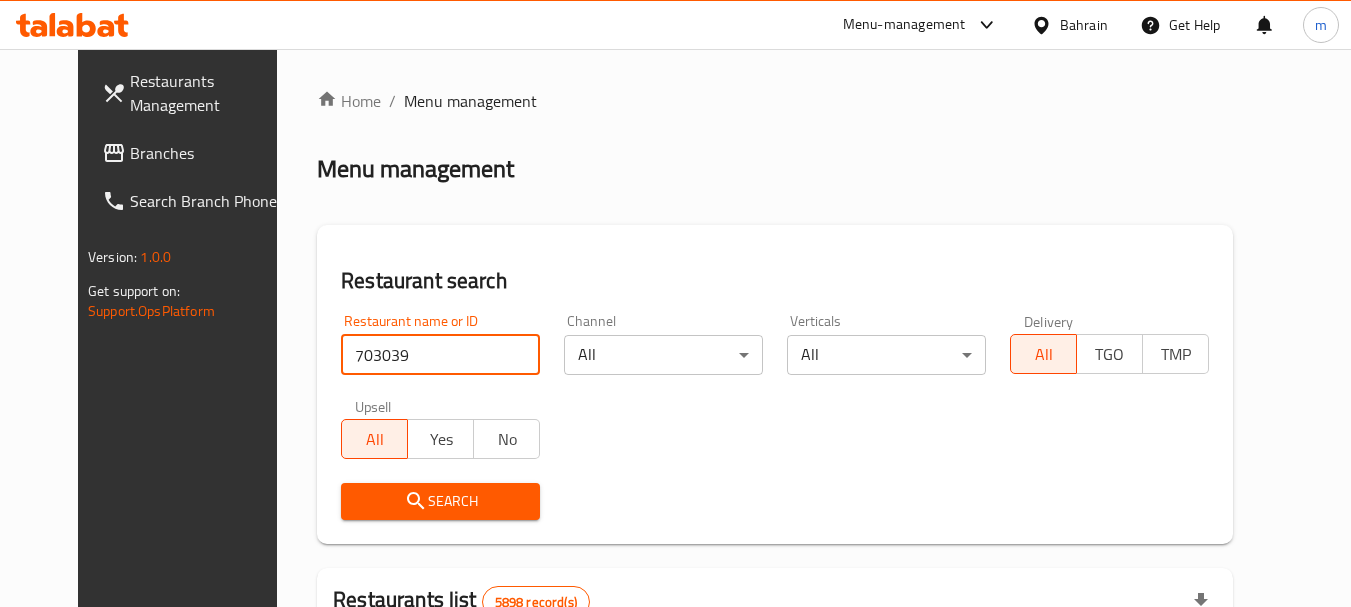 type on "703039" 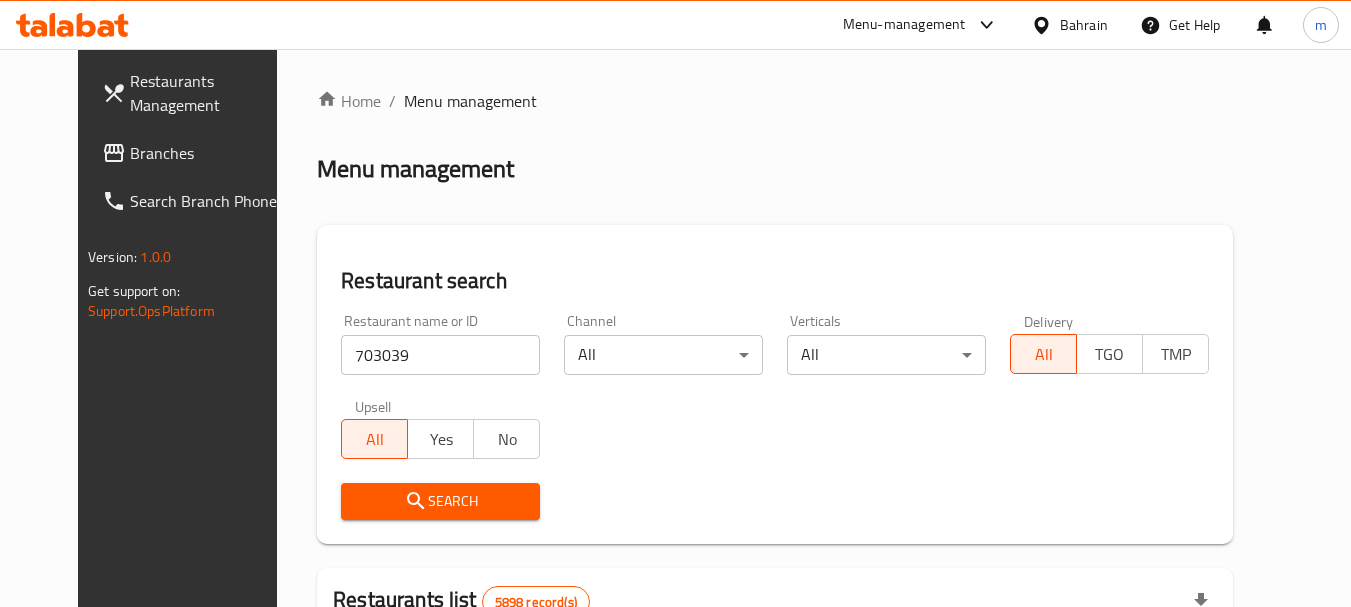 click on "Search" at bounding box center (440, 501) 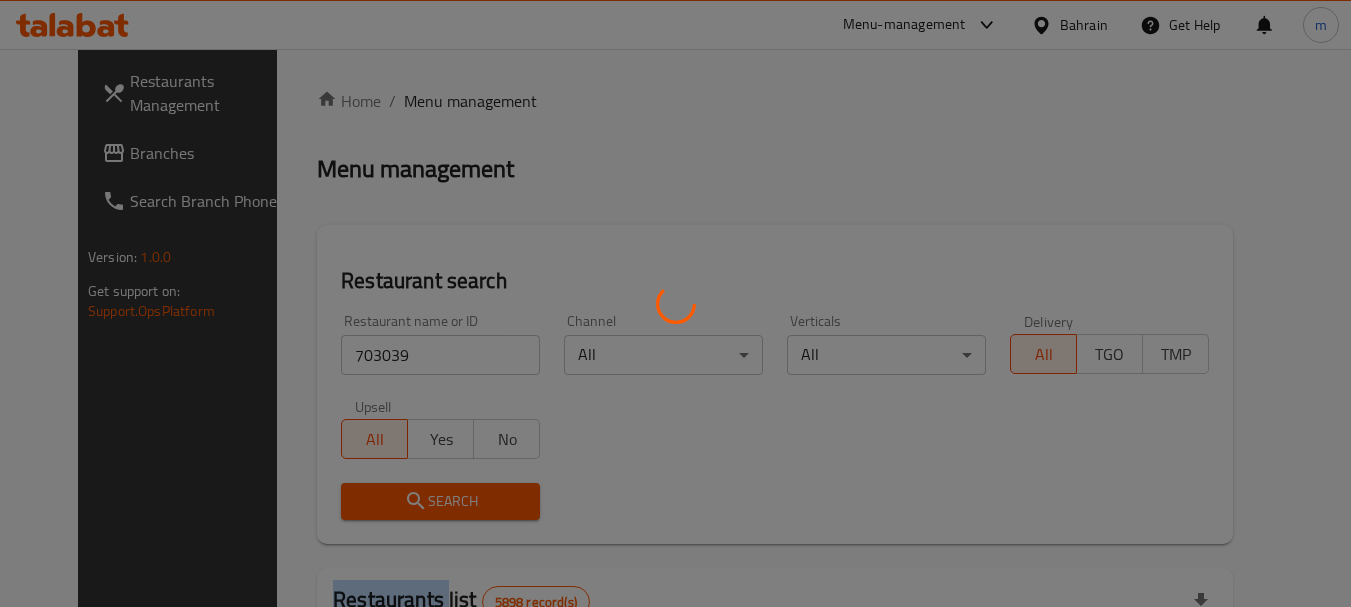 click at bounding box center (675, 303) 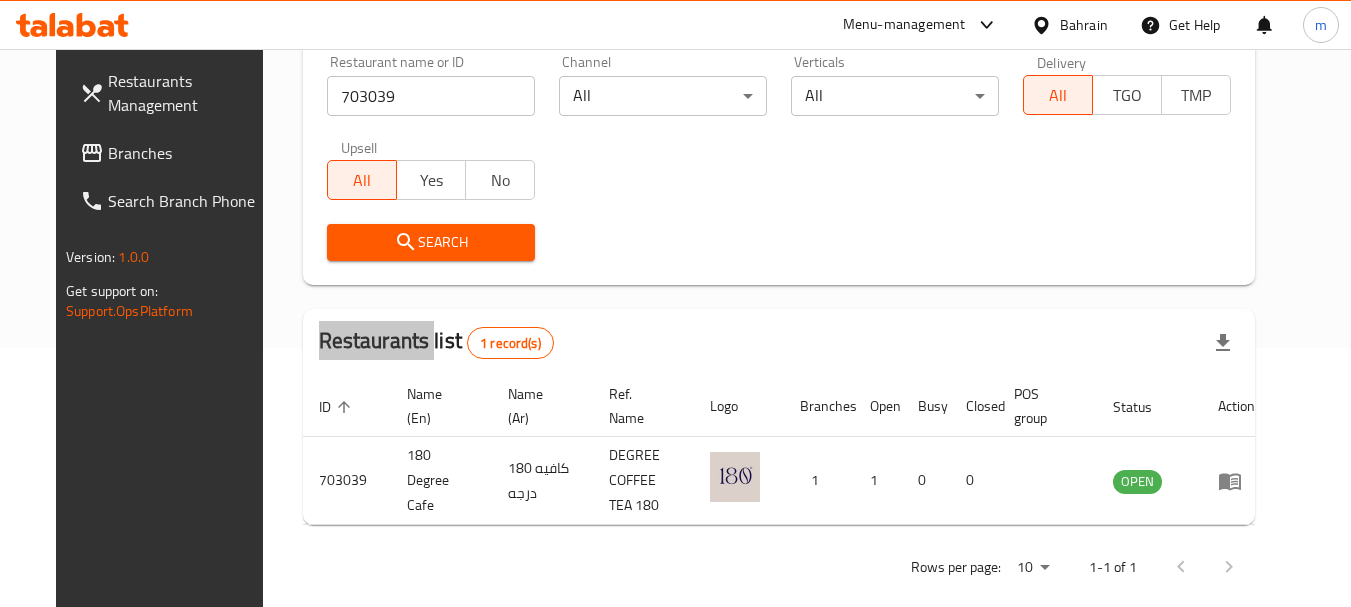 scroll, scrollTop: 268, scrollLeft: 0, axis: vertical 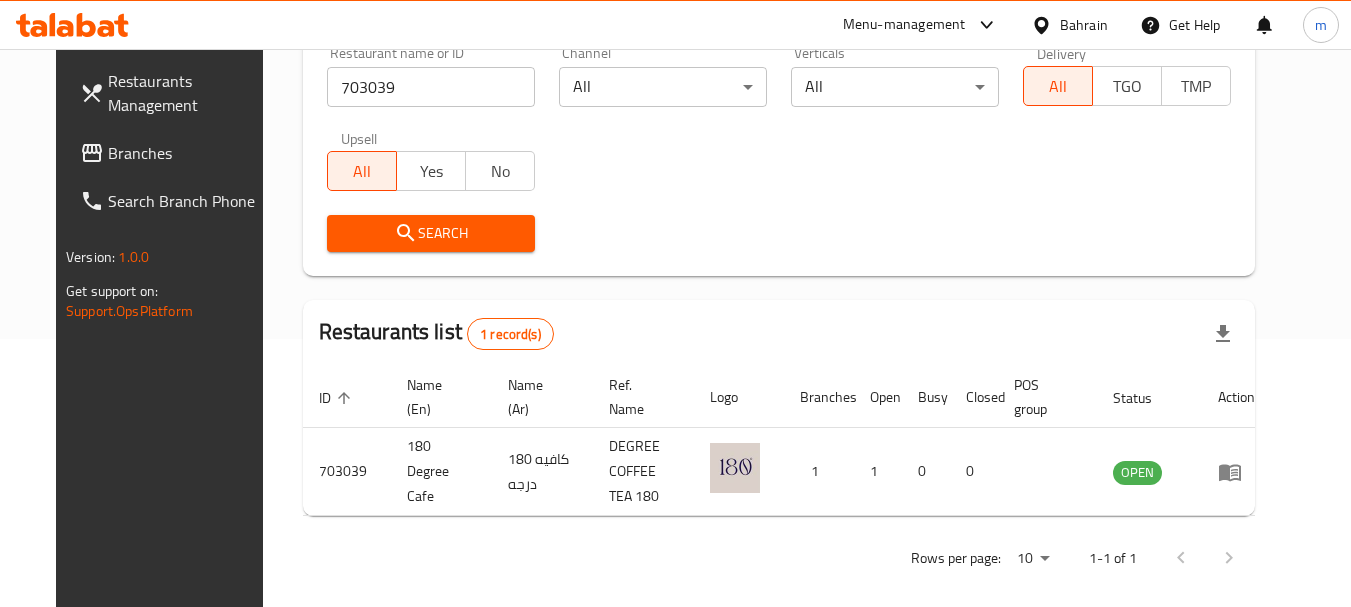 drag, startPoint x: 1097, startPoint y: 23, endPoint x: 1110, endPoint y: 23, distance: 13 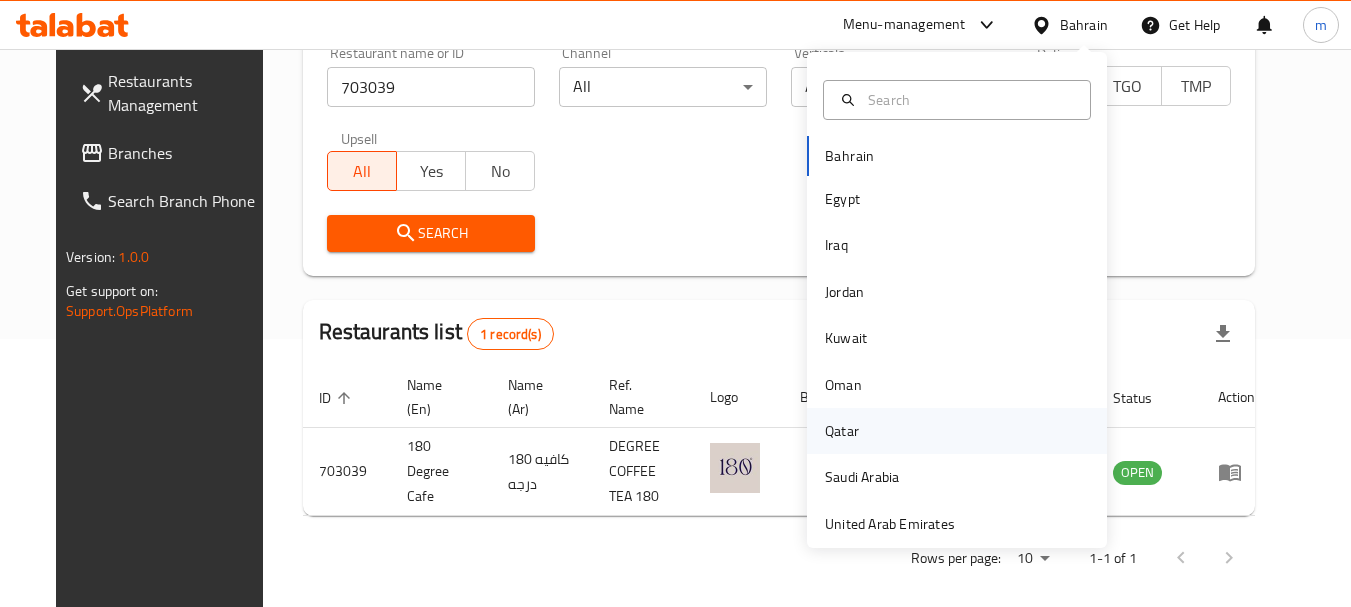 click on "Qatar" at bounding box center [842, 431] 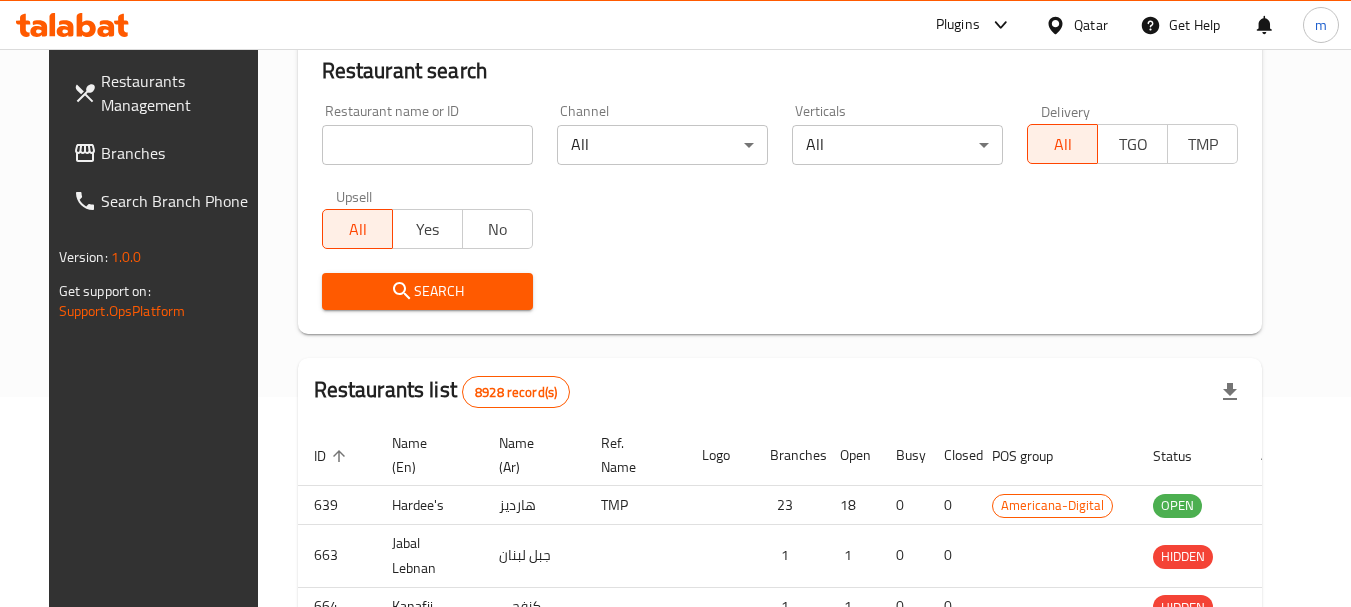 scroll, scrollTop: 268, scrollLeft: 0, axis: vertical 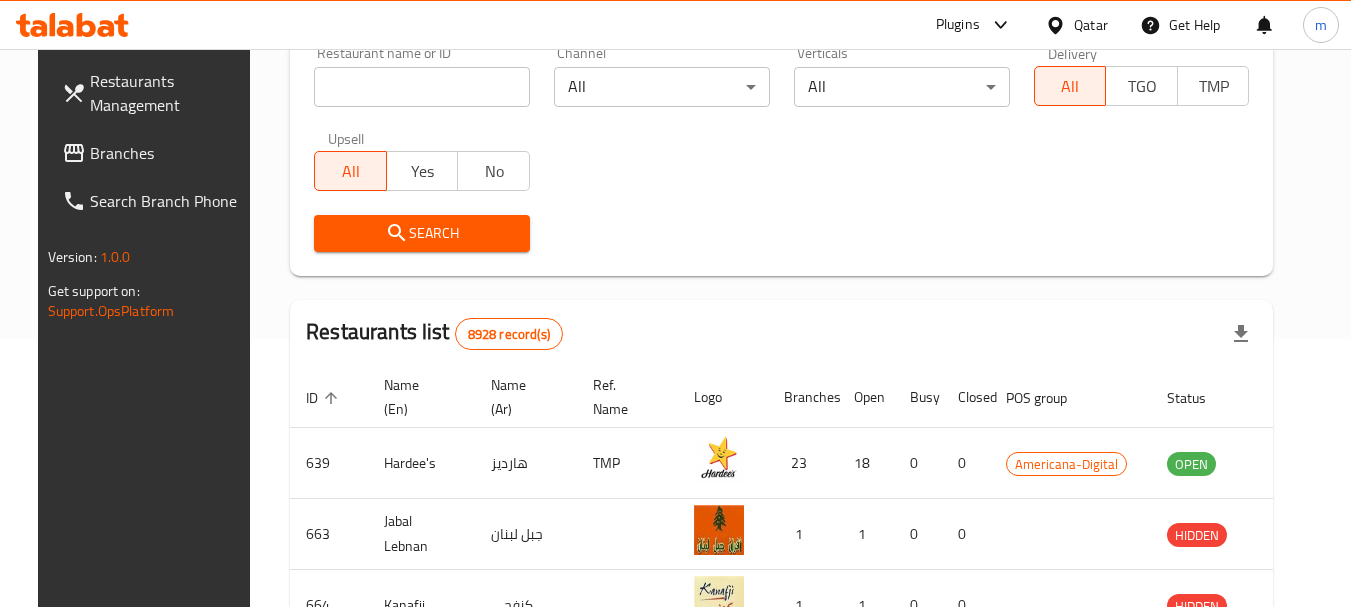 click on "Branches" at bounding box center [169, 153] 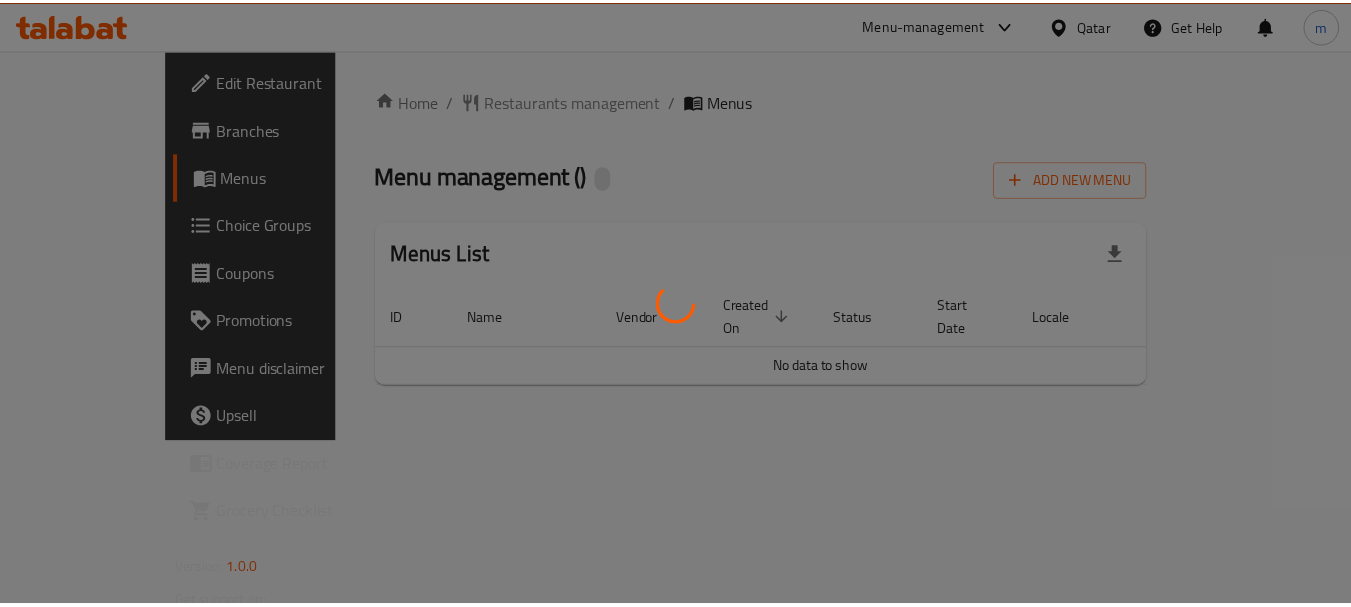 scroll, scrollTop: 0, scrollLeft: 0, axis: both 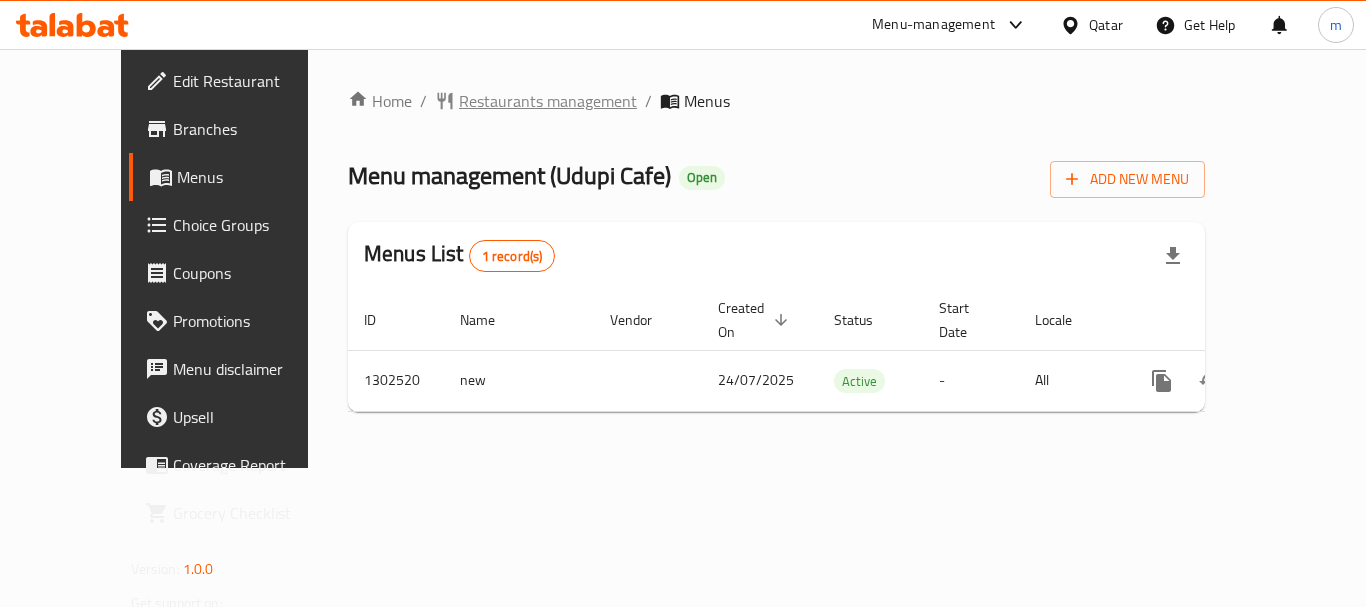 click on "Restaurants management" at bounding box center [548, 101] 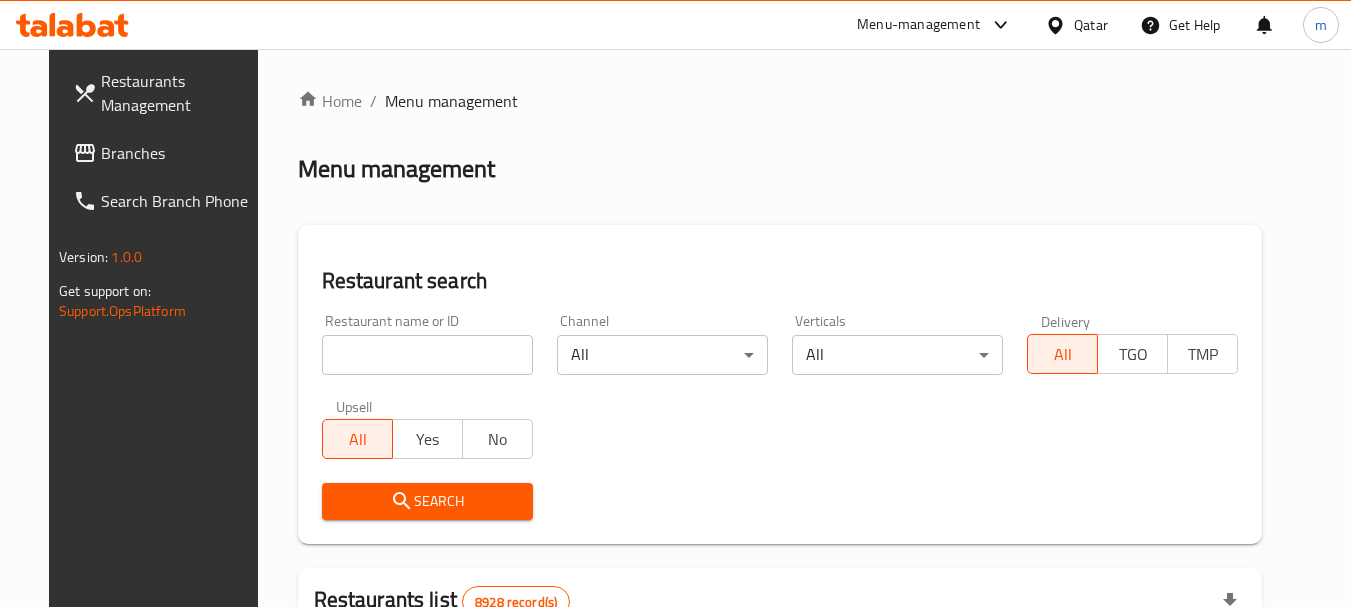 click at bounding box center (675, 303) 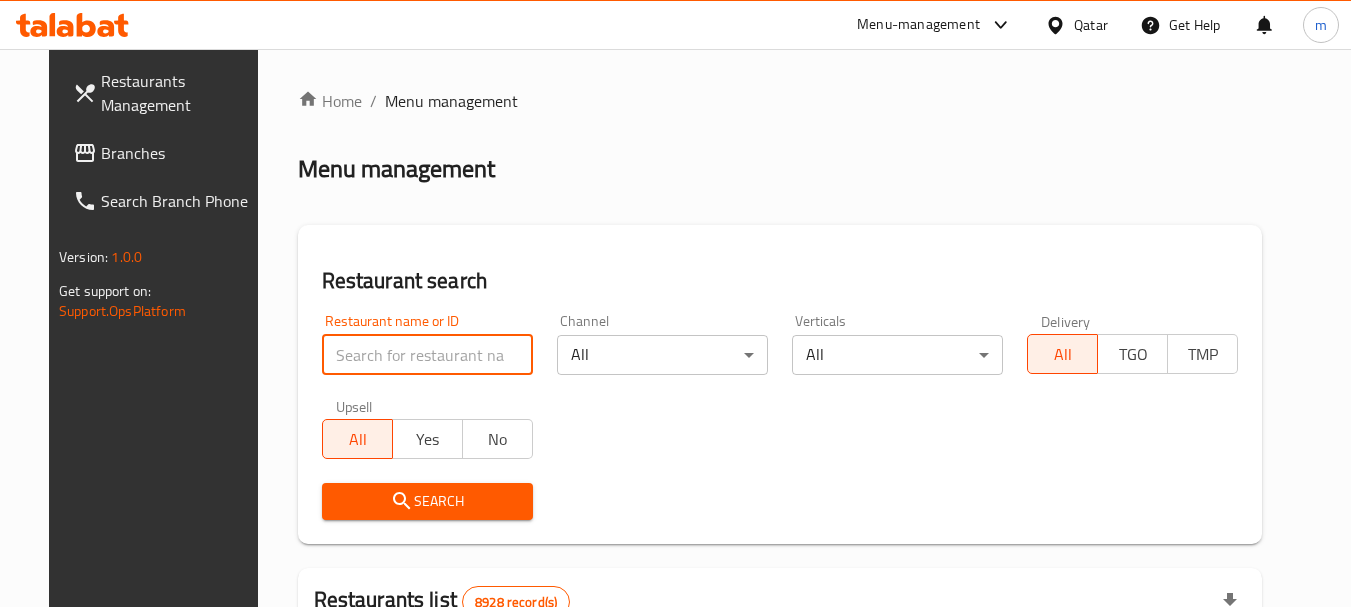 click at bounding box center (427, 355) 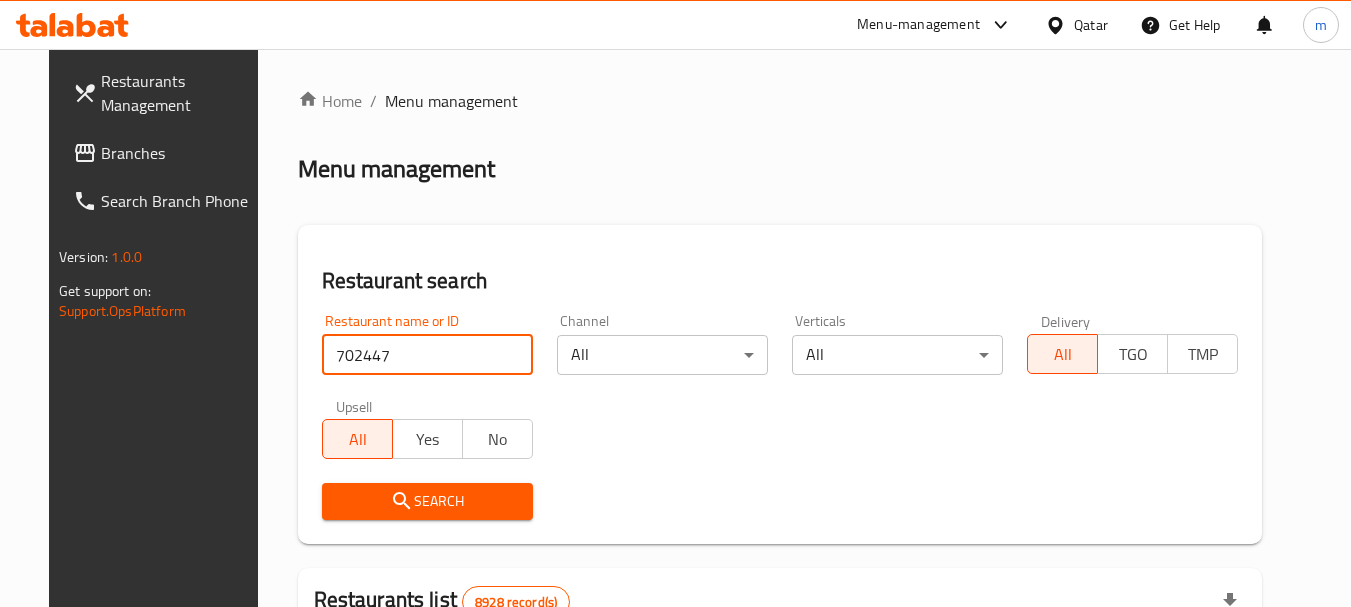 type on "702447" 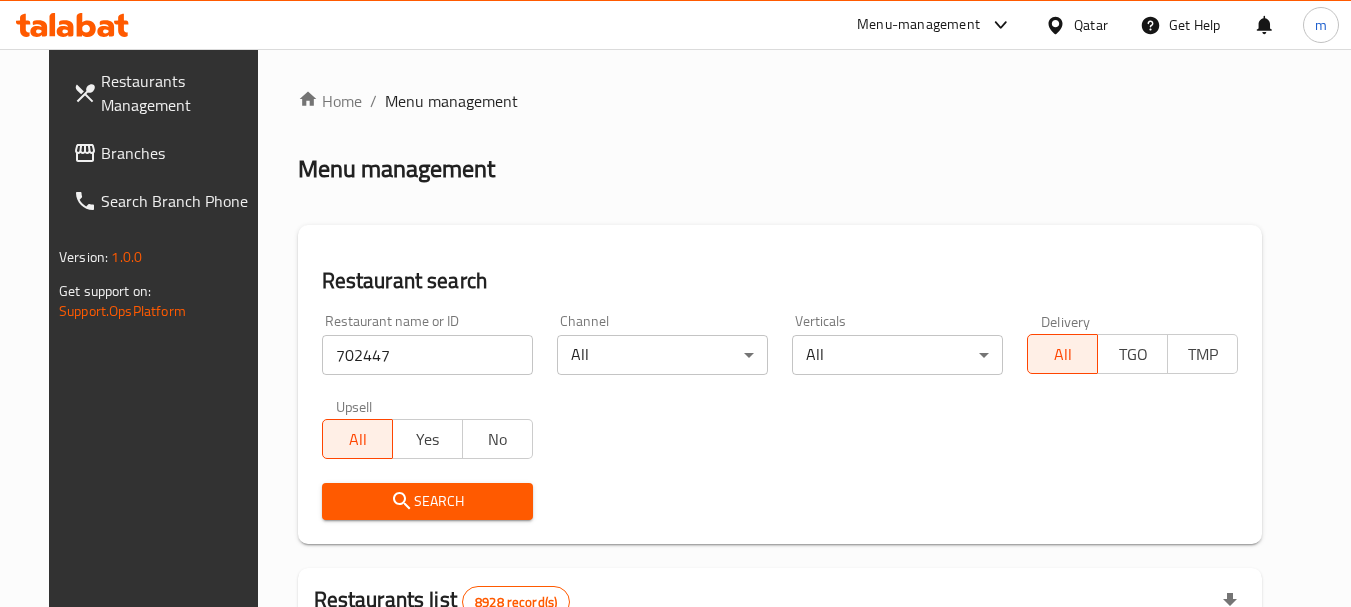 click 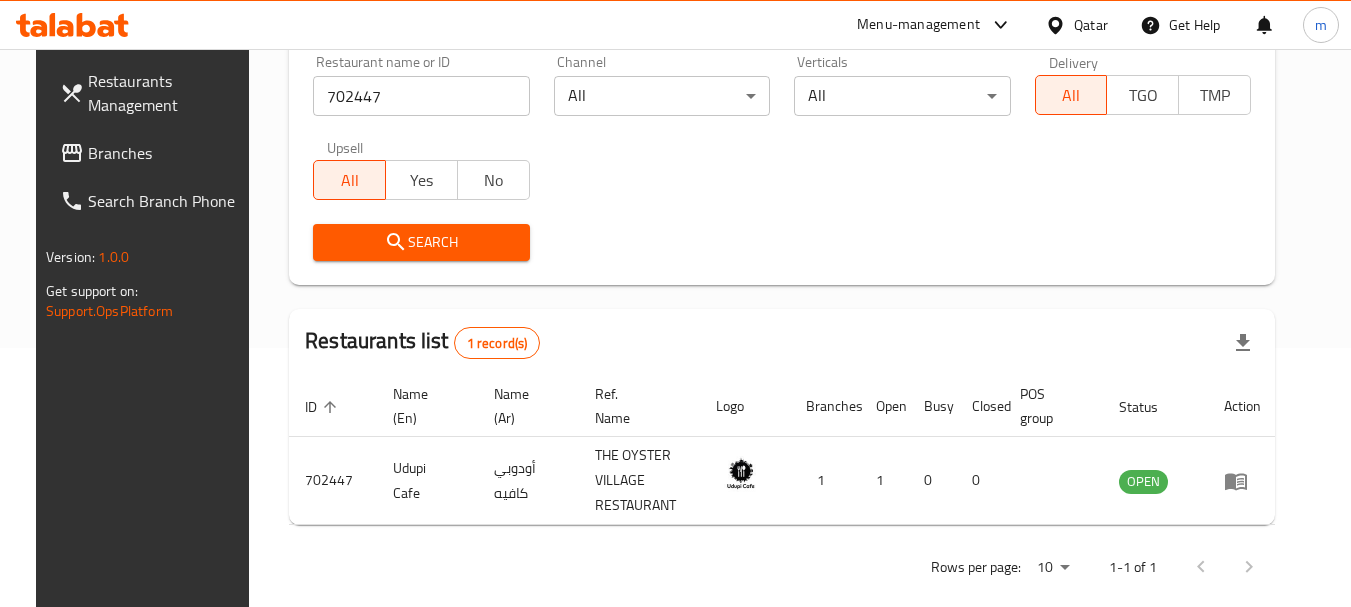 scroll, scrollTop: 285, scrollLeft: 0, axis: vertical 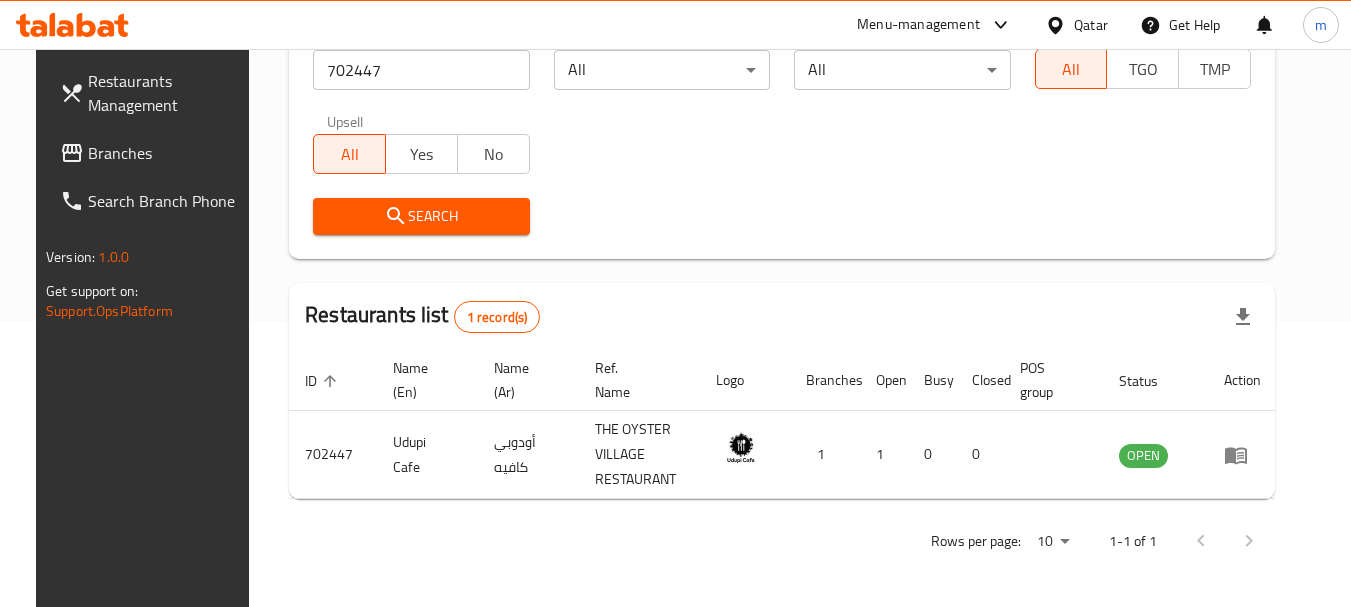 click on "Branches" at bounding box center (167, 153) 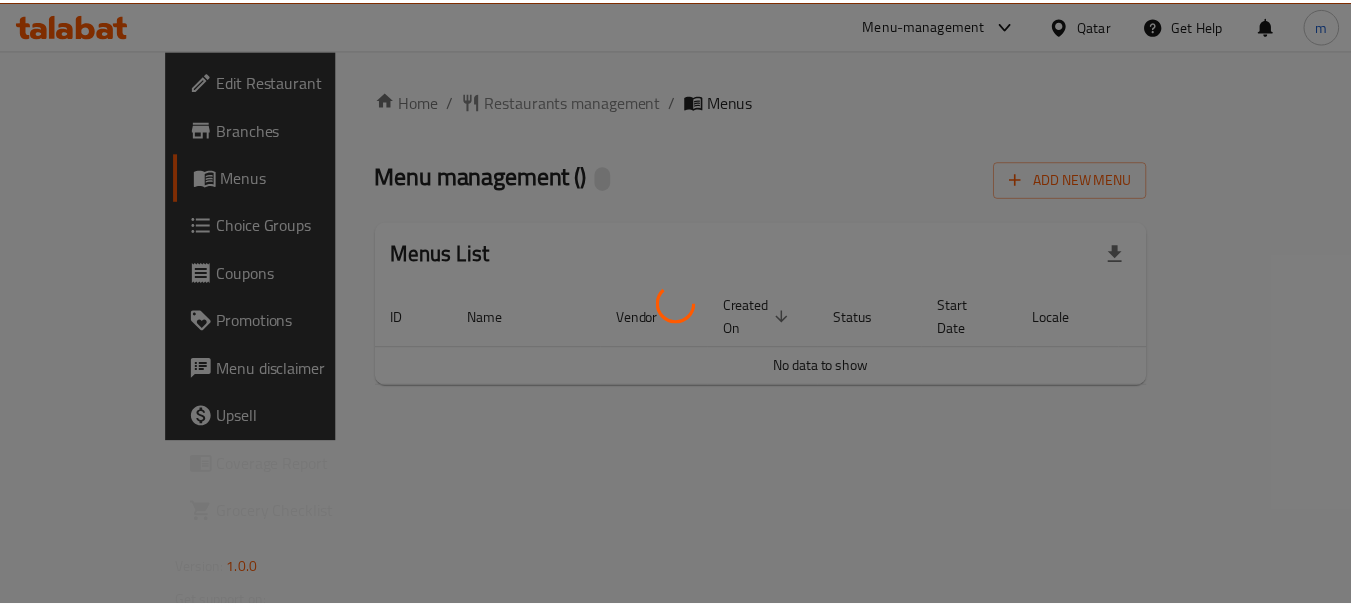 scroll, scrollTop: 0, scrollLeft: 0, axis: both 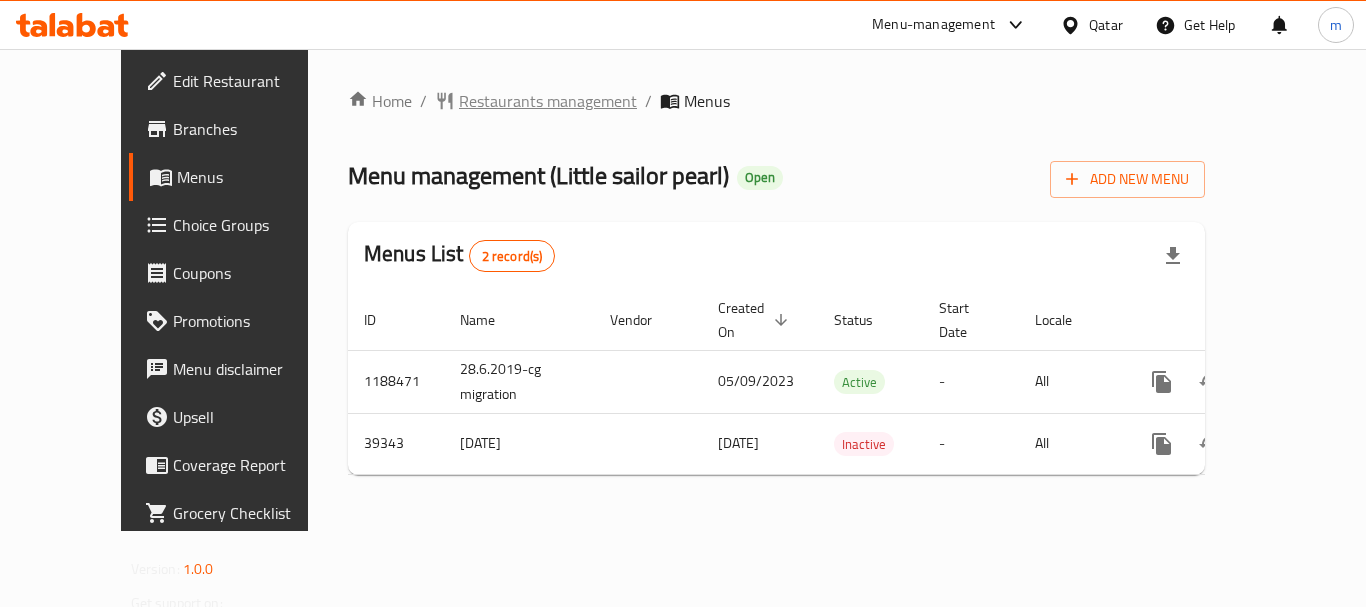 click on "Restaurants management" at bounding box center (548, 101) 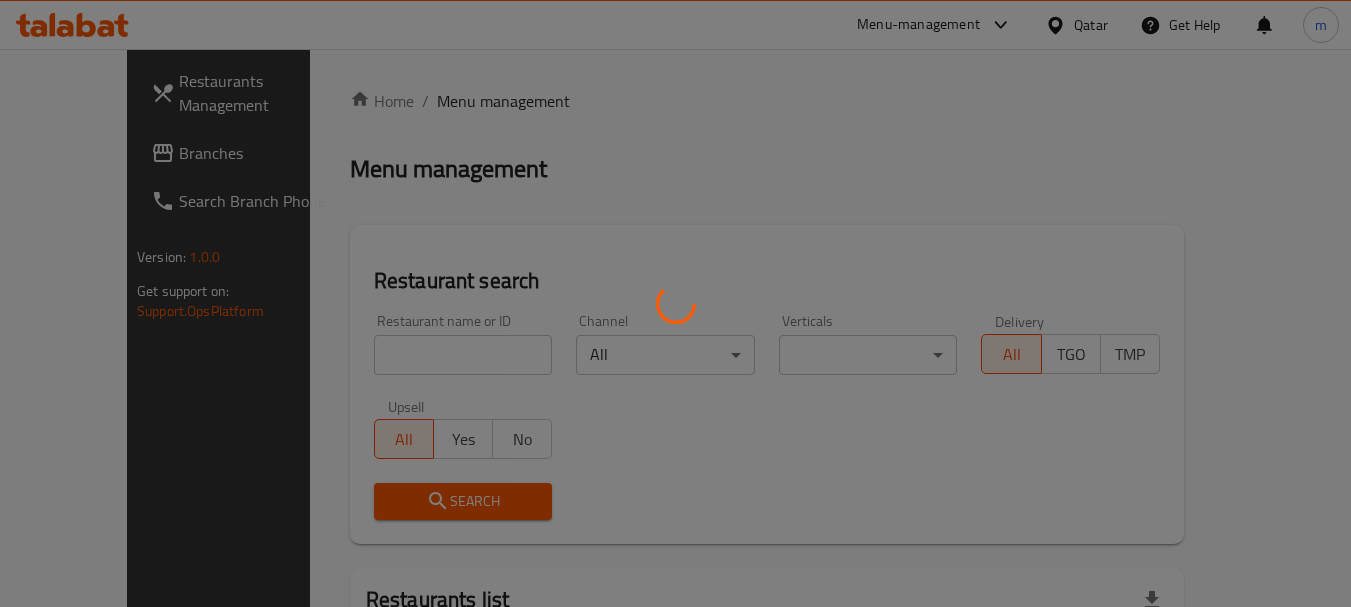 click at bounding box center (675, 303) 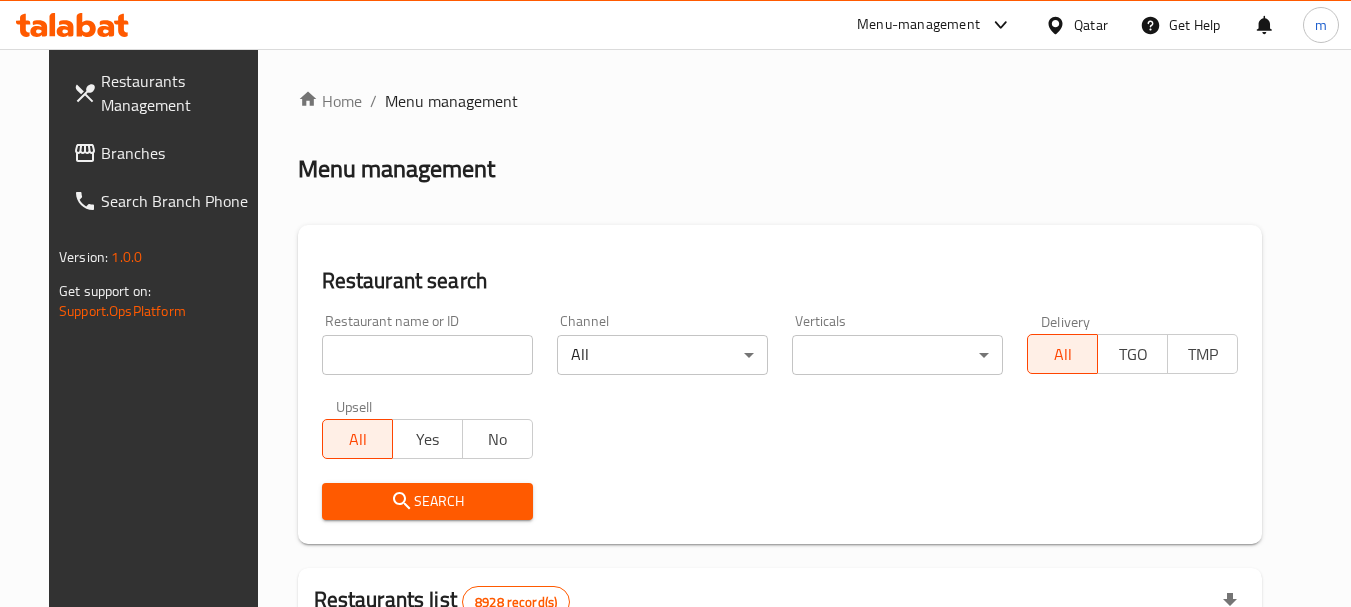 drag, startPoint x: 394, startPoint y: 358, endPoint x: 369, endPoint y: 361, distance: 25.179358 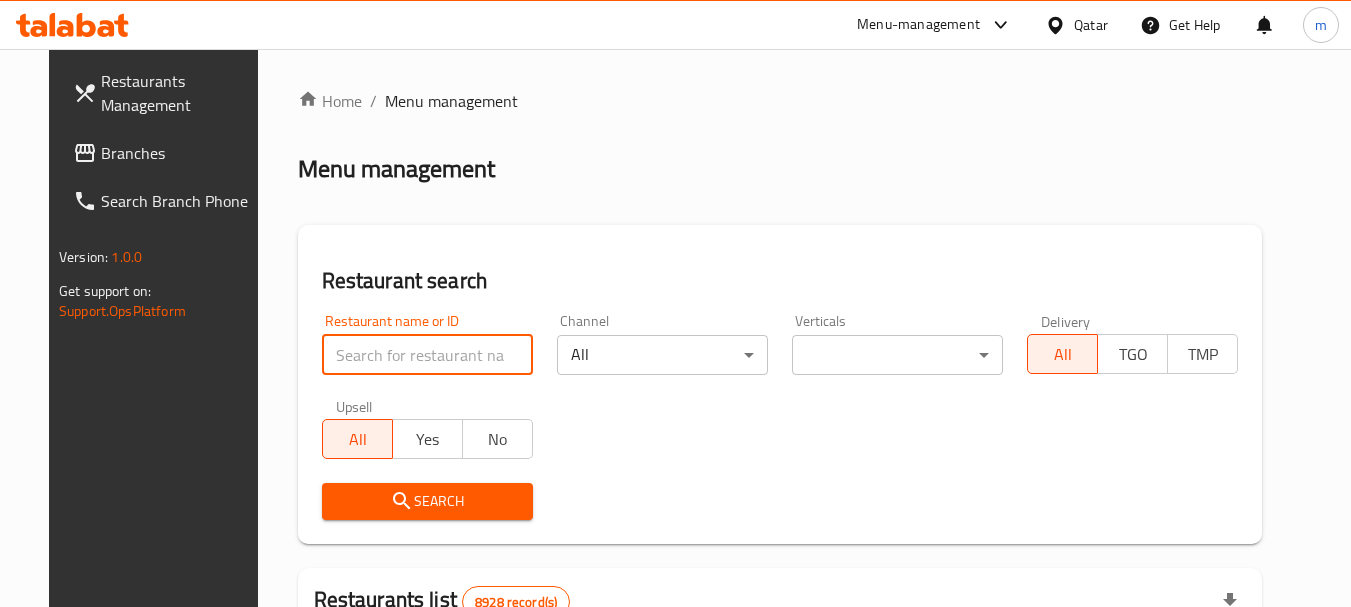 drag, startPoint x: 369, startPoint y: 361, endPoint x: 386, endPoint y: 352, distance: 19.235384 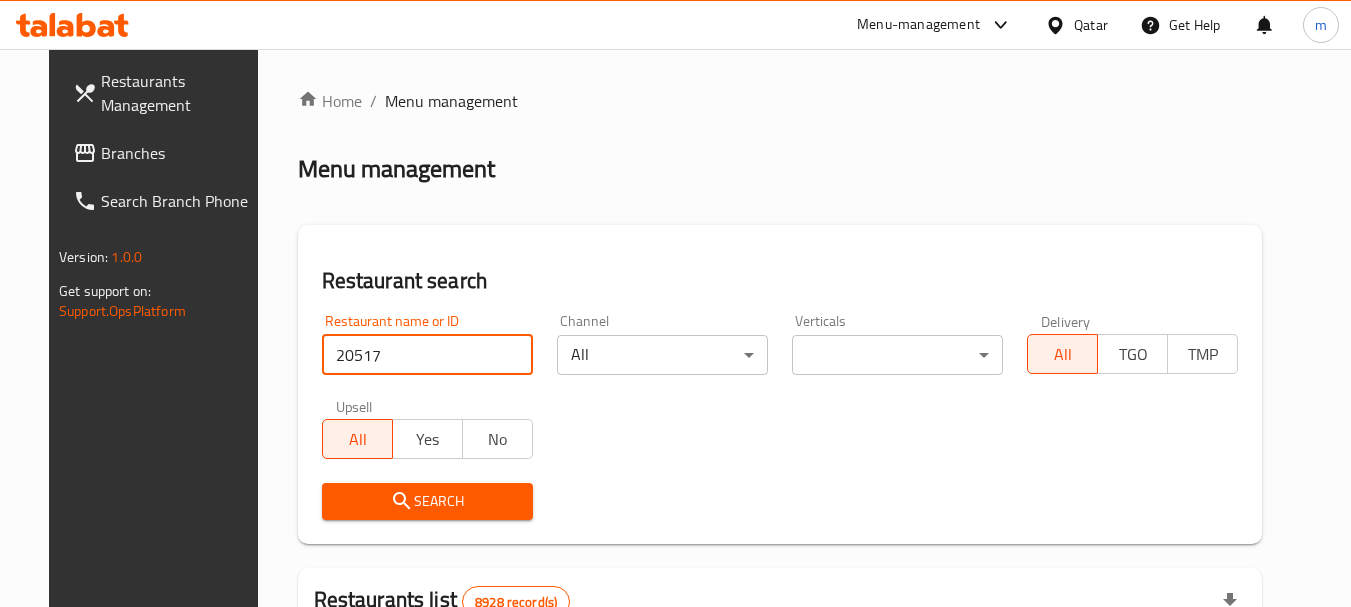 type on "20517" 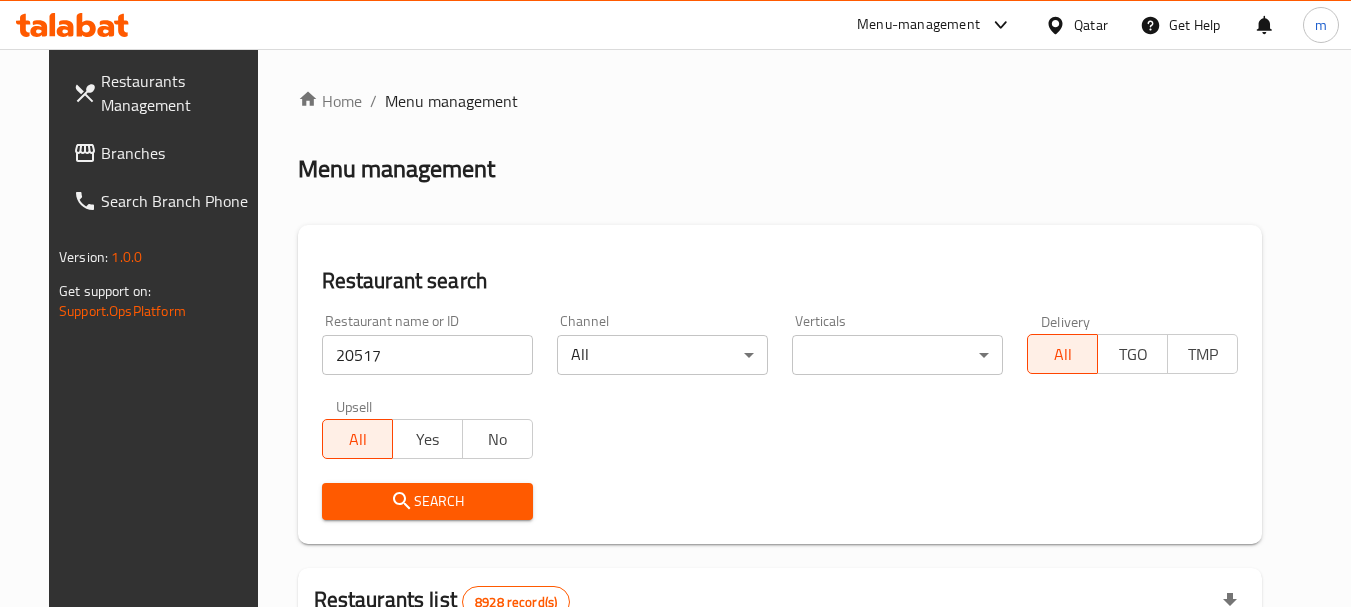 click on "Search" at bounding box center [427, 501] 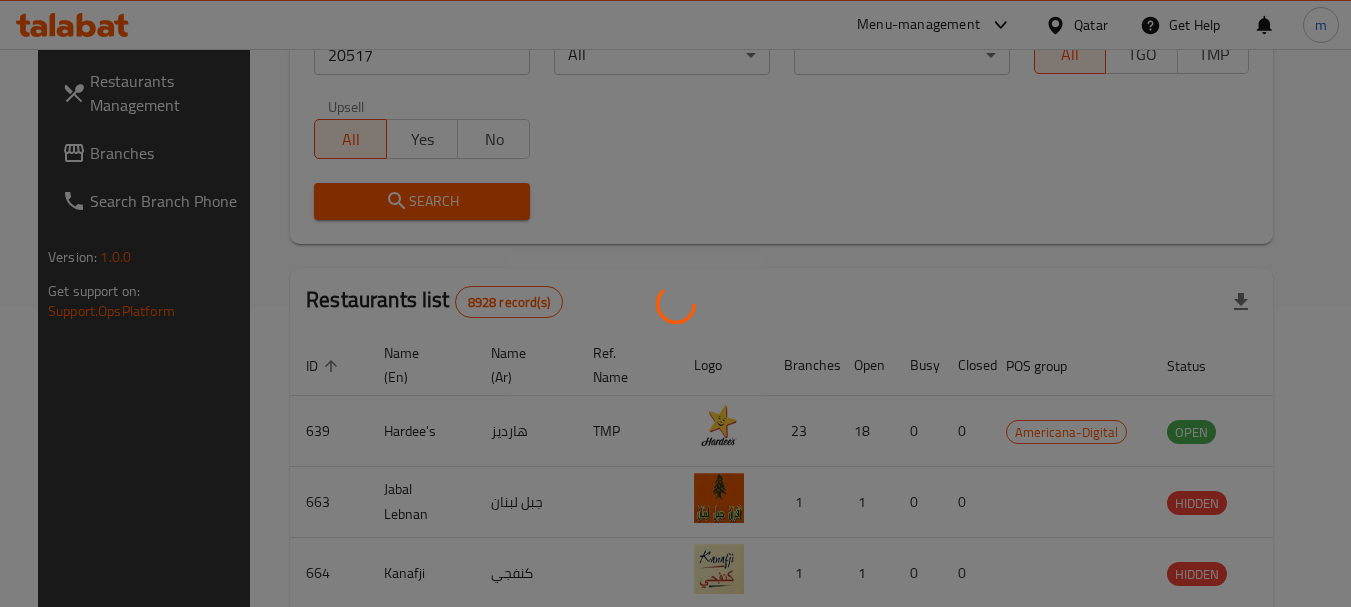 scroll, scrollTop: 285, scrollLeft: 0, axis: vertical 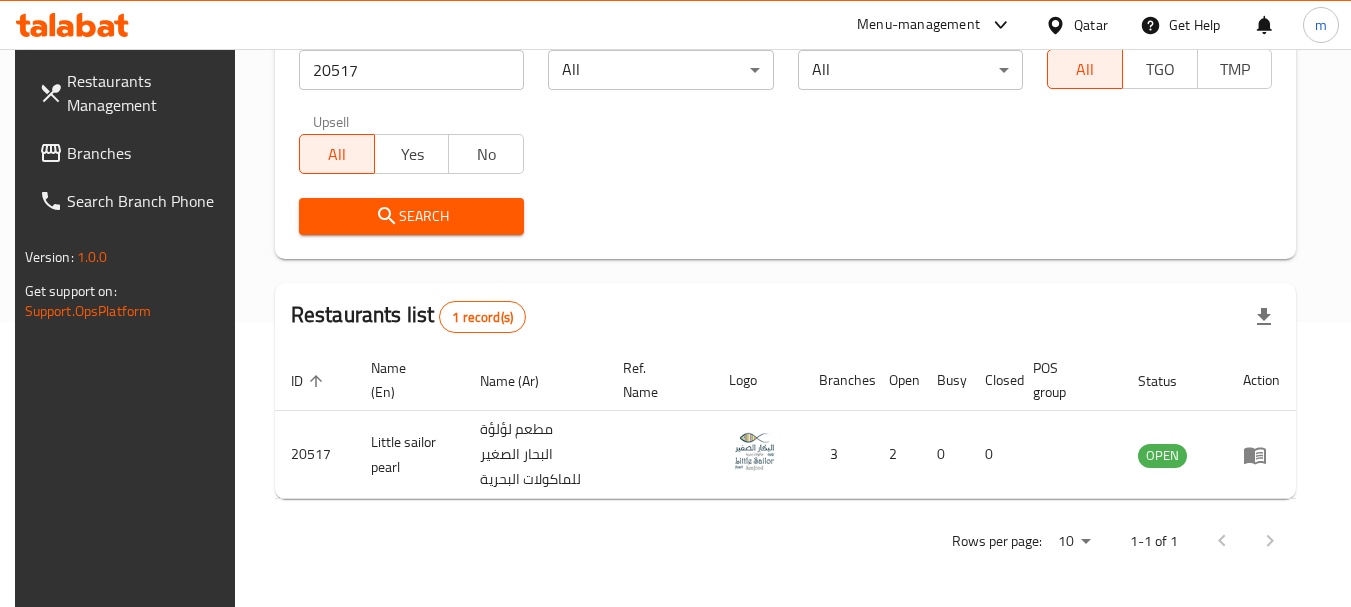 click on "Qatar" at bounding box center [1091, 25] 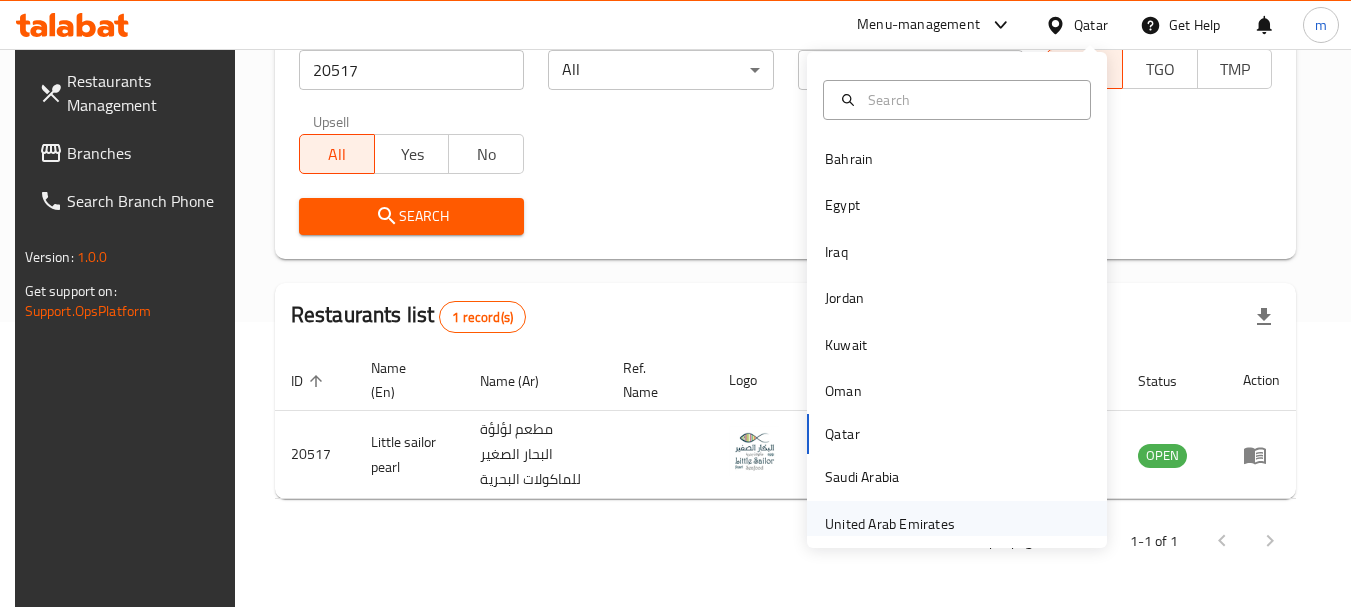 click on "United Arab Emirates" at bounding box center (890, 524) 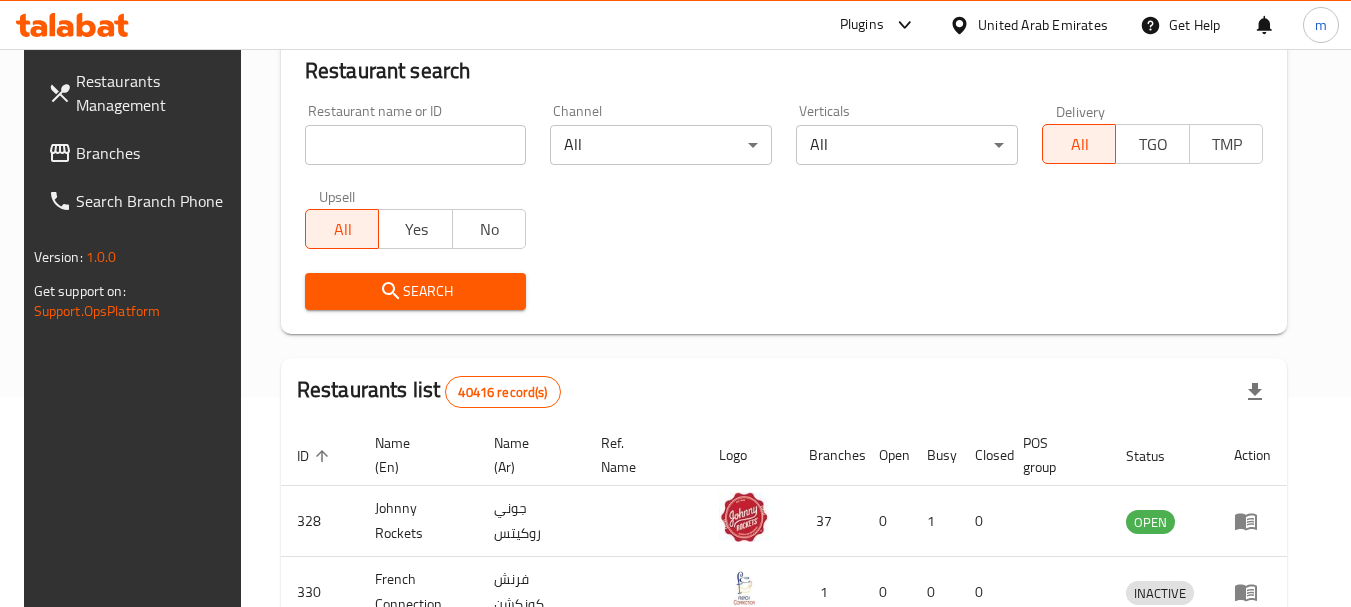 scroll, scrollTop: 285, scrollLeft: 0, axis: vertical 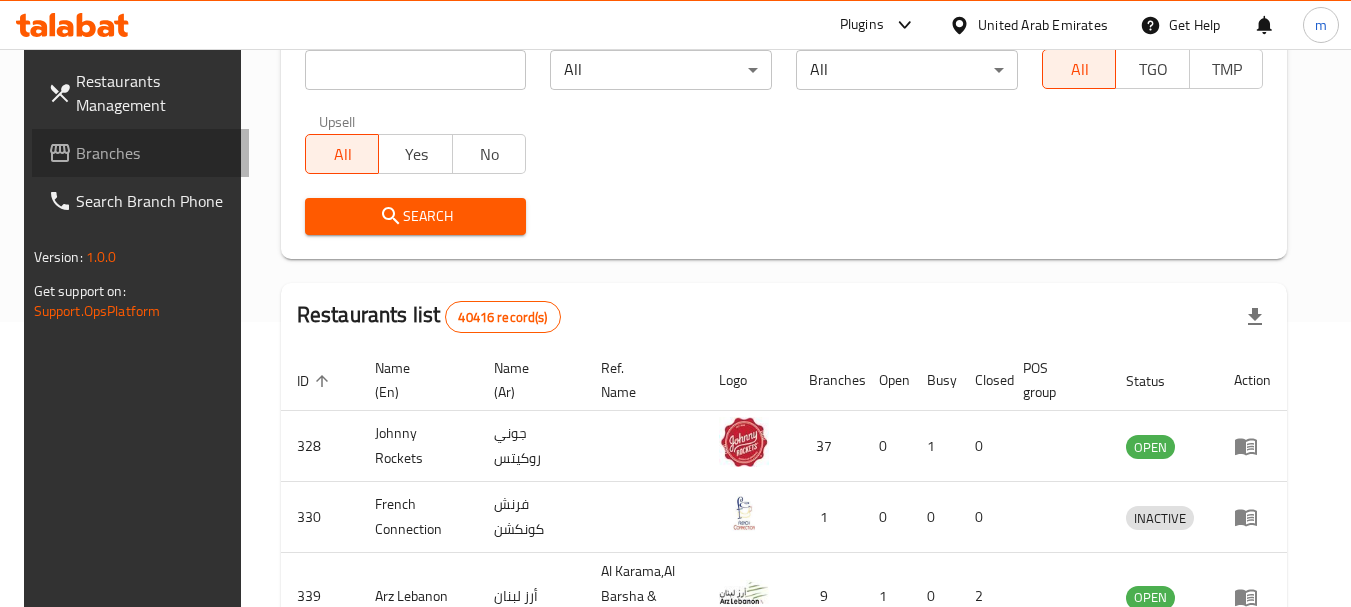 click on "Branches" at bounding box center (155, 153) 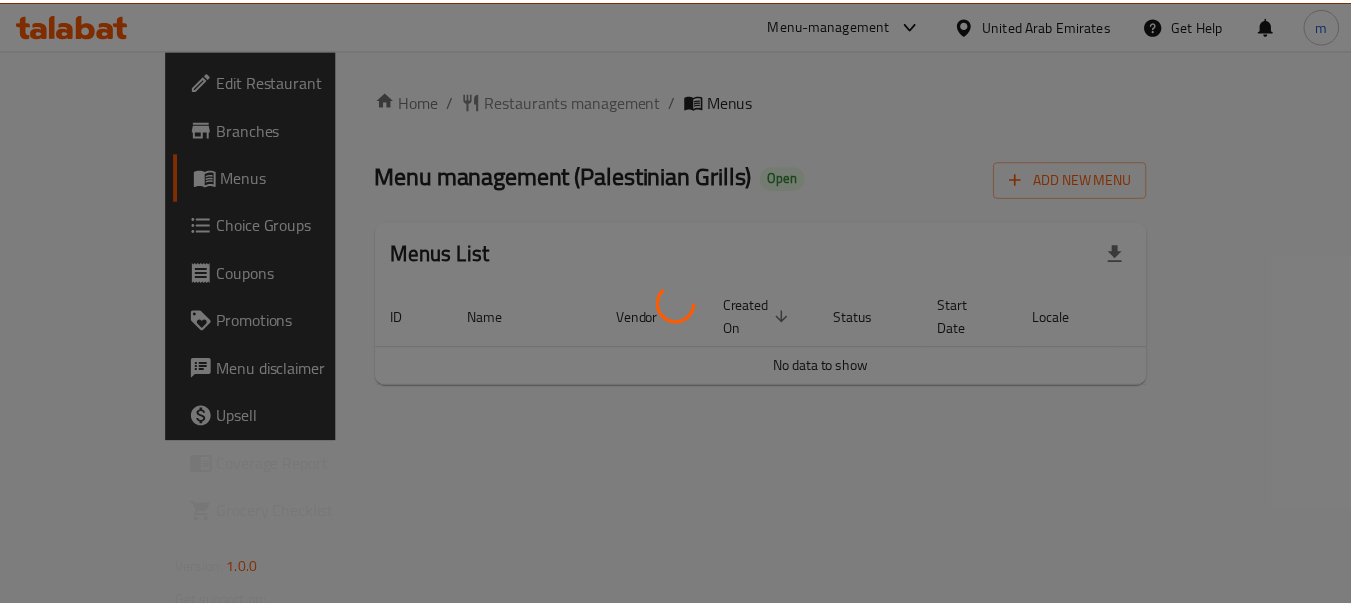 scroll, scrollTop: 0, scrollLeft: 0, axis: both 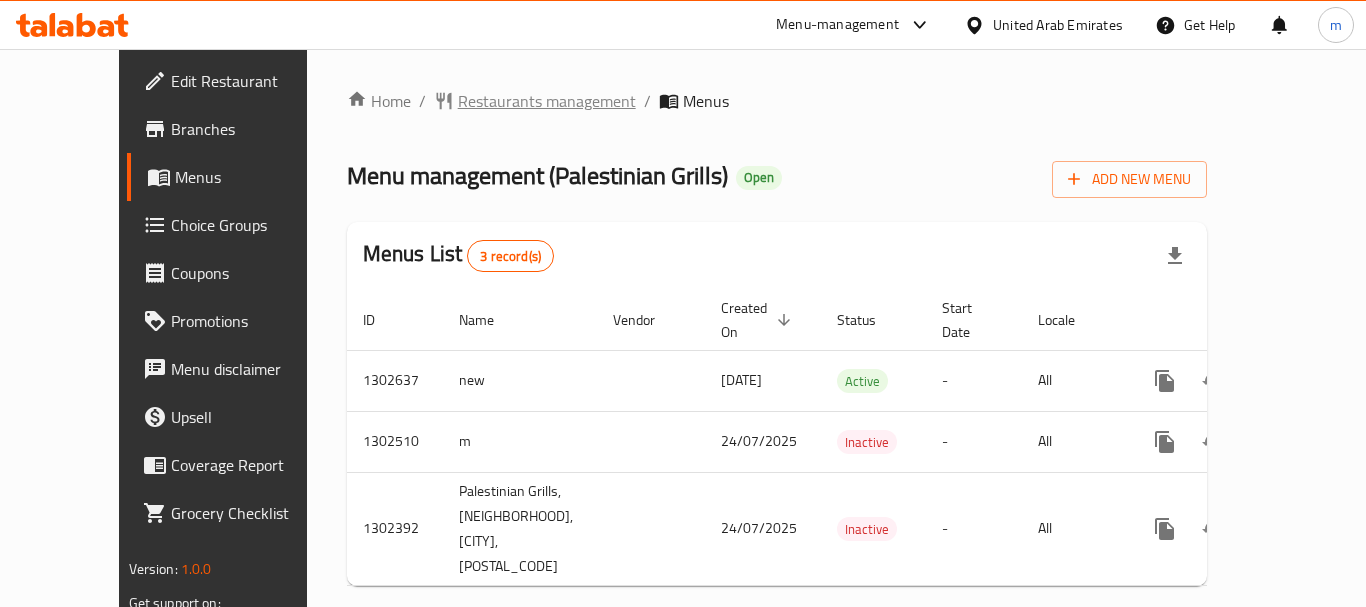 click on "Restaurants management" at bounding box center (547, 101) 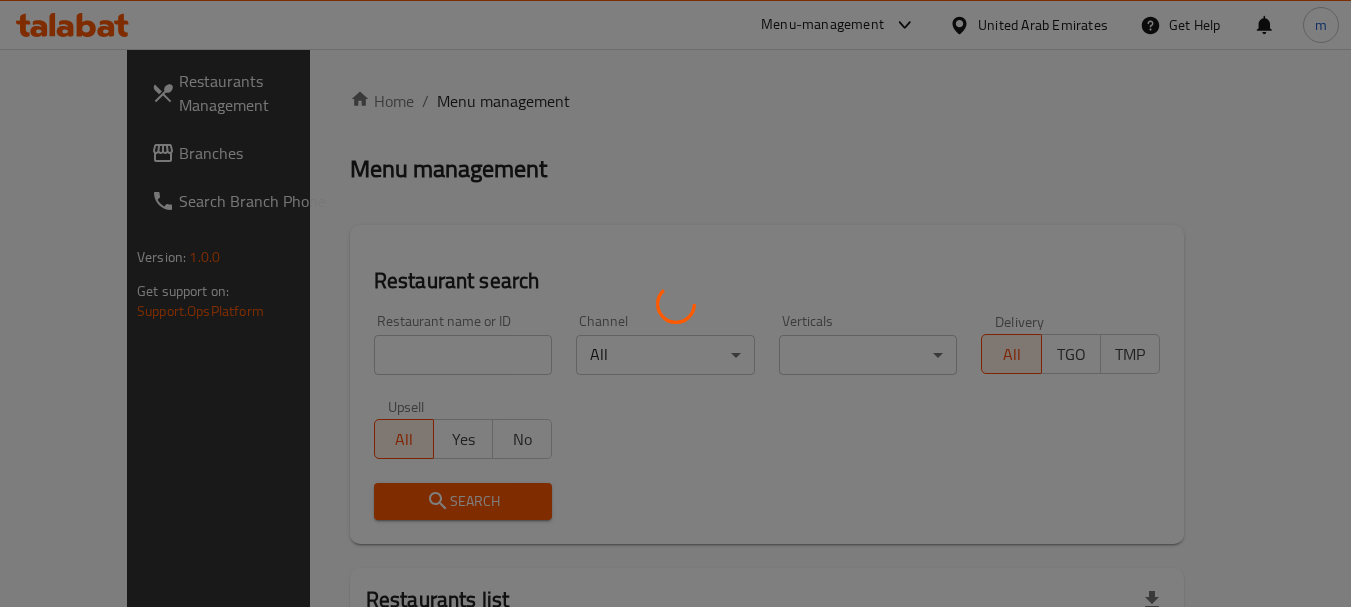 click at bounding box center (675, 303) 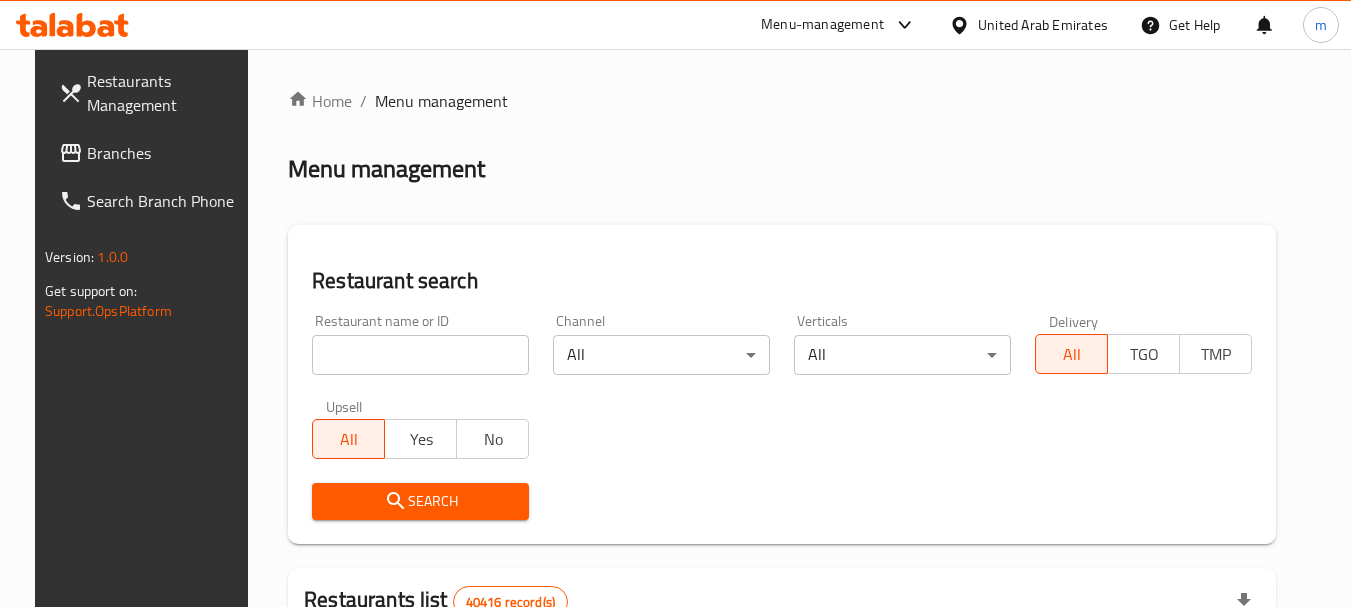click at bounding box center (675, 303) 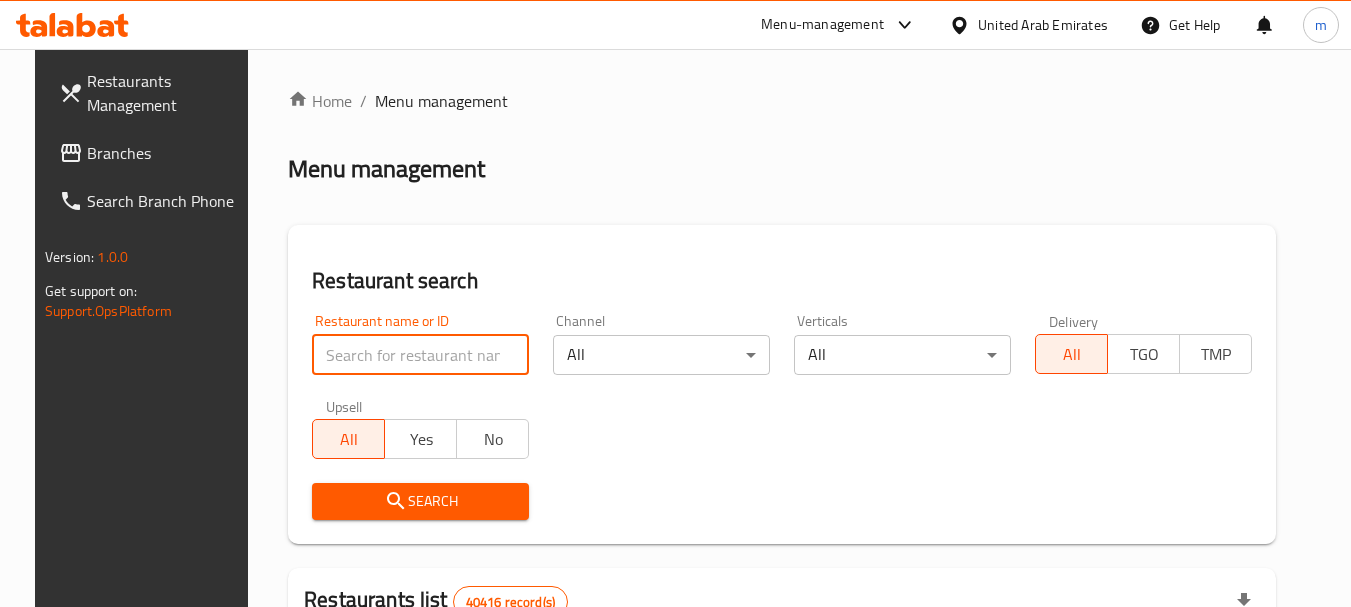 click at bounding box center [420, 355] 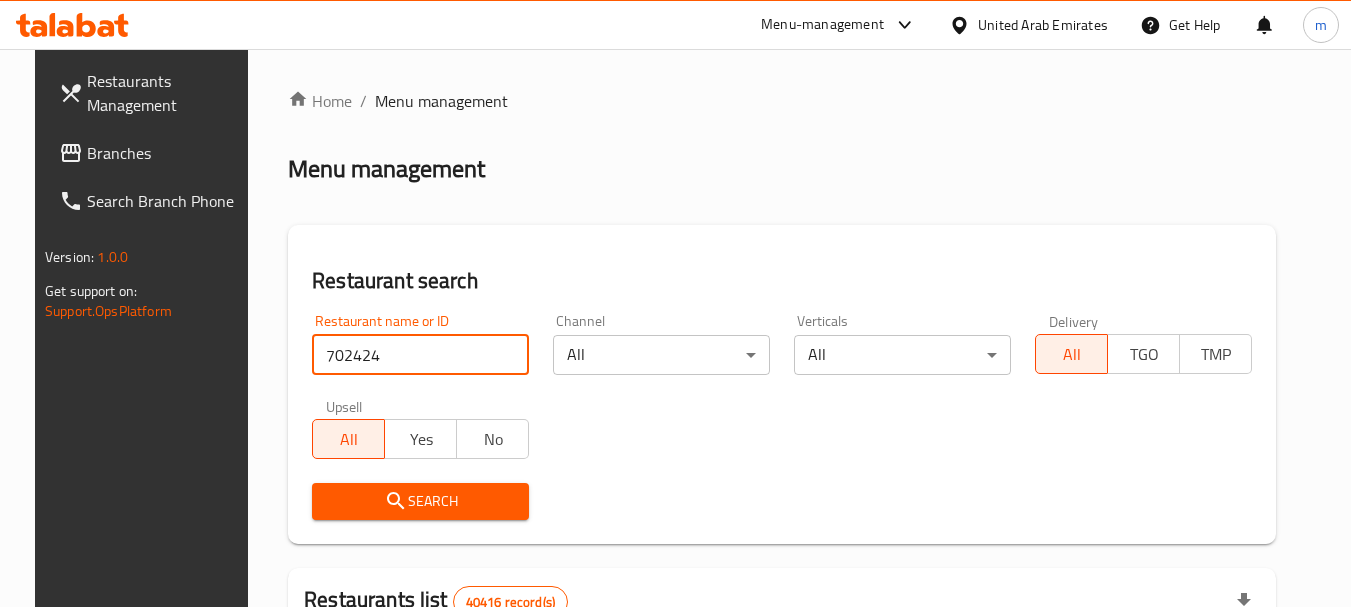 type on "702424" 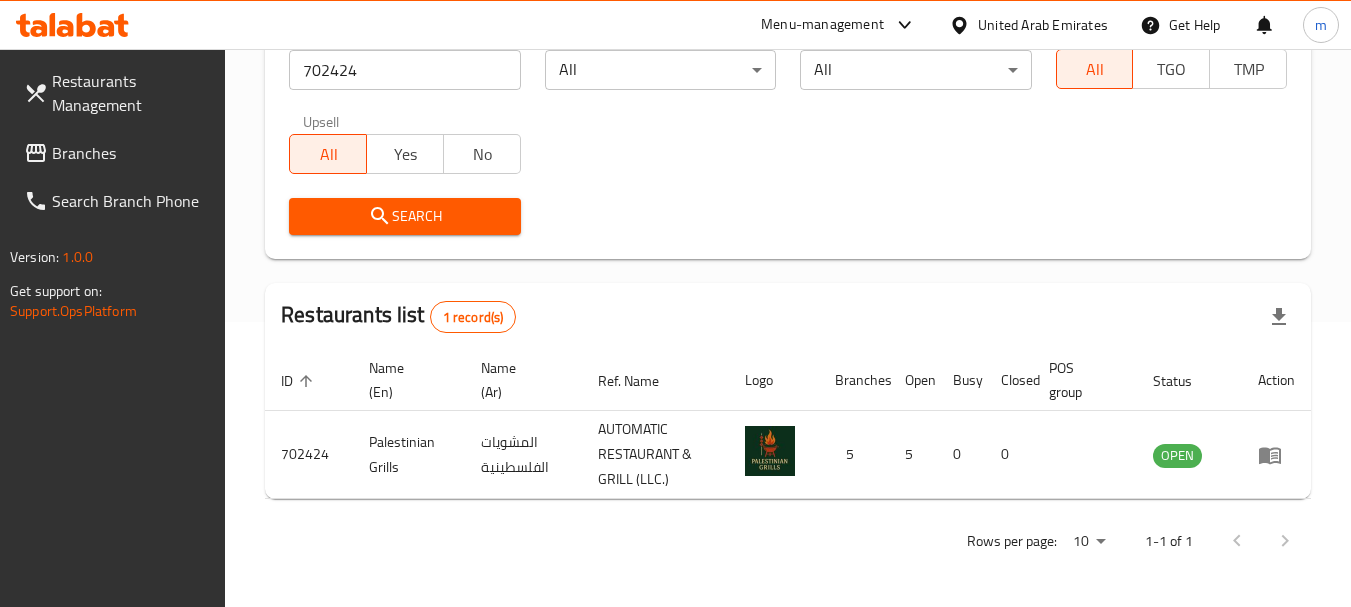 scroll, scrollTop: 285, scrollLeft: 0, axis: vertical 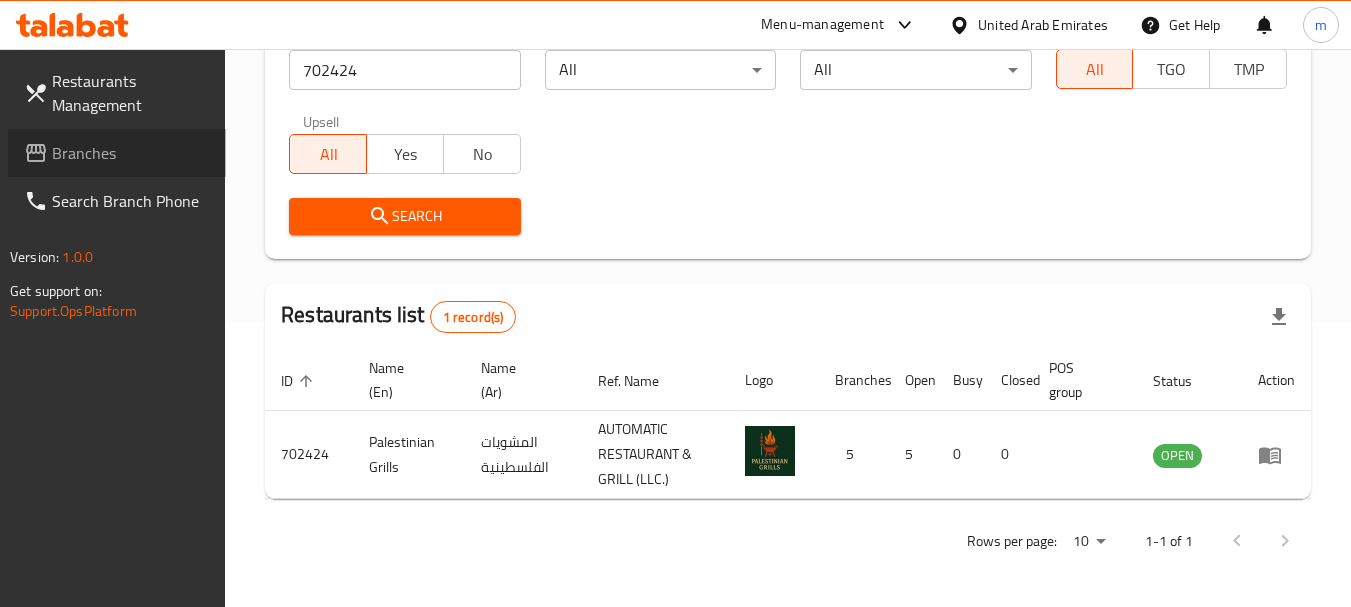 click on "Branches" at bounding box center [131, 153] 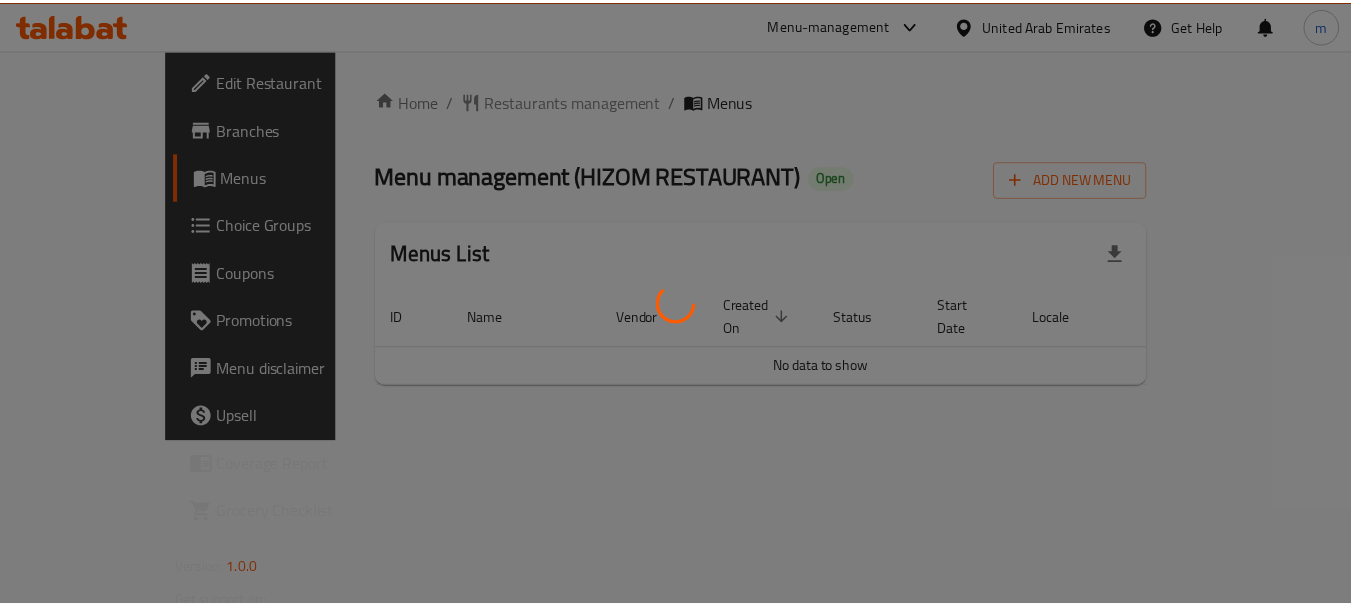 scroll, scrollTop: 0, scrollLeft: 0, axis: both 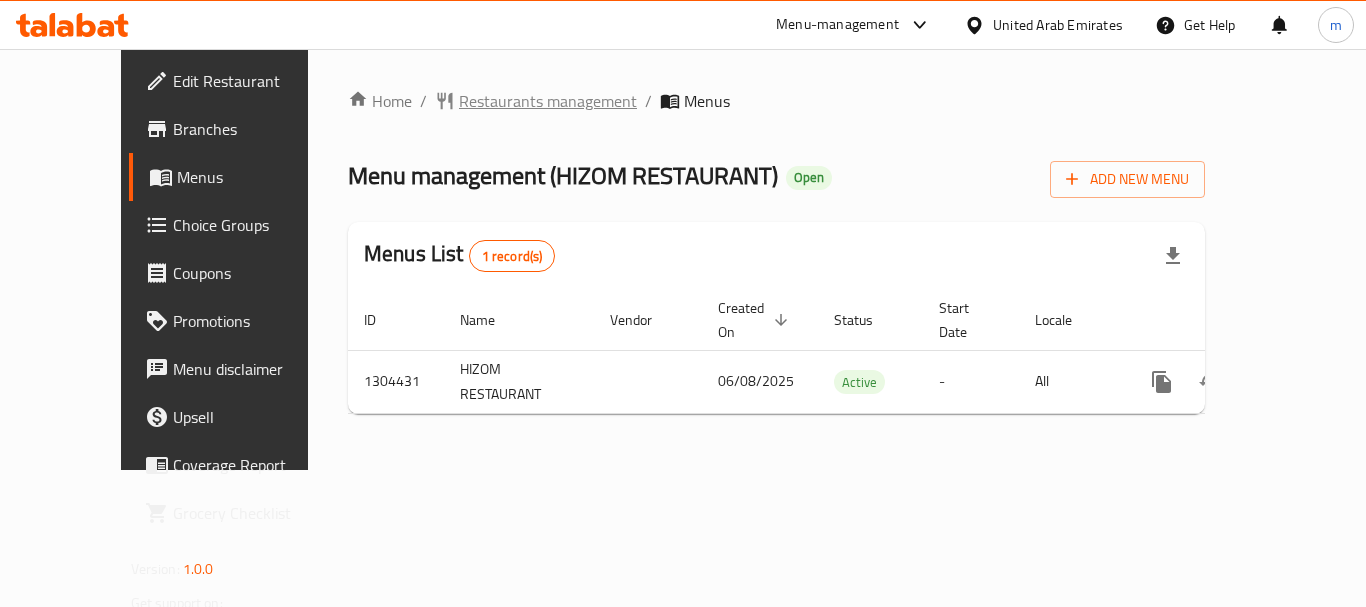 click on "Restaurants management" at bounding box center [548, 101] 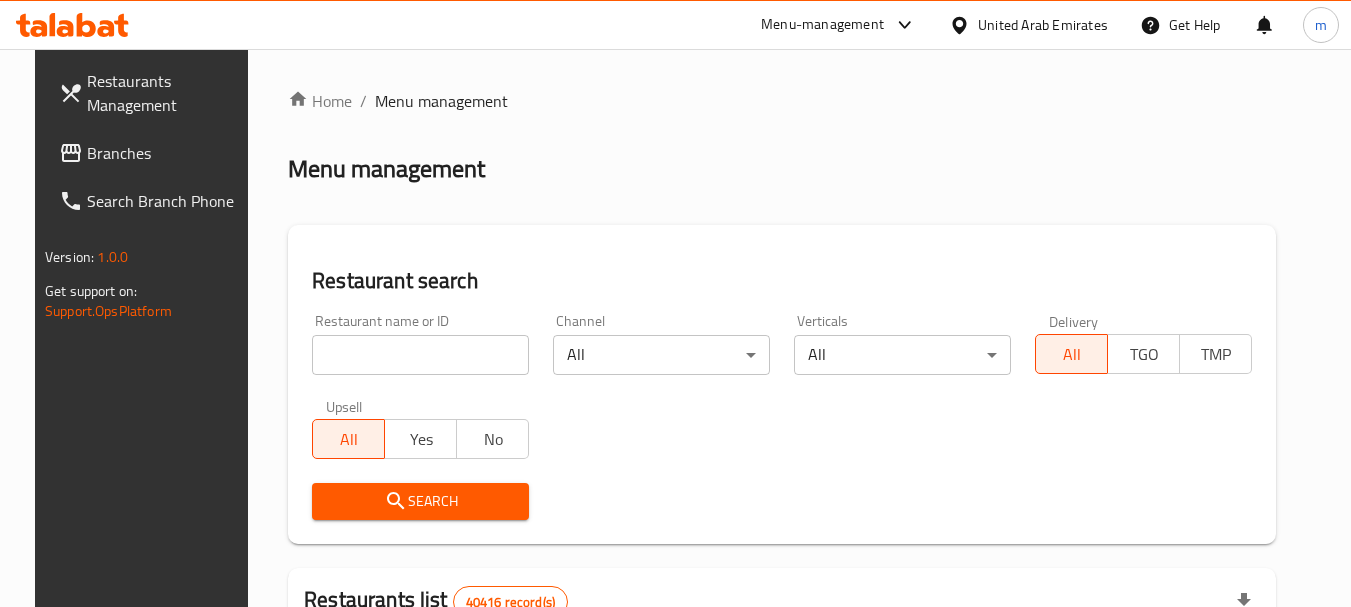 click at bounding box center (675, 303) 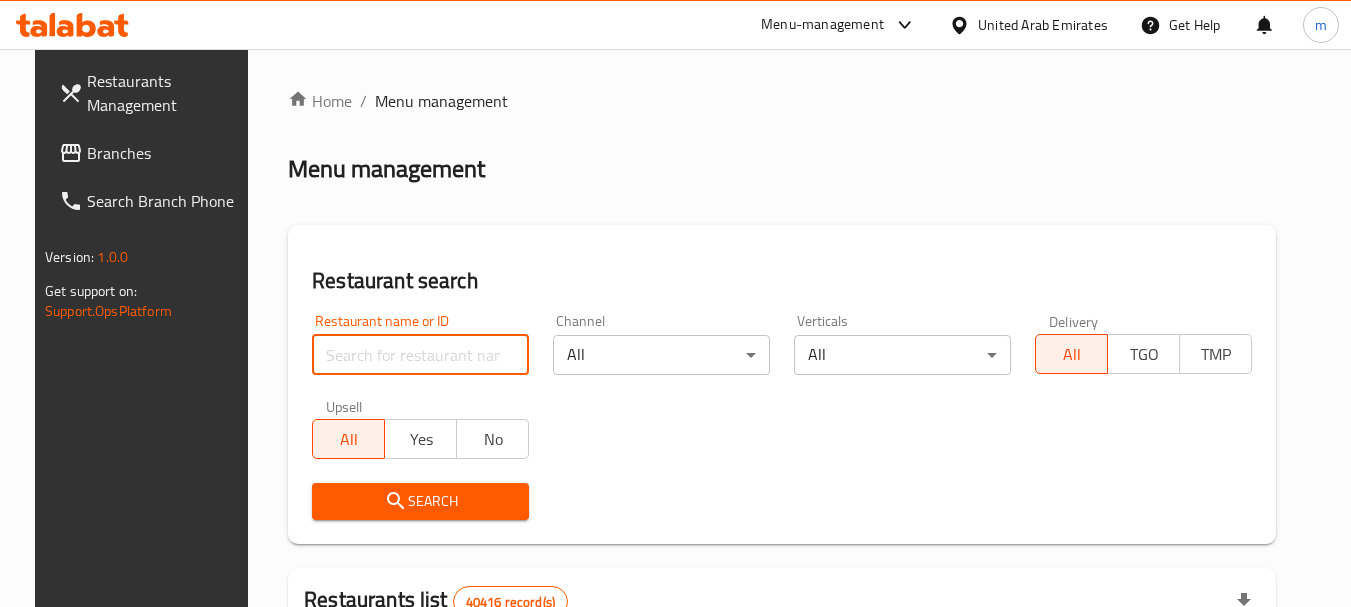 paste on "703223" 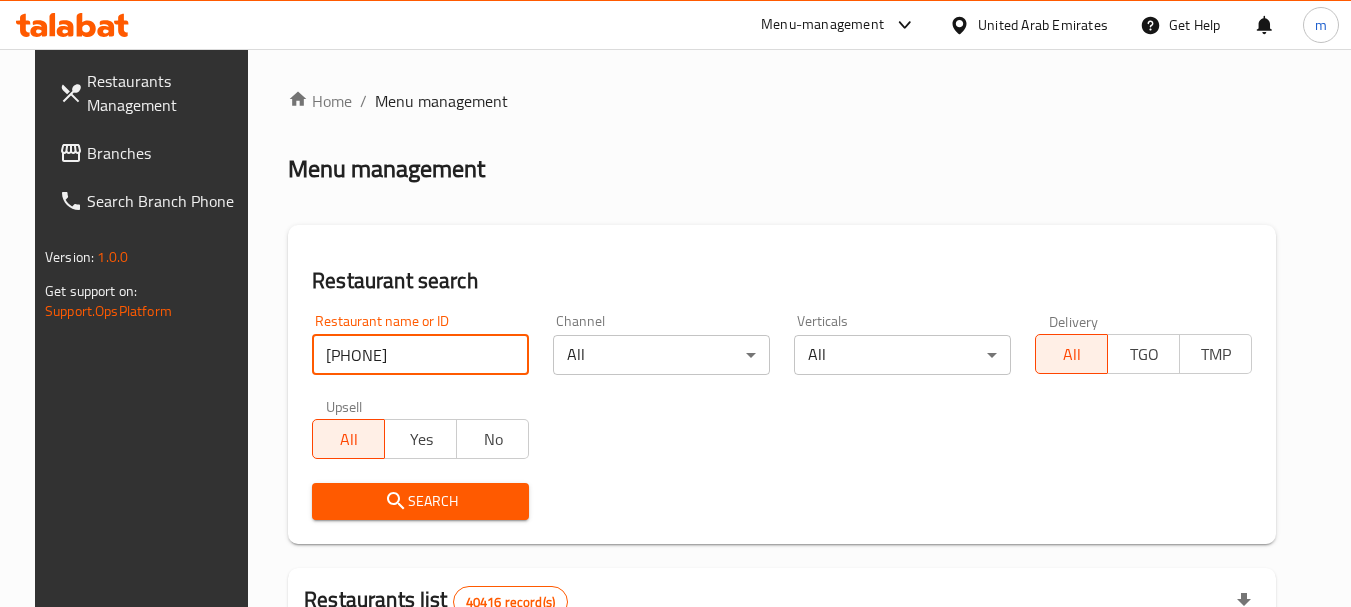 type on "703223" 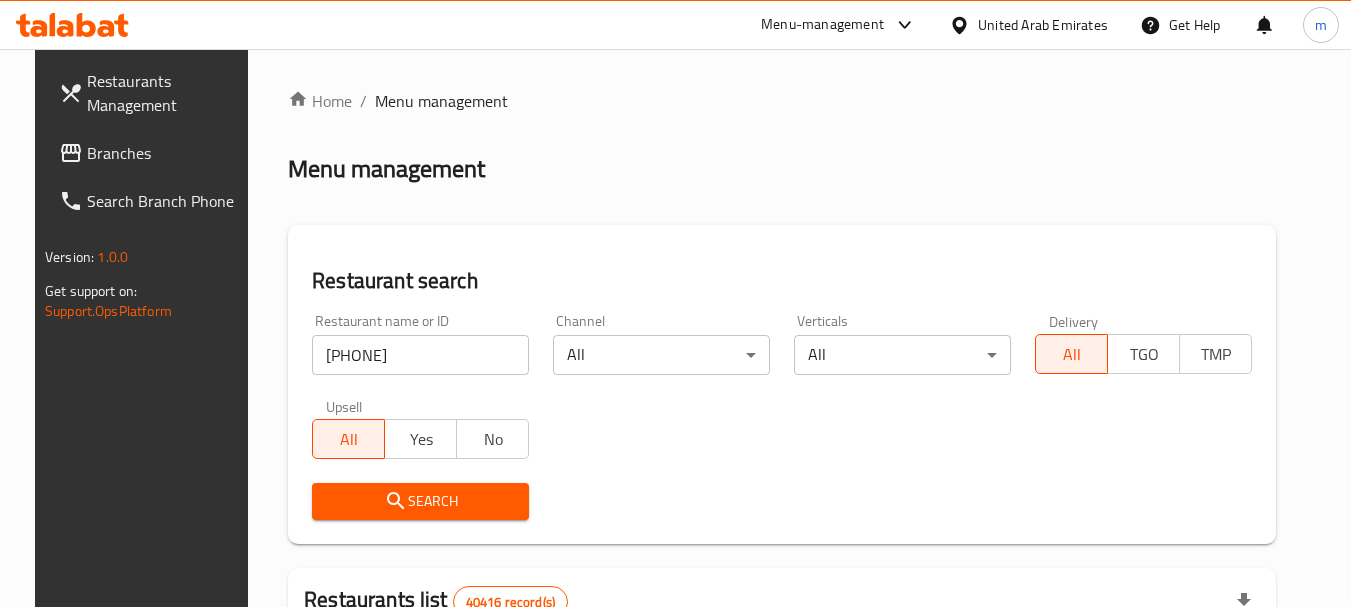 click on "Search" at bounding box center [420, 501] 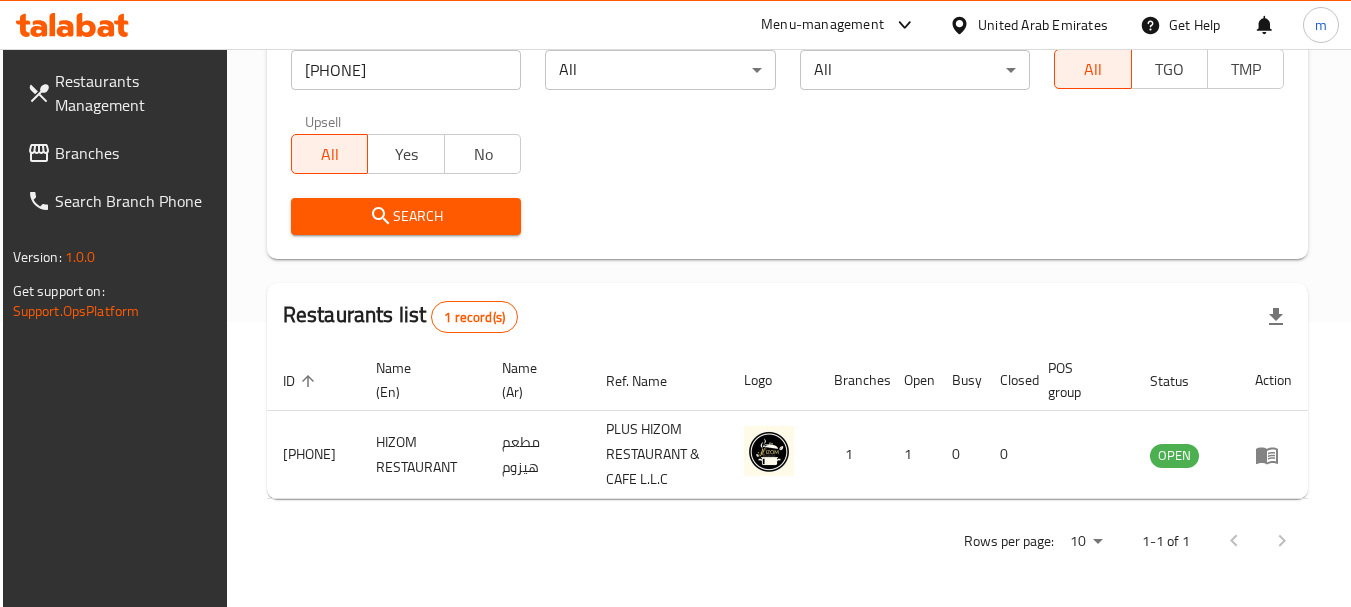 scroll, scrollTop: 285, scrollLeft: 0, axis: vertical 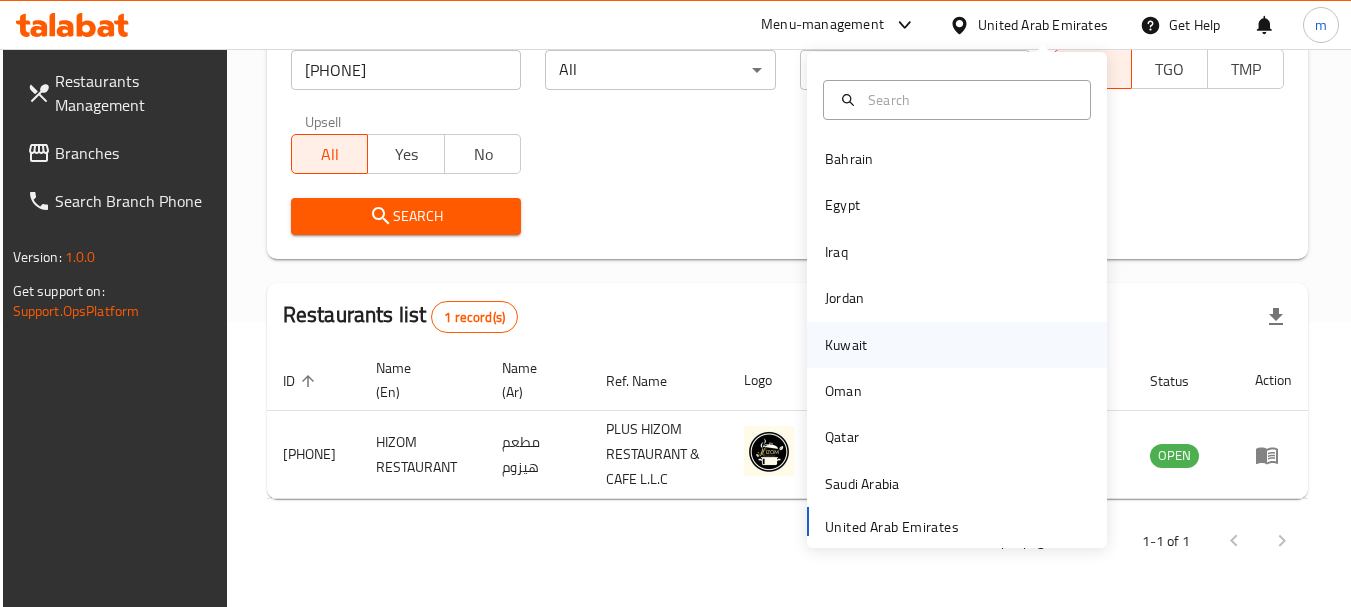 click on "Kuwait" at bounding box center [846, 345] 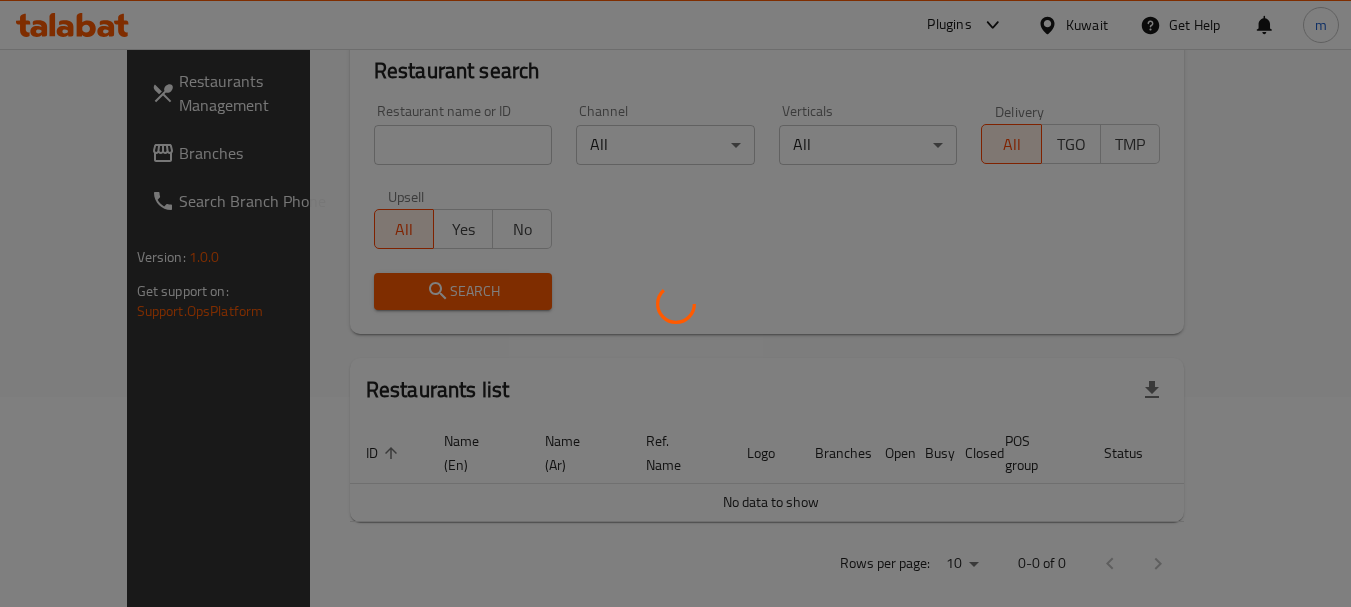 scroll, scrollTop: 285, scrollLeft: 0, axis: vertical 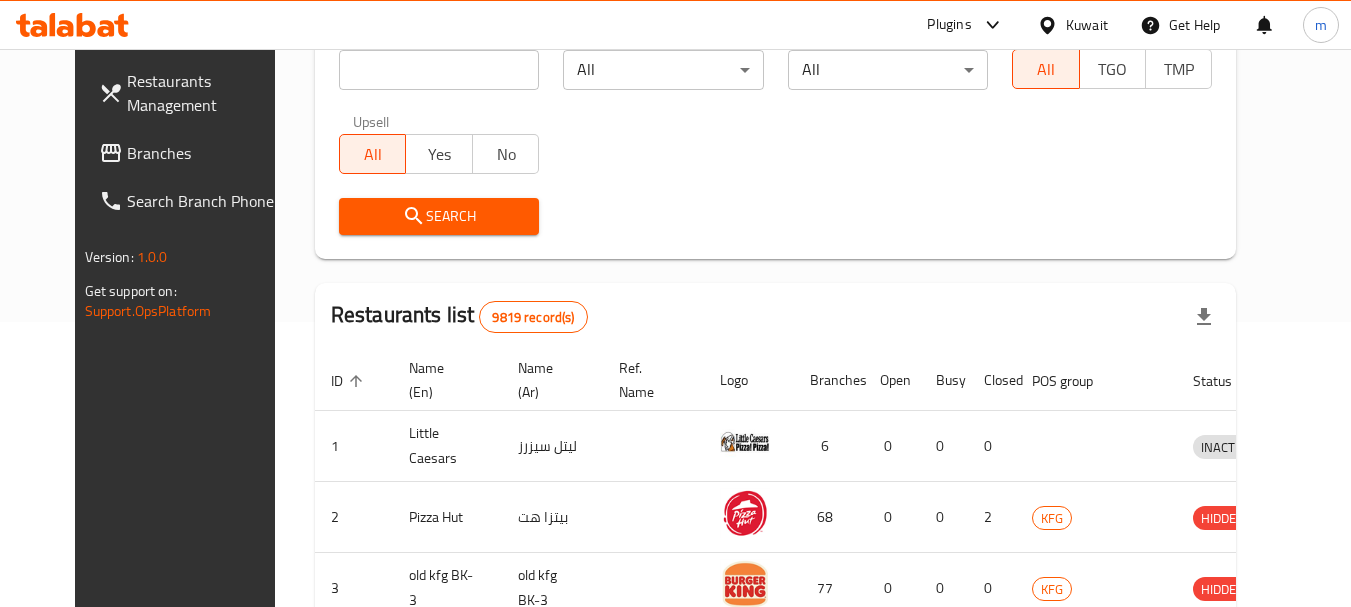 click on "Branches" at bounding box center (206, 153) 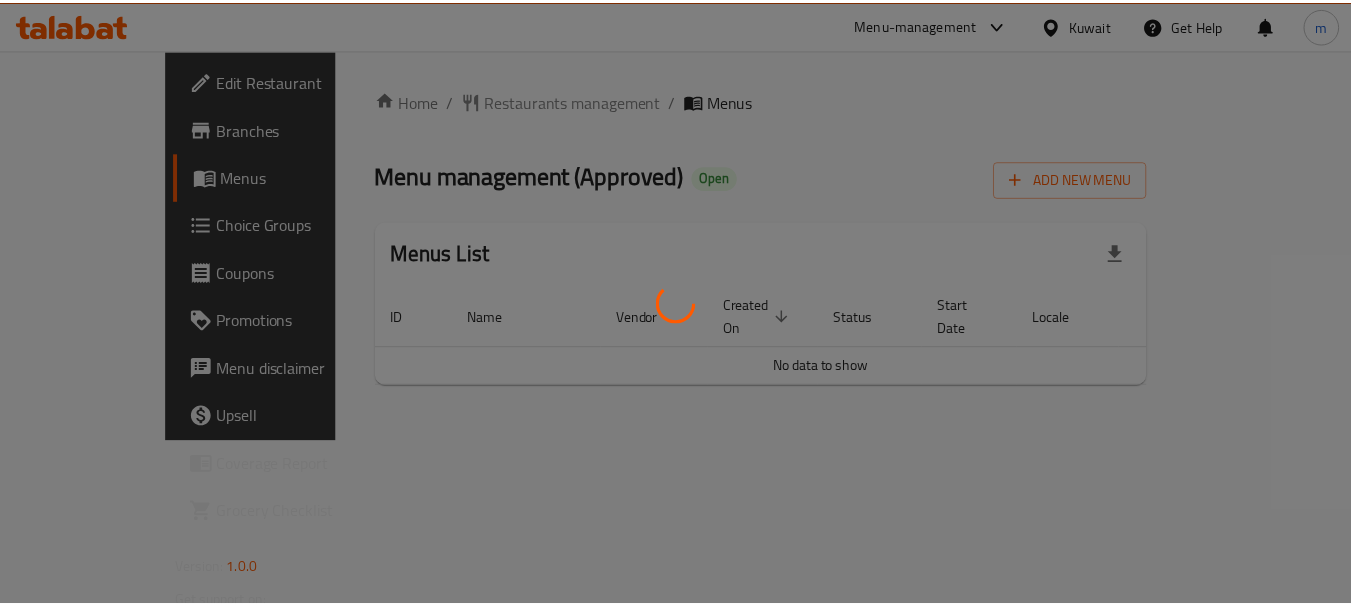 scroll, scrollTop: 0, scrollLeft: 0, axis: both 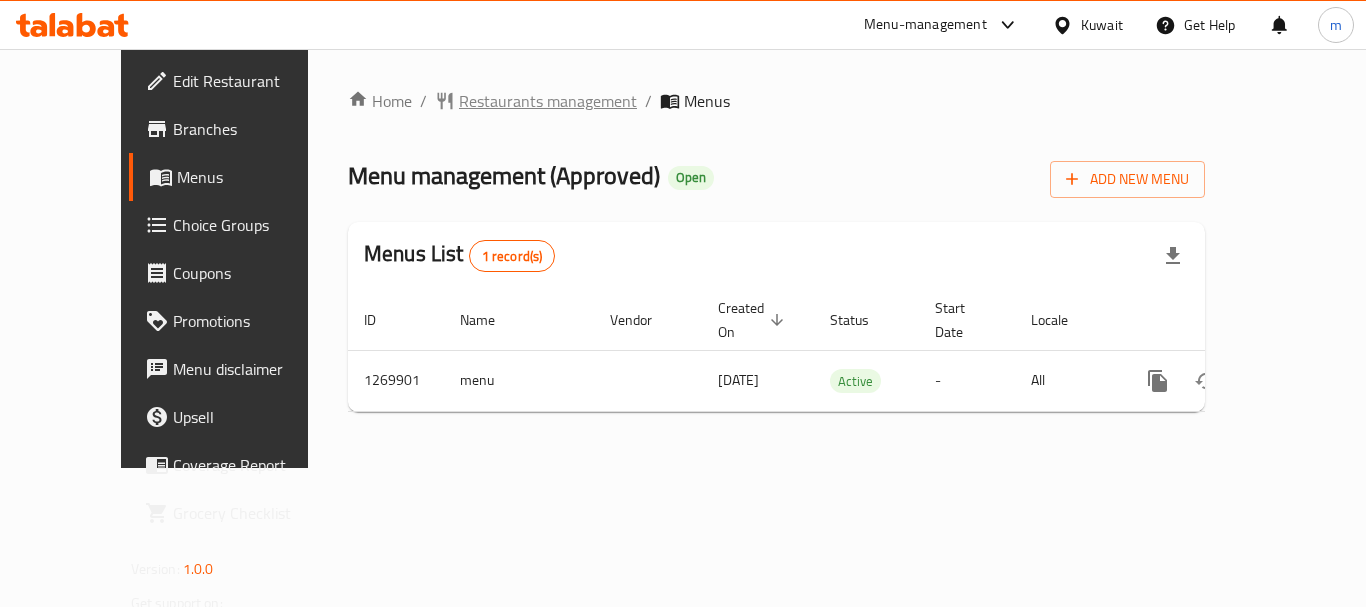 click on "Restaurants management" at bounding box center (548, 101) 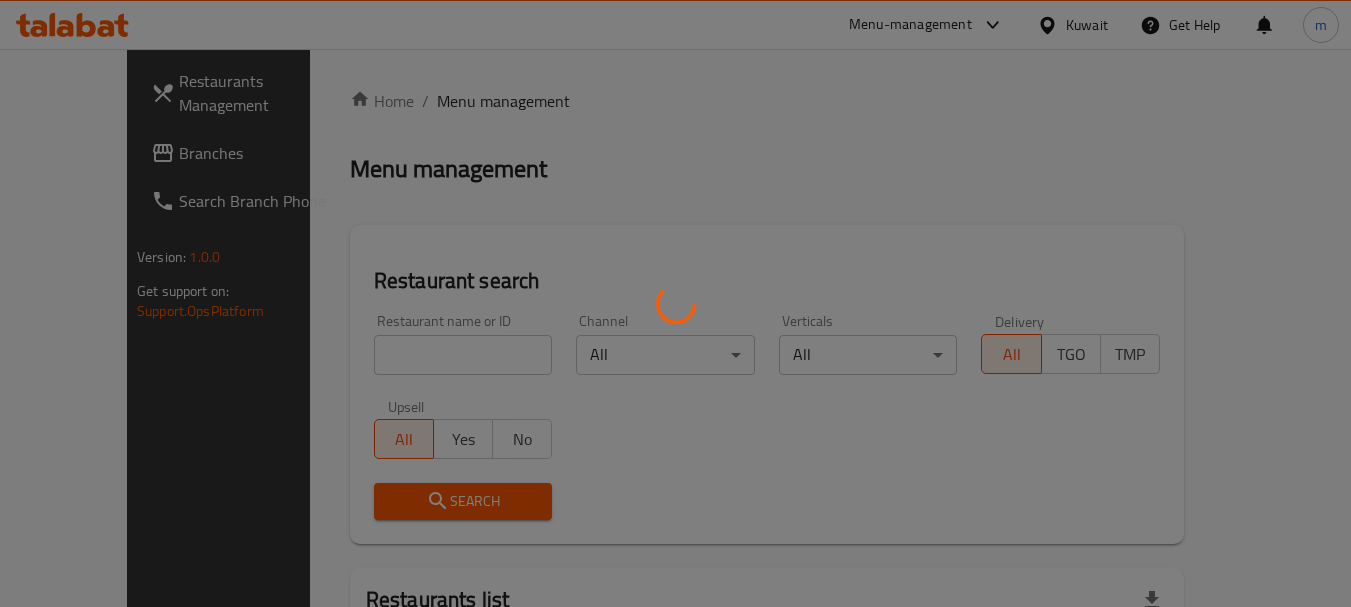 click at bounding box center (675, 303) 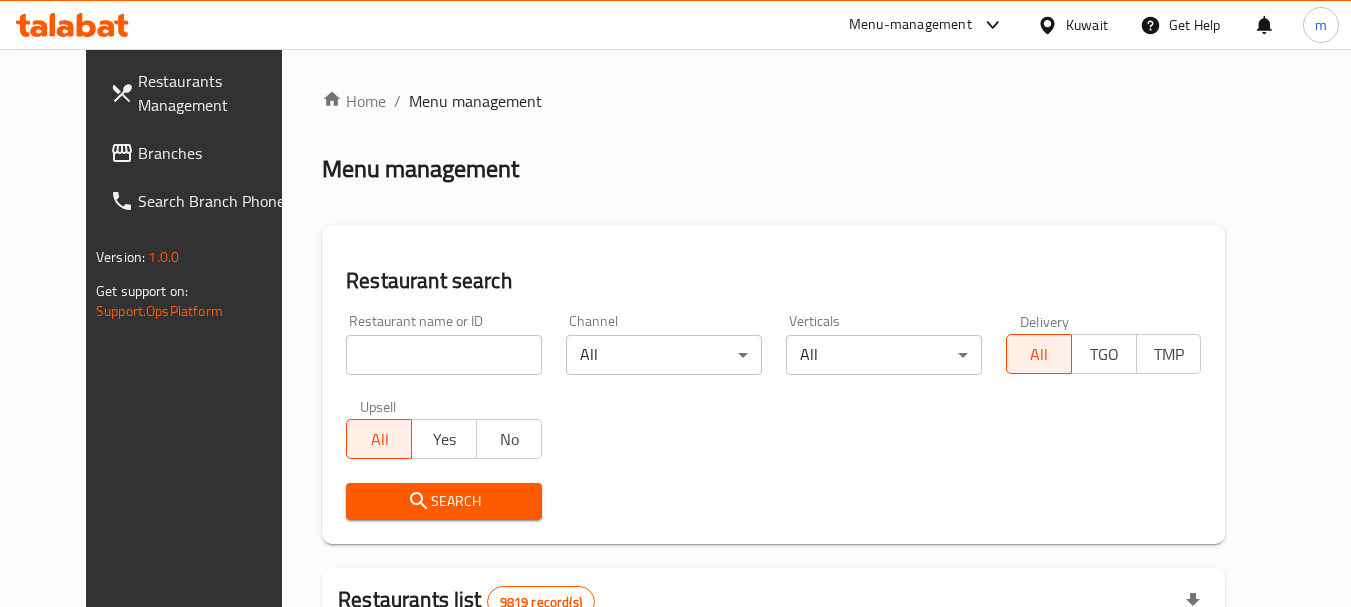 click at bounding box center (444, 355) 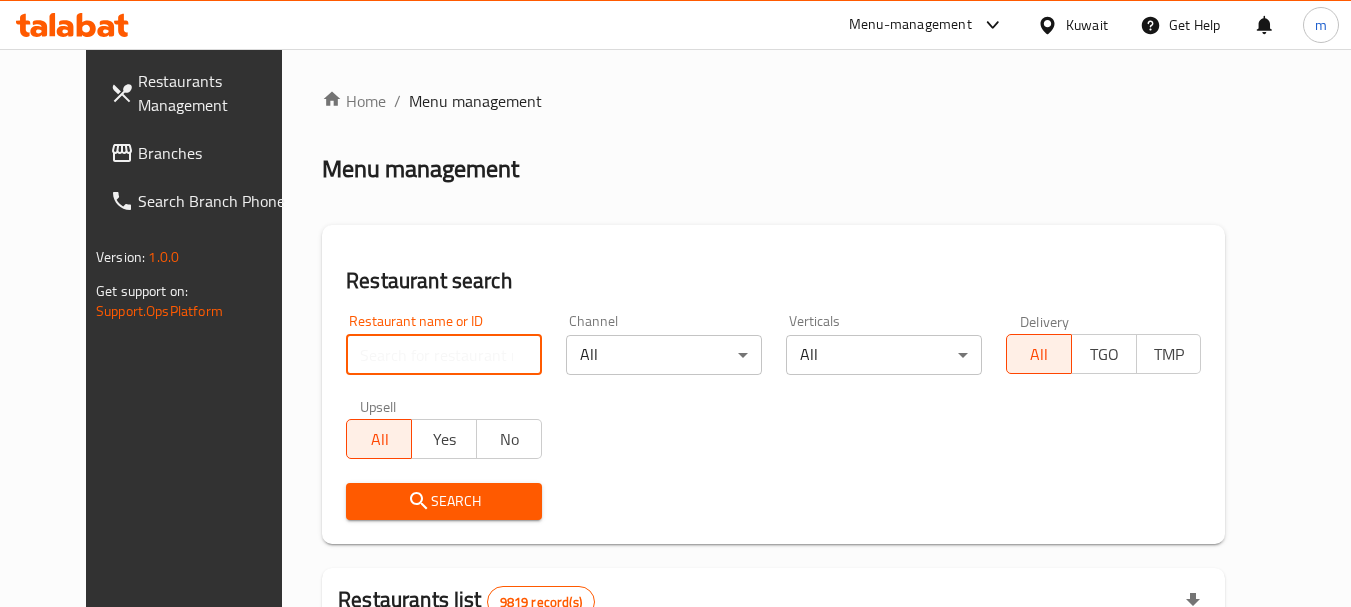 paste on "688863" 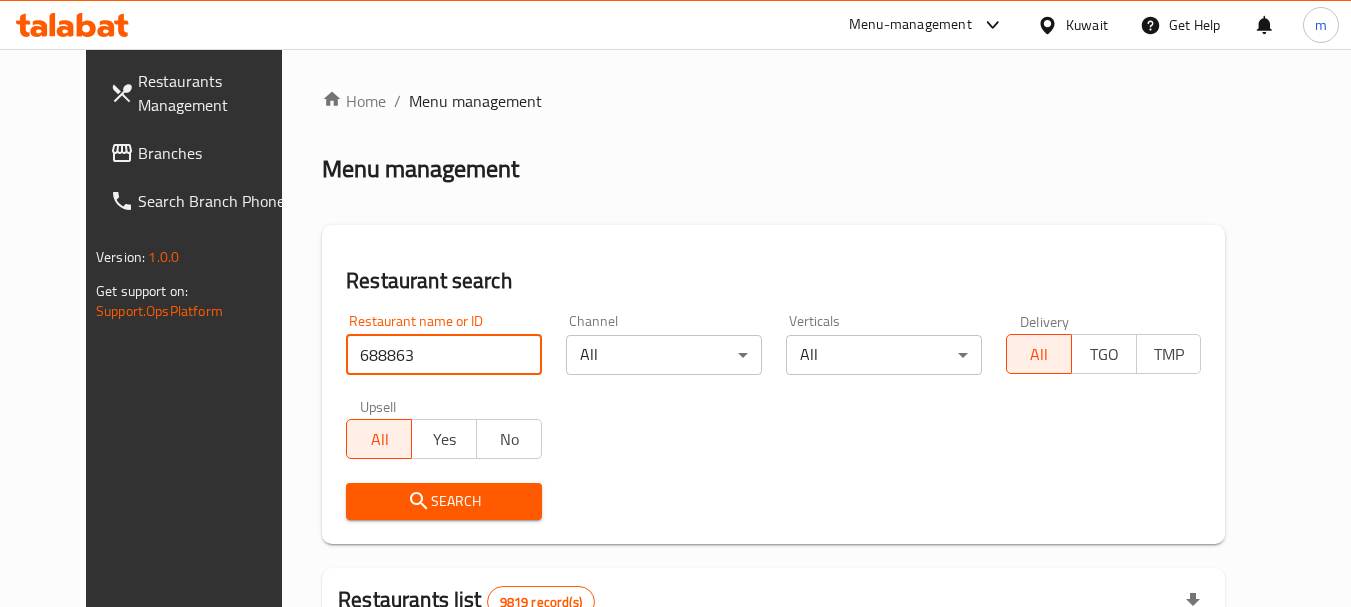 type on "688863" 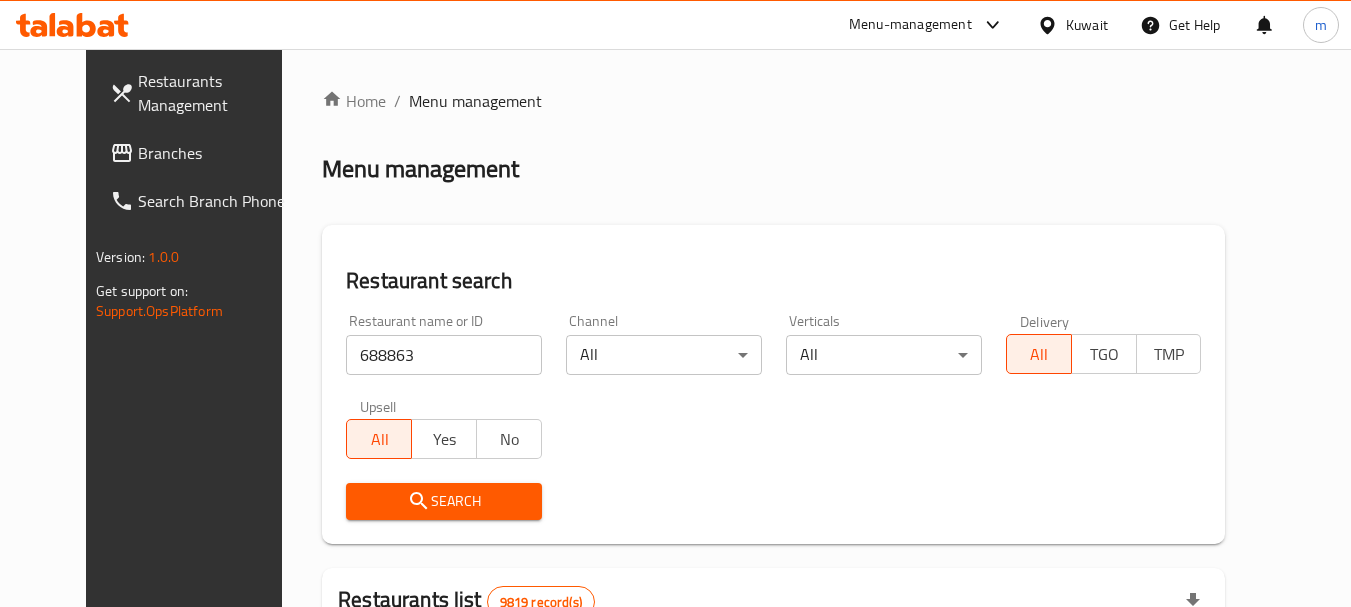 click 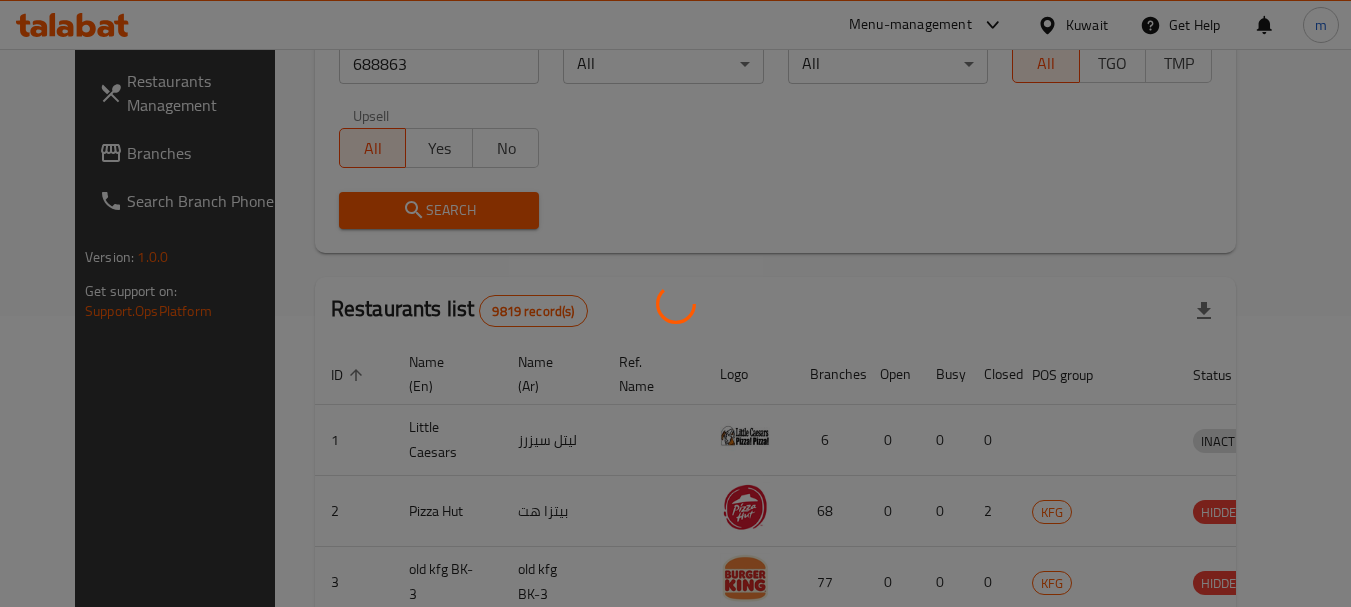 scroll, scrollTop: 300, scrollLeft: 0, axis: vertical 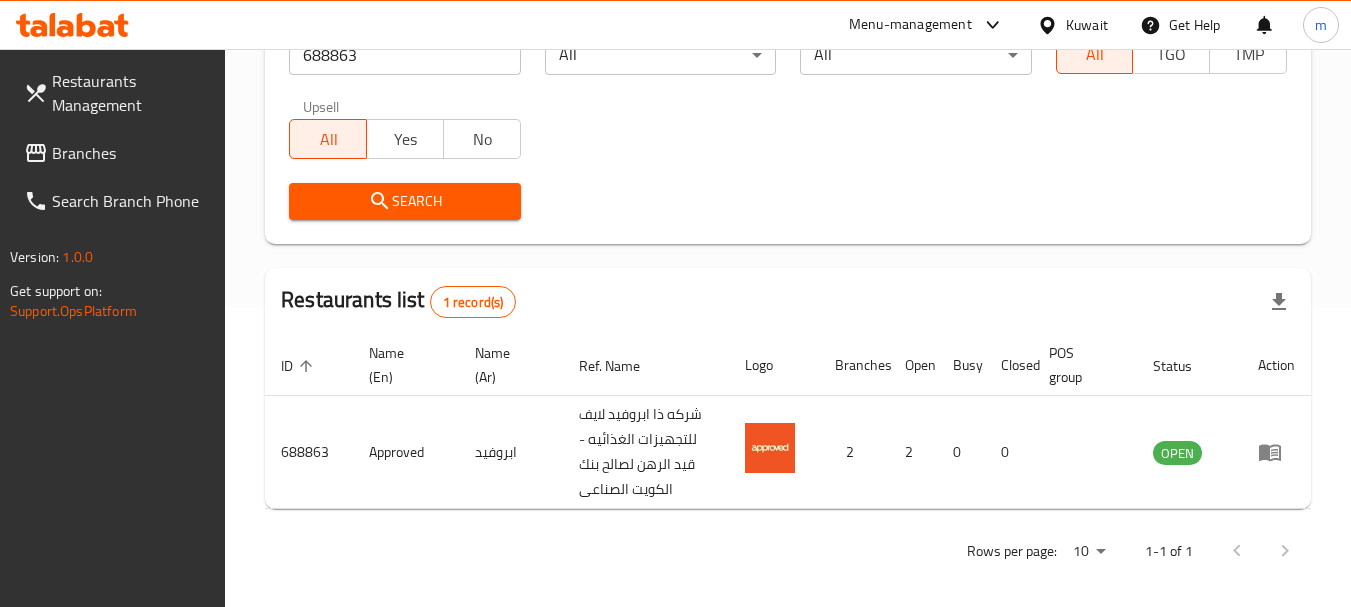 click on "Kuwait" at bounding box center [1087, 25] 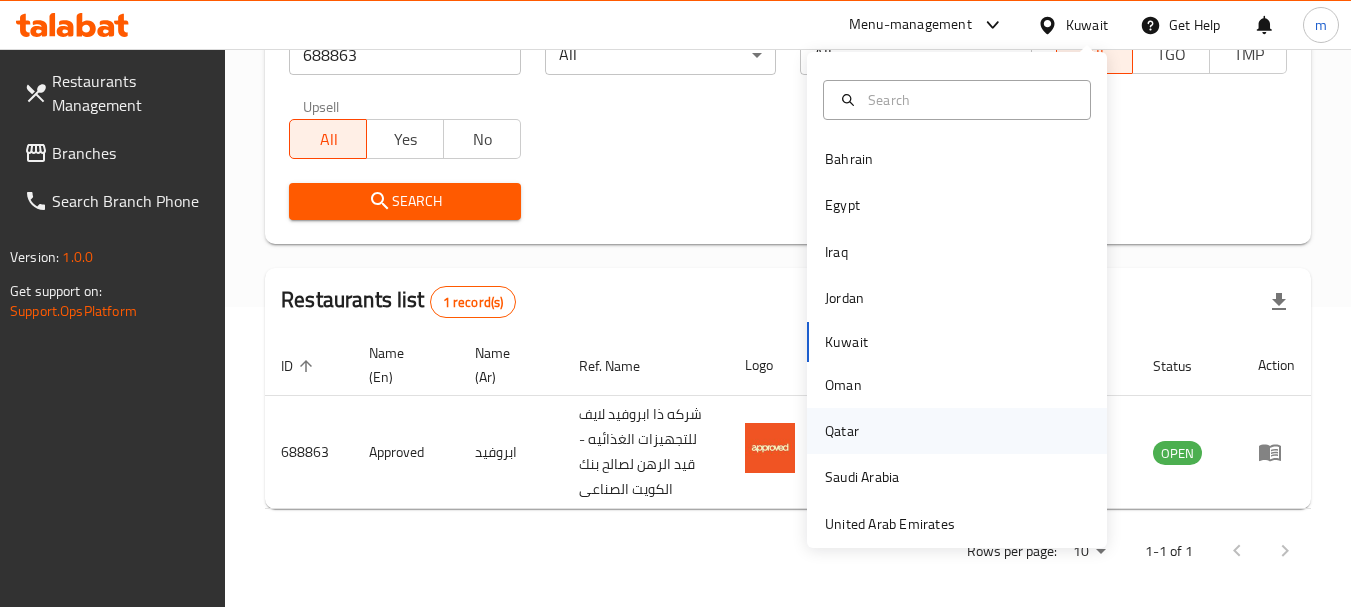 click on "Qatar" at bounding box center [842, 431] 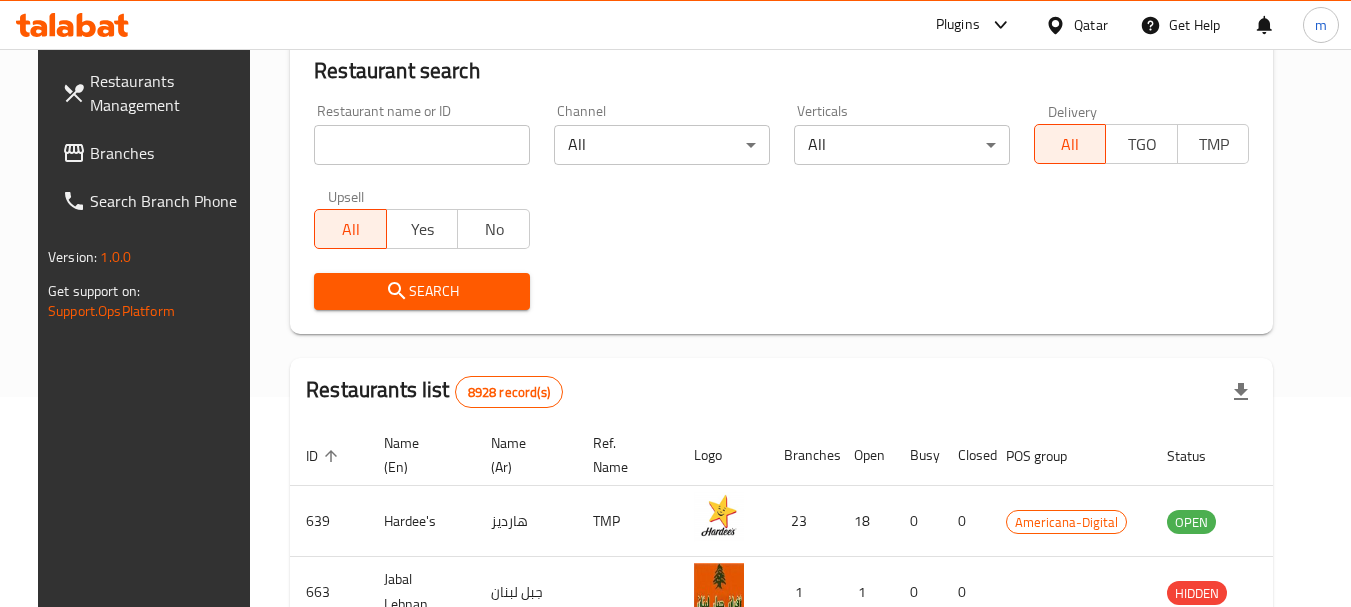 scroll, scrollTop: 300, scrollLeft: 0, axis: vertical 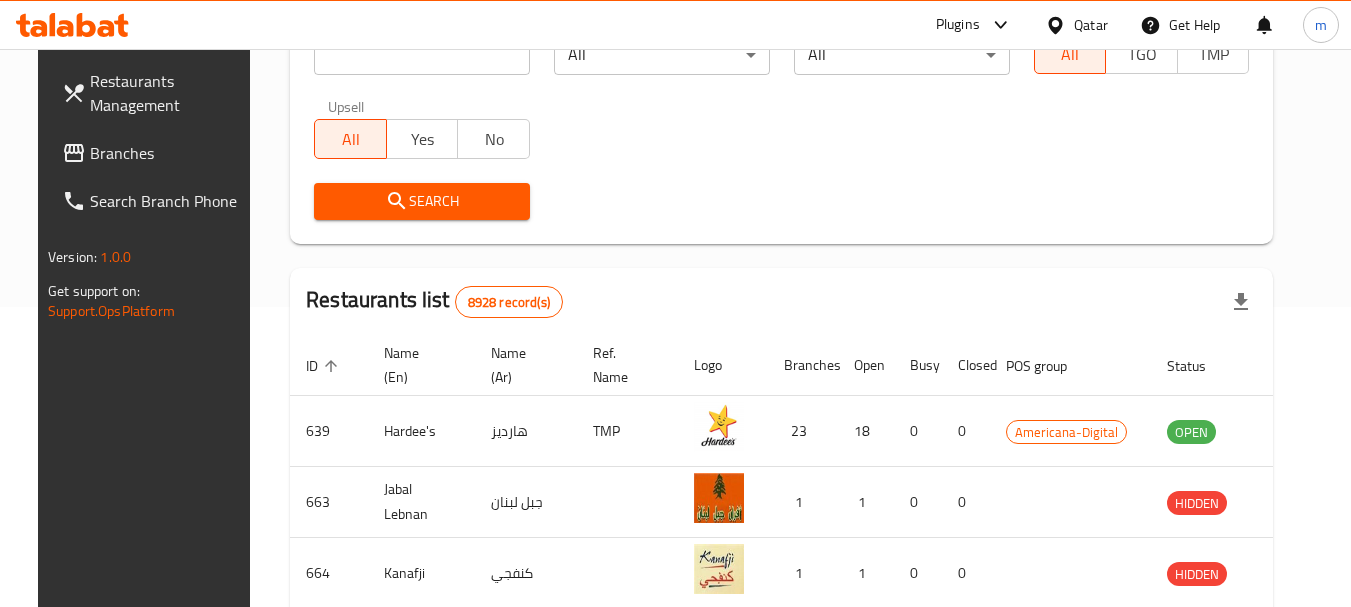 click on "Branches" at bounding box center (169, 153) 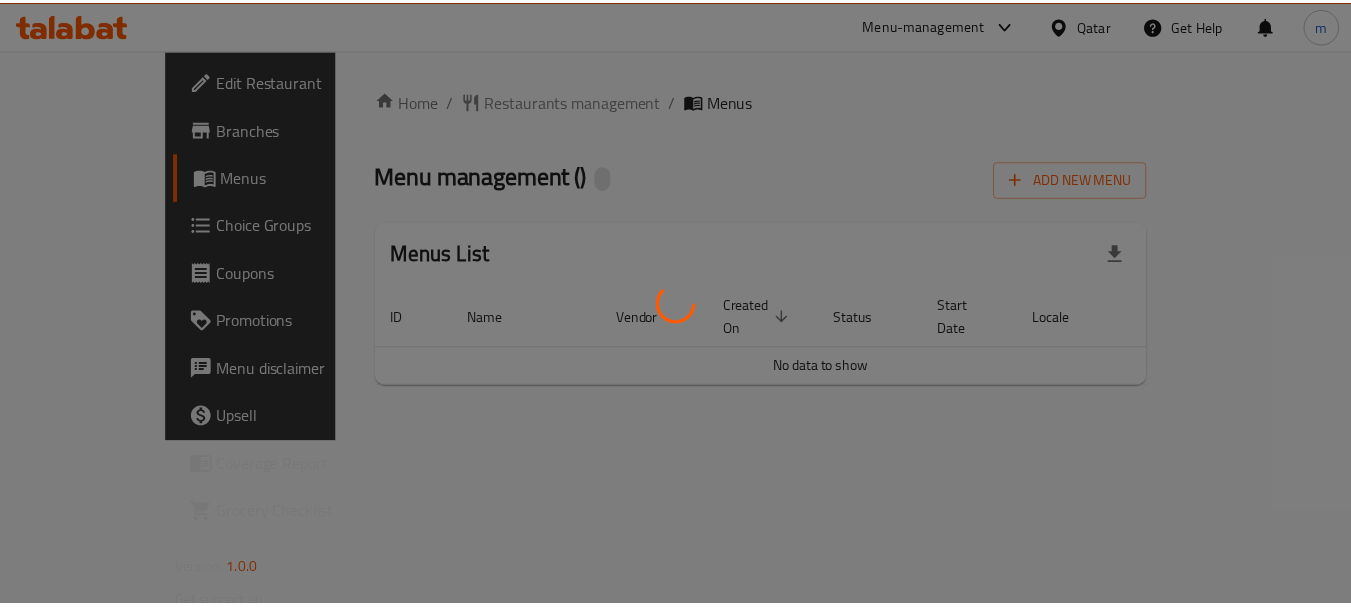 scroll, scrollTop: 0, scrollLeft: 0, axis: both 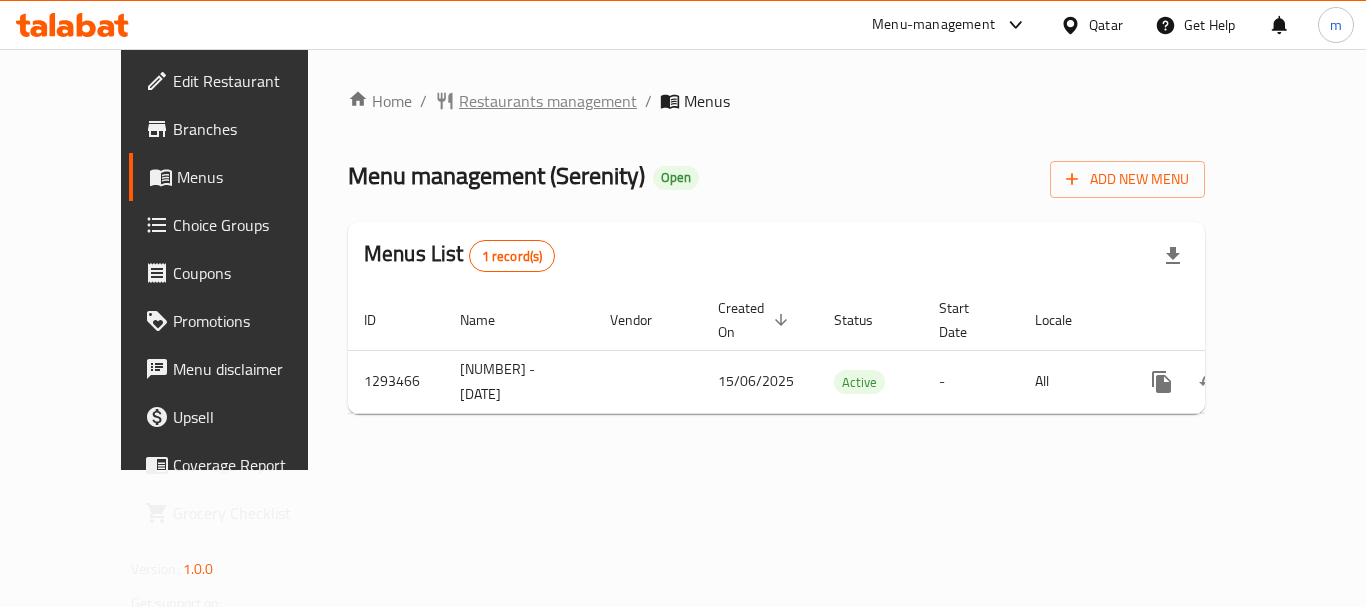 click on "Restaurants management" at bounding box center [548, 101] 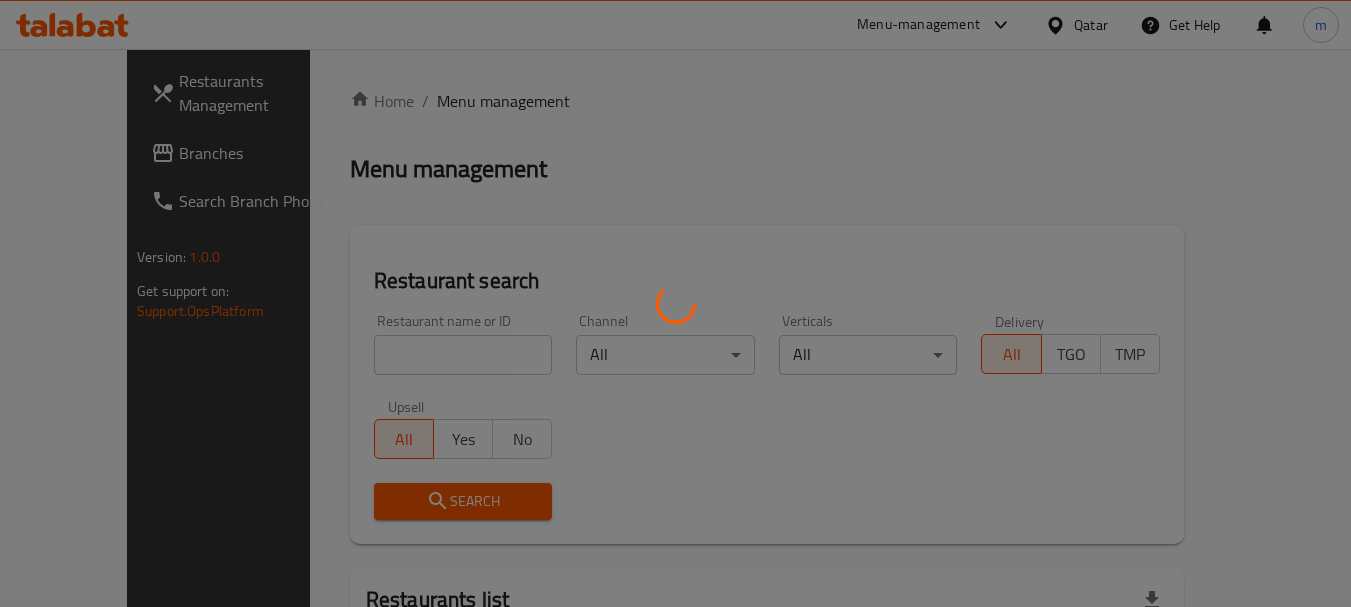 click at bounding box center (675, 303) 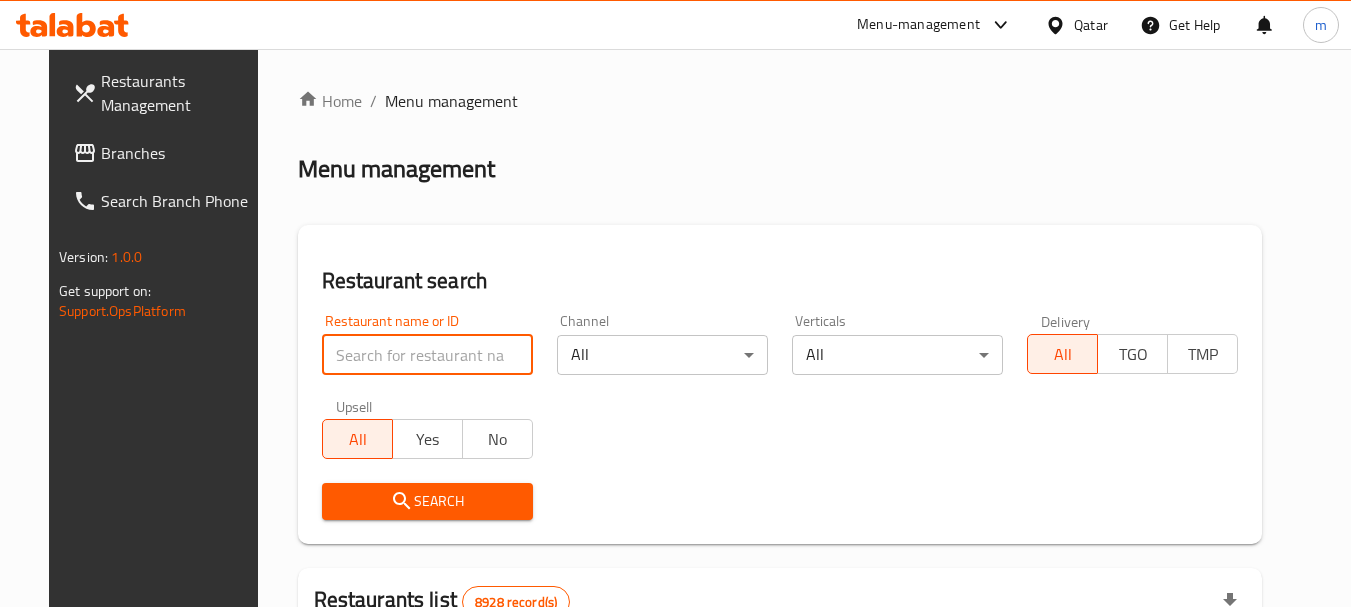 click at bounding box center (427, 355) 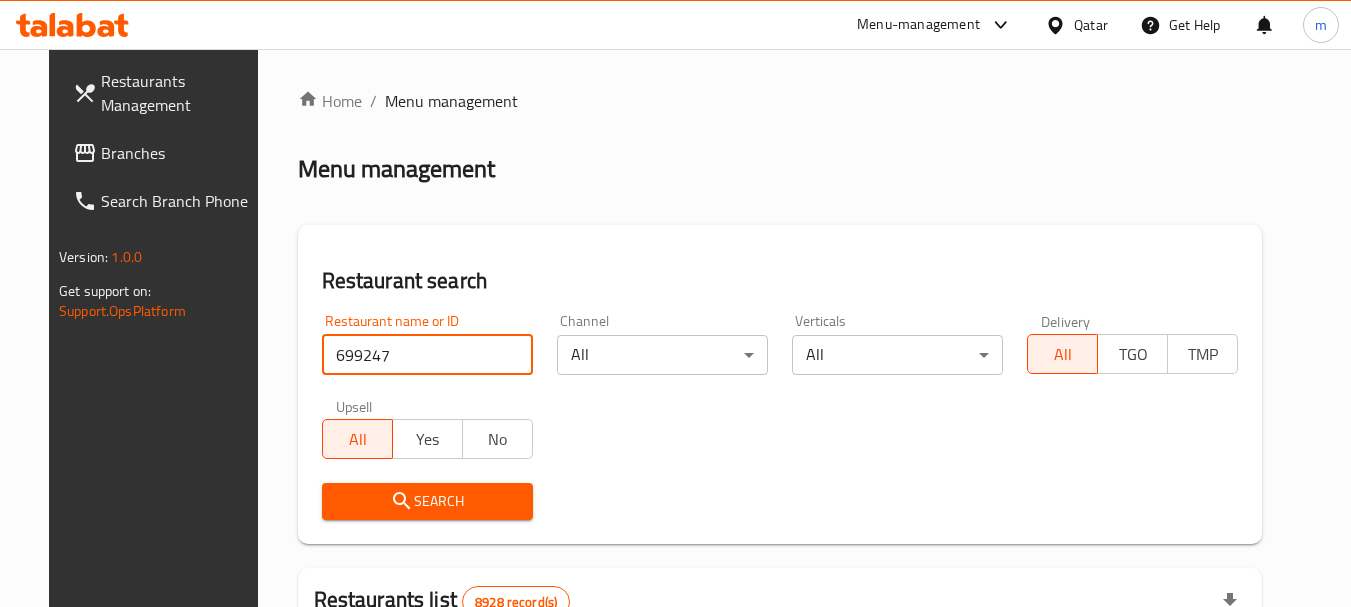 type on "699247" 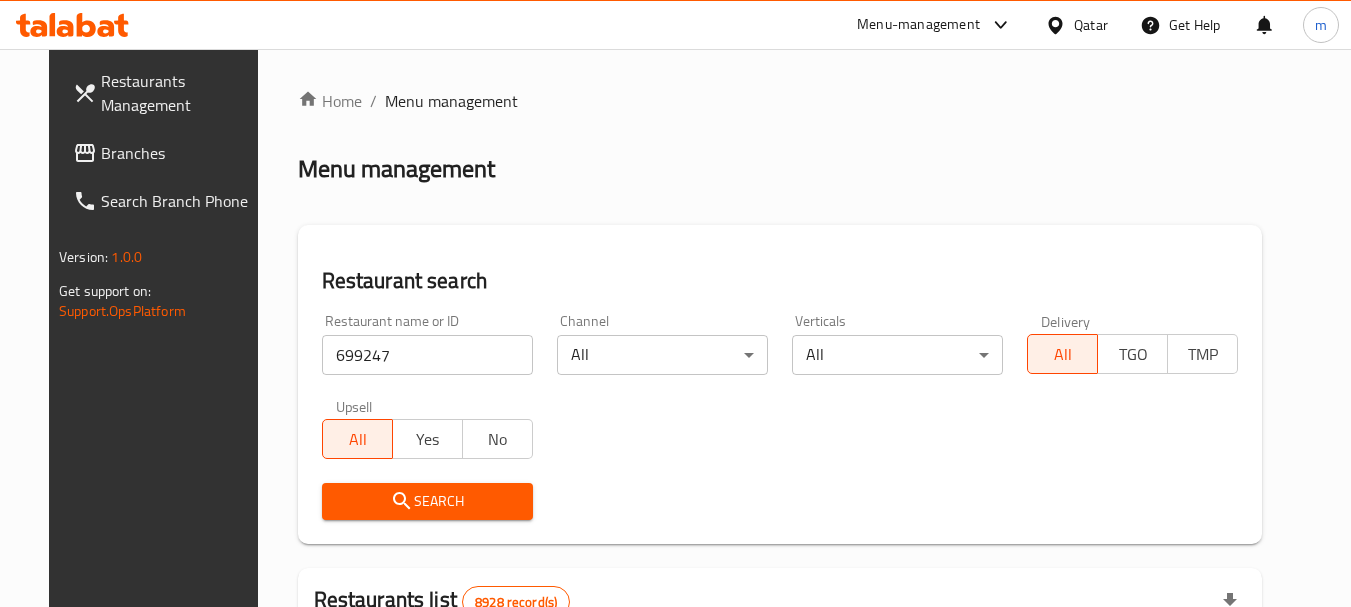 click on "Search" at bounding box center (427, 501) 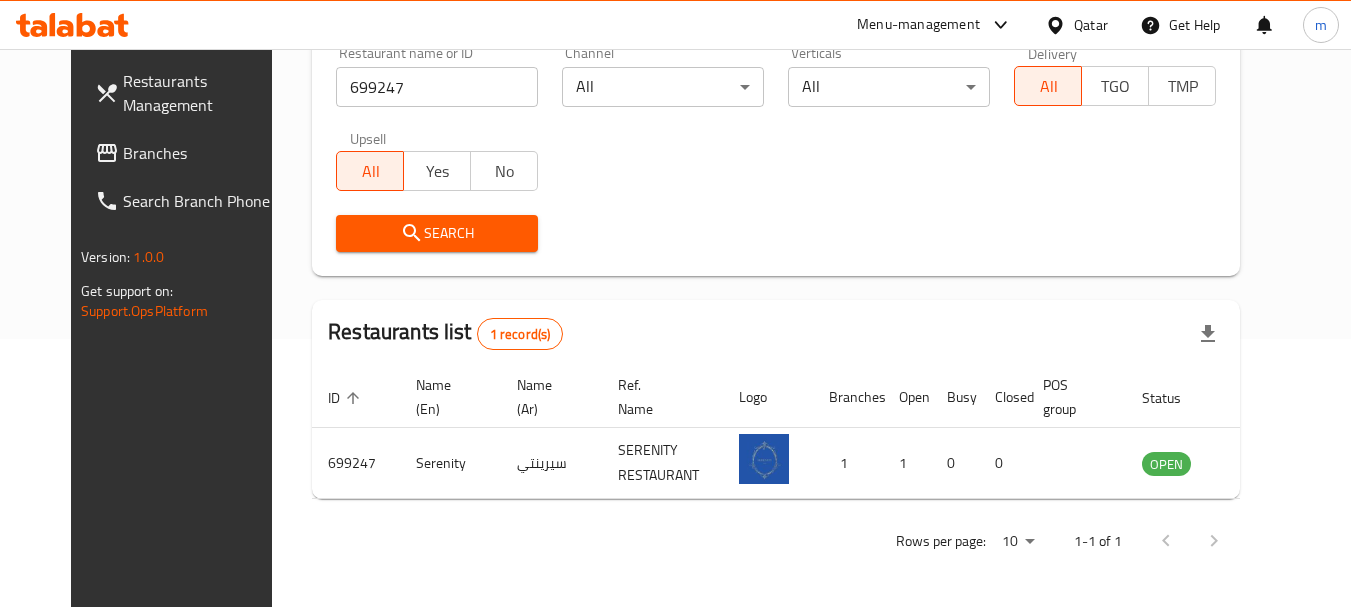 scroll, scrollTop: 268, scrollLeft: 0, axis: vertical 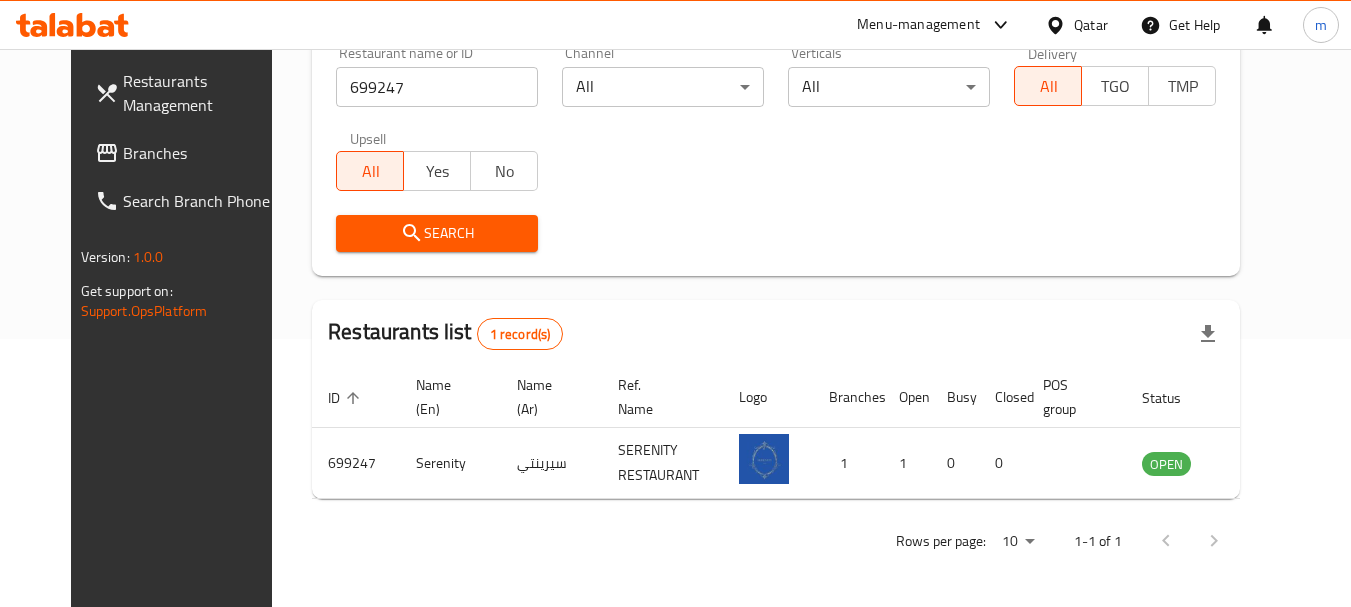 click on "Qatar" at bounding box center (1091, 25) 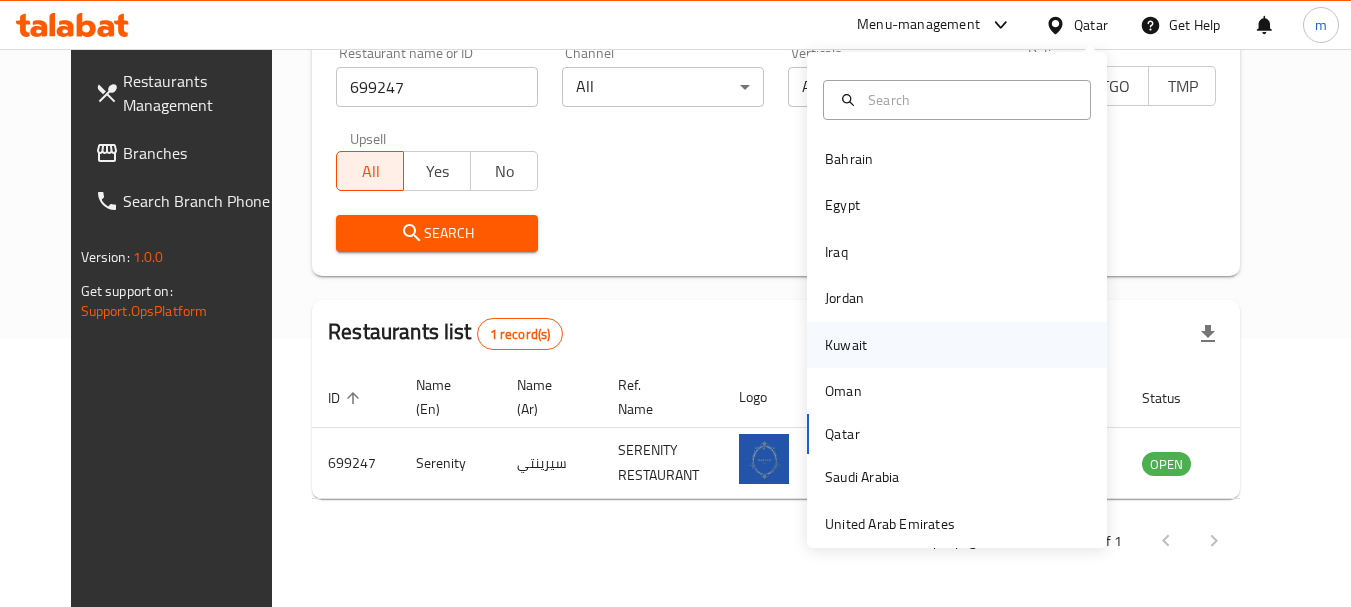 click on "Kuwait" at bounding box center (846, 345) 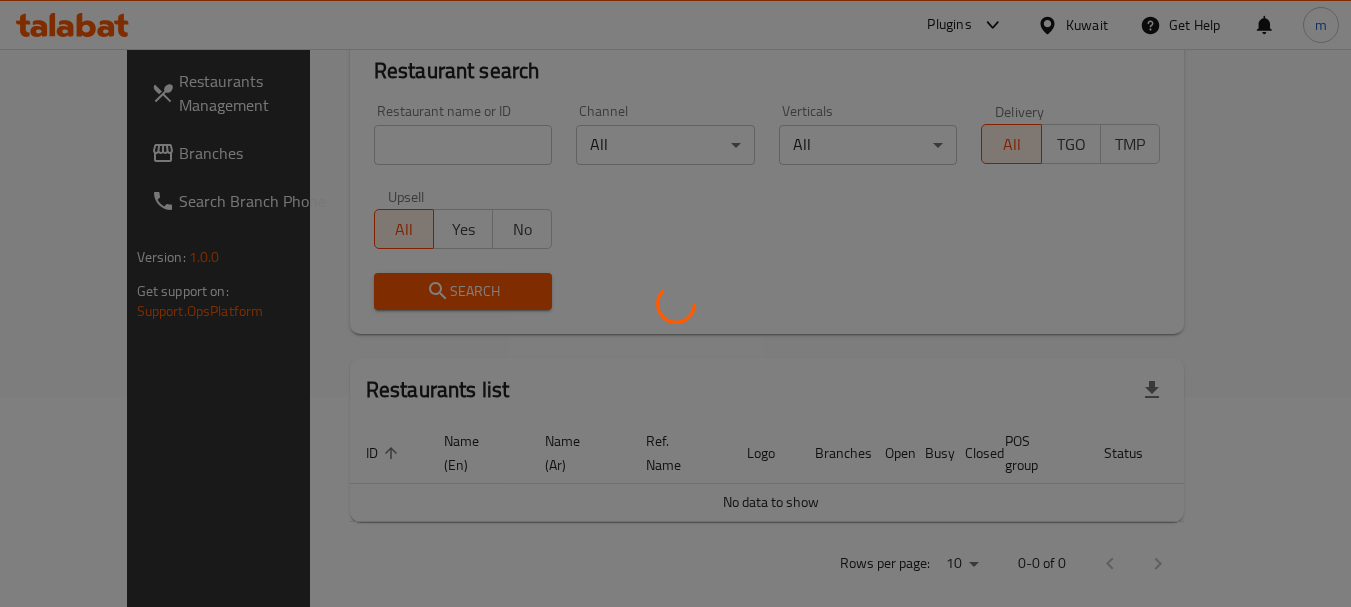 scroll, scrollTop: 268, scrollLeft: 0, axis: vertical 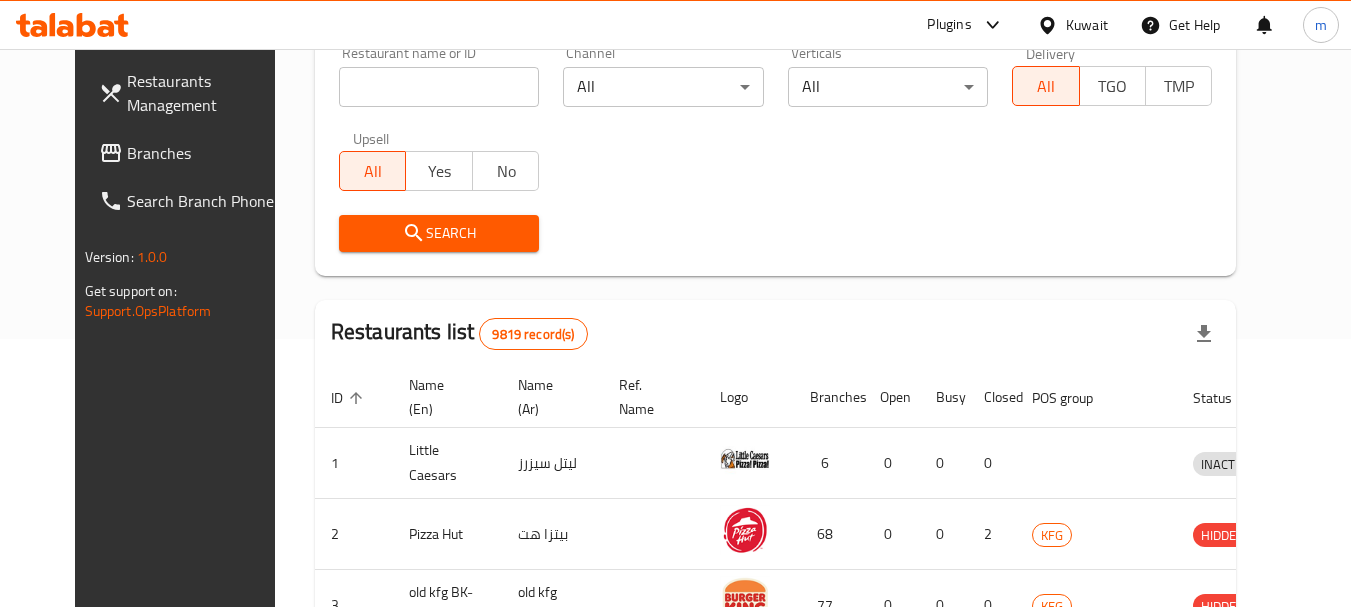 click on "Branches" at bounding box center [192, 153] 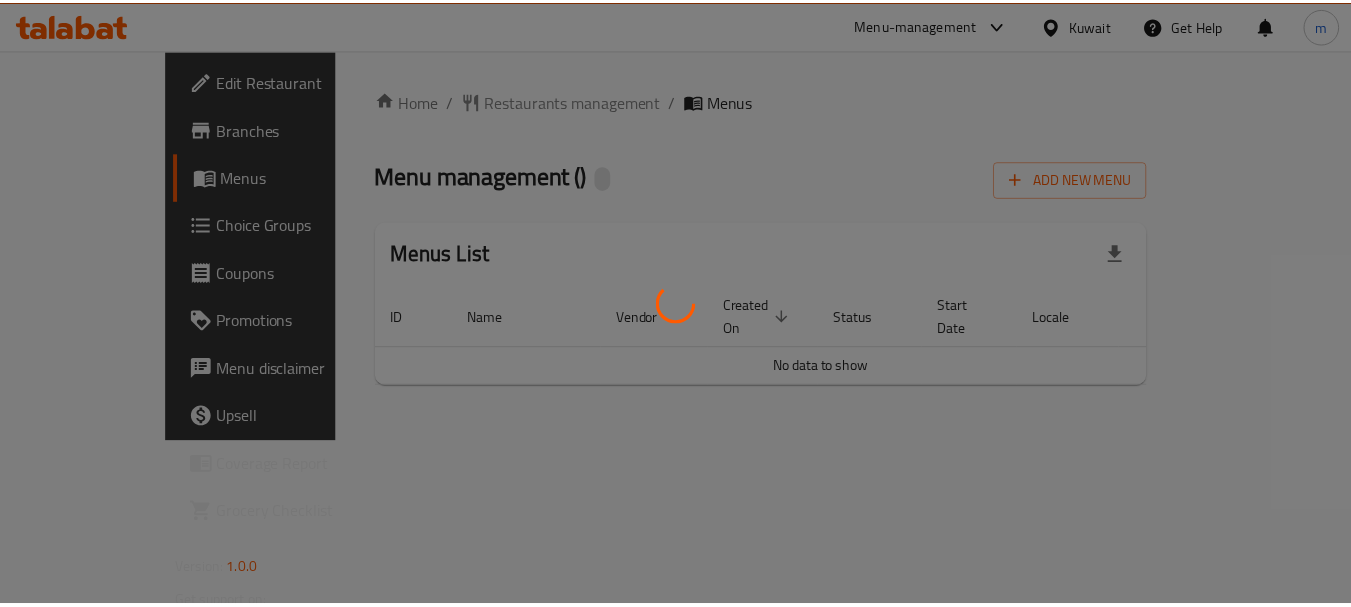 scroll, scrollTop: 0, scrollLeft: 0, axis: both 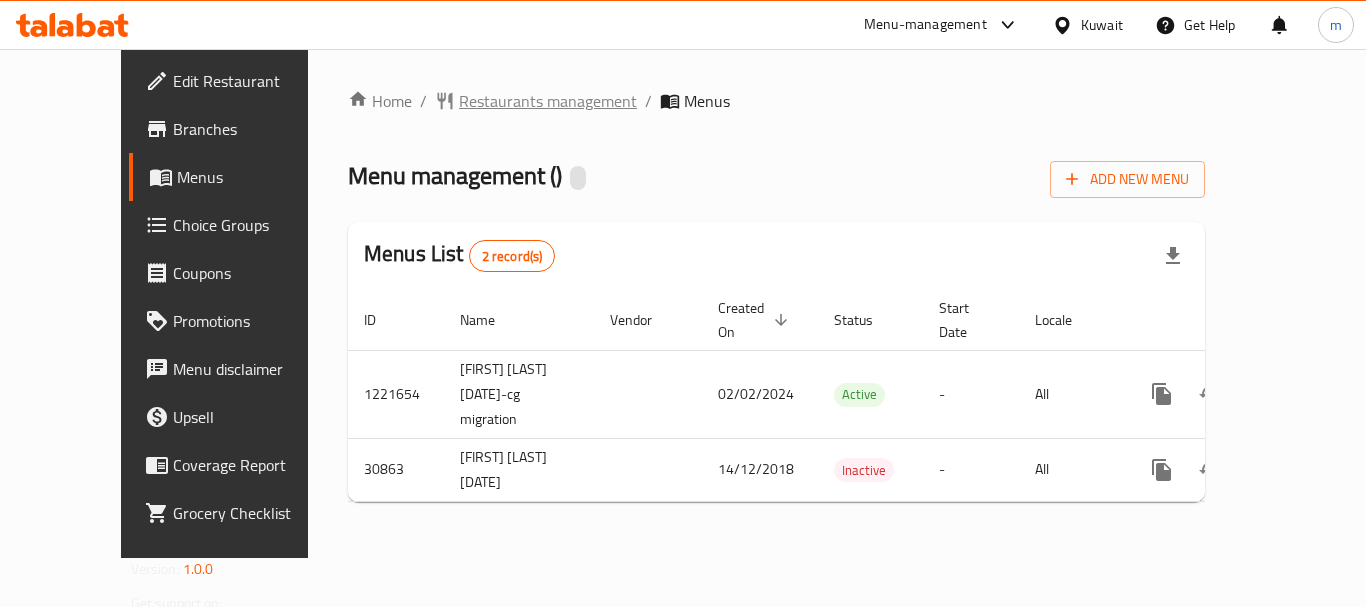 click on "Restaurants management" at bounding box center (548, 101) 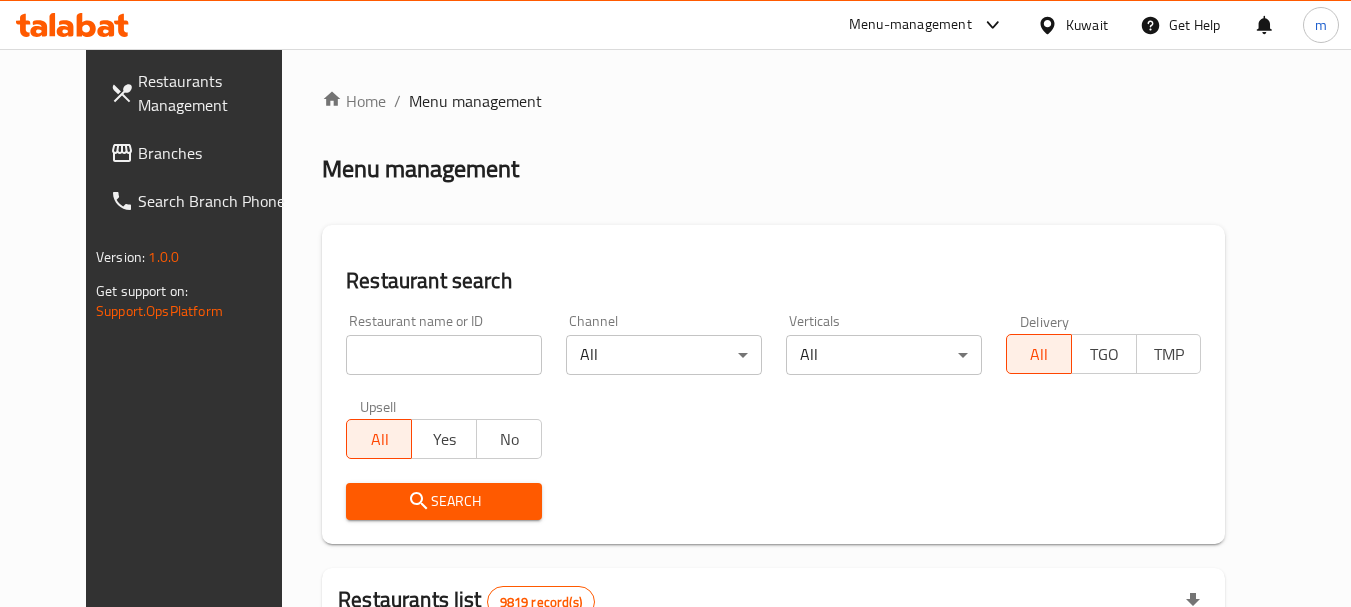 click at bounding box center (675, 303) 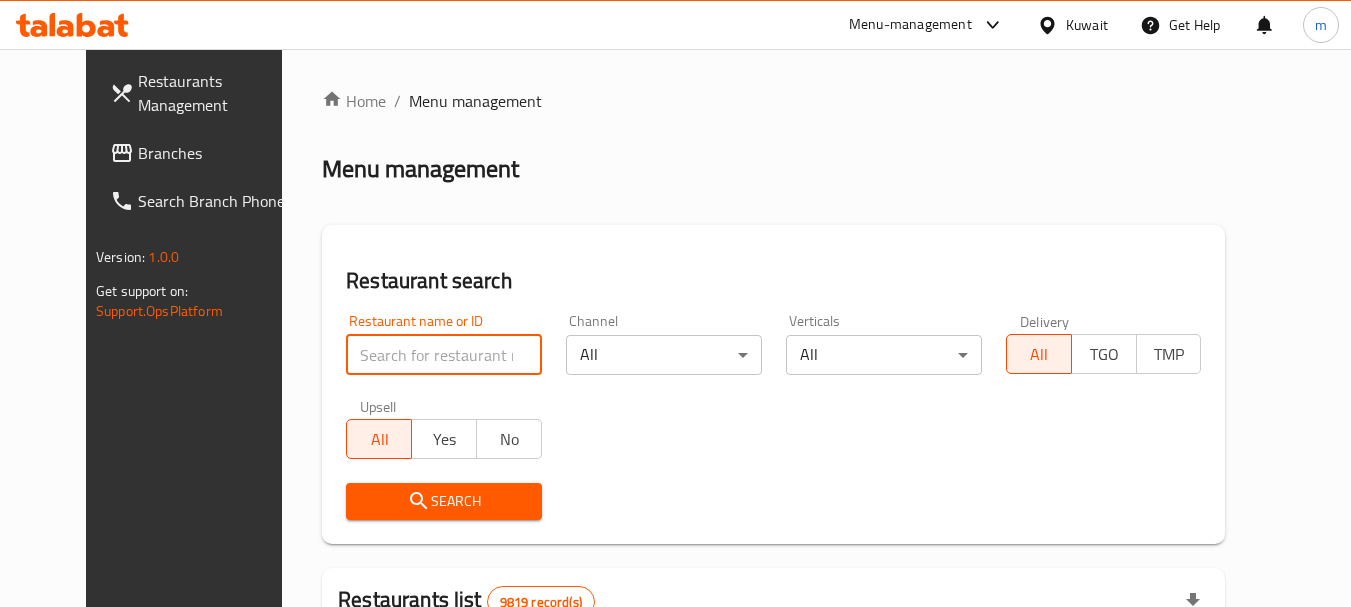 click at bounding box center (444, 355) 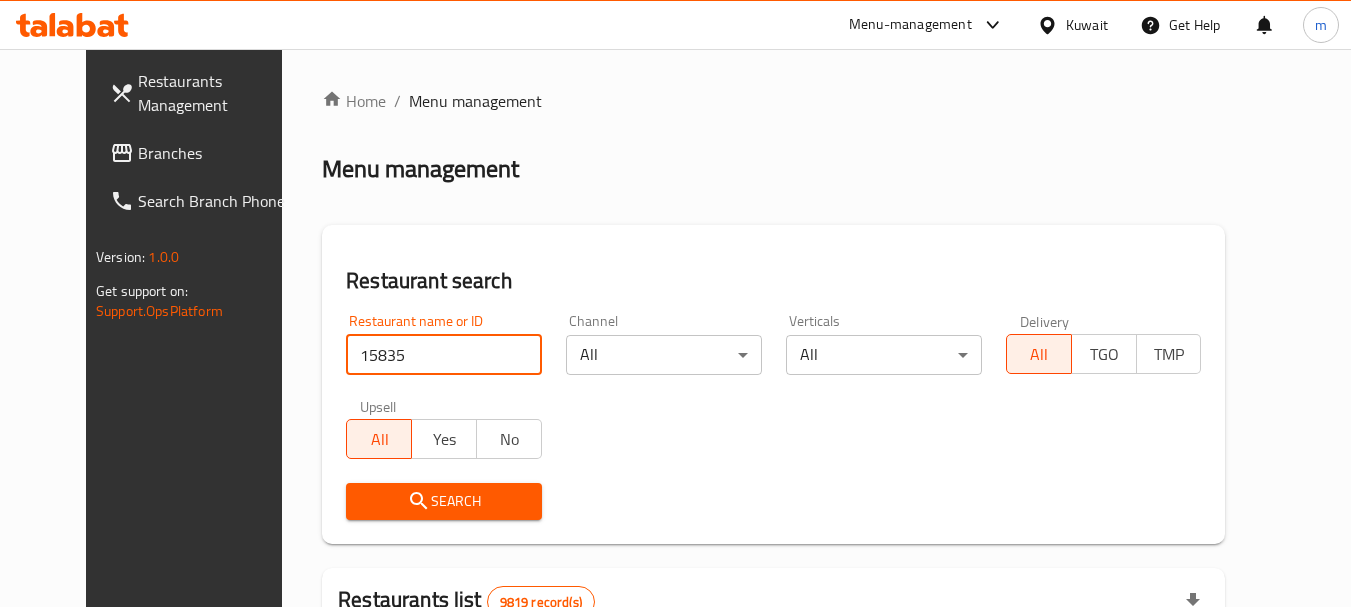 type on "15835" 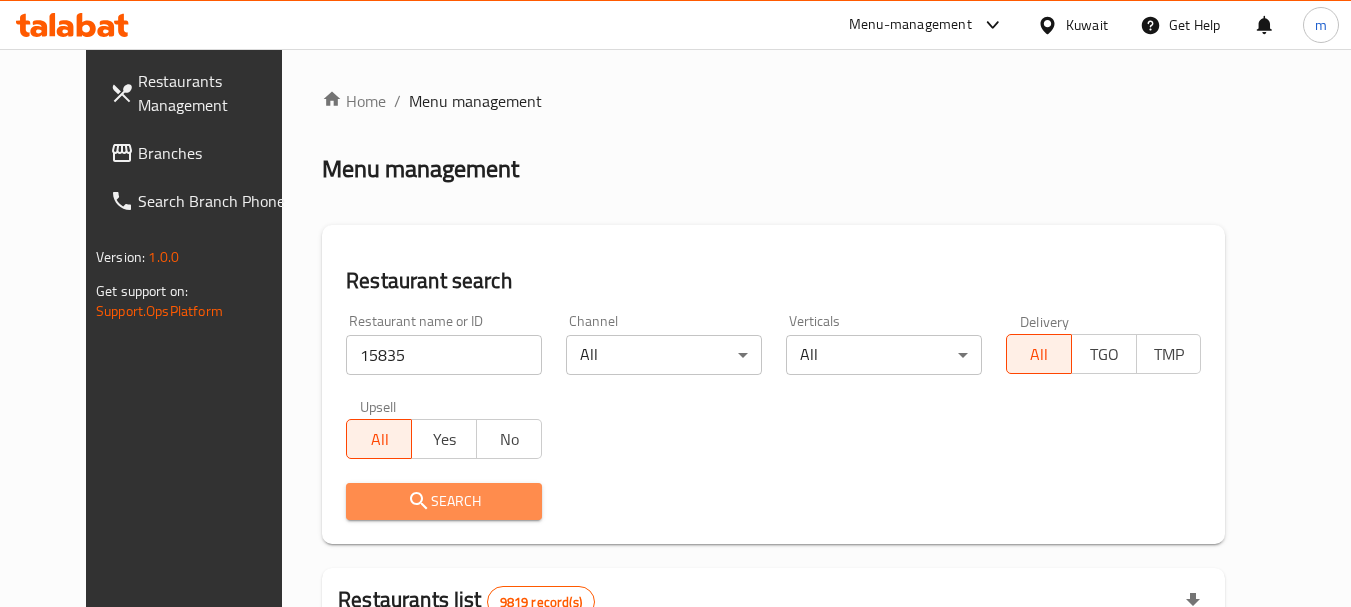click on "Search" at bounding box center (444, 501) 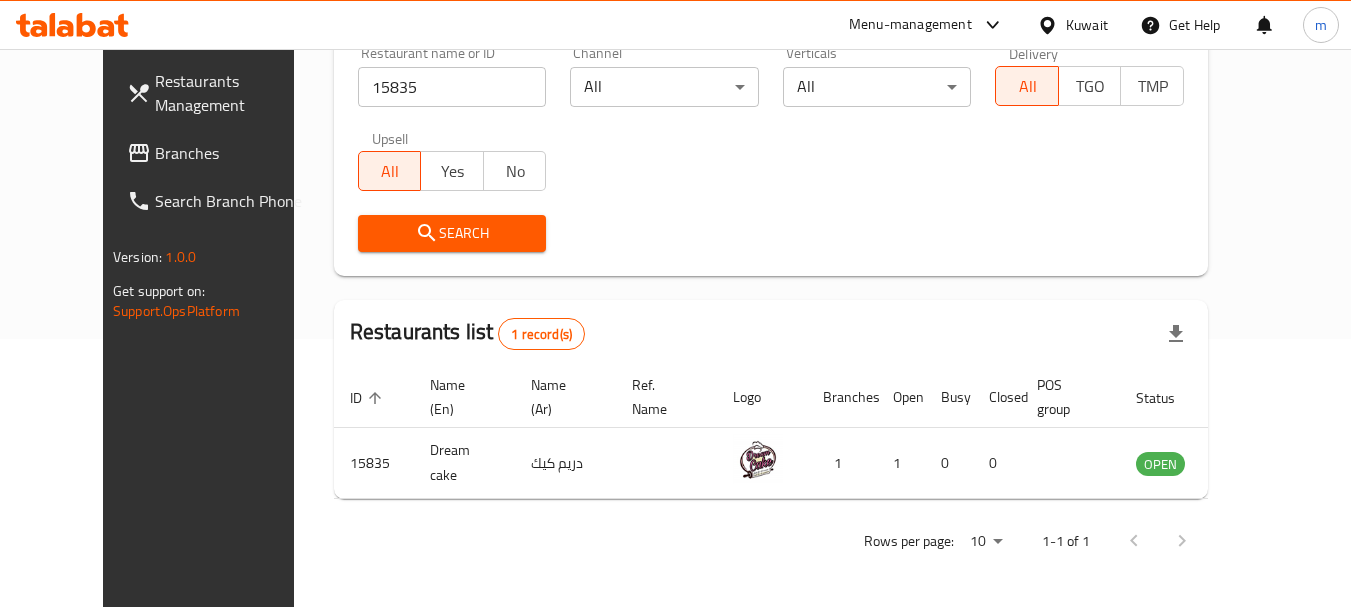 scroll, scrollTop: 268, scrollLeft: 0, axis: vertical 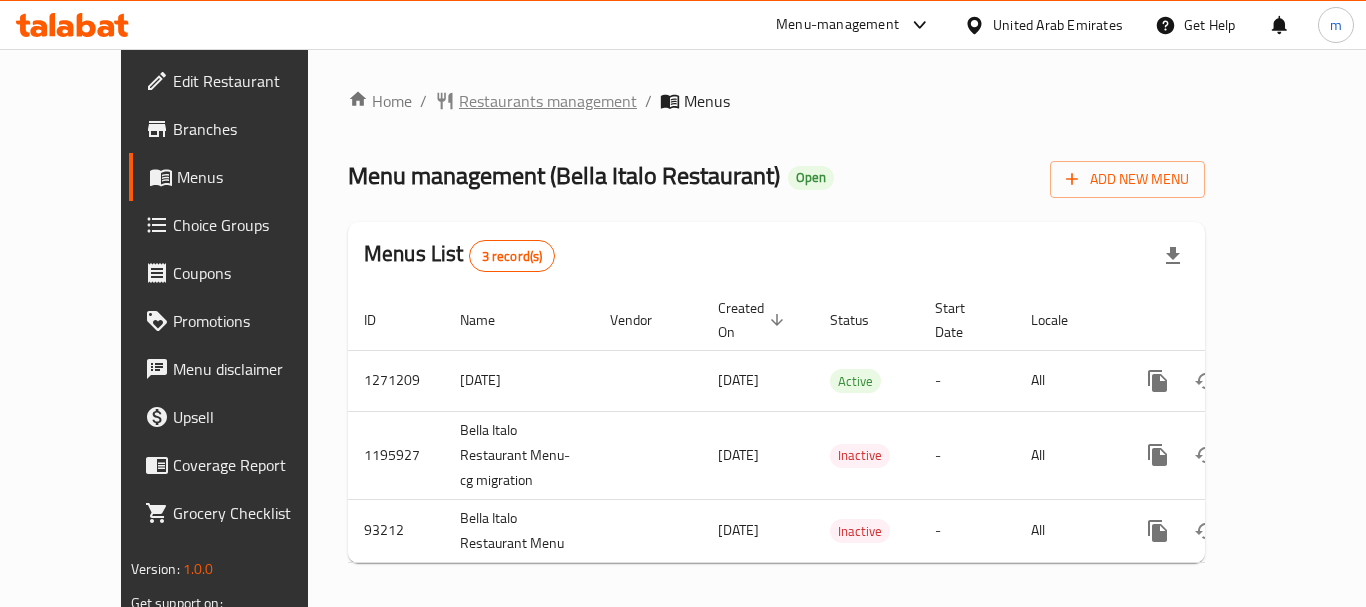 click on "Restaurants management" at bounding box center [548, 101] 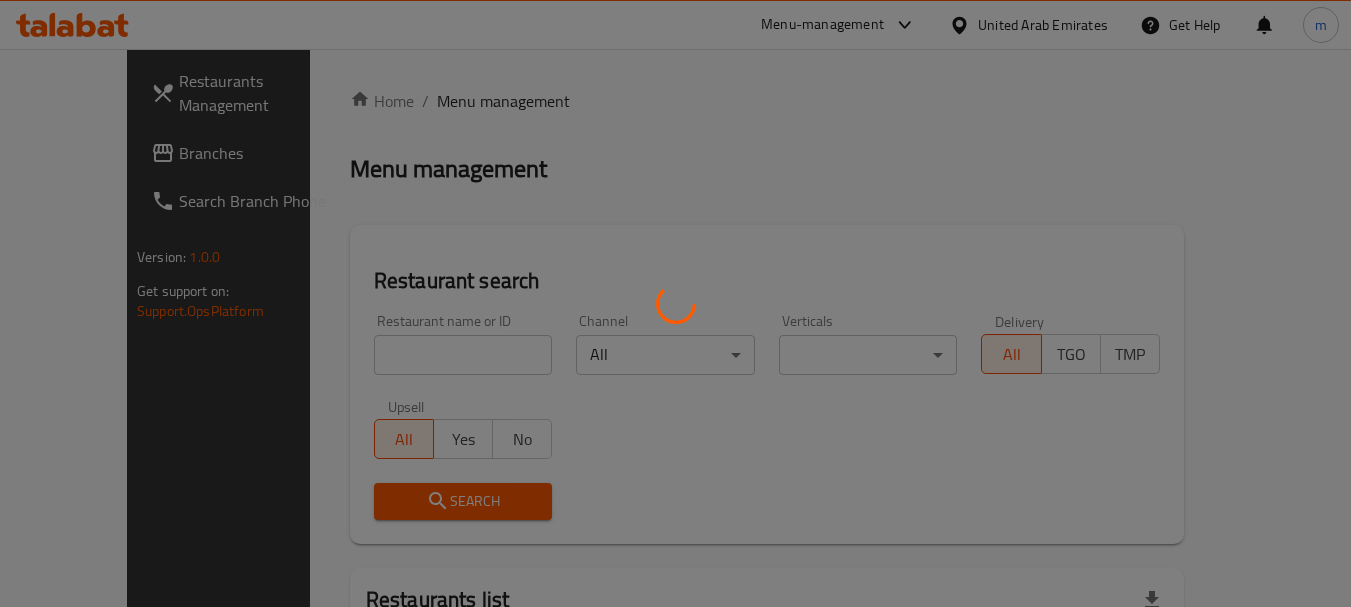 drag, startPoint x: 405, startPoint y: 360, endPoint x: 375, endPoint y: 355, distance: 30.413813 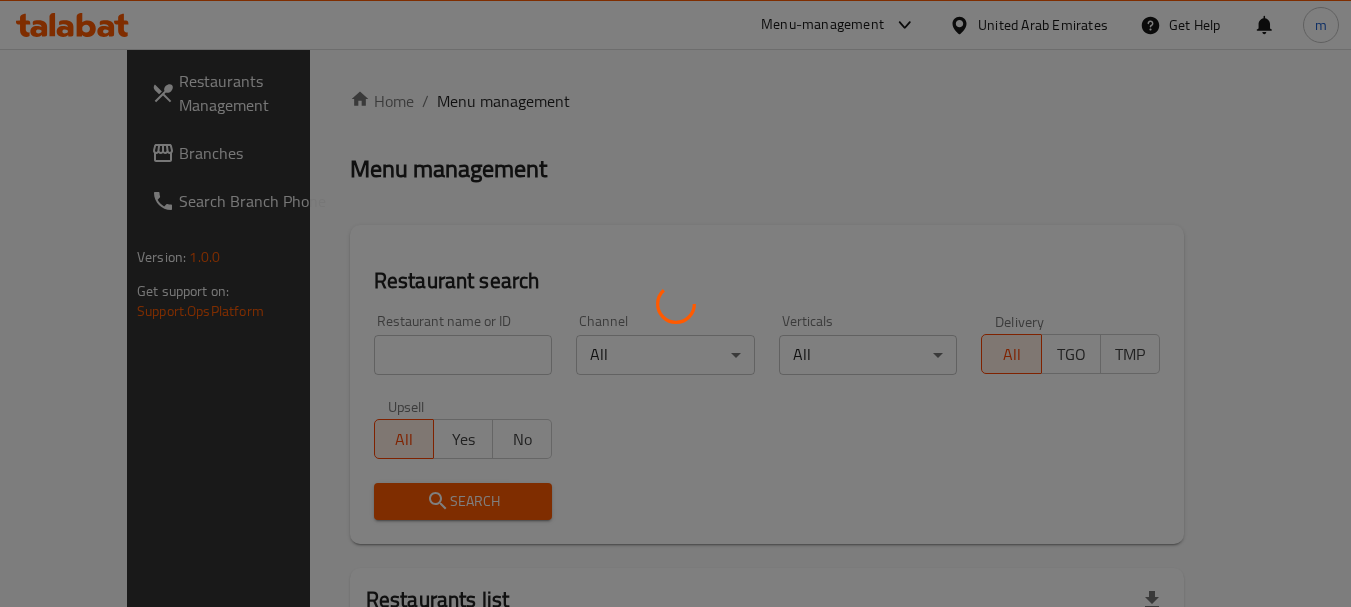 click at bounding box center (675, 303) 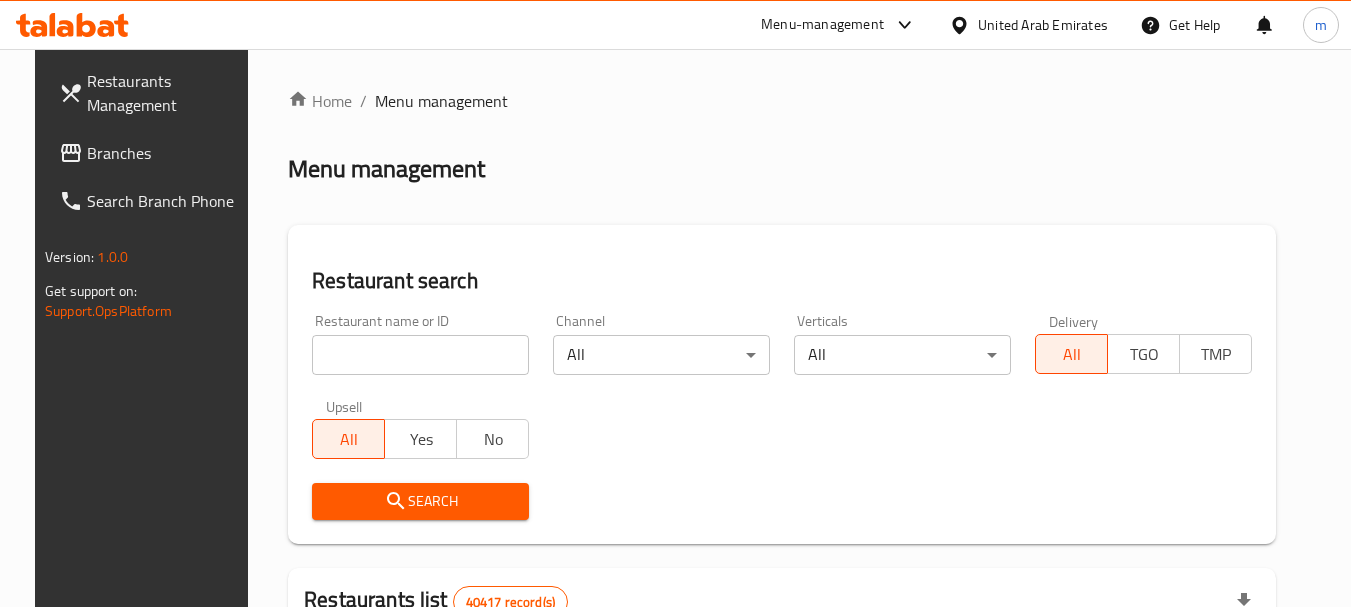 click at bounding box center (420, 355) 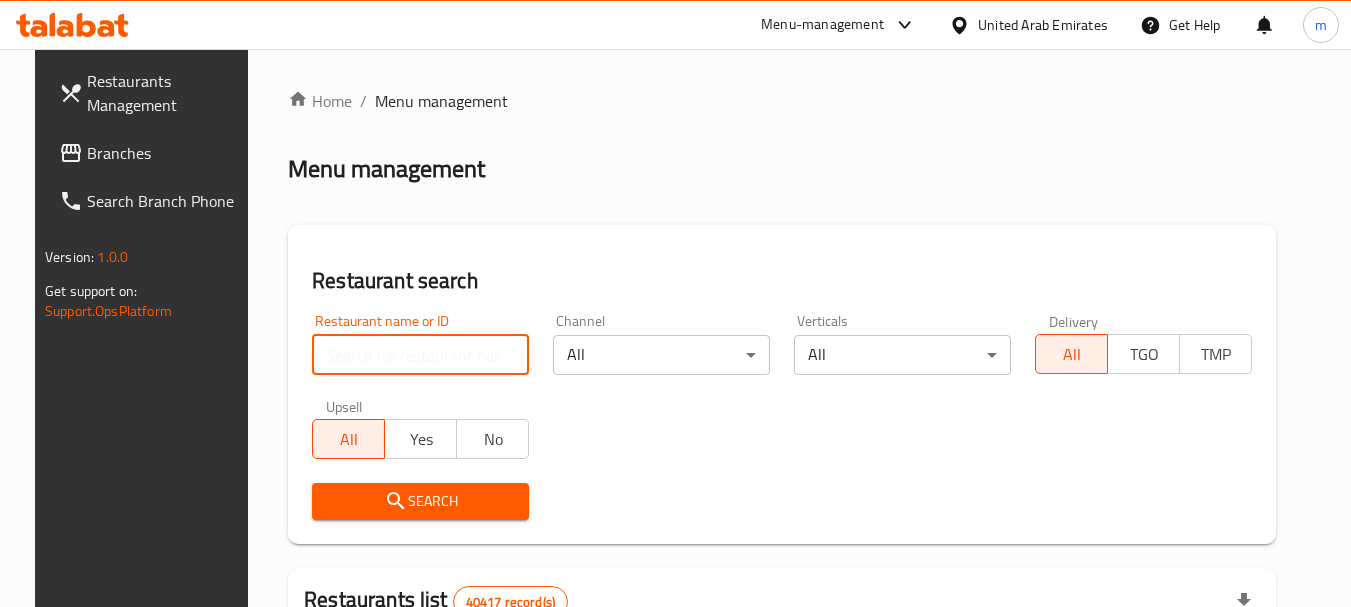 paste on "601782" 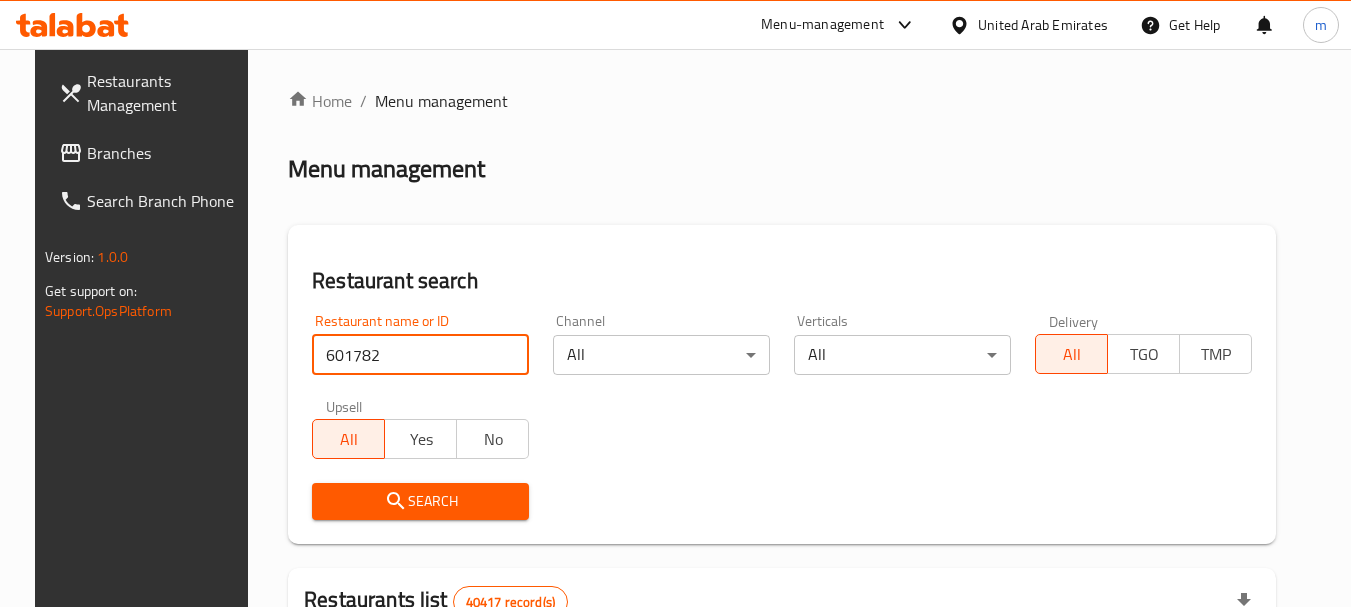 type on "601782" 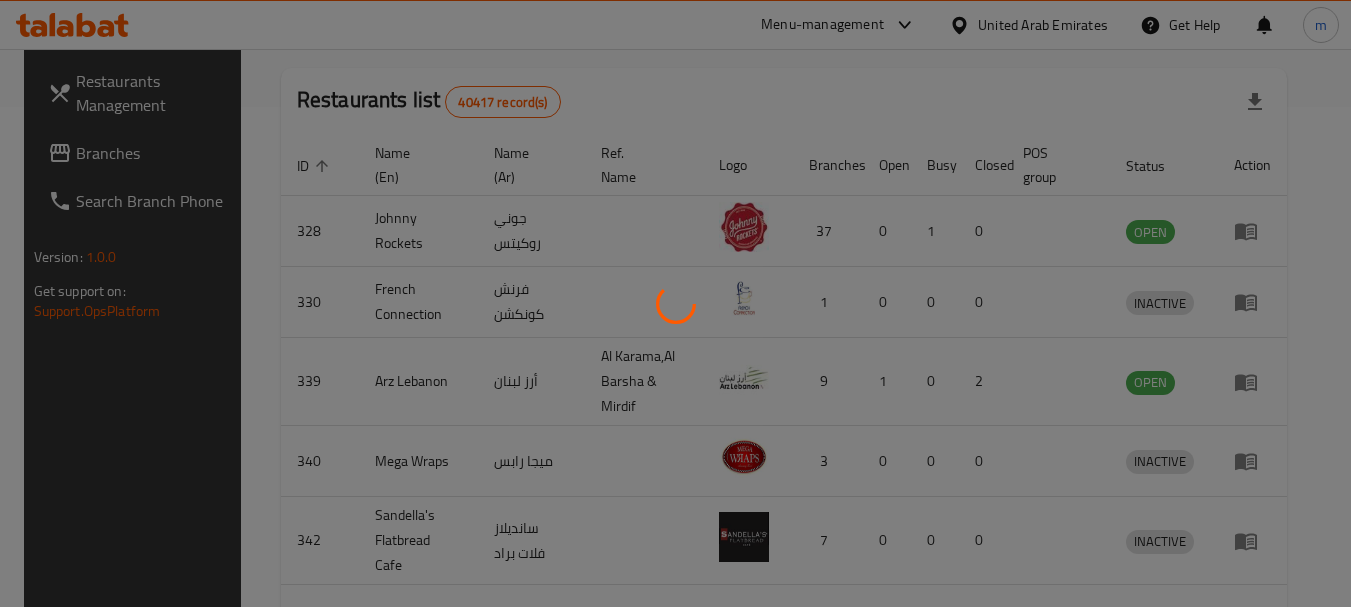 scroll, scrollTop: 268, scrollLeft: 0, axis: vertical 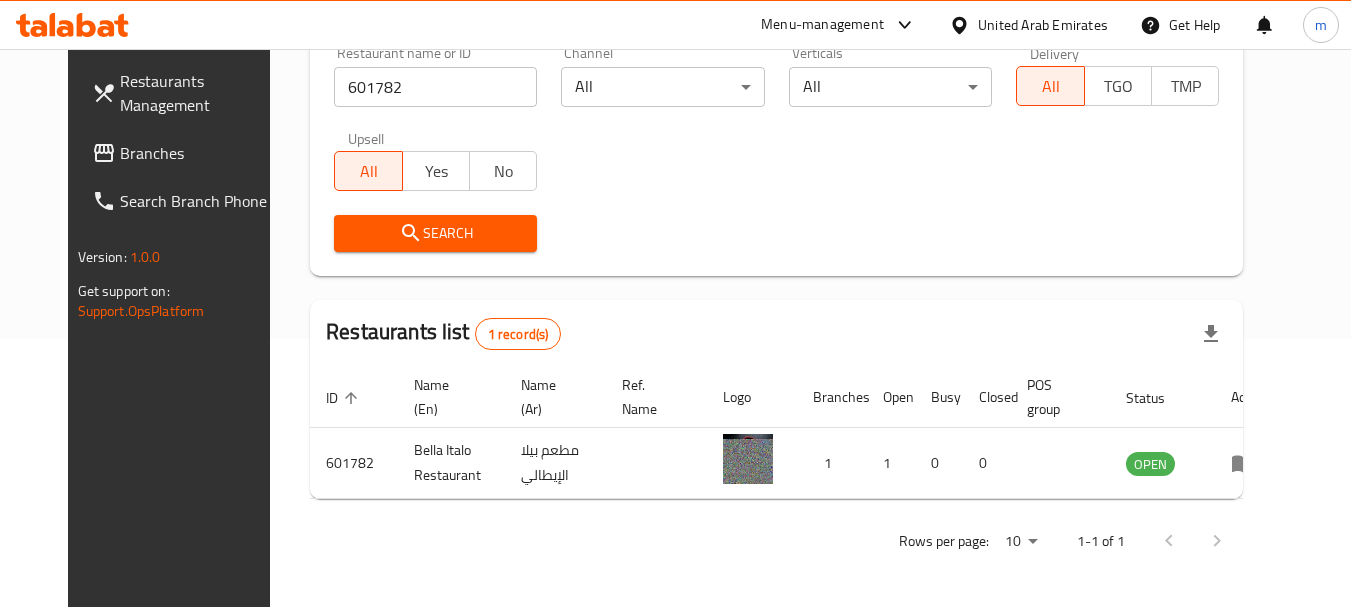 click on "United Arab Emirates" at bounding box center (1043, 25) 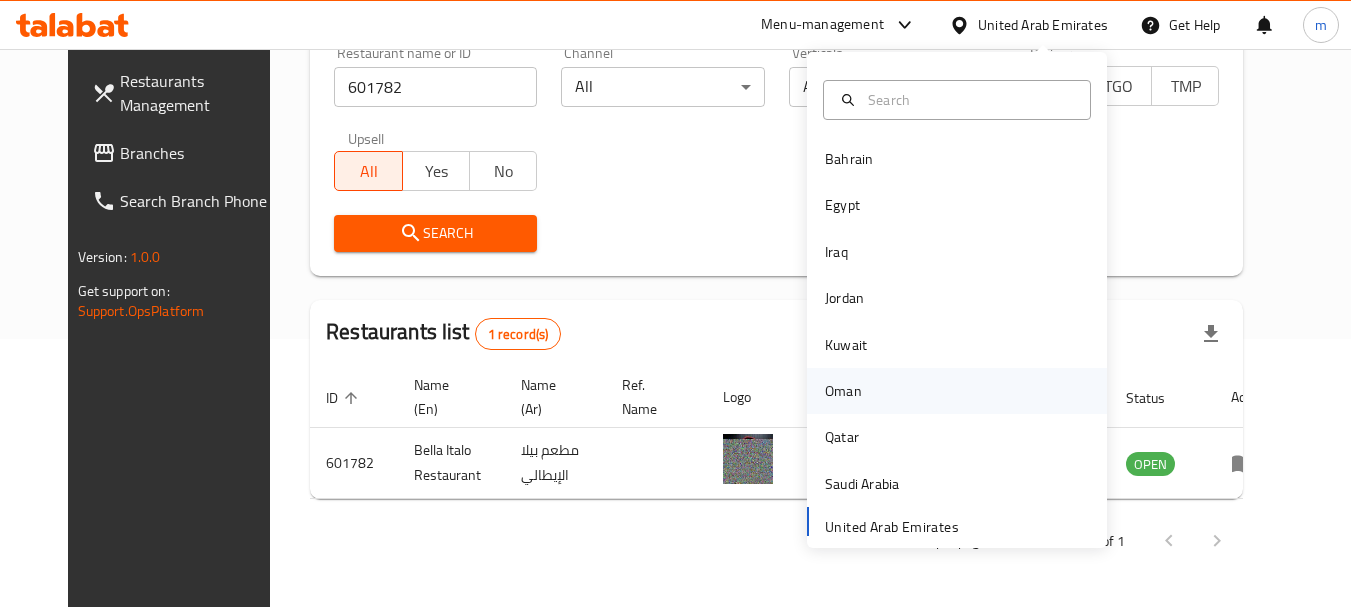 click on "Oman" at bounding box center [843, 391] 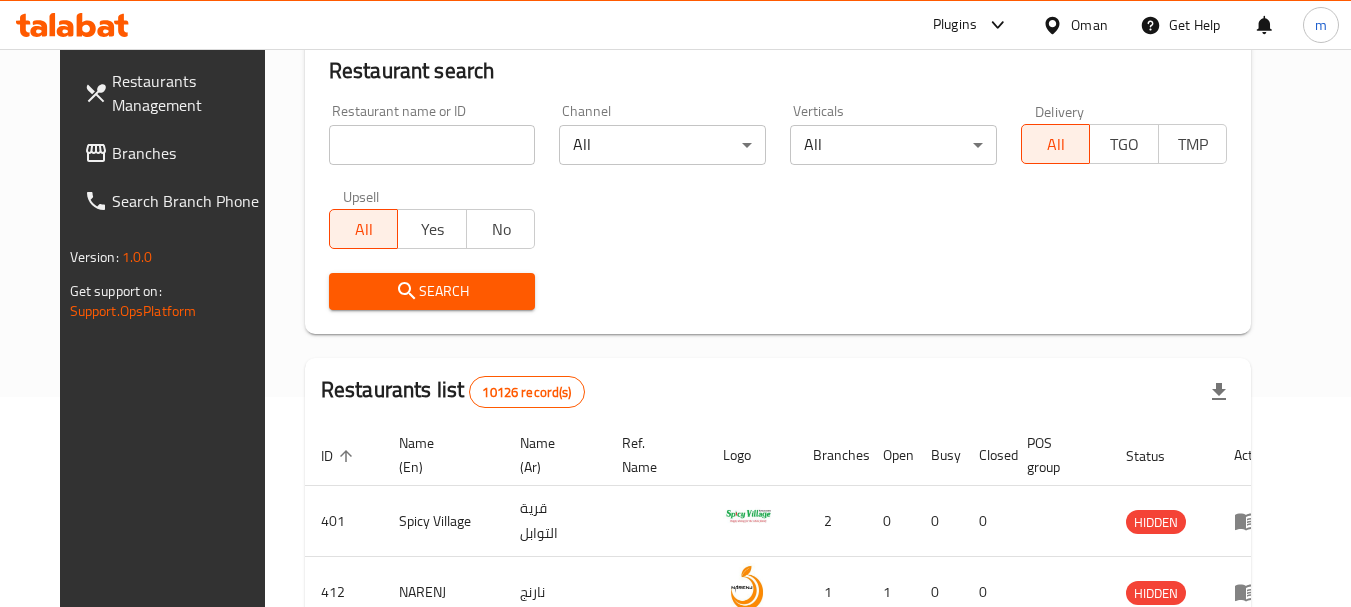 scroll, scrollTop: 268, scrollLeft: 0, axis: vertical 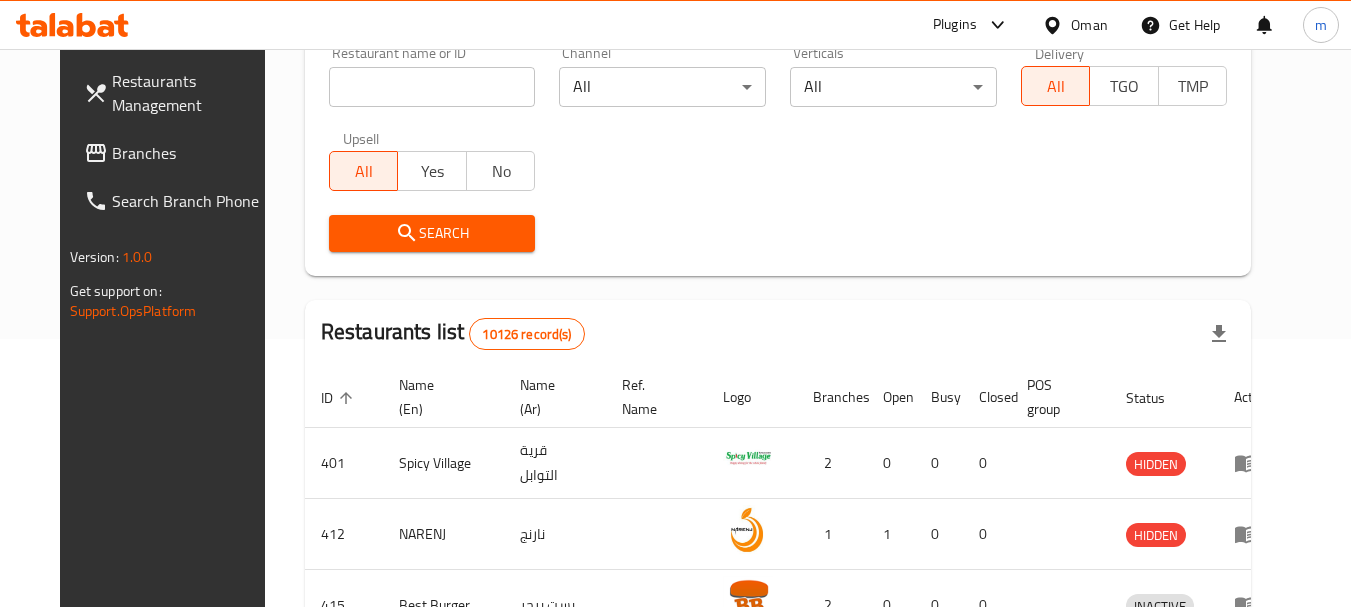 click on "Branches" at bounding box center [191, 153] 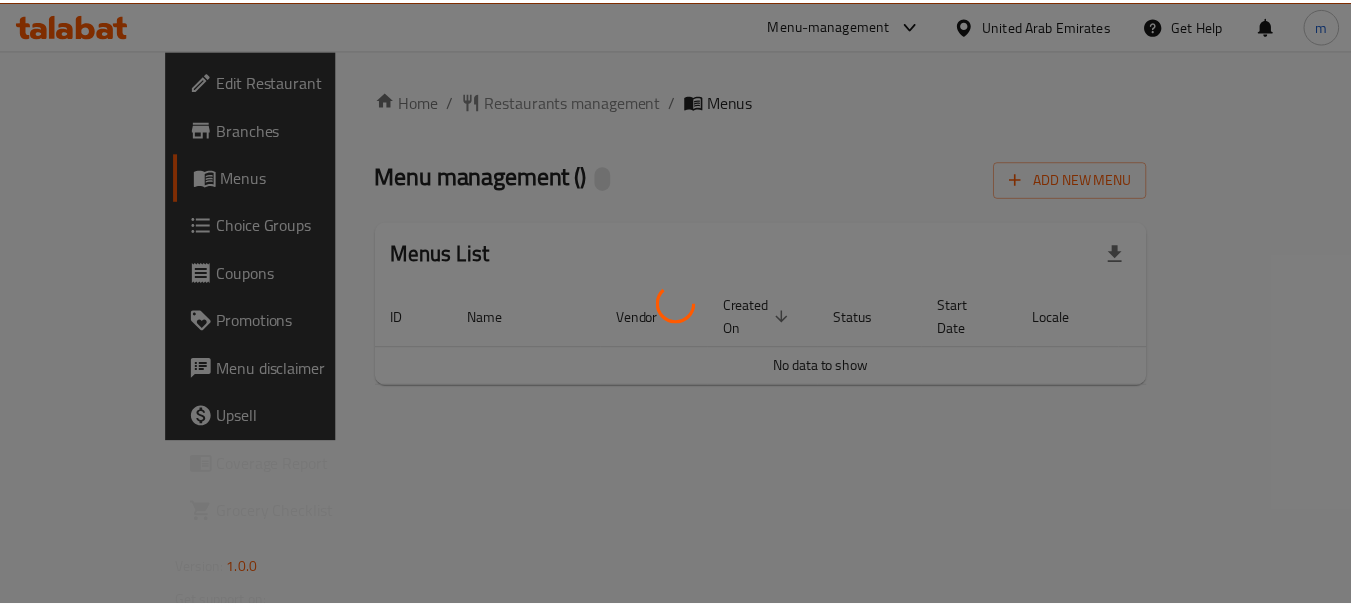 scroll, scrollTop: 0, scrollLeft: 0, axis: both 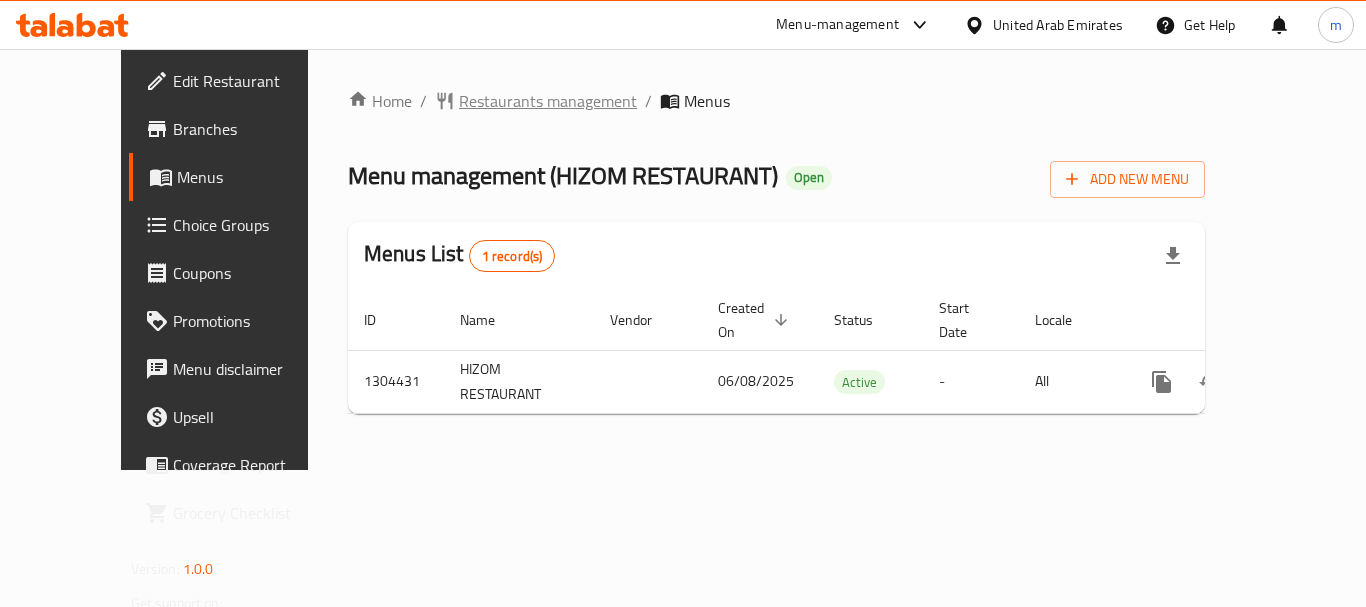 click on "Restaurants management" at bounding box center [548, 101] 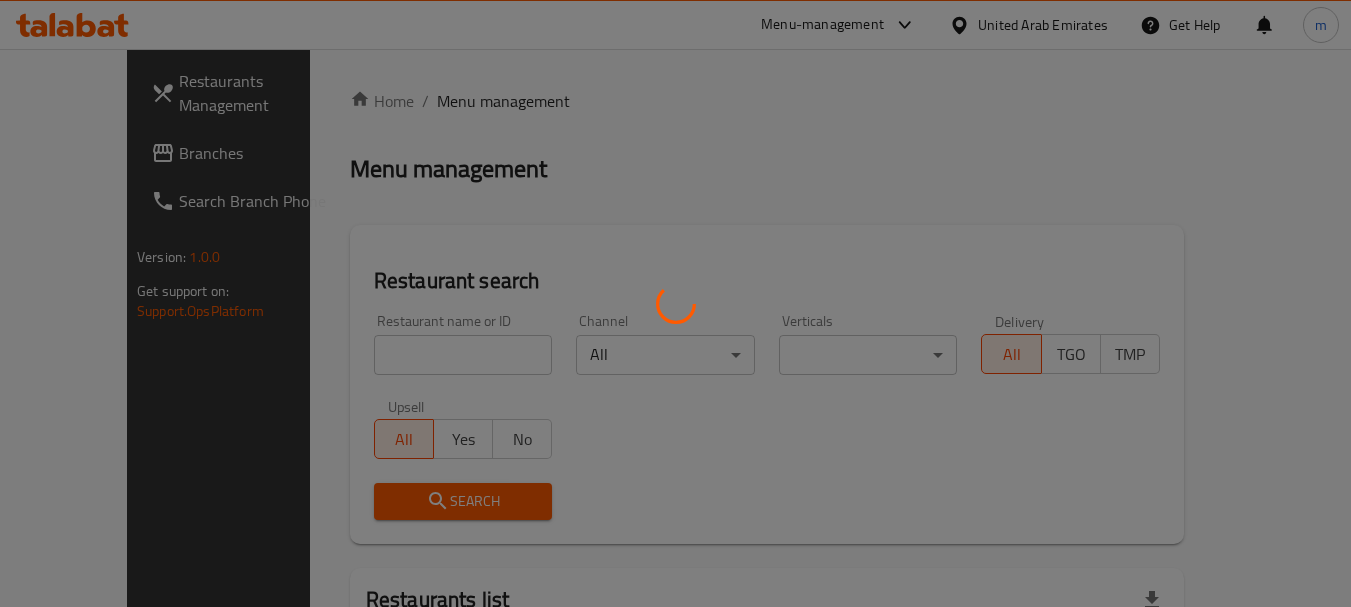 click at bounding box center (675, 303) 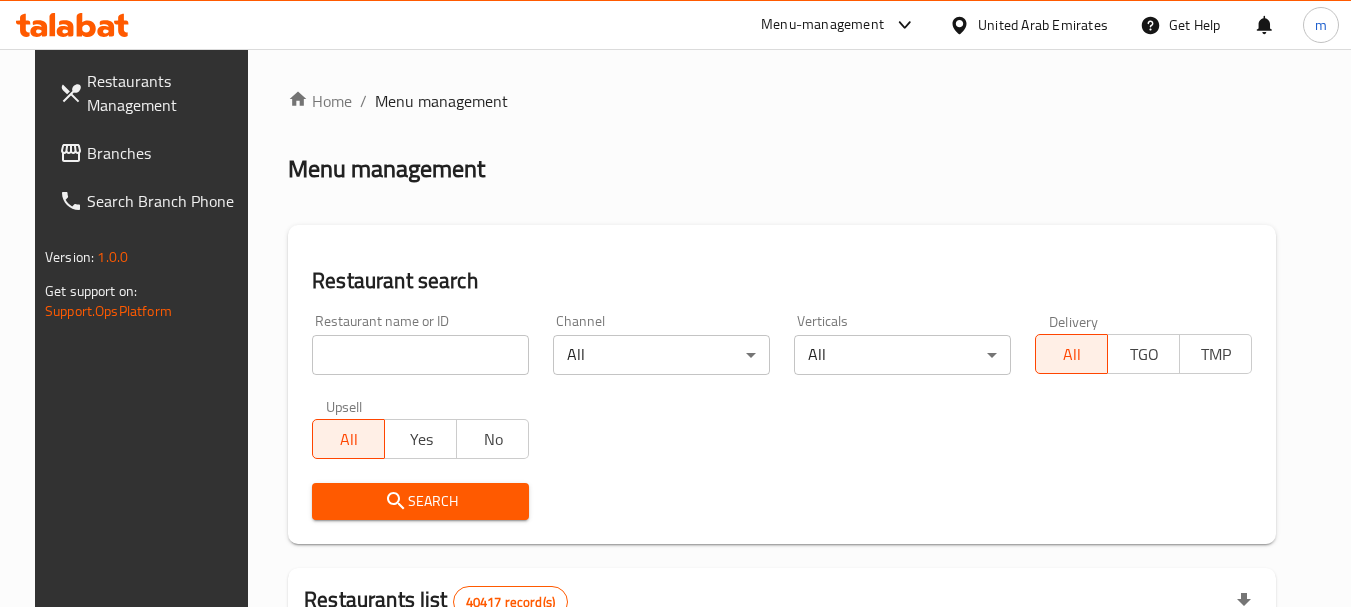 click at bounding box center [675, 303] 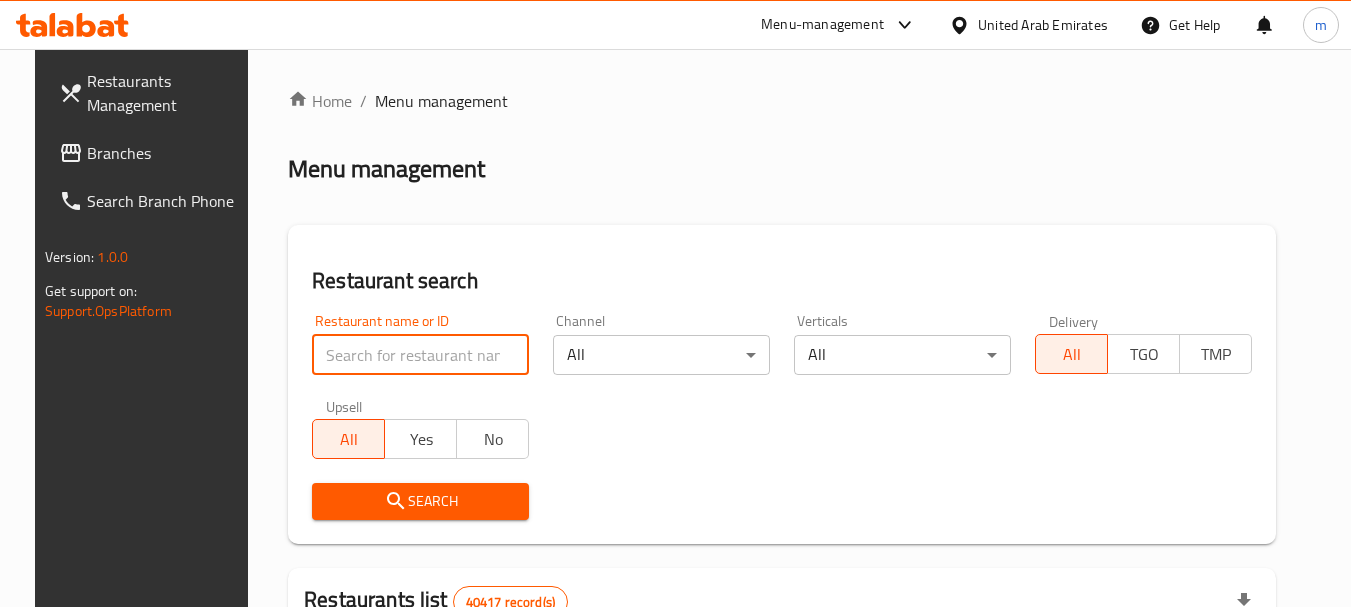 click at bounding box center (420, 355) 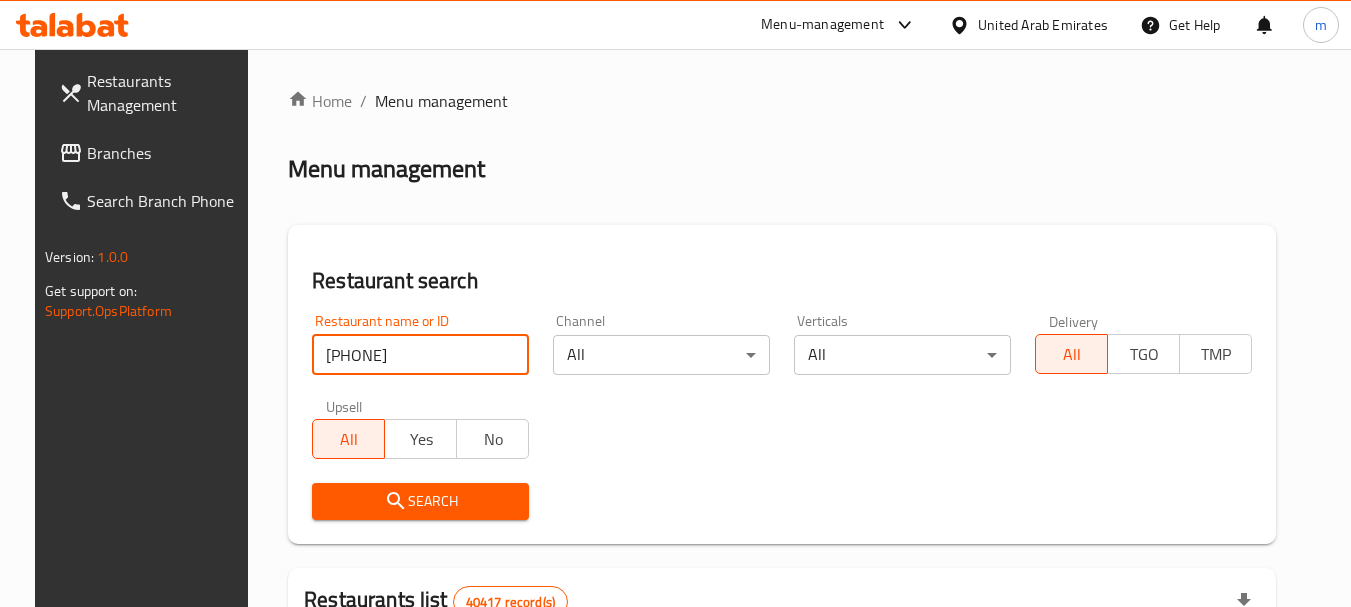 type on "703223" 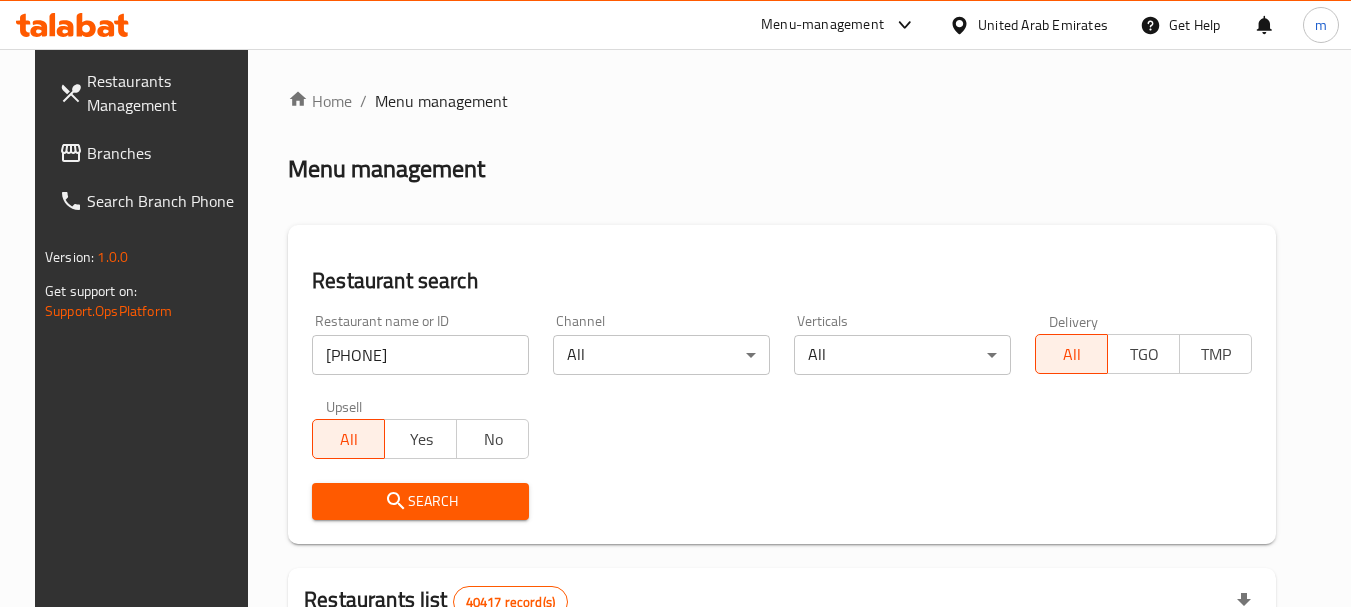 drag, startPoint x: 367, startPoint y: 502, endPoint x: 438, endPoint y: 464, distance: 80.529495 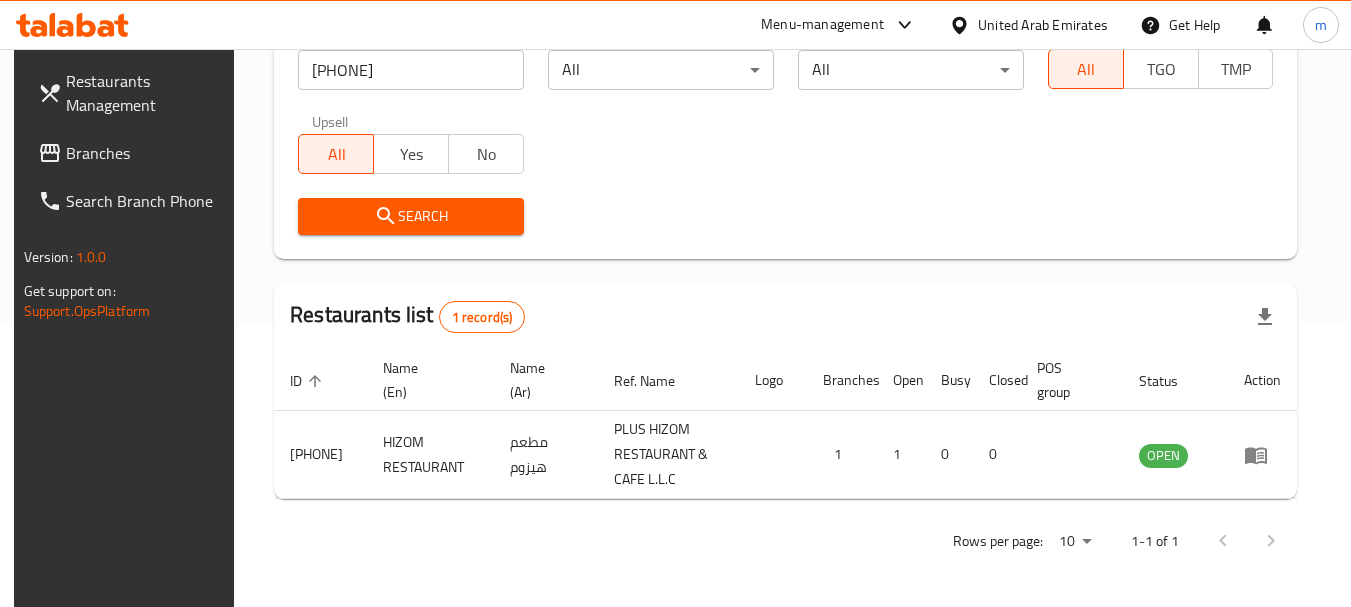 scroll, scrollTop: 285, scrollLeft: 0, axis: vertical 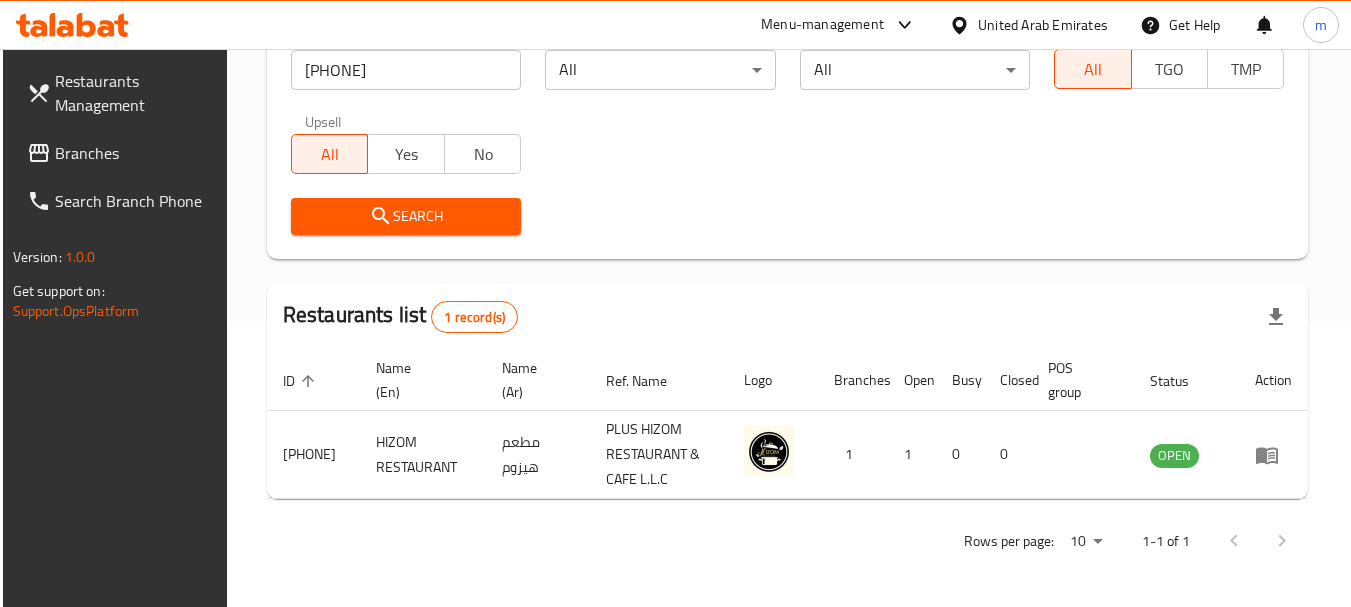 click on "Branches" at bounding box center (134, 153) 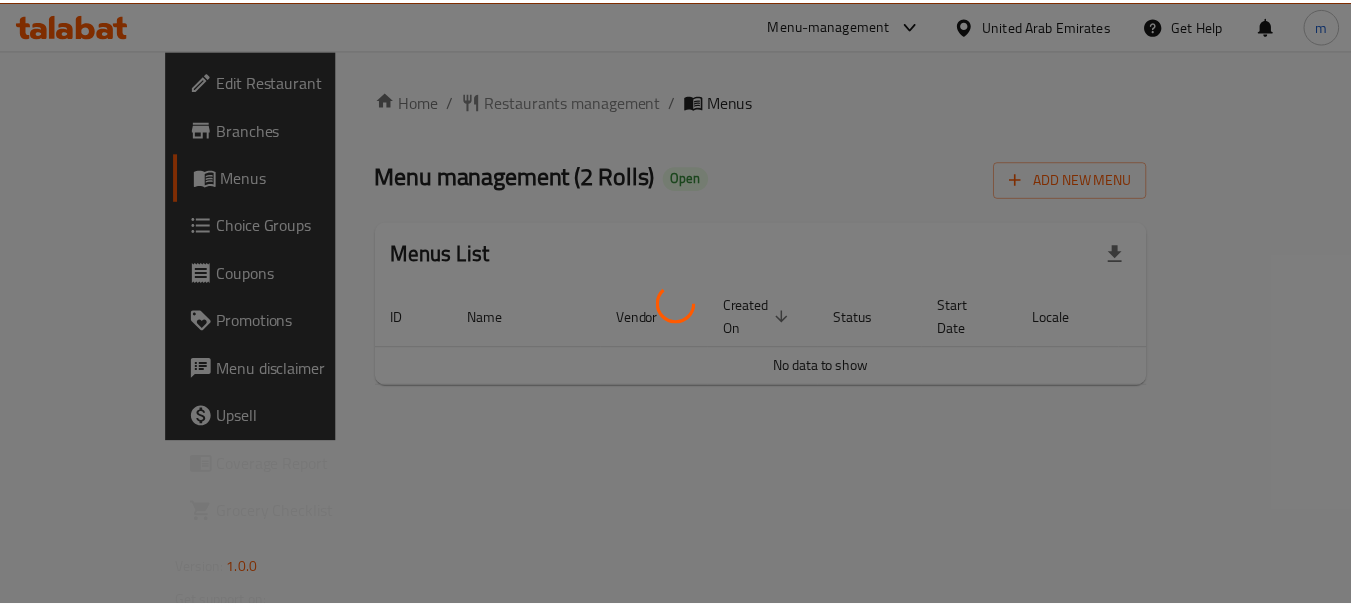 scroll, scrollTop: 0, scrollLeft: 0, axis: both 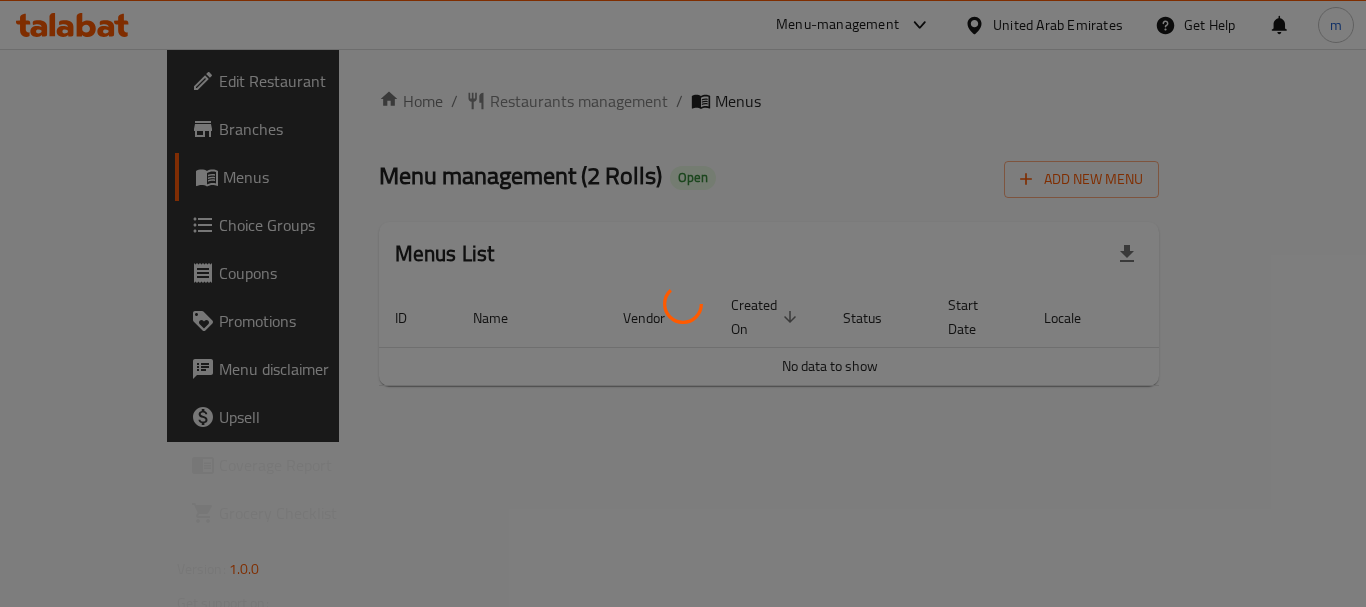 click at bounding box center (683, 303) 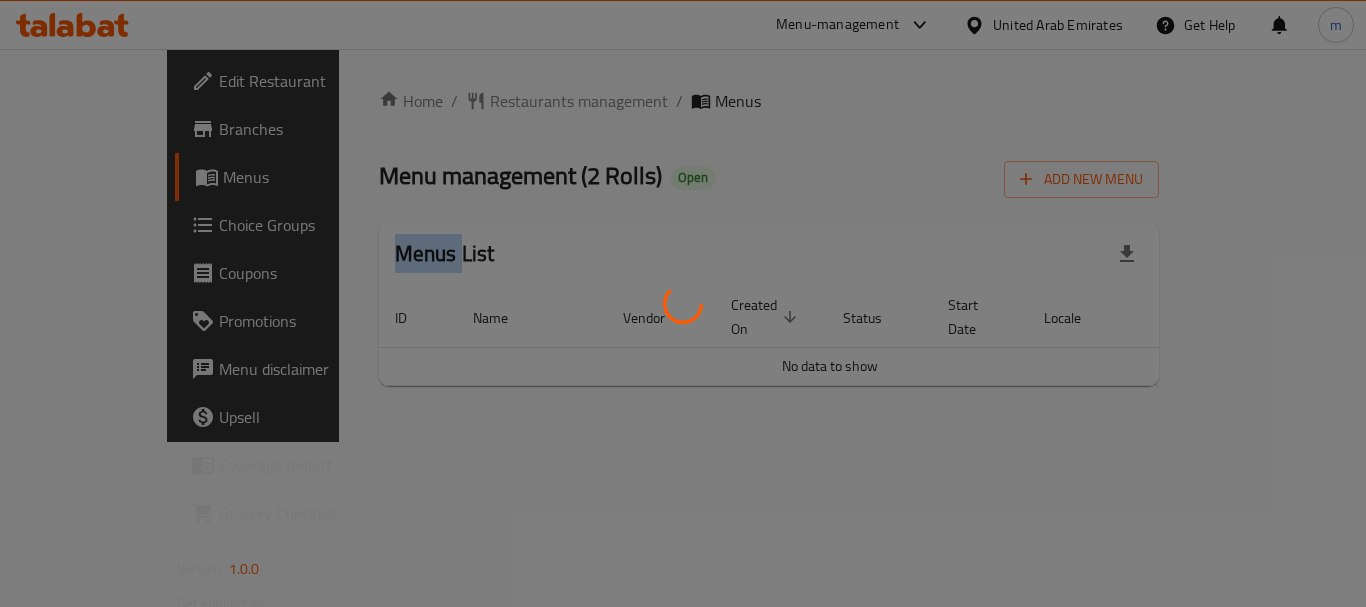 click at bounding box center [683, 303] 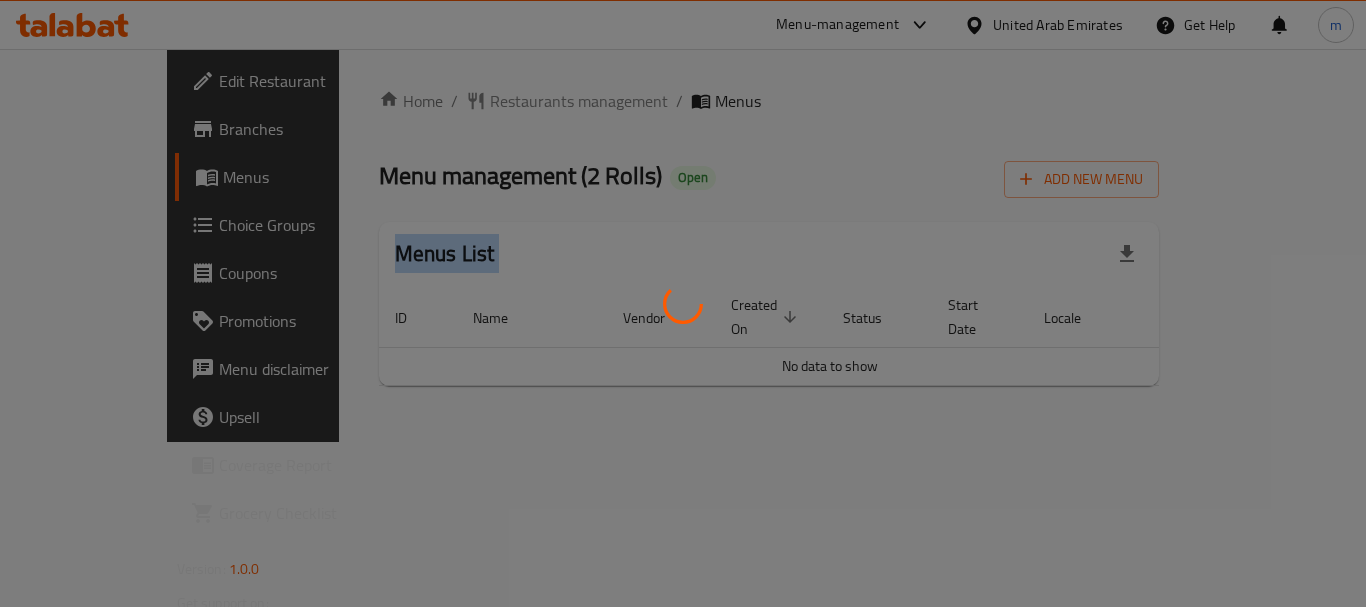click at bounding box center [683, 303] 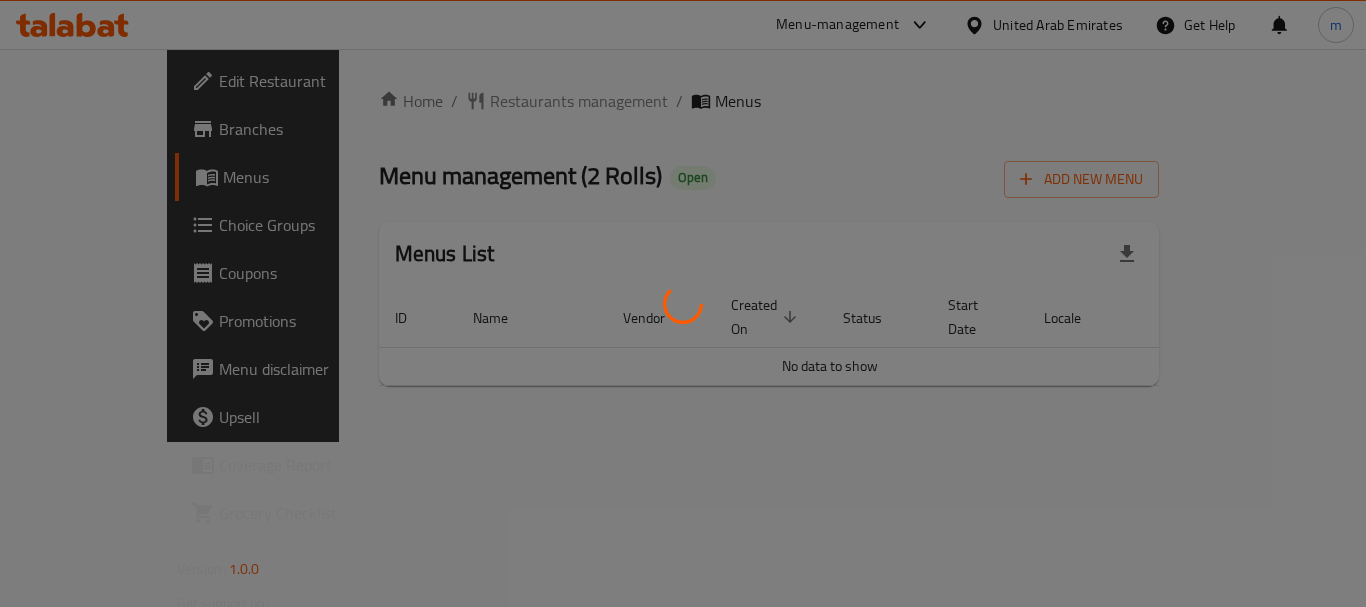 click at bounding box center [683, 303] 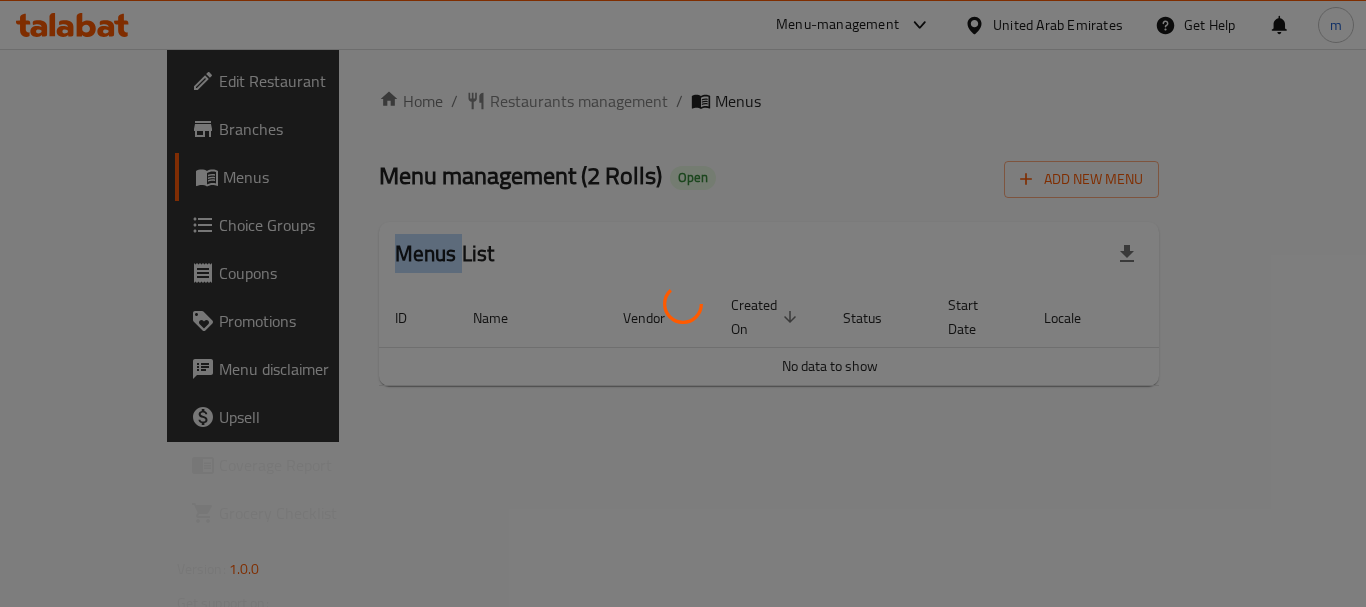 drag, startPoint x: 451, startPoint y: 103, endPoint x: 407, endPoint y: 28, distance: 86.95401 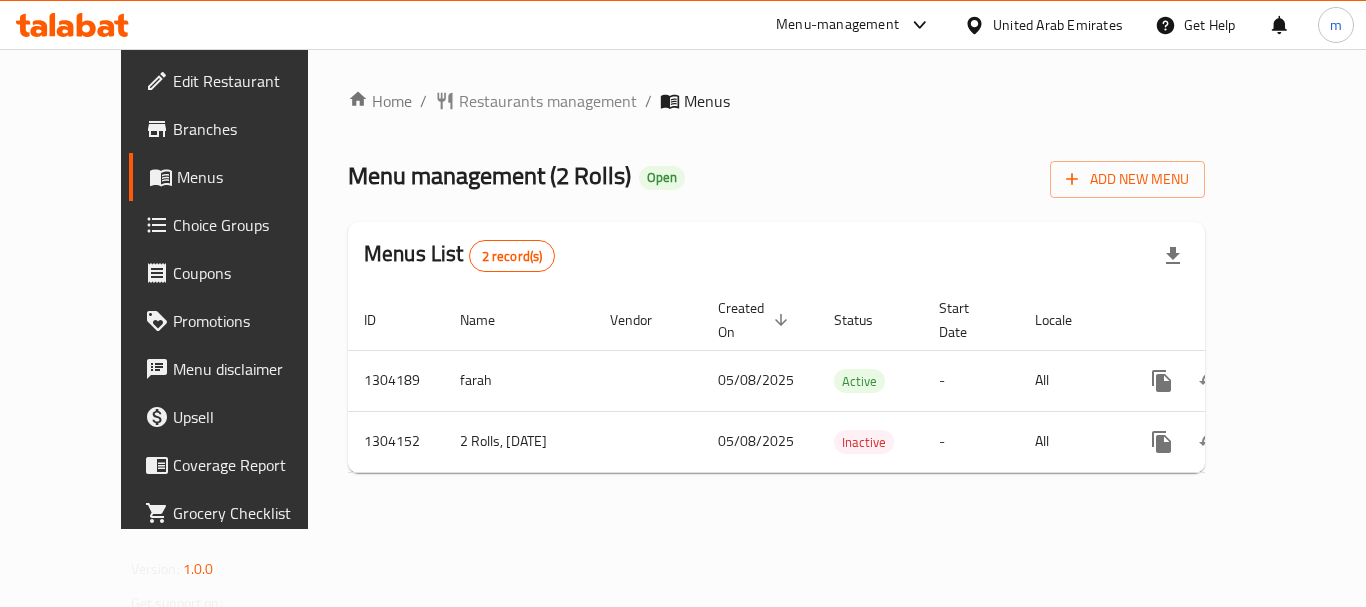 drag, startPoint x: 486, startPoint y: 444, endPoint x: 501, endPoint y: 452, distance: 17 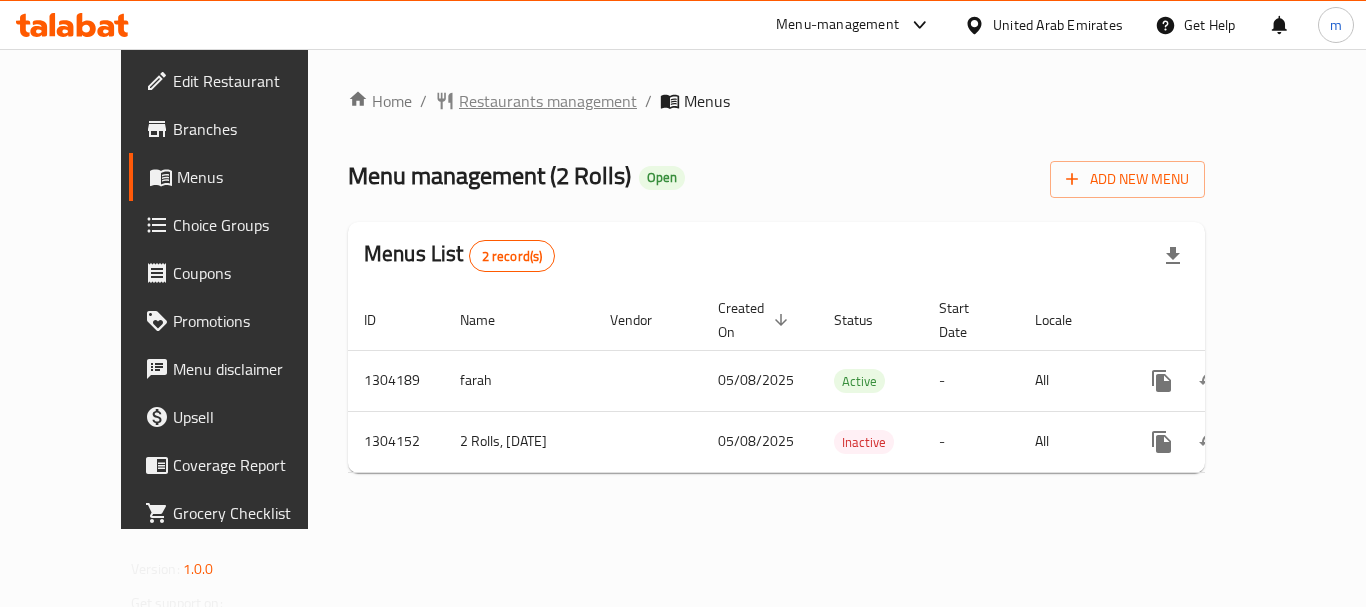 click on "Restaurants management" at bounding box center [548, 101] 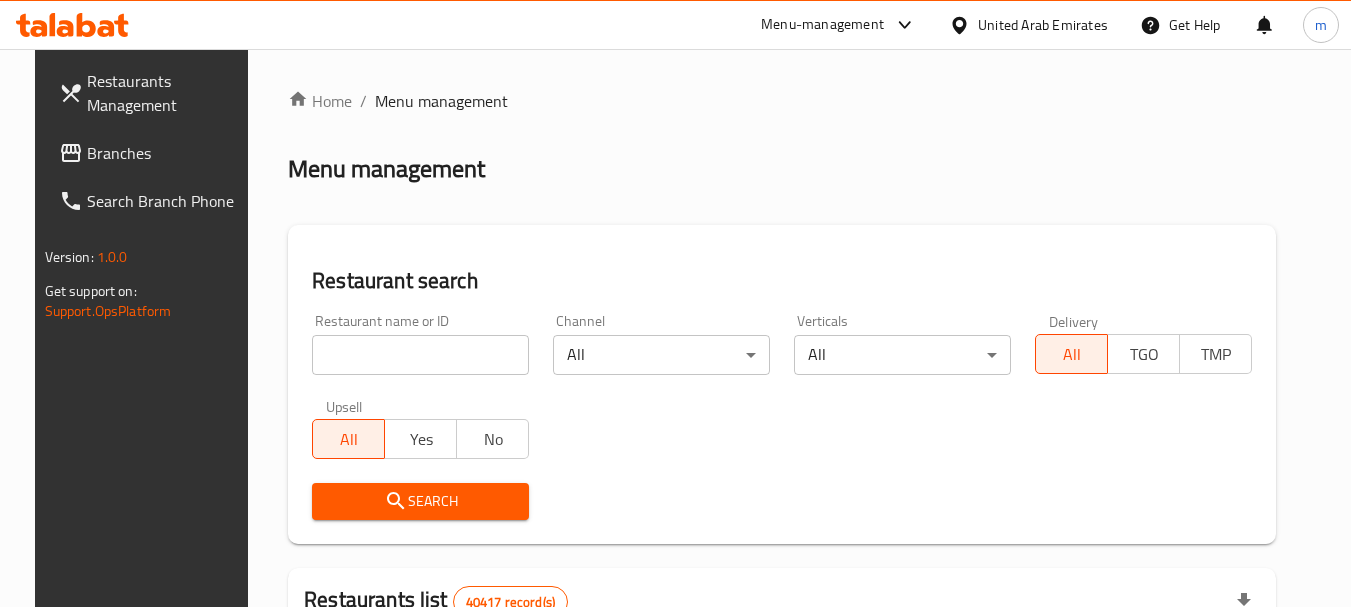 click on "Home / Menu management Menu management Restaurant search Restaurant name or ID Restaurant name or ID Channel All ​ Verticals All ​ Delivery All TGO TMP Upsell All Yes No   Search Restaurants list   40417 record(s) ID sorted ascending Name (En) Name (Ar) Ref. Name Logo Branches Open Busy Closed POS group Status Action 328 Johnny Rockets جوني روكيتس 37 0 1 0 OPEN 330 French Connection فرنش كونكشن 1 0 0 0 INACTIVE 339 Arz Lebanon أرز لبنان Al Karama,Al Barsha & Mirdif 9 1 0 2 OPEN 340 Mega Wraps ميجا رابس 3 0 0 0 INACTIVE 342 Sandella's Flatbread Cafe سانديلاز فلات براد 7 0 0 0 INACTIVE 343 Dragon Hut كوخ التنين 1 0 0 0 INACTIVE 348 Thai Kitchen المطبخ التايلندى 1 0 0 0 INACTIVE 349 Mughal  موغل 1 0 0 0 HIDDEN 350 HOT N COOL (Old) هوت و كول 1 0 0 0 INACTIVE 355 Al Habasha  الحبشة 11 1 0 0 HIDDEN Rows per page: 10 1-10 of 40417" at bounding box center (782, 717) 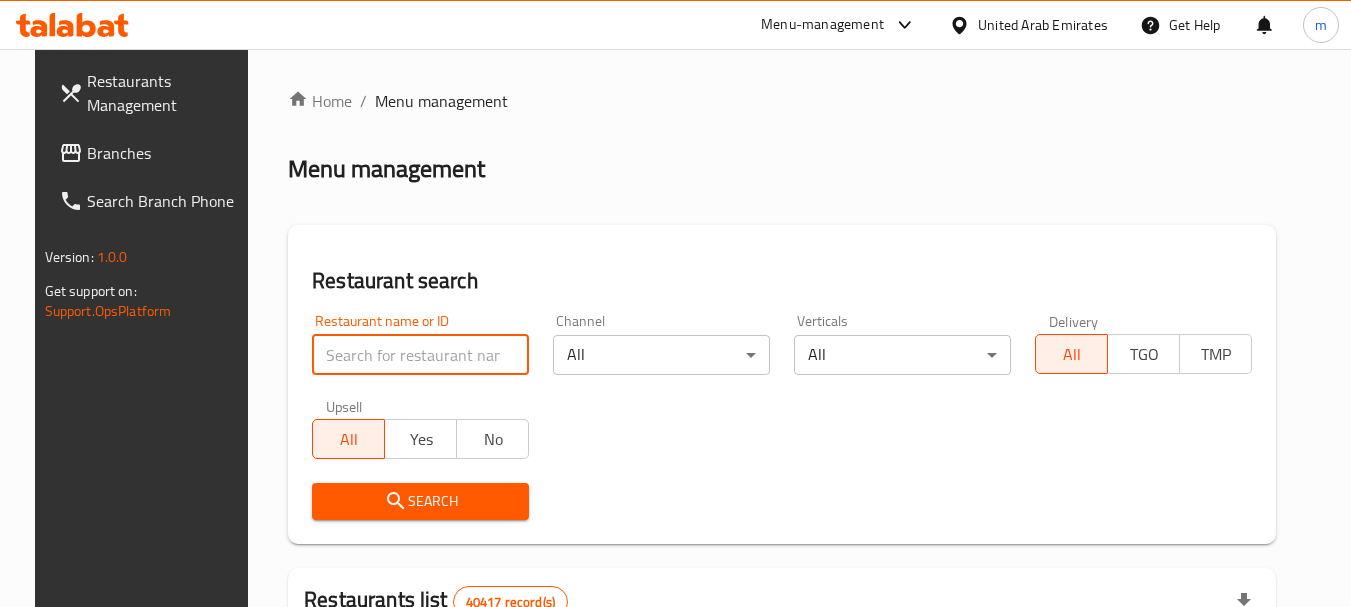 click at bounding box center [420, 355] 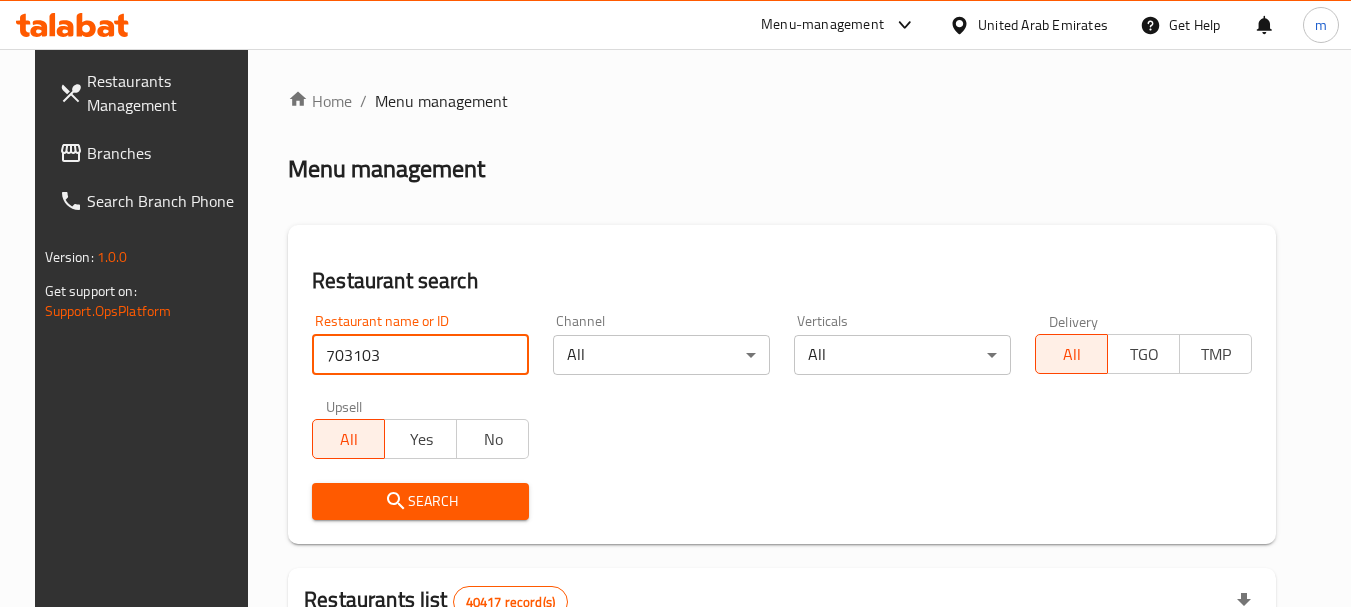 type on "703103" 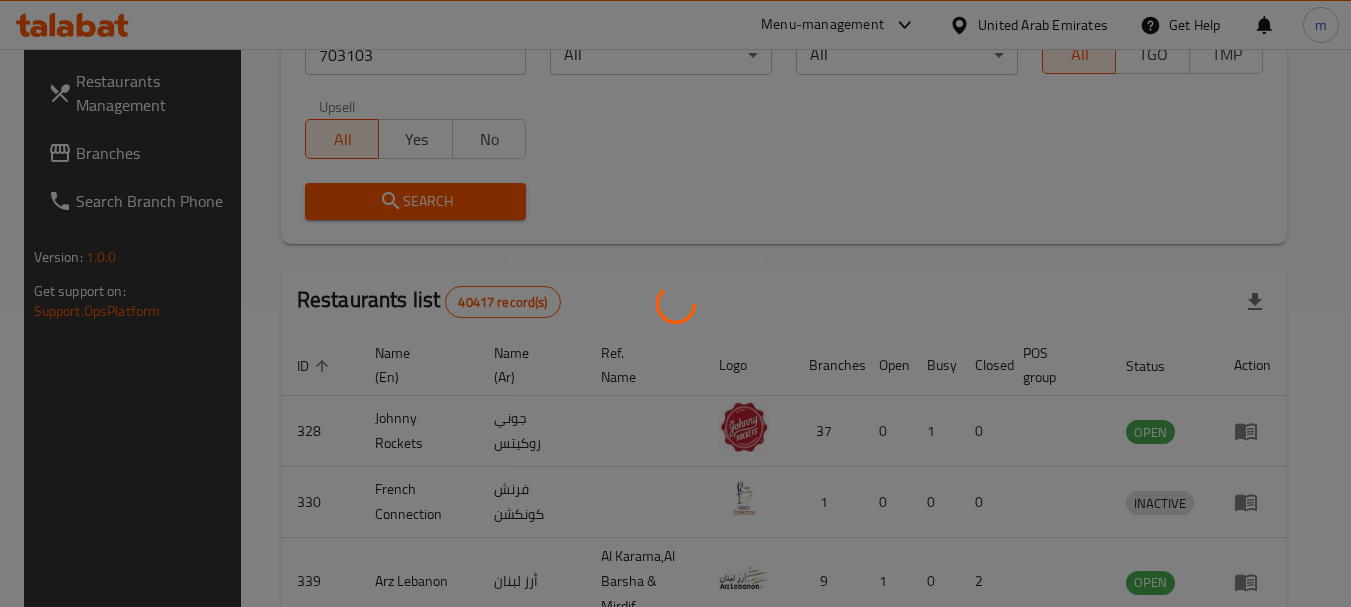scroll, scrollTop: 268, scrollLeft: 0, axis: vertical 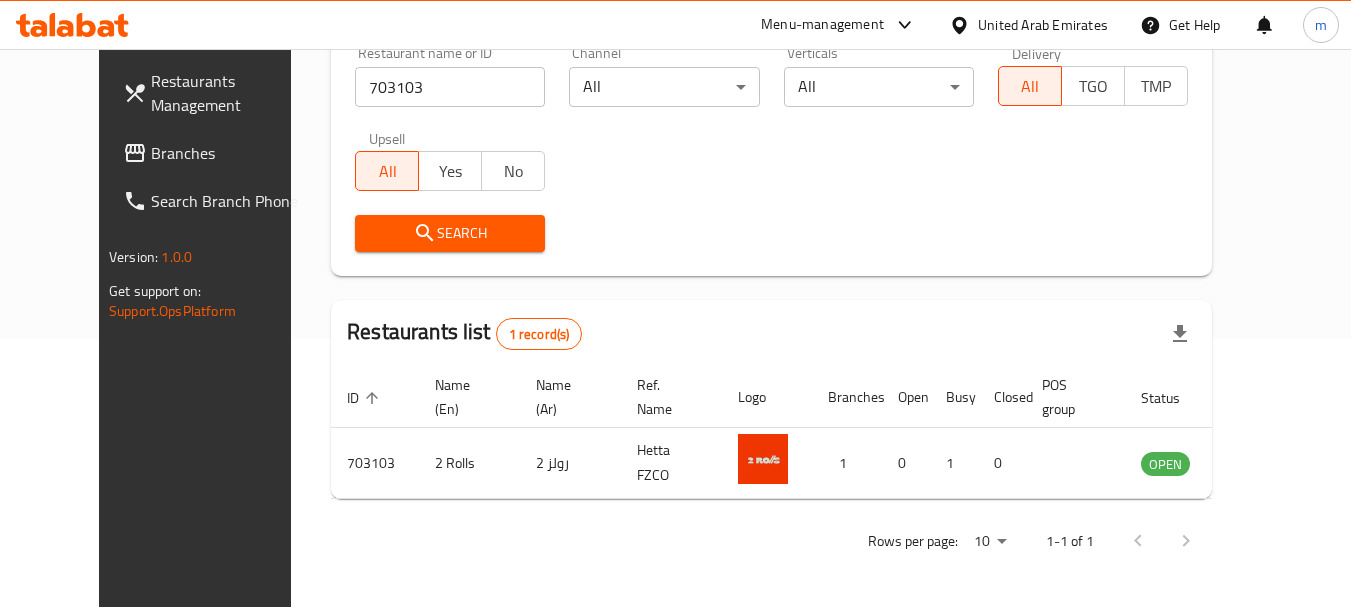 click on "Branches" at bounding box center (230, 153) 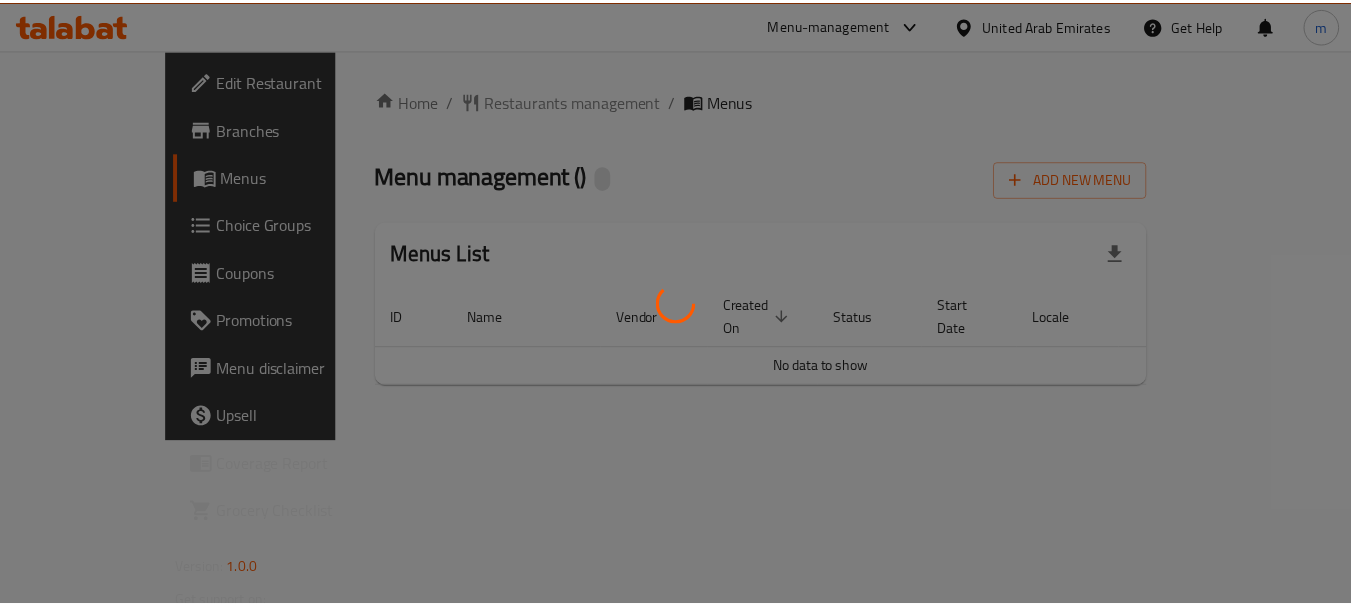 scroll, scrollTop: 0, scrollLeft: 0, axis: both 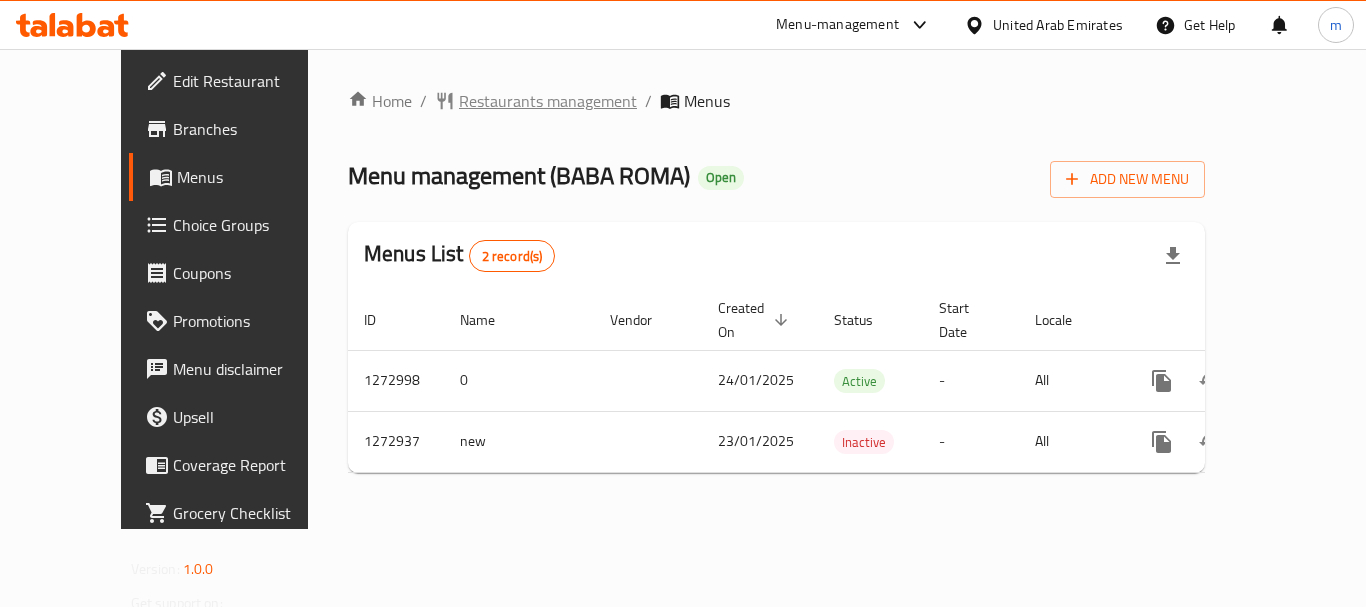 click on "Restaurants management" at bounding box center [548, 101] 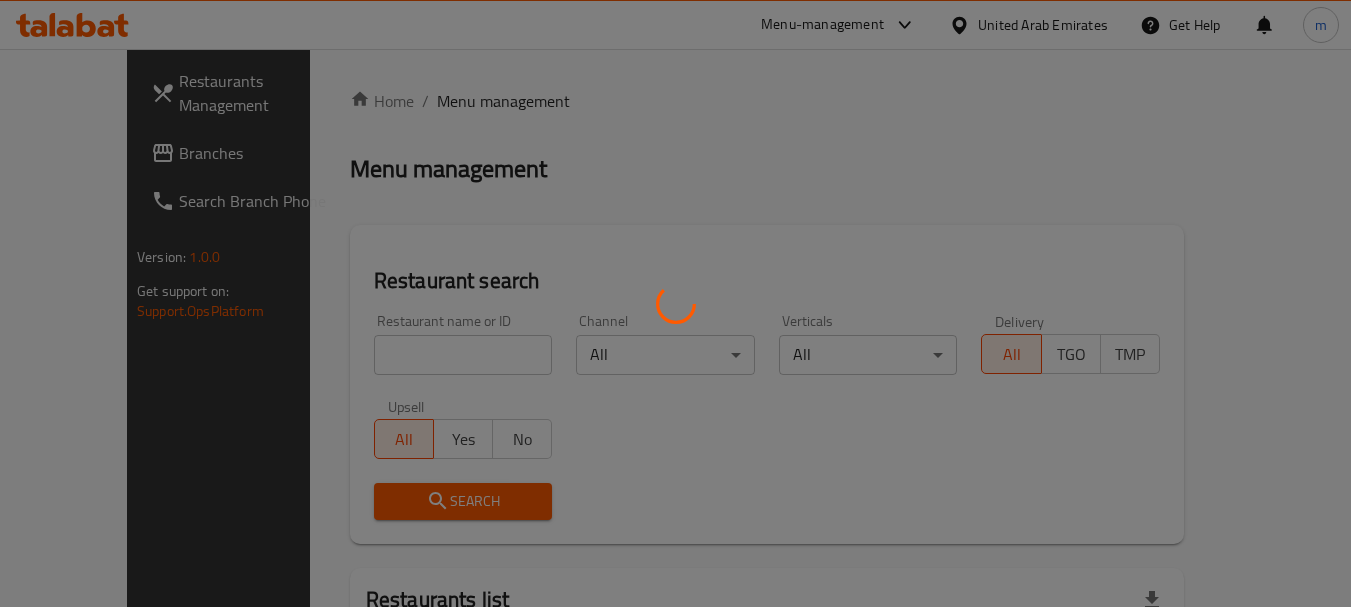 click at bounding box center [675, 303] 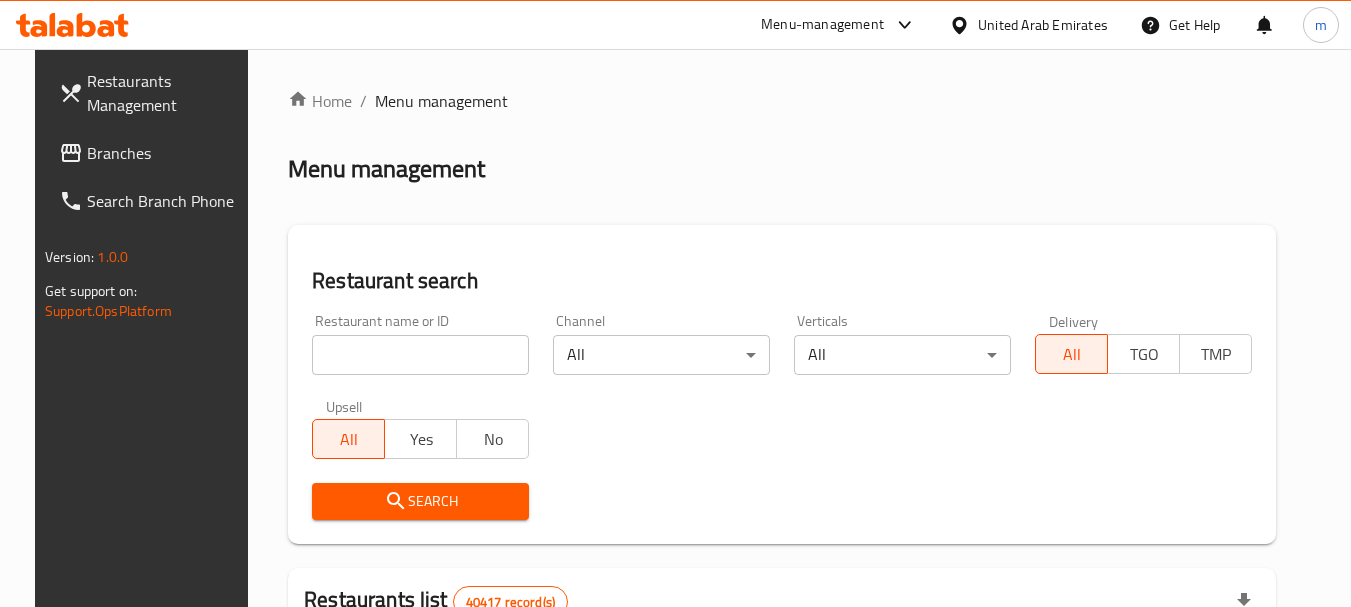 click at bounding box center [420, 355] 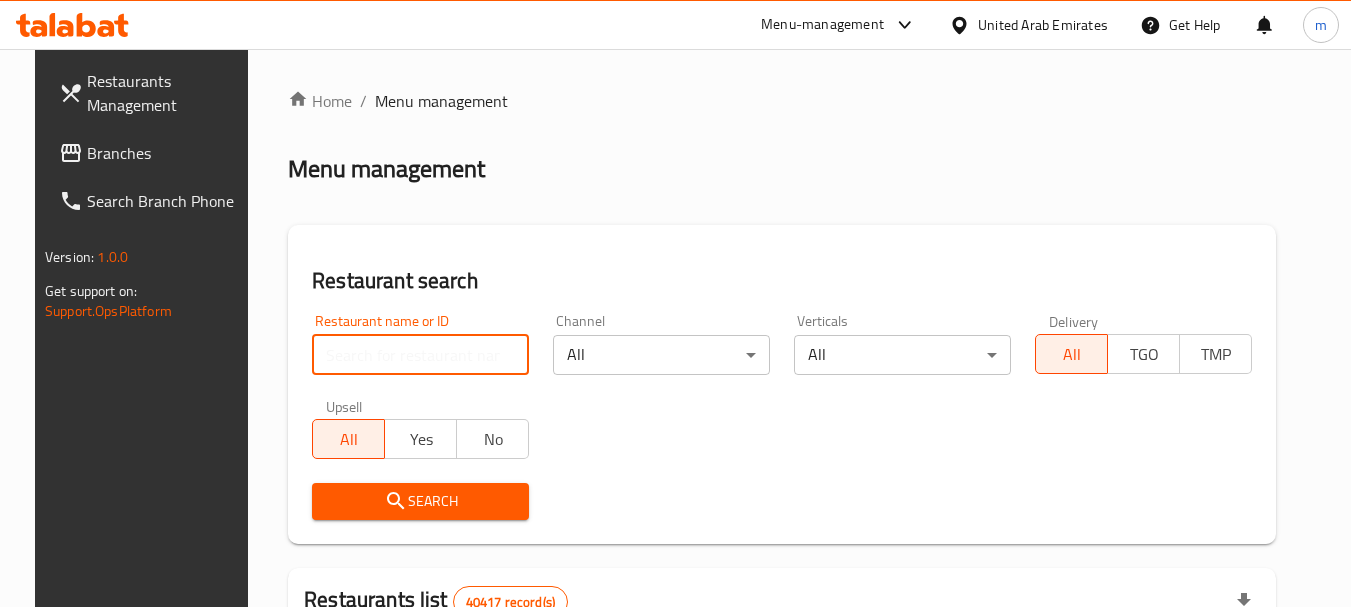 paste on "690456" 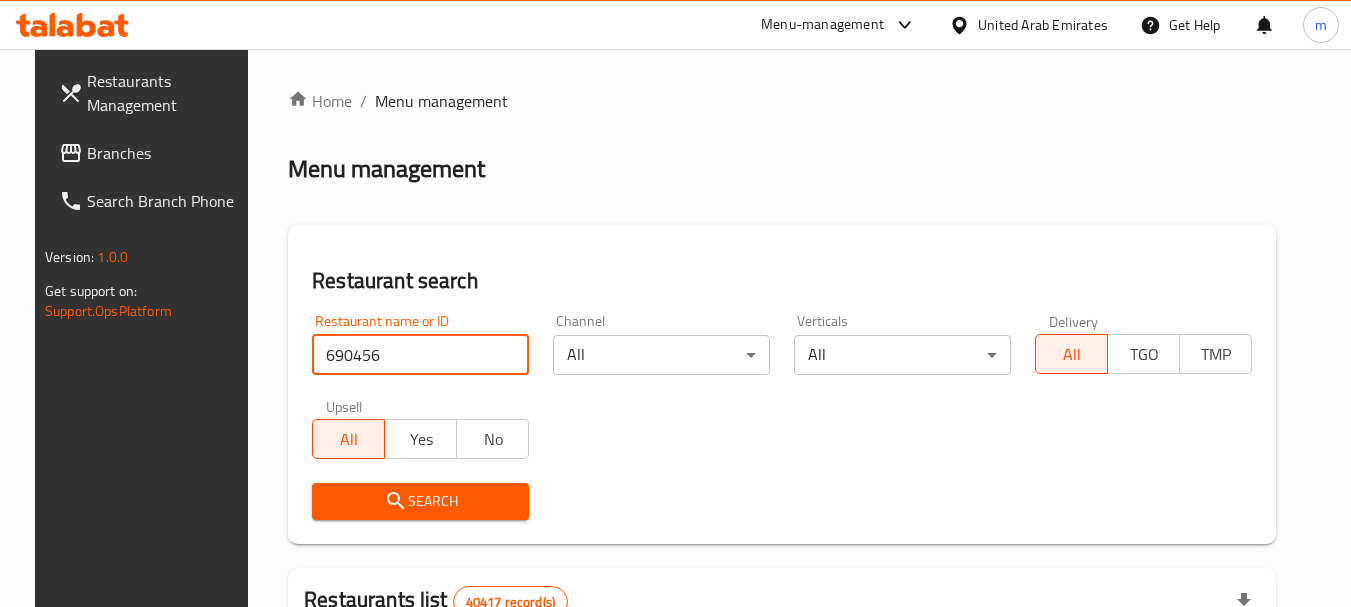type on "690456" 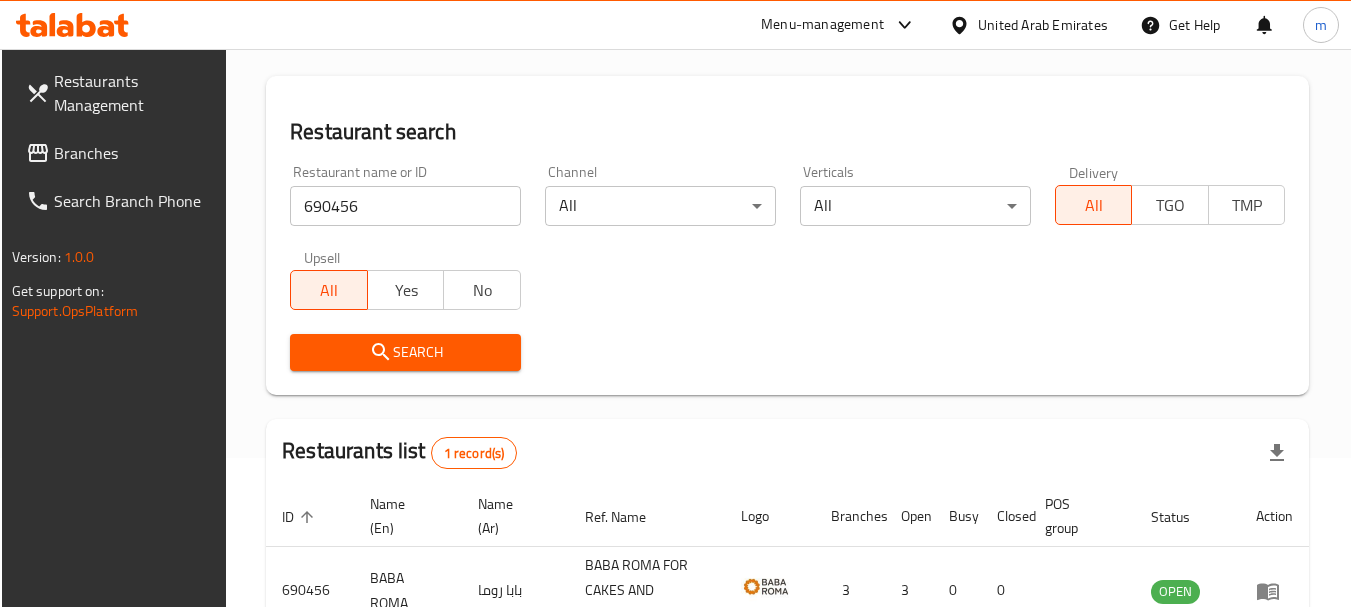 scroll, scrollTop: 285, scrollLeft: 0, axis: vertical 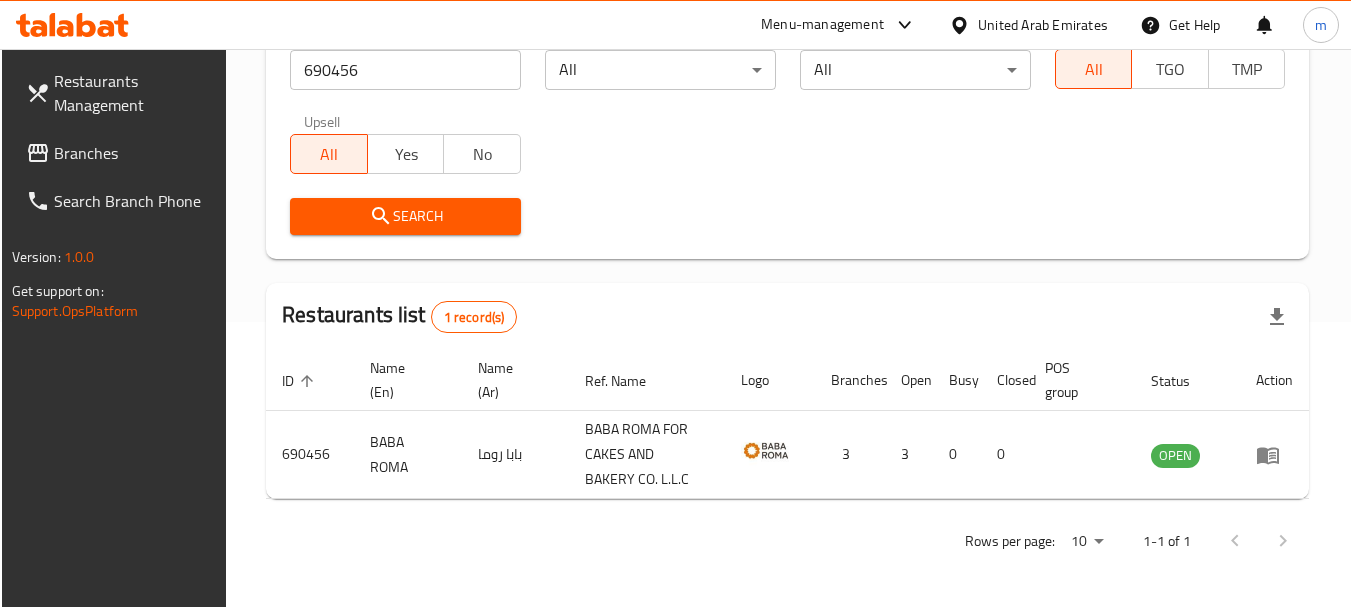 click on "Branches" at bounding box center [133, 153] 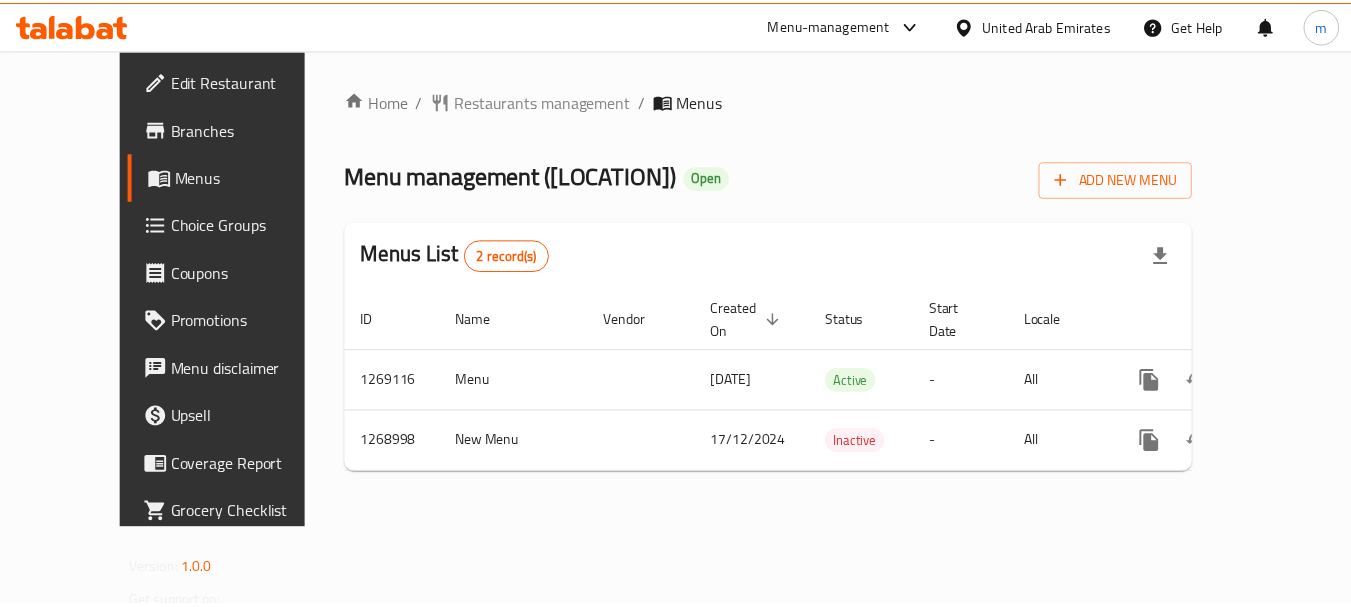 scroll, scrollTop: 0, scrollLeft: 0, axis: both 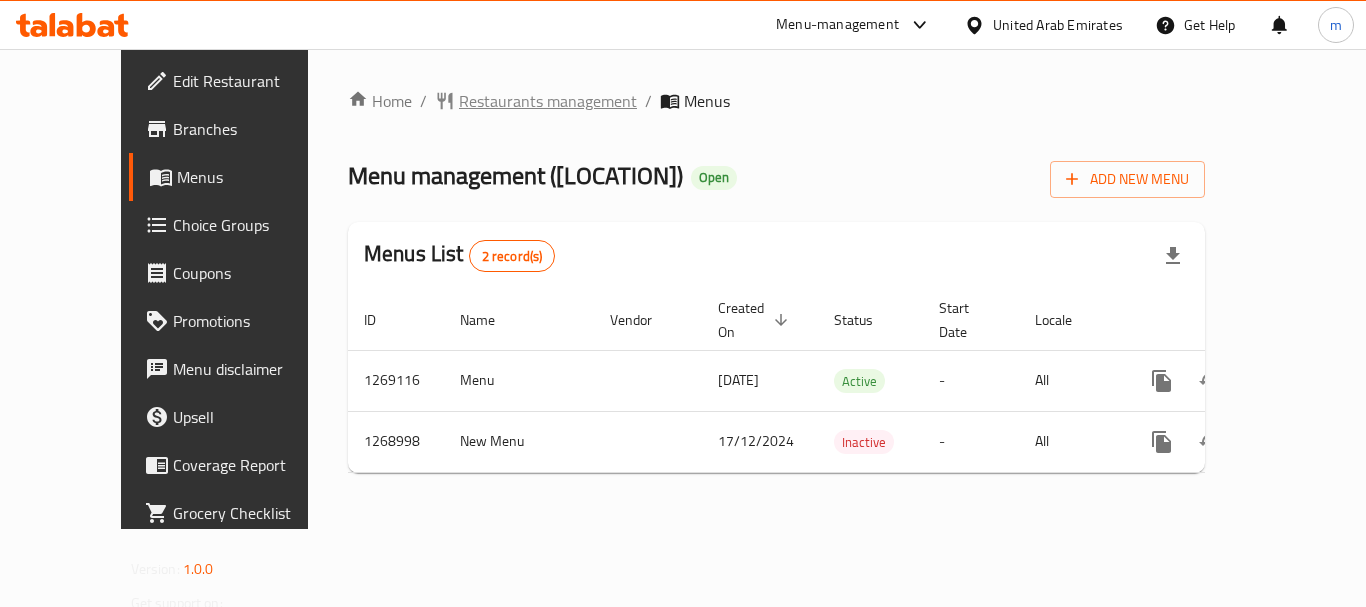 click on "Restaurants management" at bounding box center (548, 101) 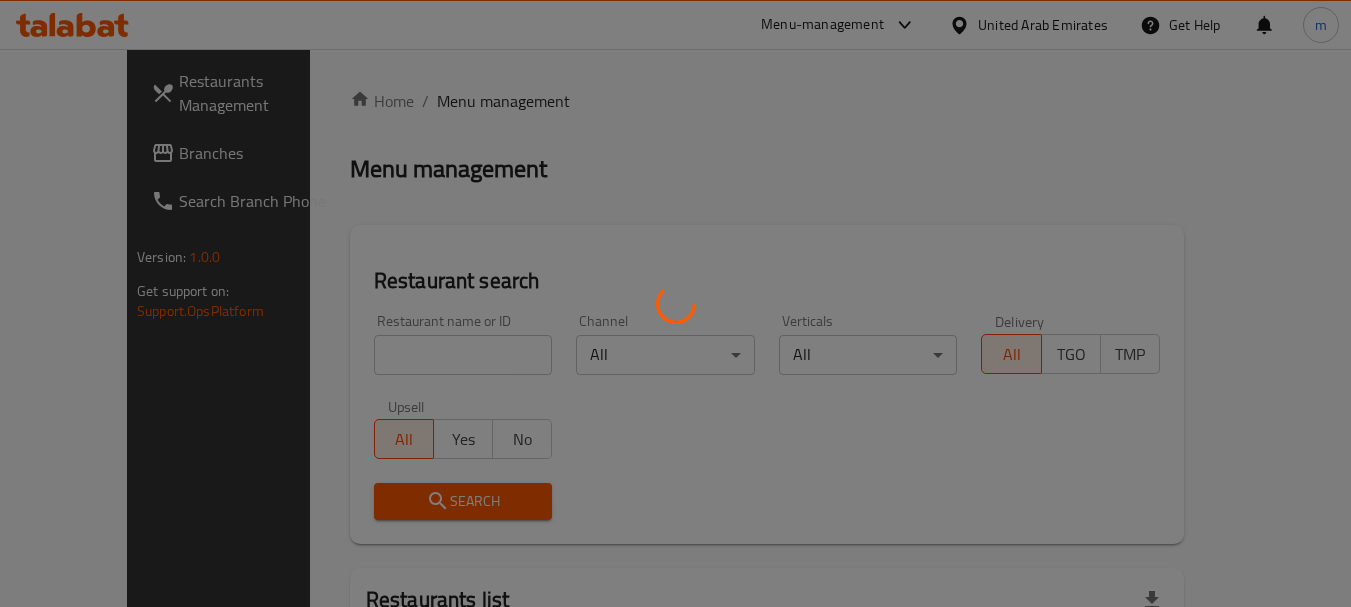 click at bounding box center [675, 303] 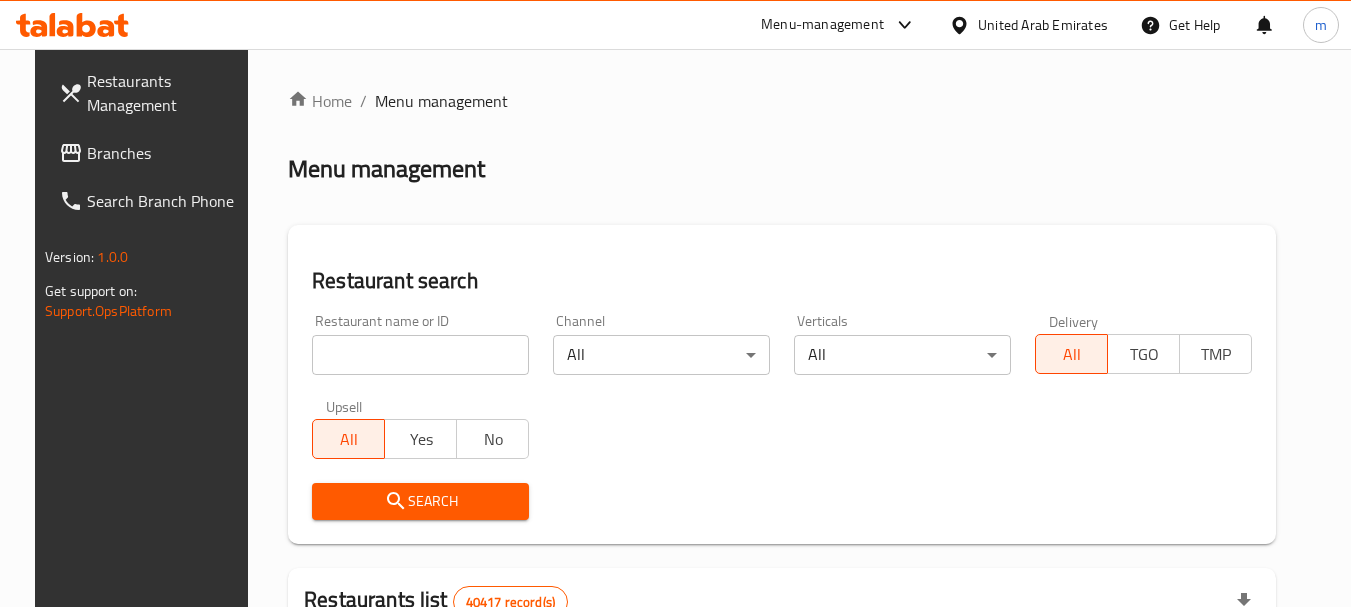 click on "Home / Menu management Menu management Restaurant search Restaurant name or ID Restaurant name or ID Channel All ​ Verticals All ​ Delivery All TGO TMP Upsell All Yes No   Search Restaurants list   40417 record(s) ID sorted ascending Name (En) Name (Ar) Ref. Name Logo Branches Open Busy Closed POS group Status Action 328 Johnny Rockets جوني روكيتس 37 0 1 0 OPEN 330 French Connection فرنش كونكشن 1 0 0 0 INACTIVE 339 Arz Lebanon أرز لبنان Al Karama,Al Barsha & Mirdif 9 1 0 2 OPEN 340 Mega Wraps ميجا رابس 3 0 0 0 INACTIVE 342 Sandella's Flatbread Cafe سانديلاز فلات براد 7 0 0 0 INACTIVE 343 Dragon Hut كوخ التنين 1 0 0 0 INACTIVE 348 Thai Kitchen المطبخ التايلندى 1 0 0 0 INACTIVE 349 Mughal  موغل 1 0 0 0 HIDDEN 350 HOT N COOL (Old) هوت و كول 1 0 0 0 INACTIVE 355 Al Habasha  الحبشة 11 1 0 0 HIDDEN Rows per page: 10 1-10 of 40417" at bounding box center (782, 717) 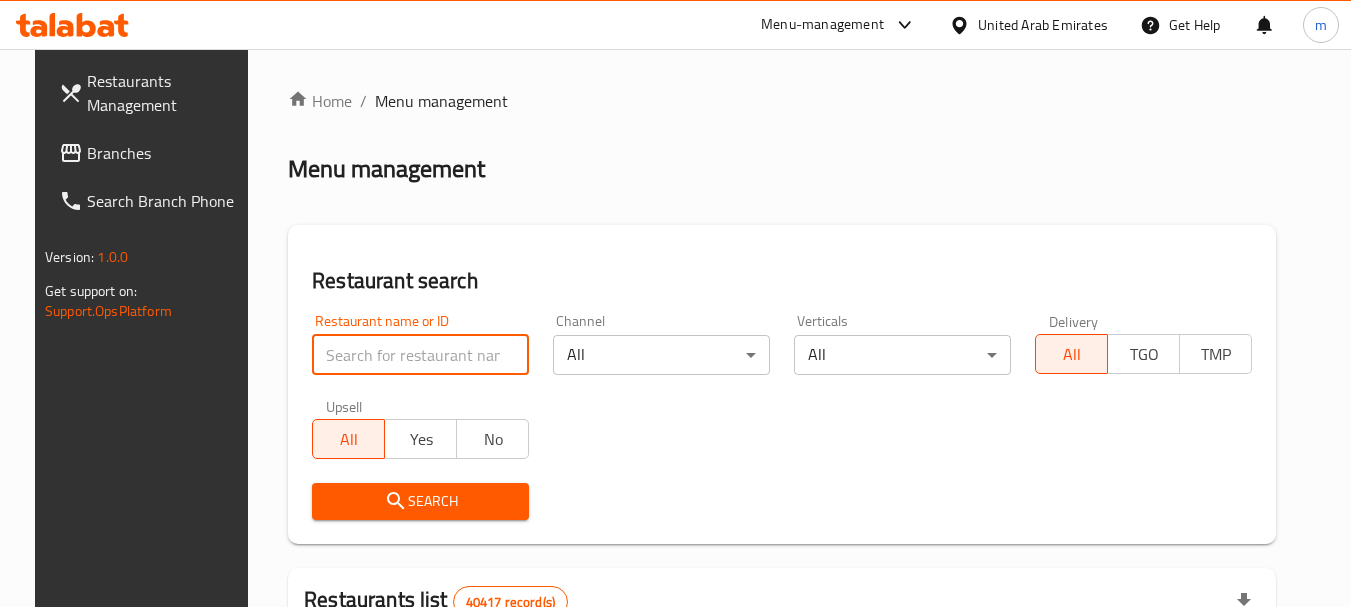 click at bounding box center (420, 355) 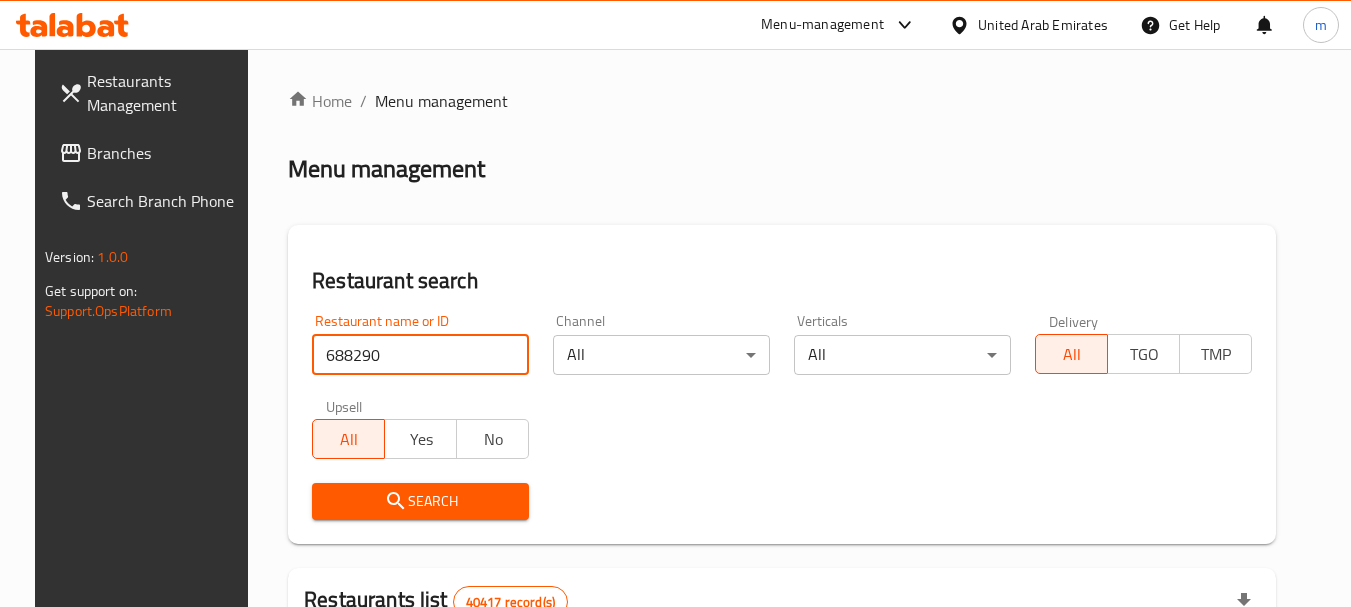 type on "688290" 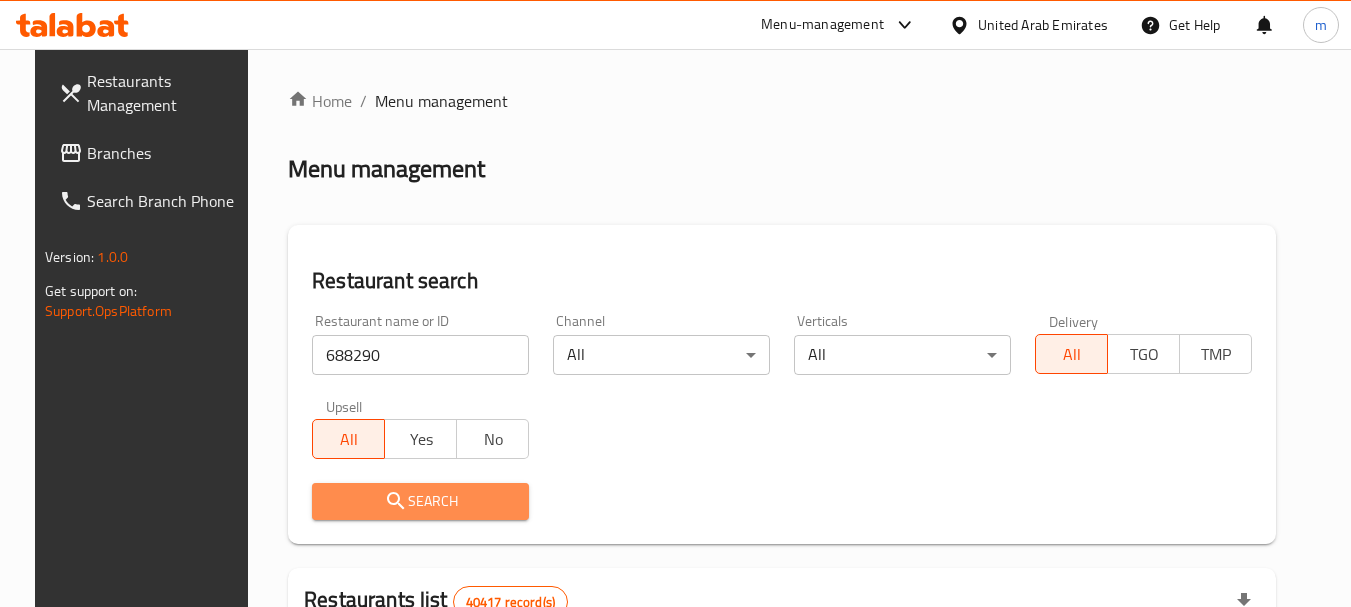 click 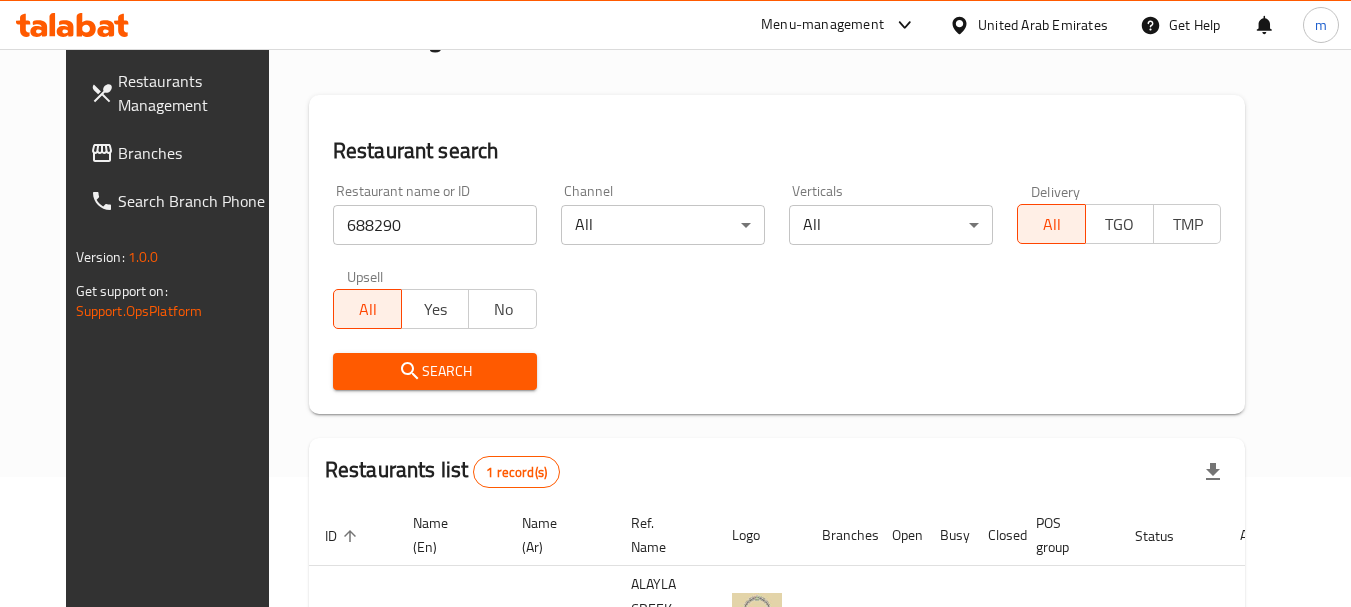 scroll, scrollTop: 268, scrollLeft: 0, axis: vertical 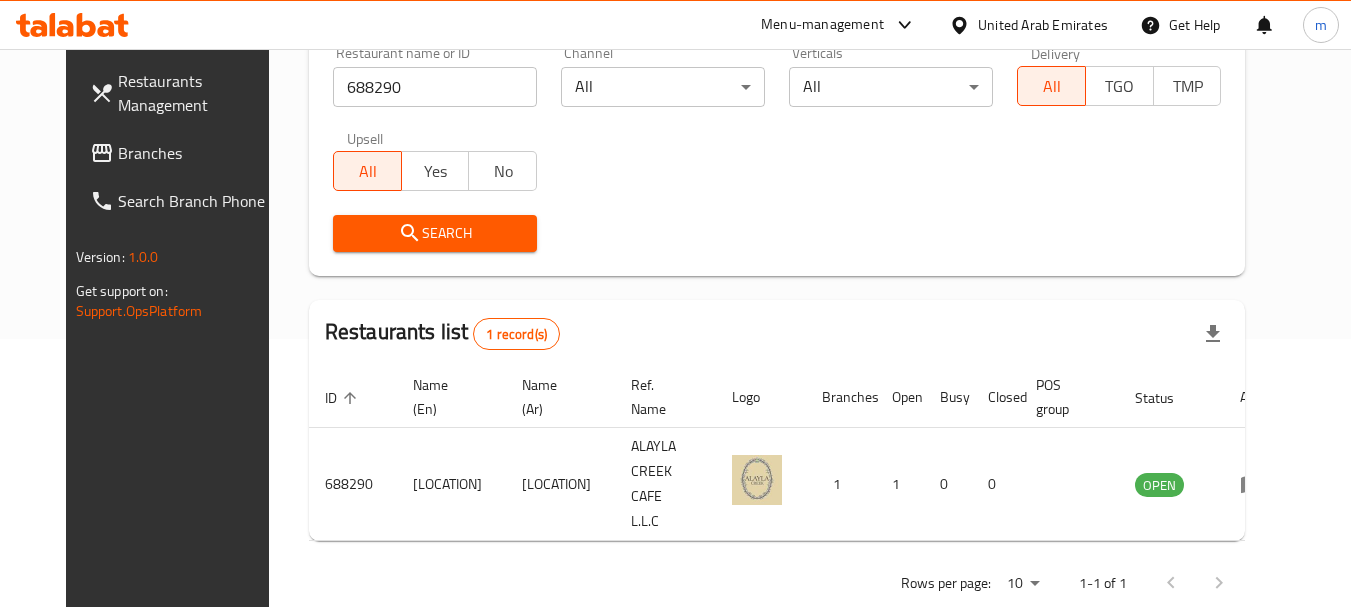 click on "United Arab Emirates" at bounding box center (1043, 25) 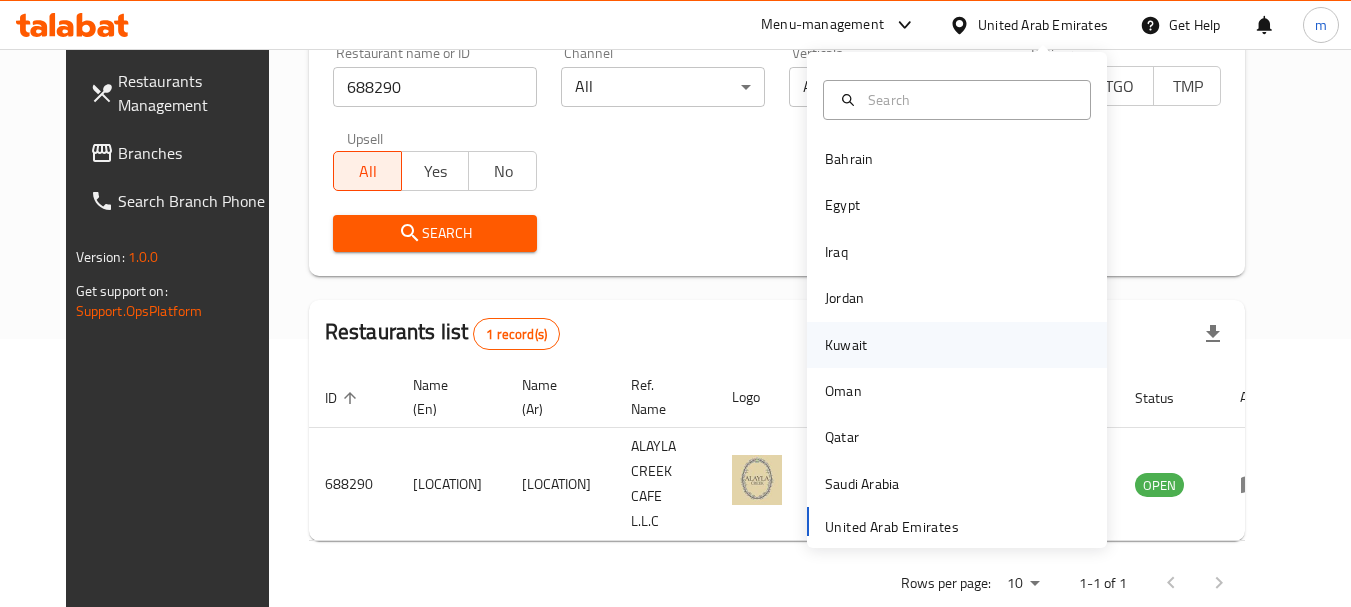 click on "Kuwait" at bounding box center [846, 345] 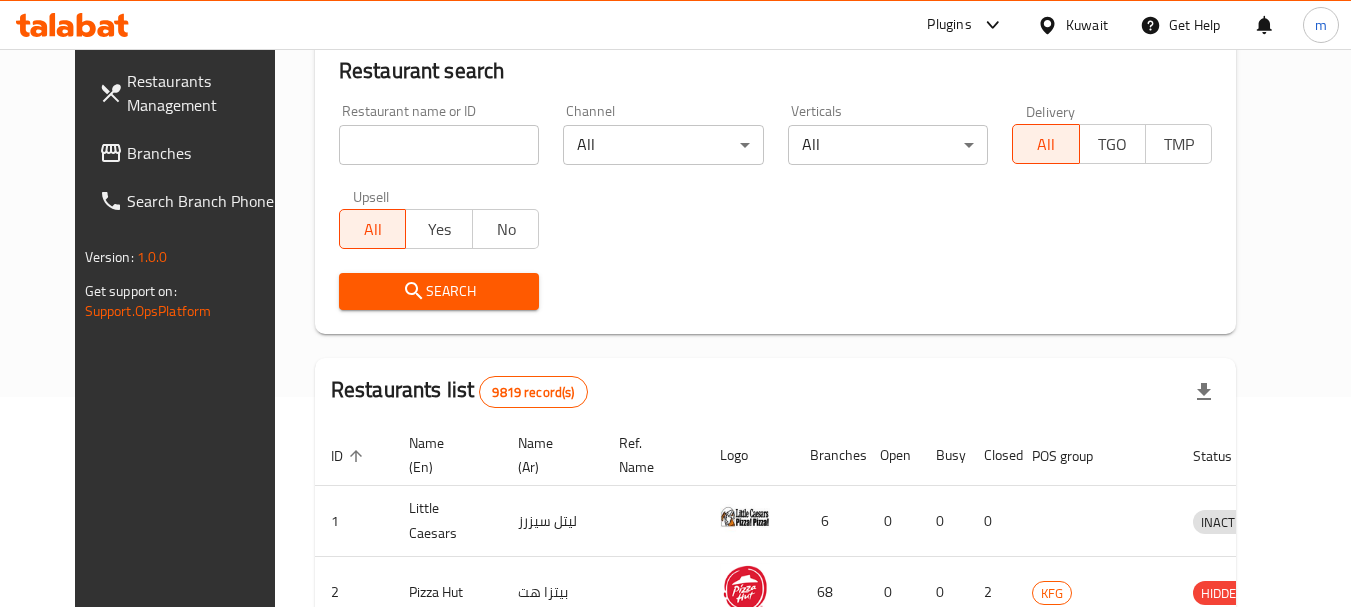 scroll, scrollTop: 268, scrollLeft: 0, axis: vertical 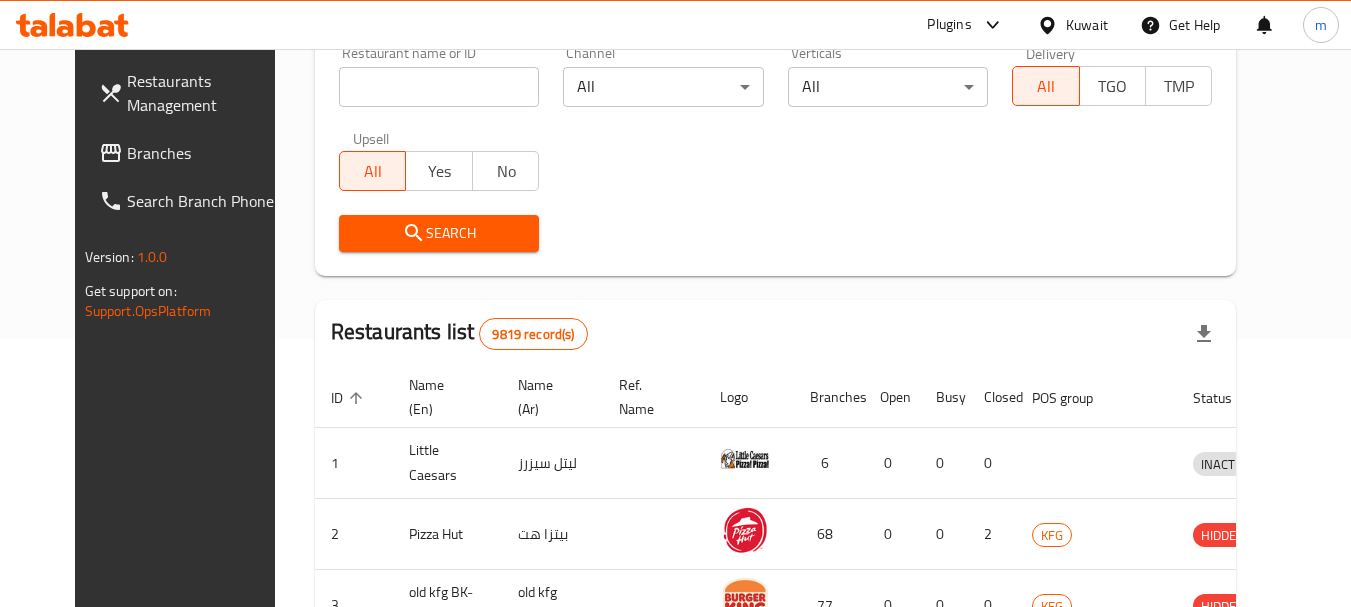 click on "Branches" at bounding box center [206, 153] 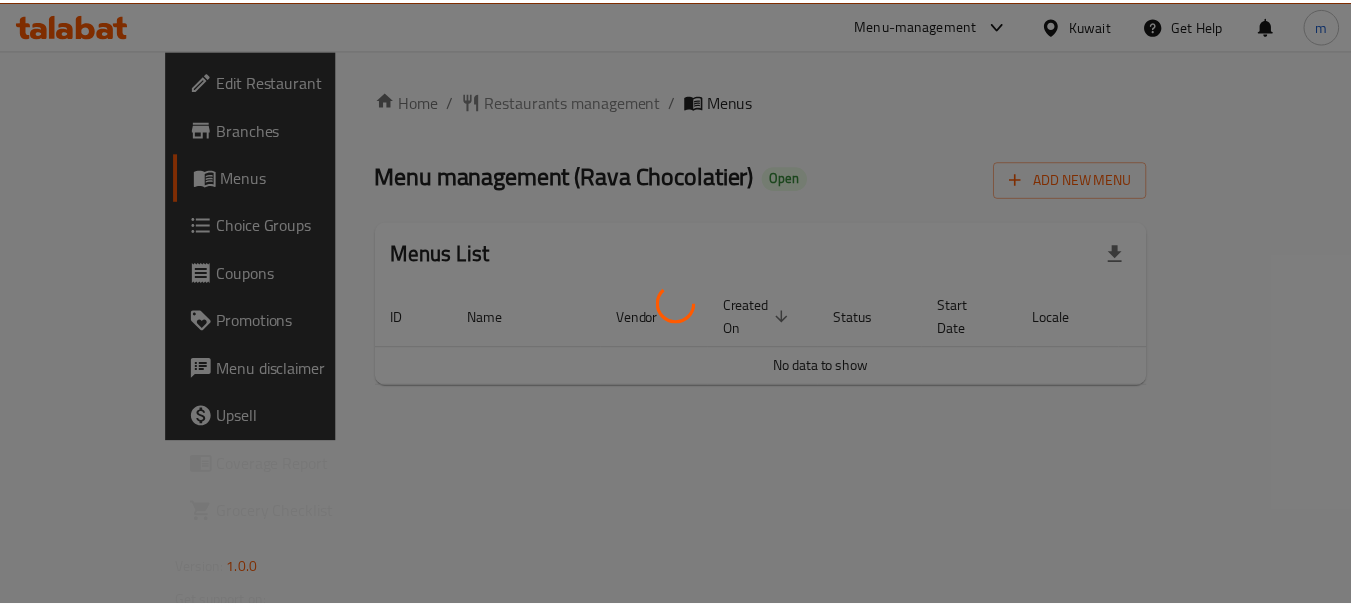 scroll, scrollTop: 0, scrollLeft: 0, axis: both 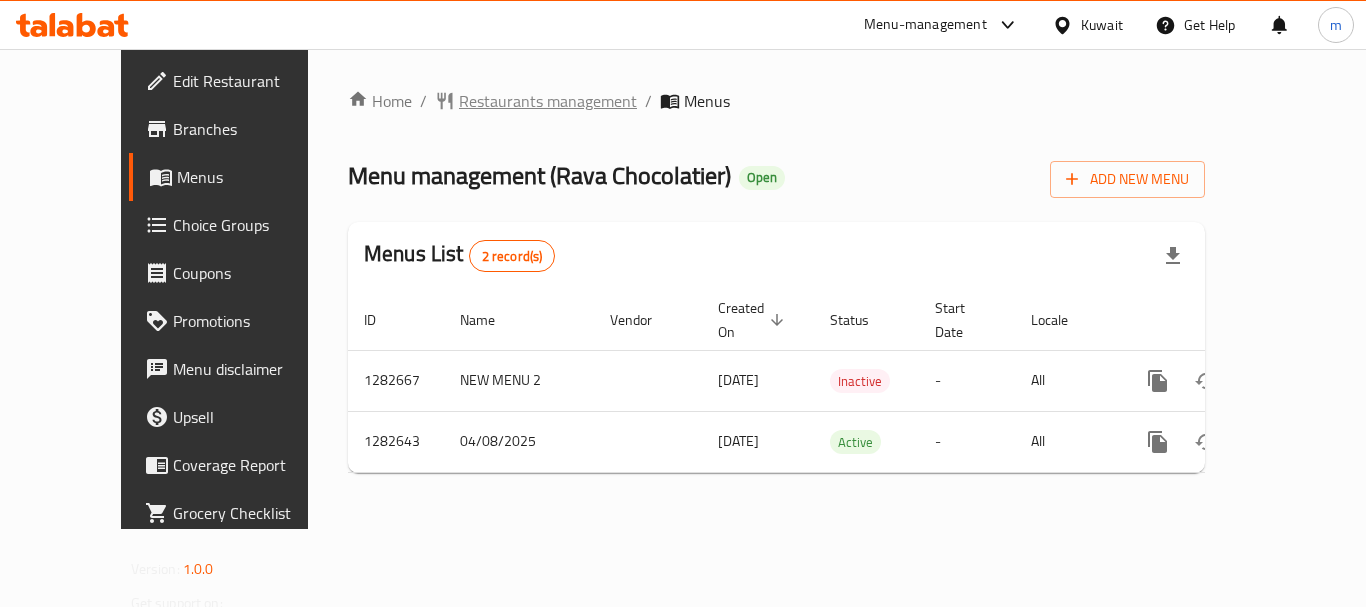 click on "Restaurants management" at bounding box center [548, 101] 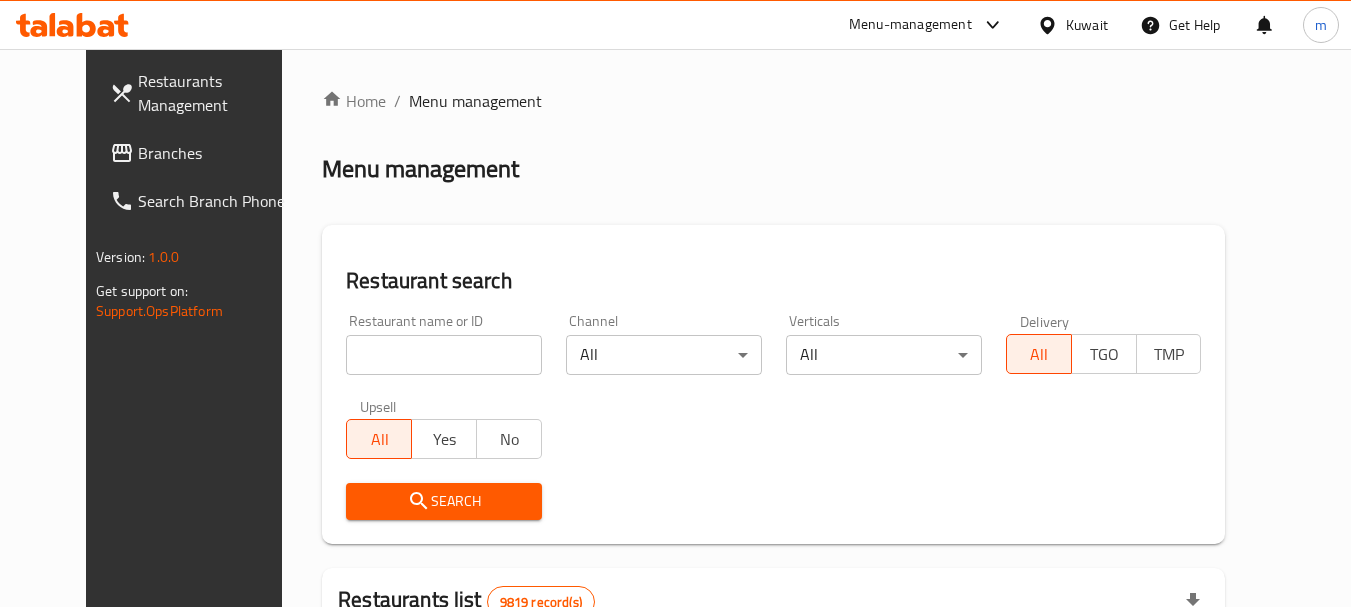 click at bounding box center [675, 303] 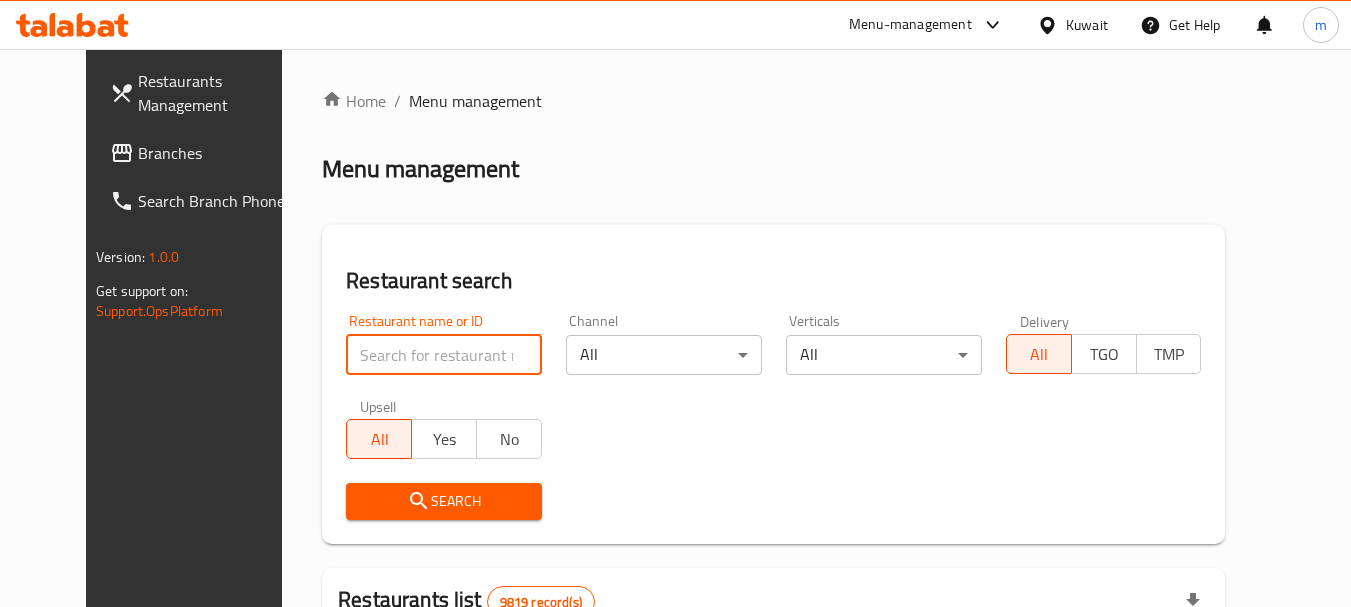 click at bounding box center [444, 355] 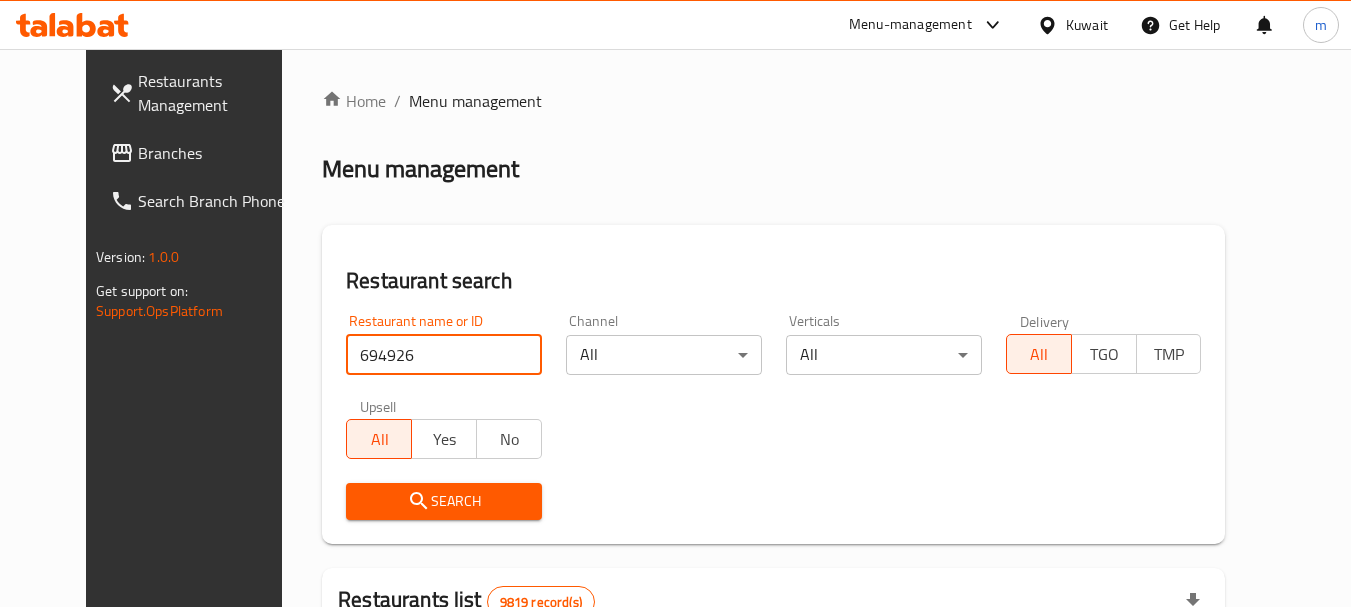 type on "694926" 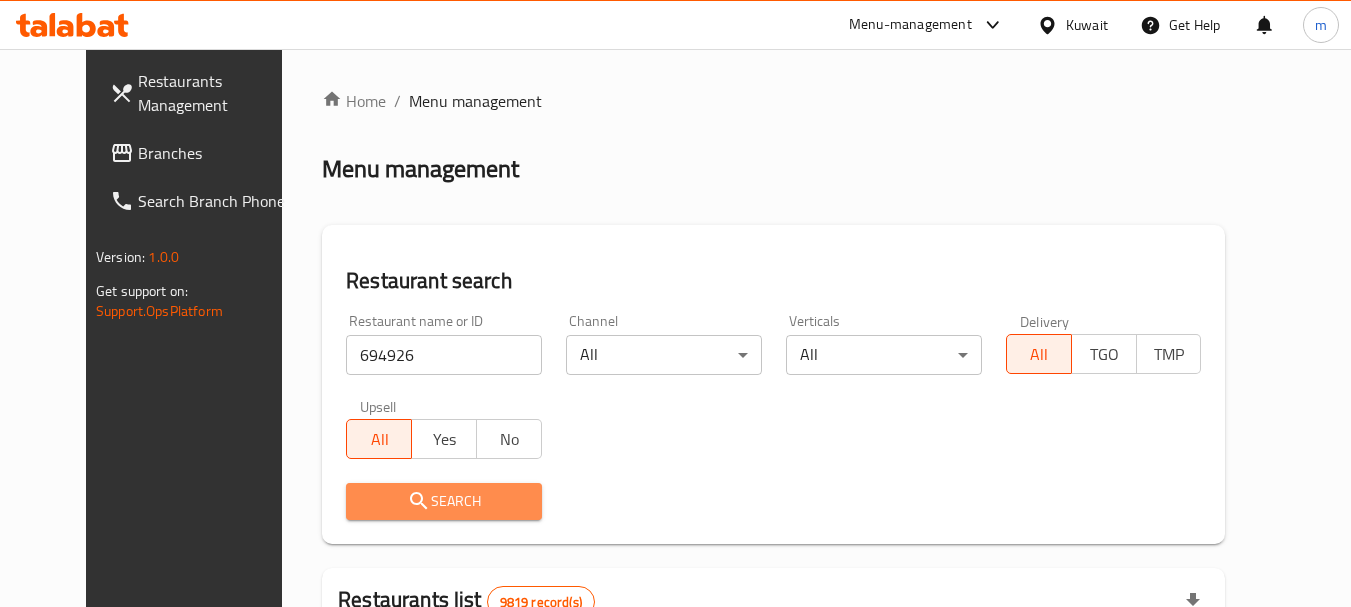 click on "Search" at bounding box center (444, 501) 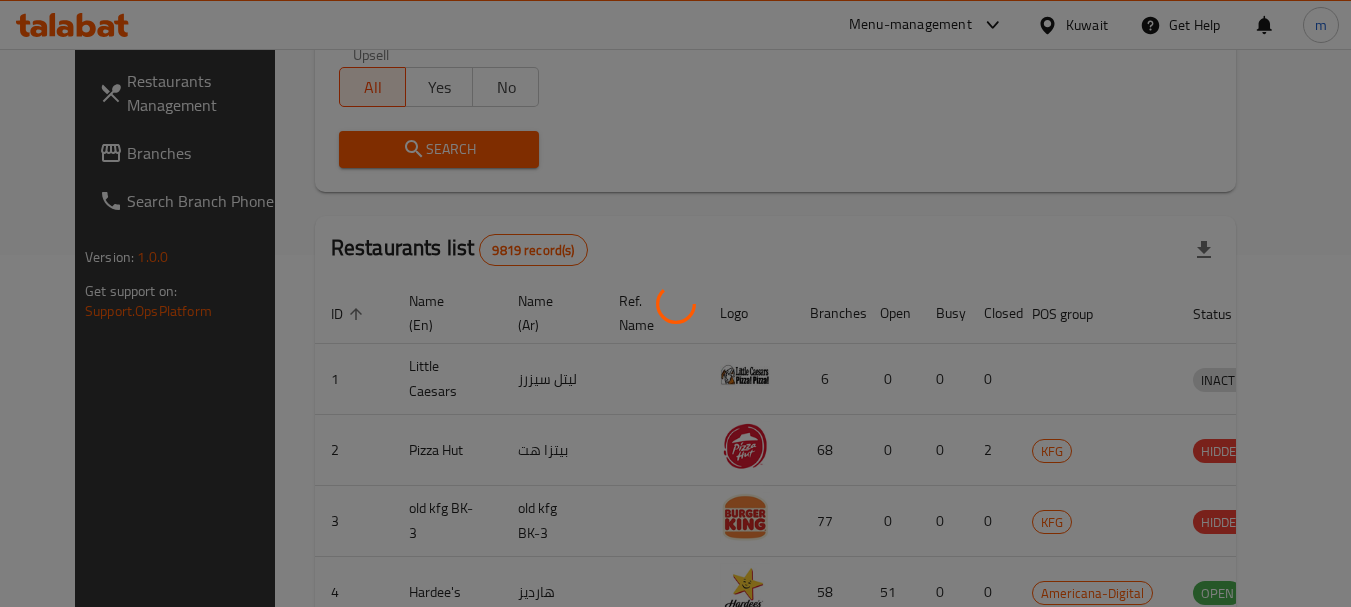 scroll, scrollTop: 285, scrollLeft: 0, axis: vertical 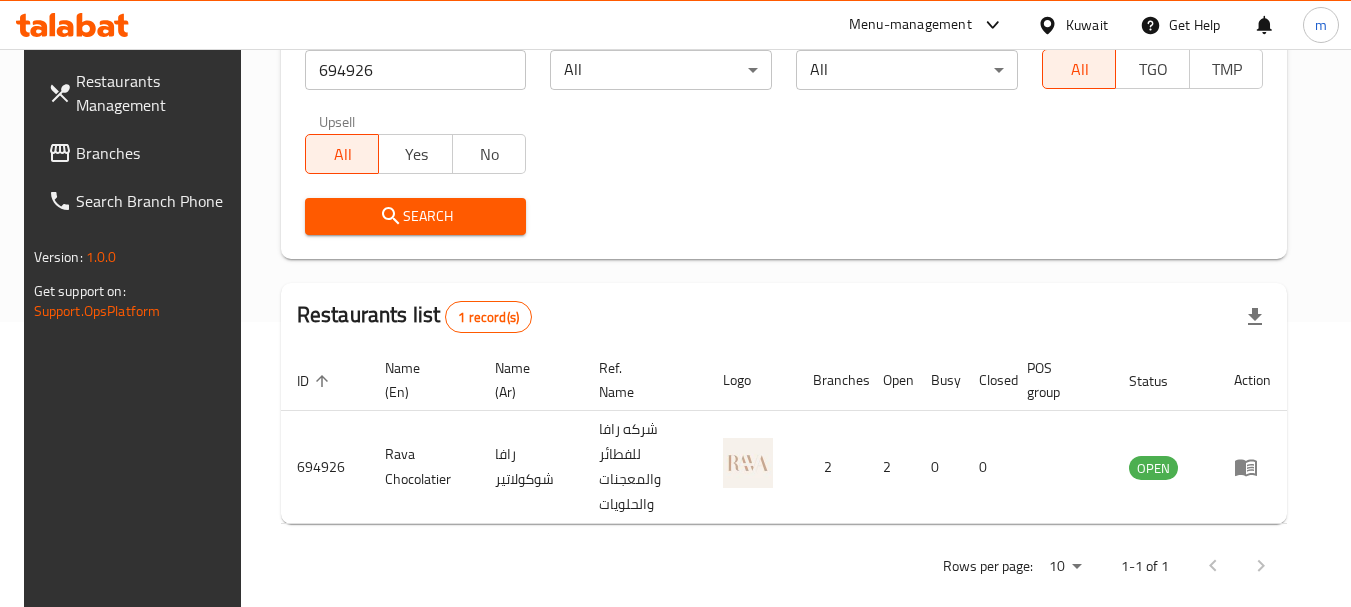 click on "Kuwait" at bounding box center (1087, 25) 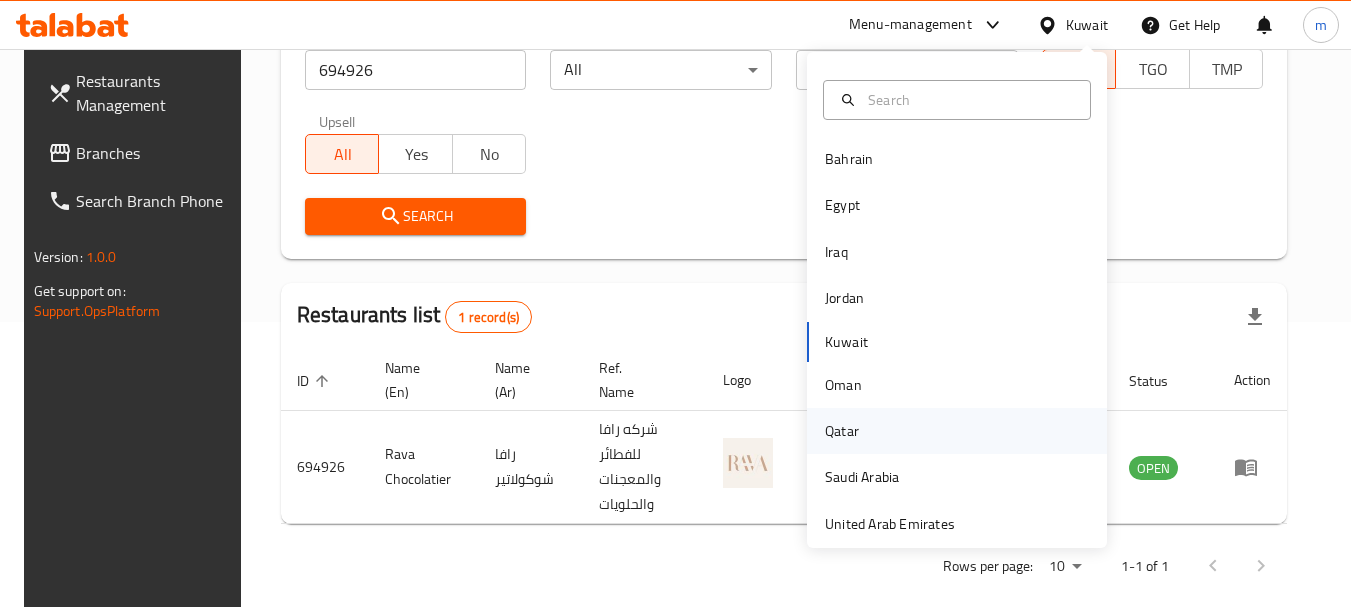 click on "Qatar" at bounding box center [842, 431] 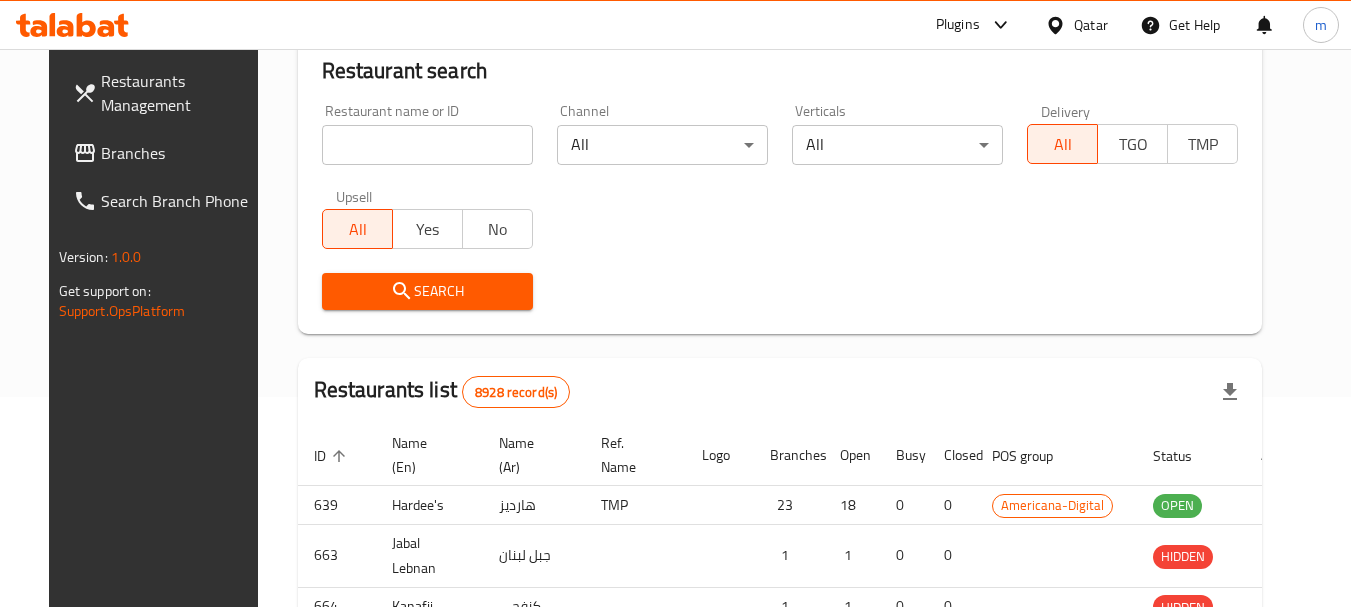 scroll, scrollTop: 285, scrollLeft: 0, axis: vertical 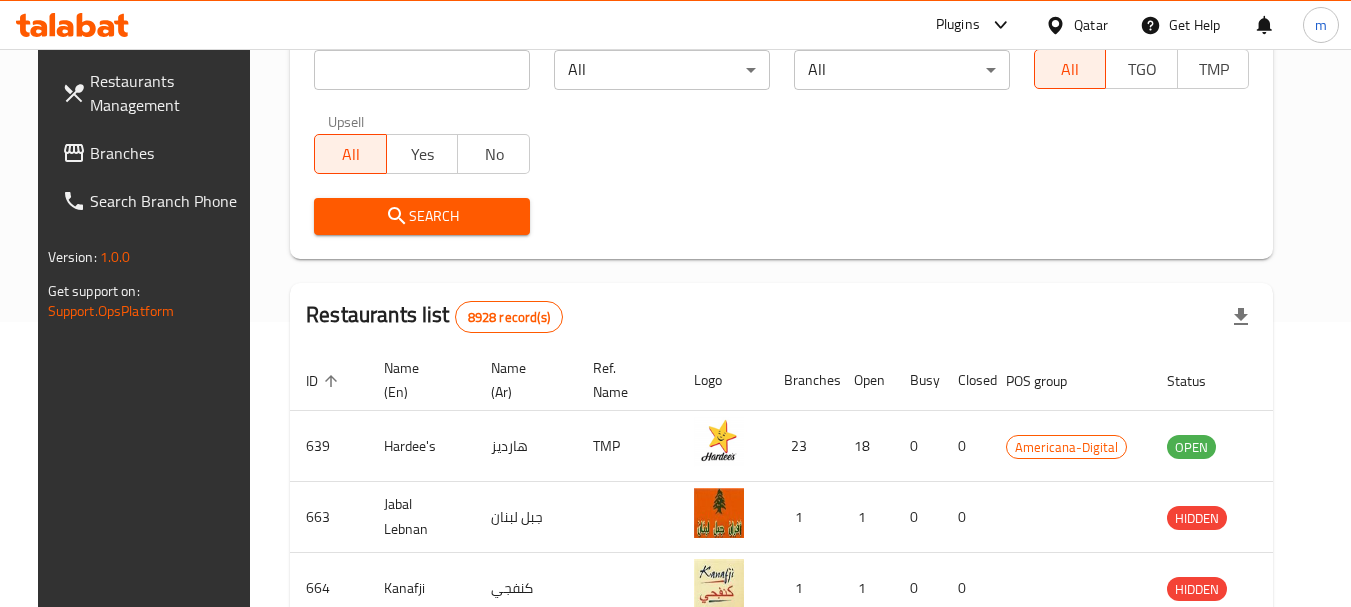 click on "Branches" at bounding box center [155, 153] 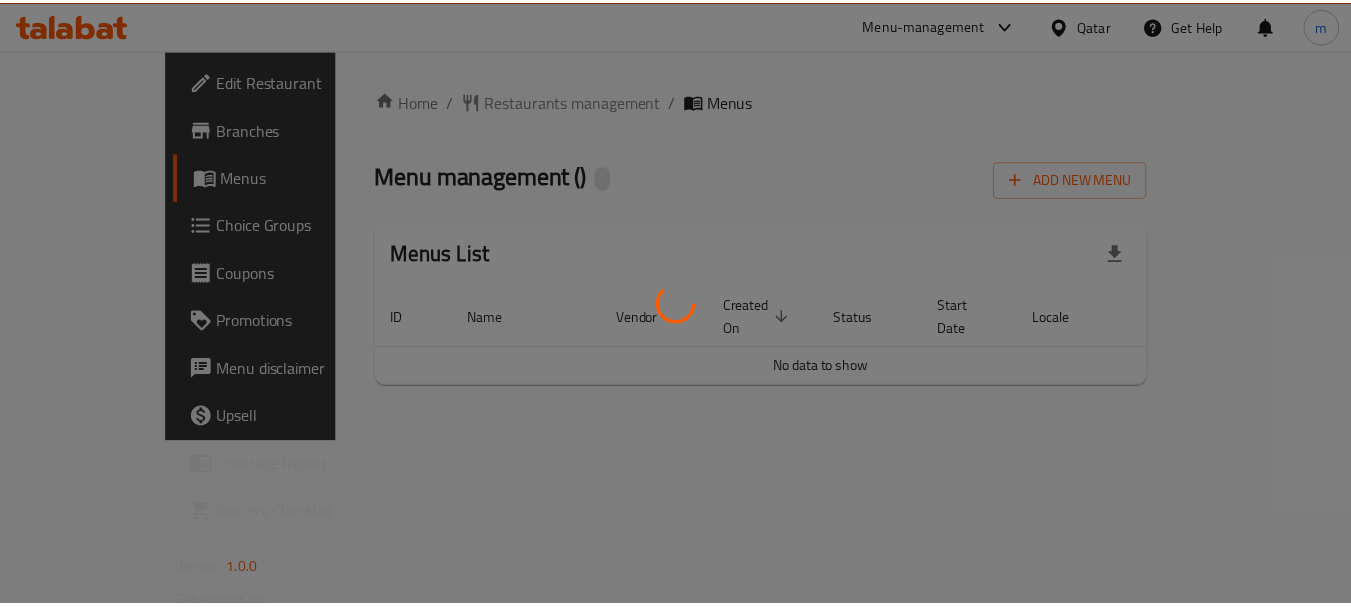 scroll, scrollTop: 0, scrollLeft: 0, axis: both 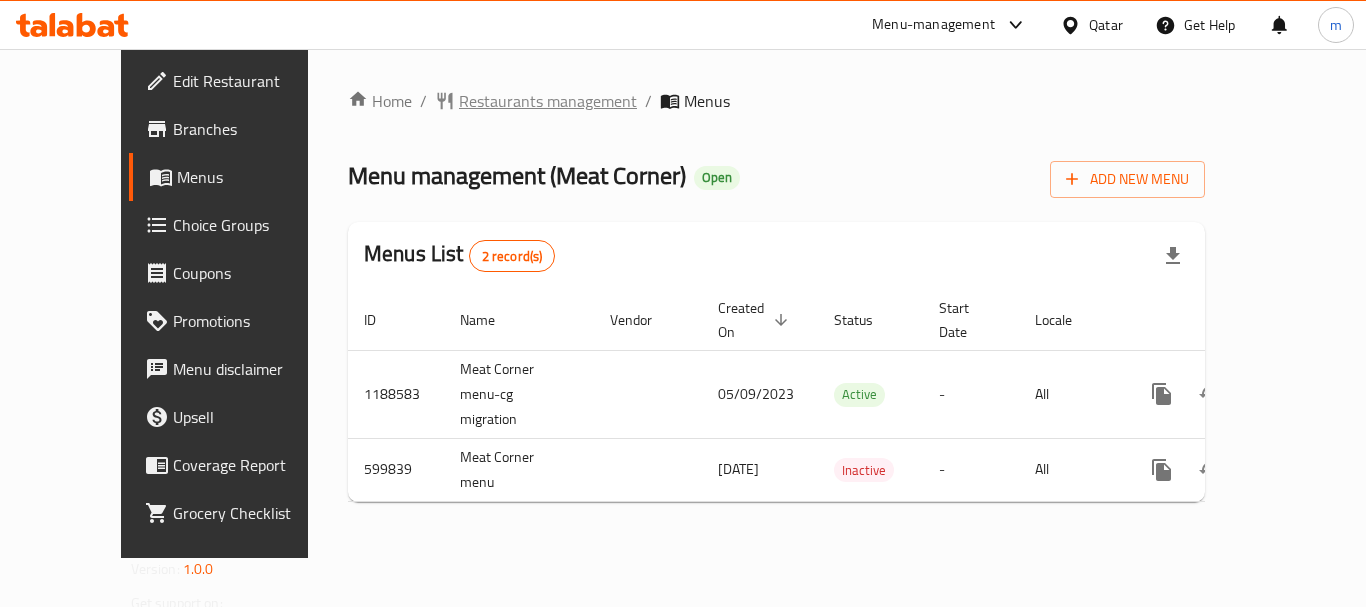 click on "Restaurants management" at bounding box center (548, 101) 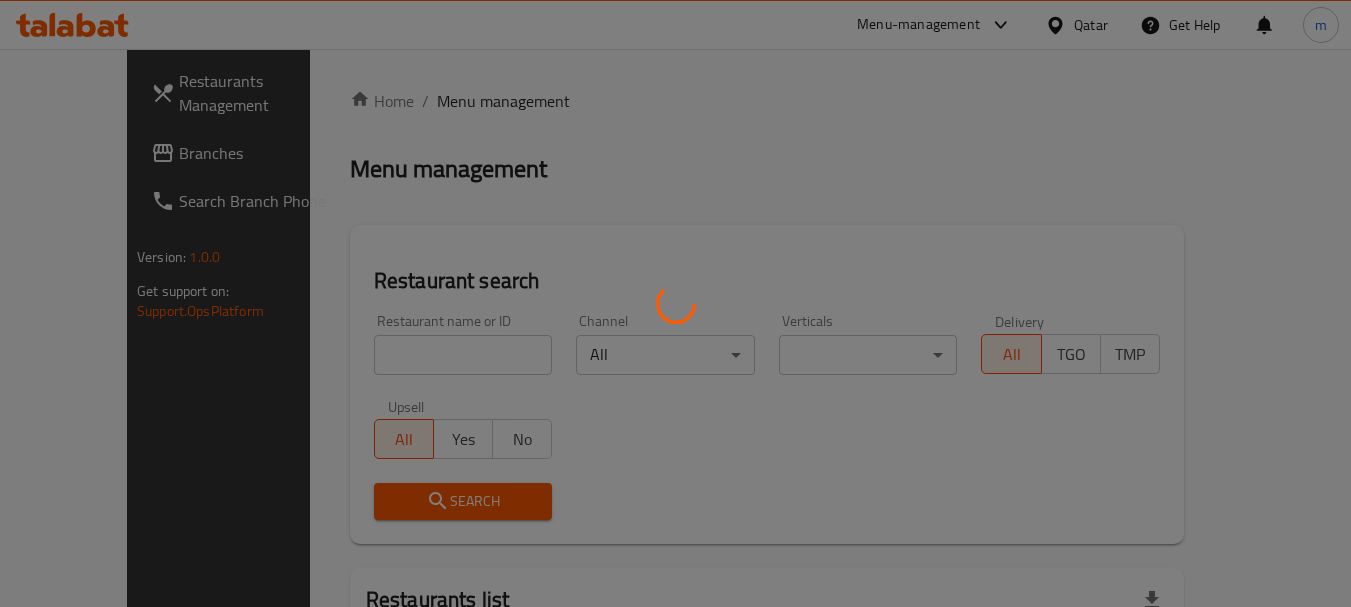 click at bounding box center [675, 303] 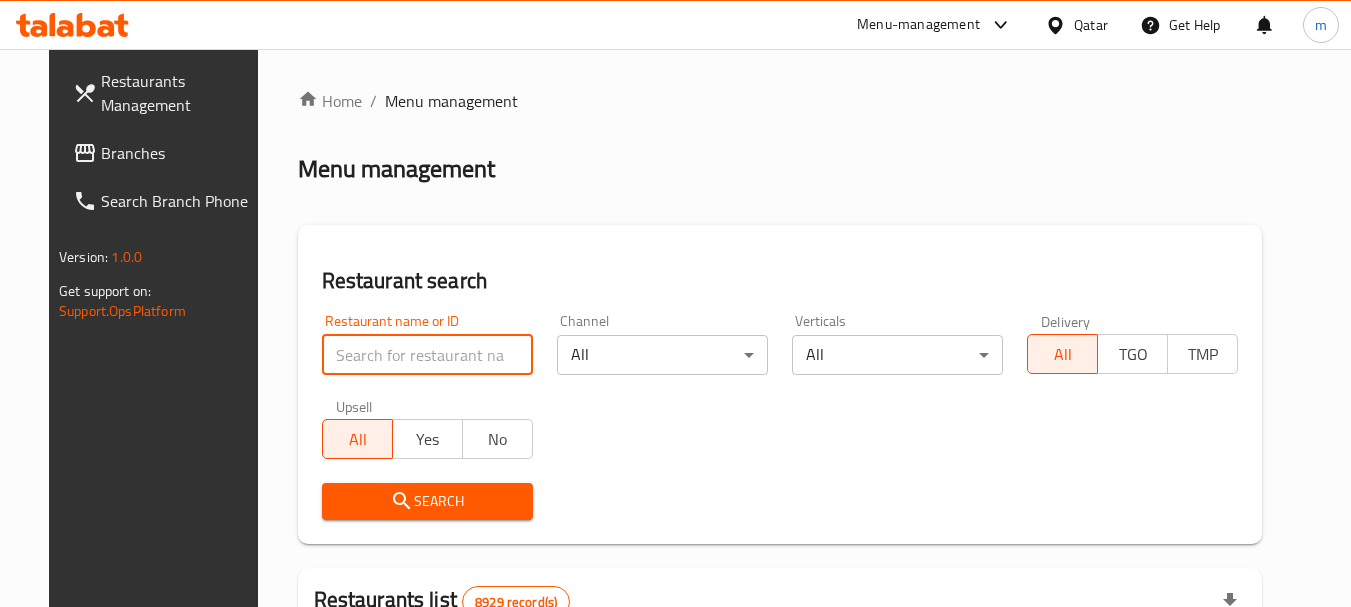 click at bounding box center [427, 355] 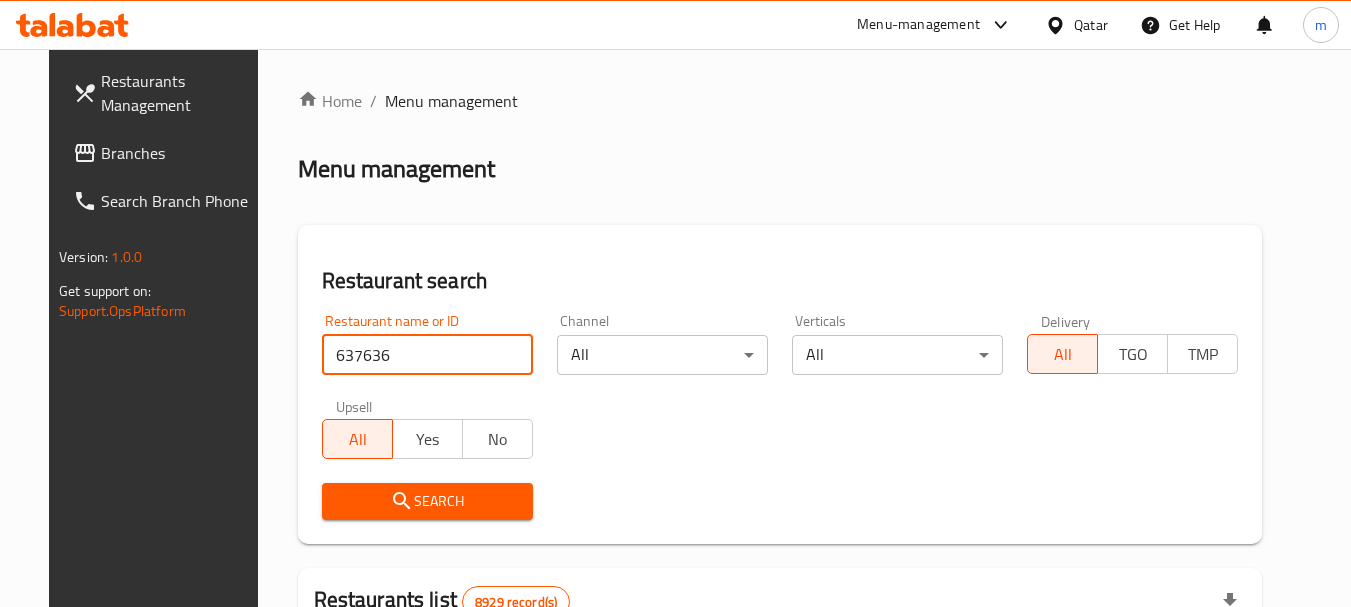 type on "637636" 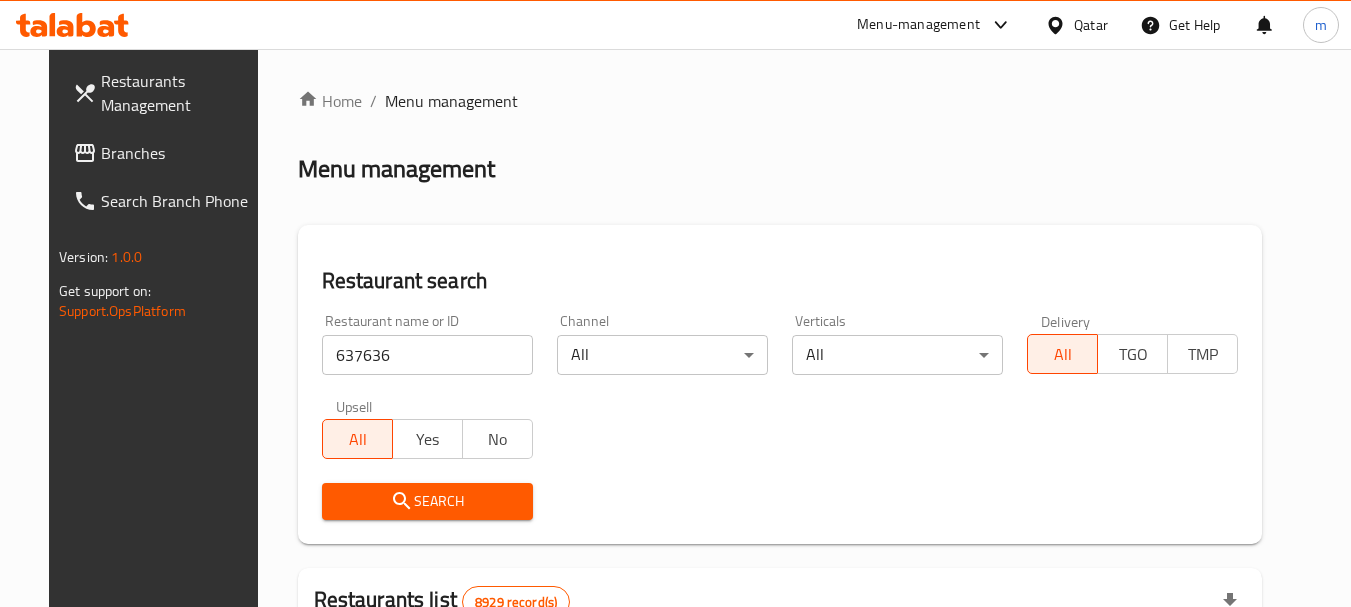 click on "Search" at bounding box center [427, 501] 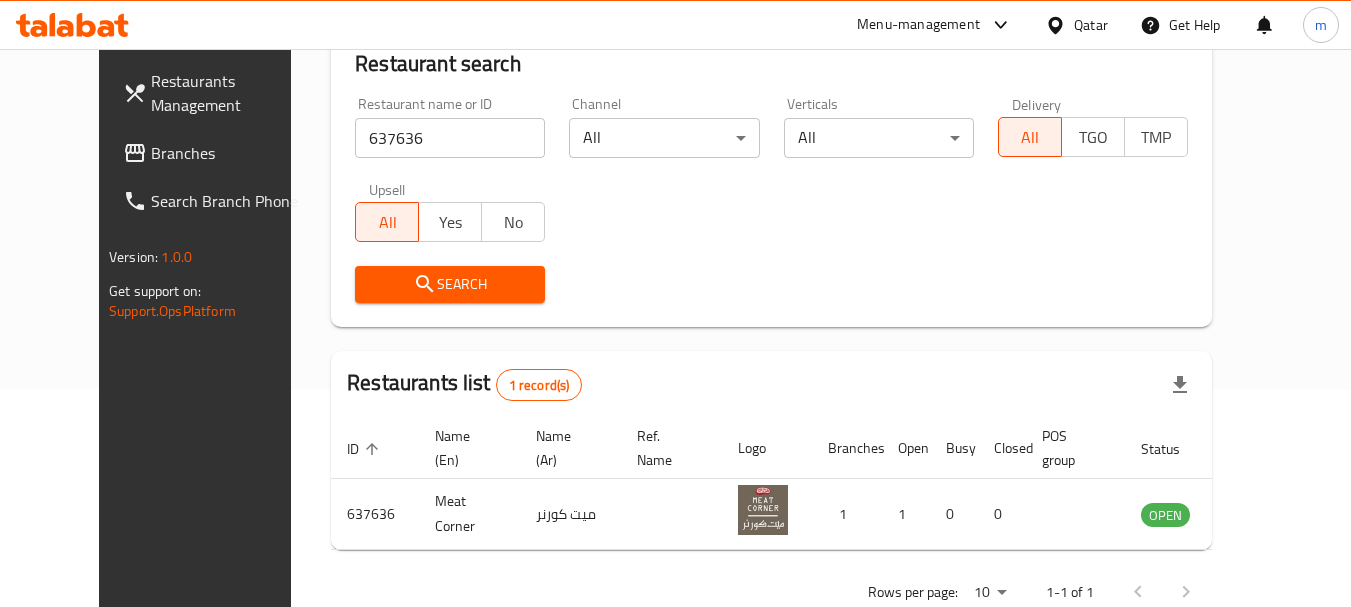scroll, scrollTop: 268, scrollLeft: 0, axis: vertical 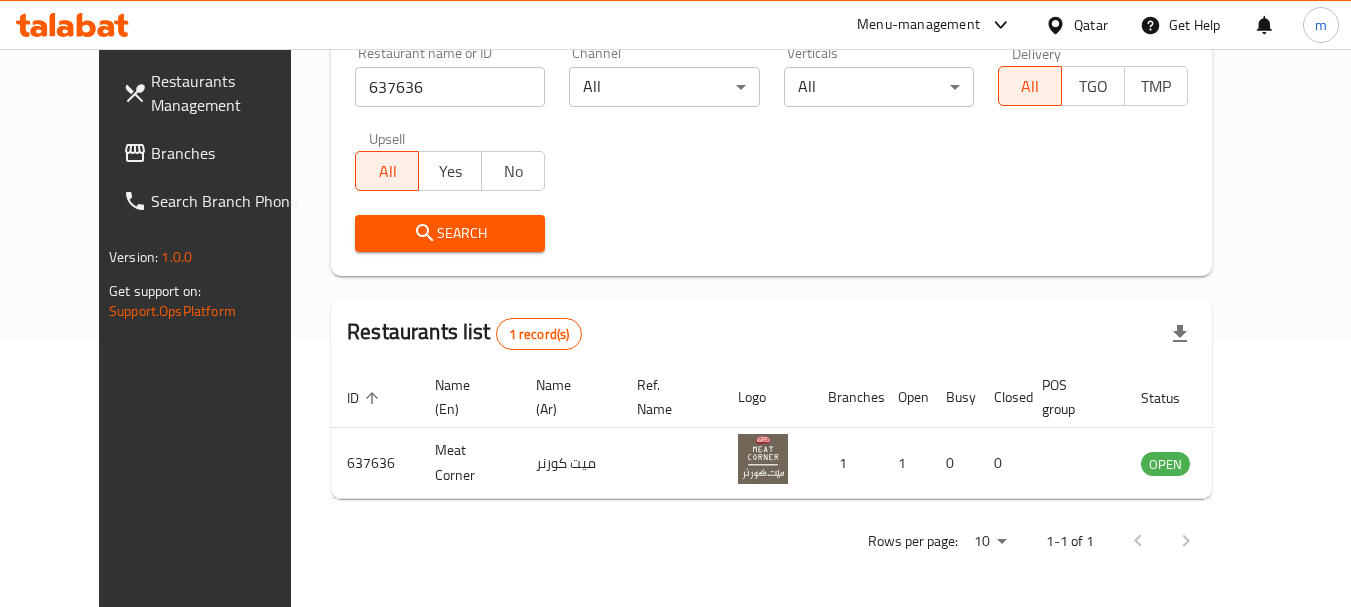 click on "Qatar" at bounding box center [1091, 25] 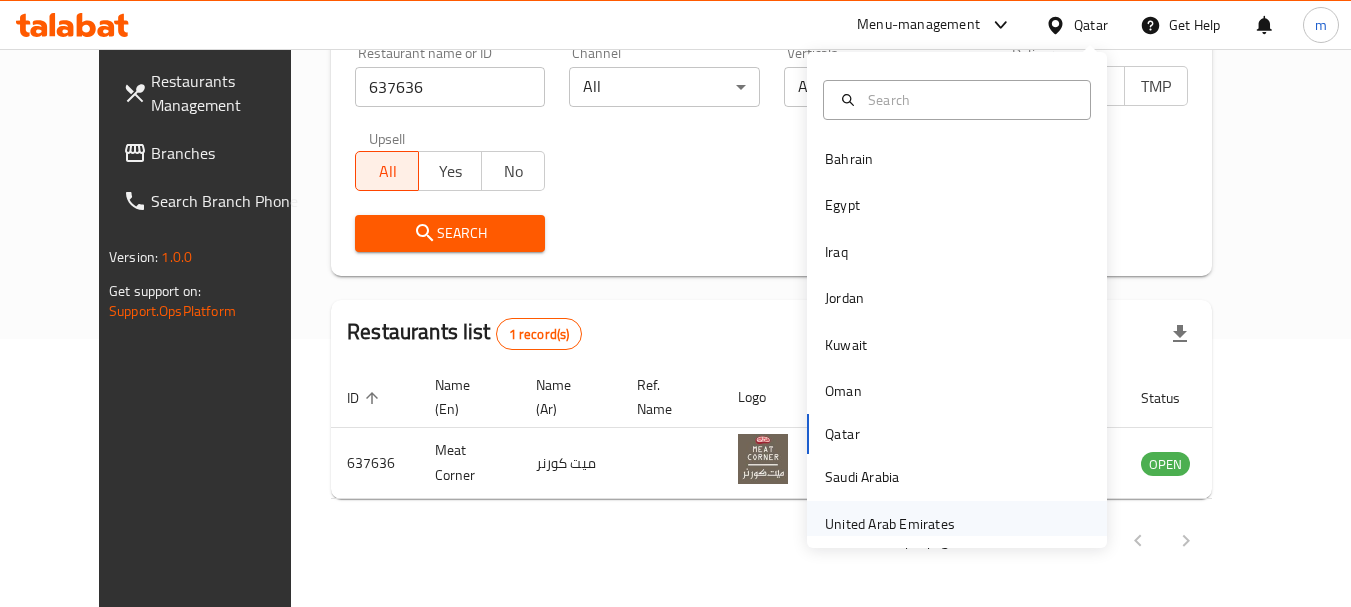 click on "United Arab Emirates" at bounding box center [890, 524] 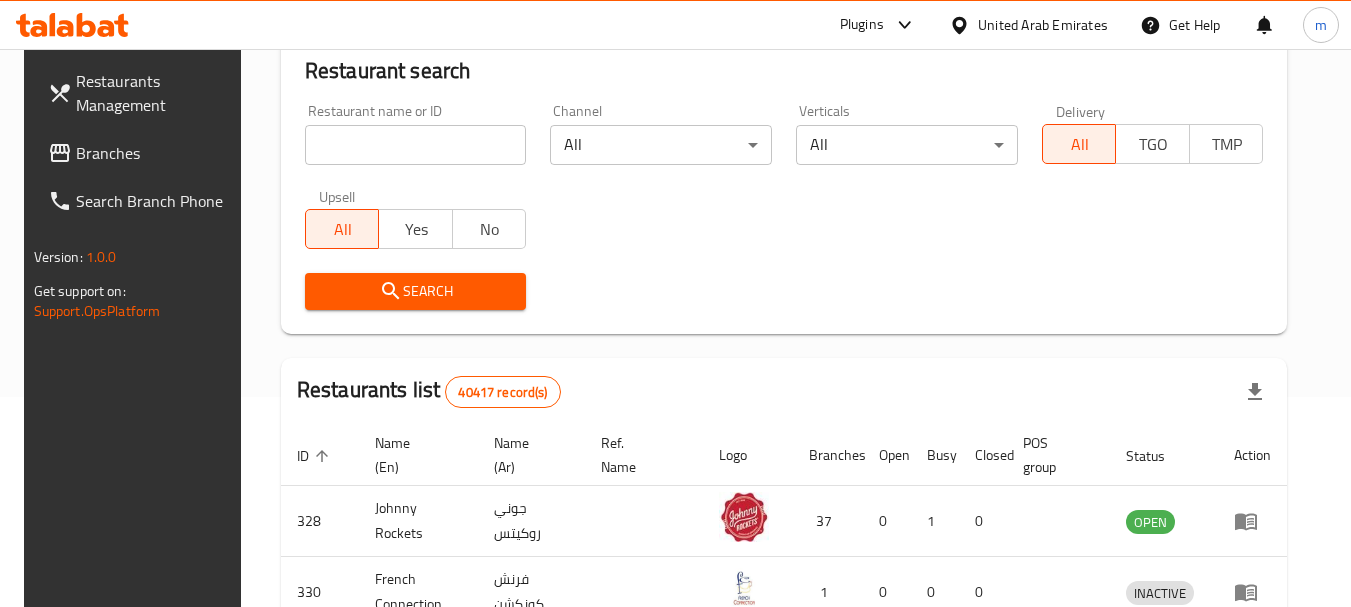 scroll, scrollTop: 268, scrollLeft: 0, axis: vertical 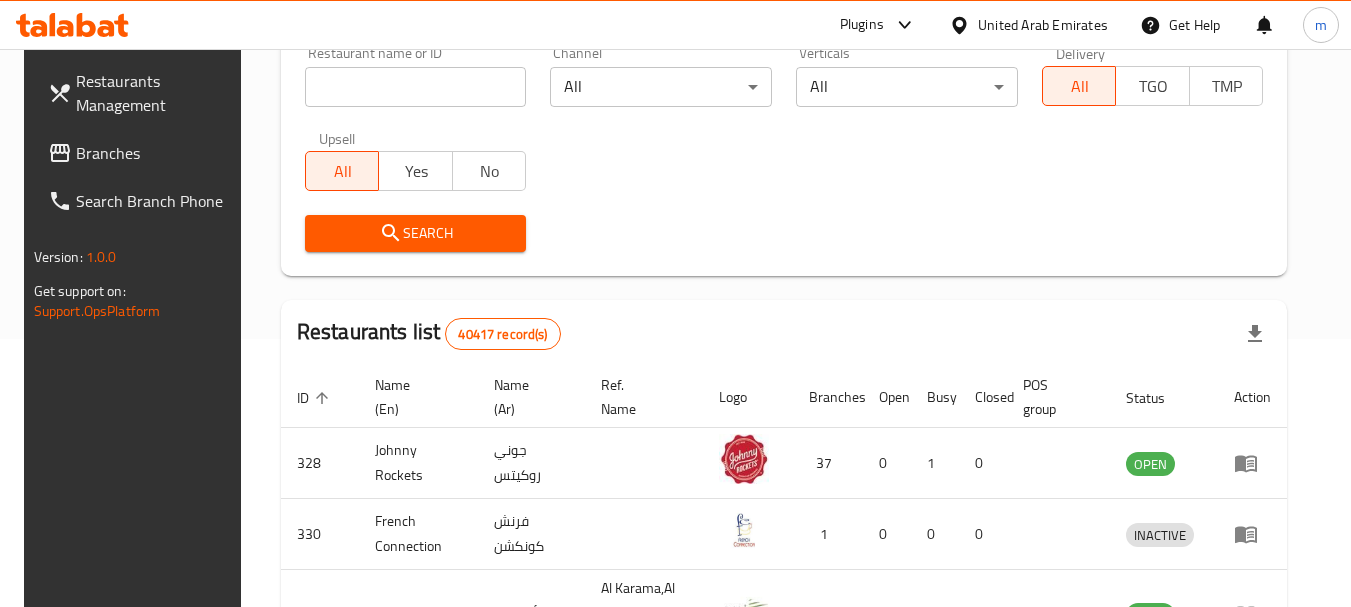 click on "Branches" at bounding box center (155, 153) 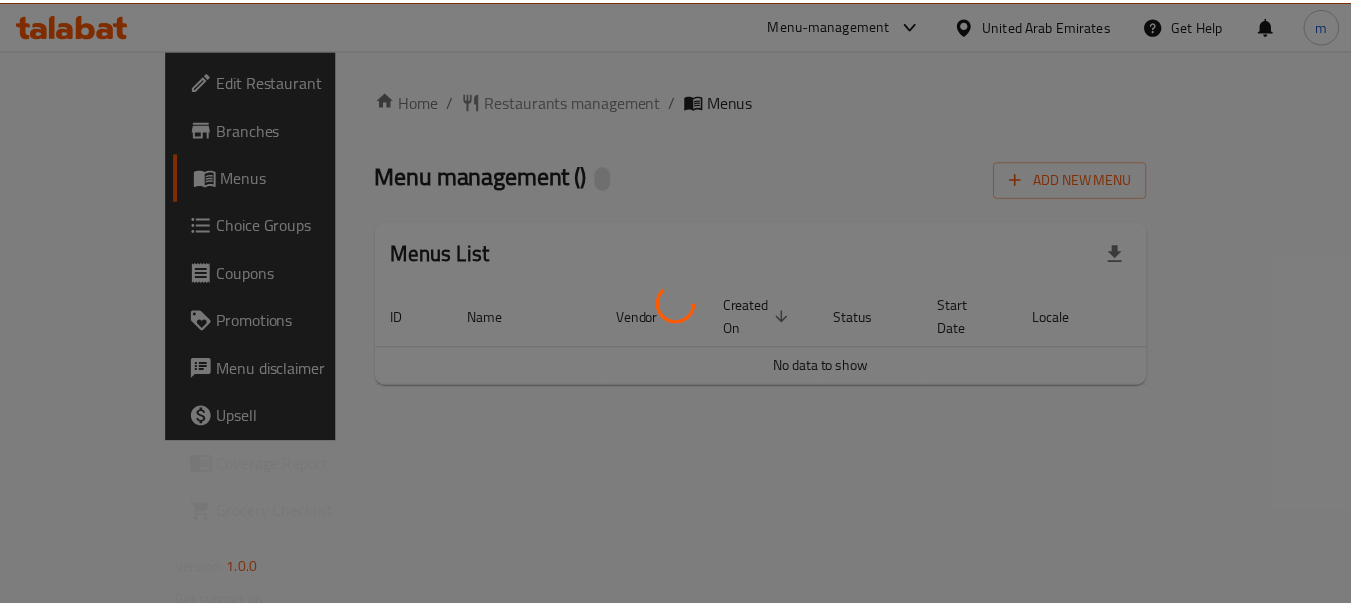 scroll, scrollTop: 0, scrollLeft: 0, axis: both 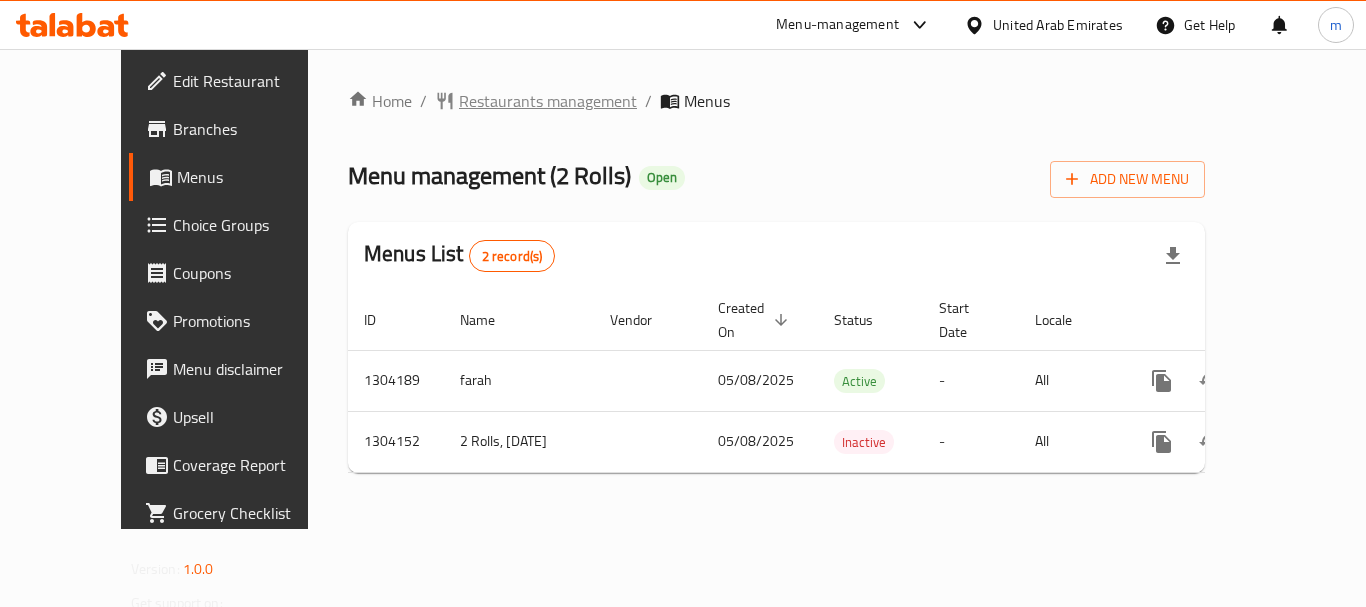 click on "Restaurants management" at bounding box center (548, 101) 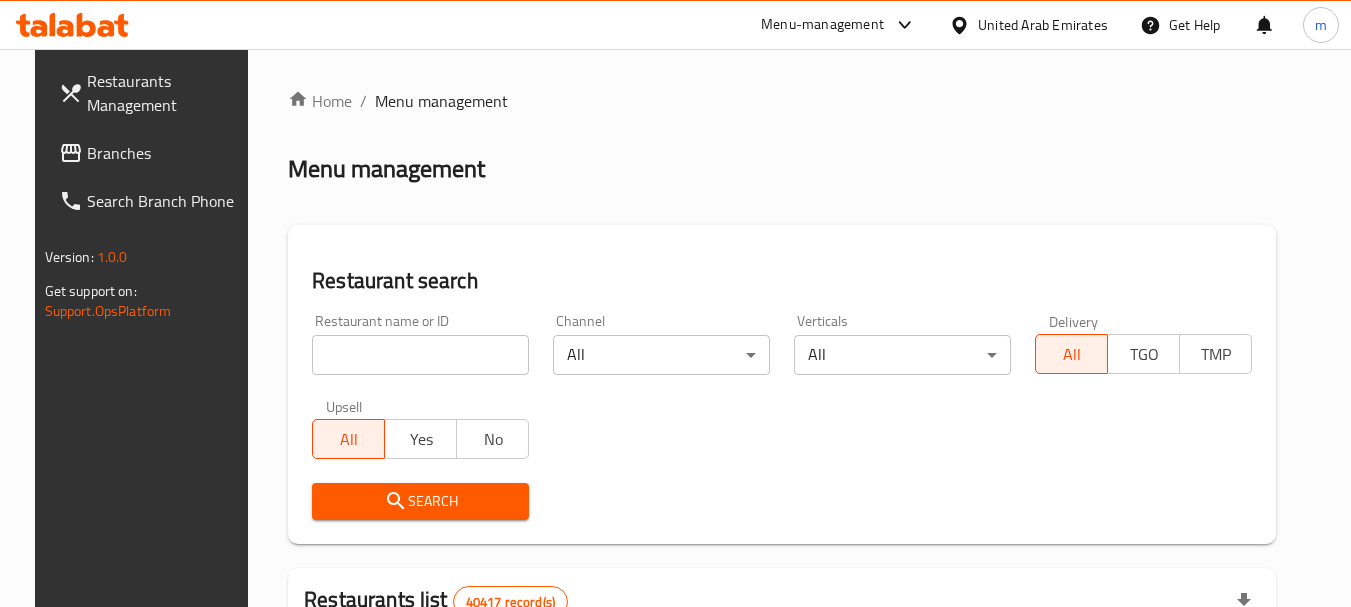 click at bounding box center (420, 355) 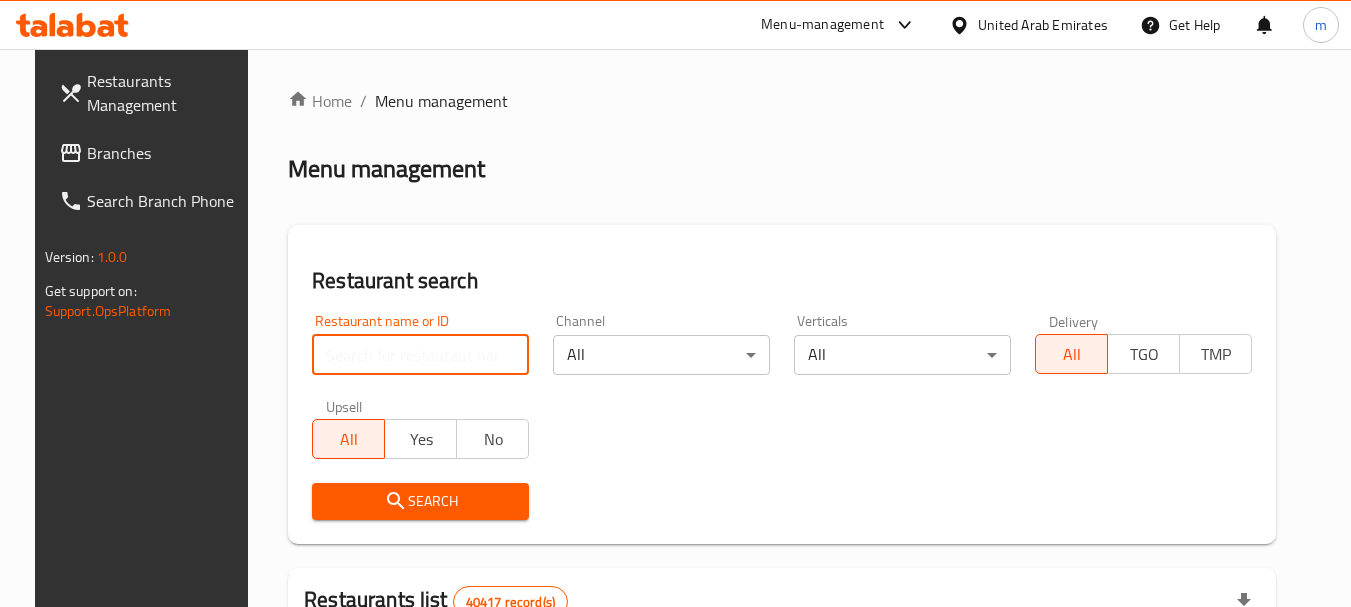 paste on "703103" 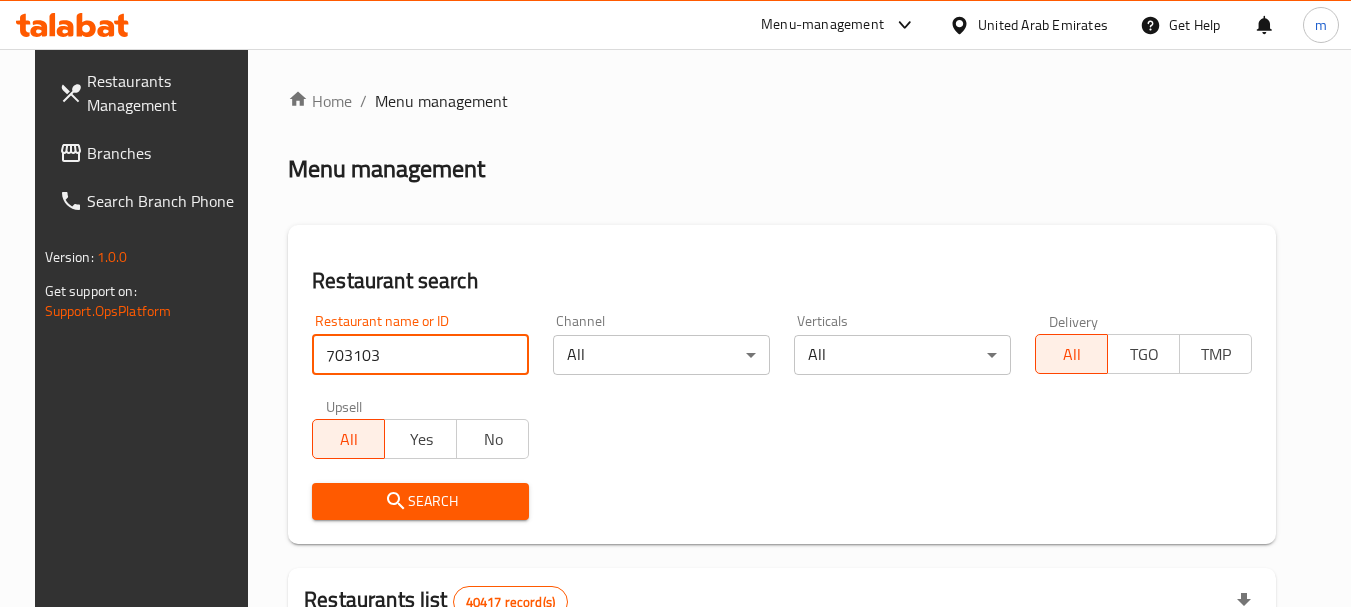 type on "703103" 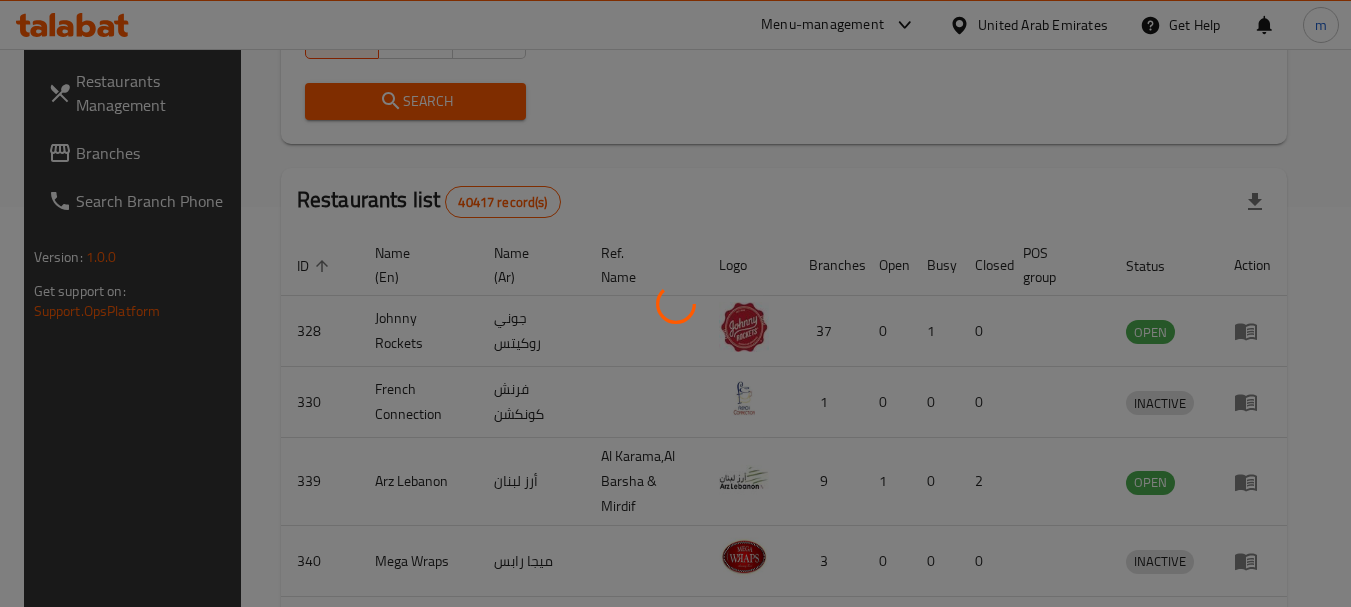 scroll, scrollTop: 268, scrollLeft: 0, axis: vertical 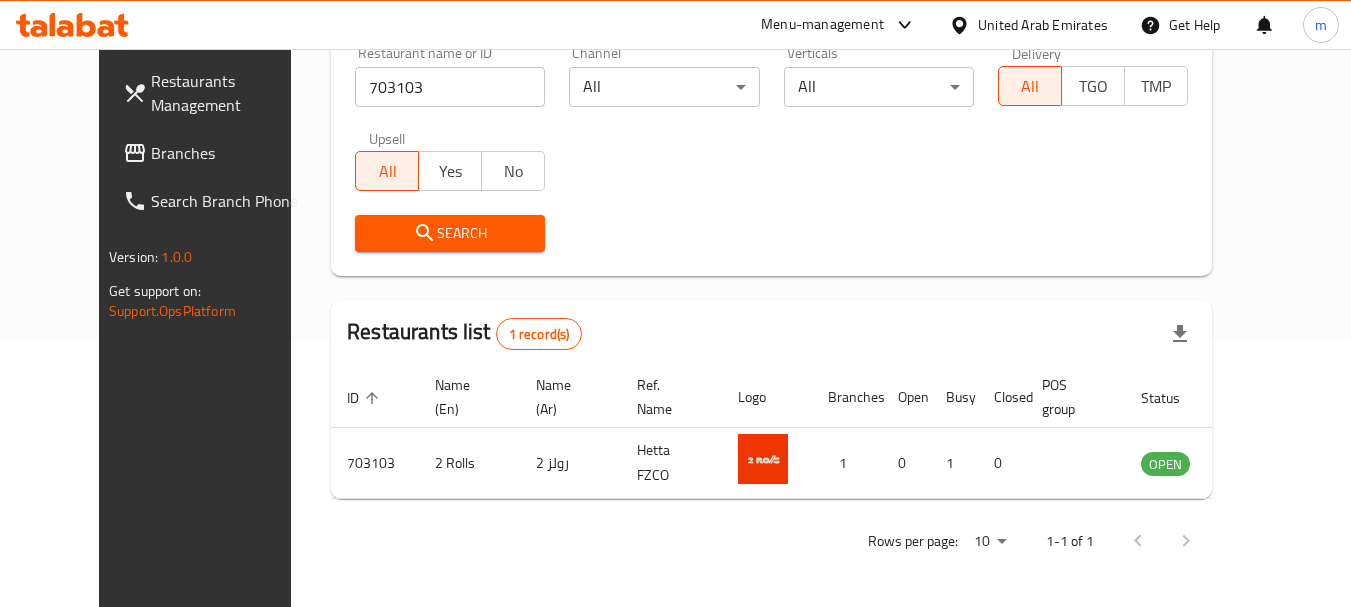 click on "United Arab Emirates" at bounding box center (1043, 25) 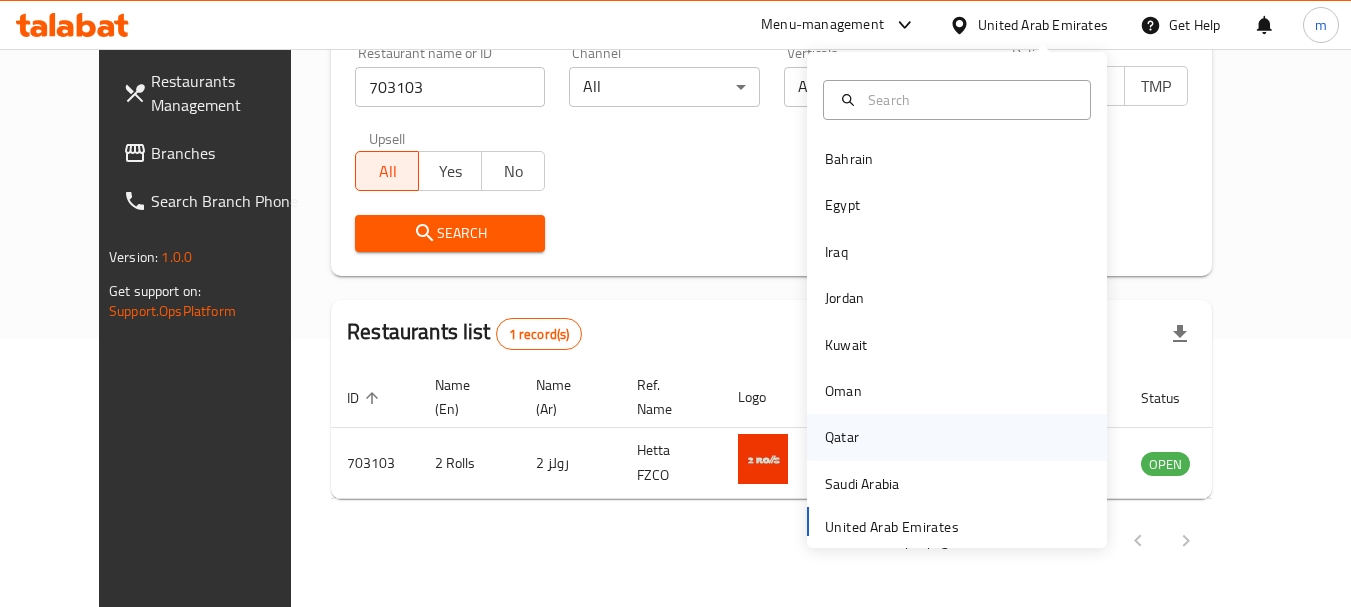 click on "Qatar" at bounding box center (842, 437) 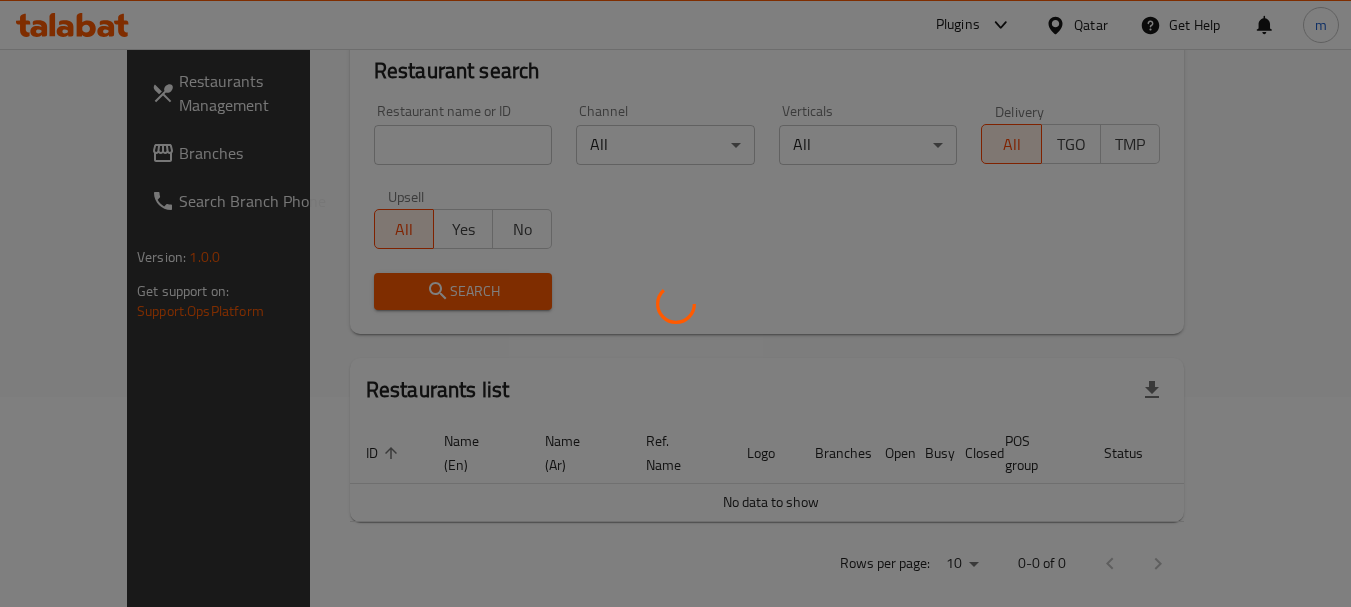 scroll, scrollTop: 268, scrollLeft: 0, axis: vertical 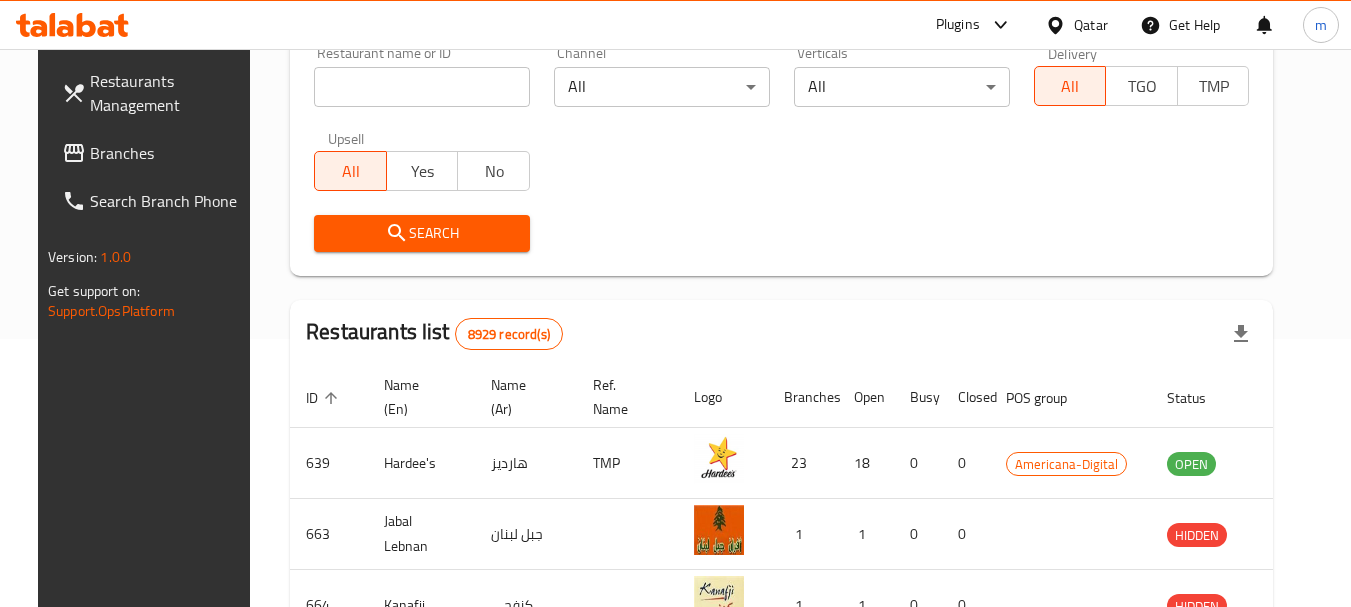 click on "Branches" at bounding box center [169, 153] 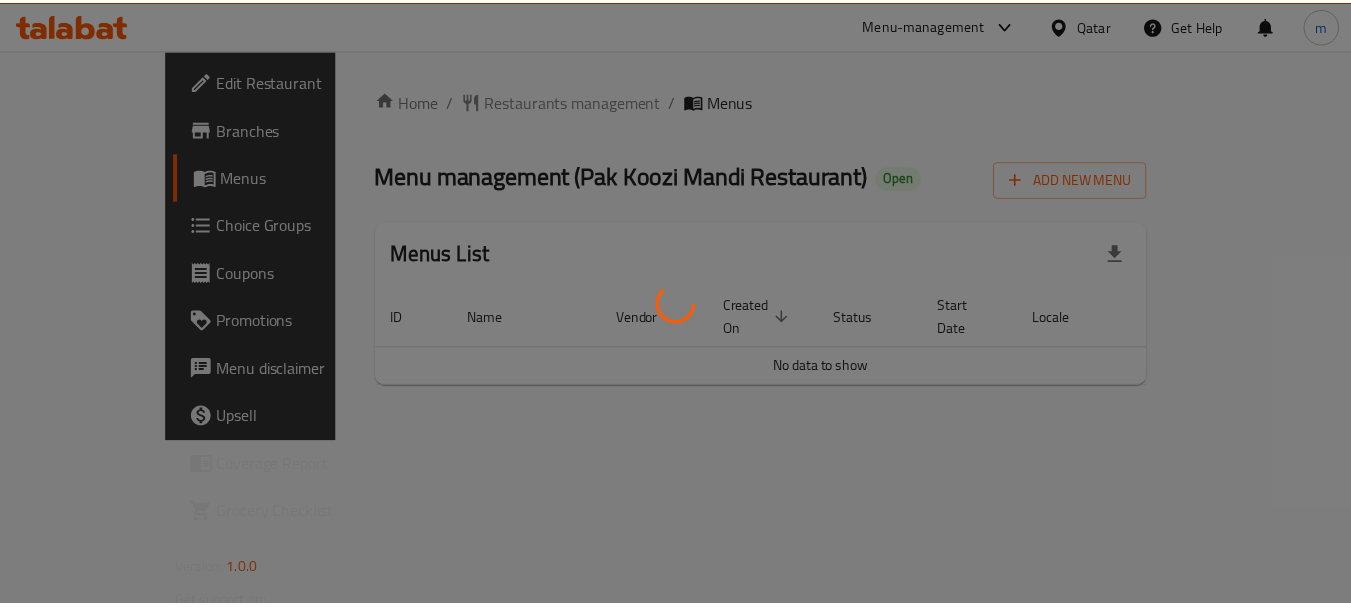 scroll, scrollTop: 0, scrollLeft: 0, axis: both 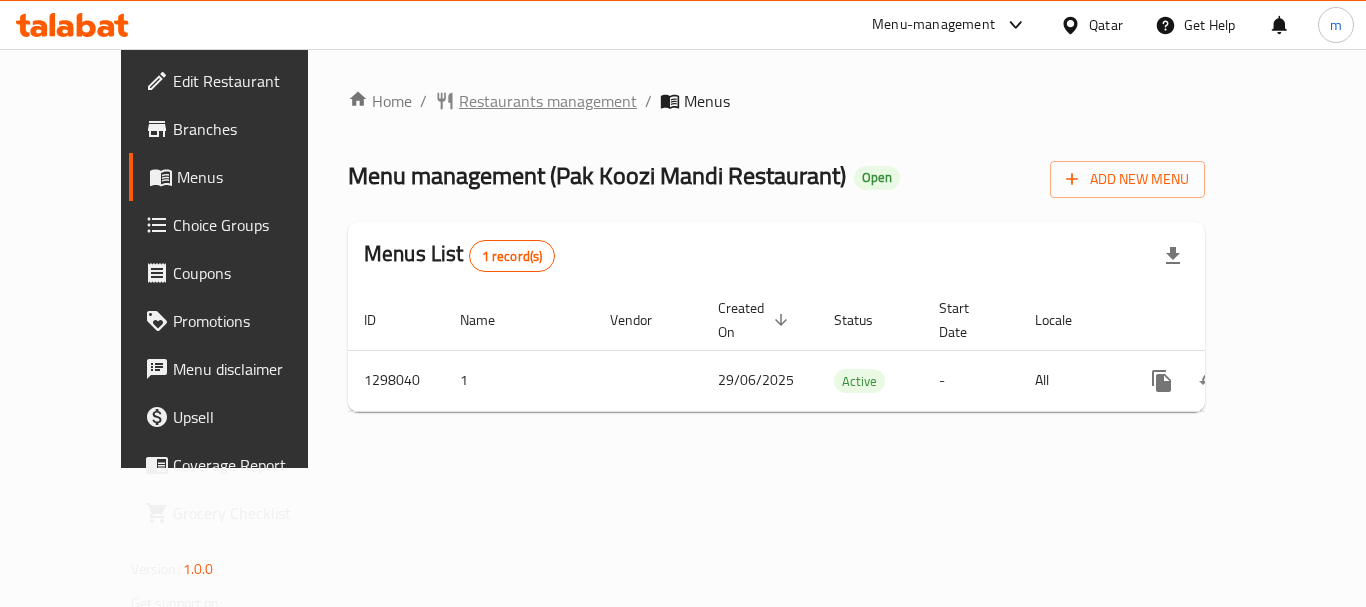 click on "Restaurants management" at bounding box center (548, 101) 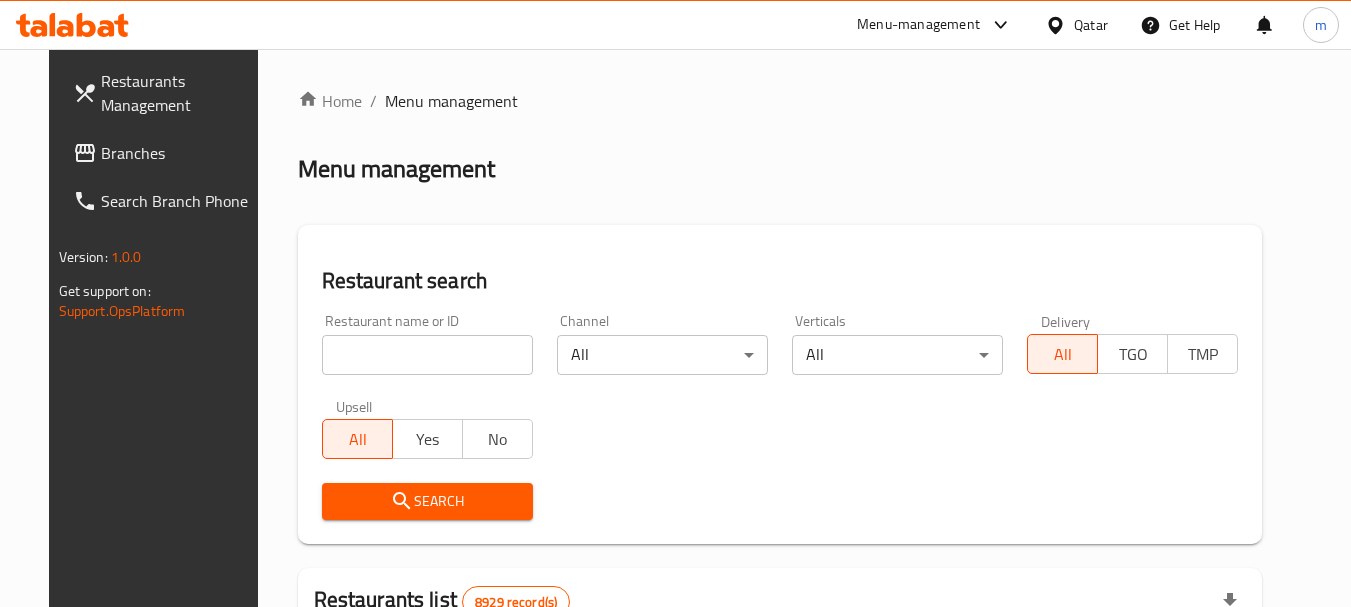 click on "Home / Menu management Menu management Restaurant search Restaurant name or ID Restaurant name or ID Channel All ​ Verticals All ​ Delivery All TGO TMP Upsell All Yes No   Search Restaurants list   8929 record(s) ID sorted ascending Name (En) Name (Ar) Ref. Name Logo Branches Open Busy Closed POS group Status Action 639 Hardee's هارديز TMP 23 18 0 0 Americana-Digital OPEN 663 Jabal Lebnan جبل لبنان 1 1 0 0 HIDDEN 664 Kanafji كنفجي 1 1 0 0 HIDDEN 665 Take Away تيك آوي 1 1 0 0 HIDDEN 666 Zaman Al-Khair Restaurant مطعم زمان الخير 1 0 0 0 INACTIVE 667 Al-Rabwah الربوة 1 0 0 0 INACTIVE 672 Bait Jedy بيت جدي 1 1 0 0 HIDDEN 673 Coffee Centre مركز القهوة 1 0 0 0 INACTIVE 676 Morning fresh مورنيج فريش 1 1 0 0 HIDDEN 680 Al-Qarmouty القرموطي 1 0 0 0 HIDDEN Rows per page: 10 1-10 of 8929" at bounding box center (780, 693) 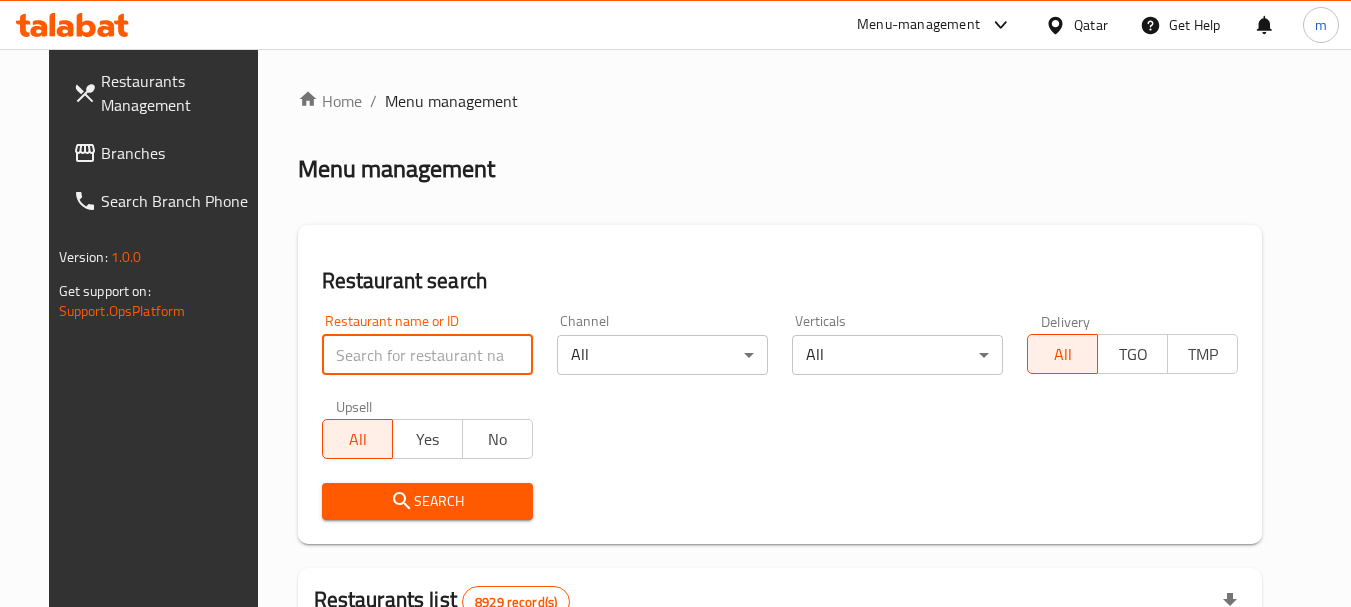 click at bounding box center [427, 355] 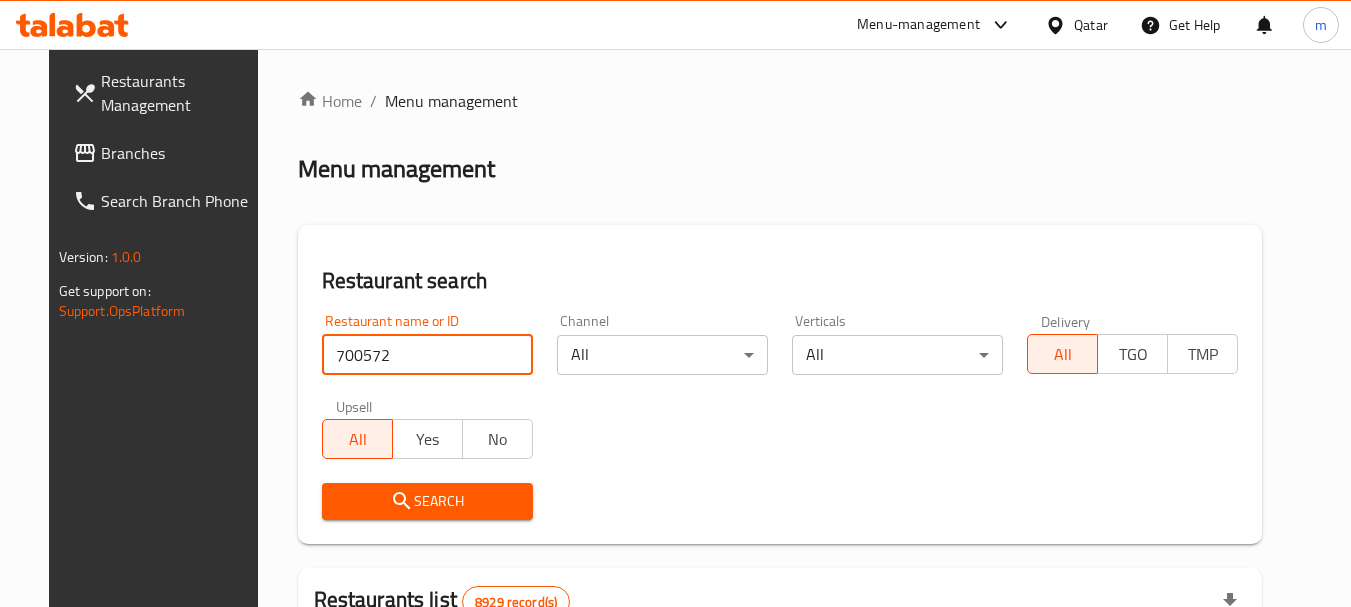 type on "700572" 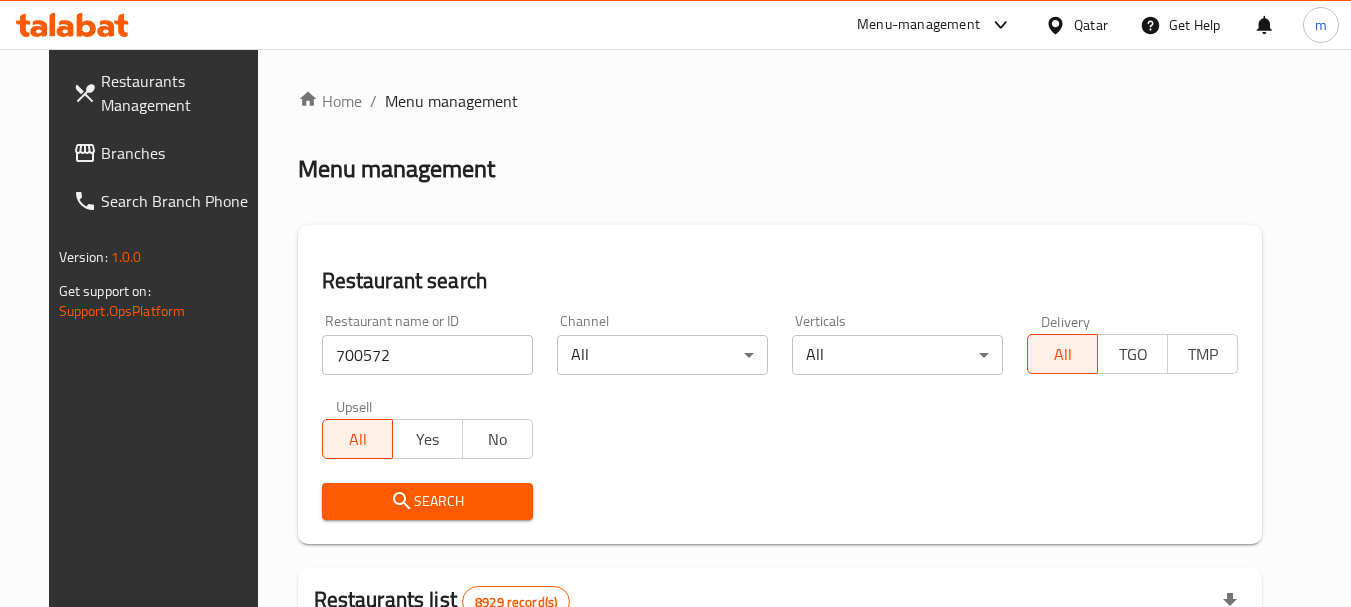 drag, startPoint x: 390, startPoint y: 501, endPoint x: 547, endPoint y: 445, distance: 166.68834 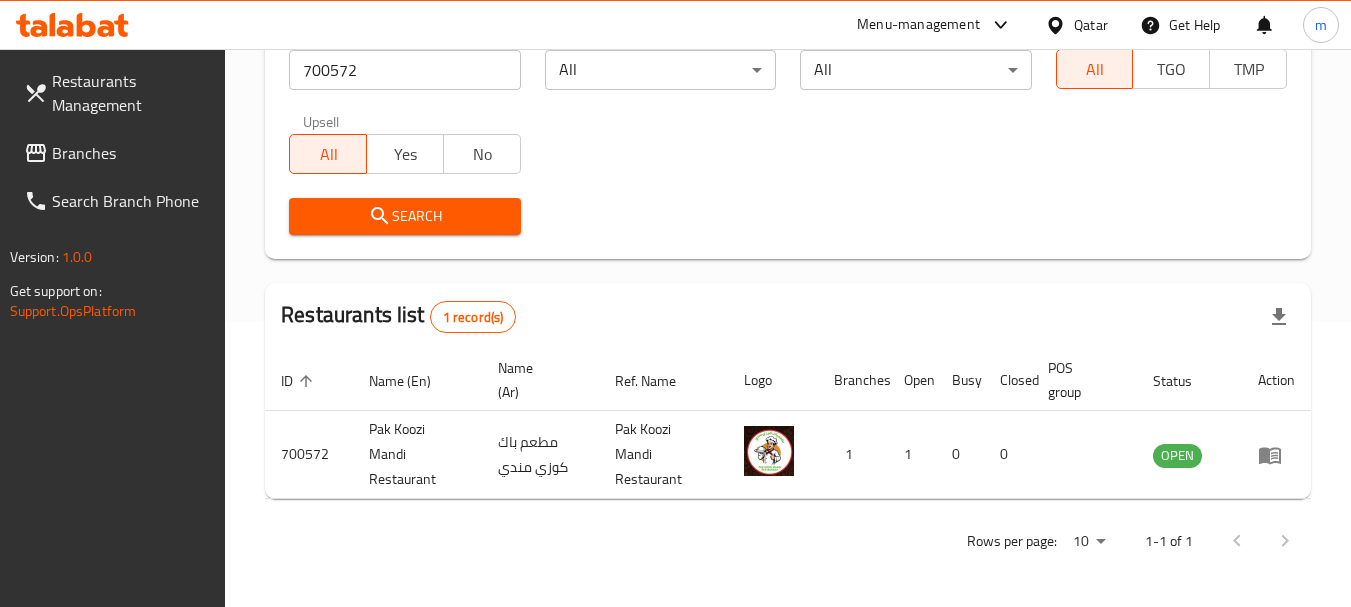 scroll, scrollTop: 285, scrollLeft: 0, axis: vertical 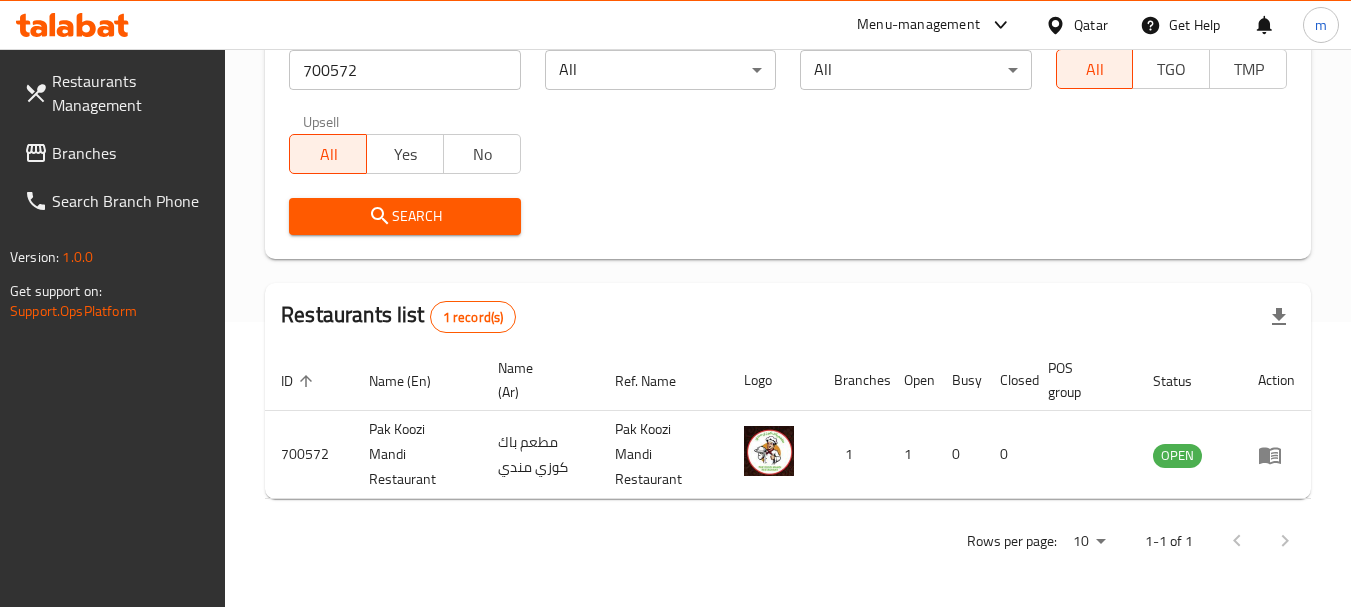 click on "Qatar" at bounding box center (1091, 25) 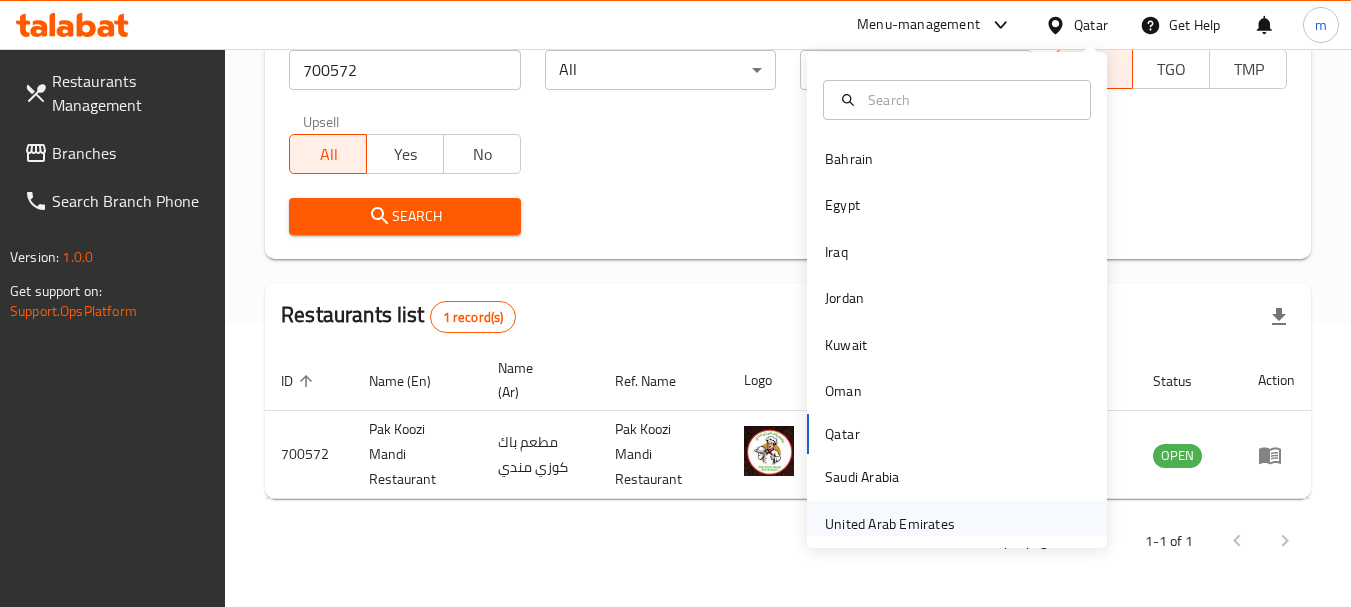 click on "United Arab Emirates" at bounding box center (890, 524) 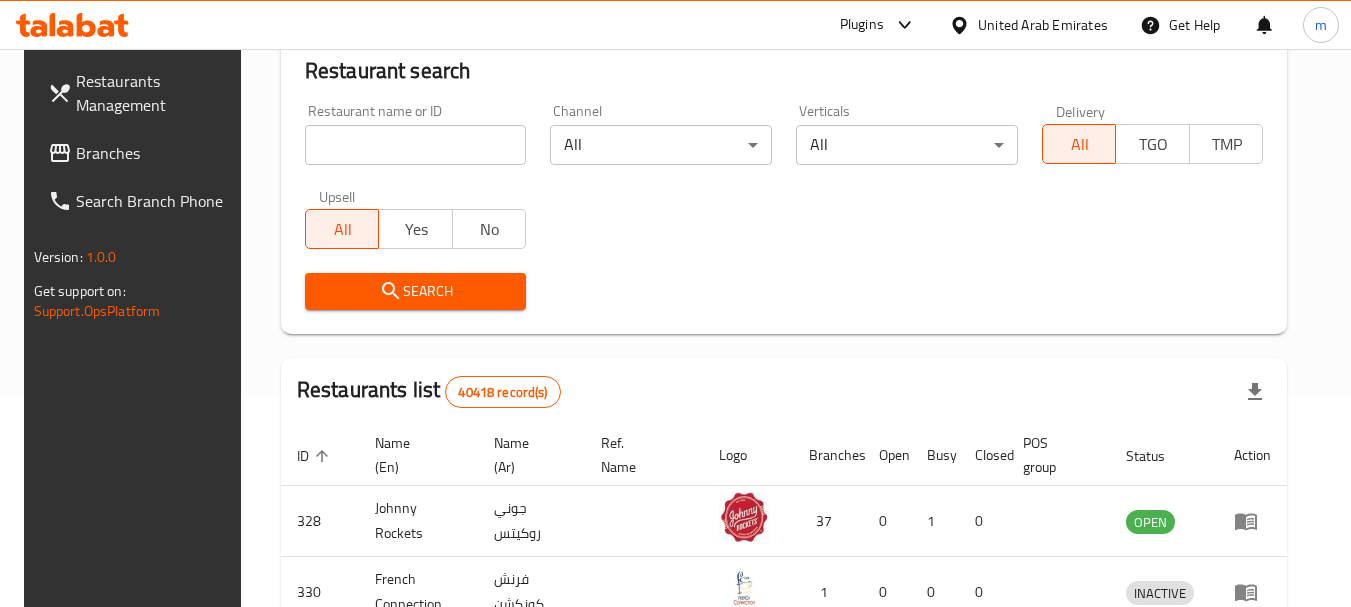 scroll, scrollTop: 285, scrollLeft: 0, axis: vertical 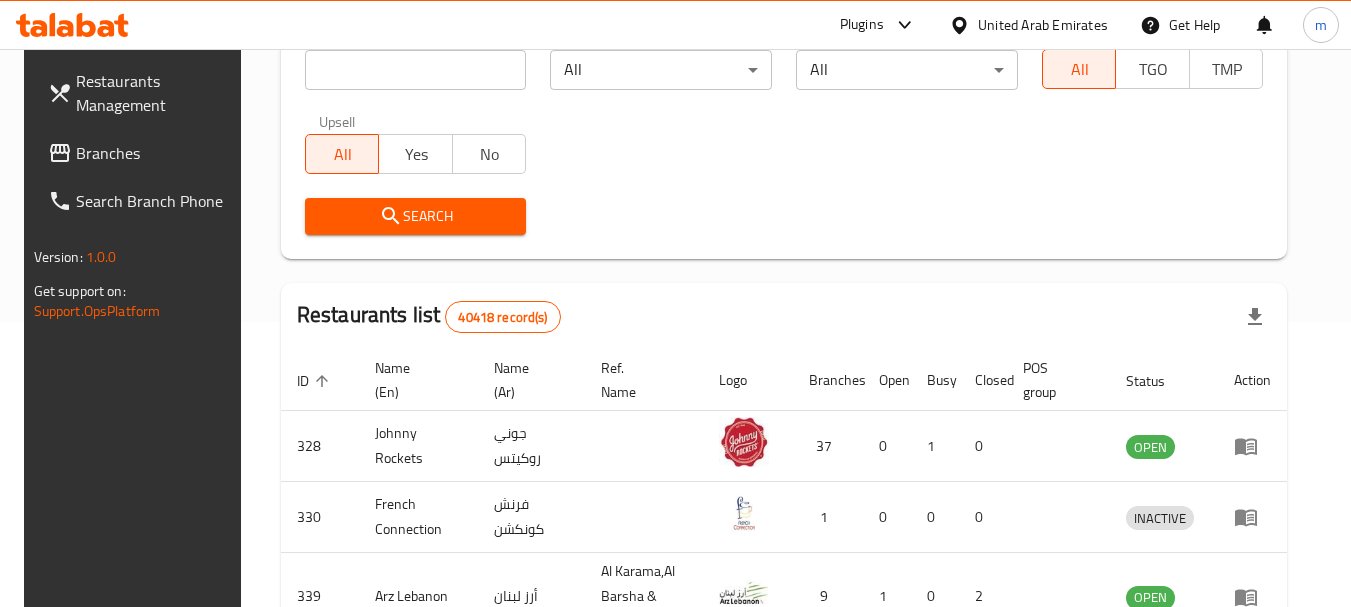 click on "Restaurants Management   Branches   Search Branch Phone  Version:    1.0.0  Get support on:    Support.OpsPlatform Home / Menu management Menu management Restaurant search Restaurant name or ID Restaurant name or ID Channel All ​ Verticals All ​ Delivery All TGO TMP Upsell All Yes No   Search Restaurants list   40418 record(s) ID sorted ascending Name (En) Name (Ar) Ref. Name Logo Branches Open Busy Closed POS group Status Action 328 [BRAND] [BRAND] 37 0 1 0 OPEN 330 [BRAND] [BRAND] 1 0 0 0 INACTIVE 339 [BRAND] [BRAND] [LOCATION] & [LOCATION] 9 1 0 2 OPEN 340 [BRAND] [BRAND] 3 0 0 0 INACTIVE 342 [BRAND] [BRAND] 7 0 0 0 INACTIVE 343 [BRAND] [BRAND] 1 0 0 0 INACTIVE 348 [BRAND] [BRAND] 1 0 0 0 INACTIVE 349 [BRAND]  [BRAND] 1 0 0 0 HIDDEN 350 [BRAND] (Old) [BRAND] 1 0 0 0 INACTIVE 355 [BRAND]  [BRAND] 11 1 0 0 HIDDEN 10" at bounding box center [676, 457] 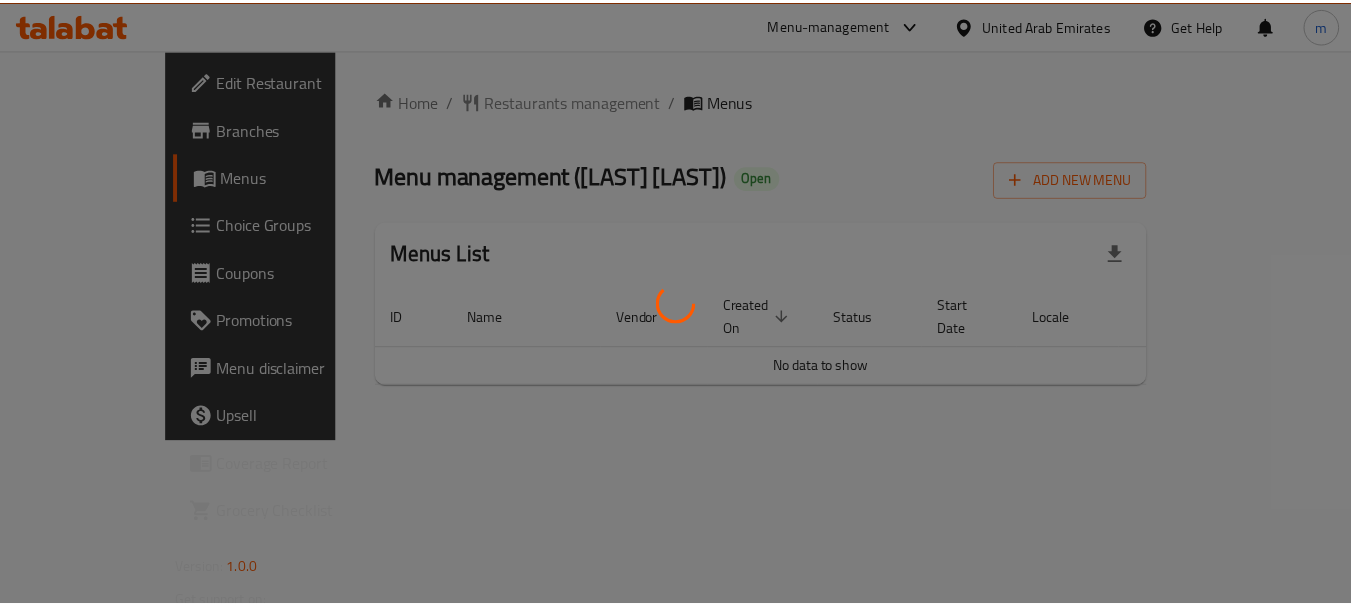 scroll, scrollTop: 0, scrollLeft: 0, axis: both 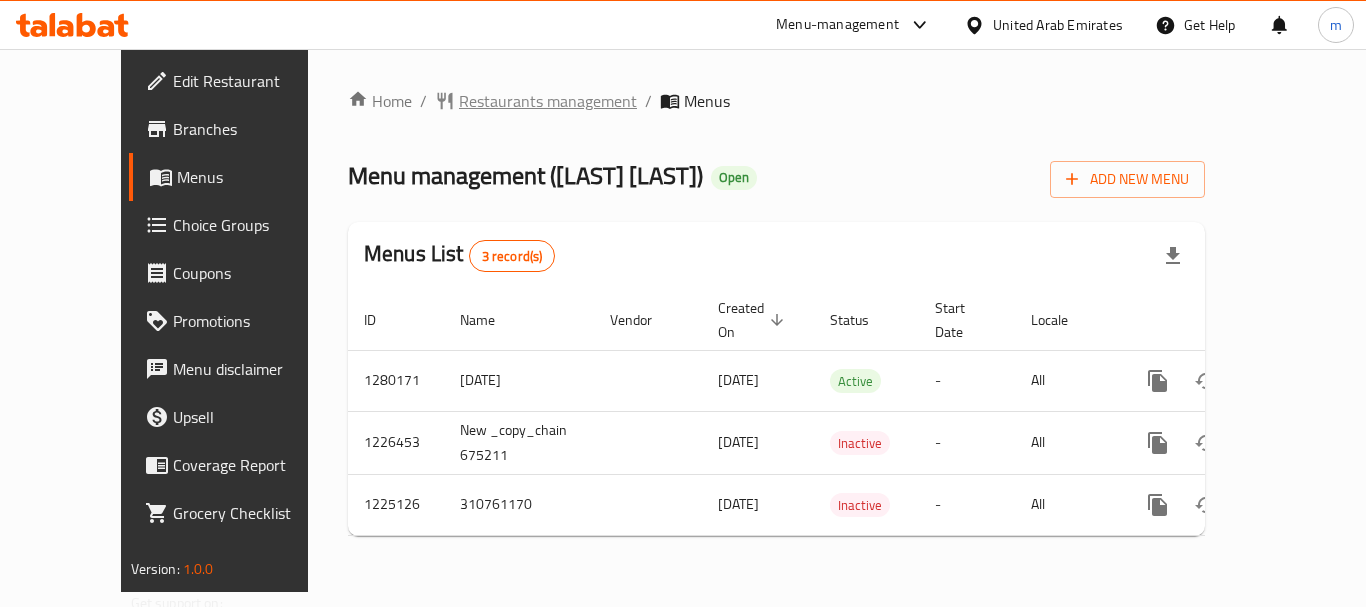 click on "Restaurants management" at bounding box center [548, 101] 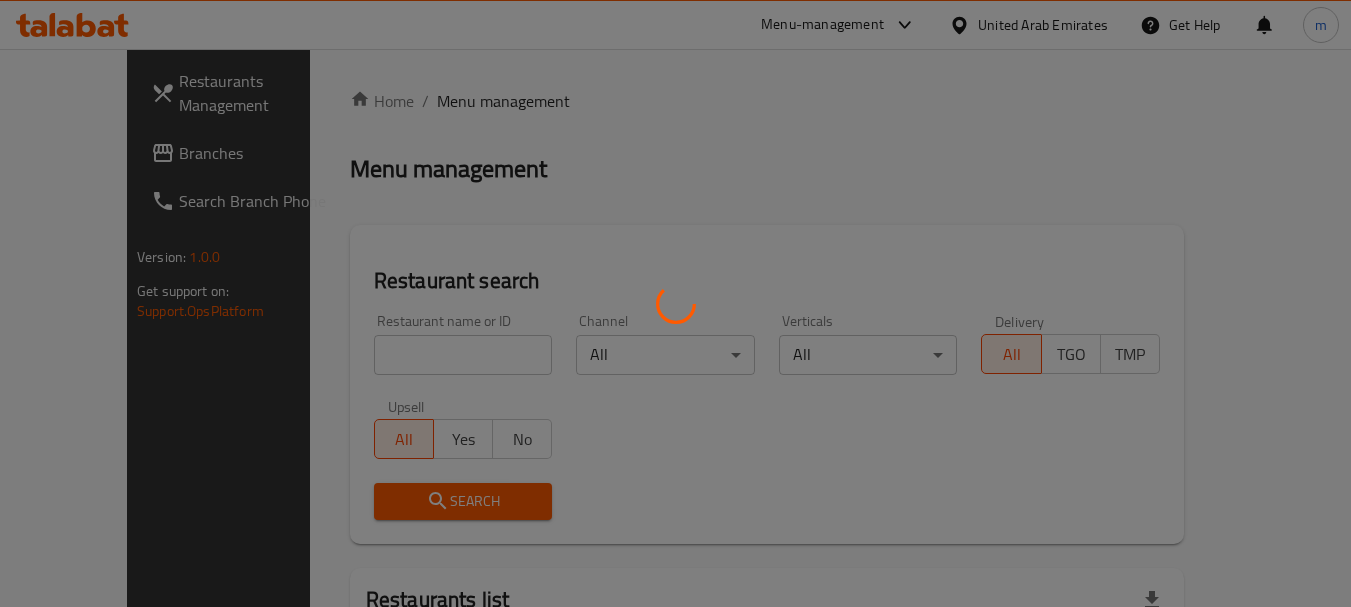 click at bounding box center (675, 303) 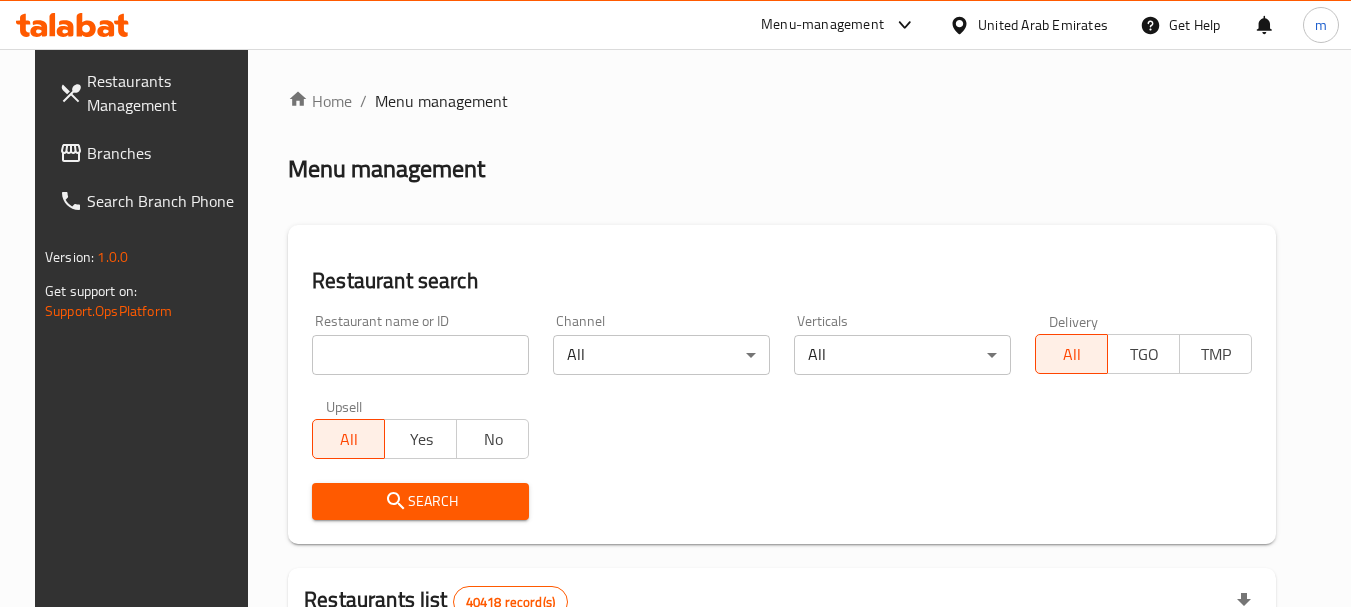 click at bounding box center [420, 355] 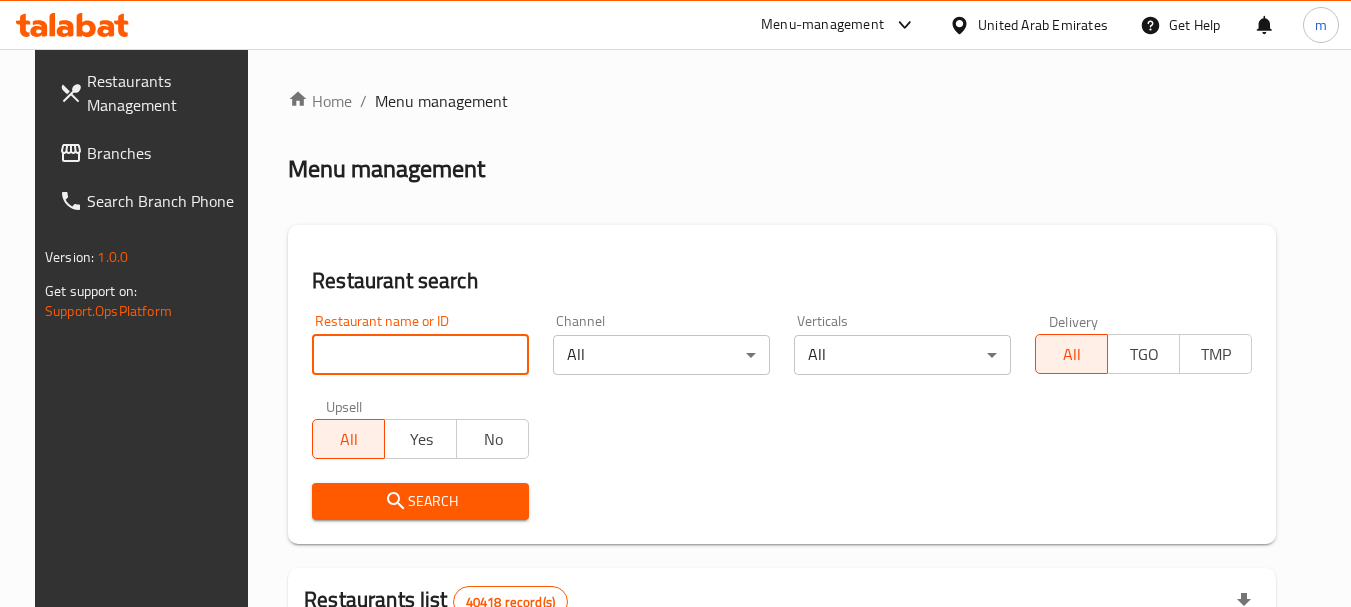 paste on "675196" 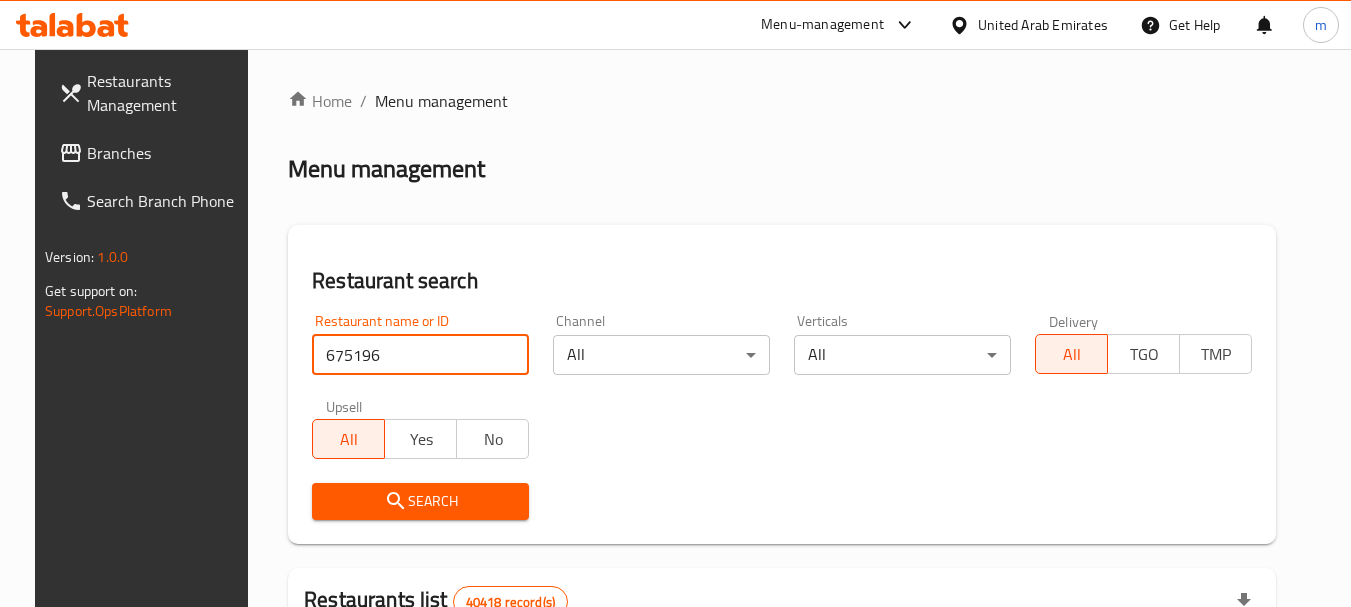 type on "675196" 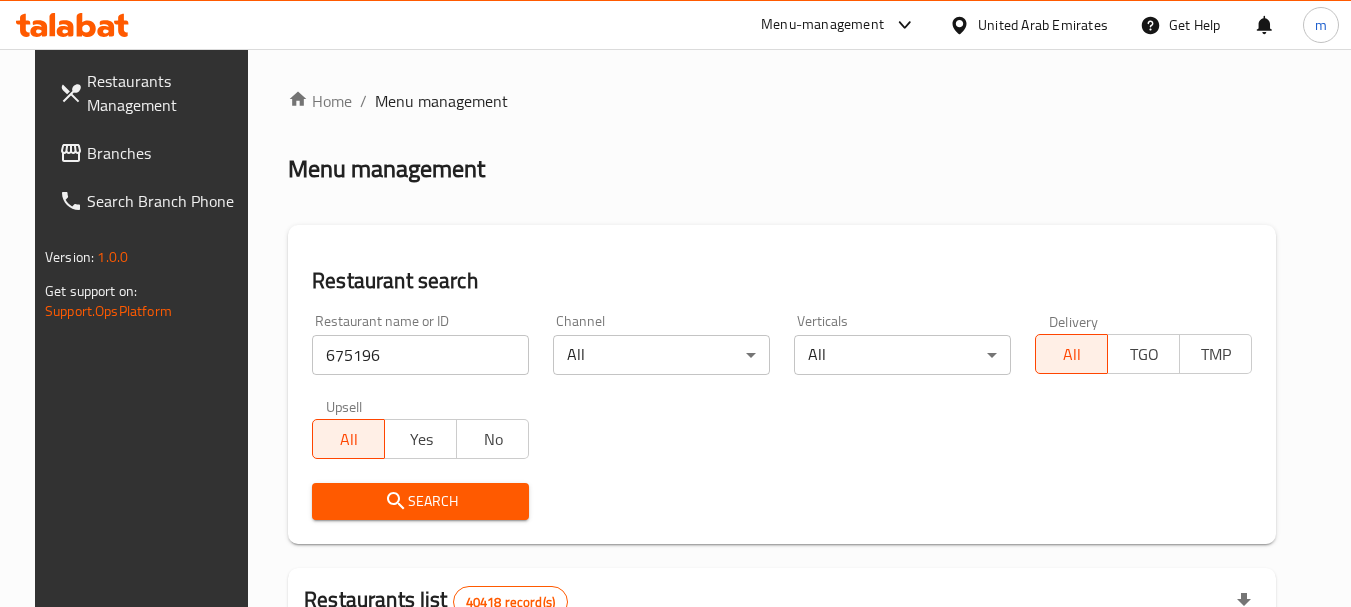 click on "Search" at bounding box center [420, 501] 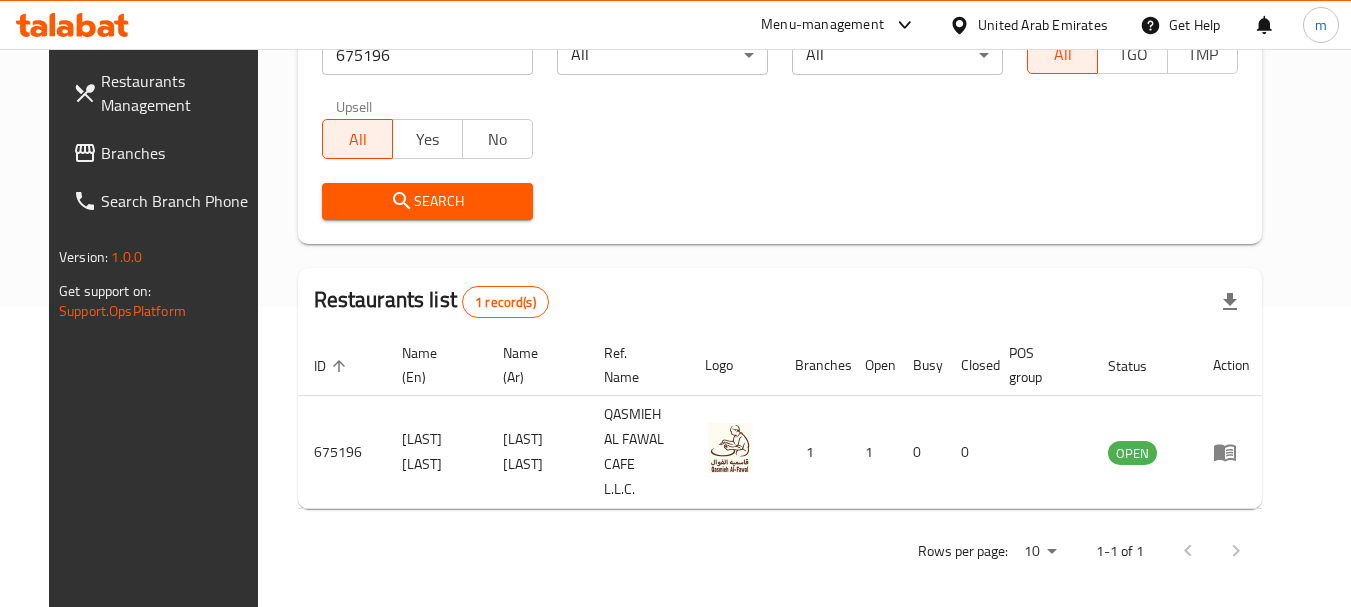 scroll, scrollTop: 285, scrollLeft: 0, axis: vertical 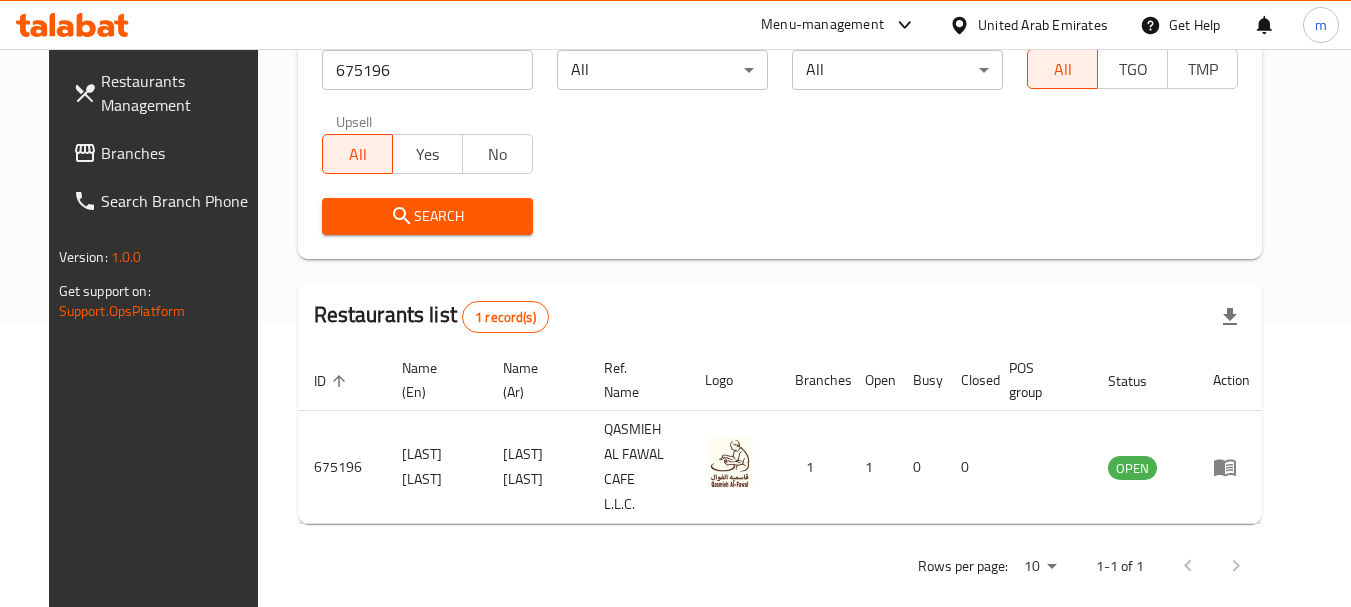 click on "United Arab Emirates" at bounding box center [1043, 25] 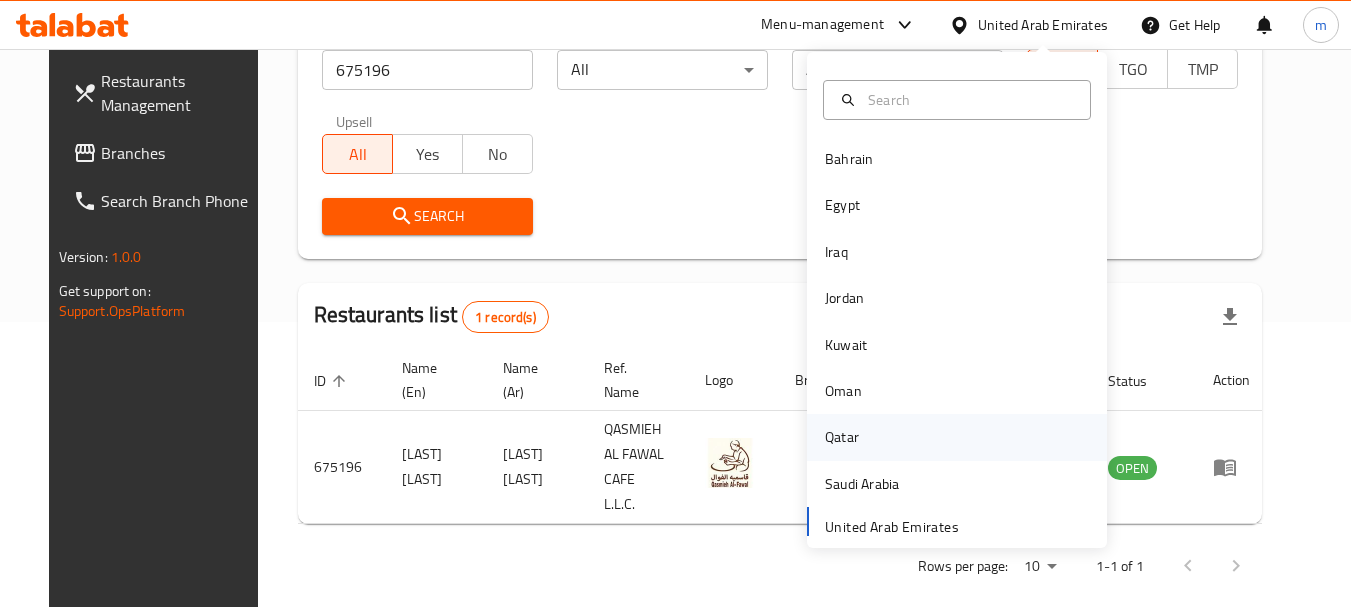 click on "Qatar" at bounding box center [842, 437] 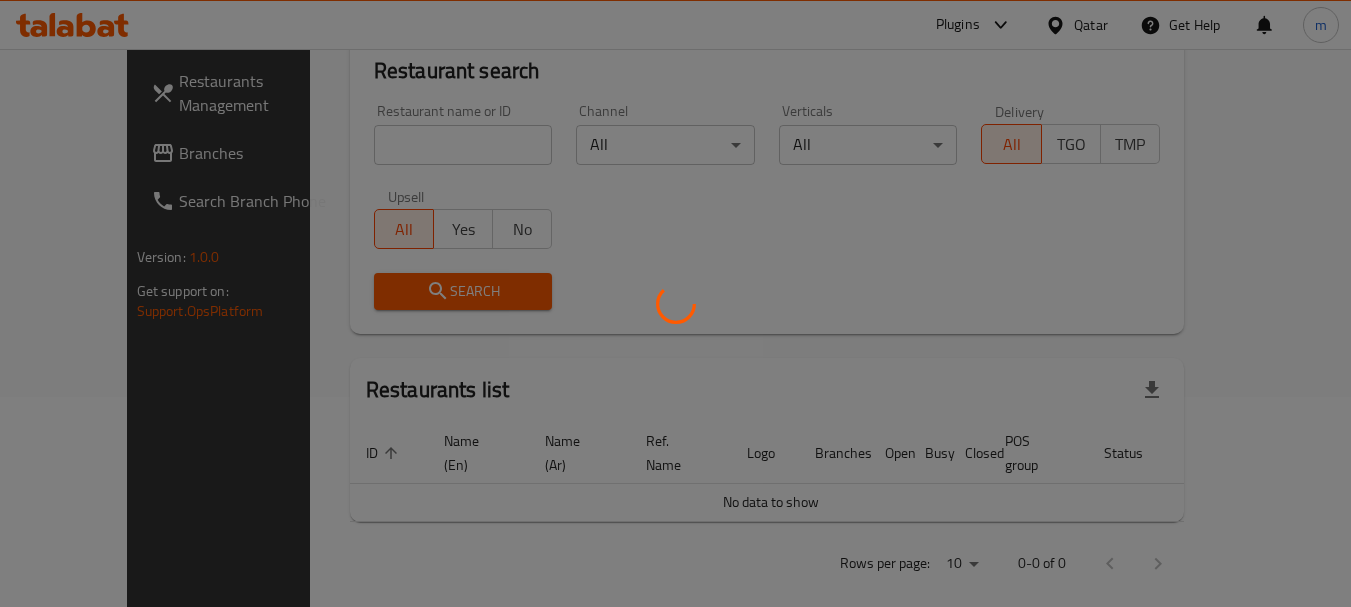 scroll, scrollTop: 285, scrollLeft: 0, axis: vertical 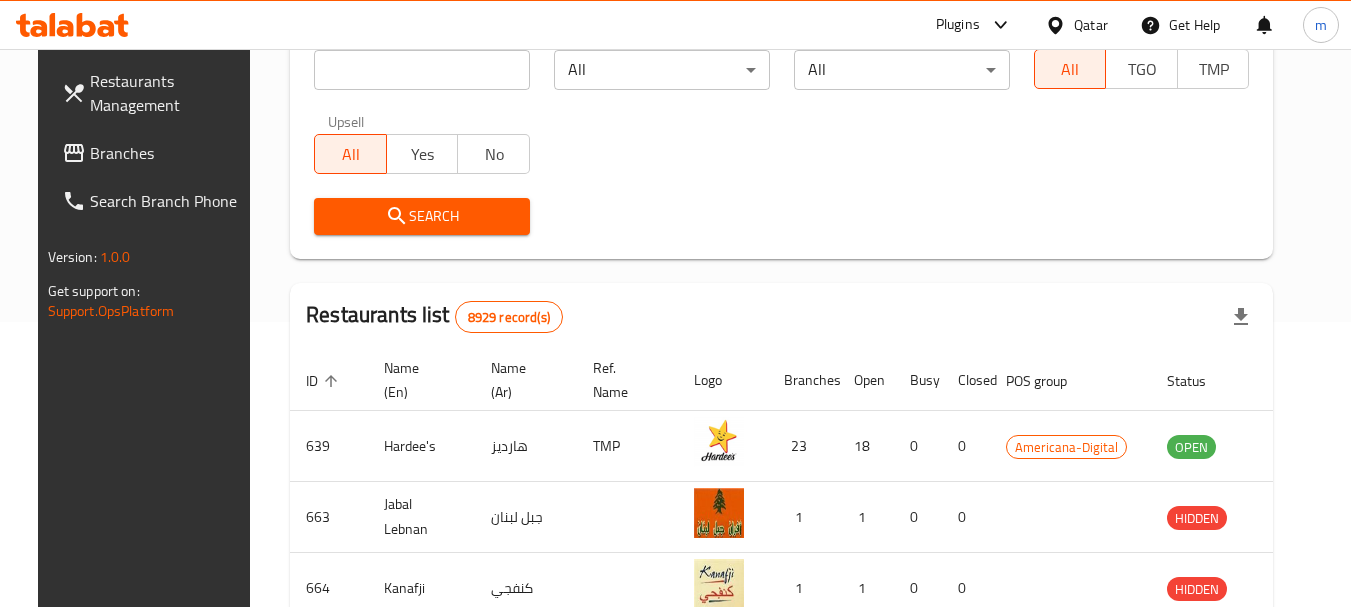 click on "Branches" at bounding box center (169, 153) 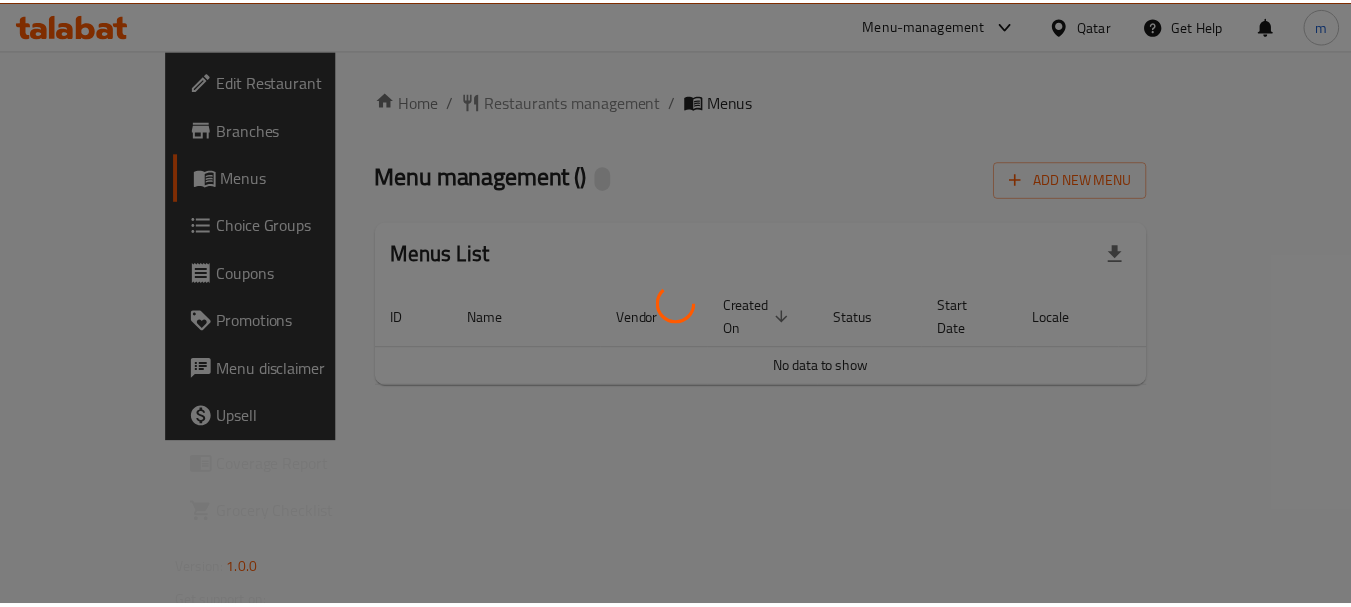 scroll, scrollTop: 0, scrollLeft: 0, axis: both 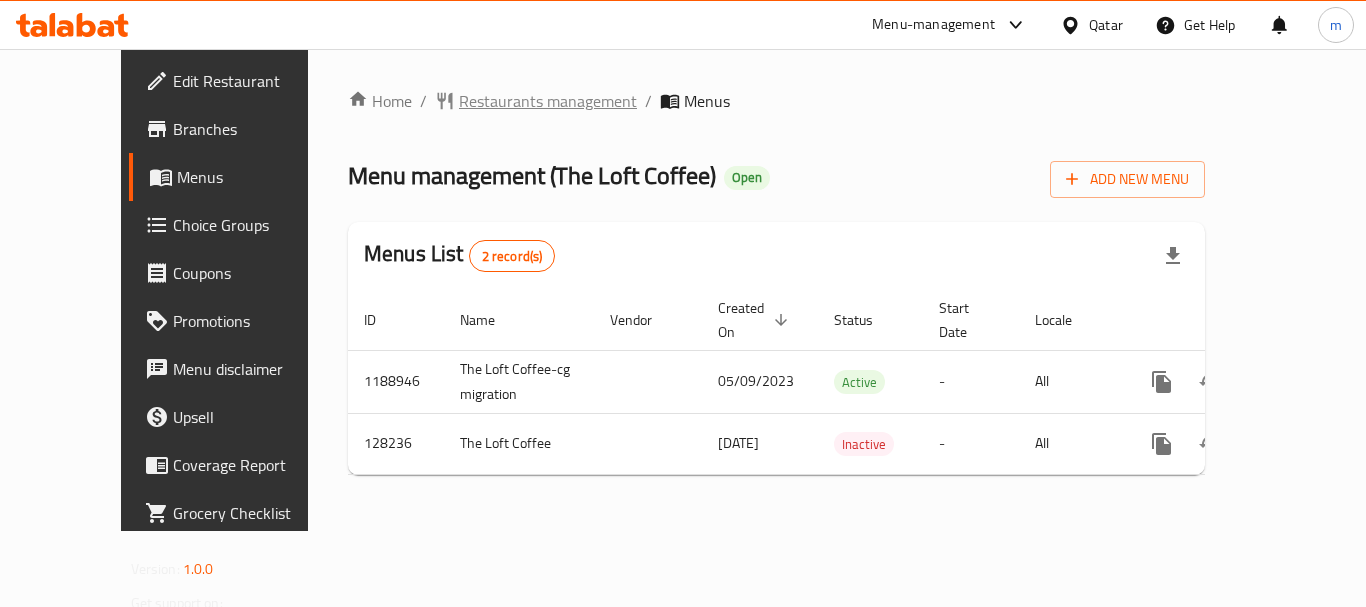 click on "Restaurants management" at bounding box center [548, 101] 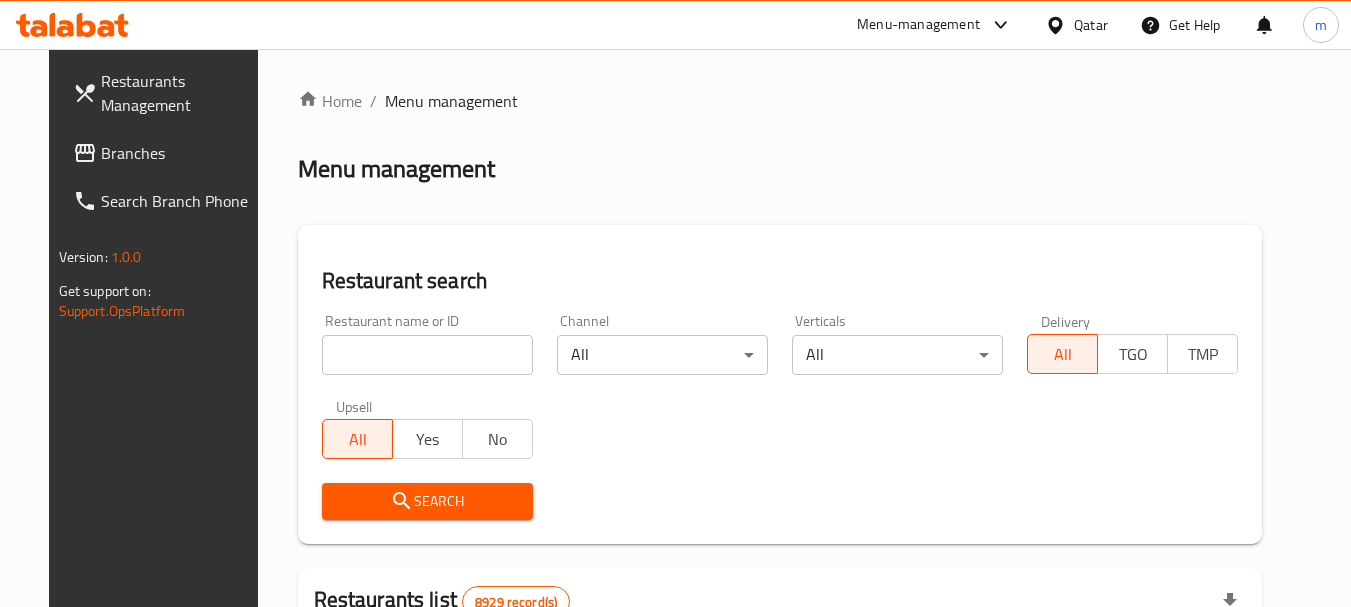 click at bounding box center [675, 303] 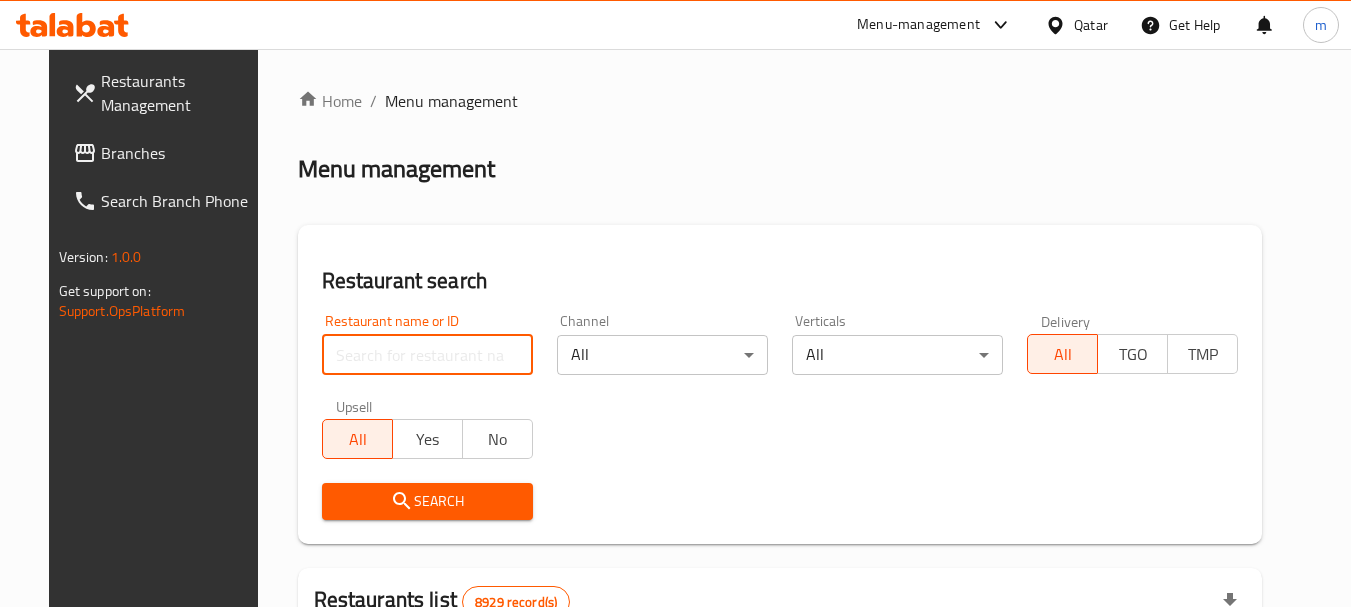 paste on "609588" 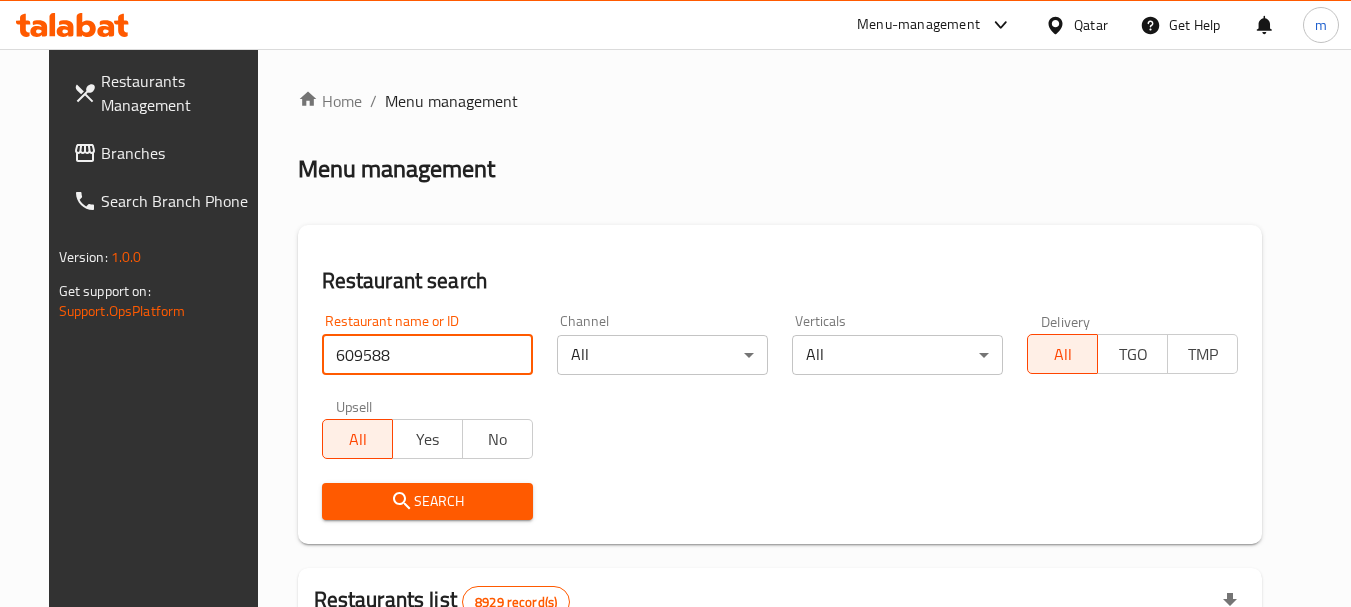 type on "609588" 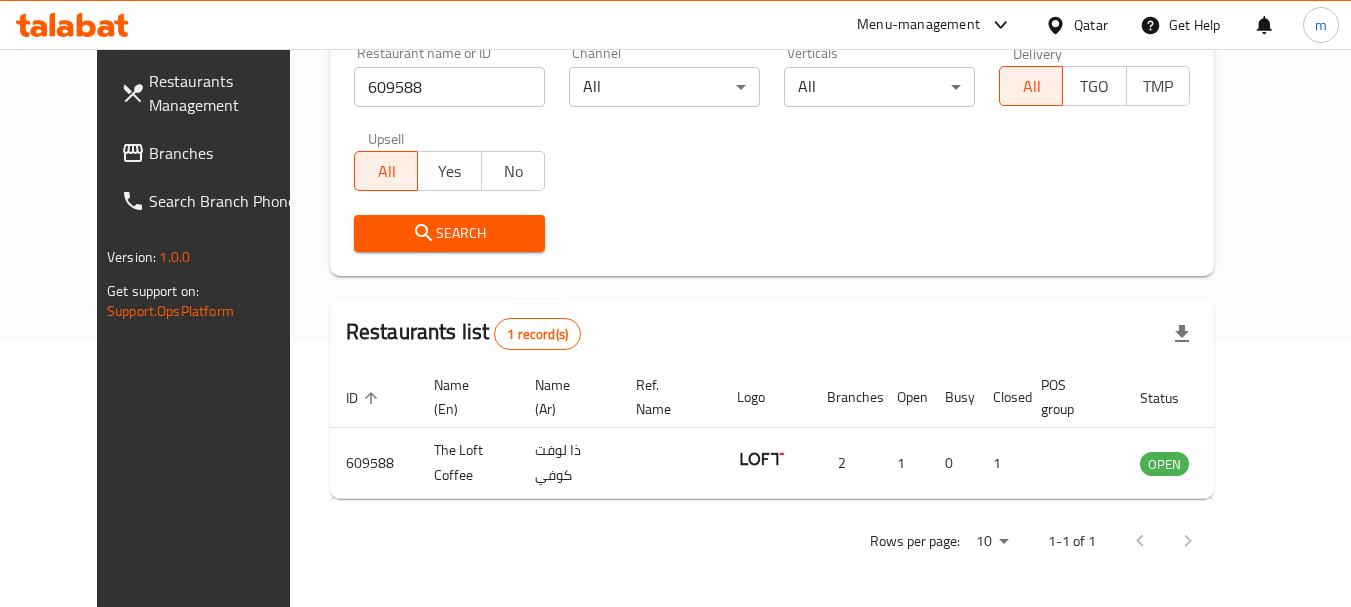 scroll, scrollTop: 268, scrollLeft: 0, axis: vertical 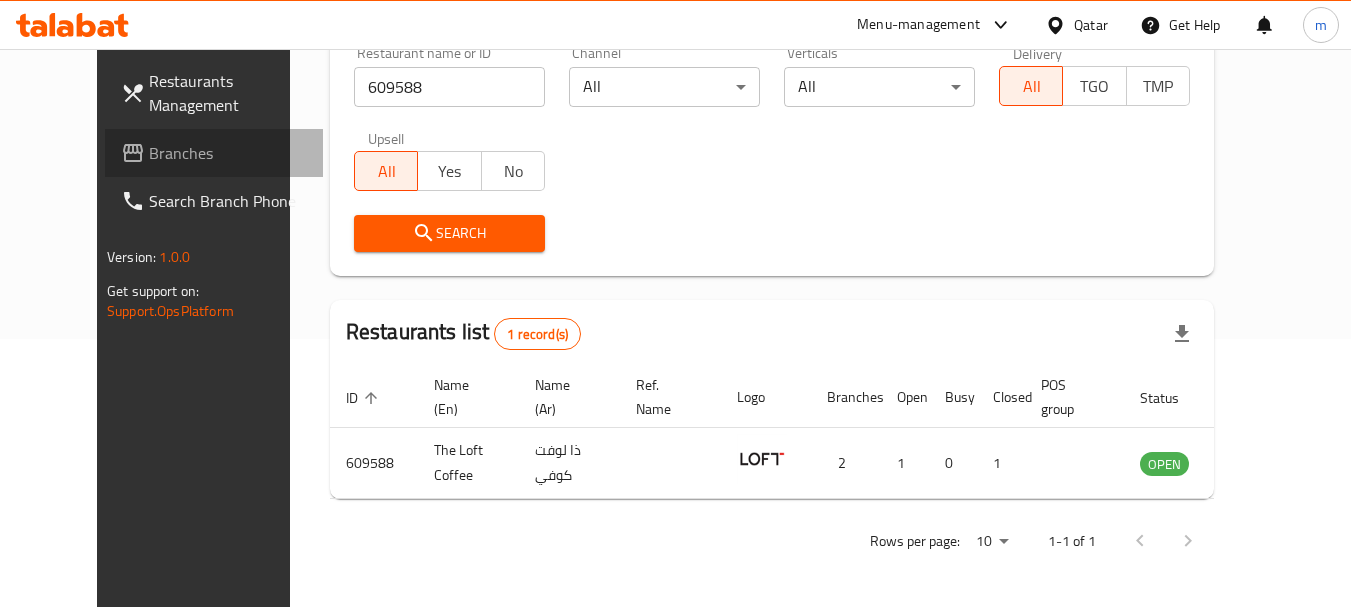 click at bounding box center [135, 153] 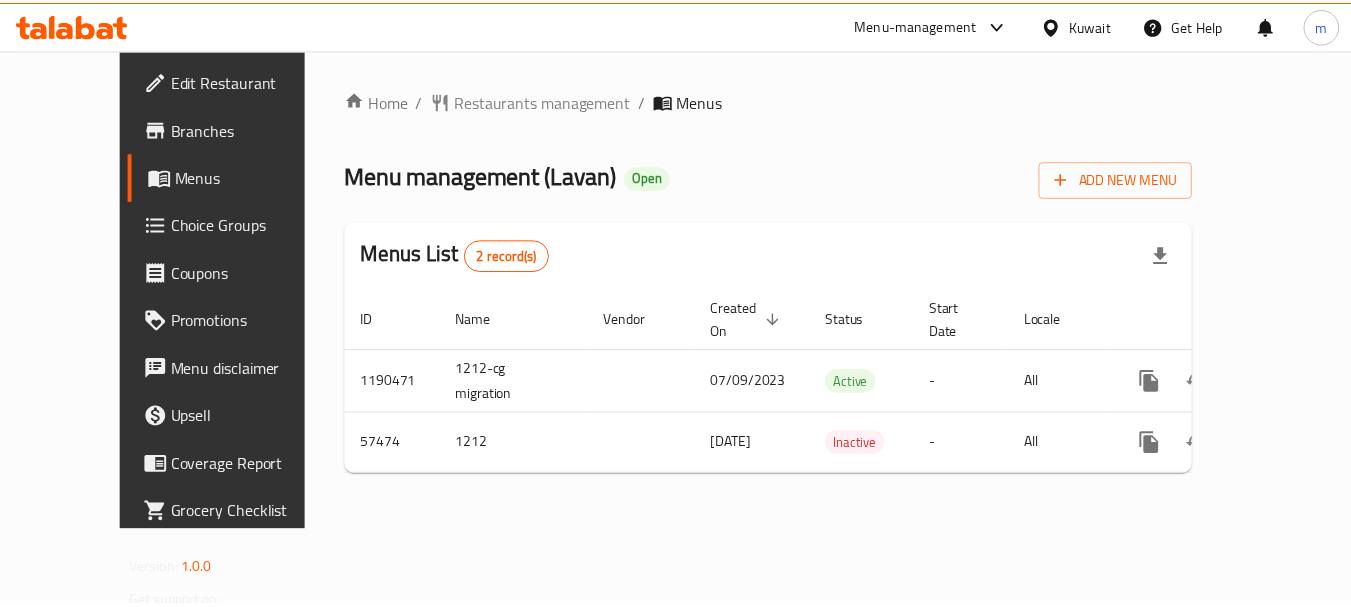 scroll, scrollTop: 0, scrollLeft: 0, axis: both 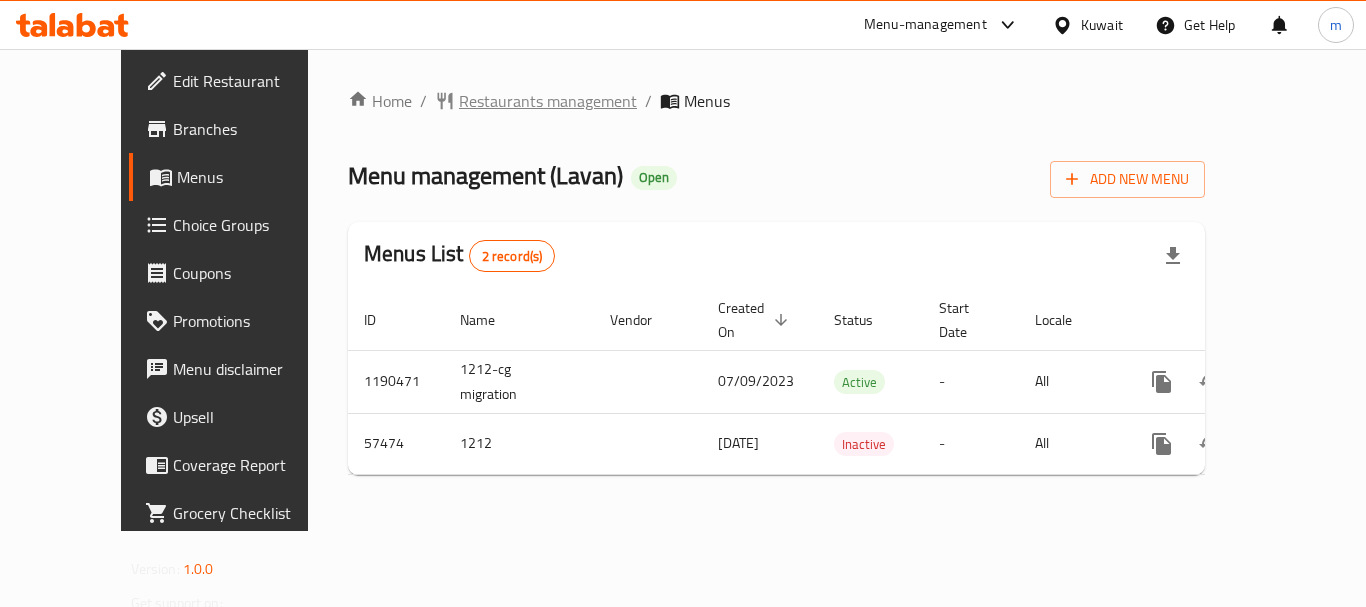 click on "Restaurants management" at bounding box center (548, 101) 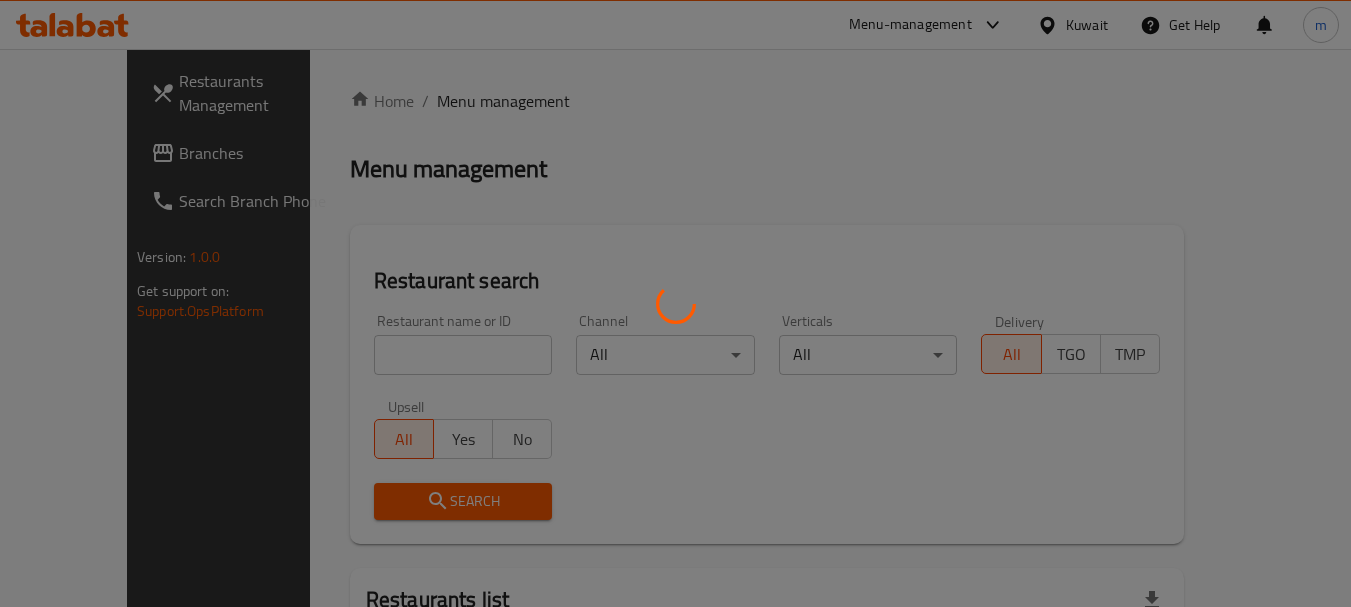 click at bounding box center (675, 303) 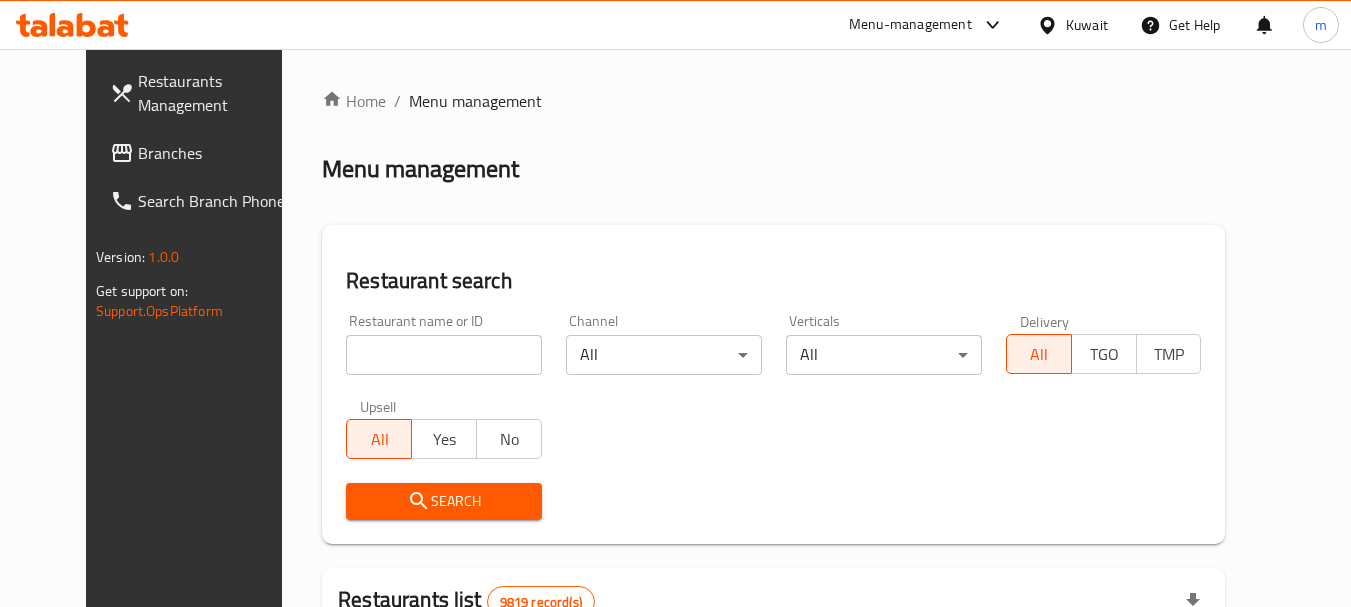 click on "Home / Menu management Menu management Restaurant search Restaurant name or ID Restaurant name or ID Channel All ​ Verticals All ​ Delivery All TGO TMP Upsell All Yes No   Search Restaurants list   9819 record(s) ID sorted ascending Name (En) Name (Ar) Ref. Name Logo Branches Open Busy Closed POS group Status Action 1 Little Caesars  ليتل سيزرز 6 0 0 0 INACTIVE 2 Pizza Hut بيتزا هت 68 0 0 2 KFG HIDDEN 3 old kfg BK-3 old kfg BK-3 77 0 0 0 KFG HIDDEN 4 Hardee's هارديز 58 51 0 0 Americana-Digital OPEN 5 Chicken Tikka دجاج تكا 15 12 0 0 OPEN 6 KFC كنتاكى 69 61 0 0 Americana-Digital OPEN 7 Dairy Queen ديري كوين 0 0 0 0 OPEN 8 Mais Alghanim ميس الغانم 11 11 0 0 OCIMS OPEN 9 Maki ماكي 2 2 0 0 OPEN 10 Rose PATISSERIE روز للمعجنات 1 1 0 0 OPEN Rows per page: 10 1-10 of 9819" at bounding box center (773, 692) 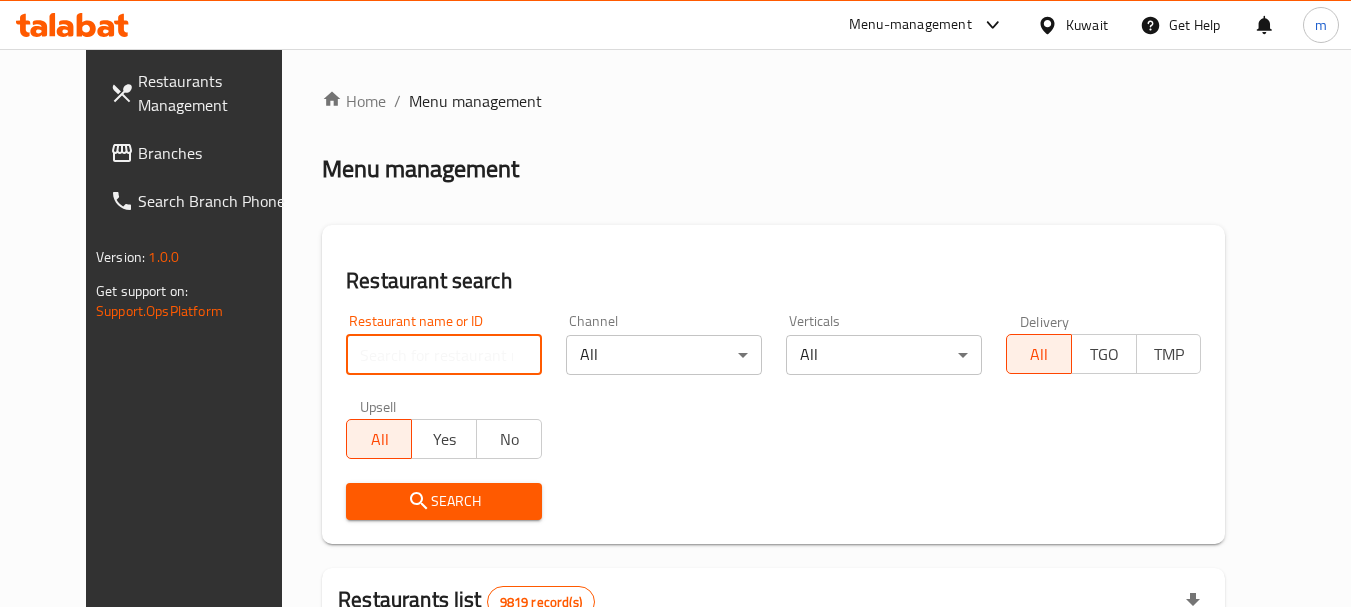 paste on "28004" 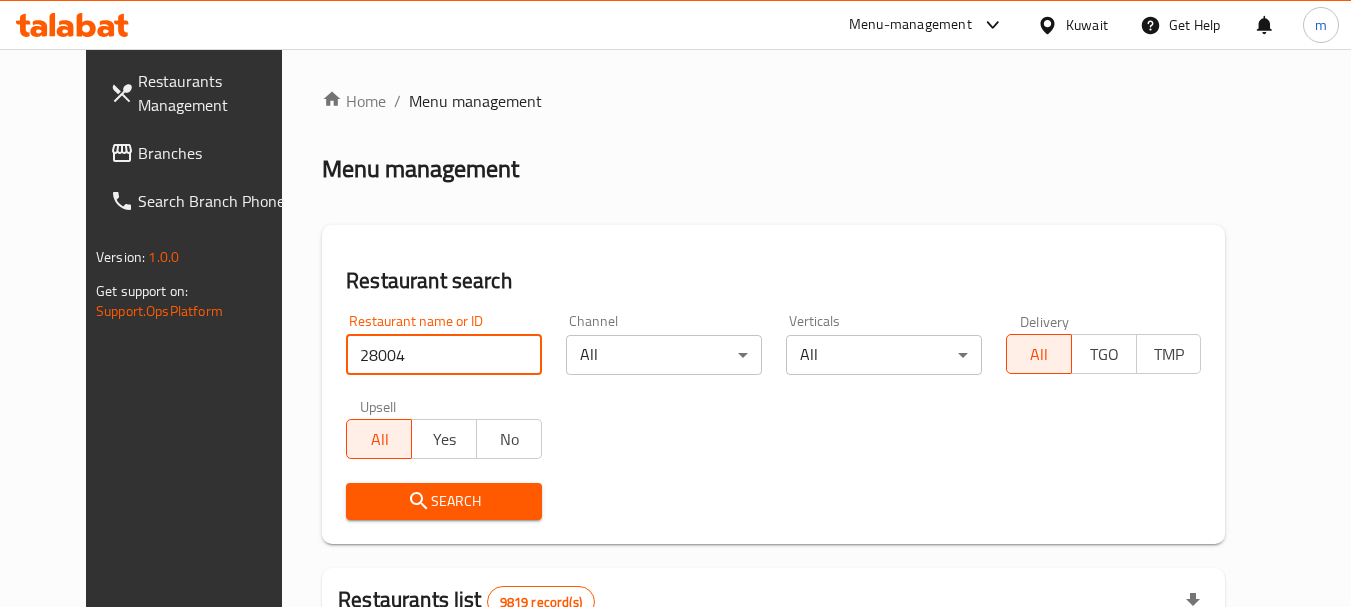 type on "28004" 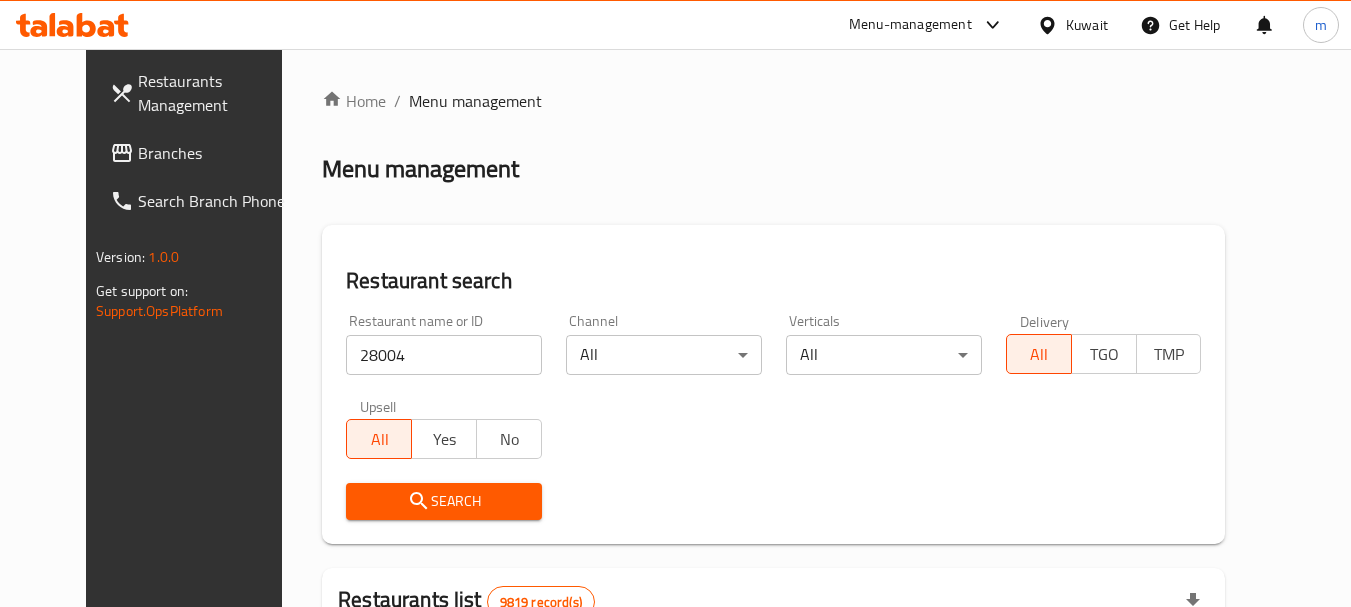 click on "Search" at bounding box center (444, 501) 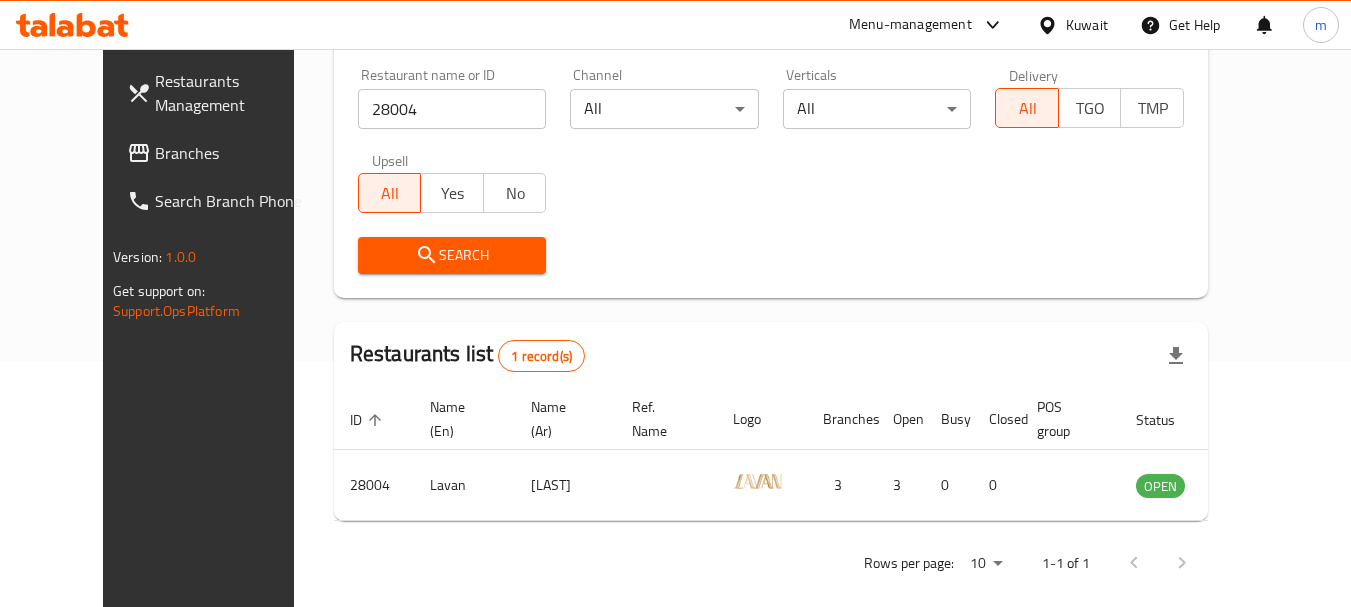 scroll, scrollTop: 268, scrollLeft: 0, axis: vertical 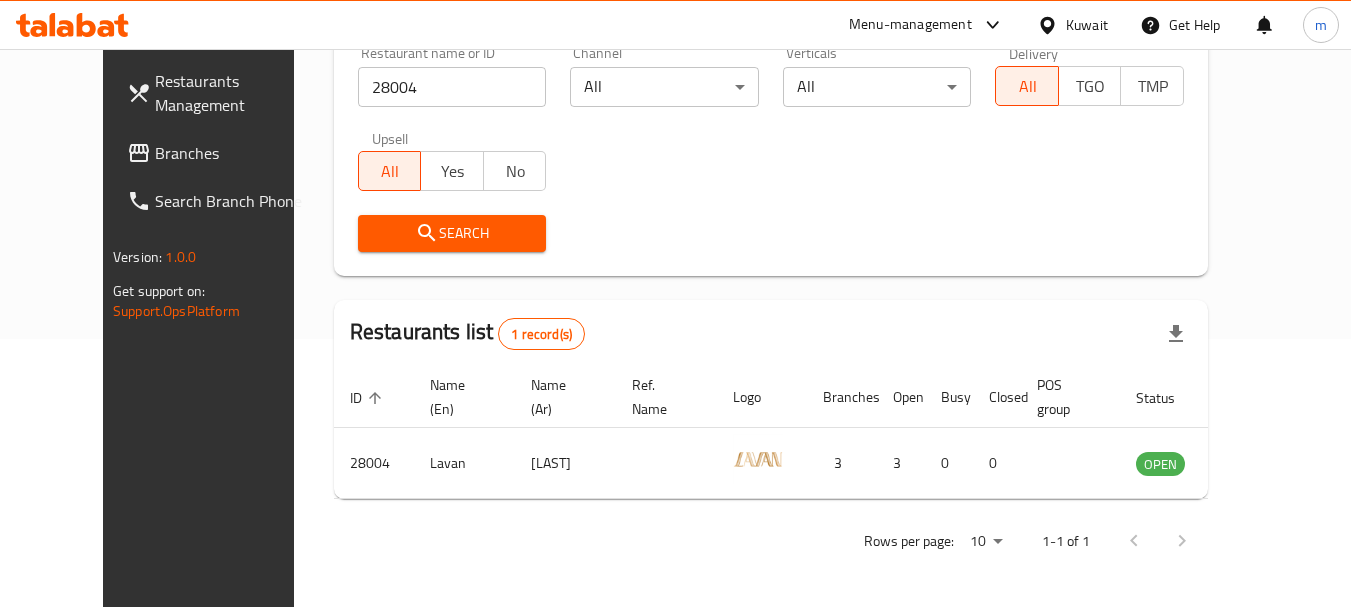 click on "Kuwait" at bounding box center (1087, 25) 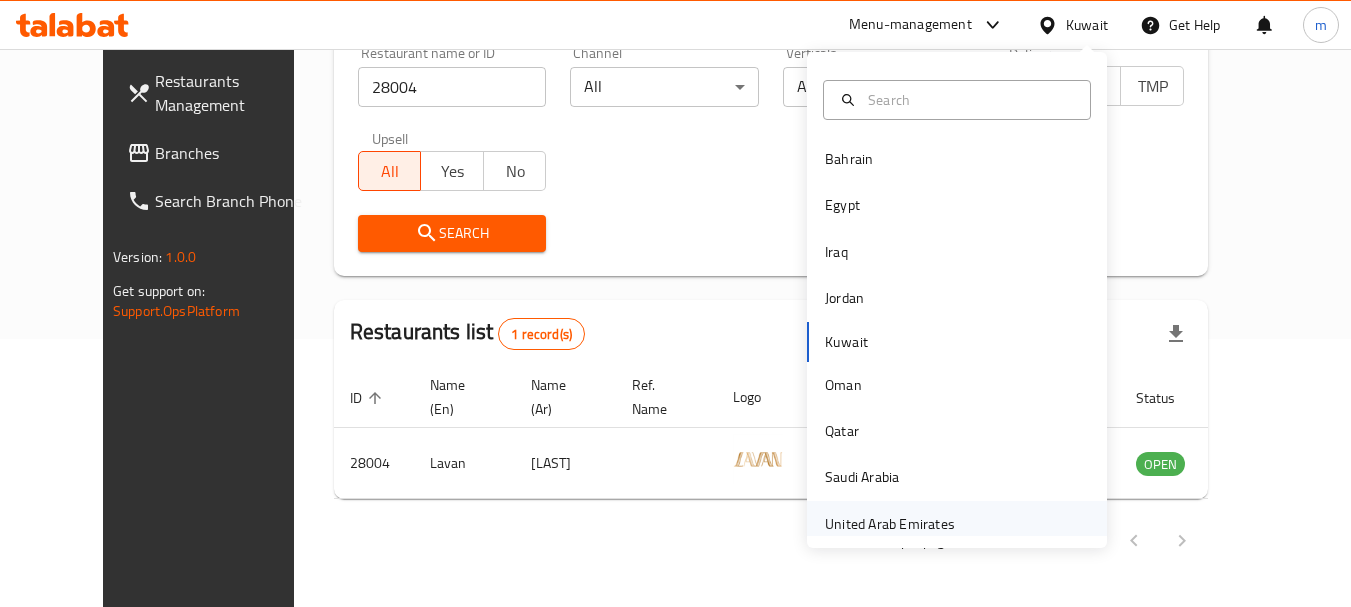 click on "United Arab Emirates" at bounding box center [890, 524] 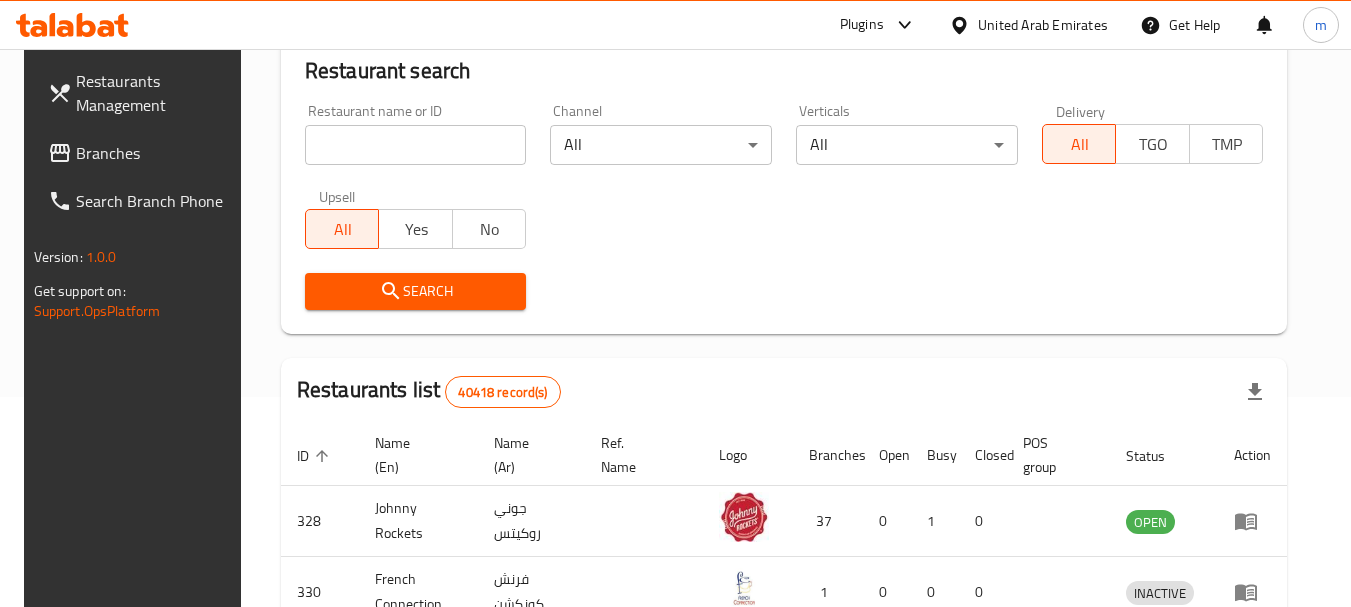 scroll, scrollTop: 268, scrollLeft: 0, axis: vertical 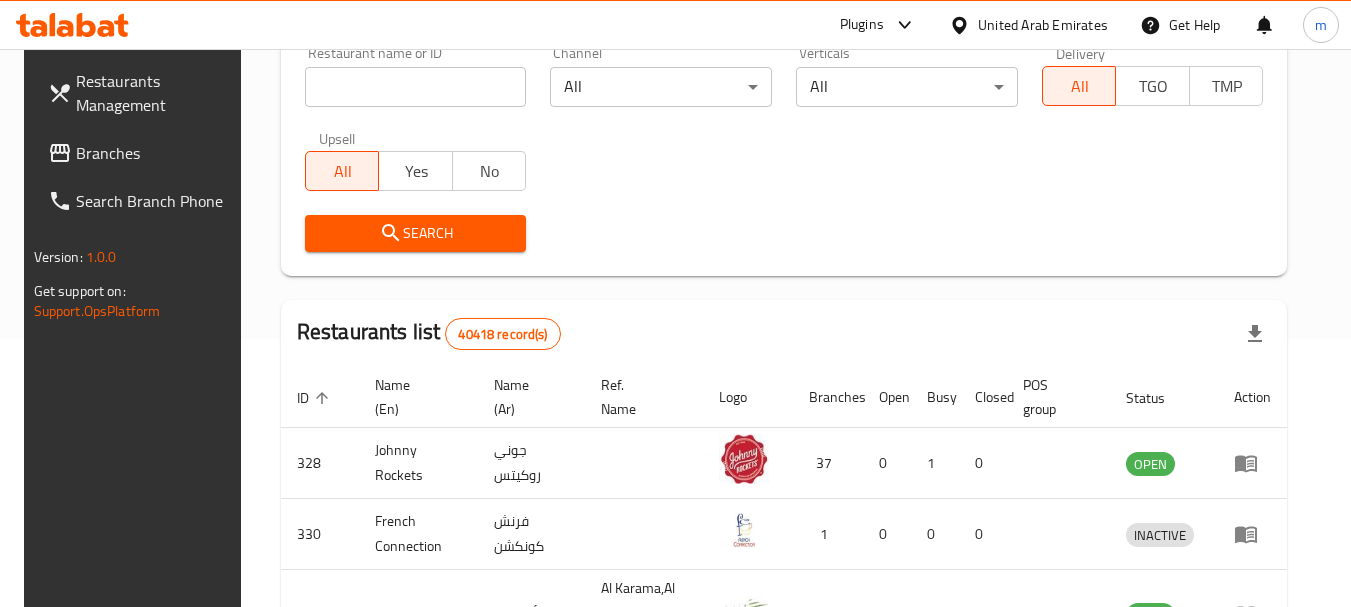 click on "Branches" at bounding box center (155, 153) 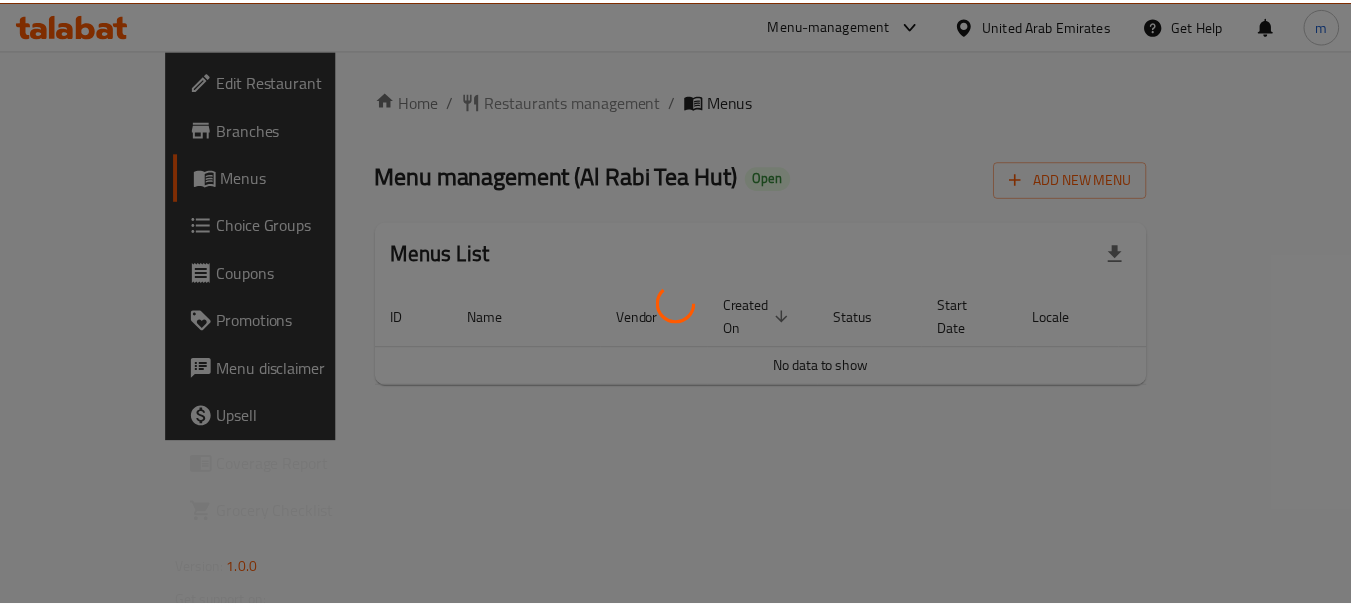 scroll, scrollTop: 0, scrollLeft: 0, axis: both 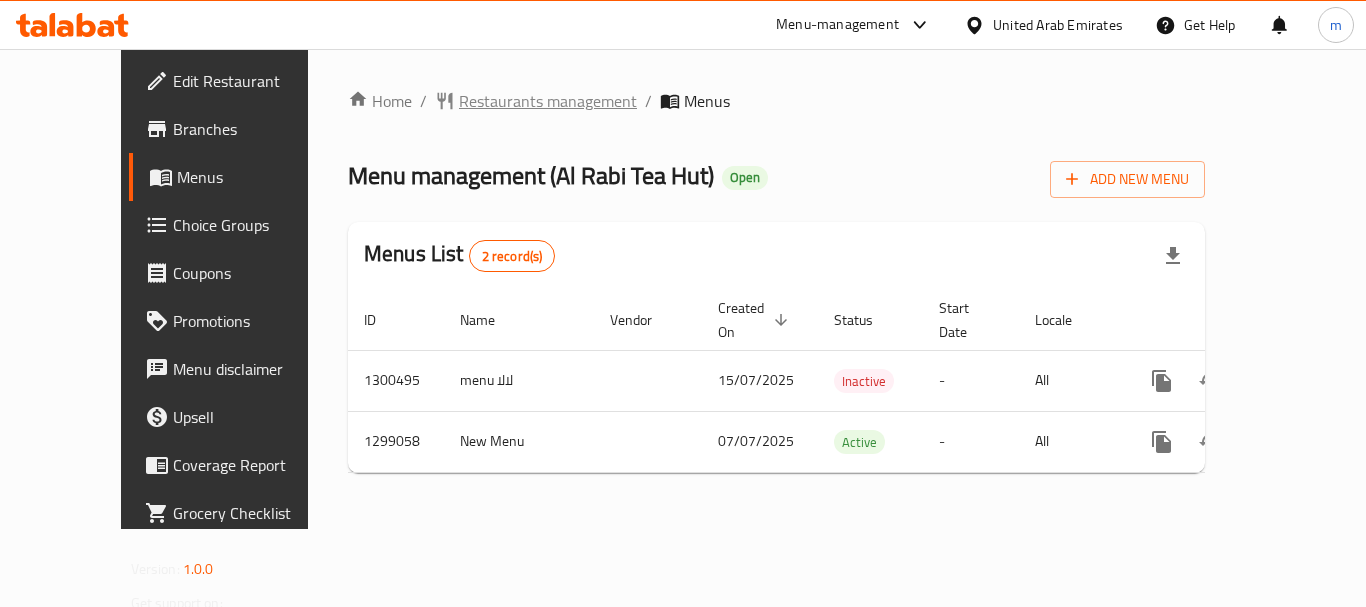 click on "Restaurants management" at bounding box center [548, 101] 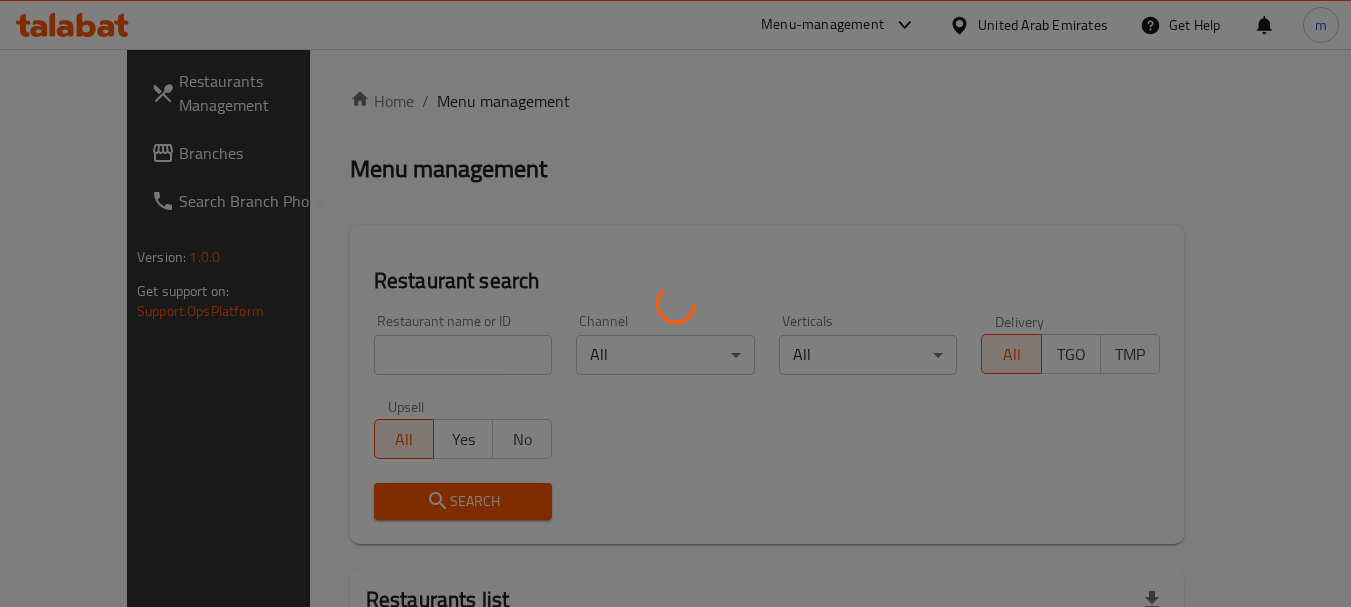 click at bounding box center [675, 303] 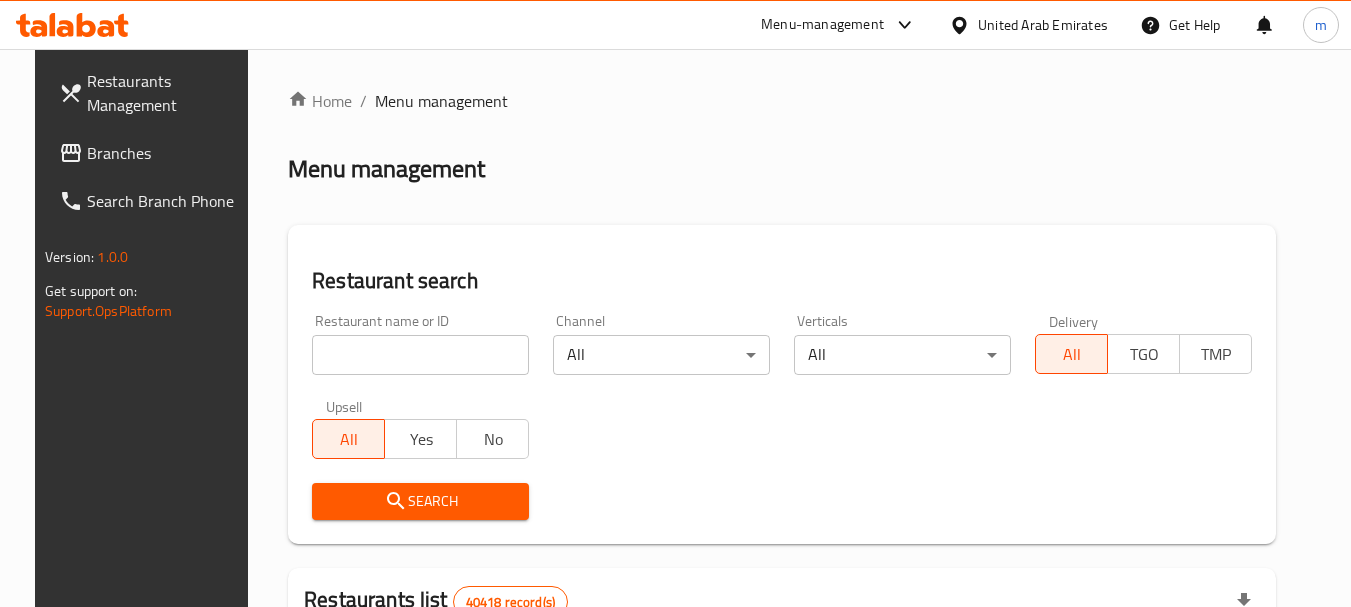 click at bounding box center [675, 303] 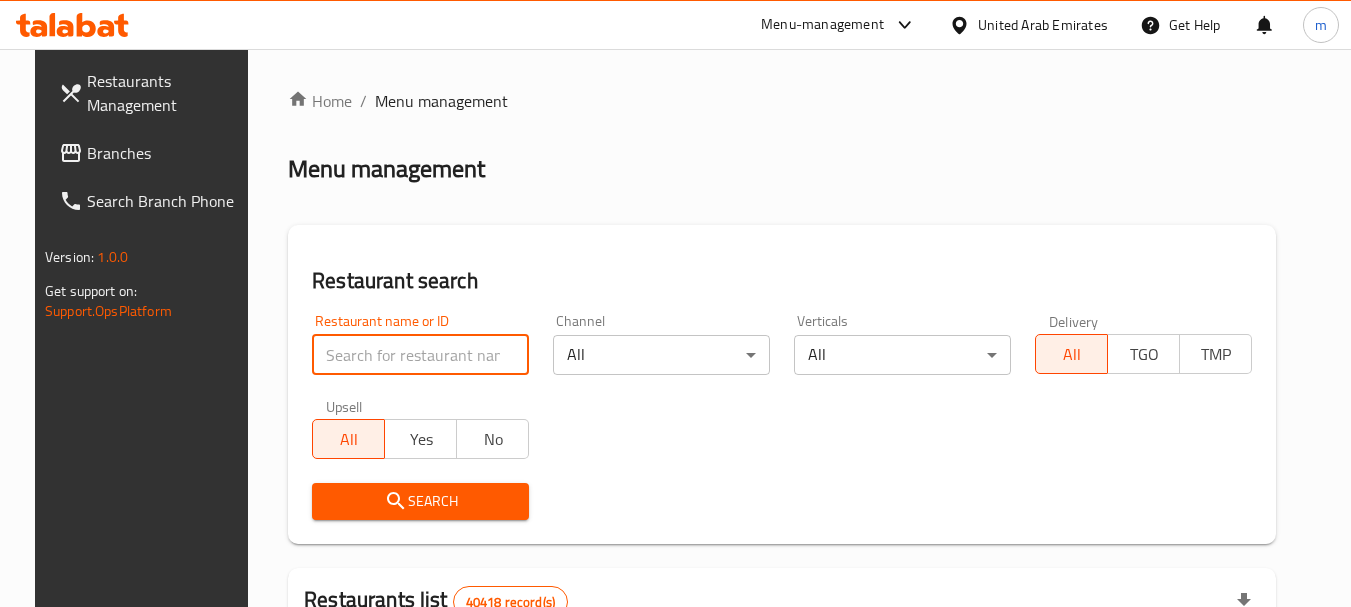 click at bounding box center (420, 355) 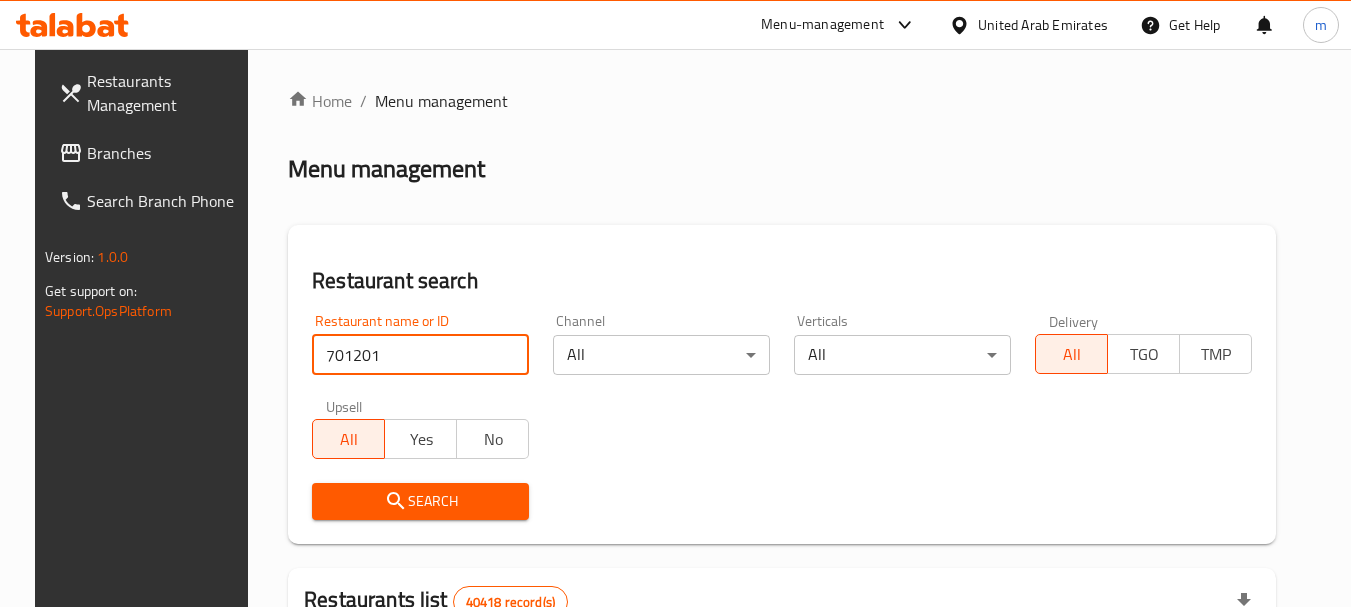 type on "701201" 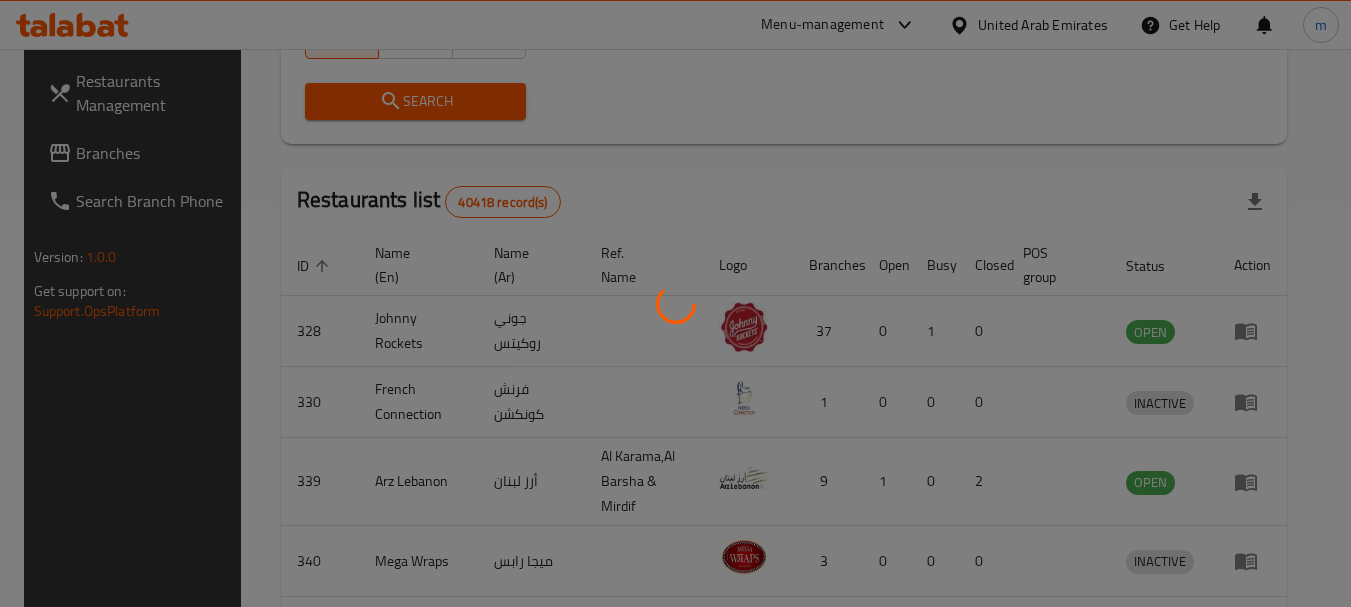 scroll, scrollTop: 268, scrollLeft: 0, axis: vertical 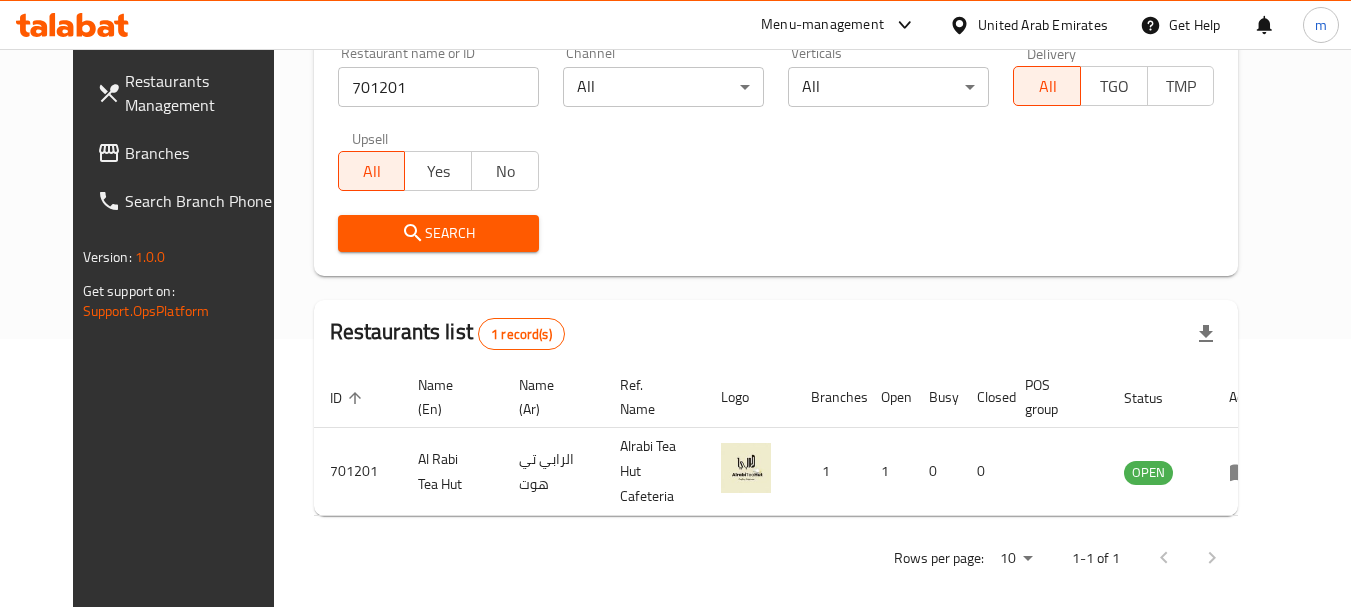 click on "United Arab Emirates" at bounding box center [1043, 25] 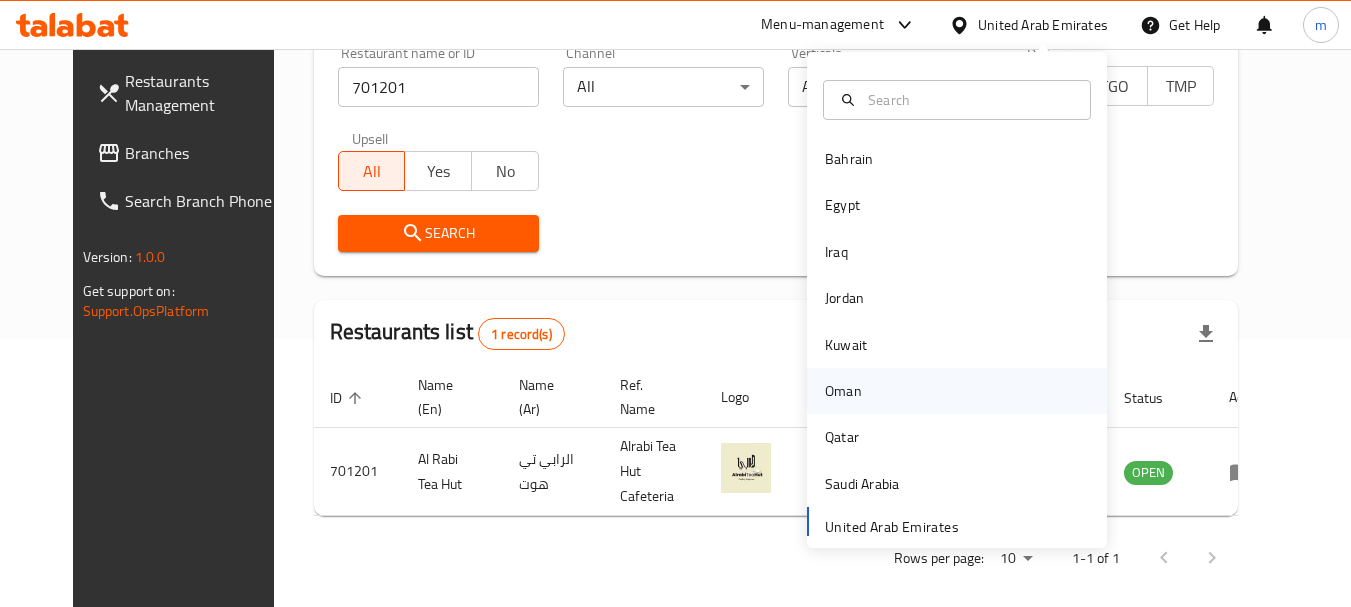 click on "Oman" at bounding box center [843, 391] 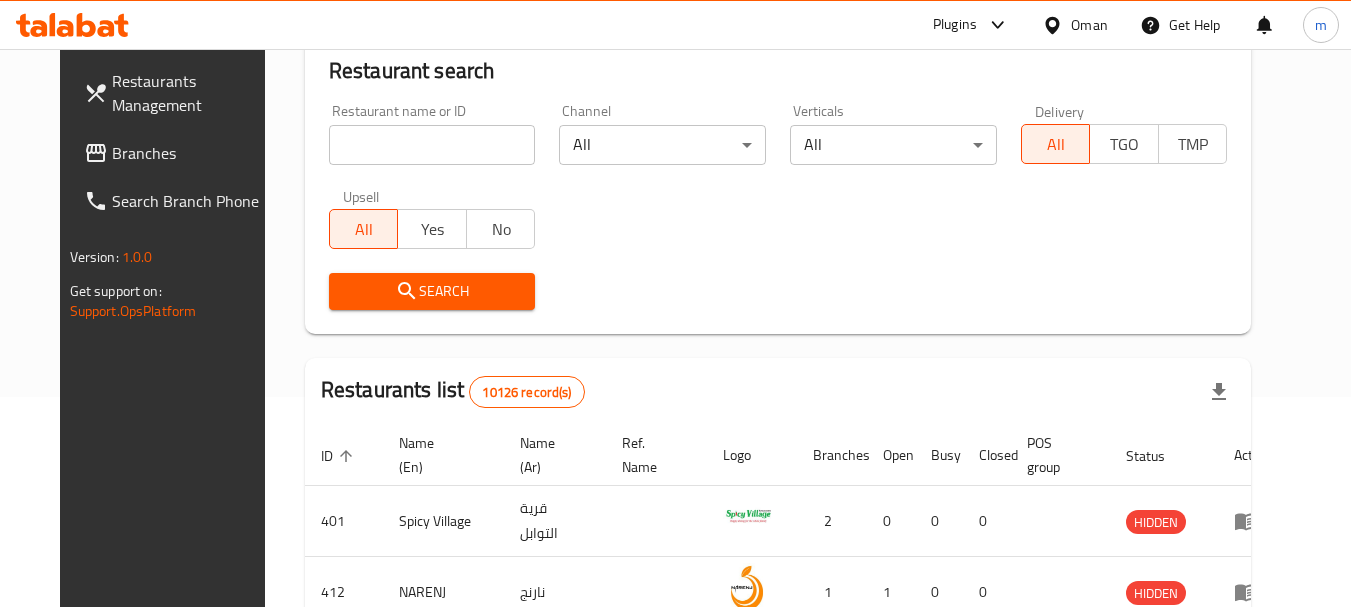 scroll, scrollTop: 268, scrollLeft: 0, axis: vertical 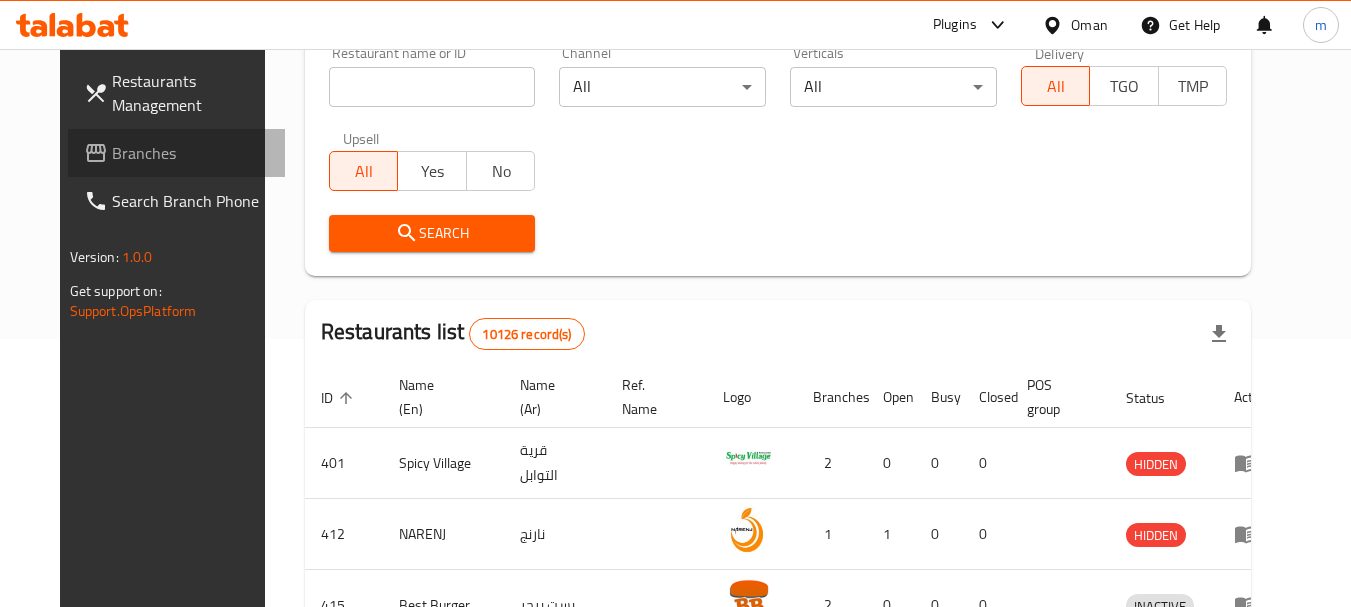 click on "Branches" at bounding box center (191, 153) 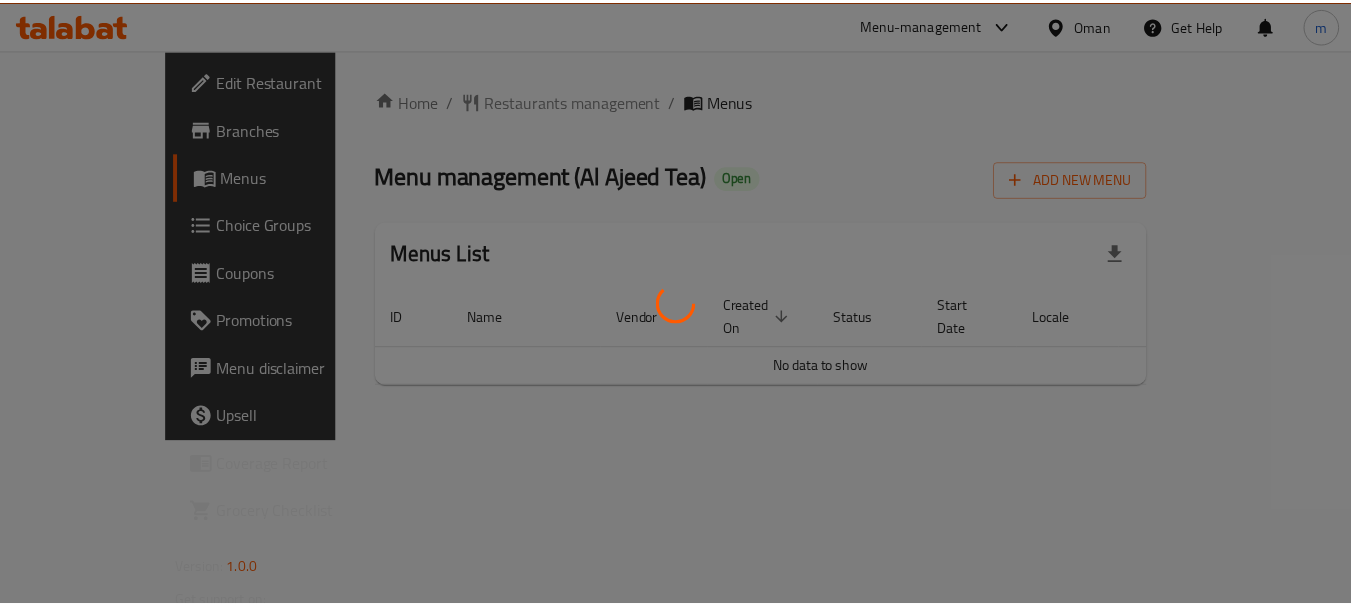 scroll, scrollTop: 0, scrollLeft: 0, axis: both 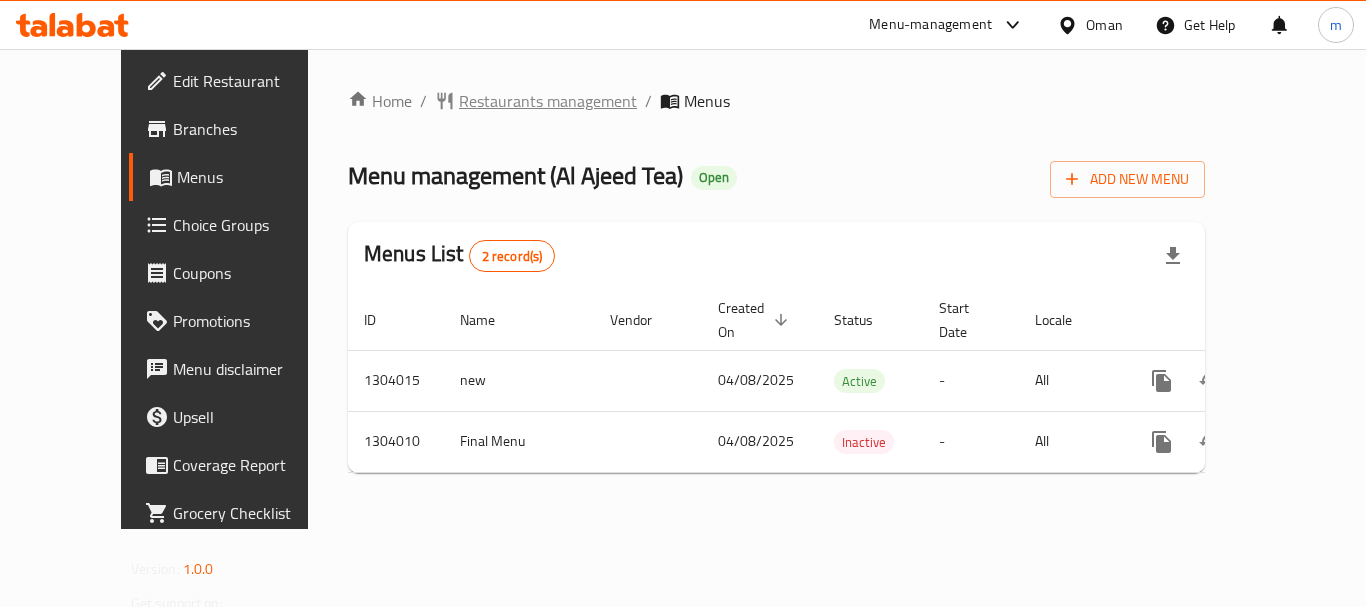 click on "Restaurants management" at bounding box center (548, 101) 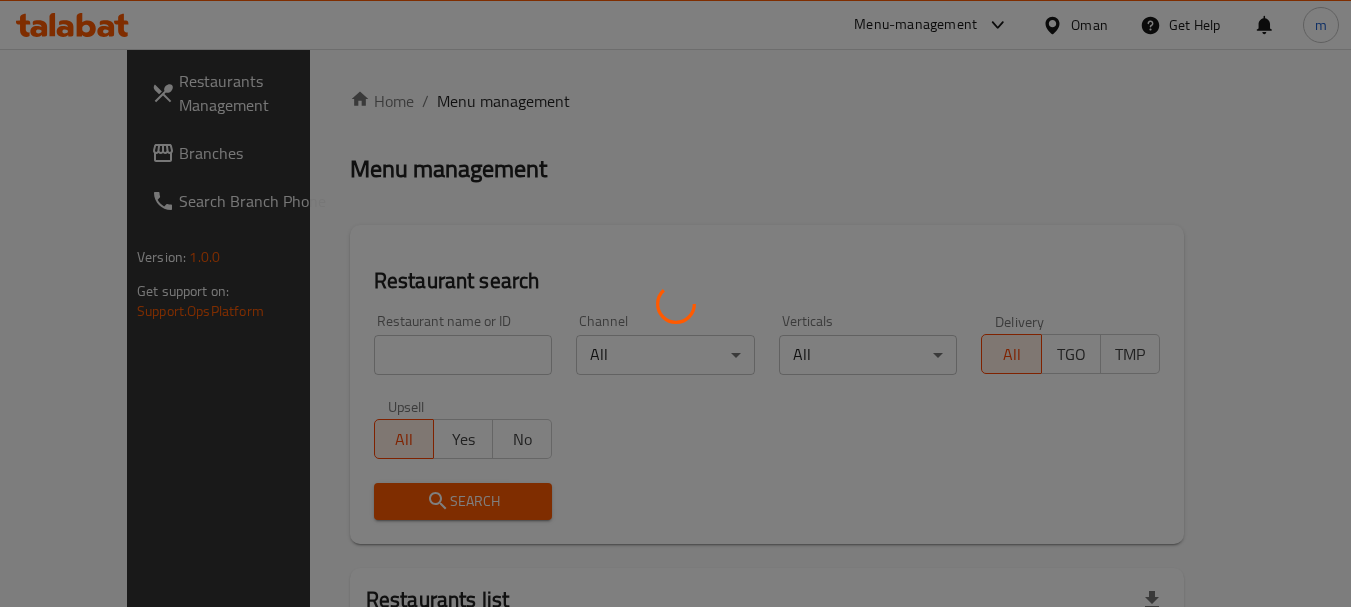 click at bounding box center (675, 303) 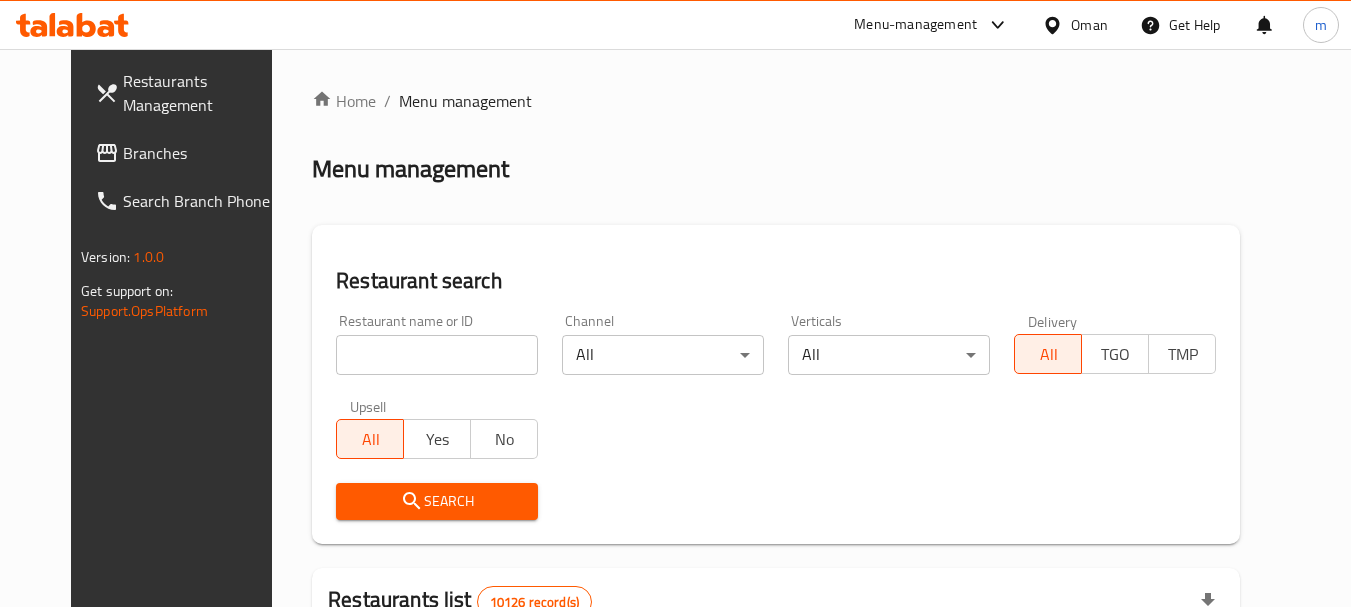click at bounding box center [437, 355] 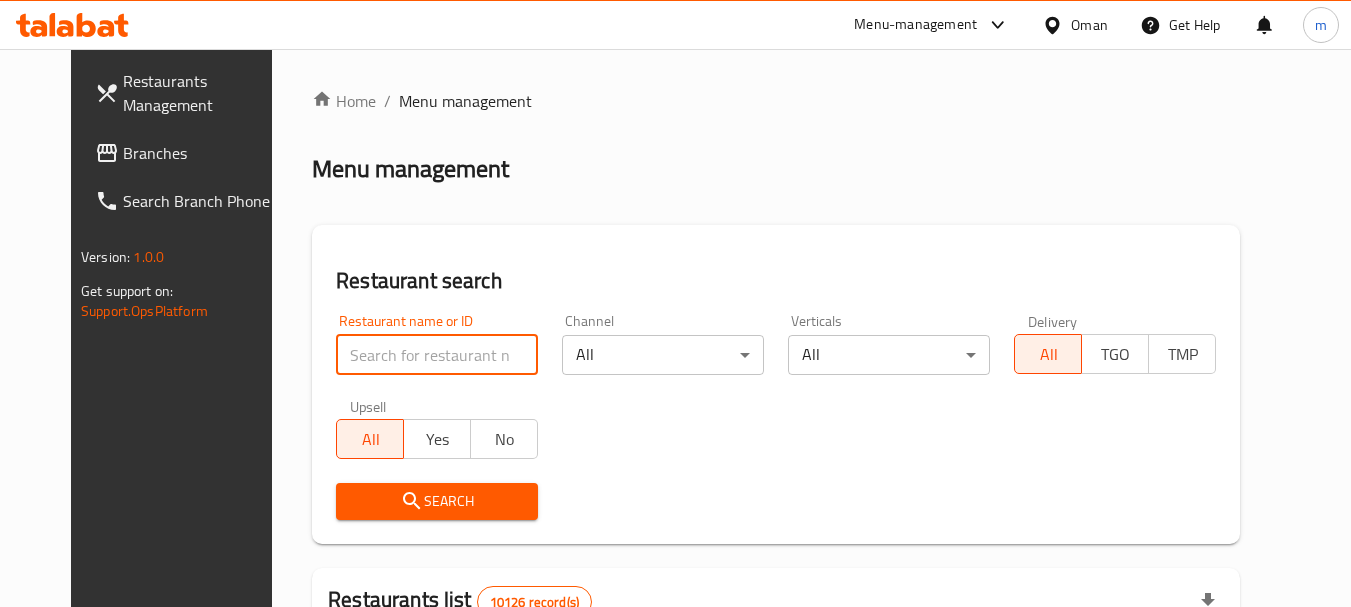 click at bounding box center [437, 355] 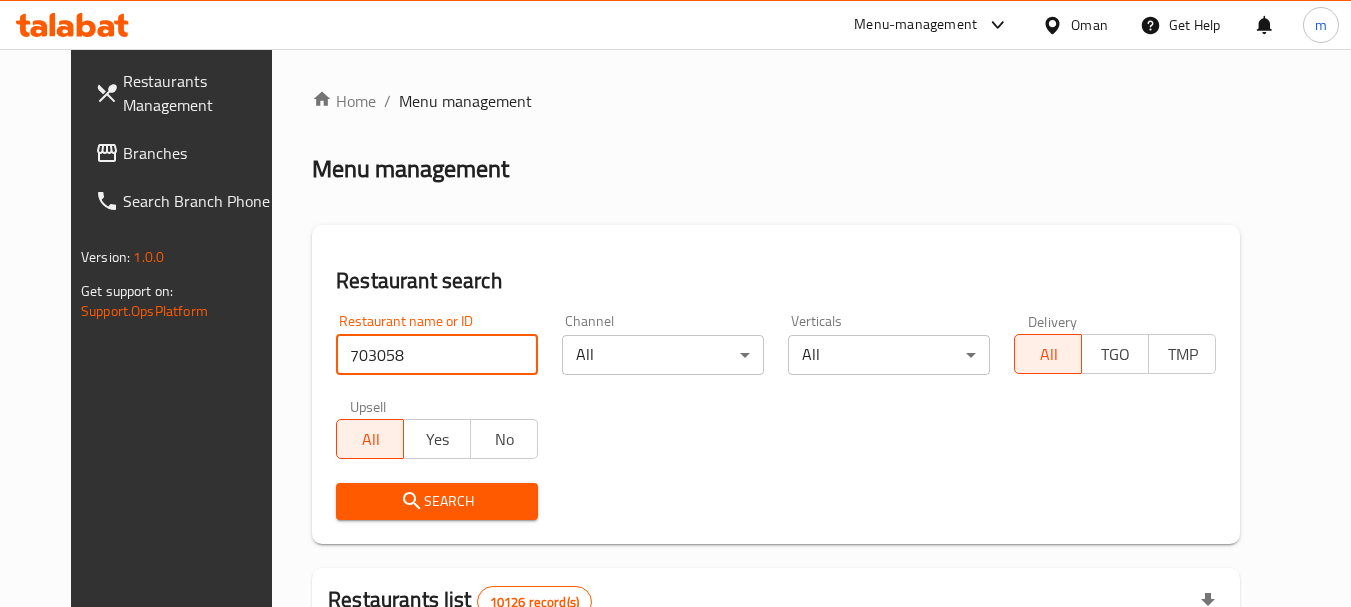type on "703058" 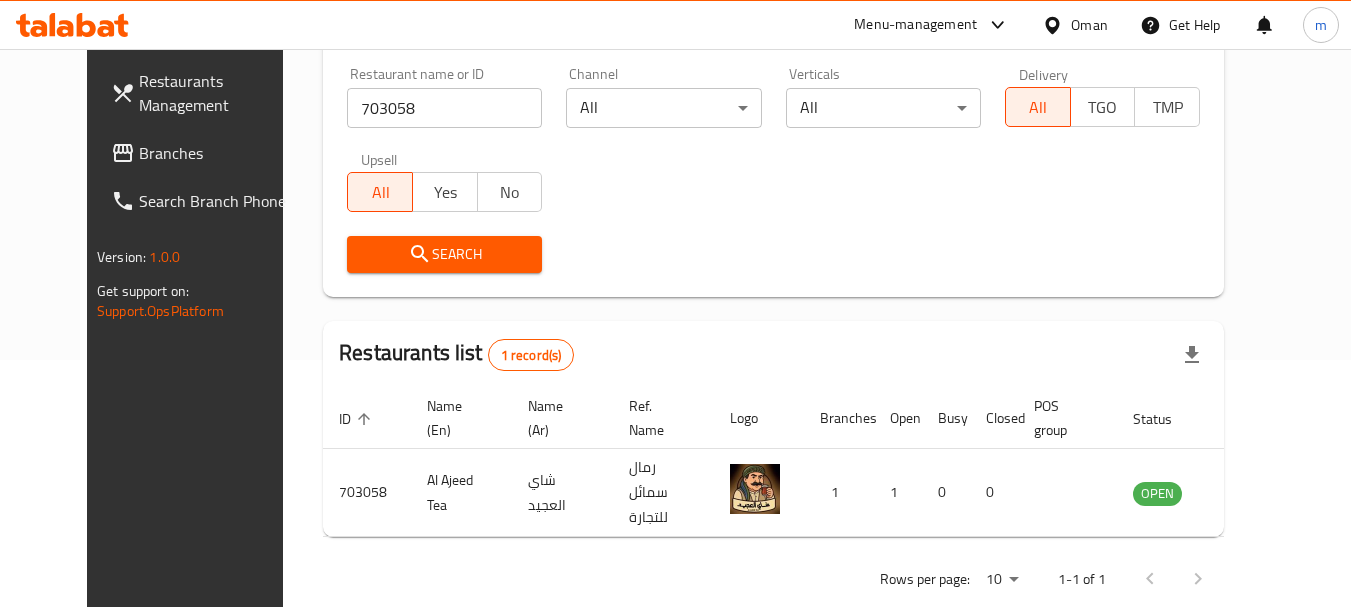 scroll, scrollTop: 268, scrollLeft: 0, axis: vertical 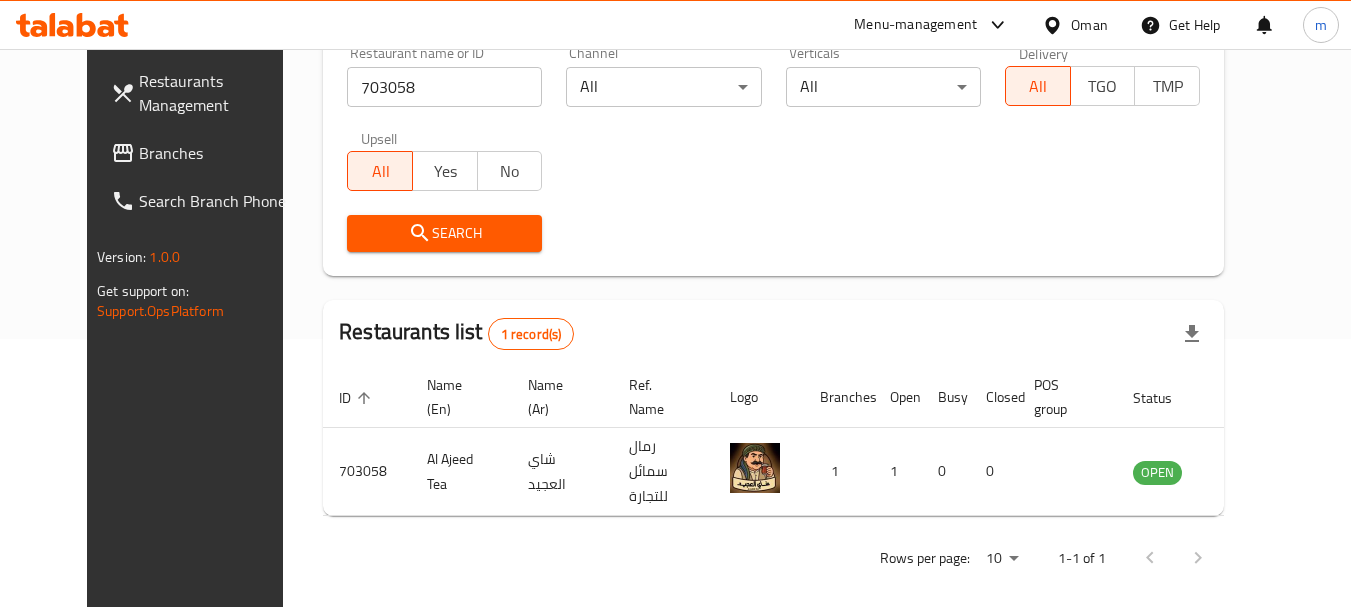 drag, startPoint x: 52, startPoint y: 155, endPoint x: 66, endPoint y: 156, distance: 14.035668 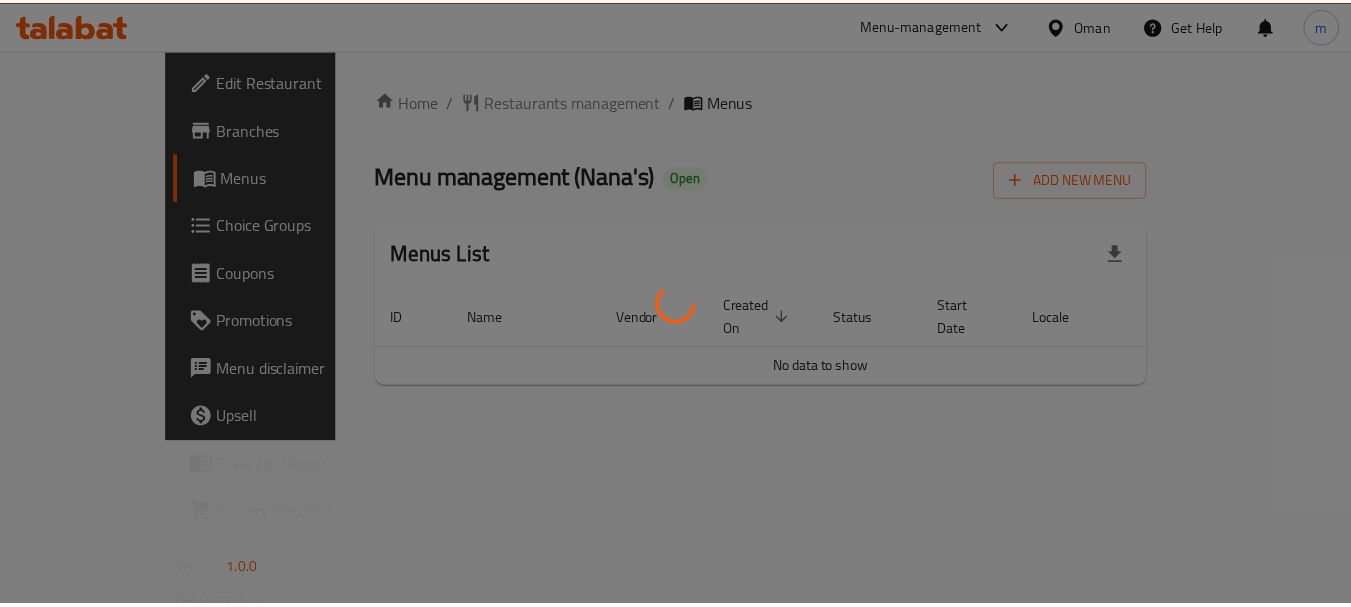 scroll, scrollTop: 0, scrollLeft: 0, axis: both 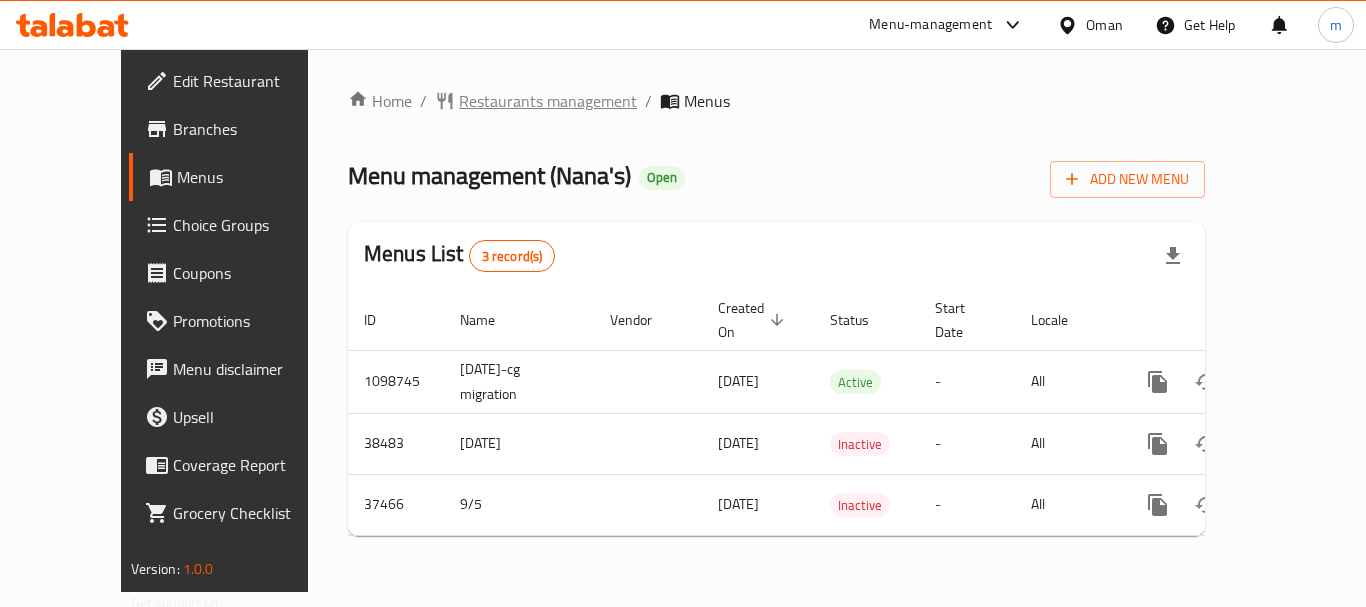 click on "Restaurants management" at bounding box center [548, 101] 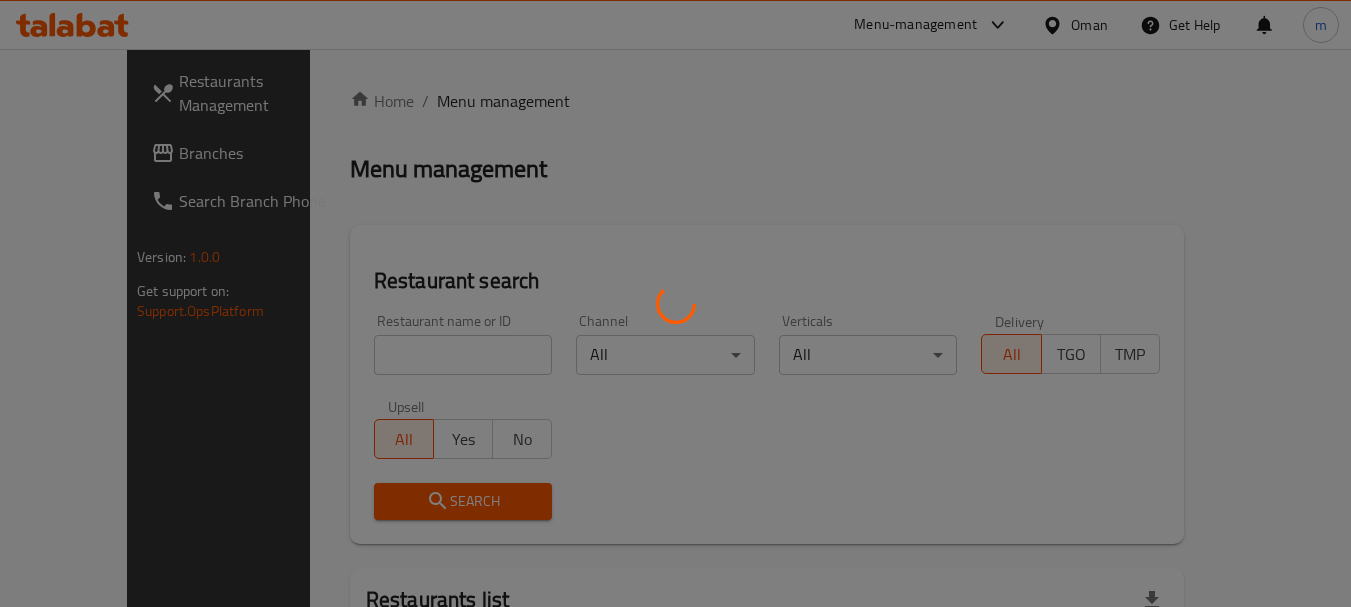 click at bounding box center (675, 303) 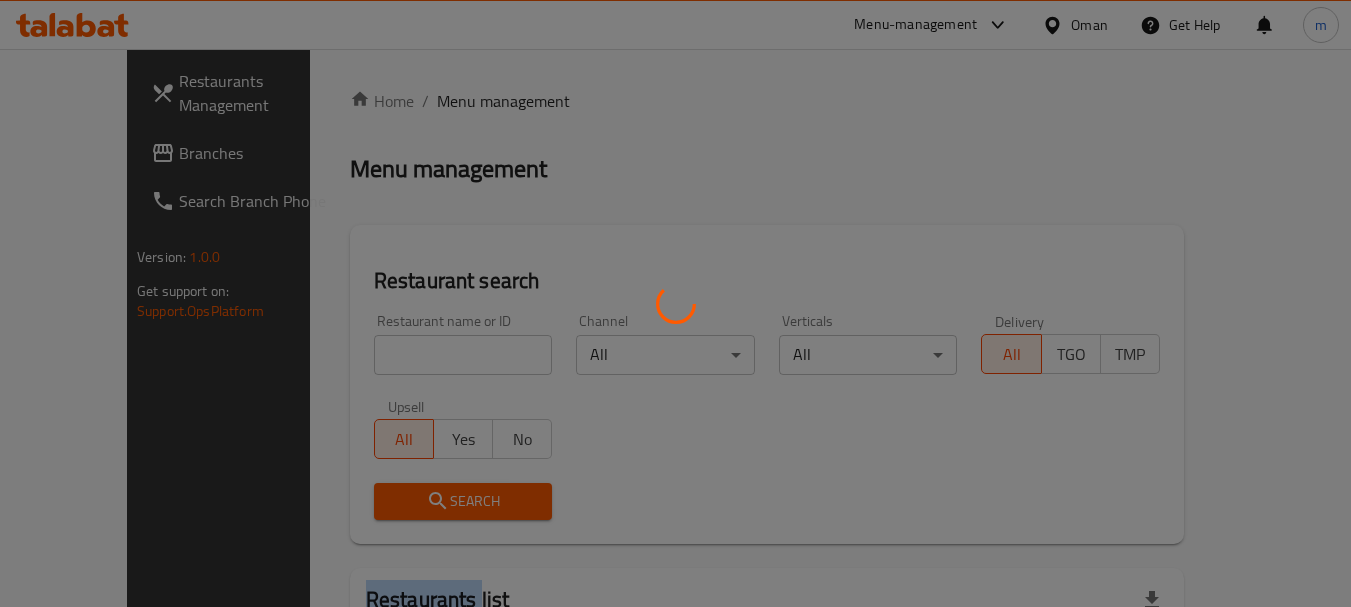 click at bounding box center [675, 303] 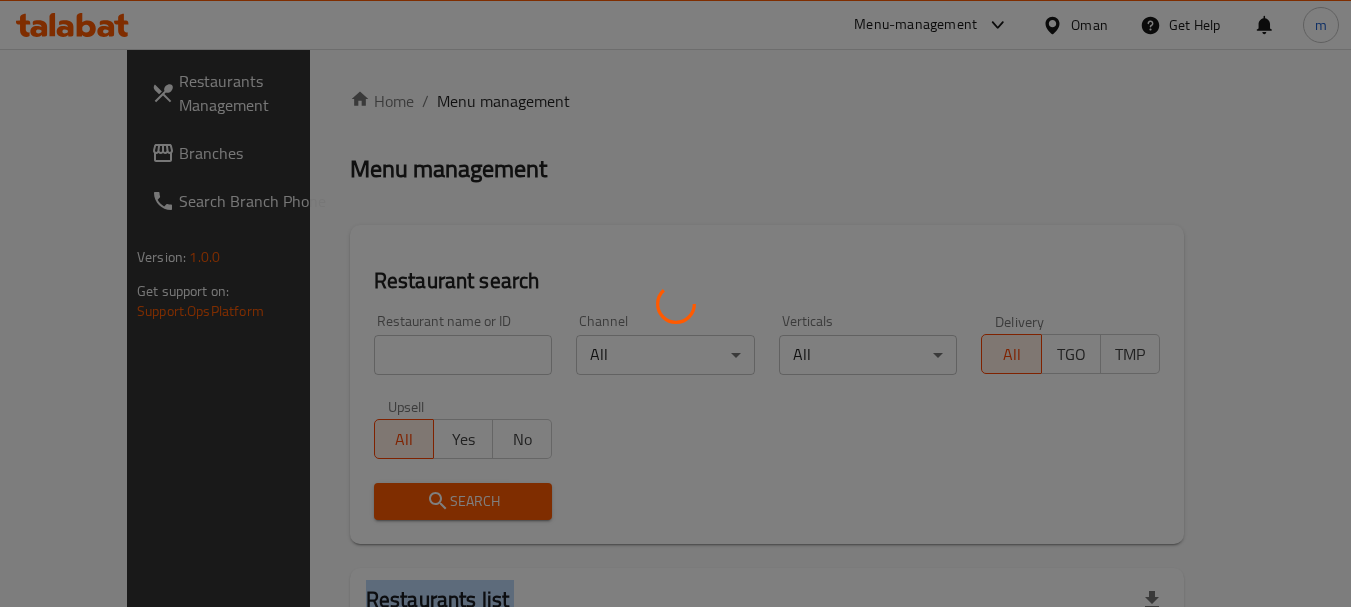 click at bounding box center [675, 303] 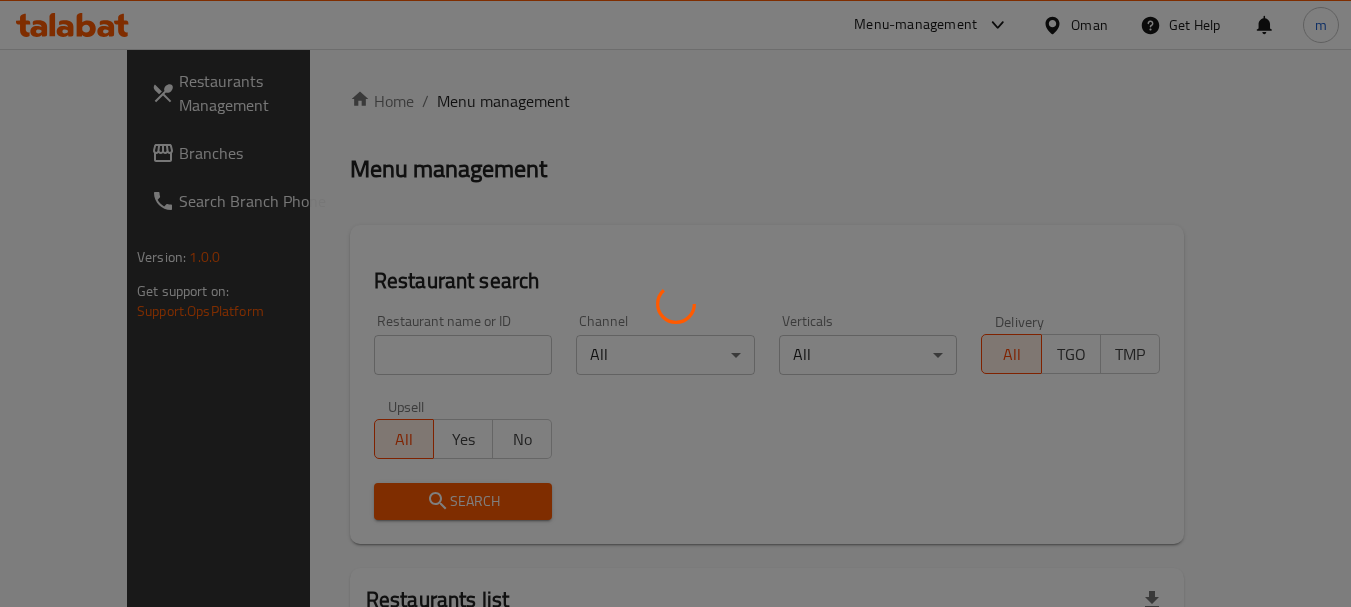 click at bounding box center (675, 303) 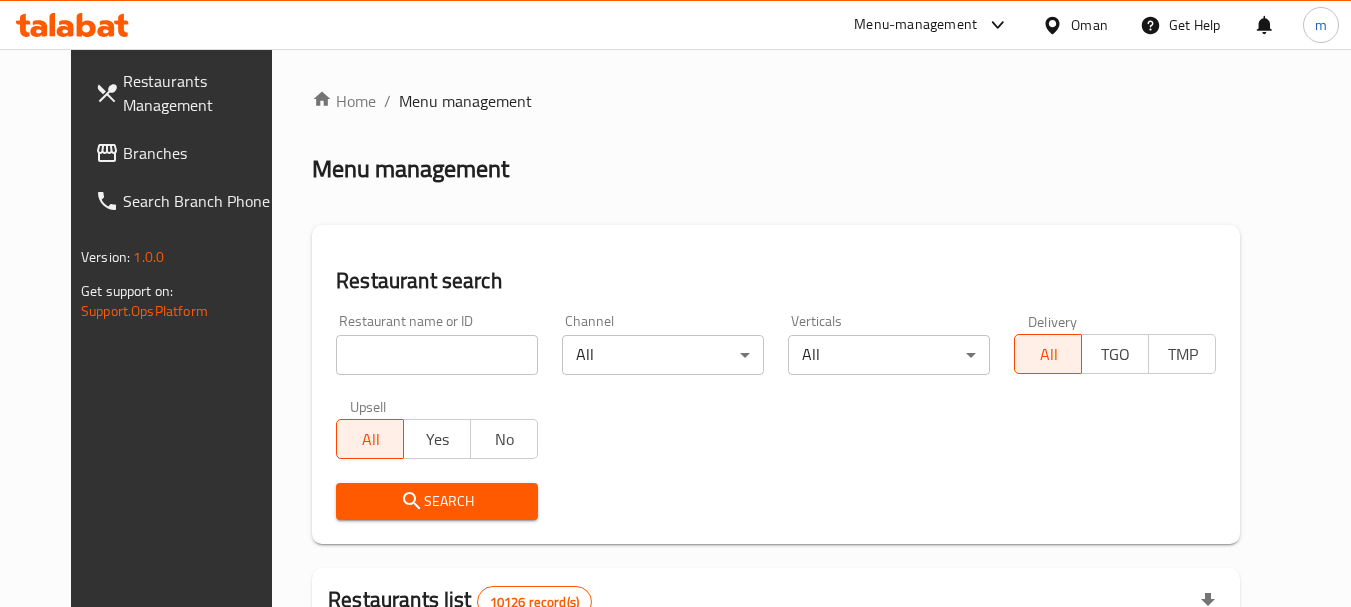 click at bounding box center [437, 355] 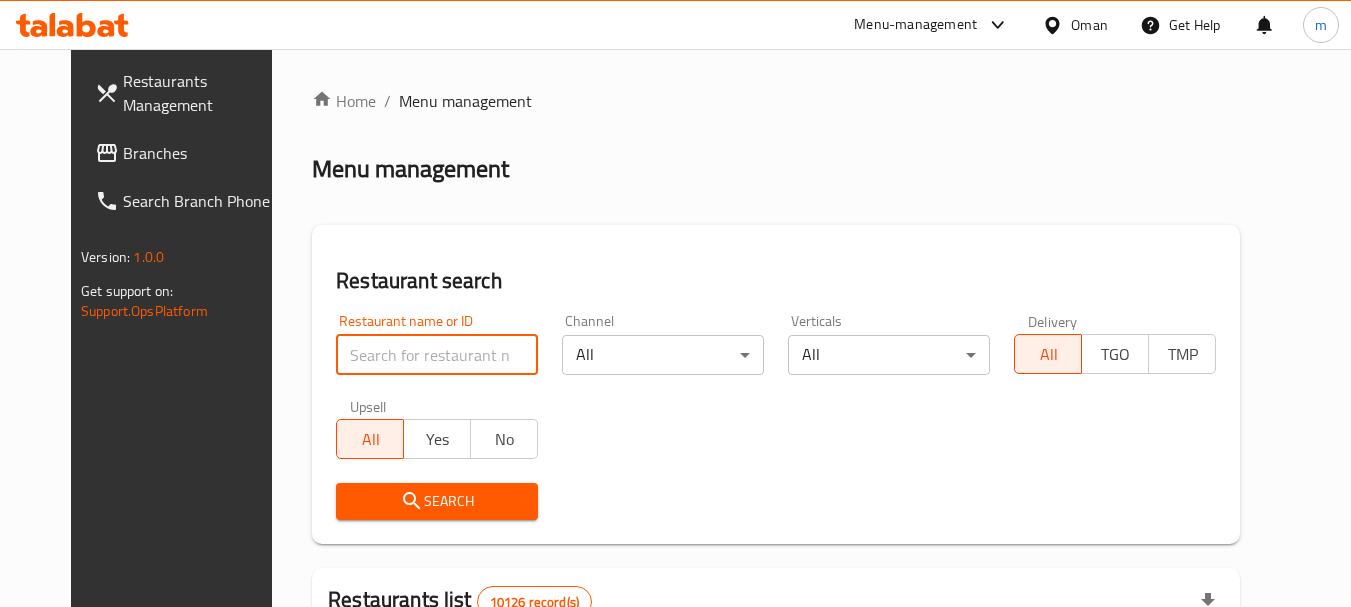 paste on "19333" 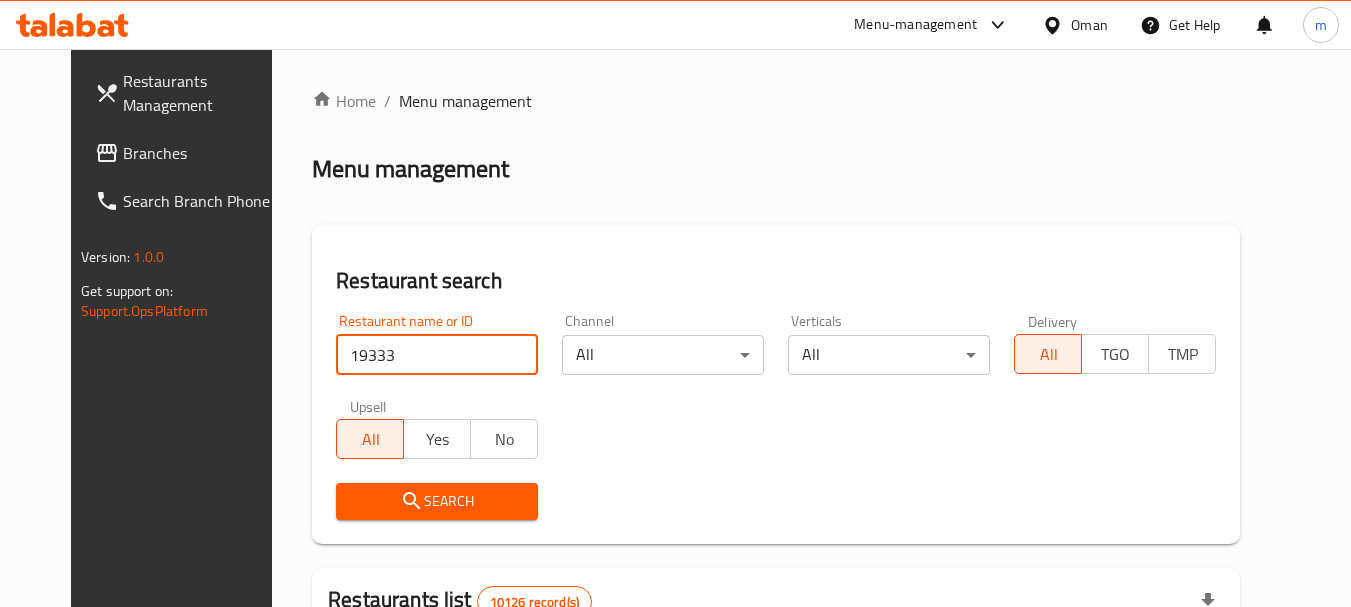 type on "19333" 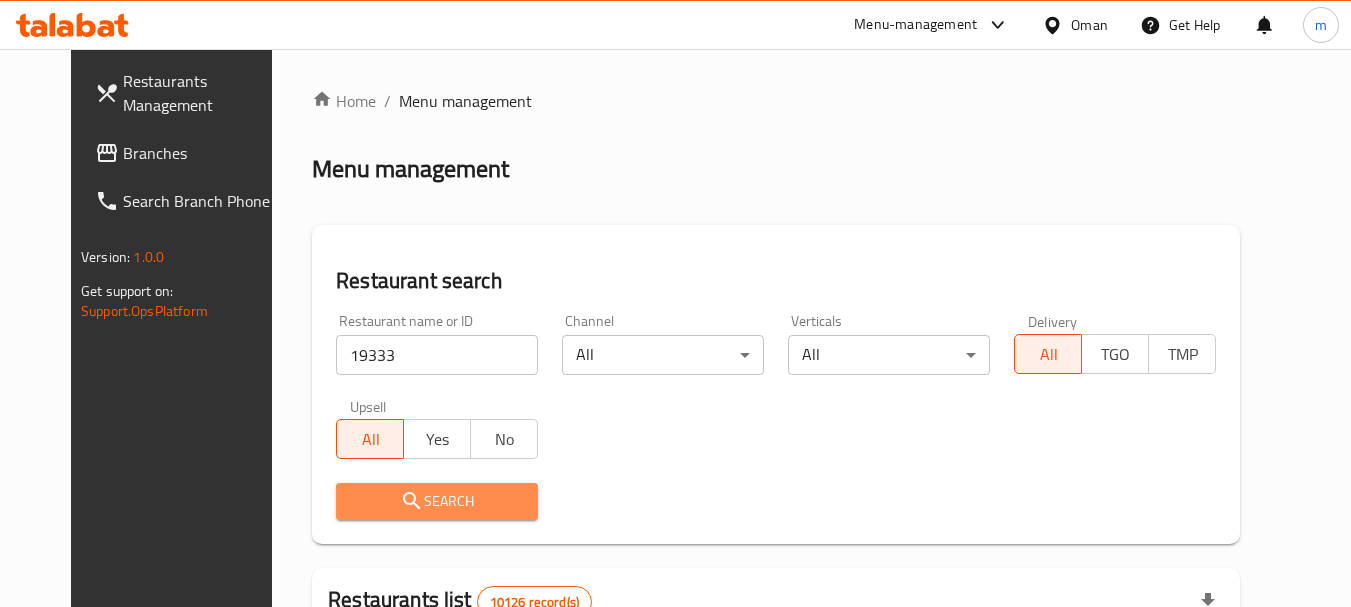 click on "Search" at bounding box center [437, 501] 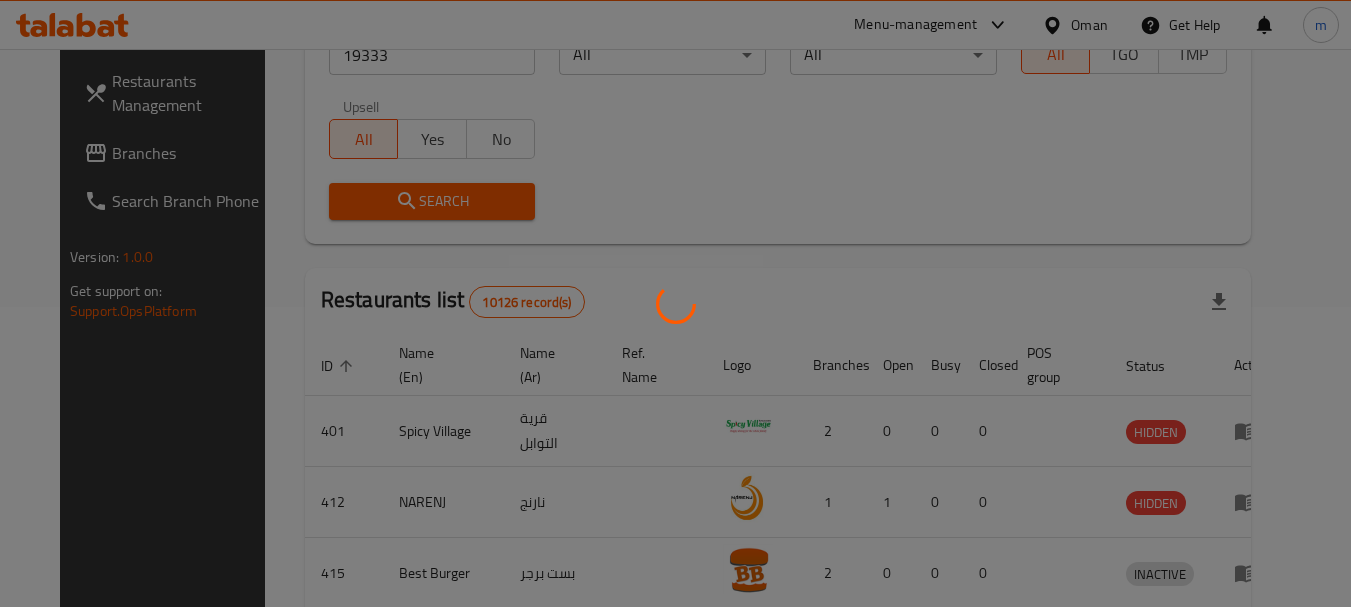 scroll, scrollTop: 268, scrollLeft: 0, axis: vertical 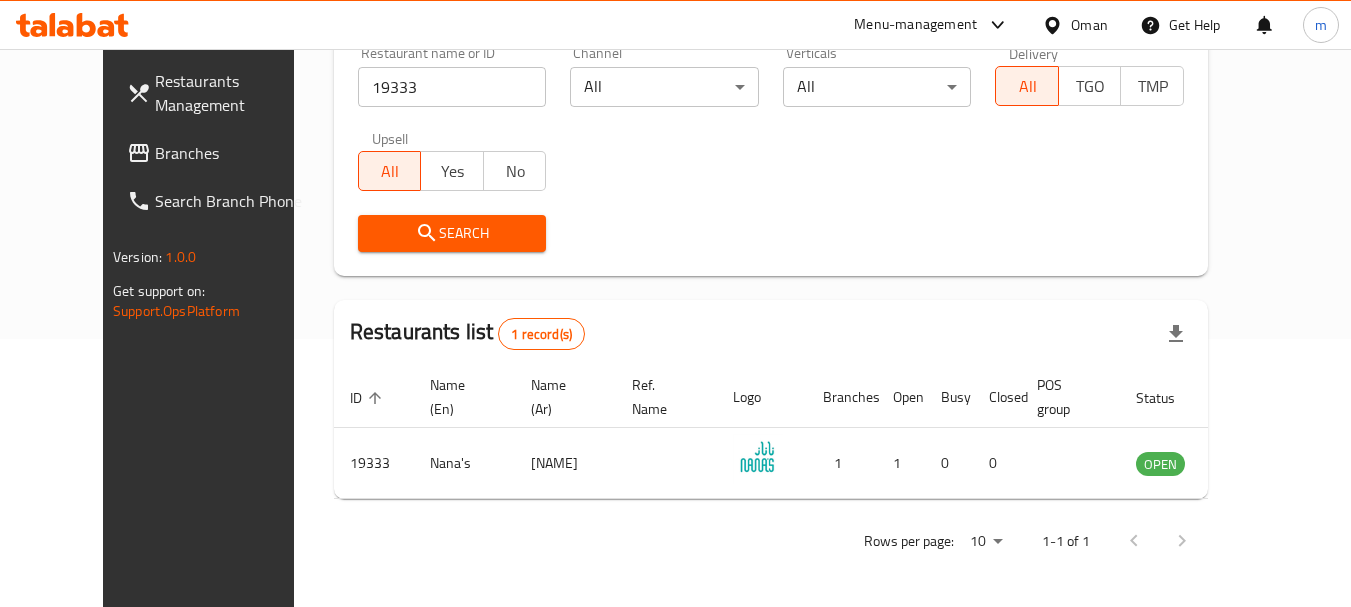 click on "Branches" at bounding box center (234, 153) 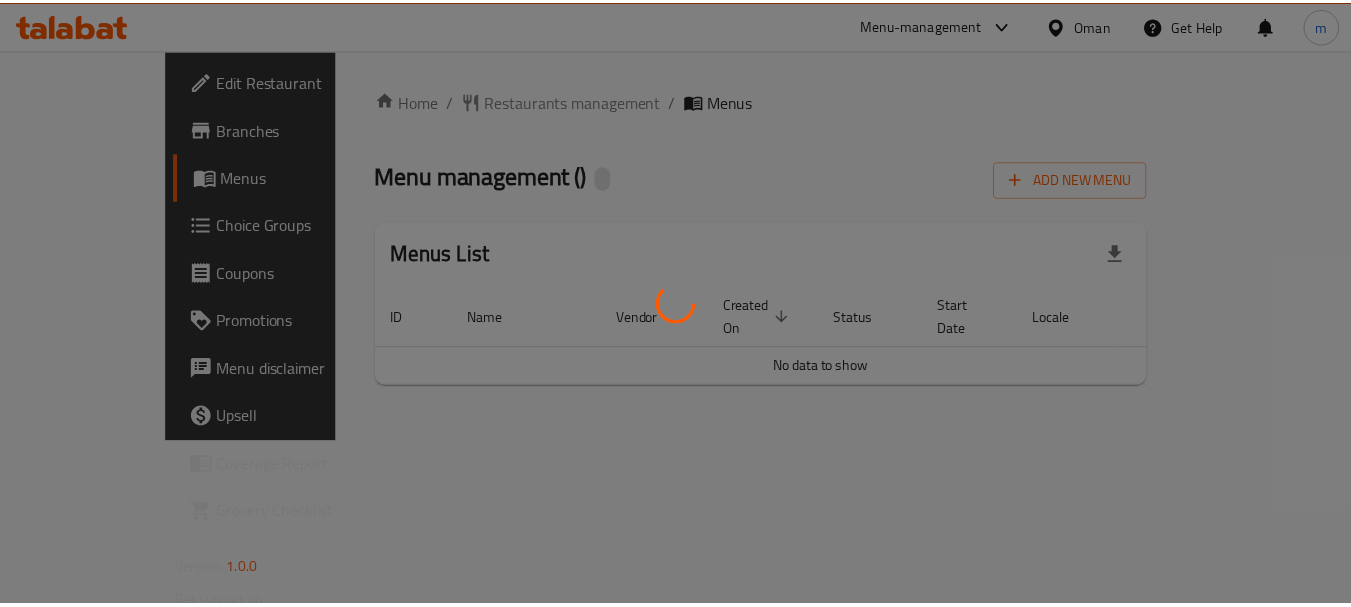 scroll, scrollTop: 0, scrollLeft: 0, axis: both 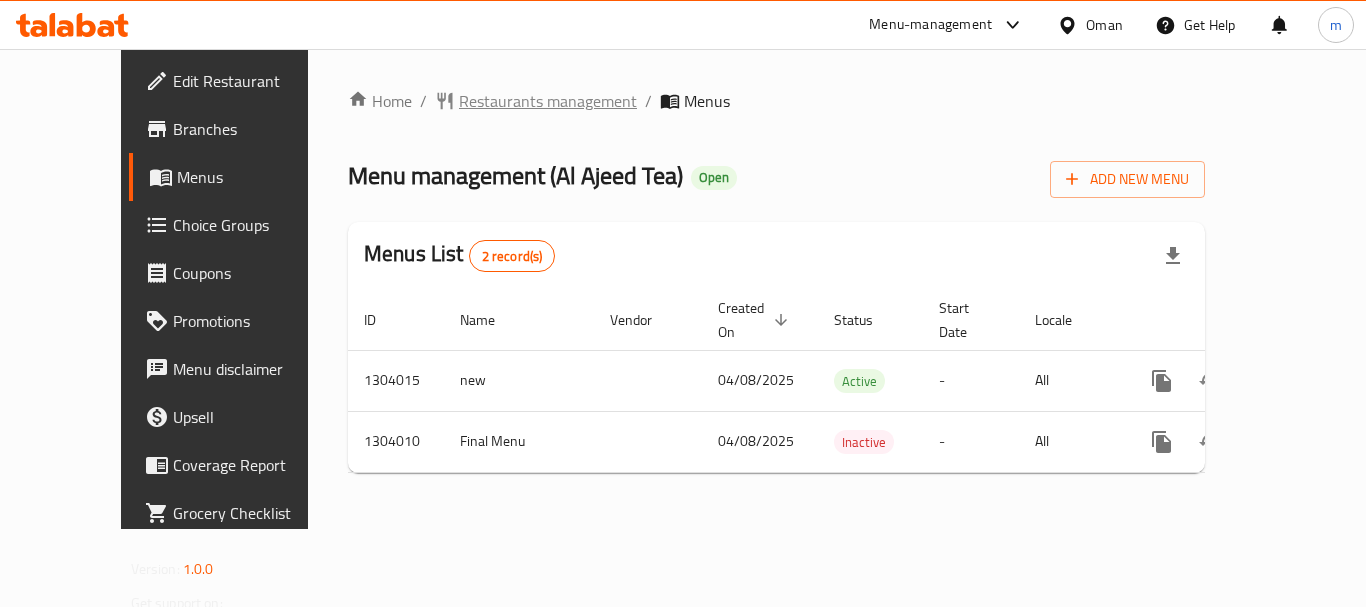 click on "Restaurants management" at bounding box center [548, 101] 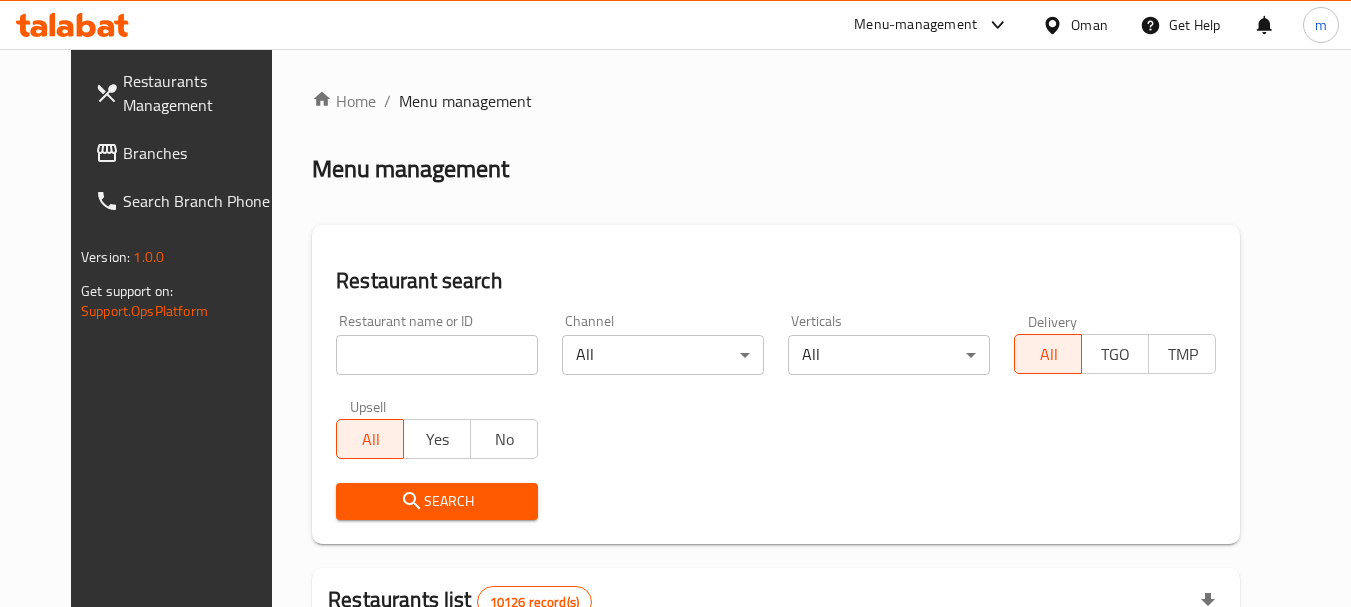 click on "Home / Menu management Menu management Restaurant search Restaurant name or ID Restaurant name or ID Channel All ​ Verticals All ​ Delivery All TGO TMP Upsell All Yes No   Search Restaurants list   10126 record(s) ID sorted ascending Name (En) Name (Ar) Ref. Name Logo Branches Open Busy Closed POS group Status Action 401 Spicy Village قرية التوابل 2 0 0 0 HIDDEN 412 NARENJ نارنج 1 1 0 0 HIDDEN 415 Best Burger بست برجر 2 0 0 0 INACTIVE 416 HOT POT RESTAURANT مطعم الوعاء الساخن Darsait Branch  1 0 0 0 INACTIVE 417 FUSION فيوجن 1 0 0 0 INACTIVE 420 BAMBOO KITCHEN بامبو كتشن 1 1 0 0 HIDDEN 422 GOLDEN BEAN CAFE مقهى البن الذهبي 1 1 0 0 INACTIVE 424 Just Grilled جست جريلد 1 0 0 0 INACTIVE 467 MEERATH FAMOUS ميرات المشهورة 1 0 1 0 OPEN 470 ZAIKA DELHI KA مذاق من دلهي  1 0 0 0 INACTIVE Rows per page: 10 1-10 of 10126" at bounding box center [776, 730] 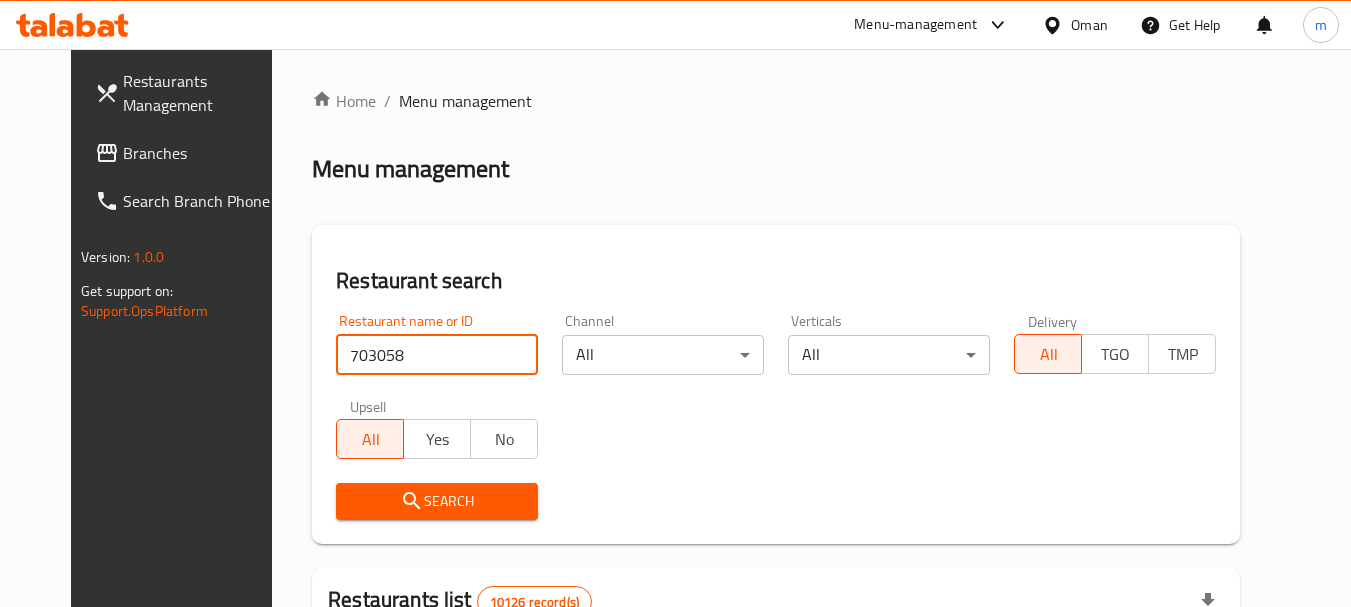 type on "703058" 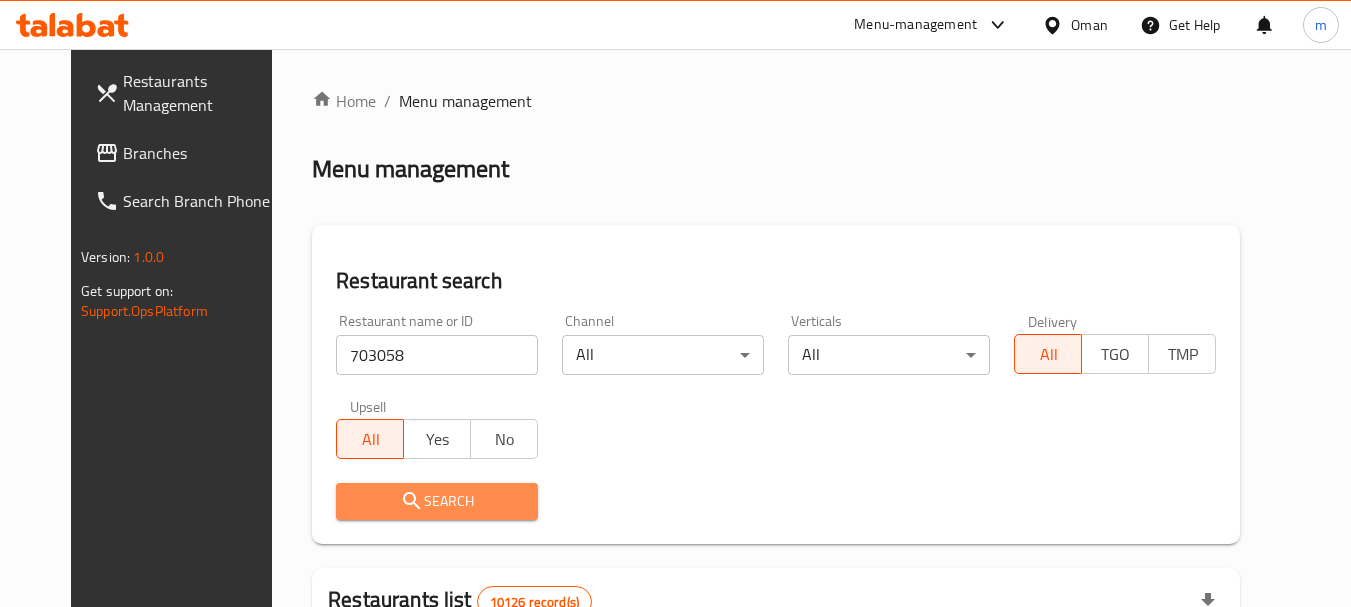 click 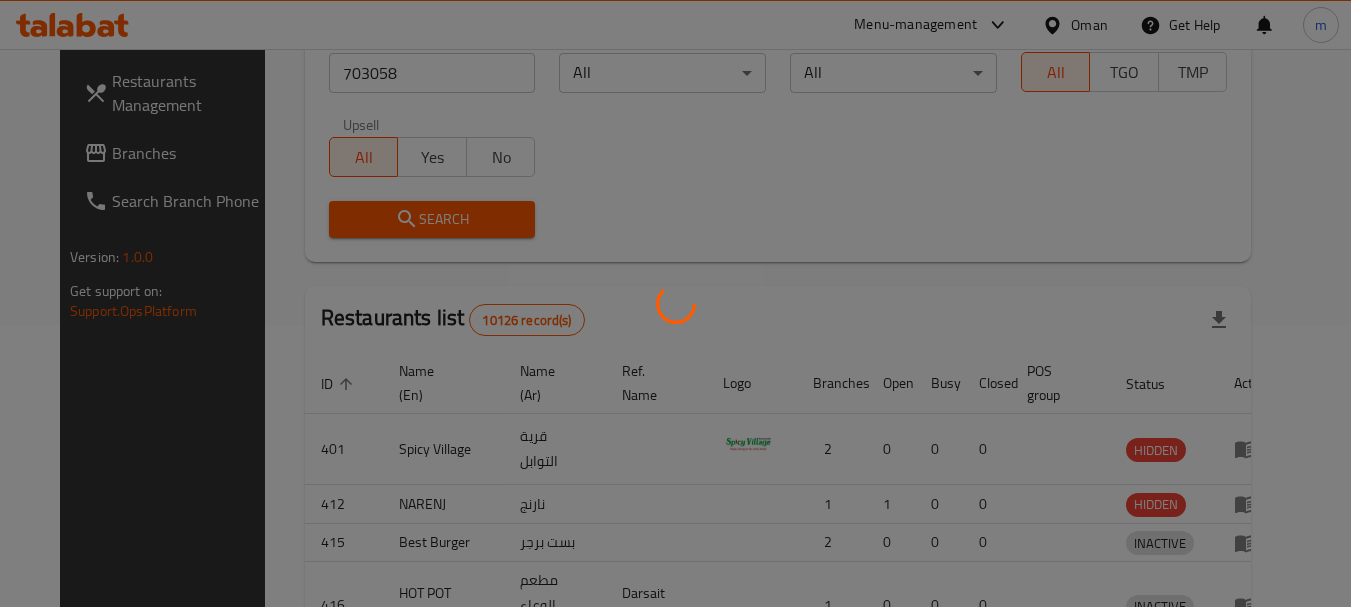 scroll, scrollTop: 268, scrollLeft: 0, axis: vertical 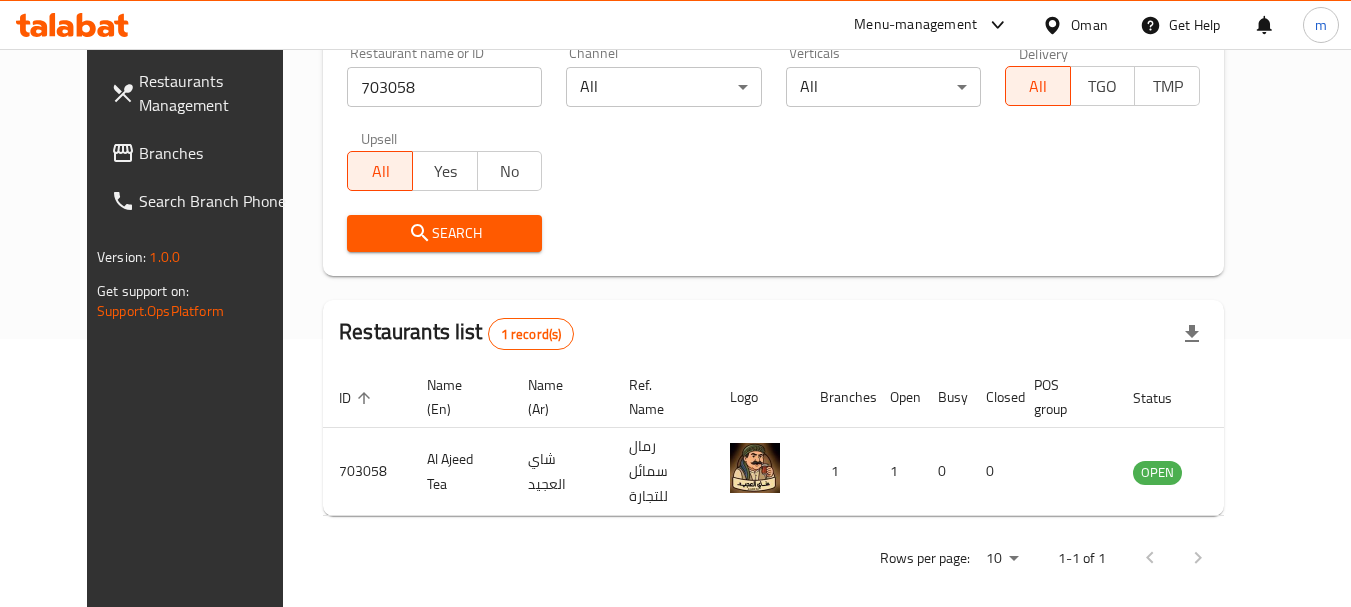 click on "Oman" at bounding box center [1089, 25] 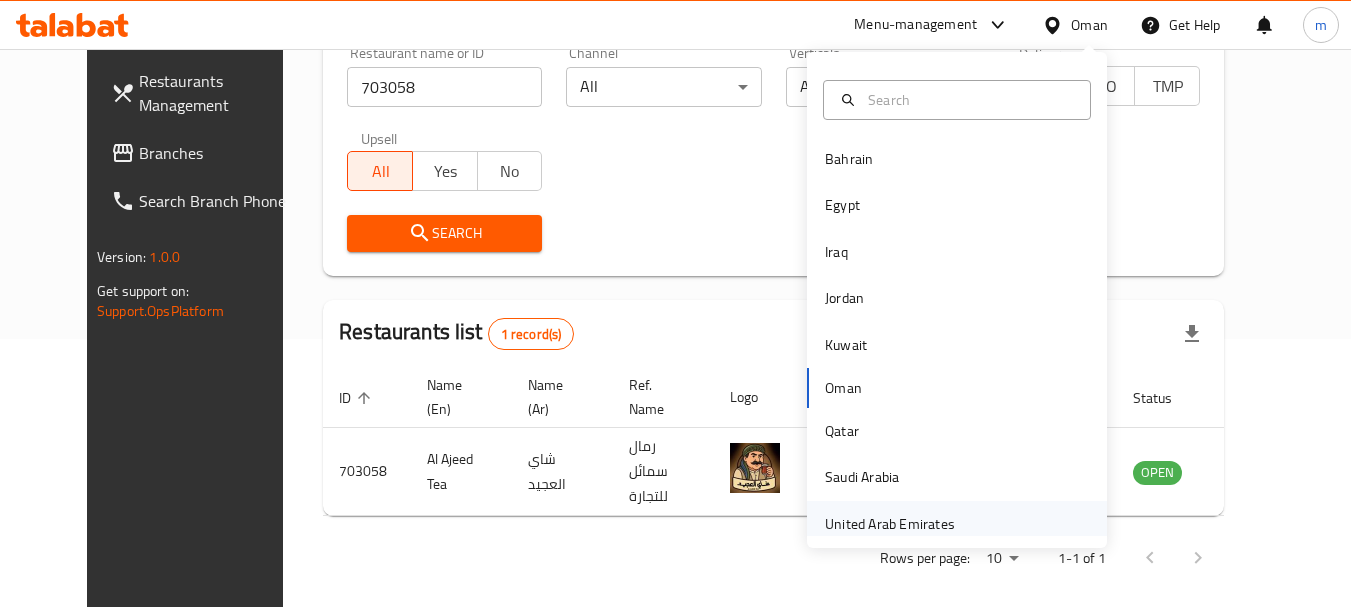 click on "United Arab Emirates" at bounding box center [890, 524] 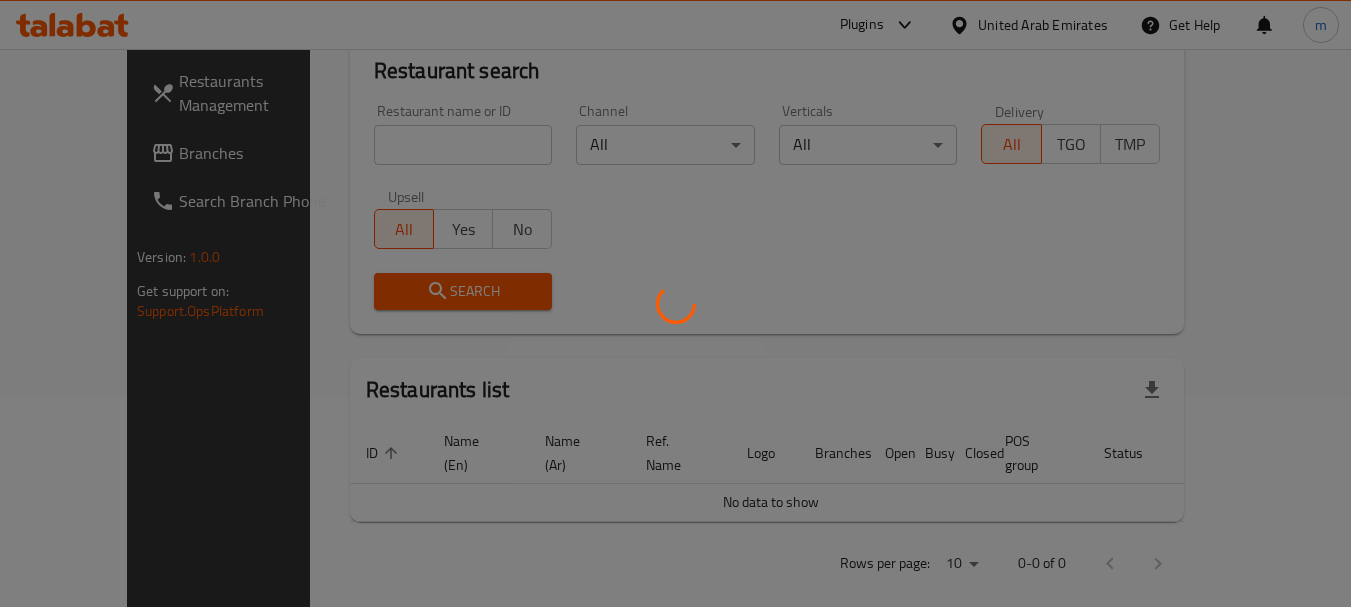 scroll, scrollTop: 268, scrollLeft: 0, axis: vertical 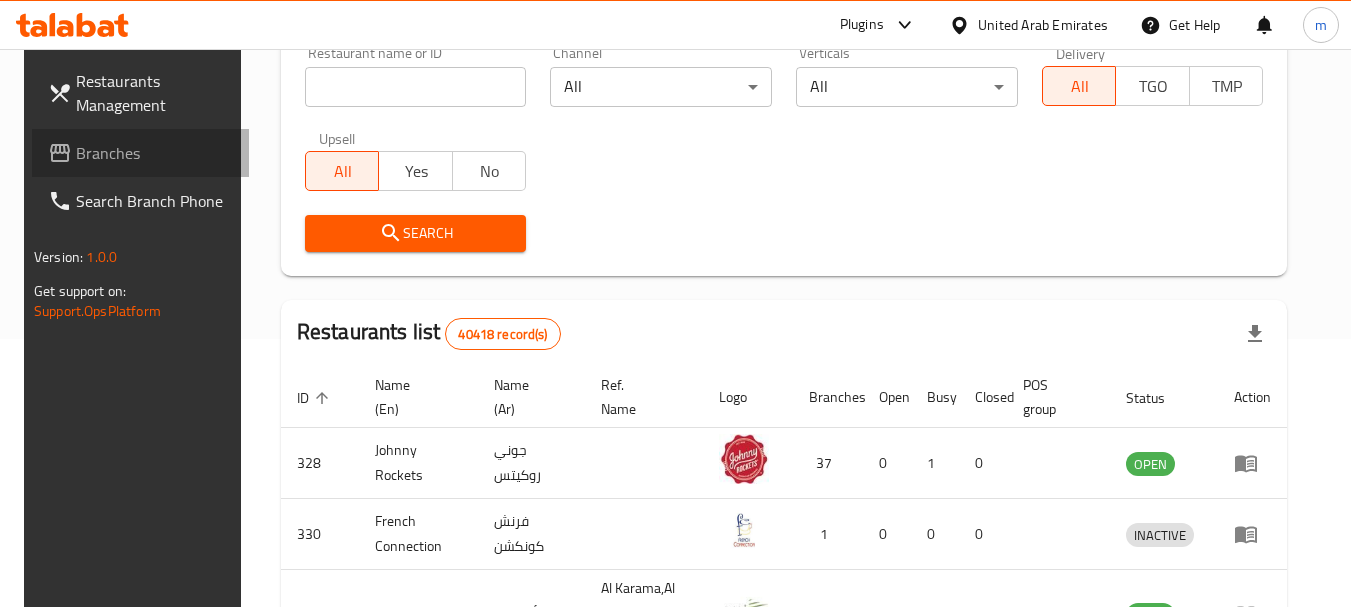 click on "Branches" at bounding box center [155, 153] 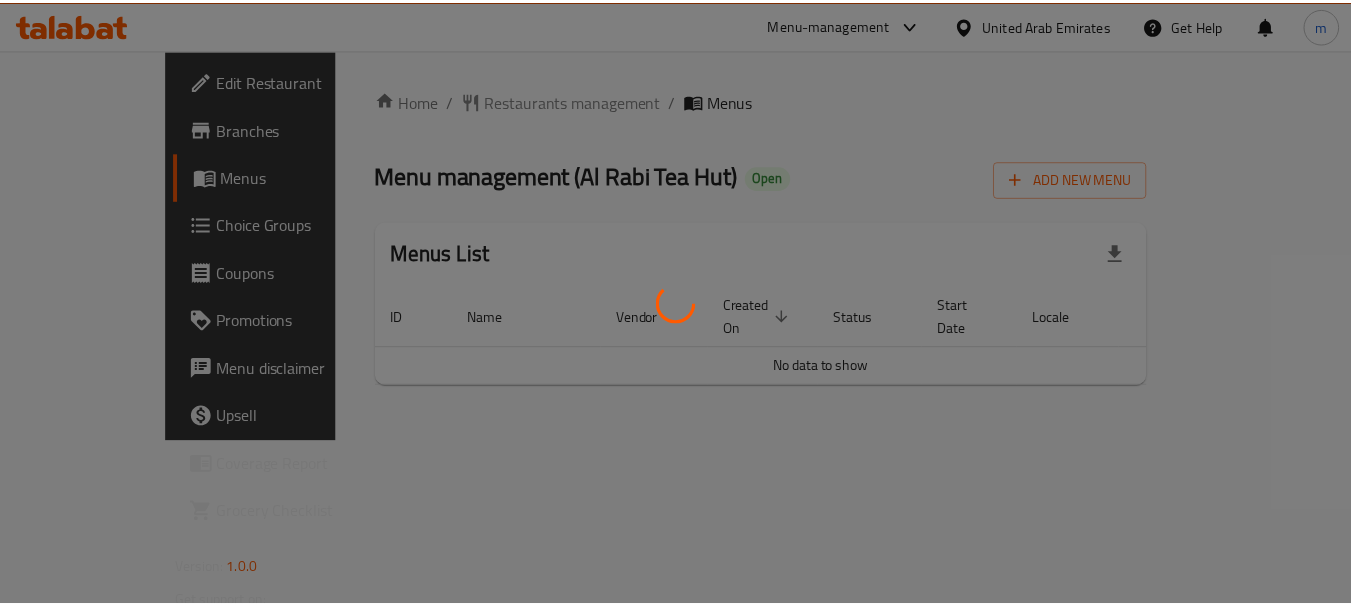 scroll, scrollTop: 0, scrollLeft: 0, axis: both 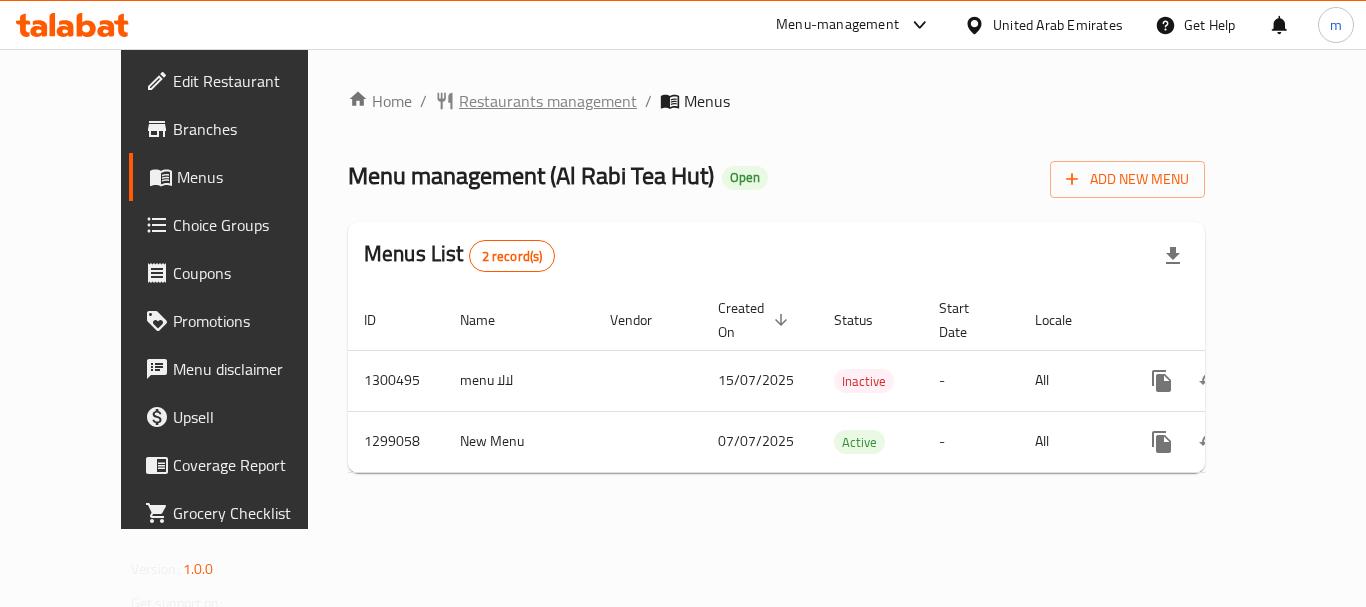 click on "Restaurants management" at bounding box center [548, 101] 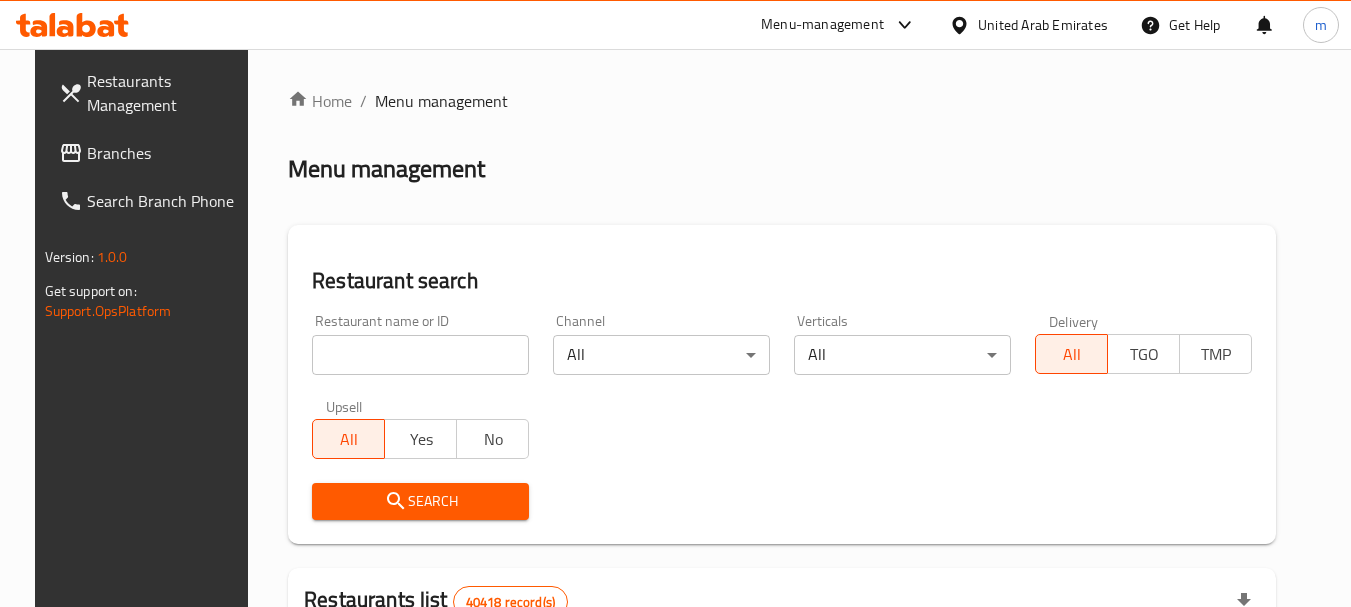click at bounding box center [675, 303] 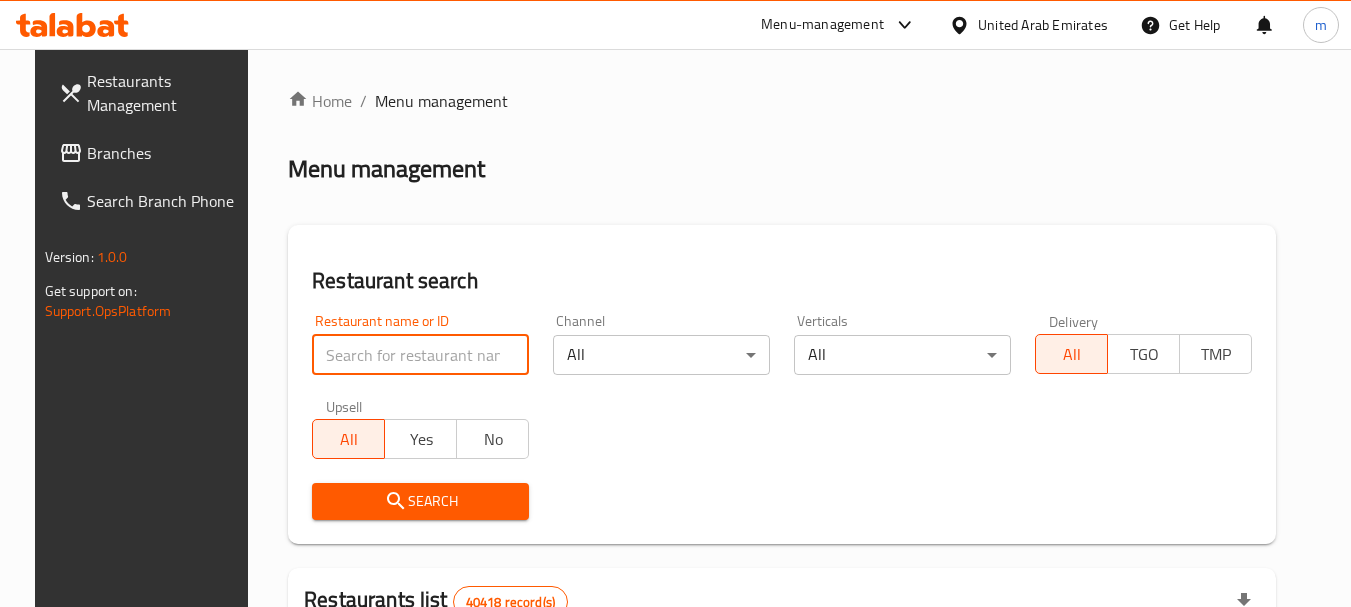 click at bounding box center [420, 355] 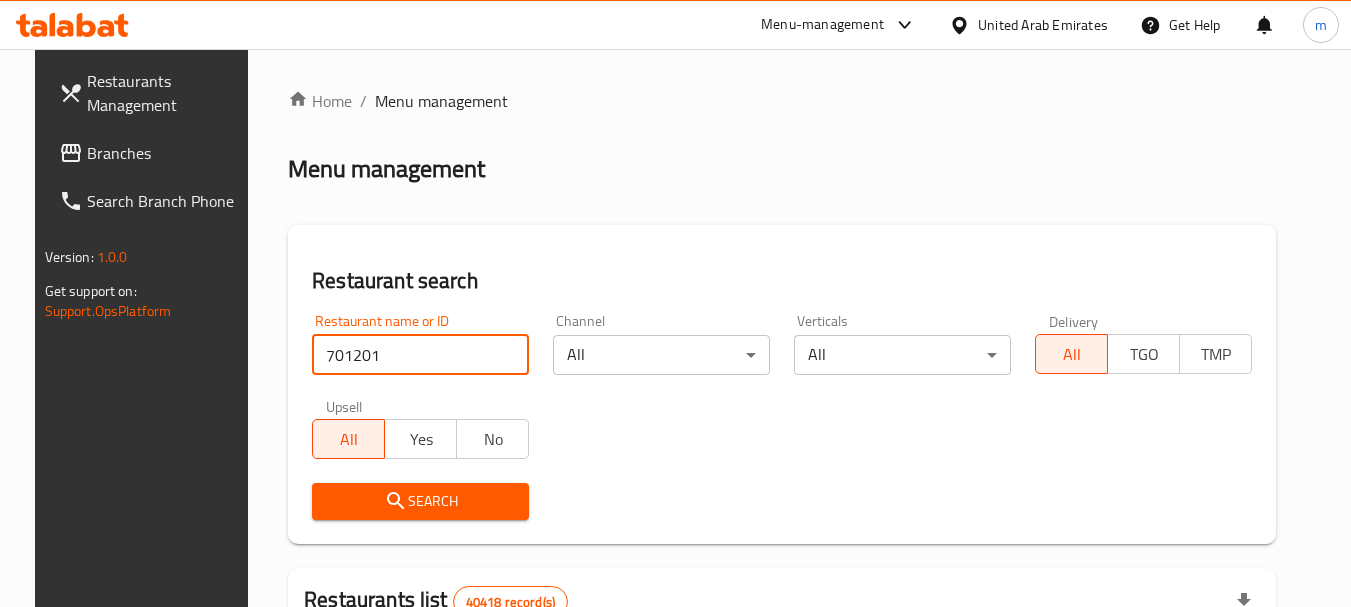 type on "701201" 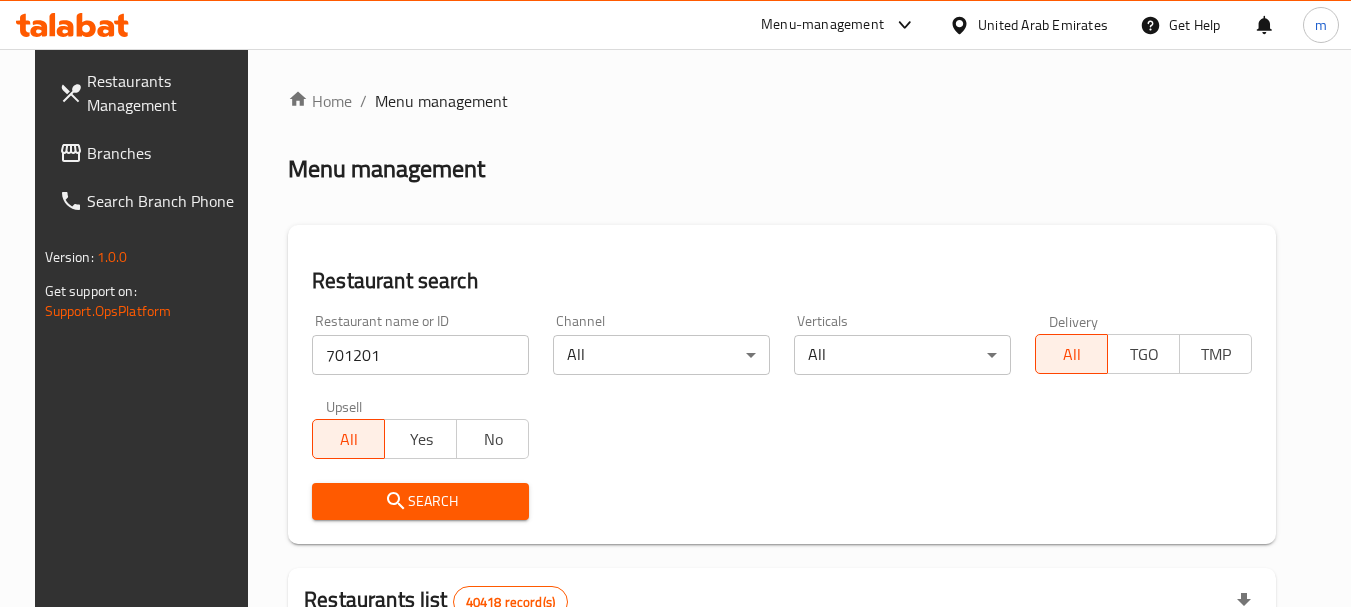click 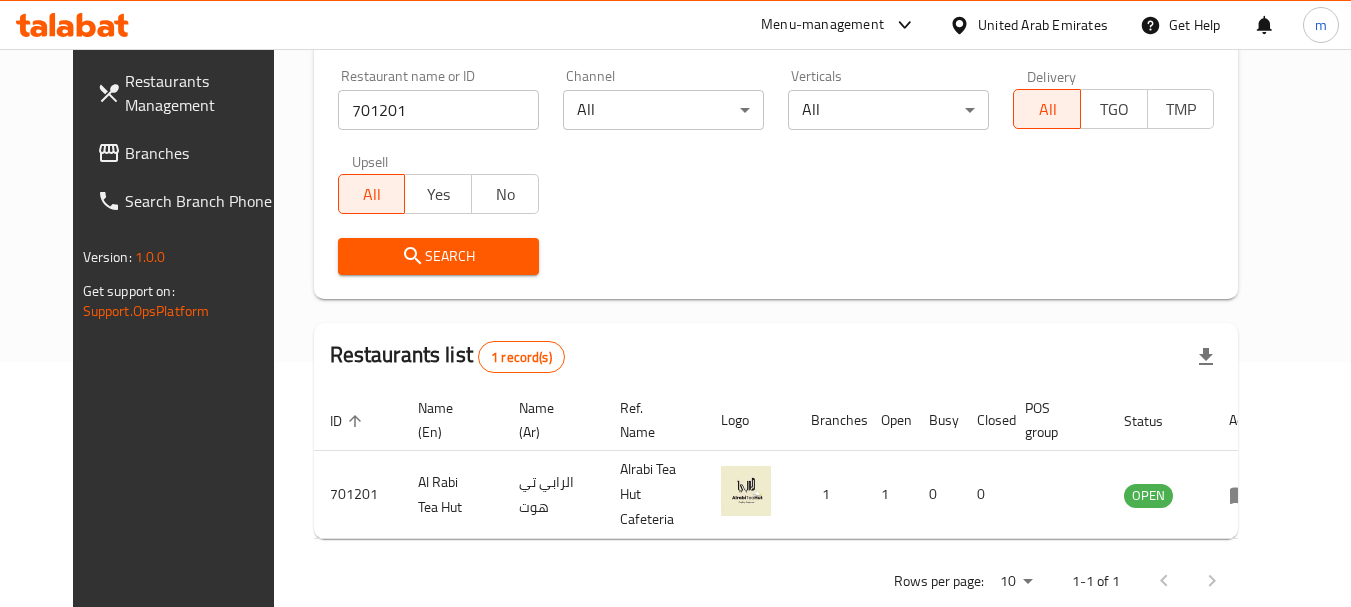 scroll, scrollTop: 268, scrollLeft: 0, axis: vertical 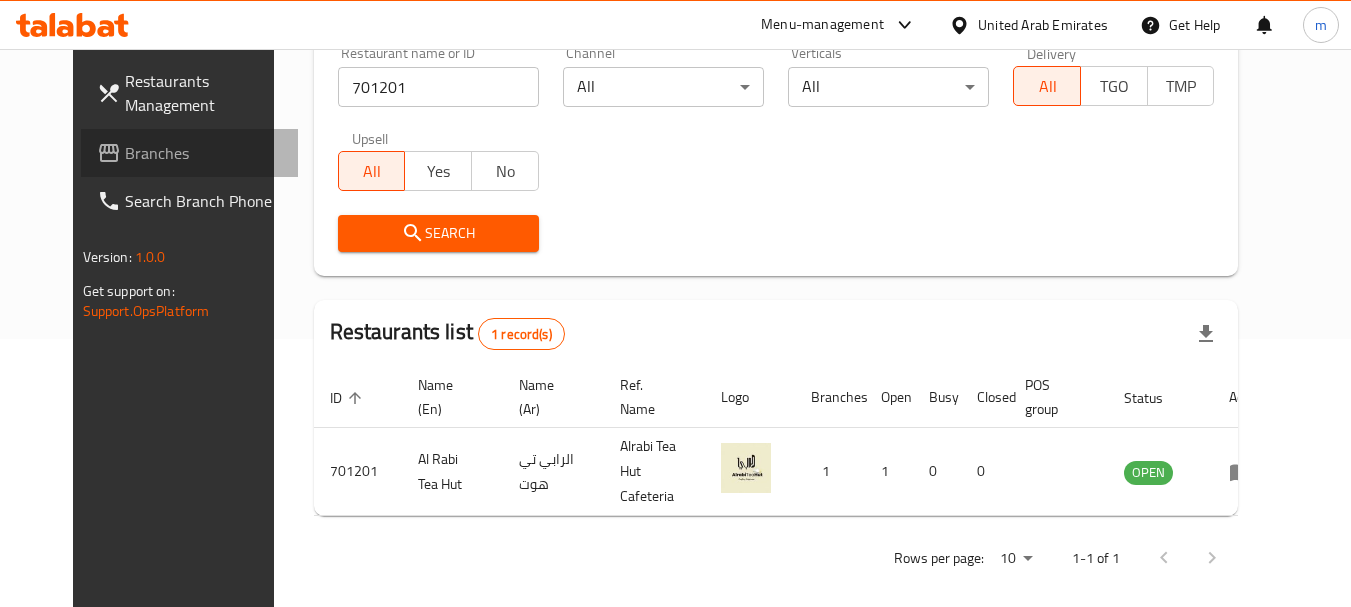 click on "Branches" at bounding box center [204, 153] 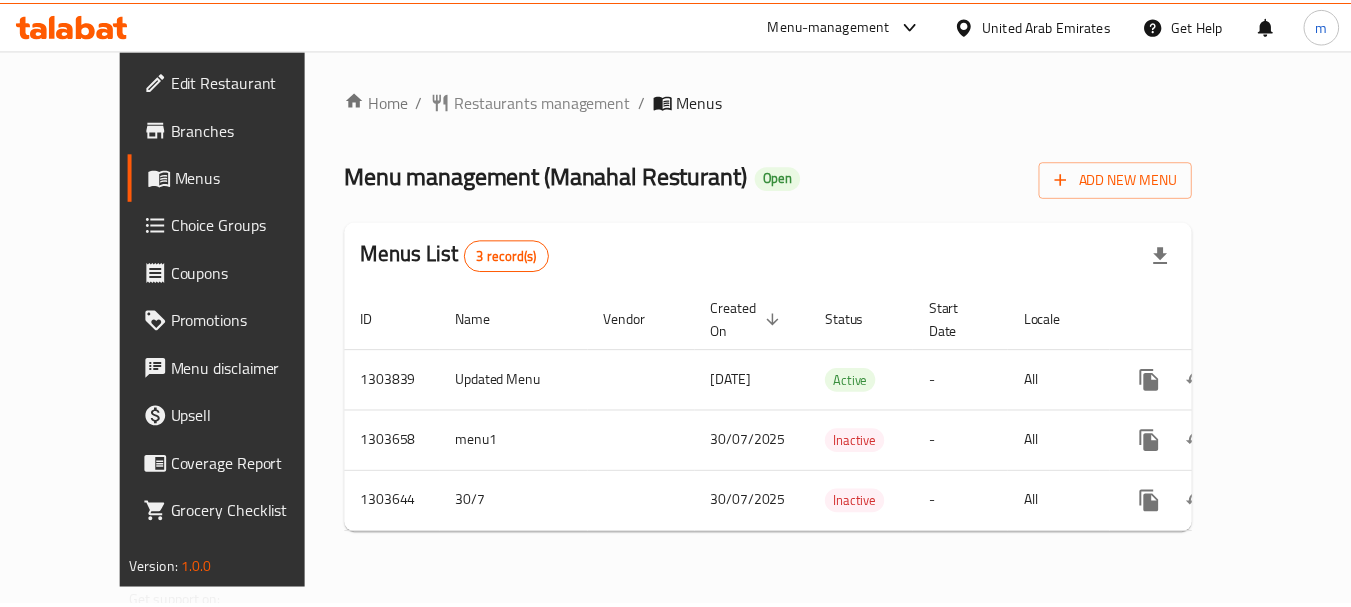 scroll, scrollTop: 0, scrollLeft: 0, axis: both 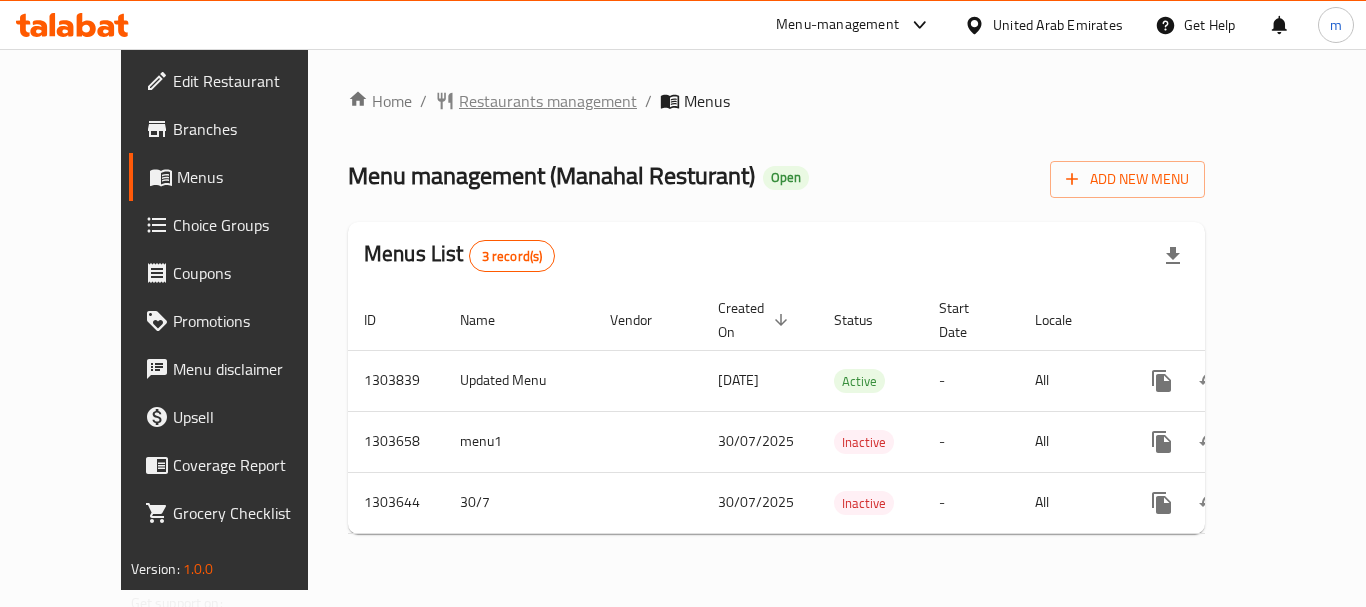 click on "Restaurants management" at bounding box center [548, 101] 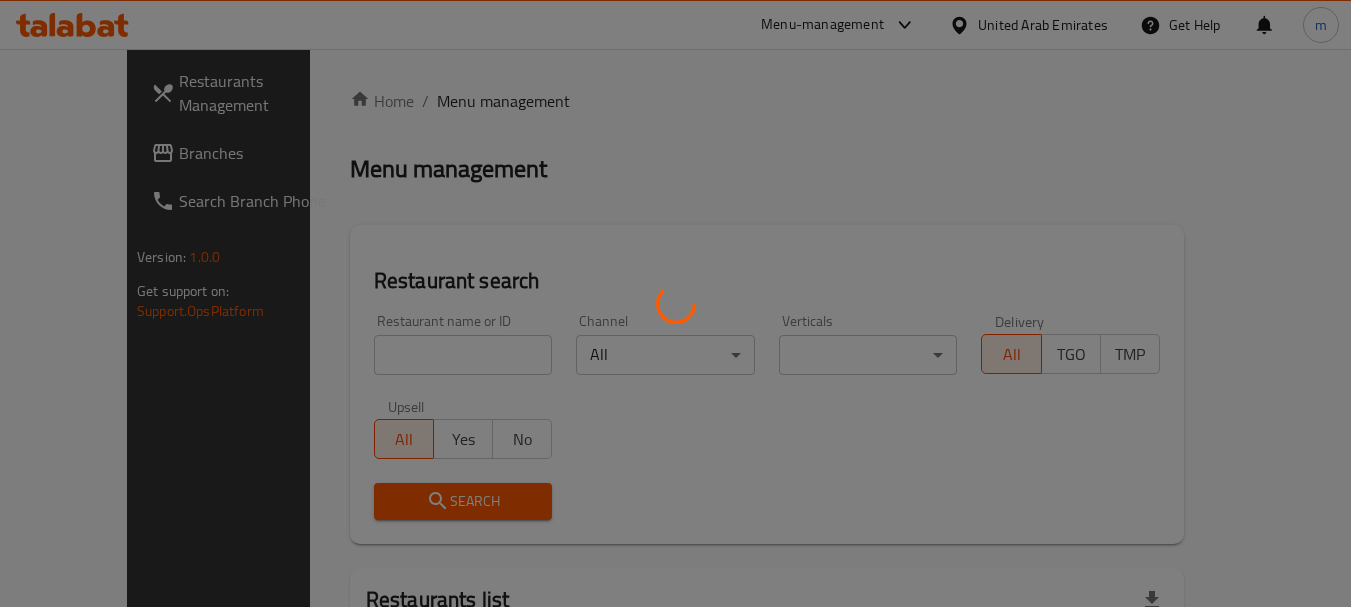 click at bounding box center (675, 303) 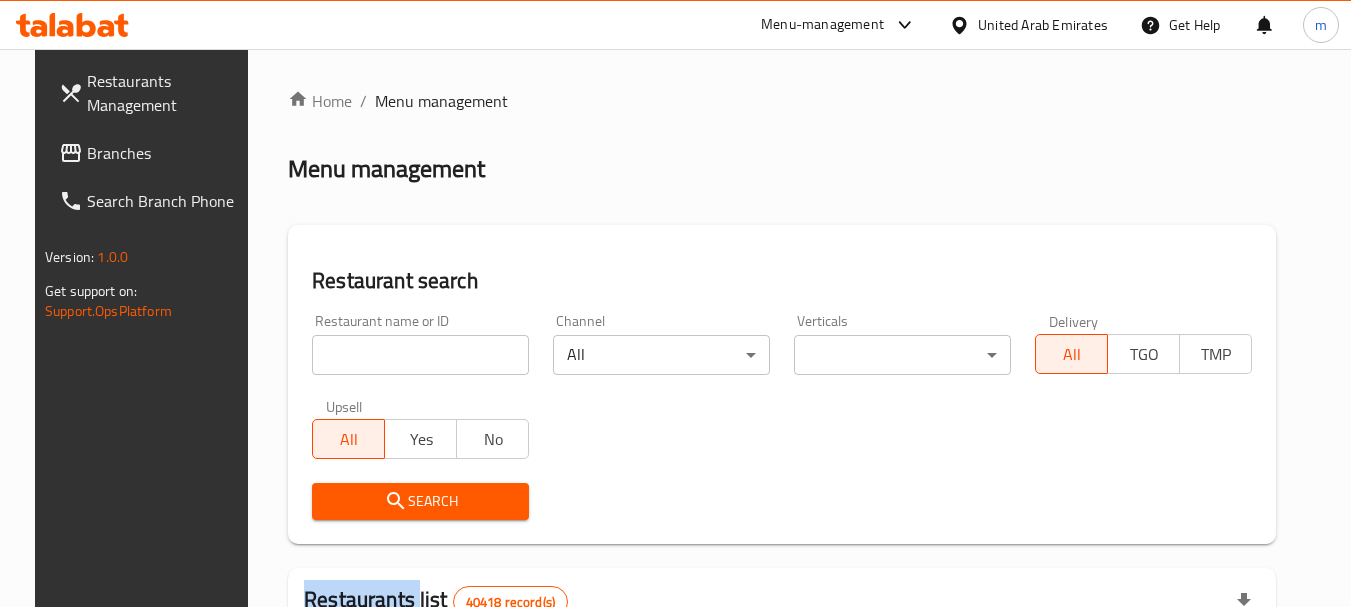 click on "Home / Menu management Menu management Restaurant search Restaurant name or ID Restaurant name or ID Channel All ​ Verticals ​ ​ Delivery All TGO TMP Upsell All Yes No   Search Restaurants list   40418 record(s) ID sorted ascending Name (En) Name (Ar) Ref. Name Logo Branches Open Busy Closed POS group Status Action 328 Johnny Rockets جوني روكيتس 37 0 1 0 OPEN 330 French Connection فرنش كونكشن 1 0 0 0 INACTIVE 339 Arz Lebanon أرز لبنان Al Karama,Al Barsha ​ Mirdif 9 1 0 2 OPEN 340 Mega Wraps ميجا رابس 3 0 0 0 INACTIVE 342 Sandella's Flatbread Cafe سانديلاز فلات براد 7 0 0 0 INACTIVE 343 Dragon Hut كوخ التنين 1 0 0 0 INACTIVE 348 Thai Kitchen المطبخ التايلندى 1 0 0 0 INACTIVE 349 Mughal  موغل 1 0 0 0 HIDDEN 350 HOT N COOL (Old) هوت و كول 1 0 0 0 INACTIVE 355 Al Habasha  الحبشة 11 1 0 0 HIDDEN Rows per page: 10 1-10 of 40418" at bounding box center [782, 717] 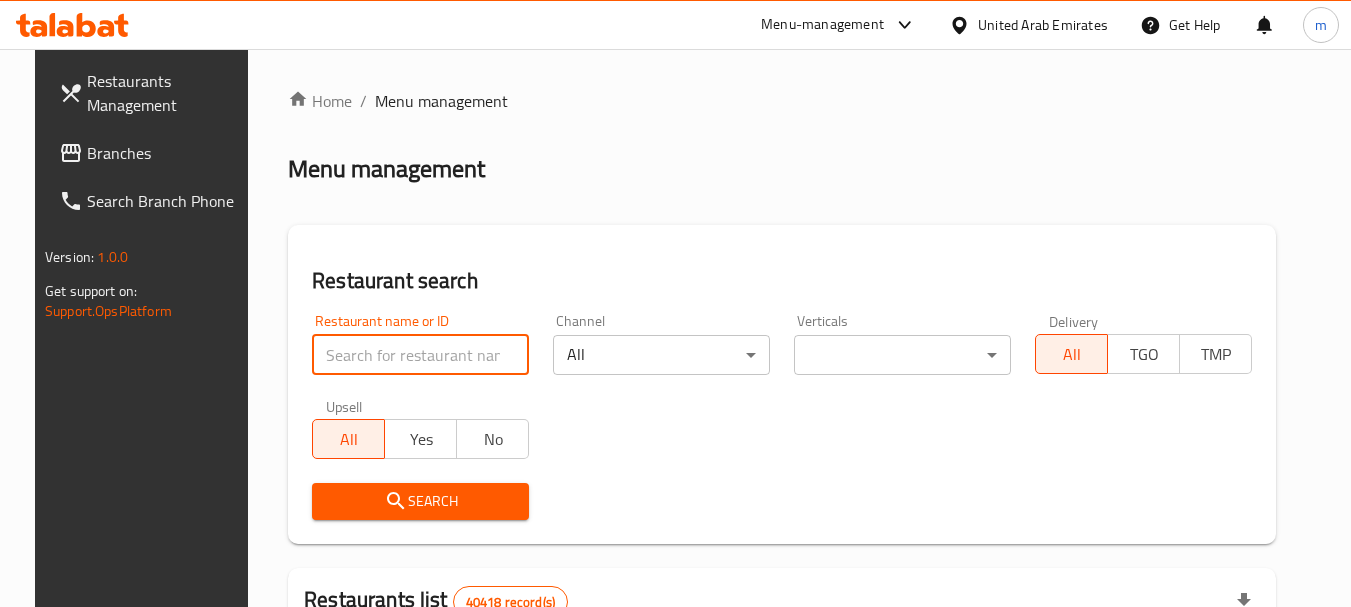 click at bounding box center (420, 355) 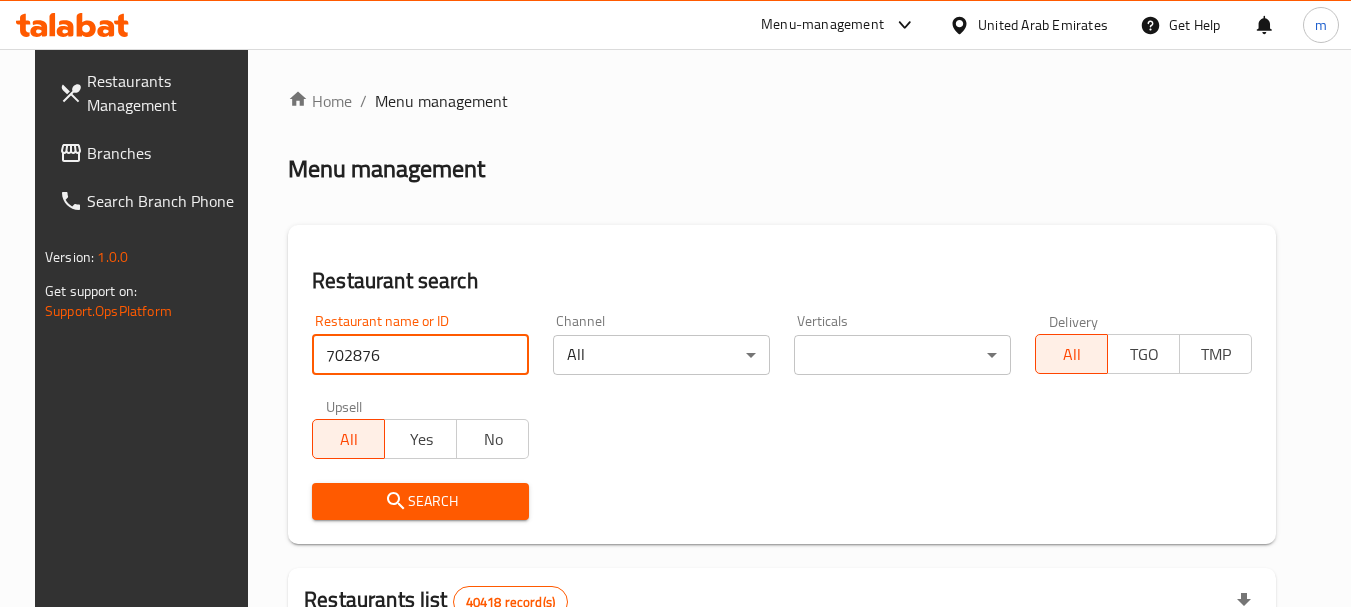 type on "702876" 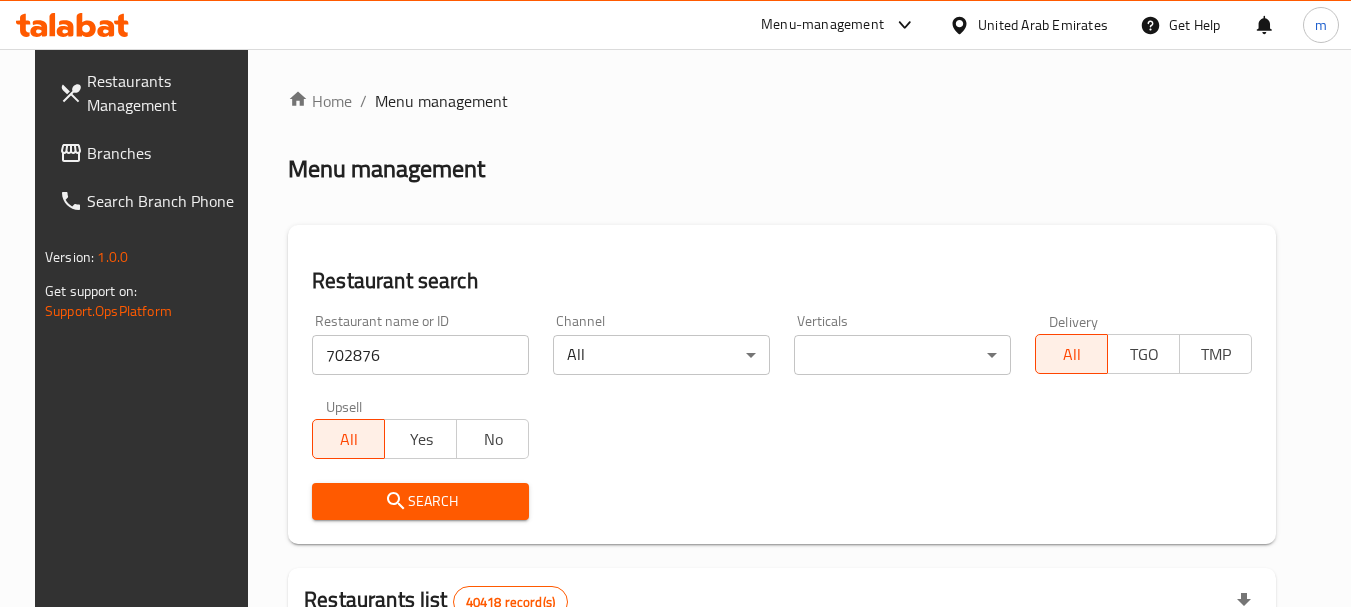 click on "Search" at bounding box center (420, 501) 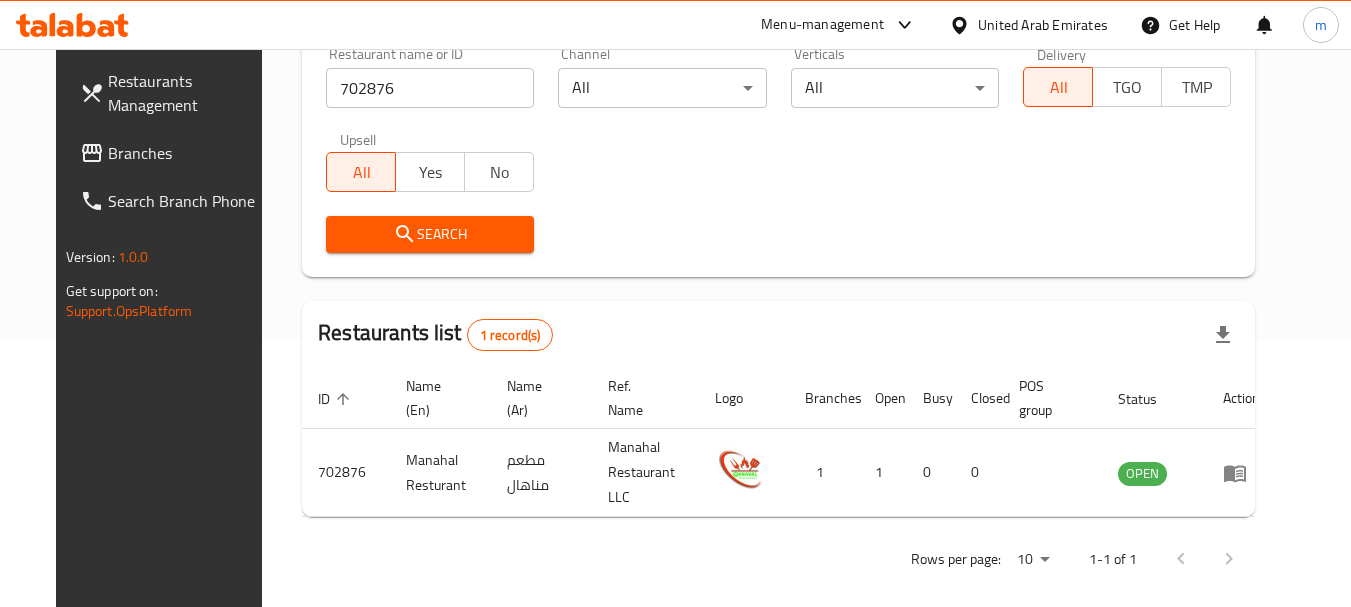 scroll, scrollTop: 268, scrollLeft: 0, axis: vertical 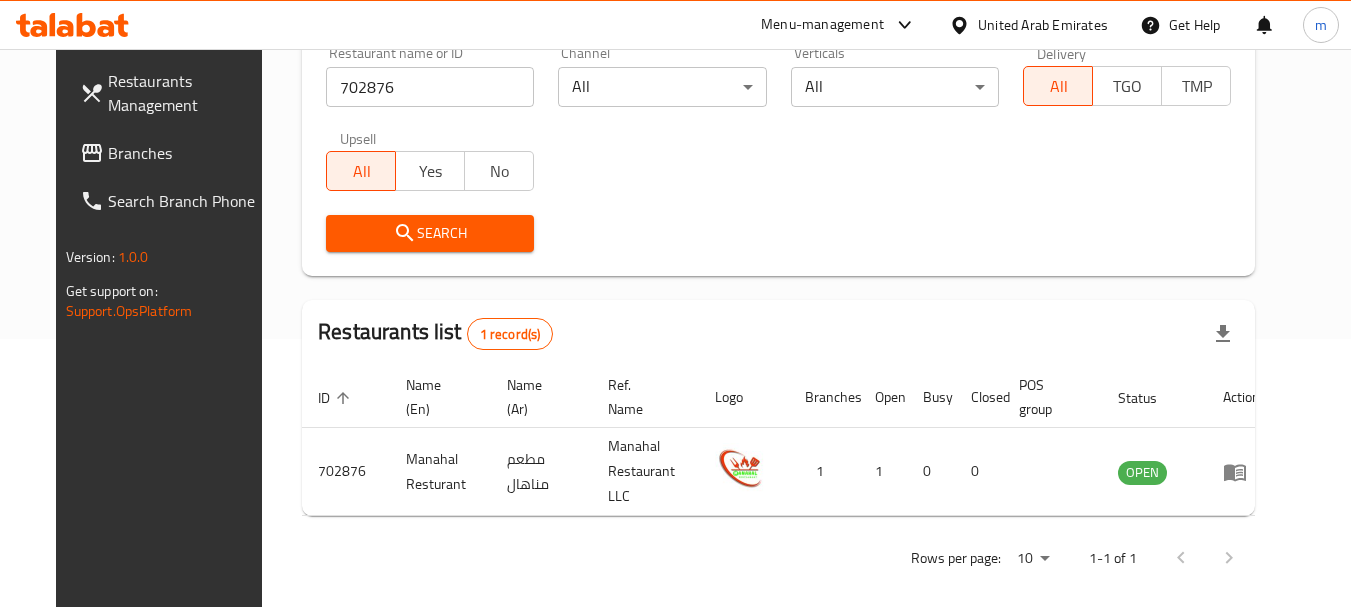 click on "Branches" at bounding box center [187, 153] 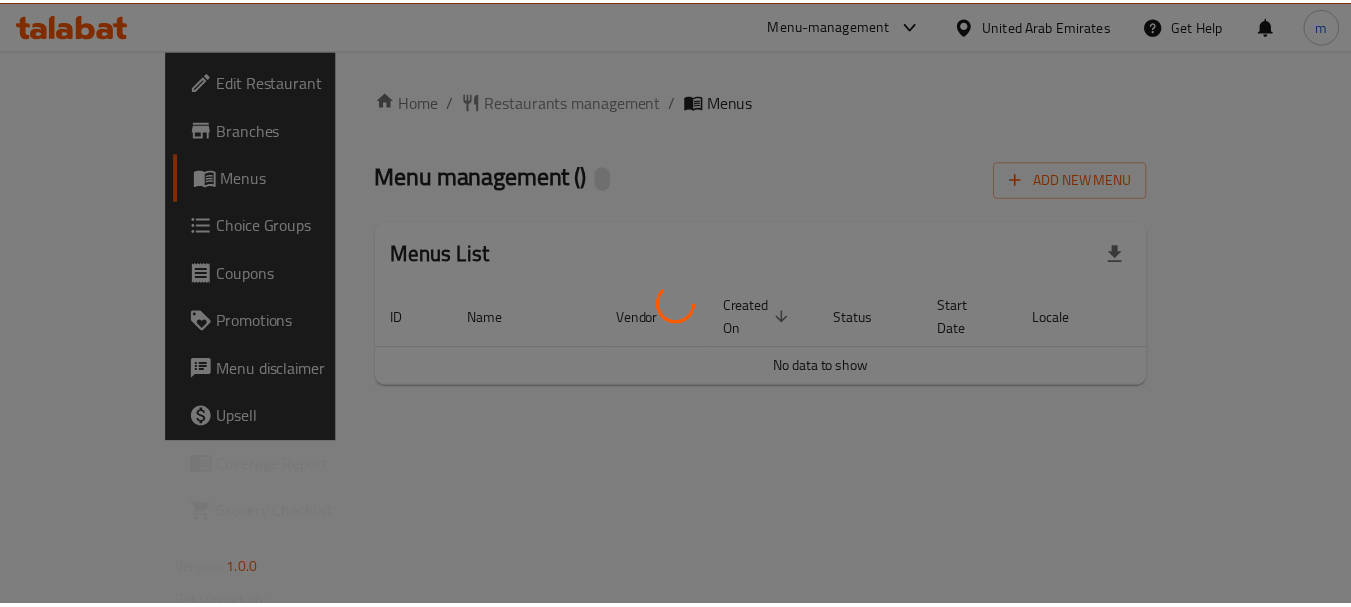 scroll, scrollTop: 0, scrollLeft: 0, axis: both 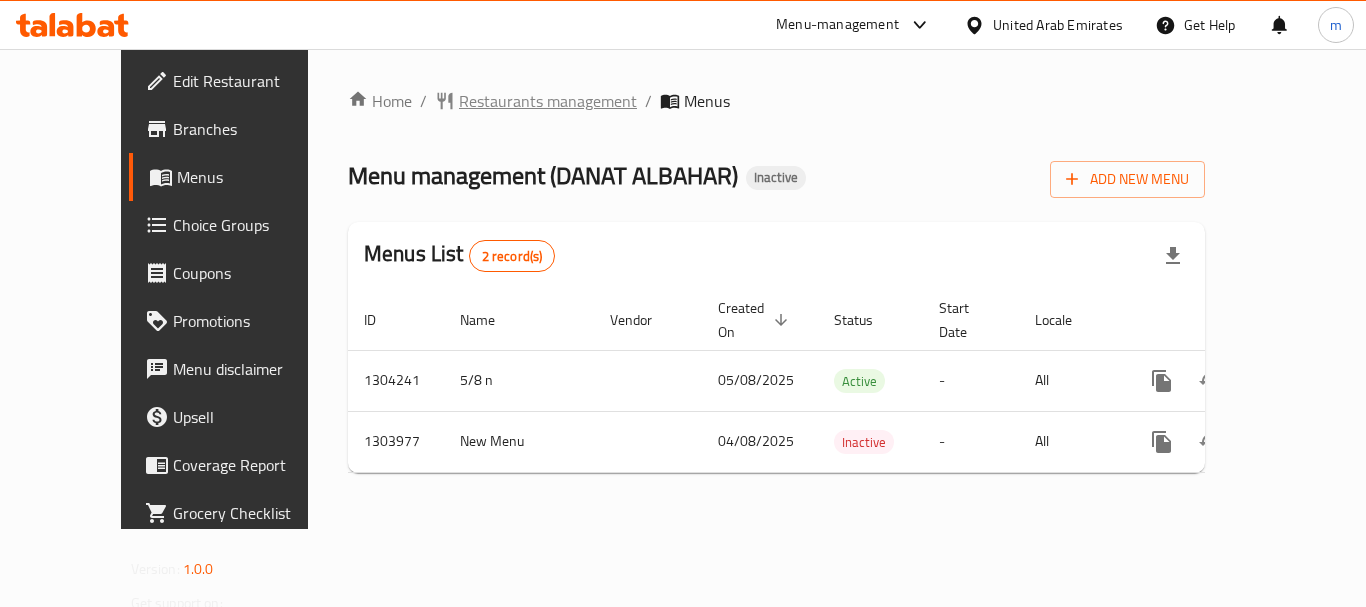click on "Restaurants management" at bounding box center [548, 101] 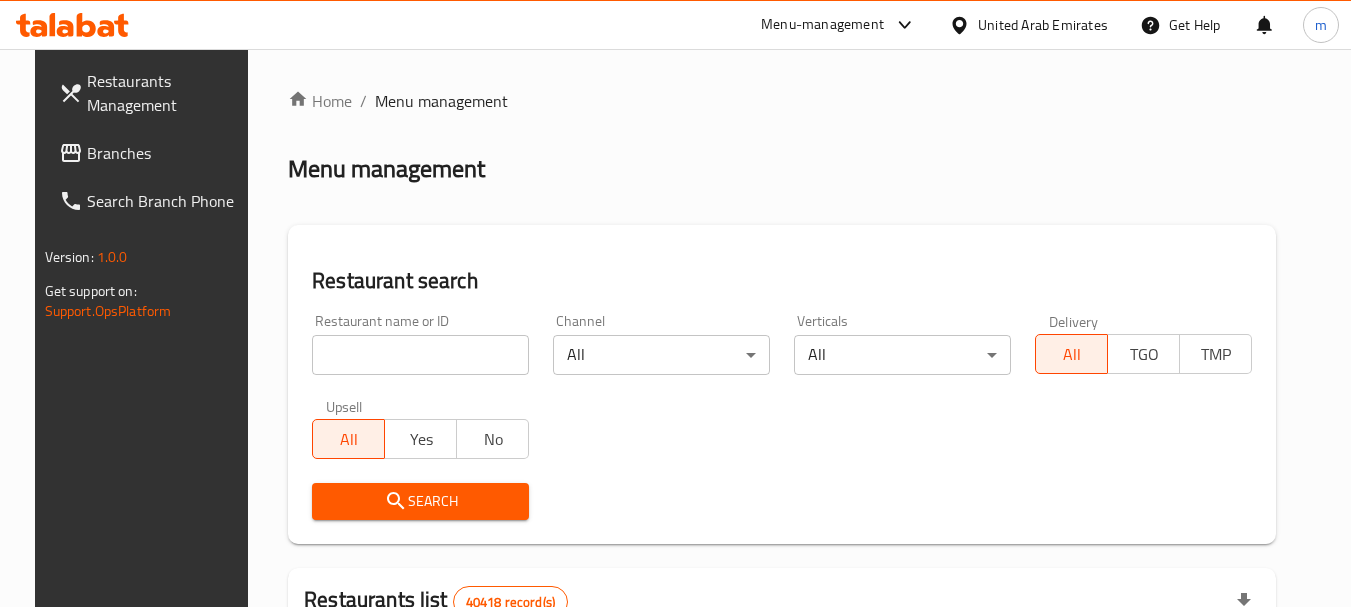 click on "Home / Menu management Menu management Restaurant search Restaurant name or ID Restaurant name or ID Channel All ​ Verticals All ​ Delivery All TGO TMP Upsell All Yes No   Search Restaurants list   40418 record(s) ID sorted ascending Name (En) Name (Ar) Ref. Name Logo Branches Open Busy Closed POS group Status Action 328 Johnny Rockets جوني روكيتس 37 0 1 0 OPEN 330 French Connection فرنش كونكشن 1 0 0 0 INACTIVE 339 Arz Lebanon أرز لبنان Al Karama,Al Barsha & Mirdif 9 1 0 2 OPEN 340 Mega Wraps ميجا رابس 3 0 0 0 INACTIVE 342 Sandella's Flatbread Cafe سانديلاز فلات براد 7 0 0 0 INACTIVE 343 Dragon Hut كوخ التنين 1 0 0 0 INACTIVE 348 Thai Kitchen المطبخ التايلندى 1 0 0 0 INACTIVE 349 Mughal  موغل 1 0 0 0 HIDDEN 350 HOT N COOL (Old) هوت و كول 1 0 0 0 INACTIVE 355 Al Habasha  الحبشة 11 1 0 0 HIDDEN Rows per page: 10 1-10 of 40418" at bounding box center [782, 717] 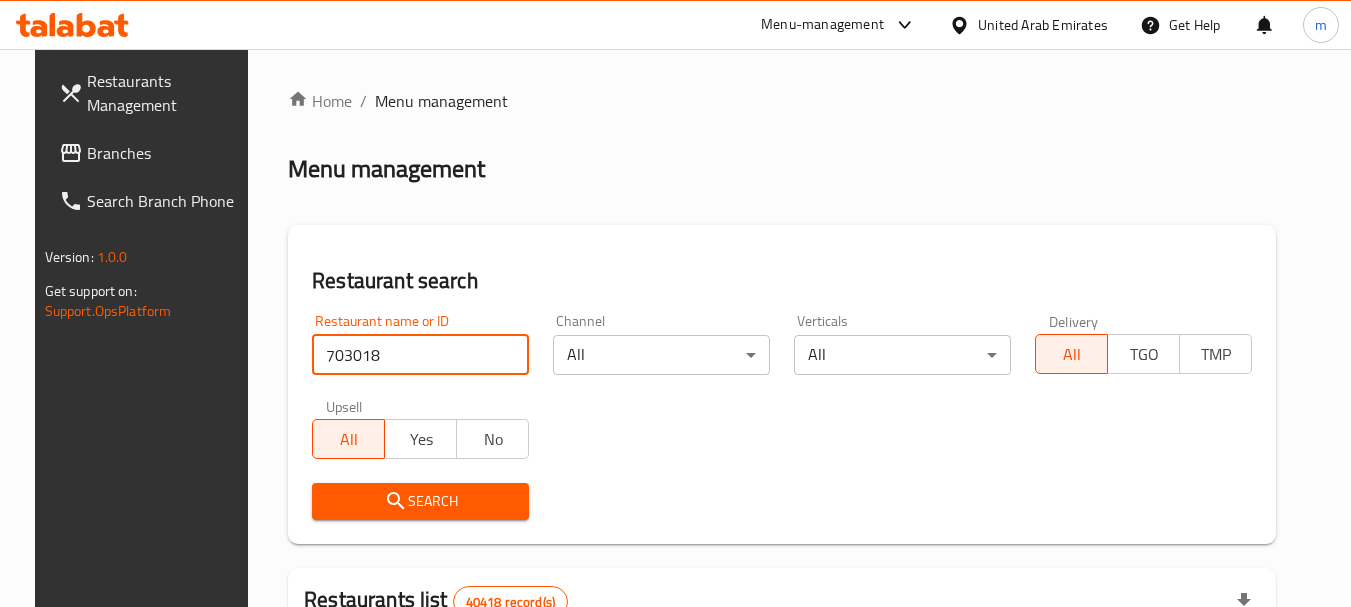 type on "703018" 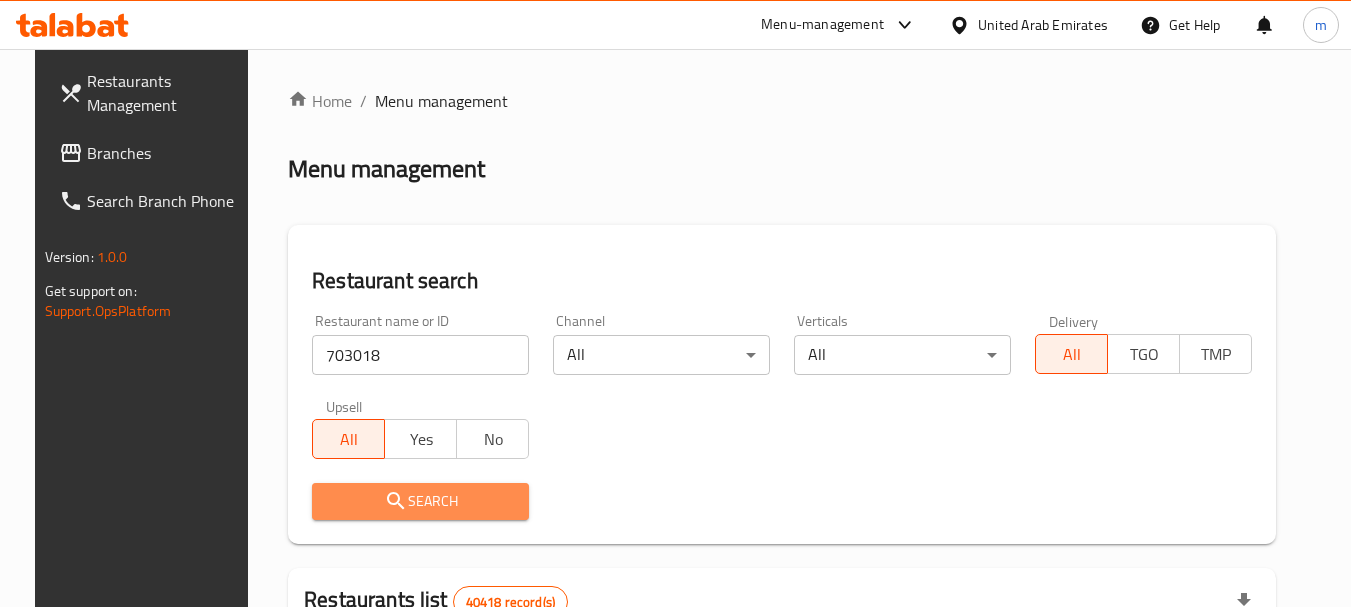 drag, startPoint x: 392, startPoint y: 502, endPoint x: 597, endPoint y: 407, distance: 225.94247 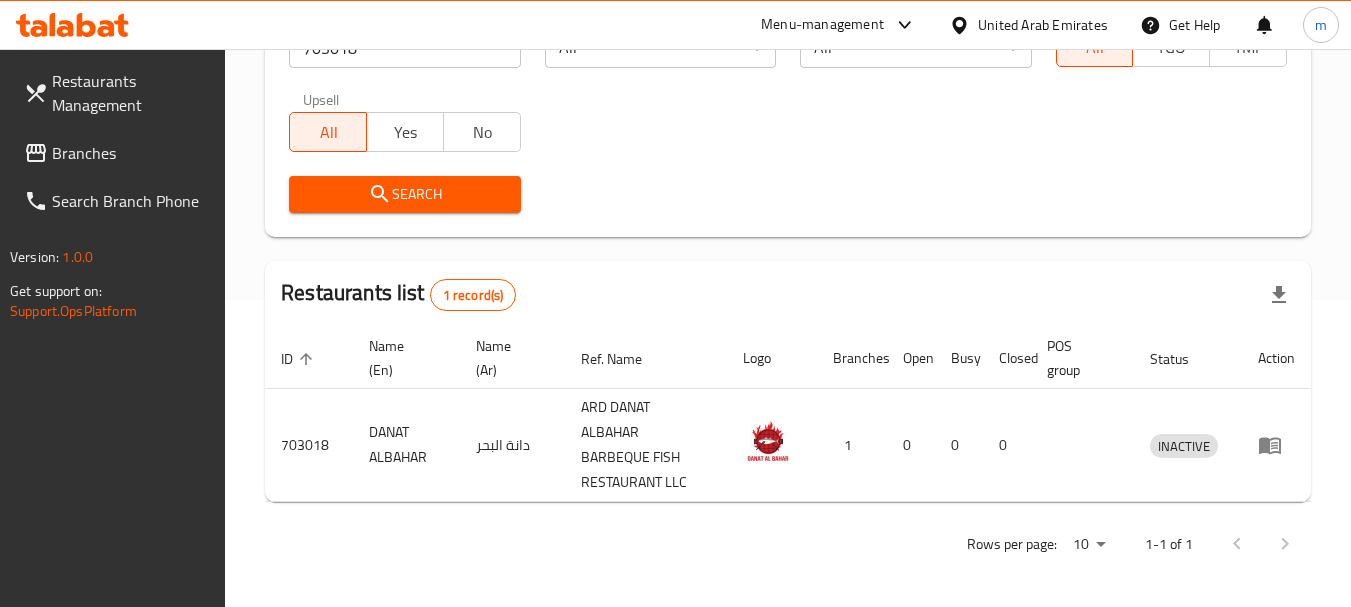 scroll, scrollTop: 310, scrollLeft: 0, axis: vertical 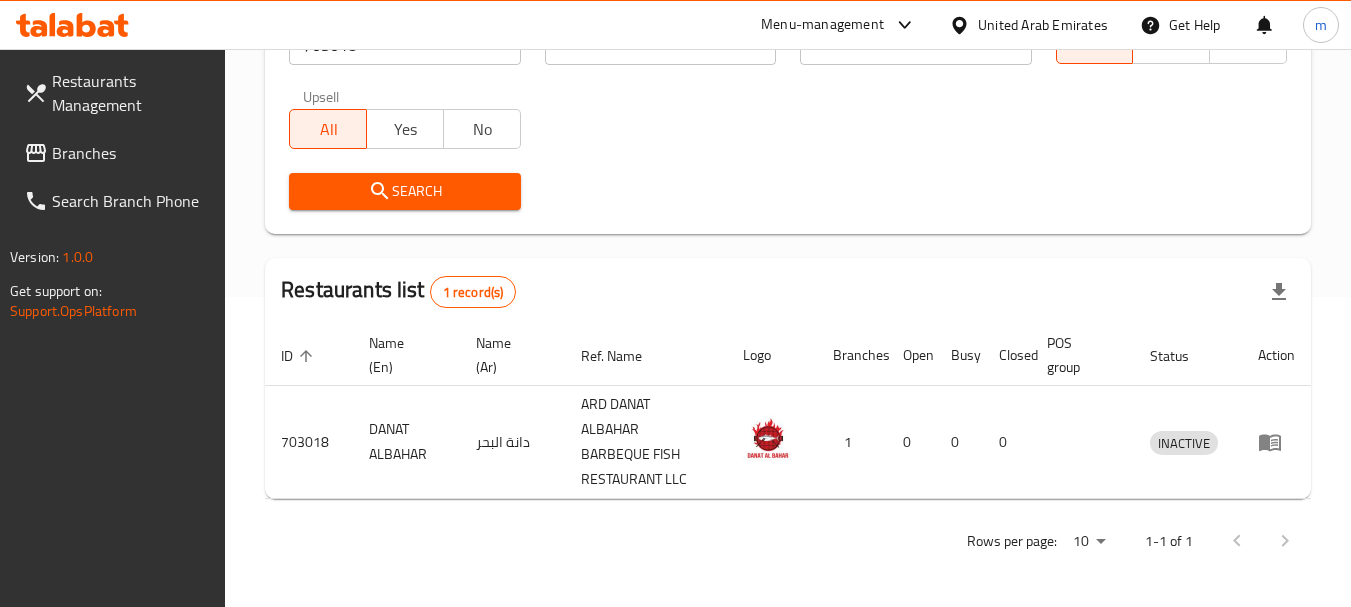 click on "Branches" at bounding box center [131, 153] 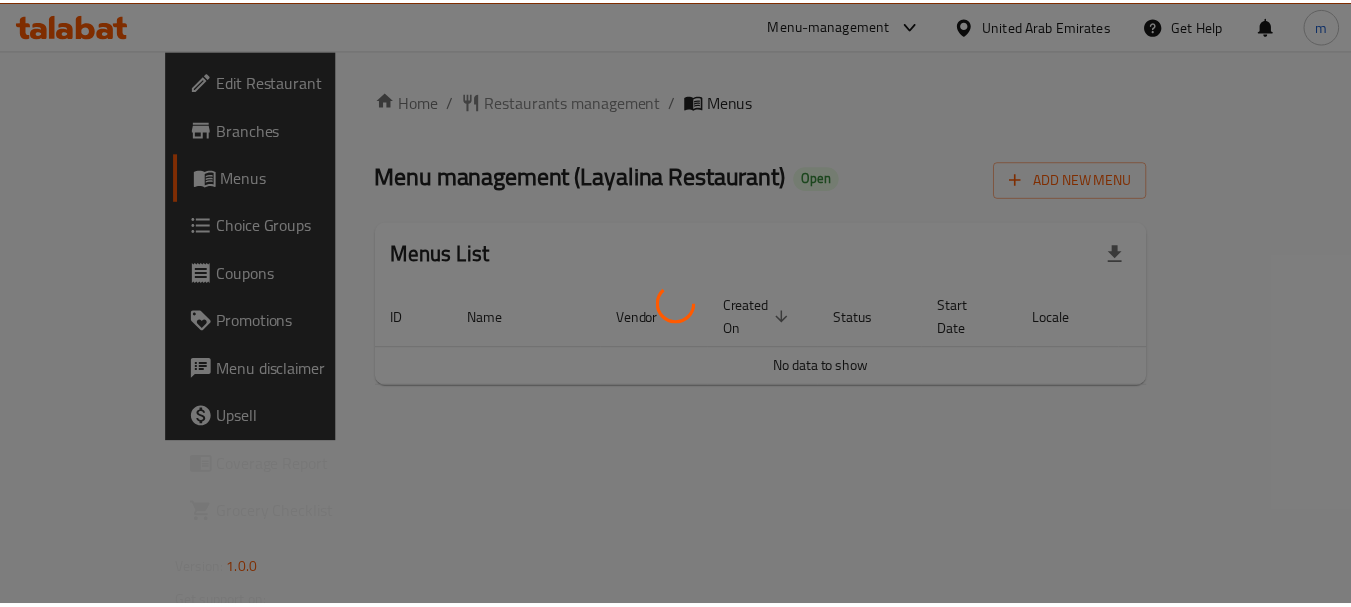scroll, scrollTop: 0, scrollLeft: 0, axis: both 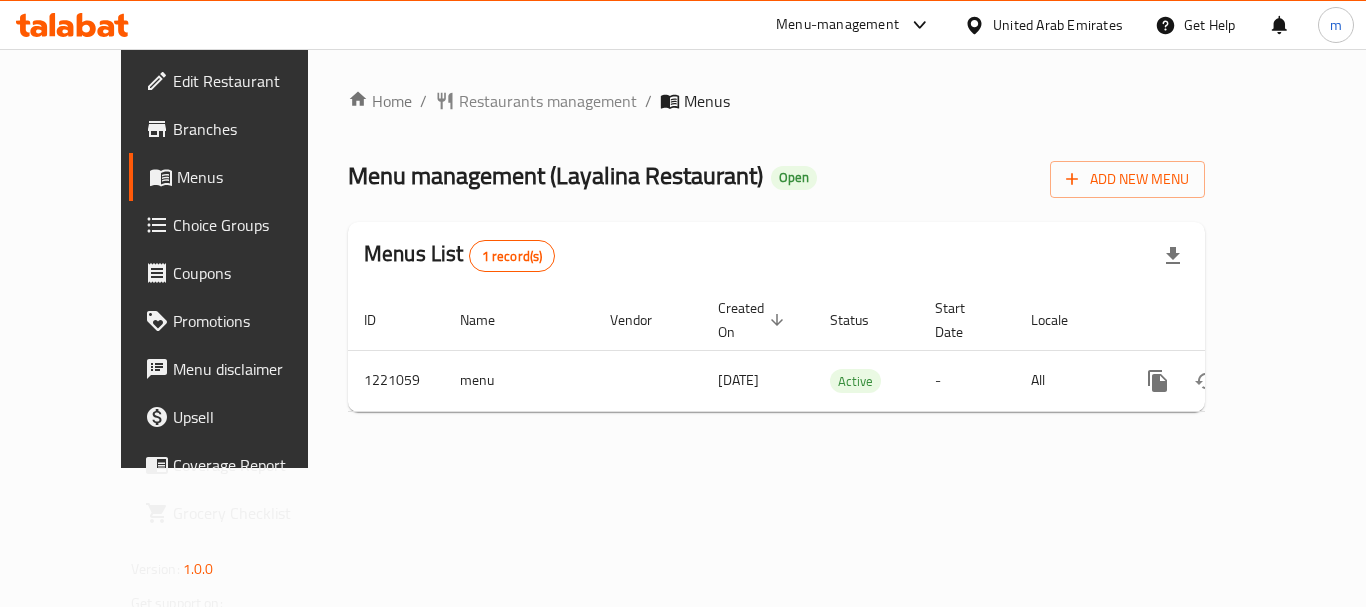 click at bounding box center (683, 303) 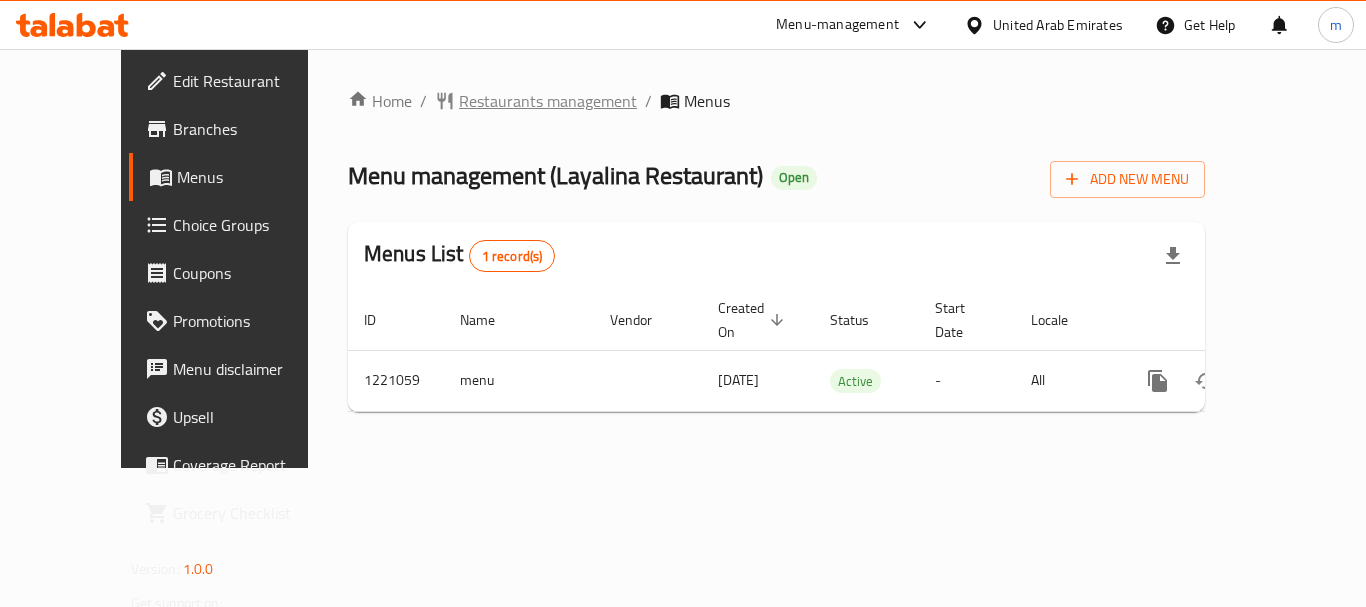 click on "Restaurants management" at bounding box center [548, 101] 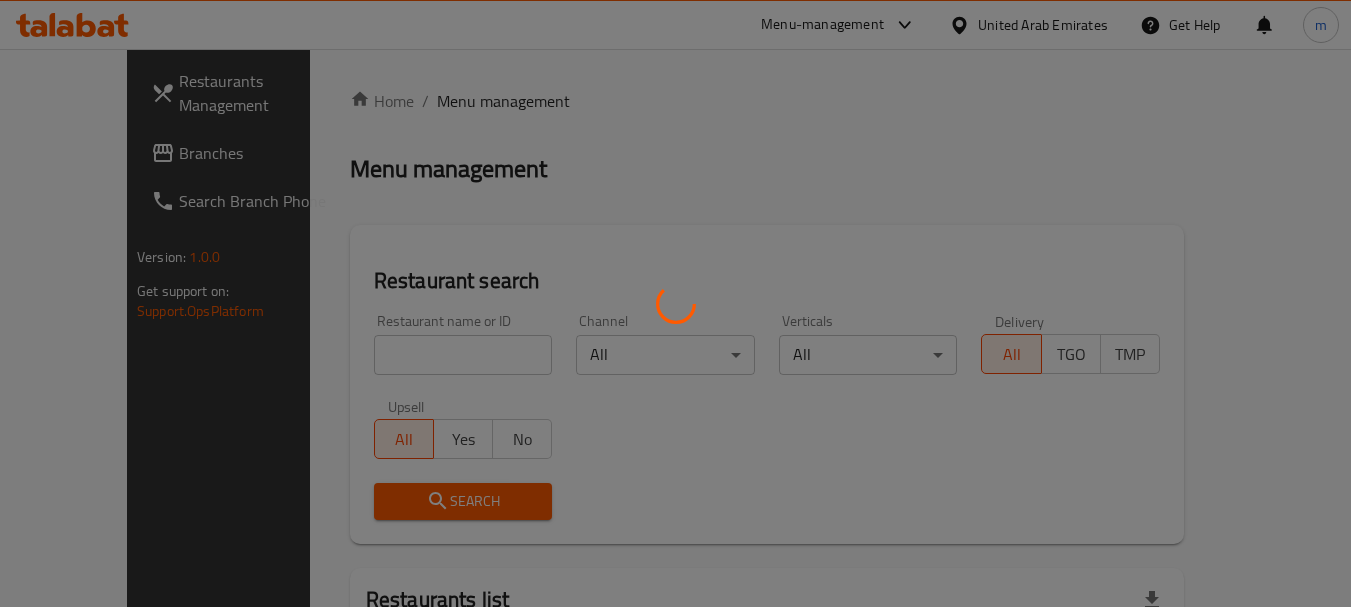 click at bounding box center (675, 303) 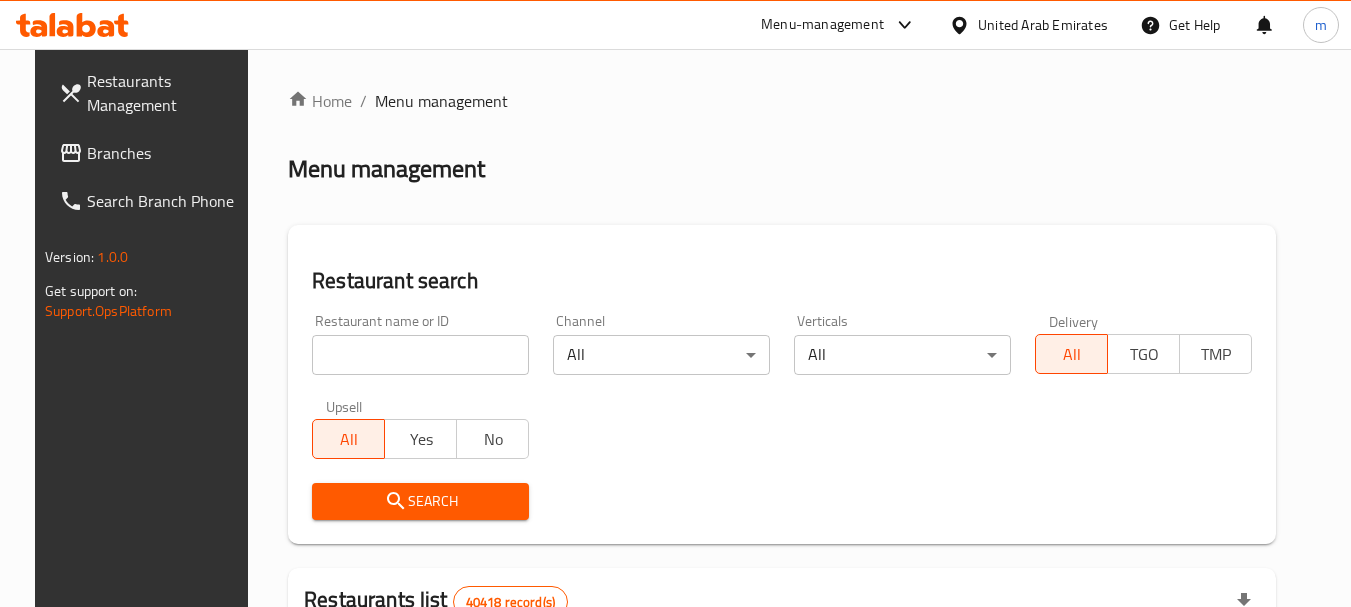 click at bounding box center (420, 355) 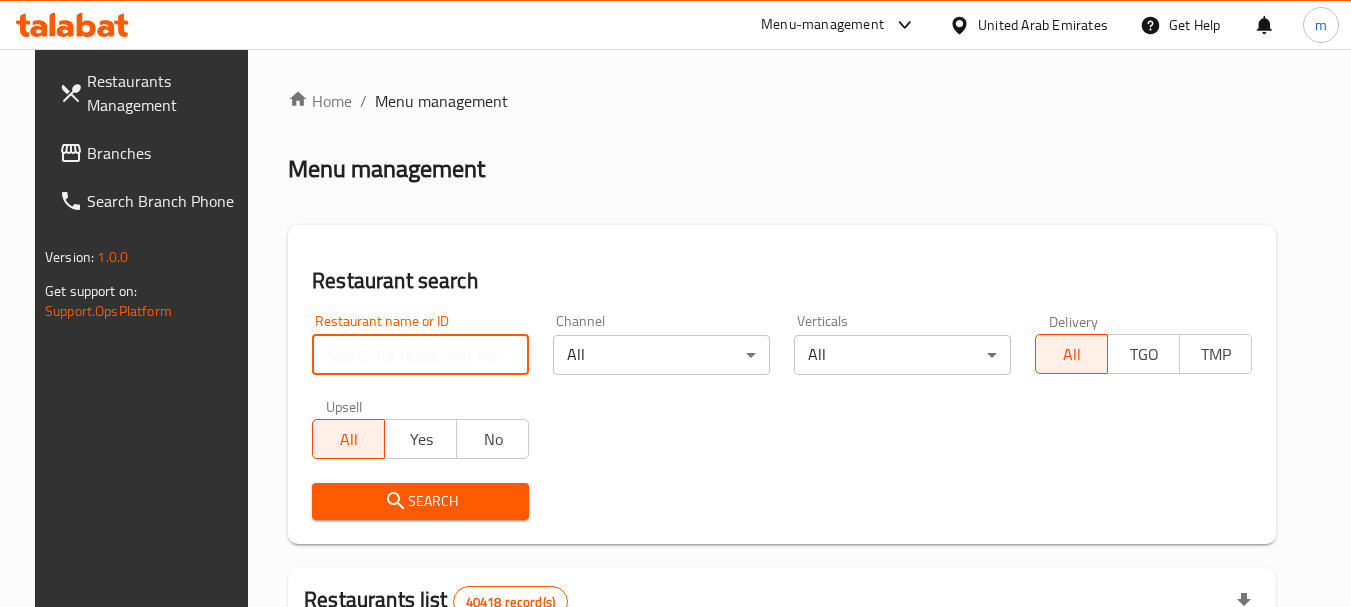 paste on "673637" 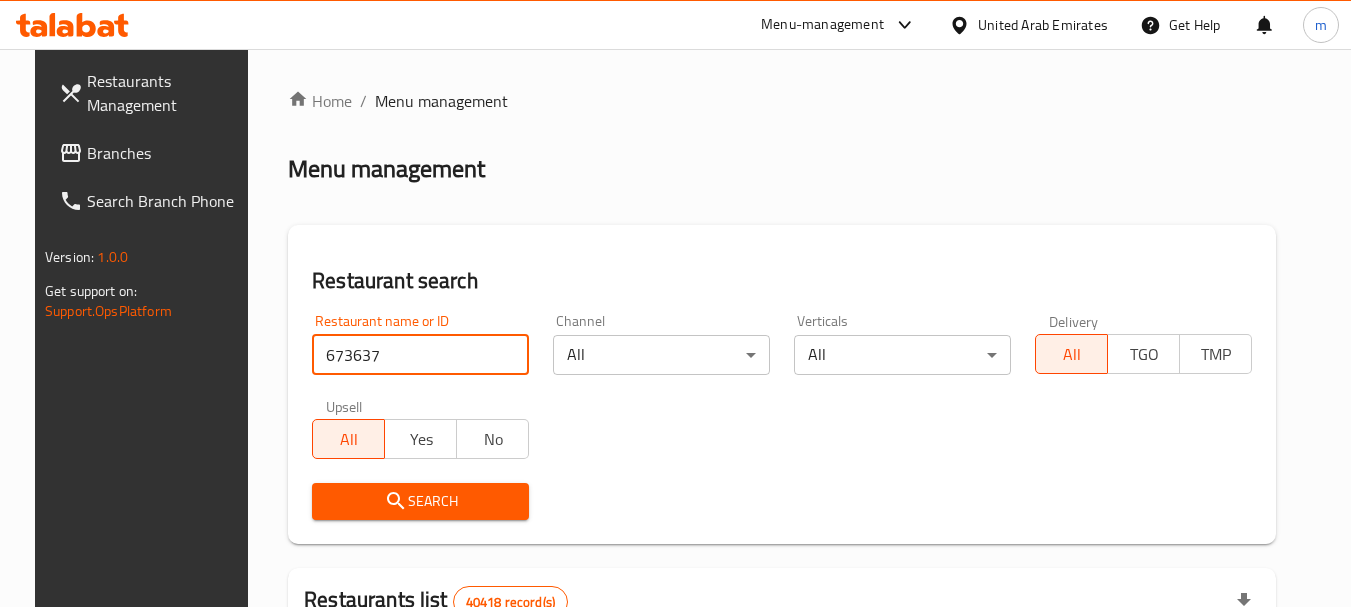 type on "673637" 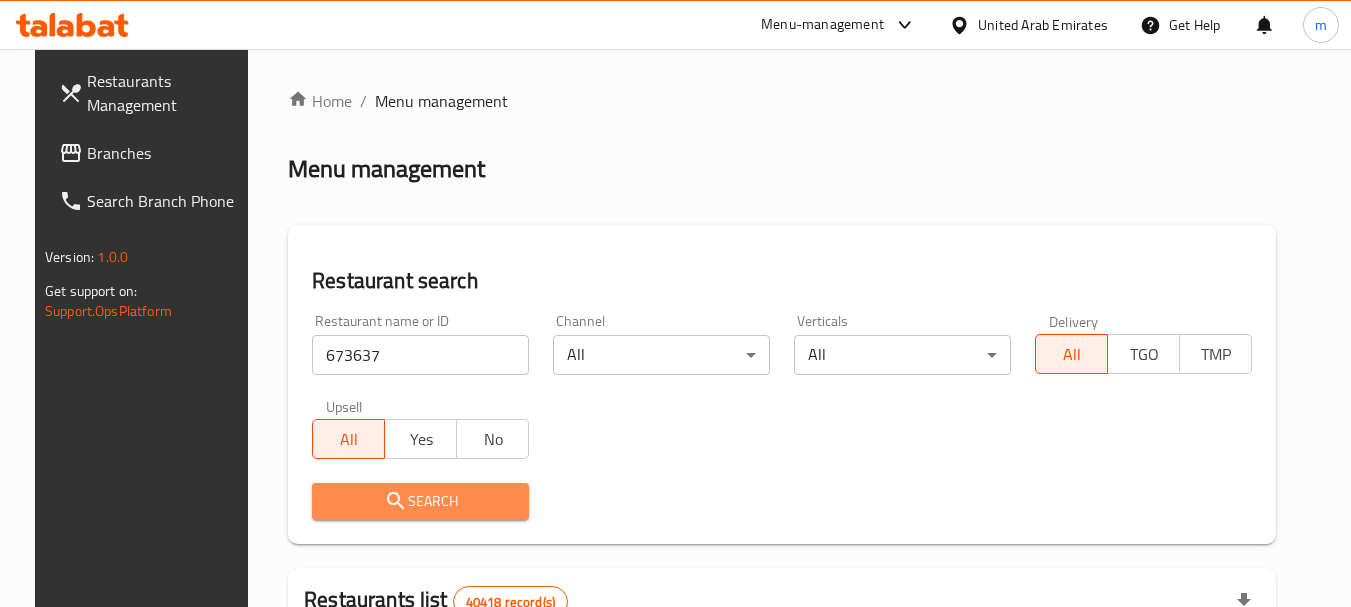 drag, startPoint x: 387, startPoint y: 490, endPoint x: 695, endPoint y: 408, distance: 318.72873 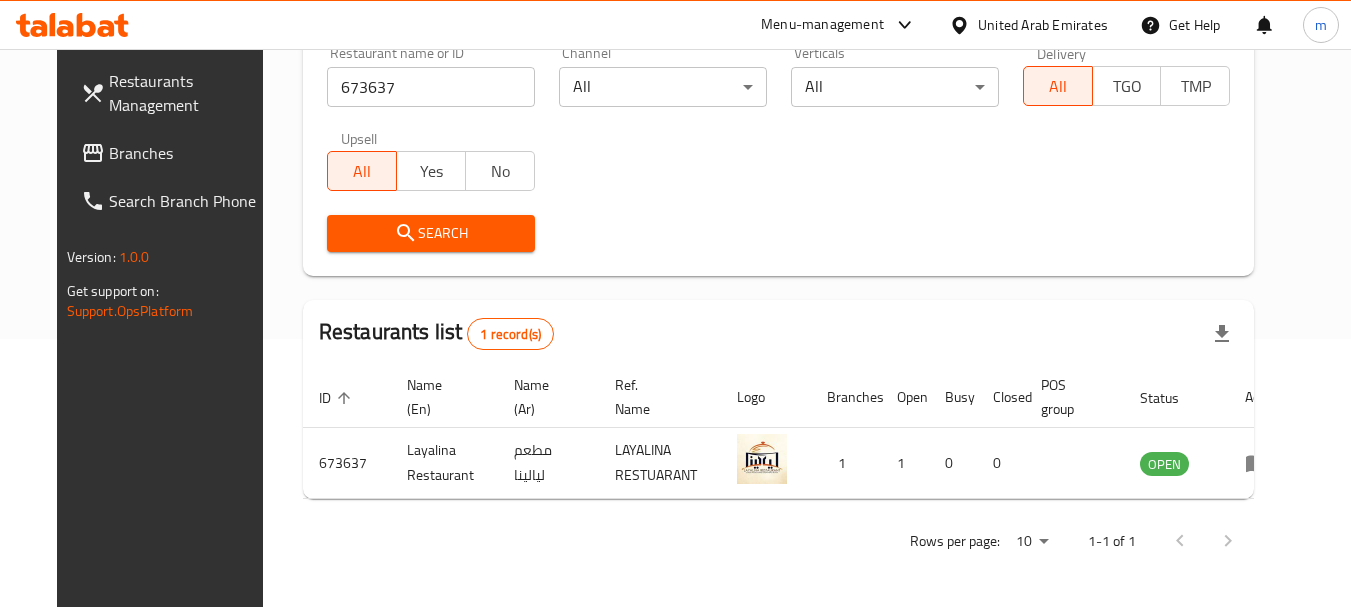 scroll, scrollTop: 268, scrollLeft: 0, axis: vertical 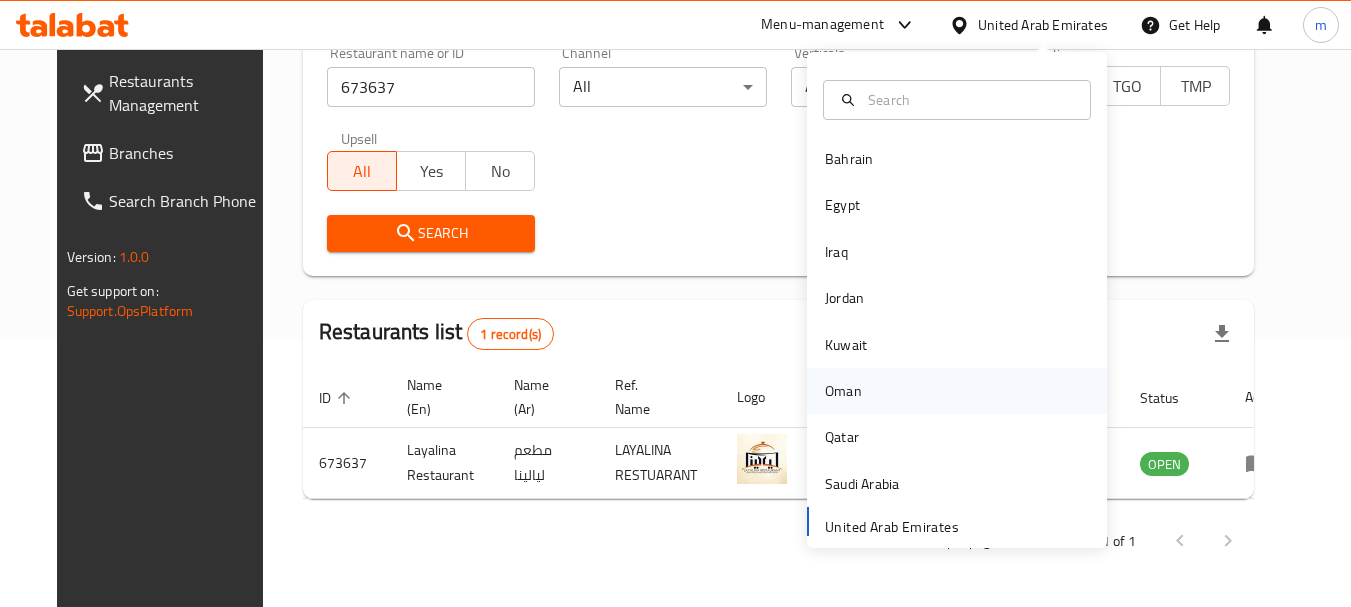 click on "Oman" at bounding box center [843, 391] 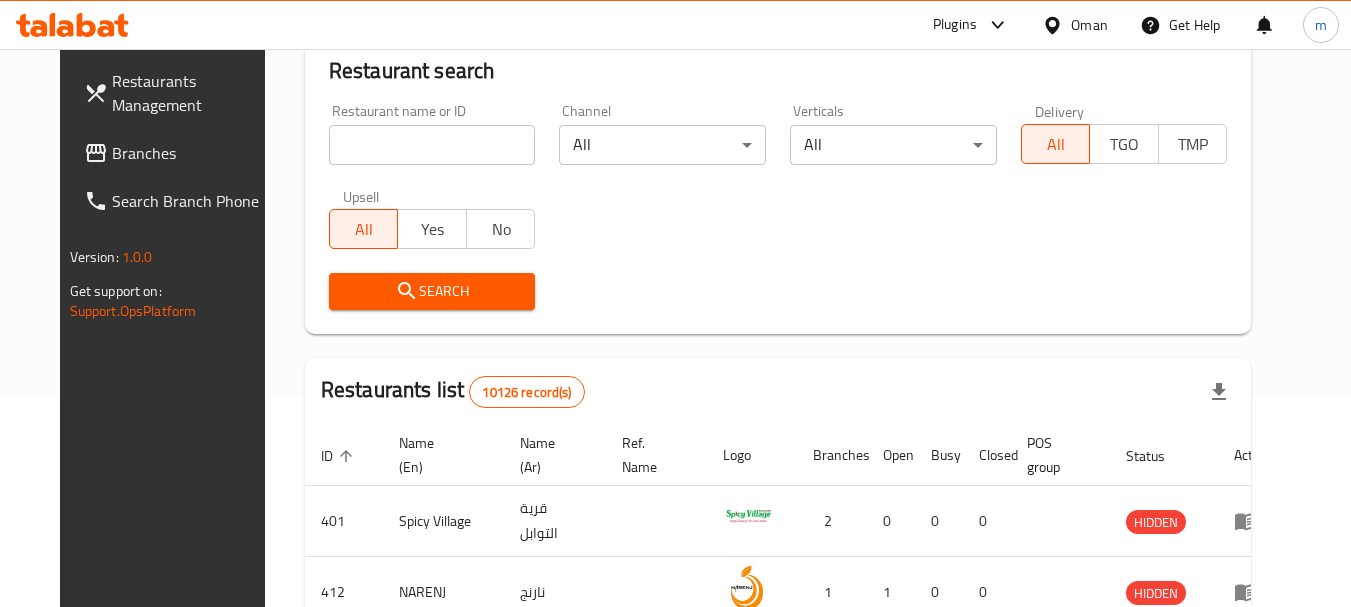 scroll, scrollTop: 268, scrollLeft: 0, axis: vertical 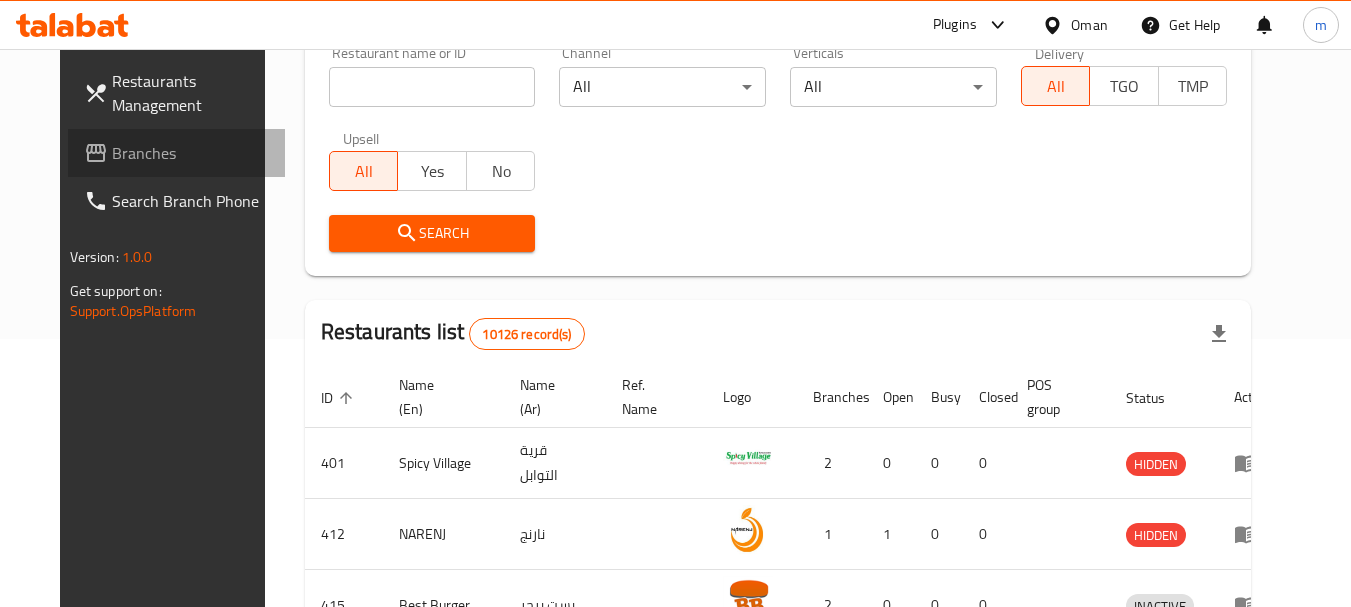 click on "Branches" at bounding box center [177, 153] 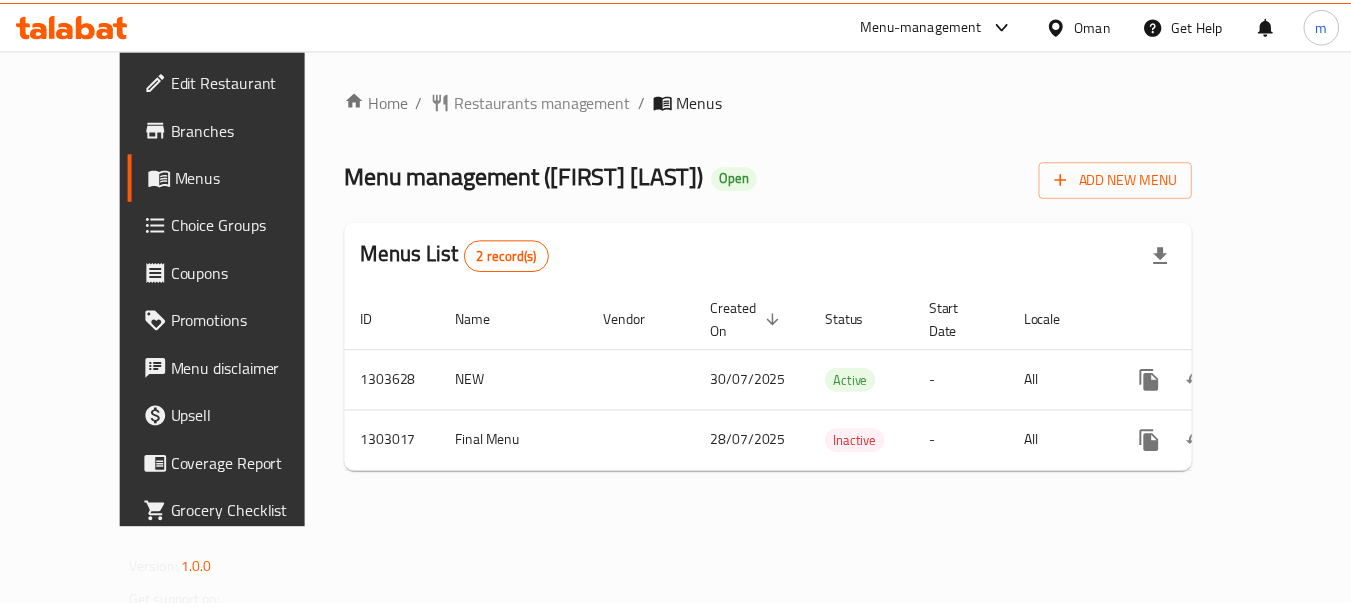 scroll, scrollTop: 0, scrollLeft: 0, axis: both 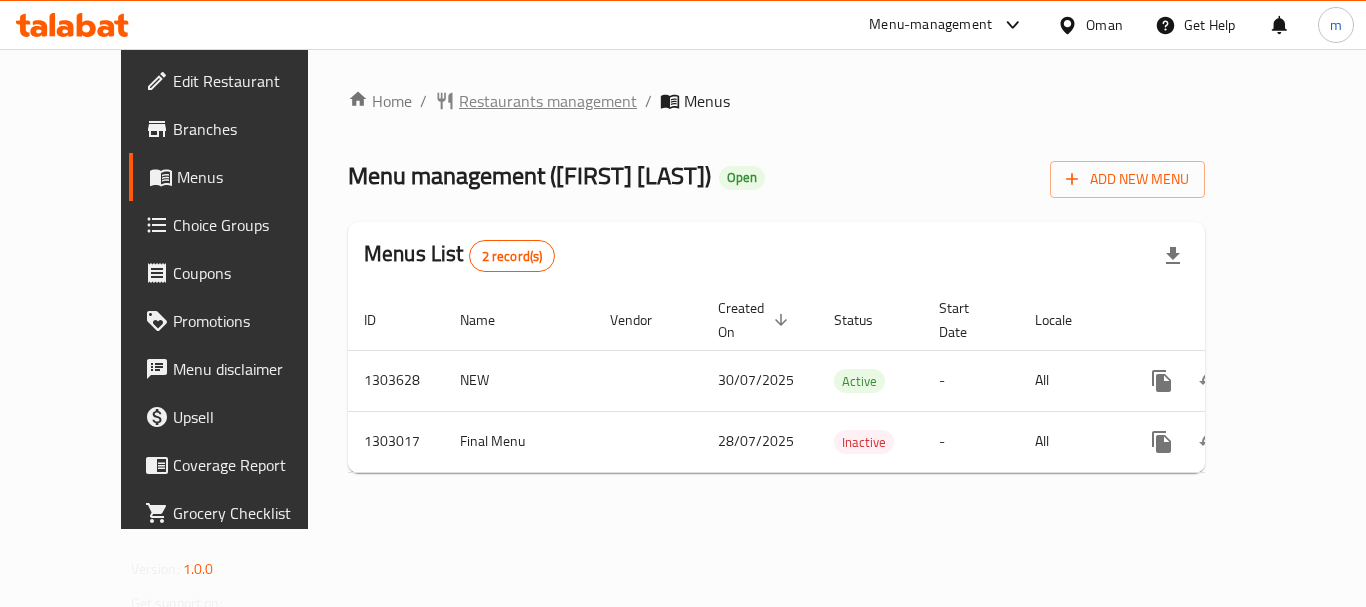 click on "Restaurants management" at bounding box center (548, 101) 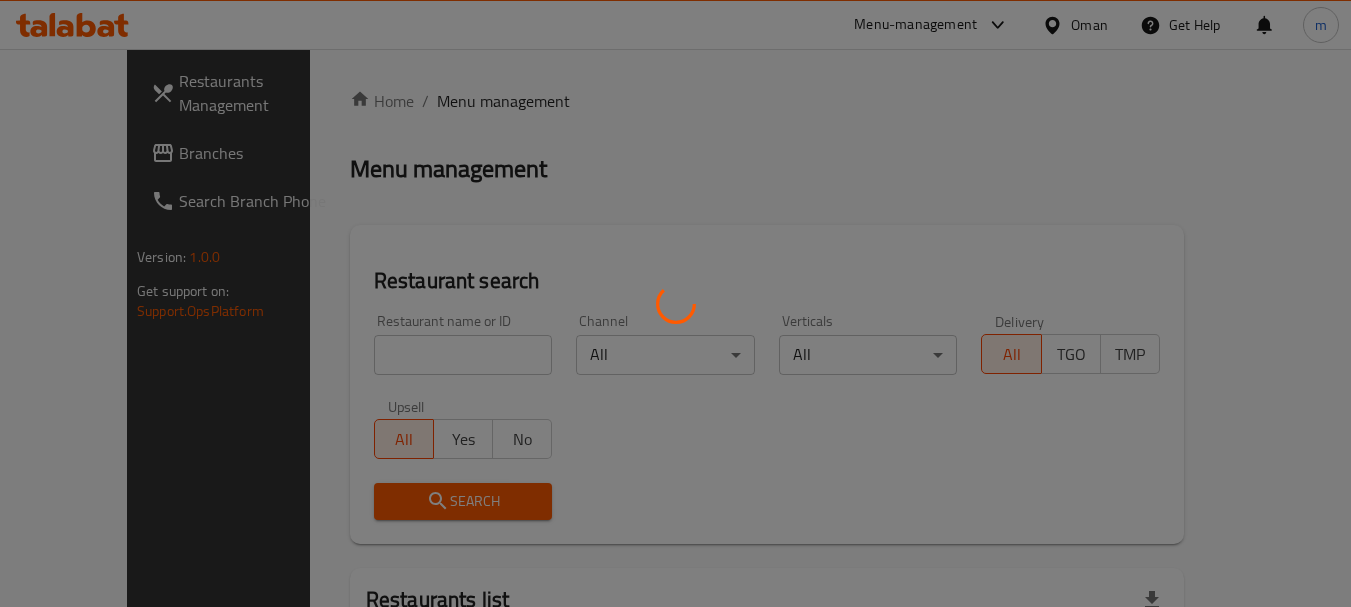 click at bounding box center (675, 303) 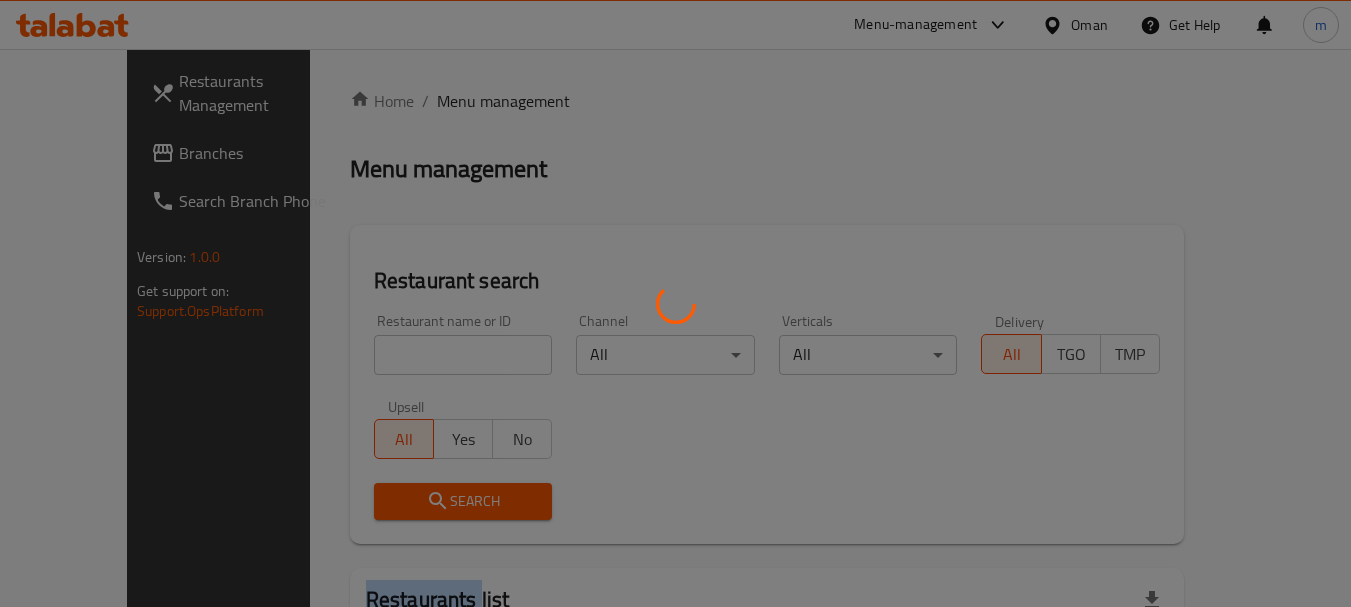 click at bounding box center (675, 303) 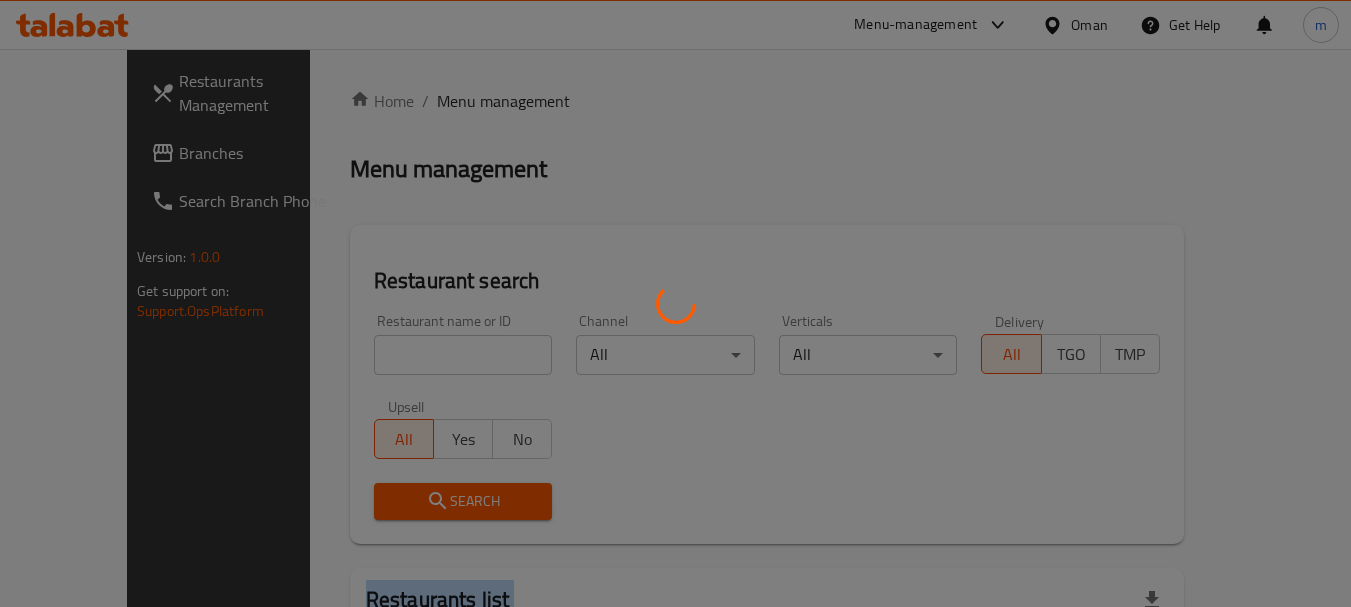 click at bounding box center [675, 303] 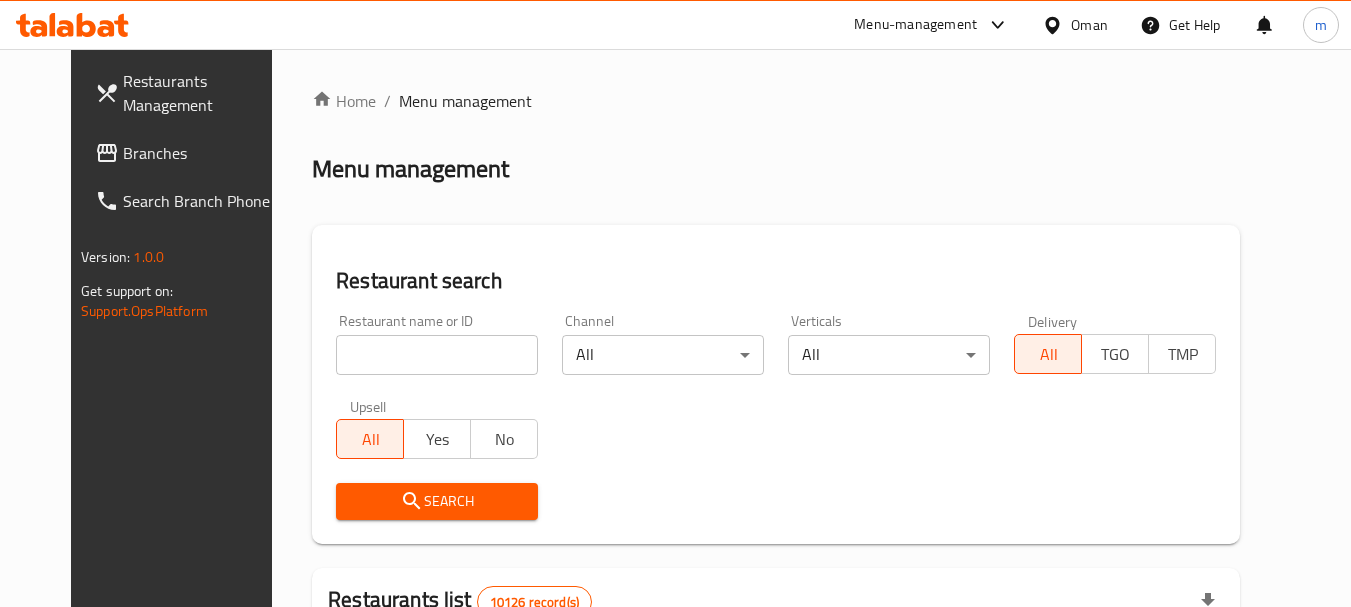 click at bounding box center [437, 355] 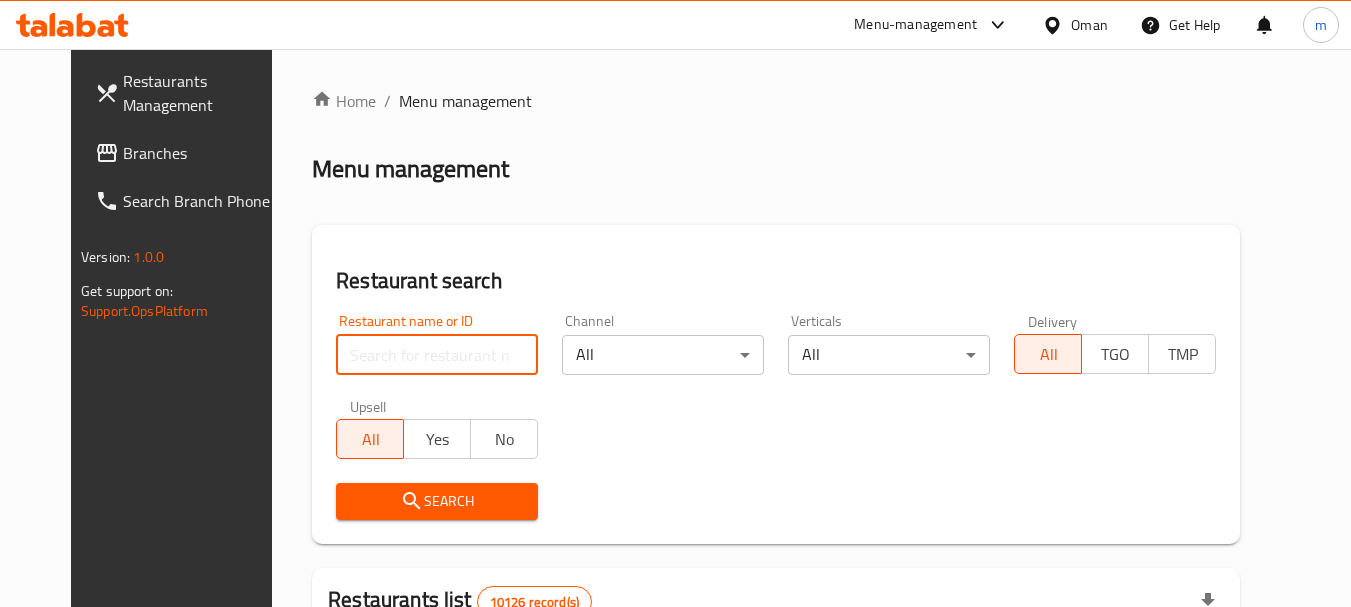 paste on "702638" 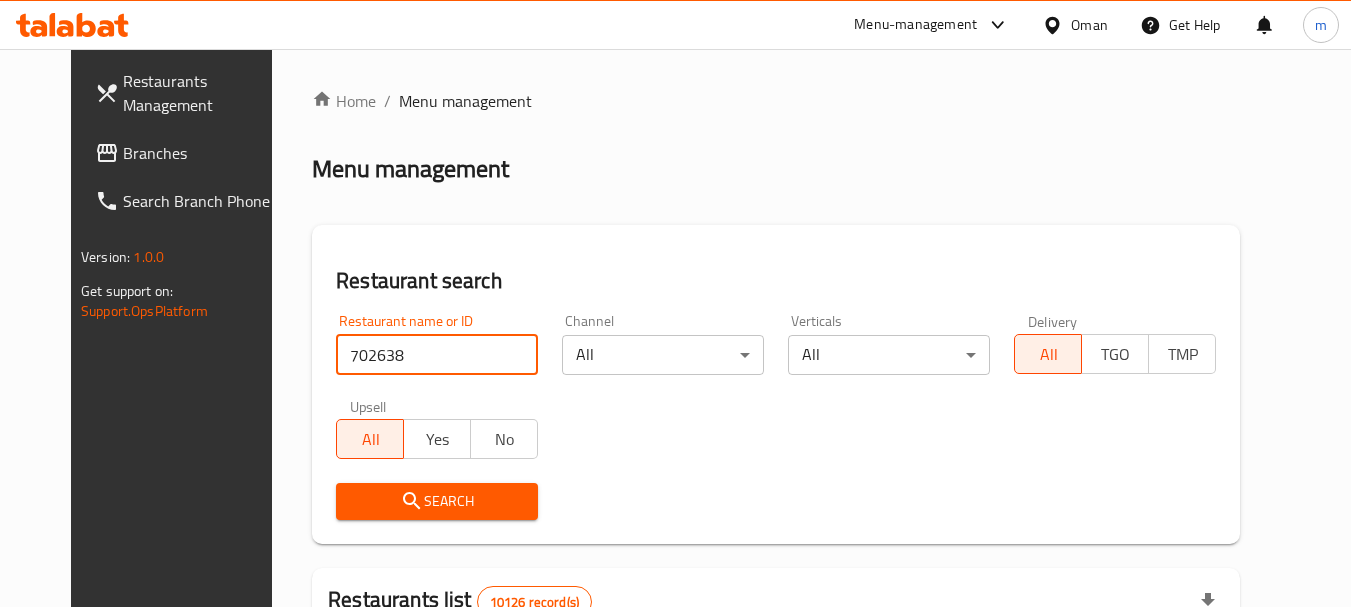 type on "702638" 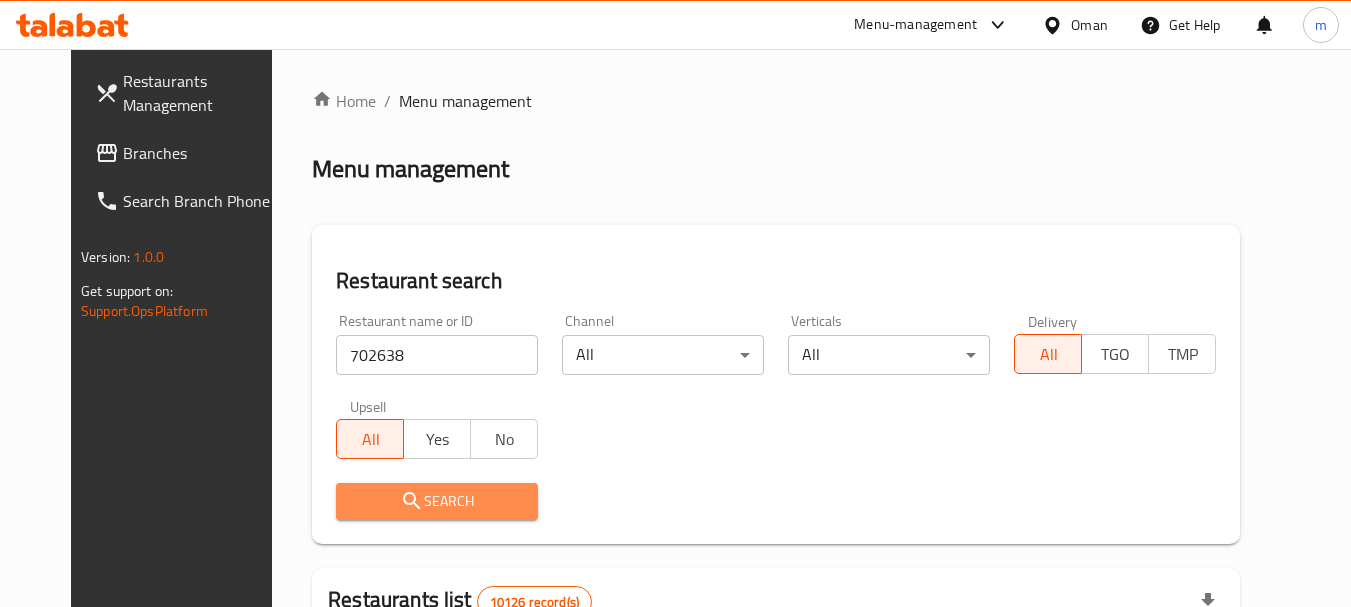drag, startPoint x: 422, startPoint y: 495, endPoint x: 689, endPoint y: 437, distance: 273.22702 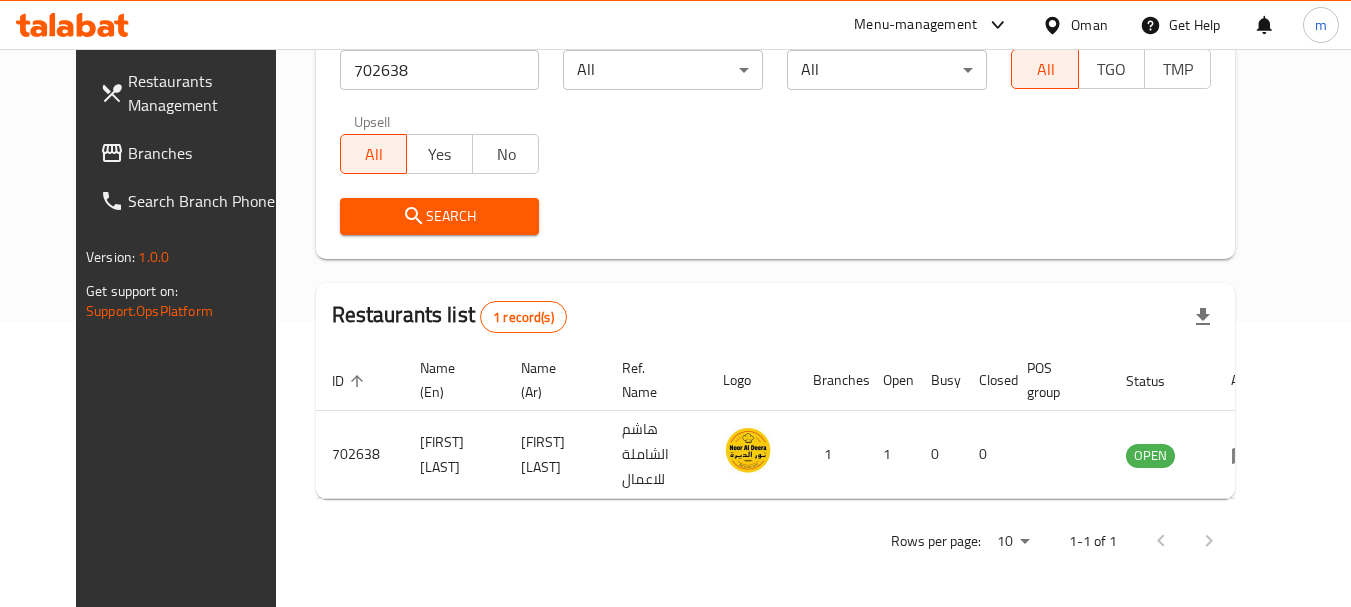 scroll, scrollTop: 268, scrollLeft: 0, axis: vertical 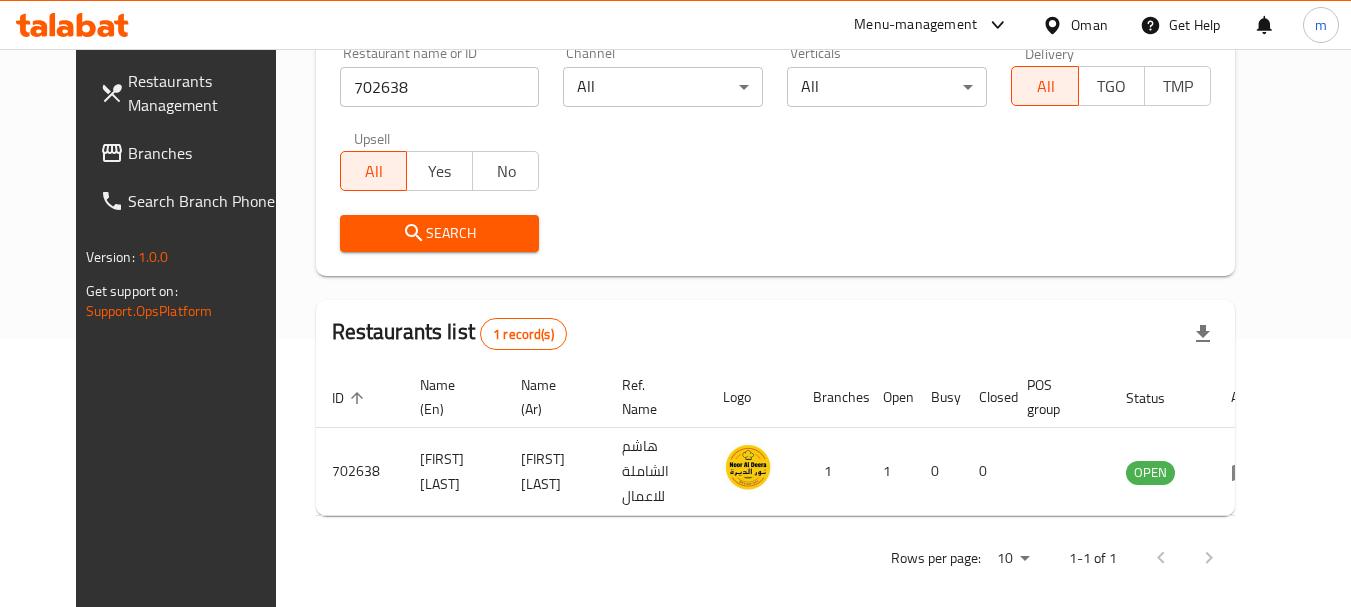 click on "Oman" at bounding box center (1089, 25) 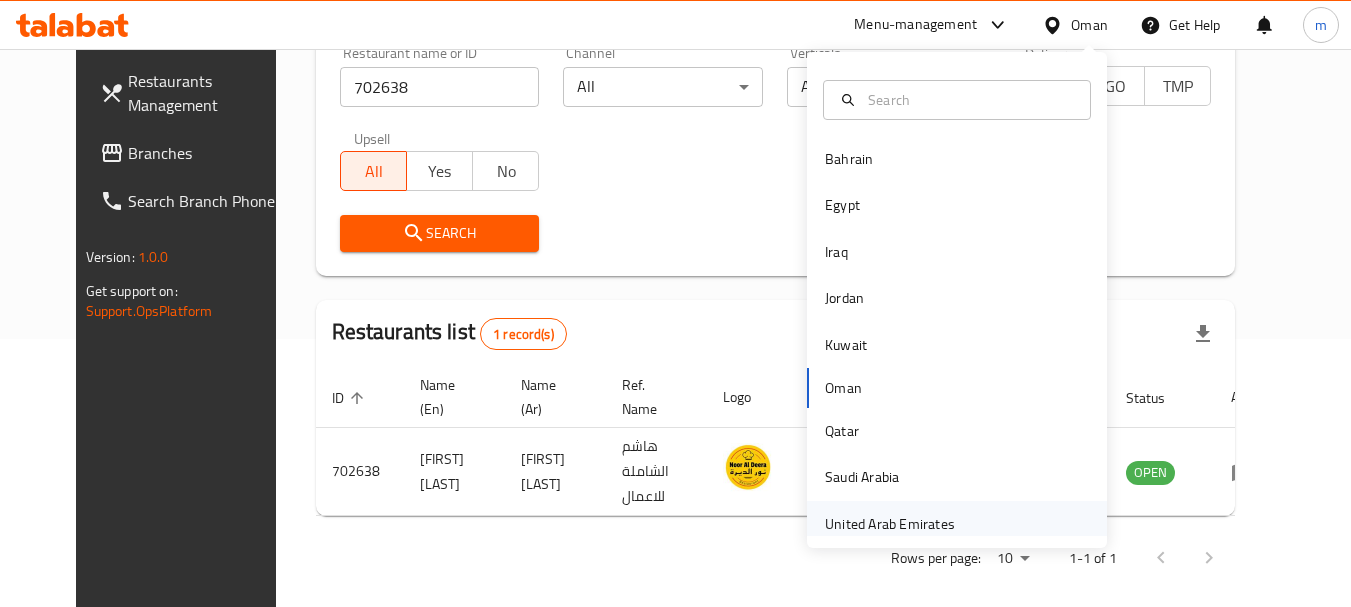 click on "United Arab Emirates" at bounding box center [890, 524] 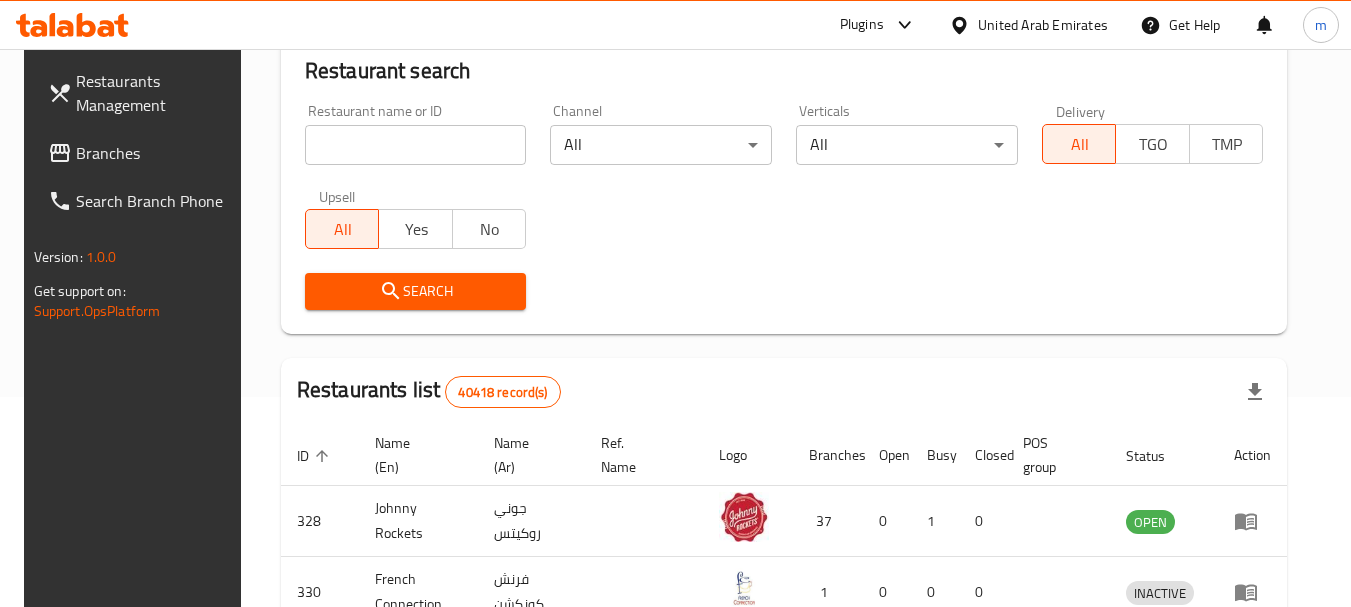 scroll, scrollTop: 268, scrollLeft: 0, axis: vertical 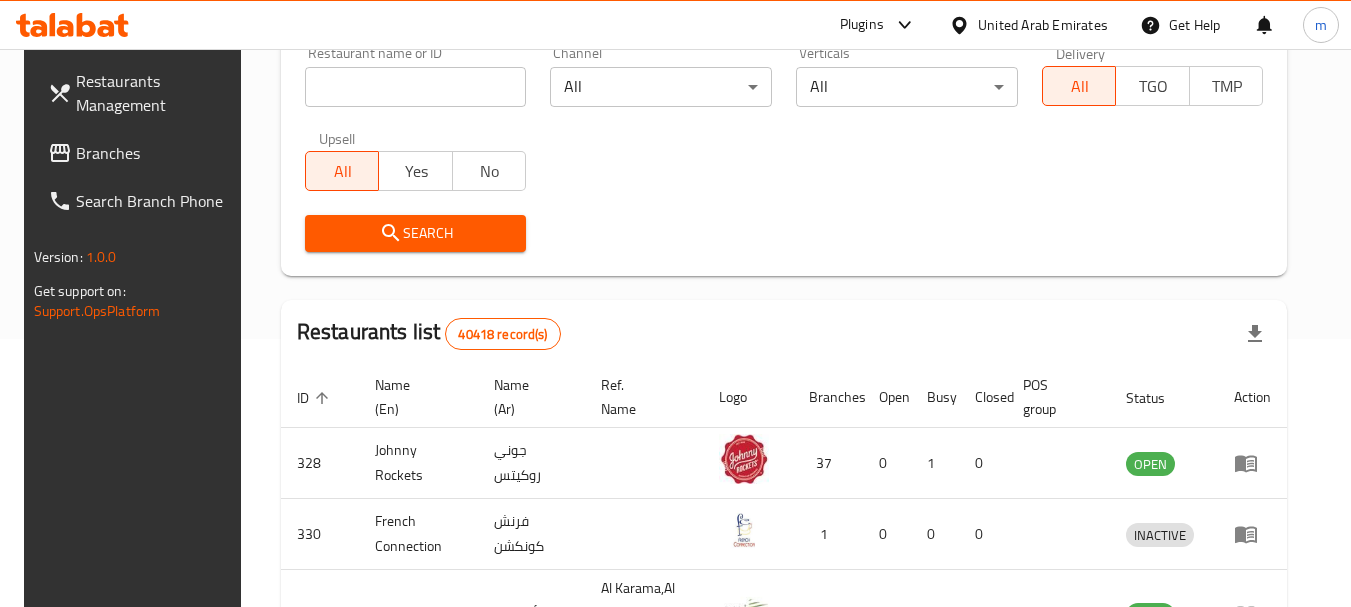 click on "Branches" at bounding box center [155, 153] 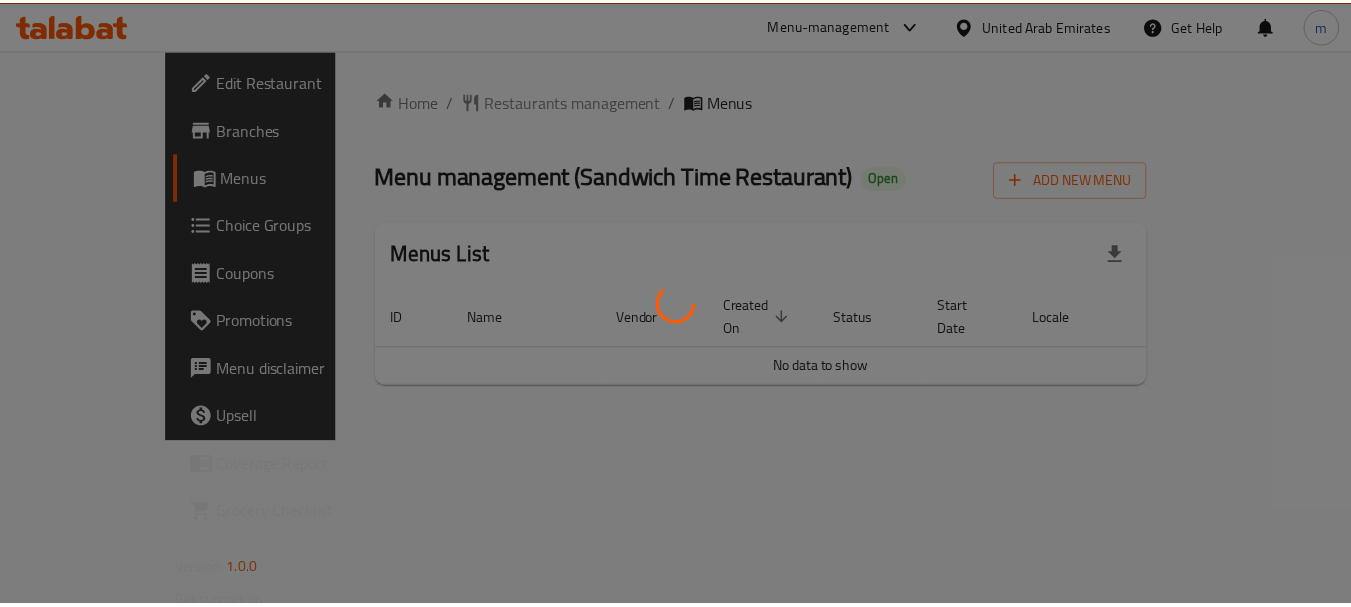 scroll, scrollTop: 0, scrollLeft: 0, axis: both 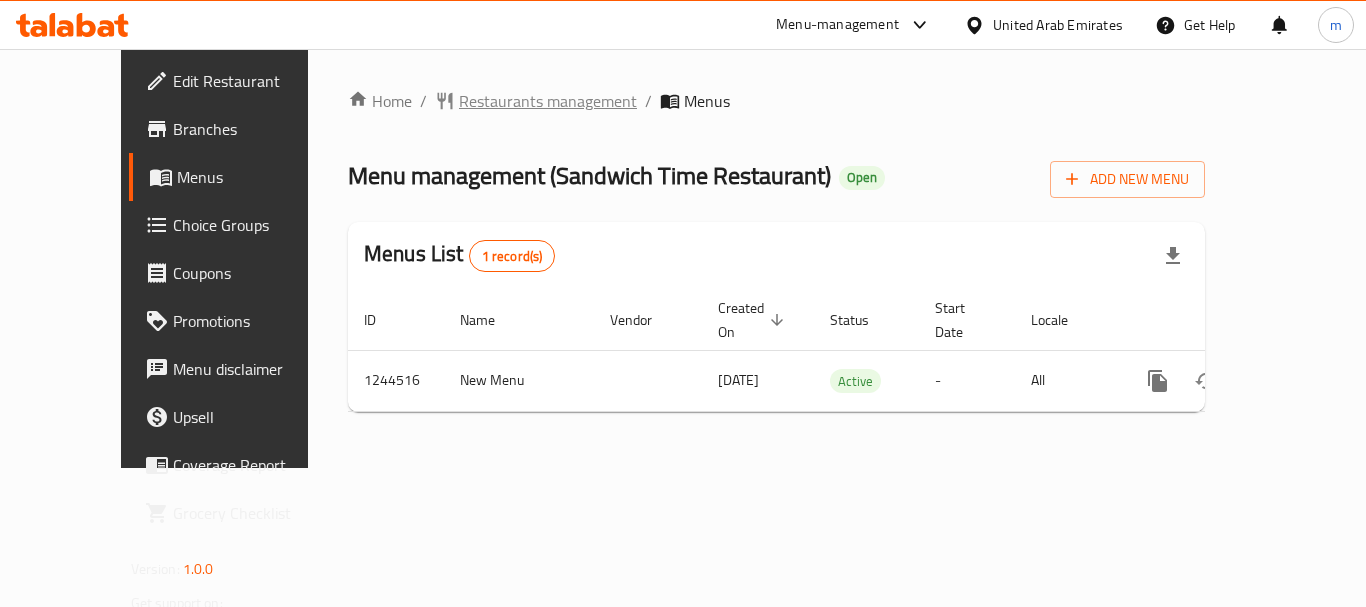 click on "Restaurants management" at bounding box center (548, 101) 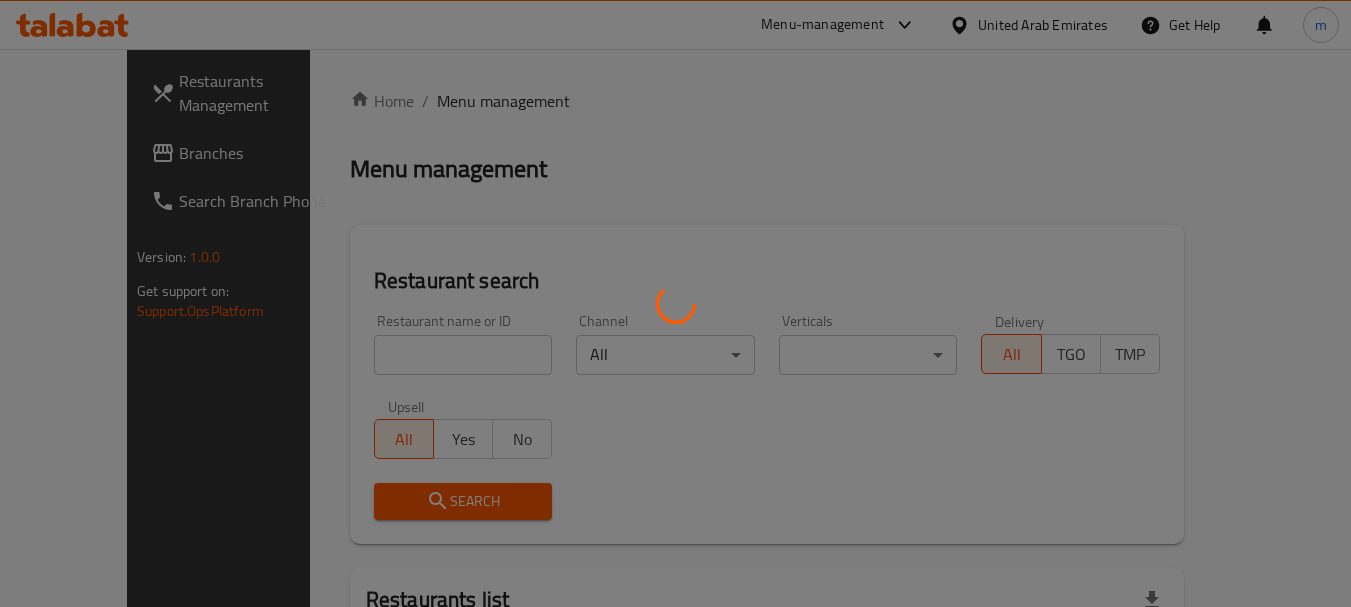 drag, startPoint x: 418, startPoint y: 347, endPoint x: 408, endPoint y: 352, distance: 11.18034 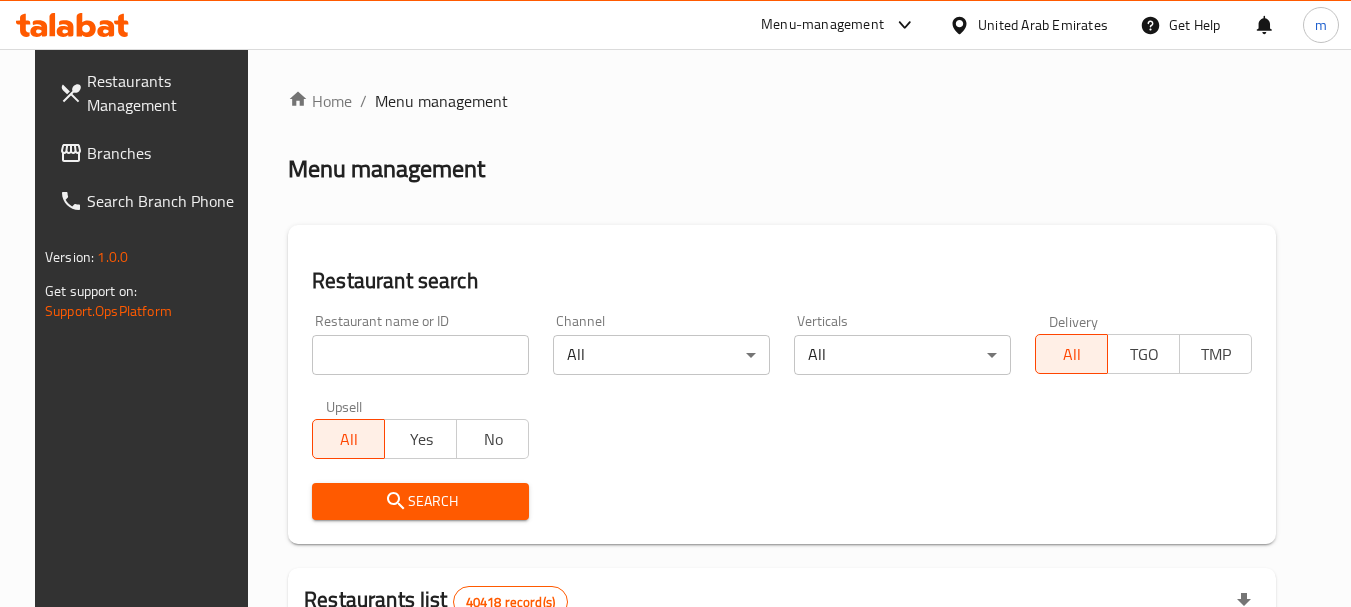 click on "Home / Menu management Menu management Restaurant search Restaurant name or ID Restaurant name or ID Channel All ​ Verticals All ​ Delivery All TGO TMP Upsell All Yes No   Search Restaurants list   40418 record(s) ID sorted ascending Name (En) Name (Ar) Ref. Name Logo Branches Open Busy Closed POS group Status Action 328 [PERSON] جوني روكيتس 37 0 1 0 OPEN 330 French Connection فرنش كونكشن 1 0 0 0 INACTIVE 339 Arz Lebanon أرز لبنان Al Karama,Al Barsha ​ Mirdif 9 1 0 2 OPEN 340 Mega Wraps ميجا رابس 3 0 0 0 INACTIVE 342 Sandella's Flatbread Cafe سانديلاز فلات براد 7 0 0 0 INACTIVE 343 Dragon Hut كوخ التنين 1 0 0 0 INACTIVE 348 Thai Kitchen المطبخ التايلندى 1 0 0 0 INACTIVE 349 Mughal  موغل 1 0 0 0 HIDDEN 350 HOT N COOL (Old) هوت و كول 1 0 0 0 INACTIVE 355 Al Habasha  الحبشة 11 1 0 0 HIDDEN Rows per page: 10 1-10 of 40418" at bounding box center (782, 717) 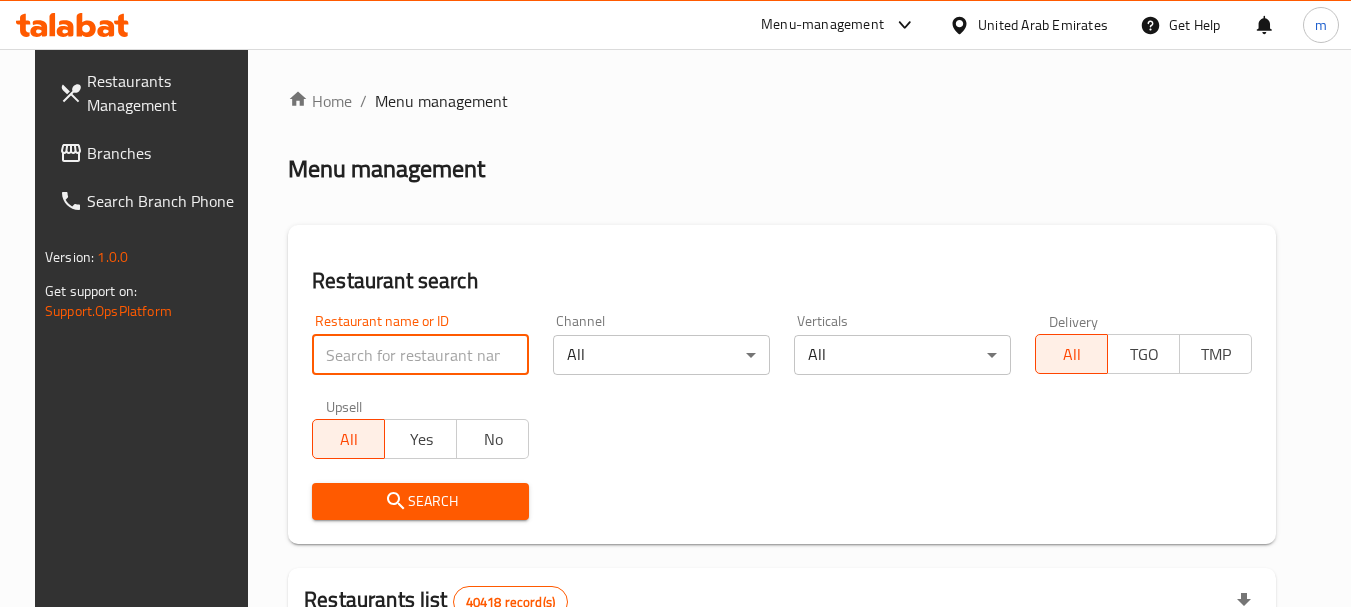 click on "Restaurant name or ID Restaurant name or ID" at bounding box center [420, 344] 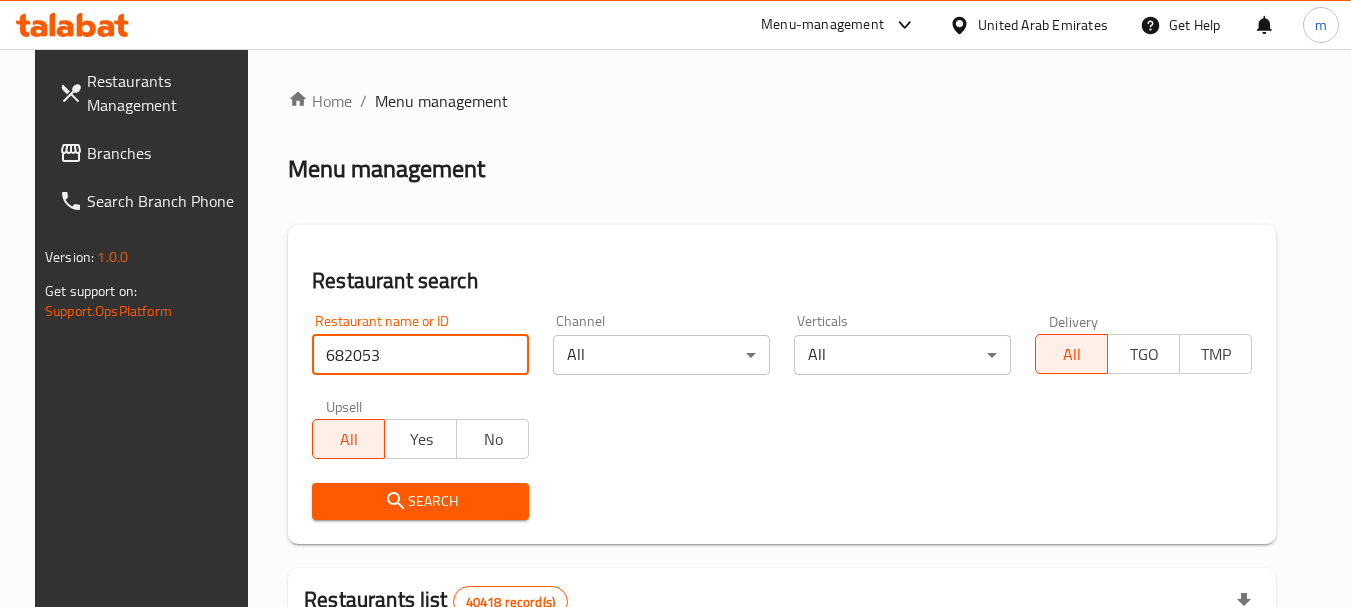 type on "682053" 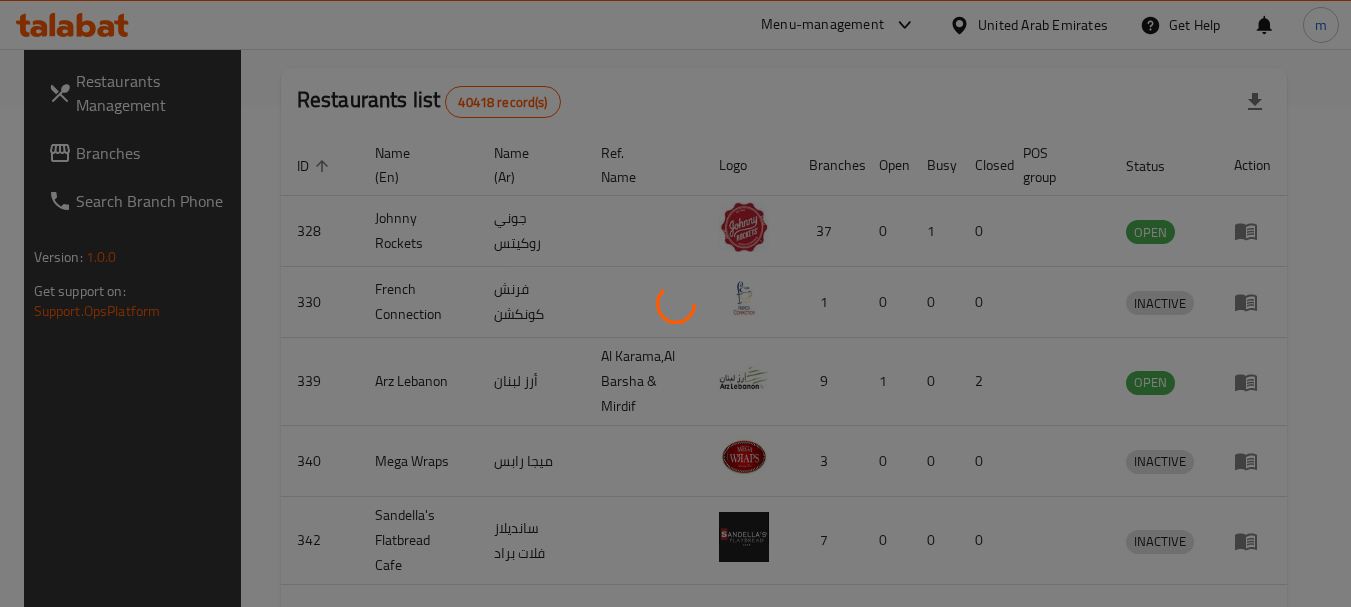 scroll, scrollTop: 285, scrollLeft: 0, axis: vertical 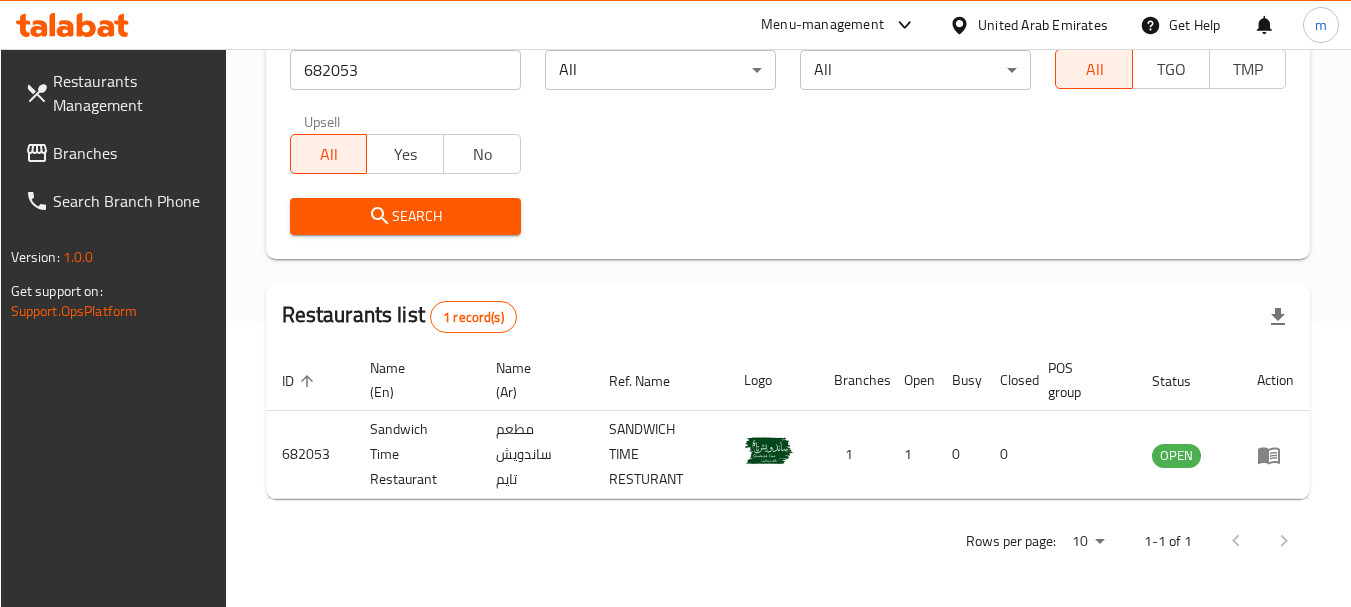click on "Branches" at bounding box center (132, 153) 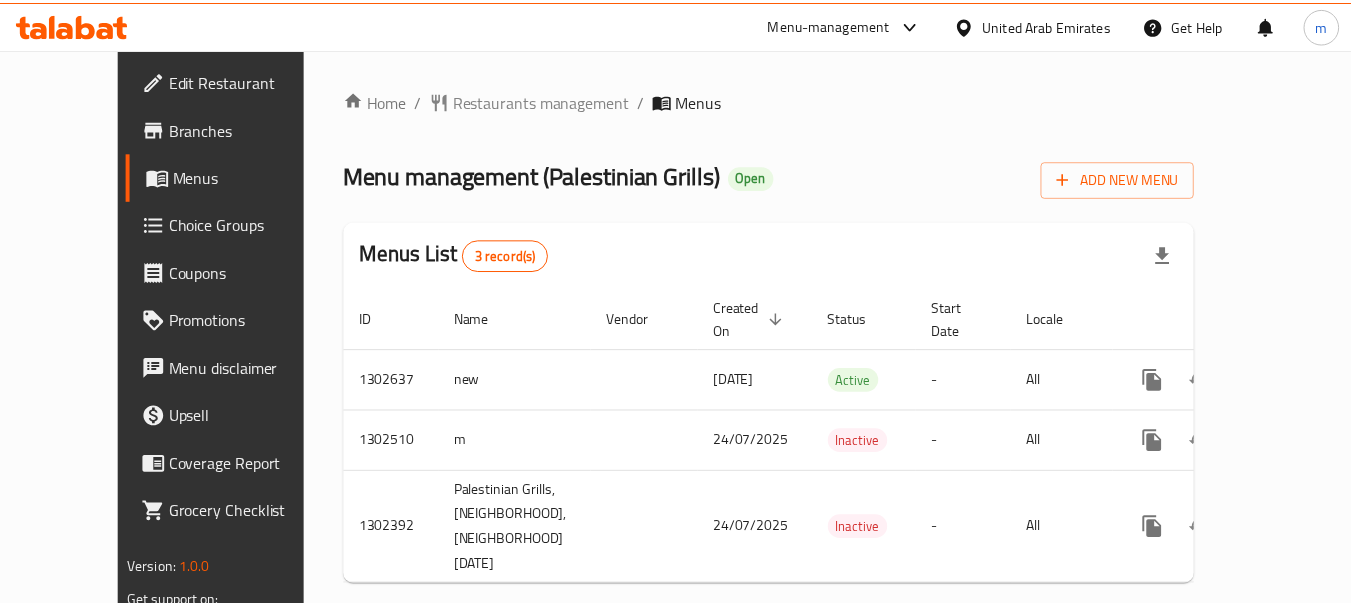scroll, scrollTop: 0, scrollLeft: 0, axis: both 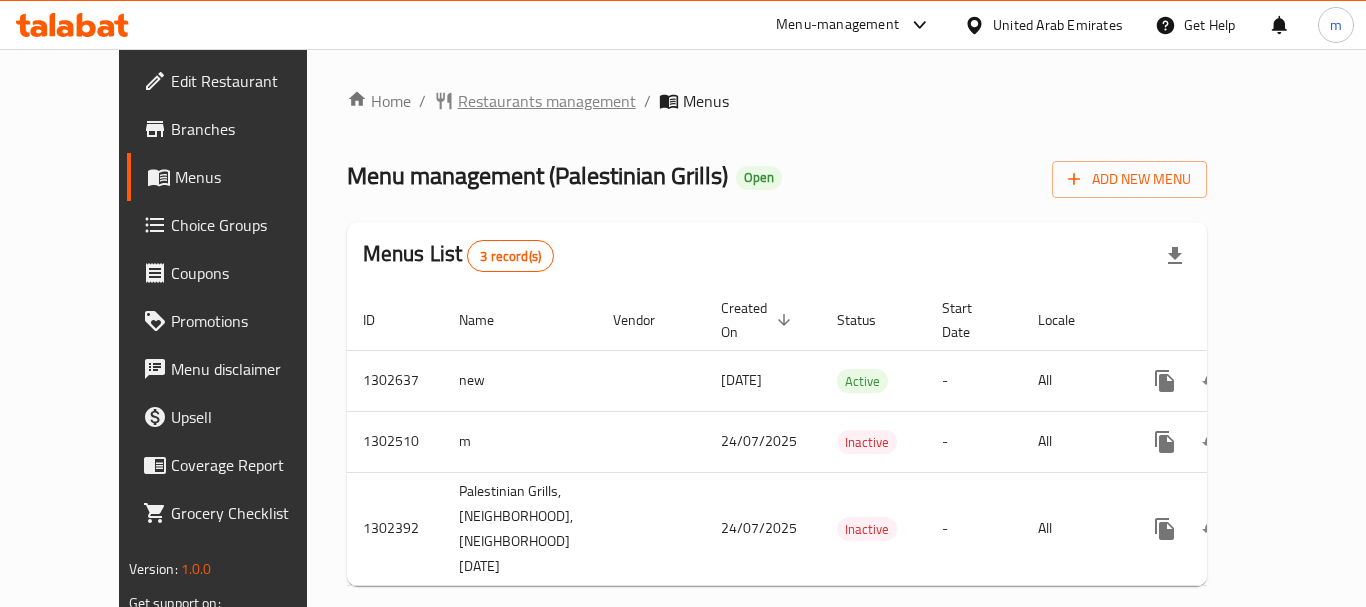click on "Restaurants management" at bounding box center (547, 101) 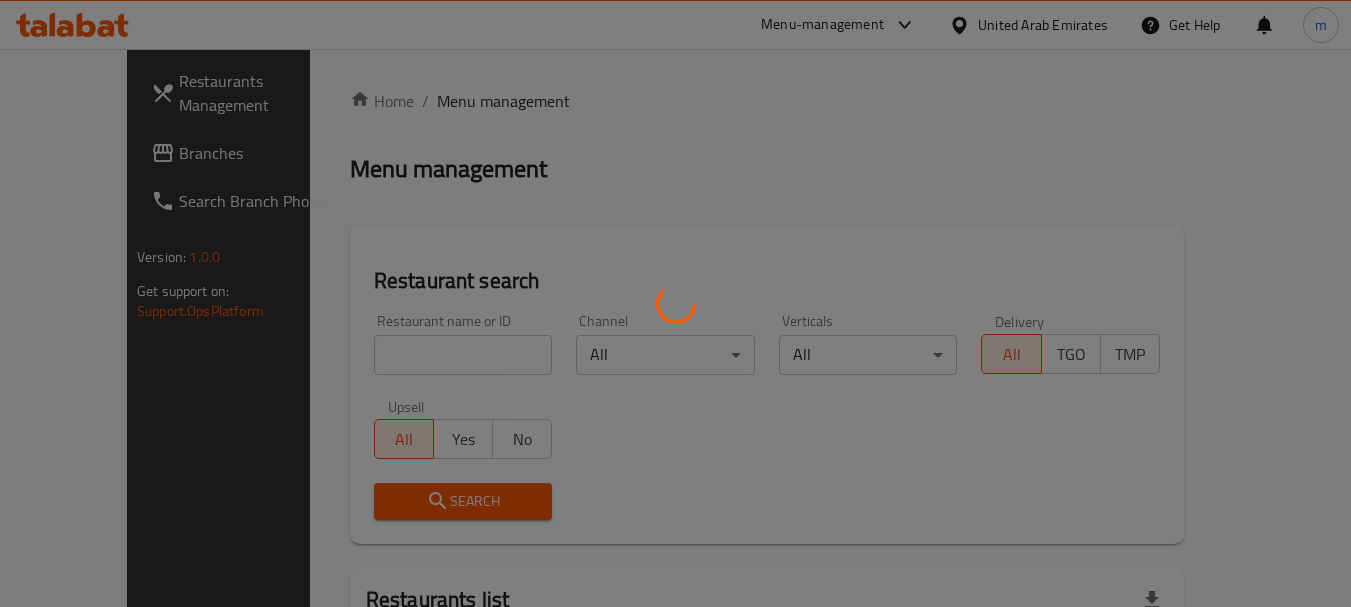click at bounding box center (675, 303) 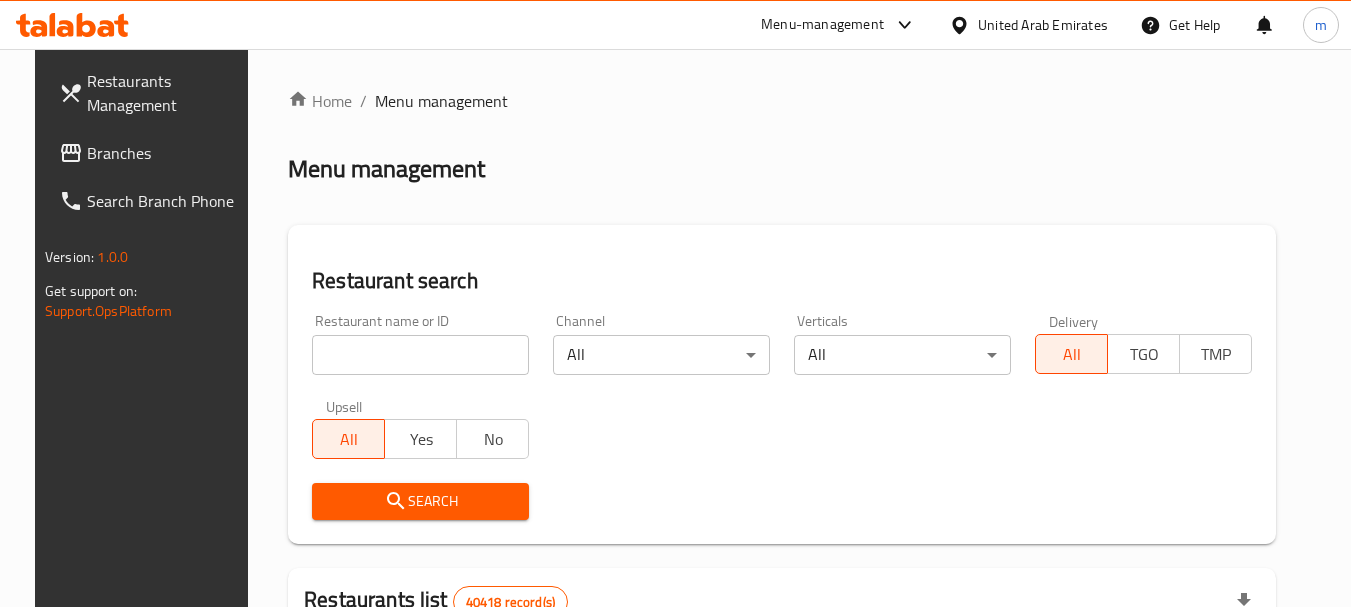drag, startPoint x: 371, startPoint y: 357, endPoint x: 358, endPoint y: 358, distance: 13.038404 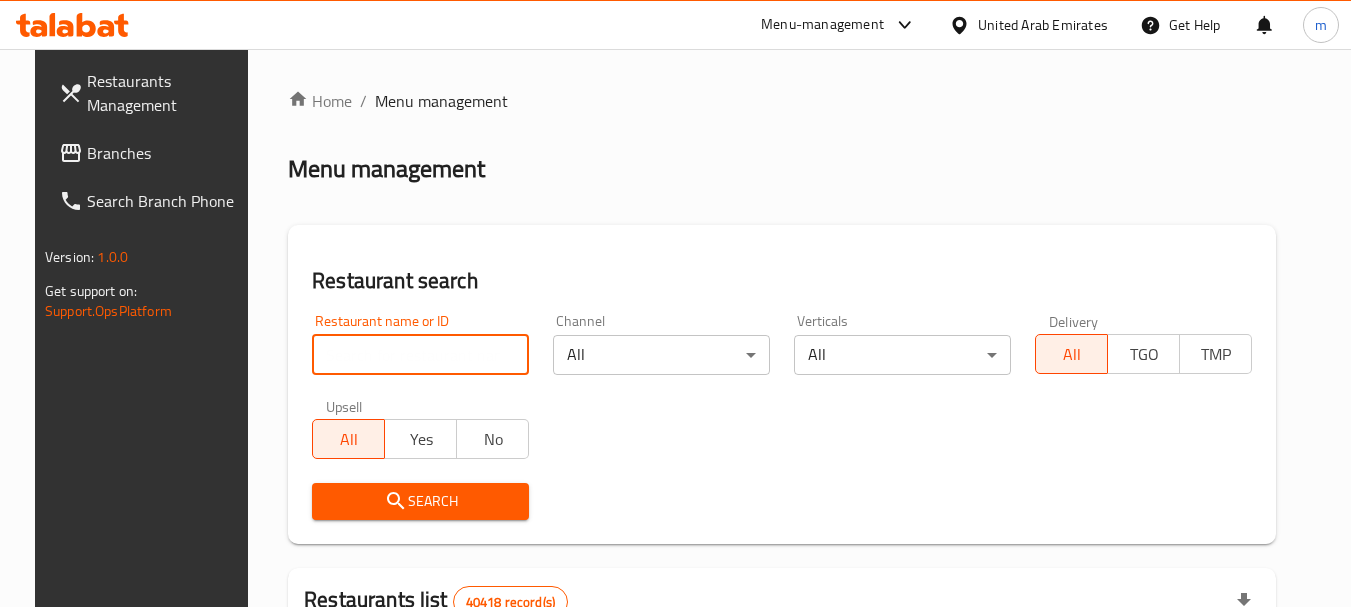 paste on "702424" 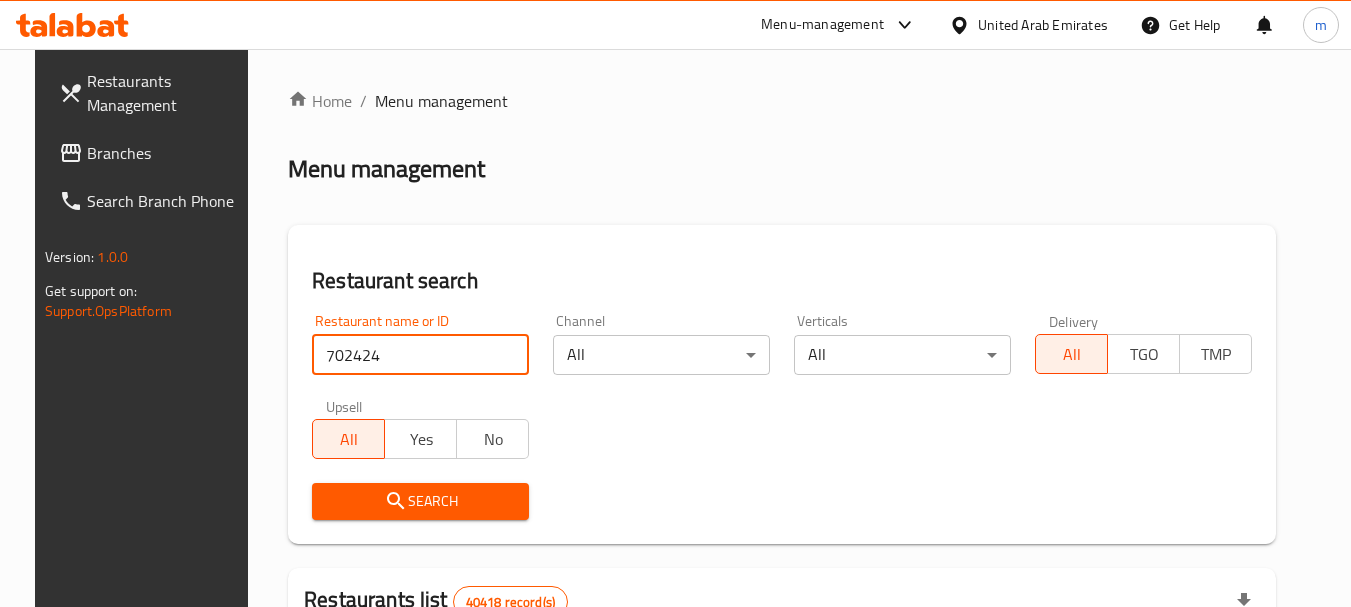 type on "702424" 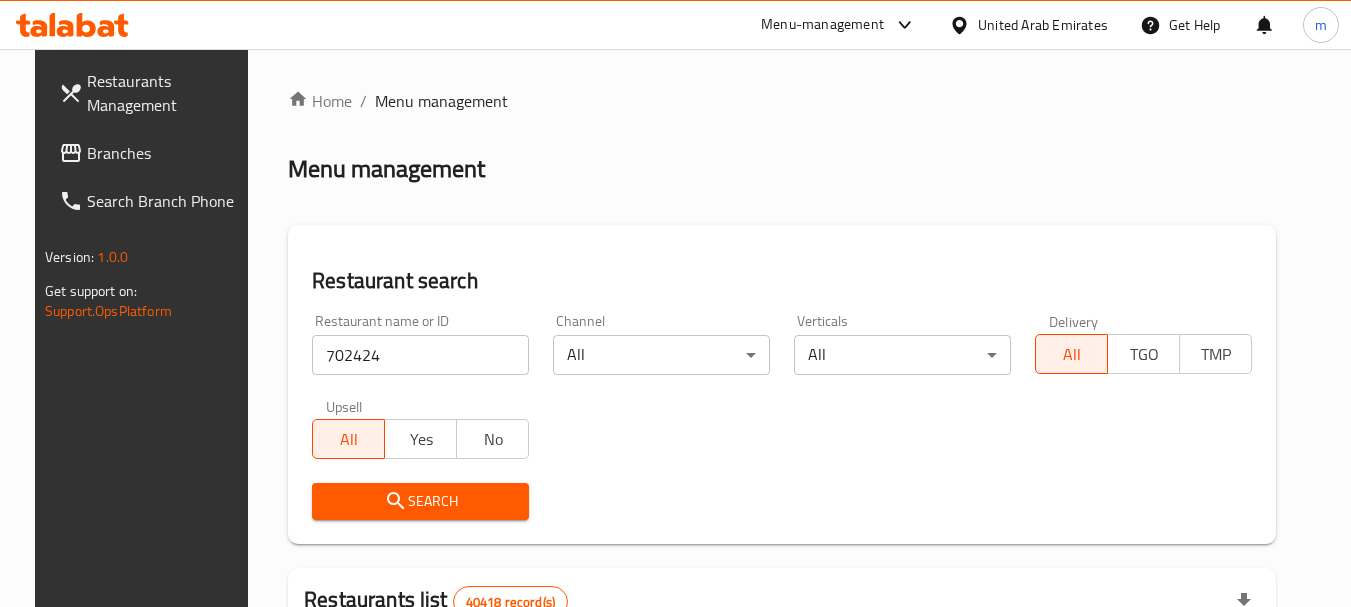 drag, startPoint x: 392, startPoint y: 494, endPoint x: 432, endPoint y: 485, distance: 41 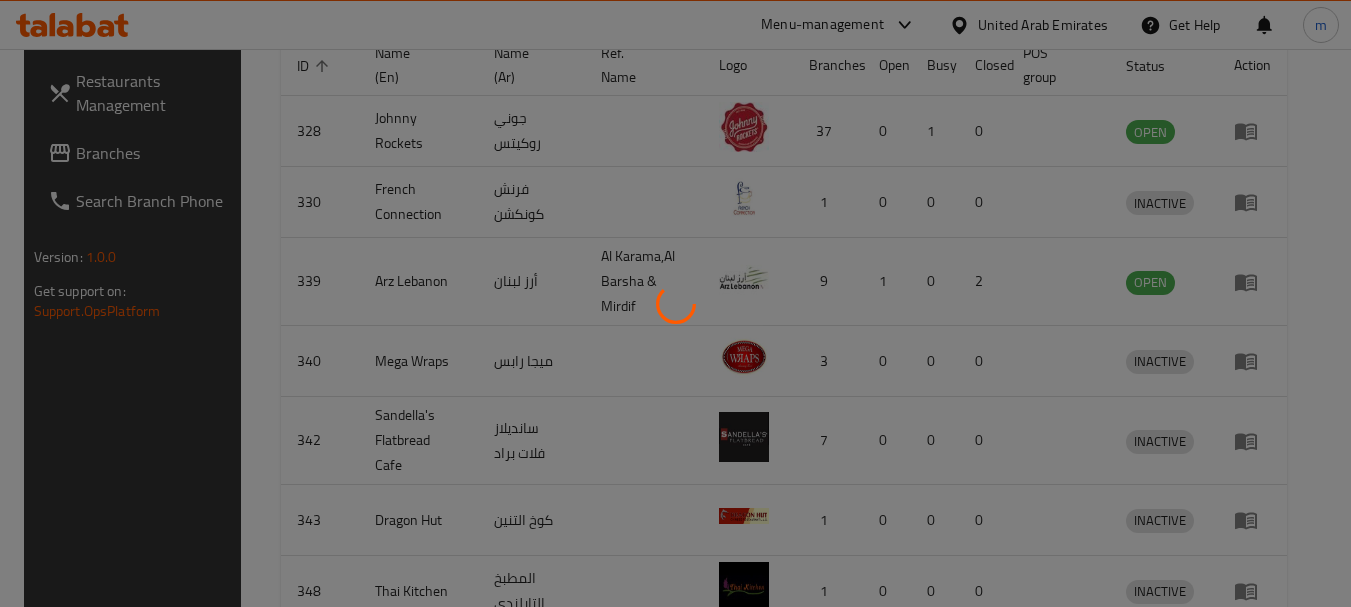 scroll, scrollTop: 285, scrollLeft: 0, axis: vertical 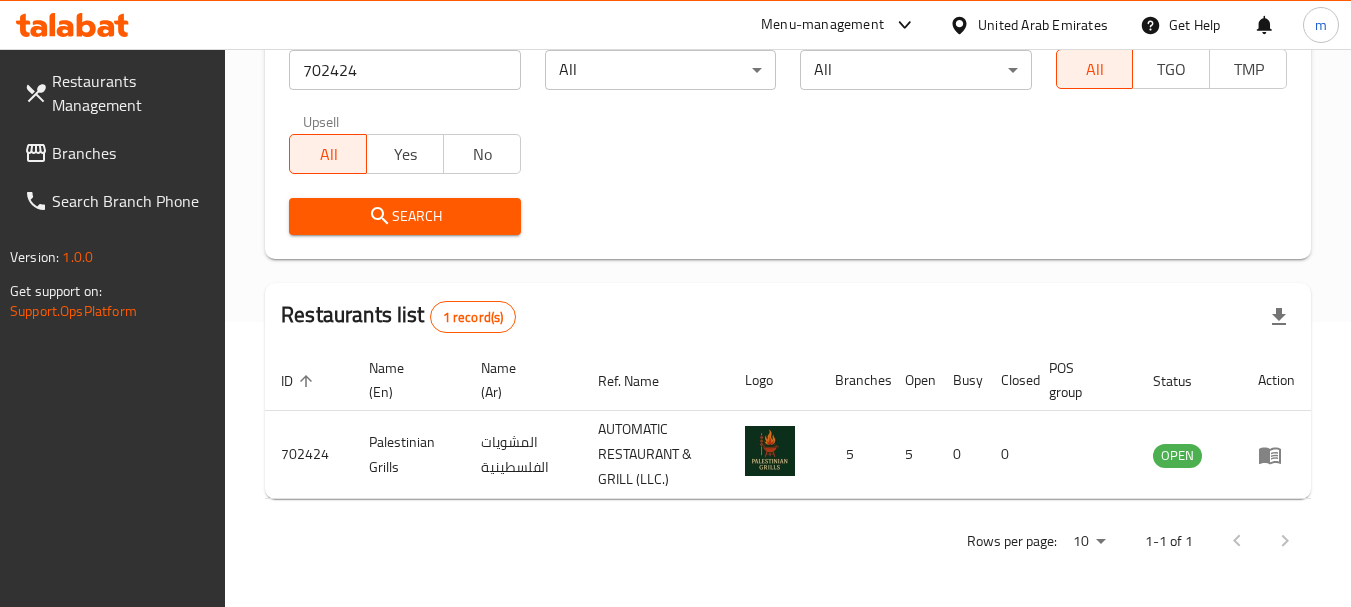 click on "United Arab Emirates" at bounding box center [1043, 25] 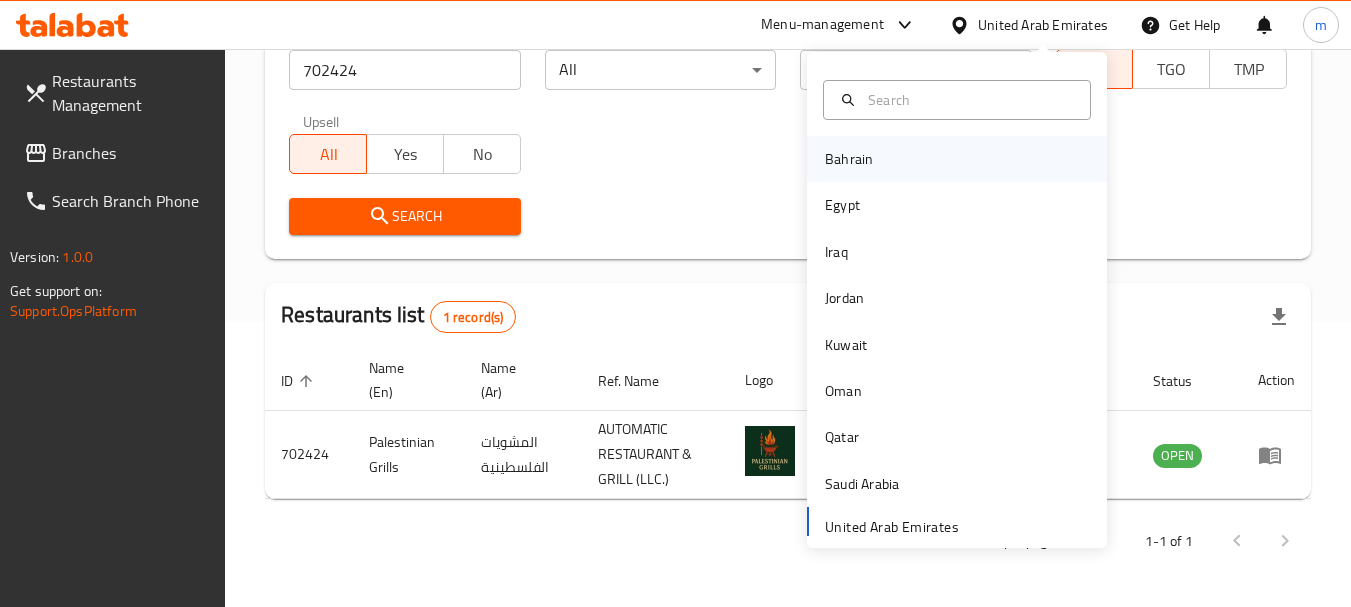 click on "Bahrain" at bounding box center (849, 159) 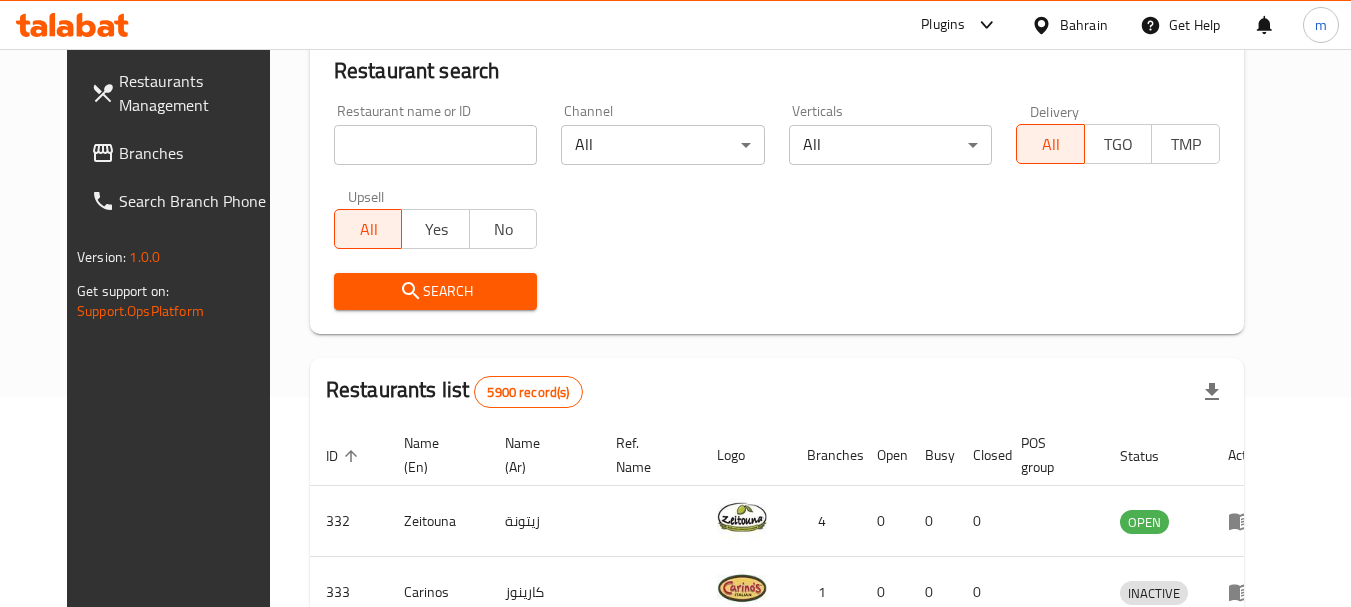 scroll, scrollTop: 285, scrollLeft: 0, axis: vertical 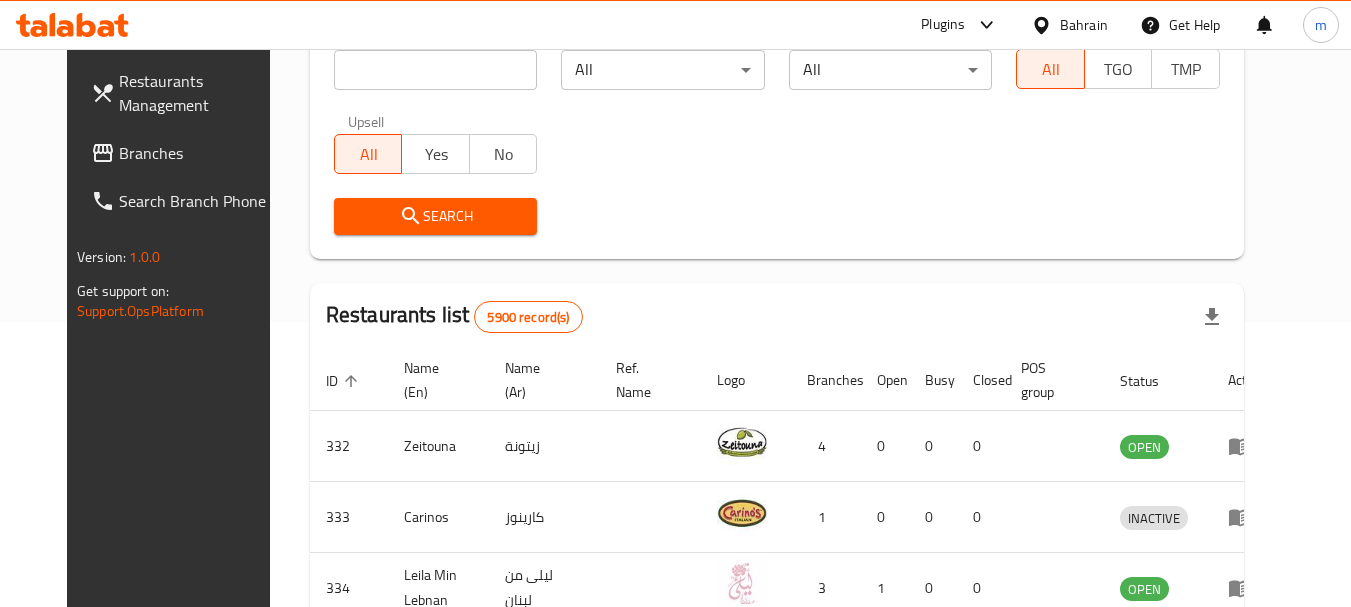 click on "Branches" at bounding box center [198, 153] 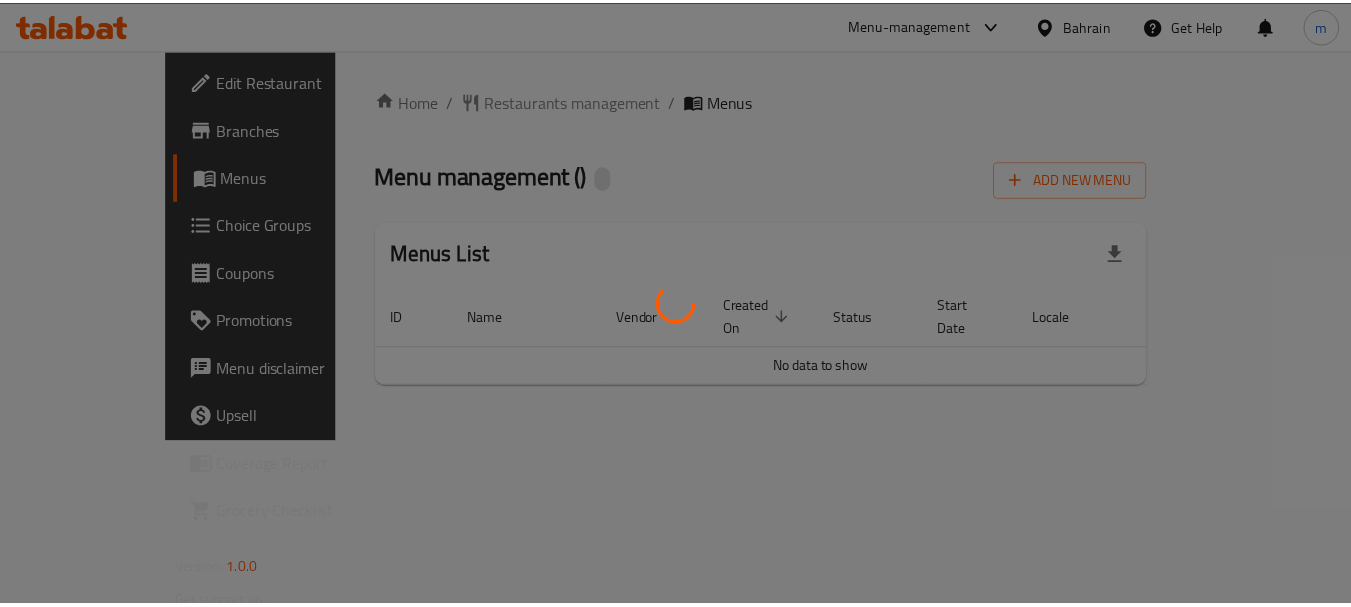 scroll, scrollTop: 0, scrollLeft: 0, axis: both 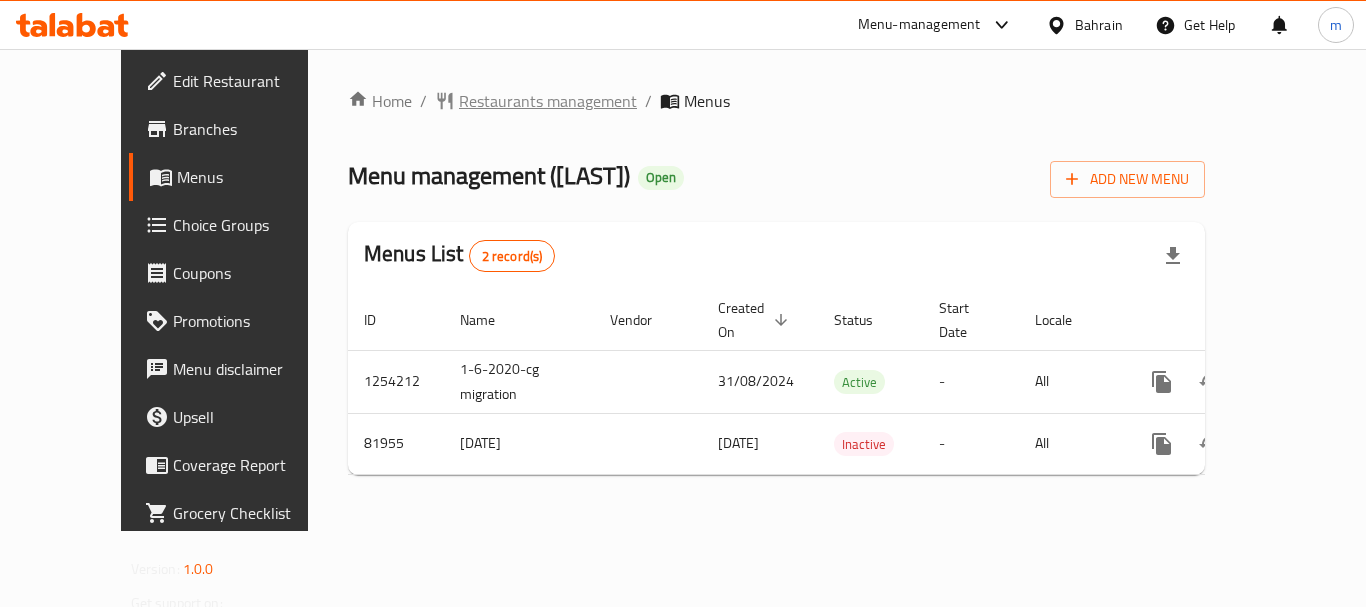 click on "Restaurants management" at bounding box center (548, 101) 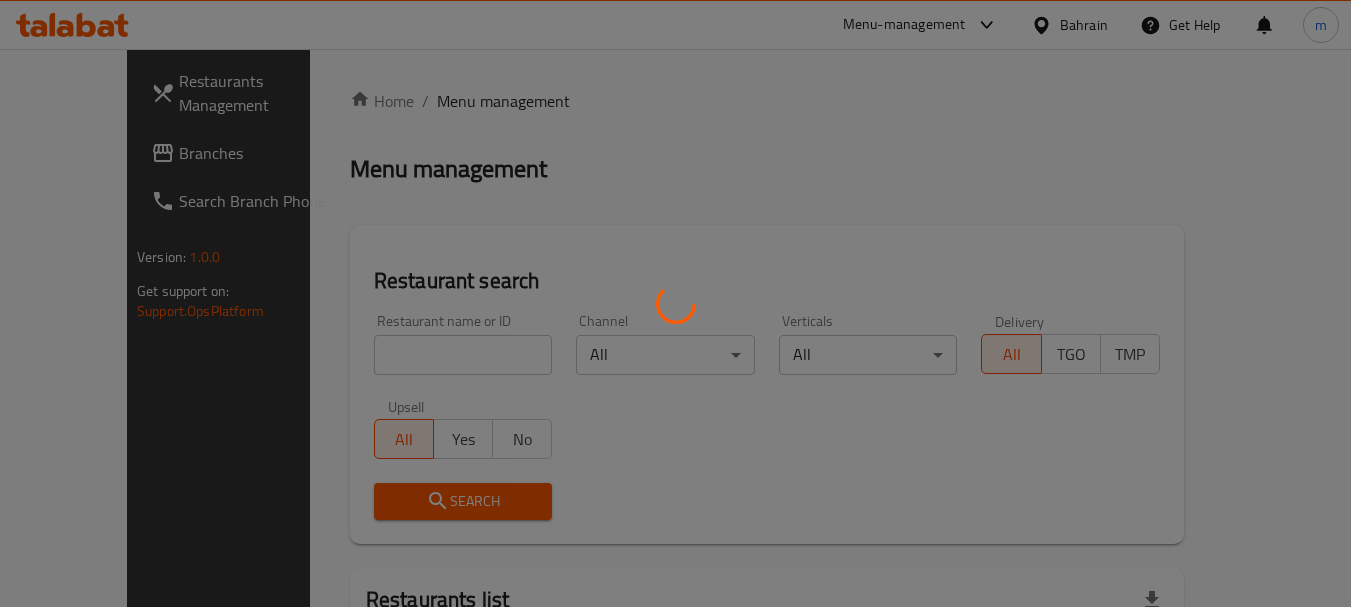 click at bounding box center [675, 303] 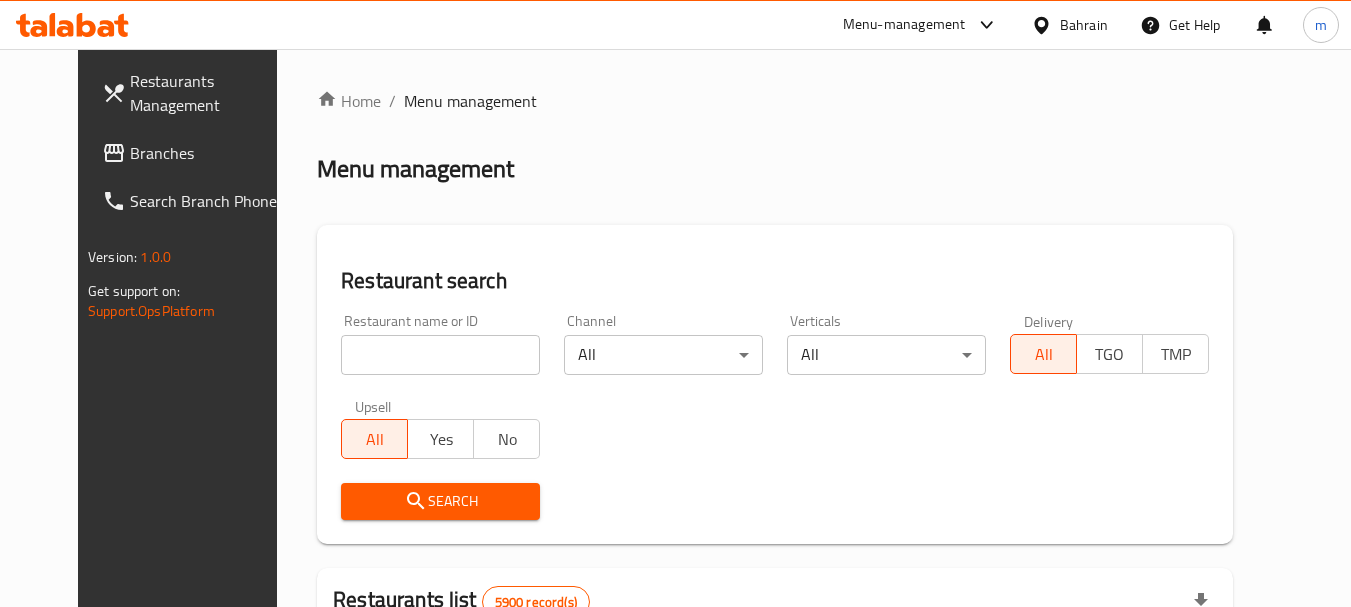 click at bounding box center (440, 355) 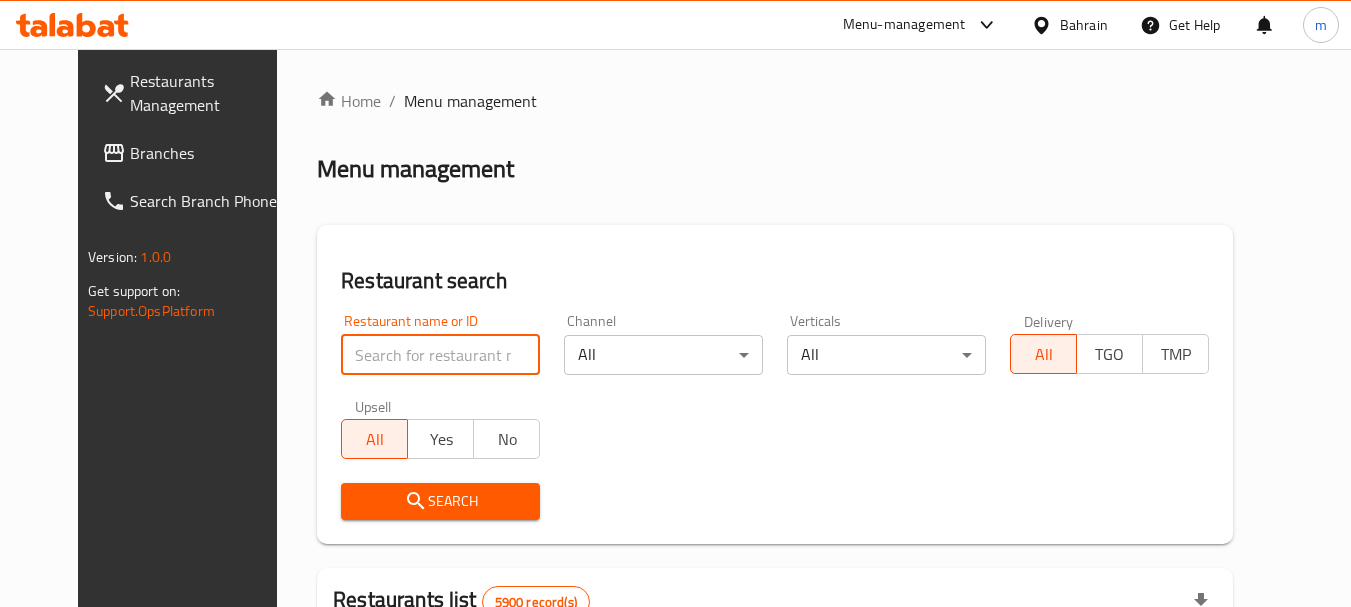 click at bounding box center [440, 355] 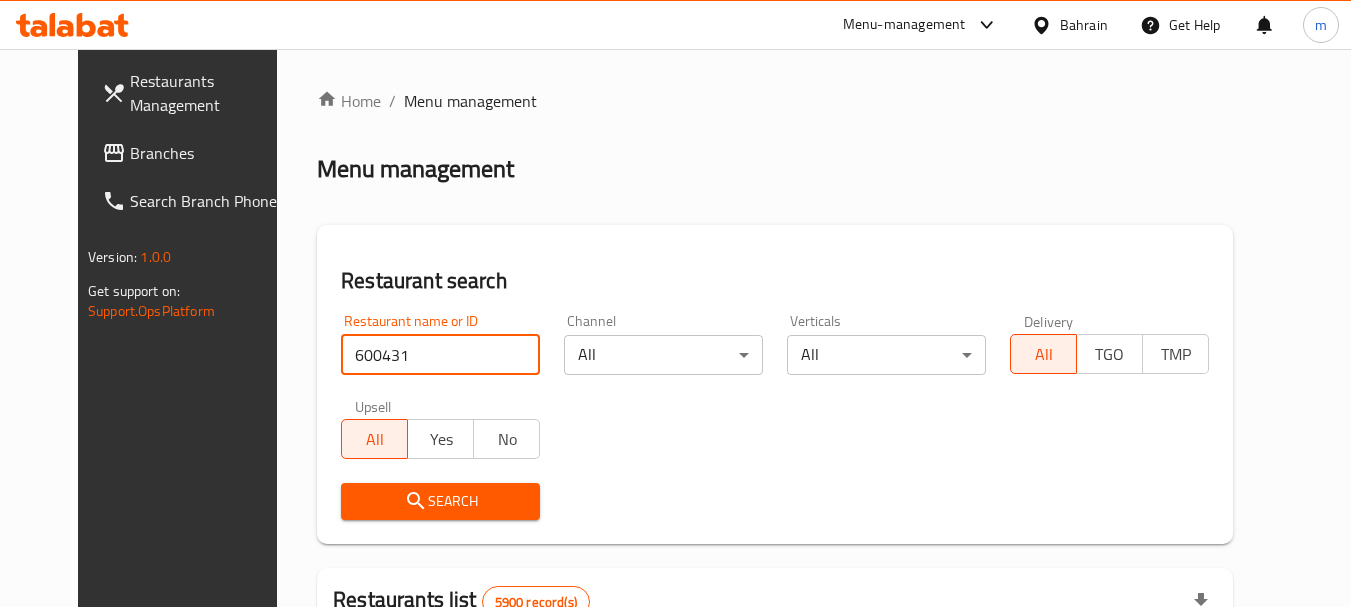 type on "600431" 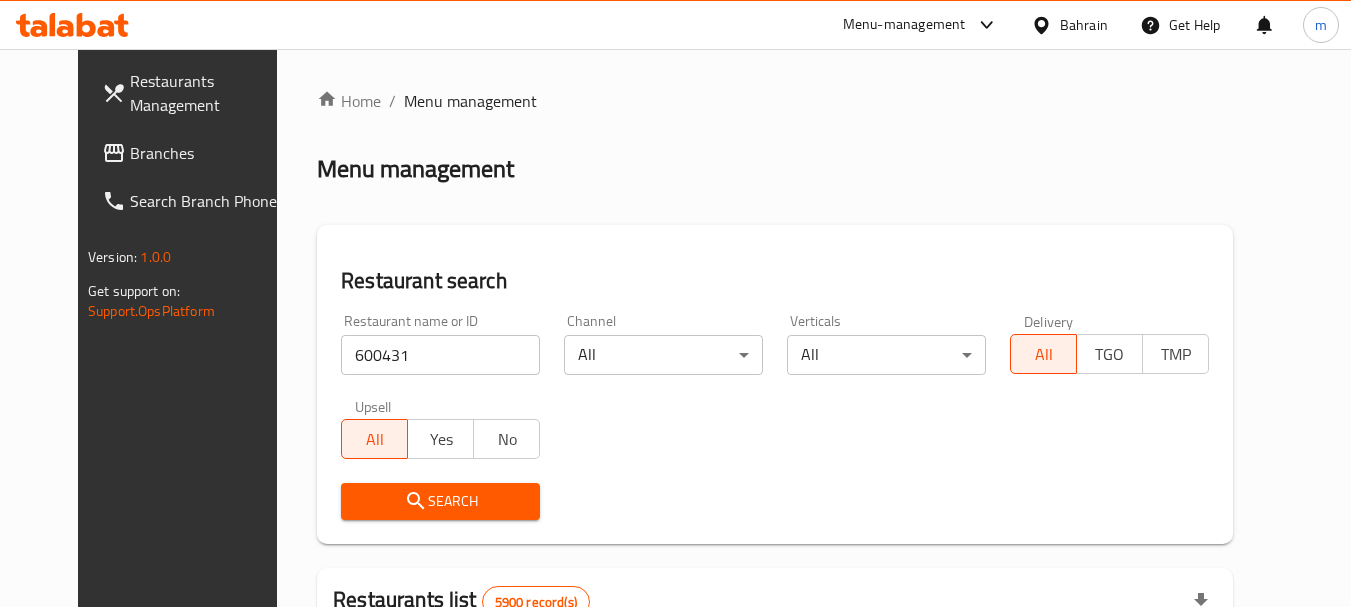 click on "Search" at bounding box center [440, 501] 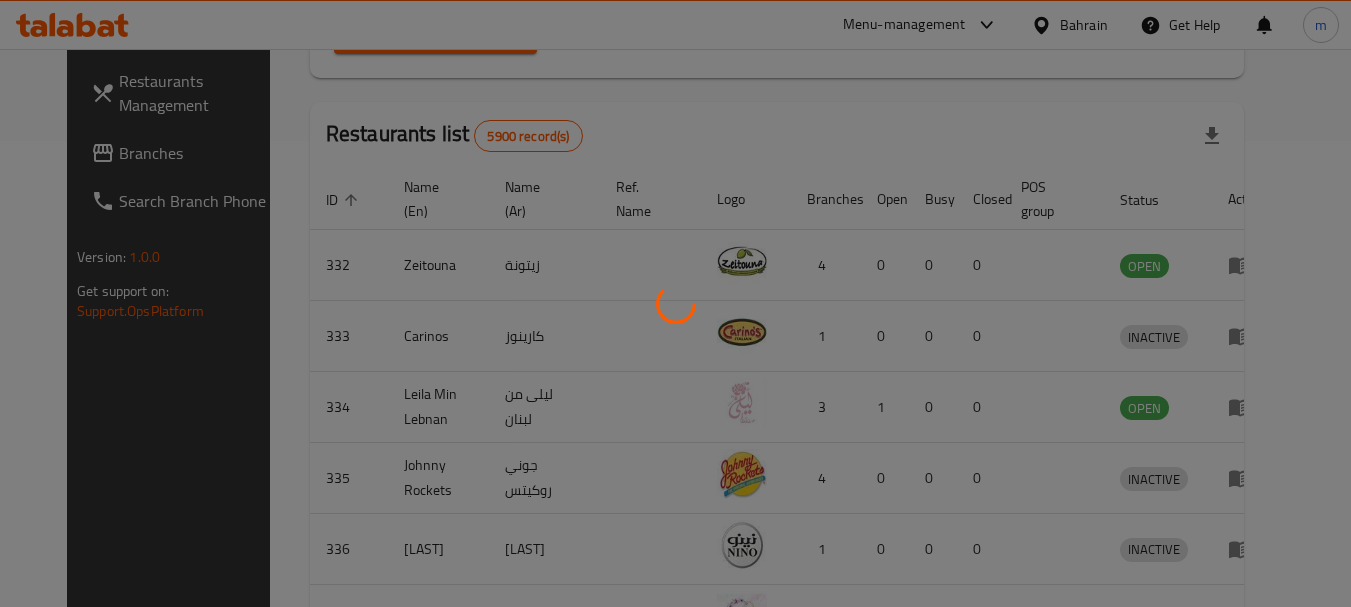 scroll, scrollTop: 268, scrollLeft: 0, axis: vertical 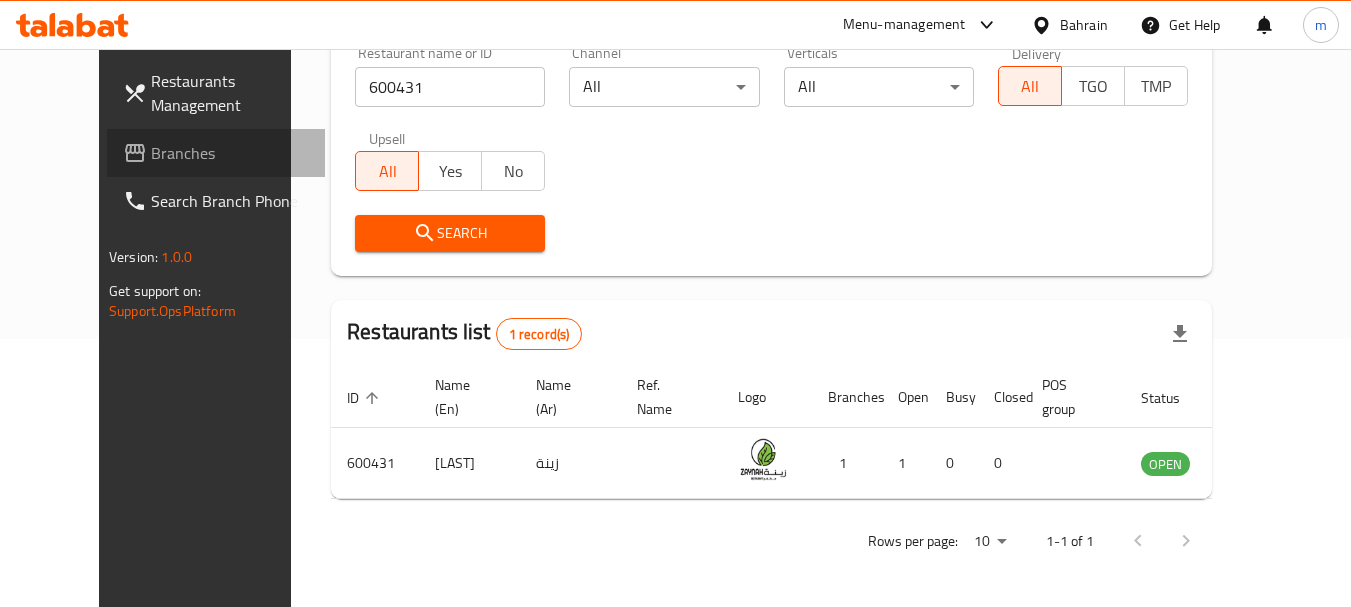 click on "Branches" at bounding box center [230, 153] 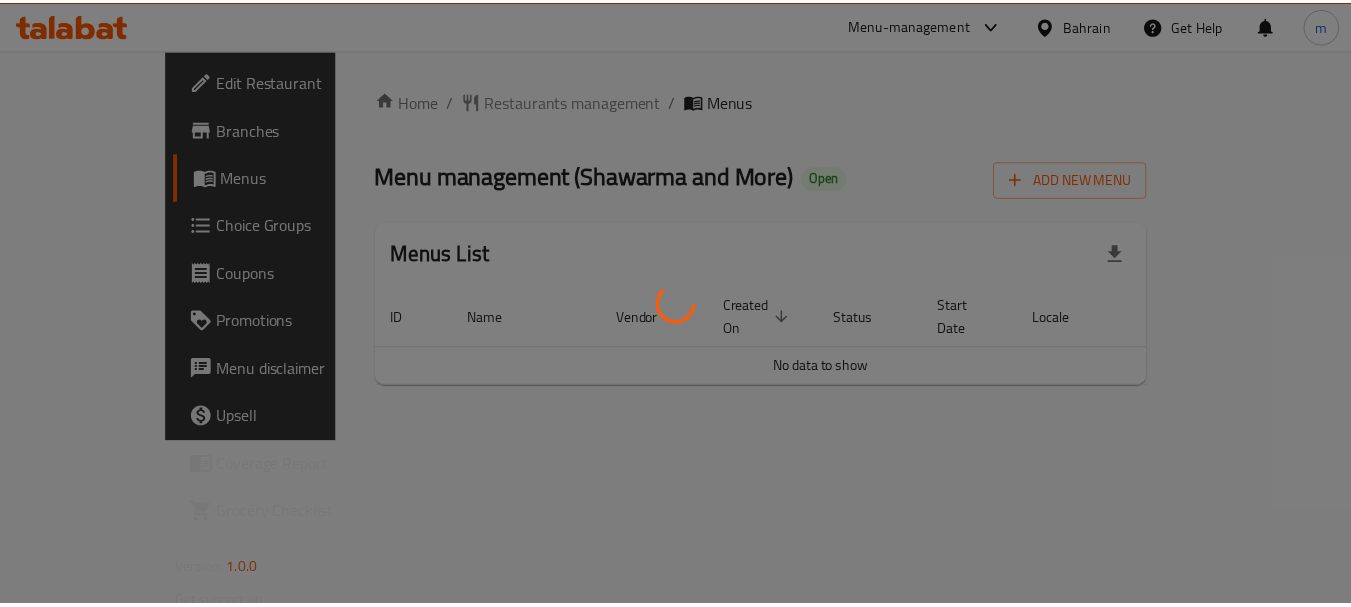 scroll, scrollTop: 0, scrollLeft: 0, axis: both 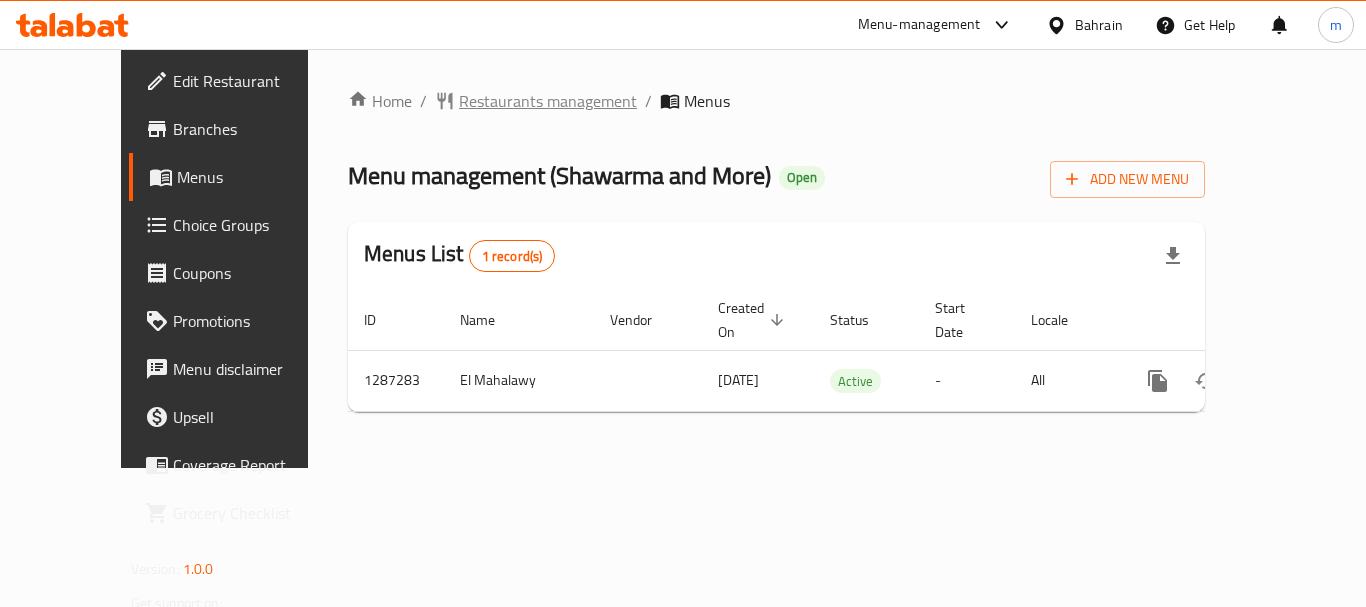click on "Restaurants management" at bounding box center [548, 101] 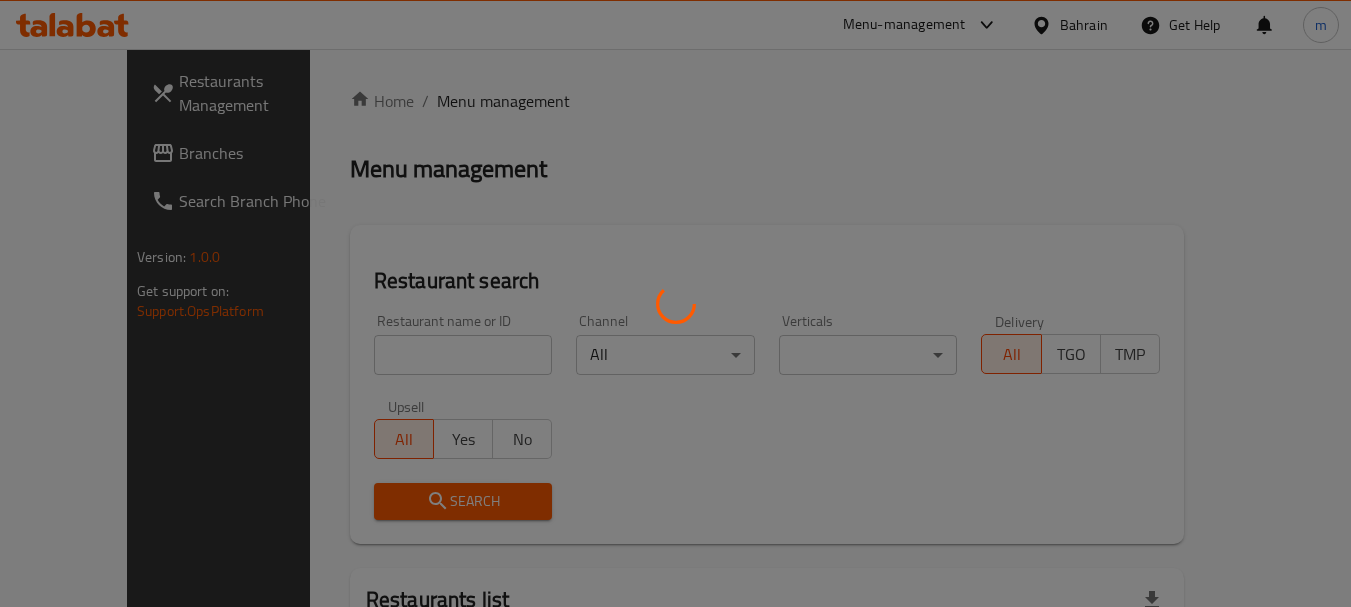 click at bounding box center [675, 303] 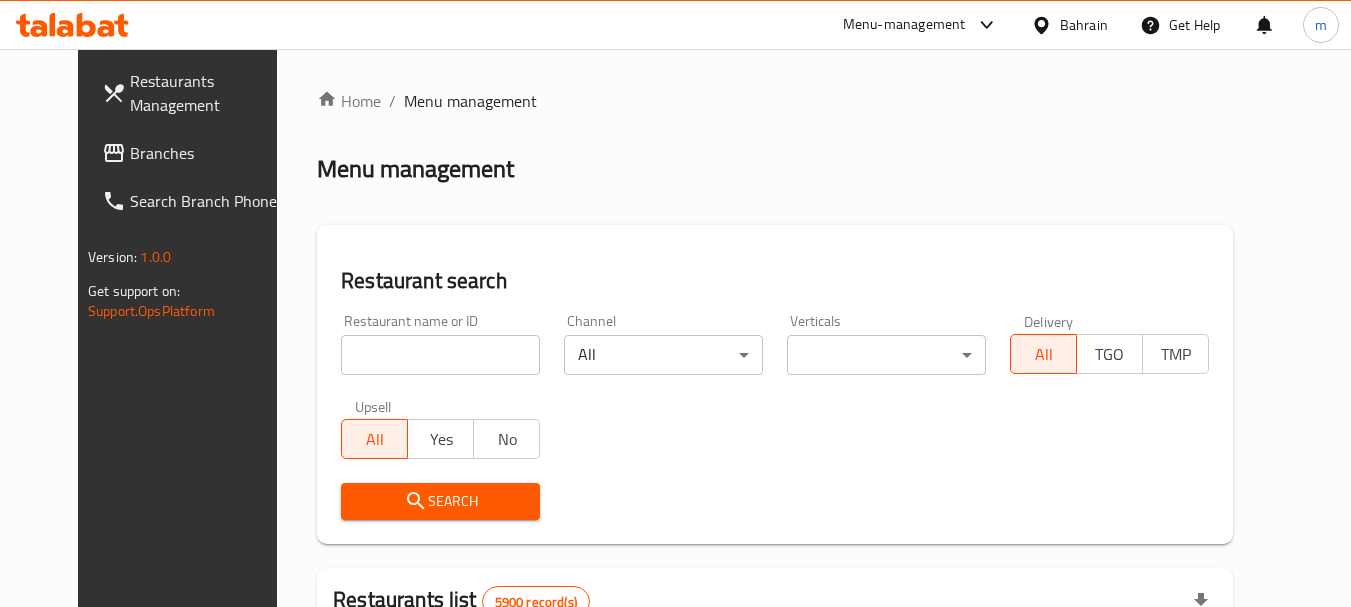 click on "Home / Menu management Menu management Restaurant search Restaurant name or ID Restaurant name or ID Channel All ​ Verticals ​ ​ Delivery All TGO TMP Upsell All Yes No   Search Restaurants list   5900 record(s) ID sorted ascending Name (En) Name (Ar) Ref. Name Logo Branches Open Busy Closed POS group Status Action 332 Zeitouna زيتونة 4 0 0 0 OPEN 333 Carinos كارينوز 1 0 0 0 INACTIVE 334 Leila Min Lebnan ليلى من لبنان 3 1 0 0 OPEN 335 Johnny Rockets جوني روكيتس 4 0 0 0 INACTIVE 336 Hussien حسين 1 0 0 0 INACTIVE 337 2466 2466 1 0 0 0 INACTIVE 341 Healthy Calorie هيلثي كالوري 7 3 0 0 OPEN 344 Franks A Lot فرانكس ألوت 2 1 0 0 OPEN 346 Mr.Candy مستر.كاندي 1 0 0 0 INACTIVE 351 REDPAN BURGER STEAK رد بان برجر ستيك 1 0 0 0 INACTIVE Rows per page: 10 1-10 of 5900" at bounding box center [775, 693] 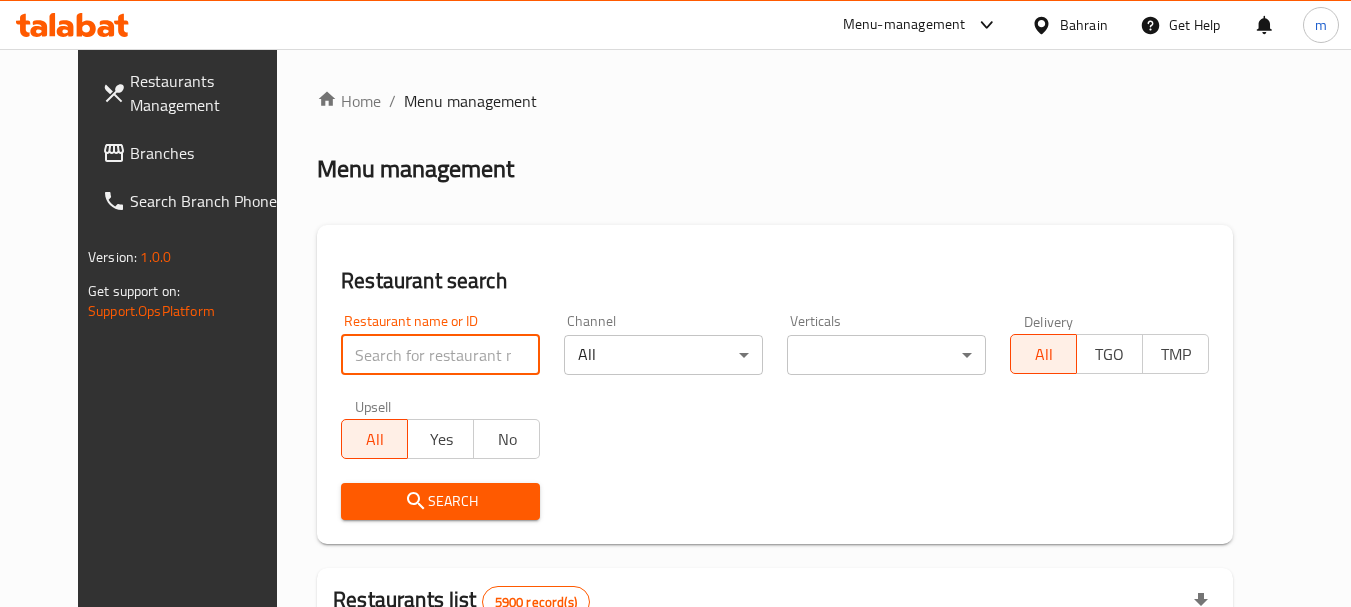 click at bounding box center [440, 355] 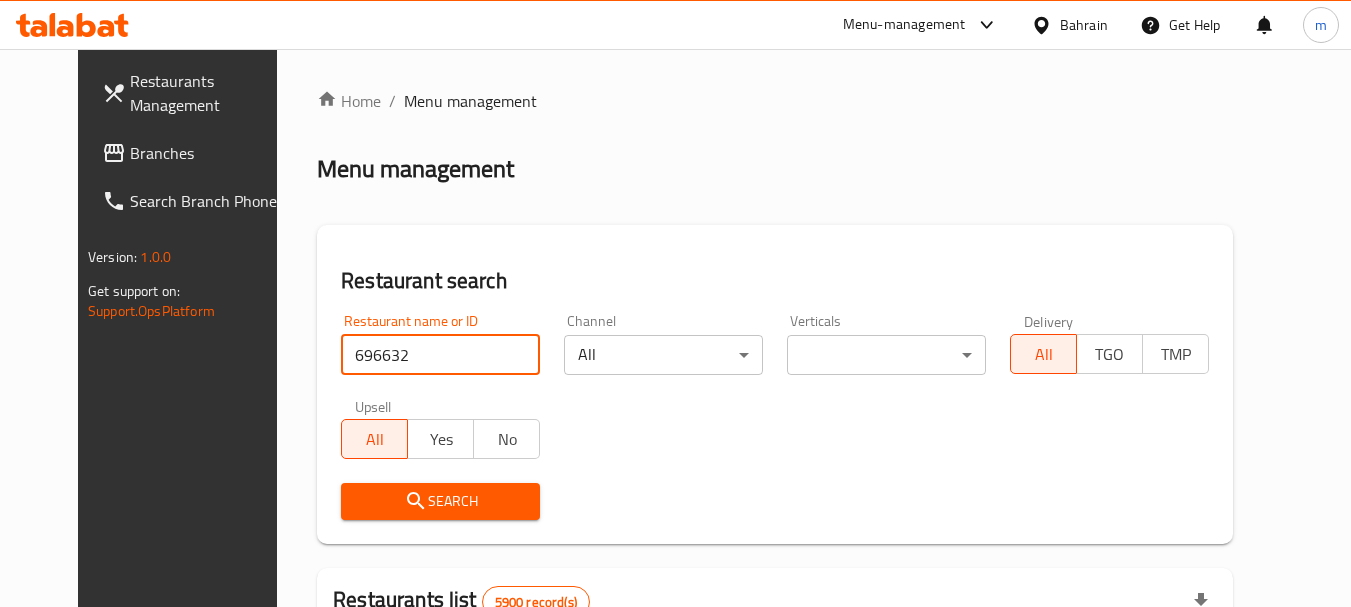 type on "696632" 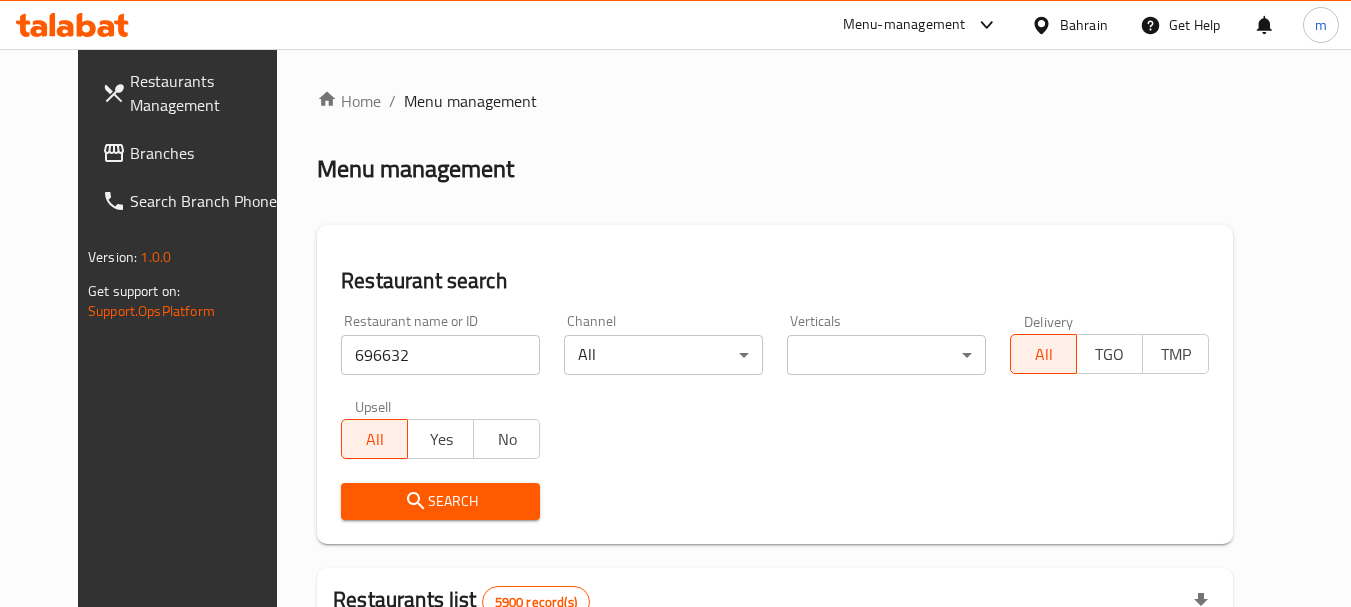 click on "Search" at bounding box center [440, 501] 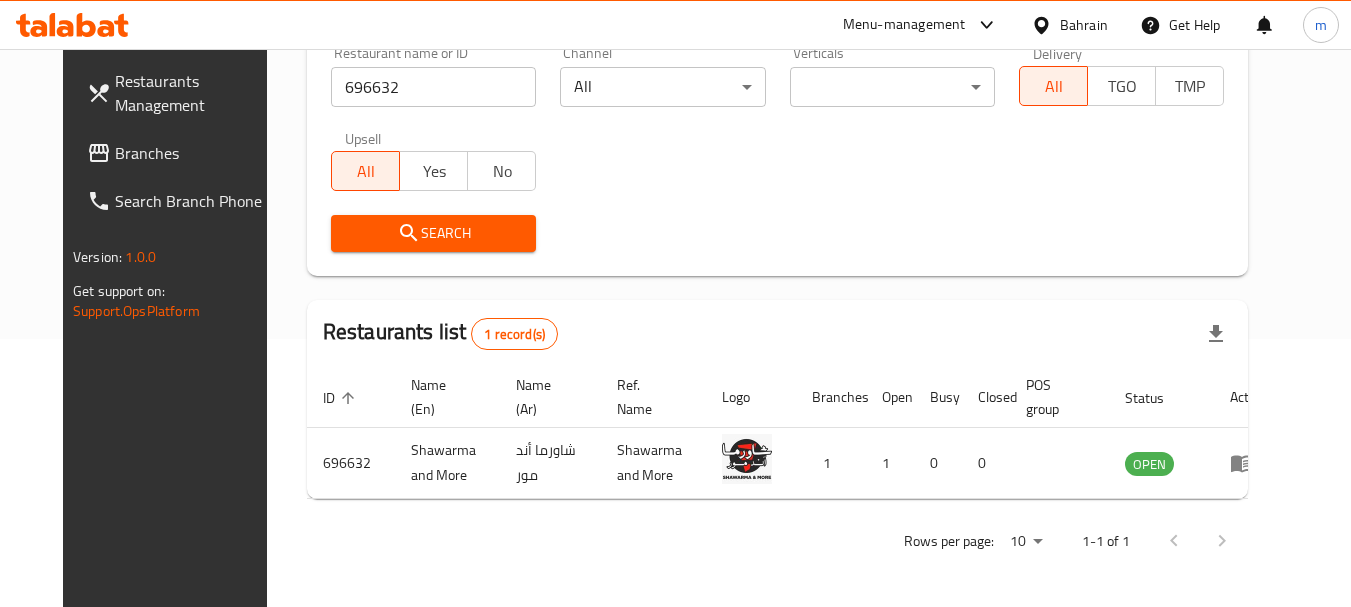 scroll, scrollTop: 268, scrollLeft: 0, axis: vertical 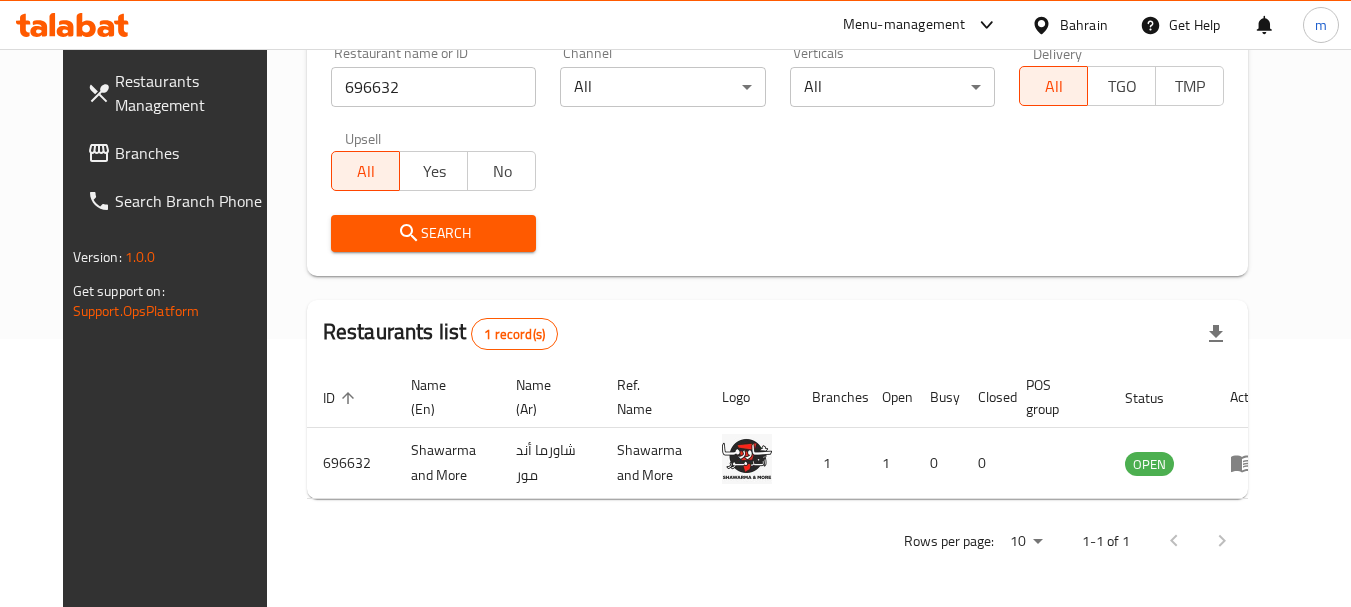 click on "Bahrain" at bounding box center [1084, 25] 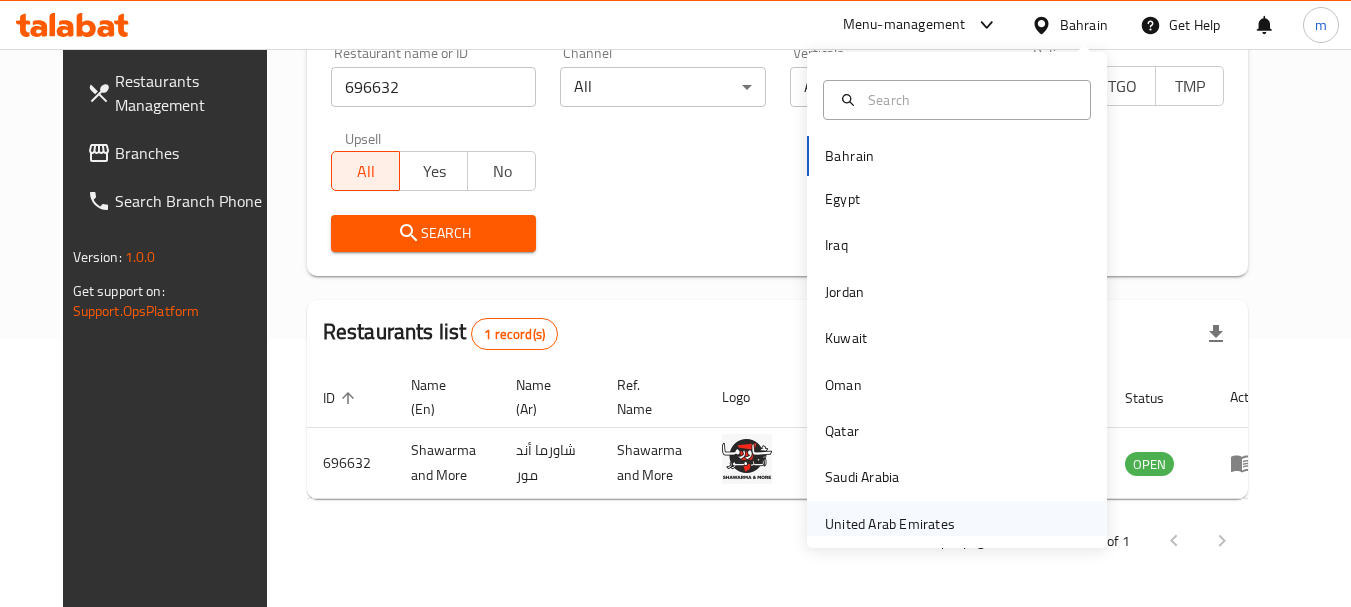 click on "United Arab Emirates" at bounding box center [890, 524] 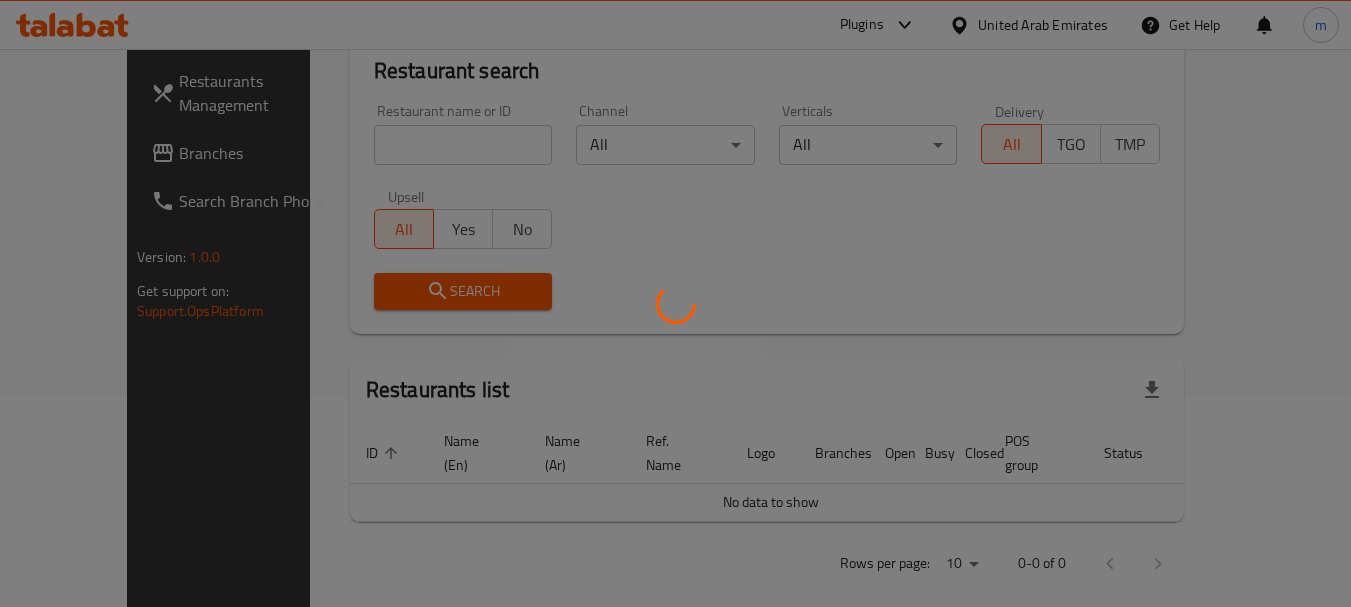 scroll, scrollTop: 268, scrollLeft: 0, axis: vertical 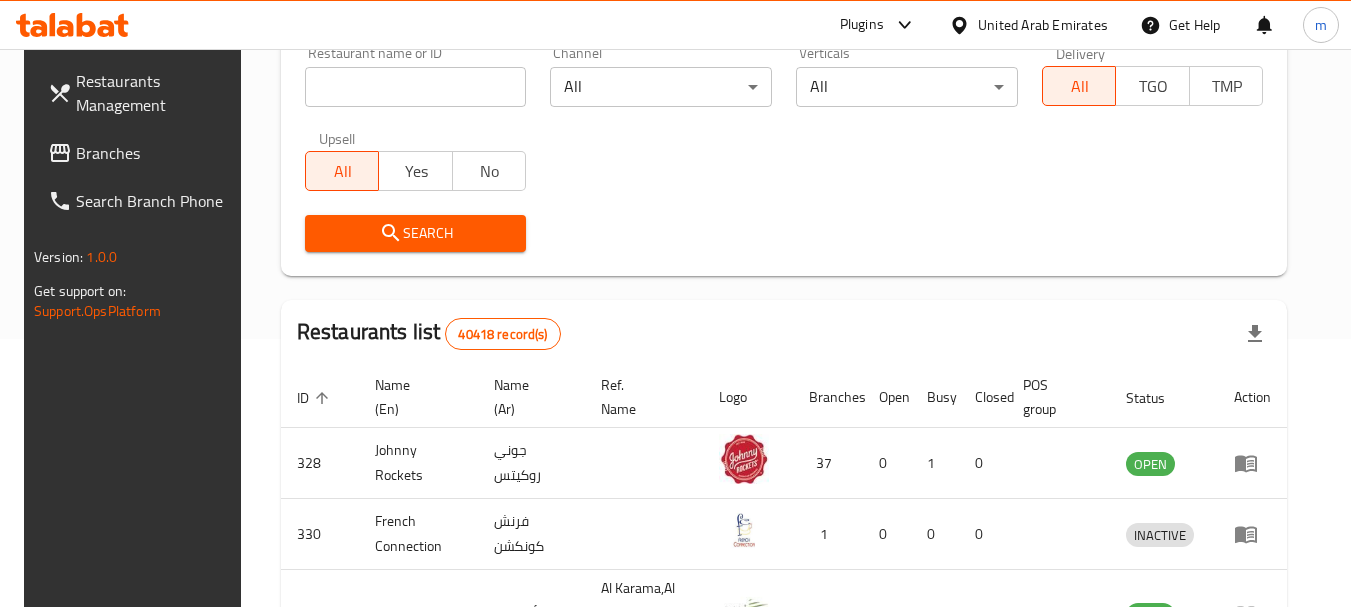 click on "Branches" at bounding box center [155, 153] 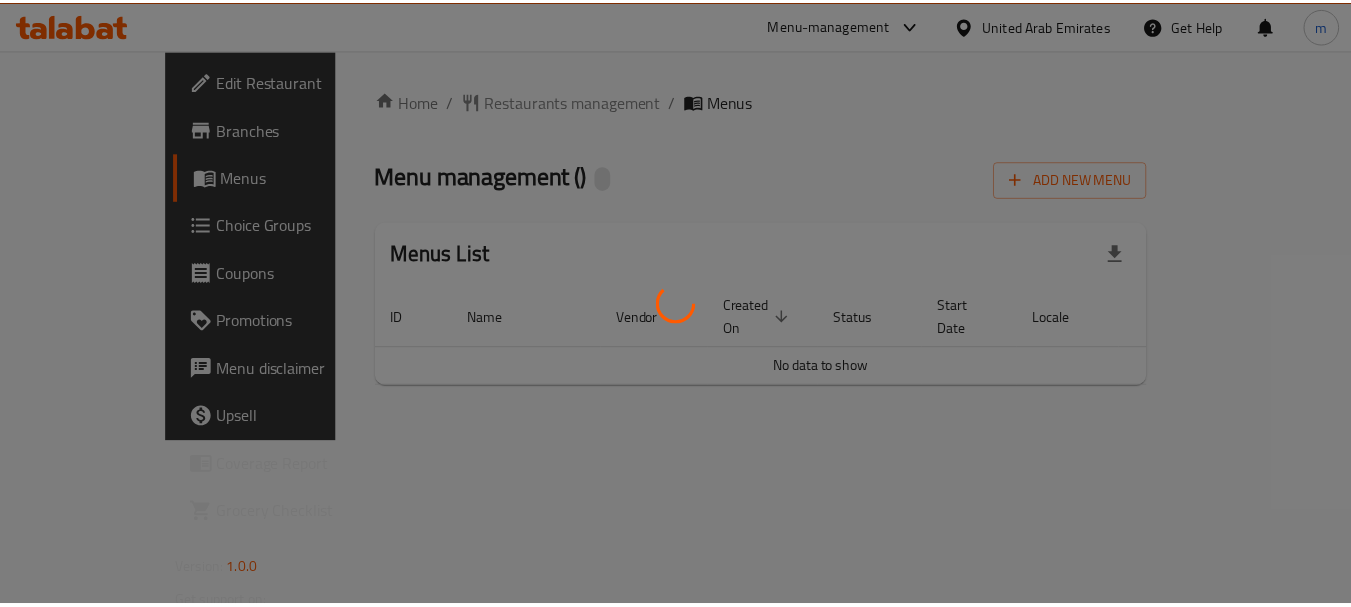scroll, scrollTop: 0, scrollLeft: 0, axis: both 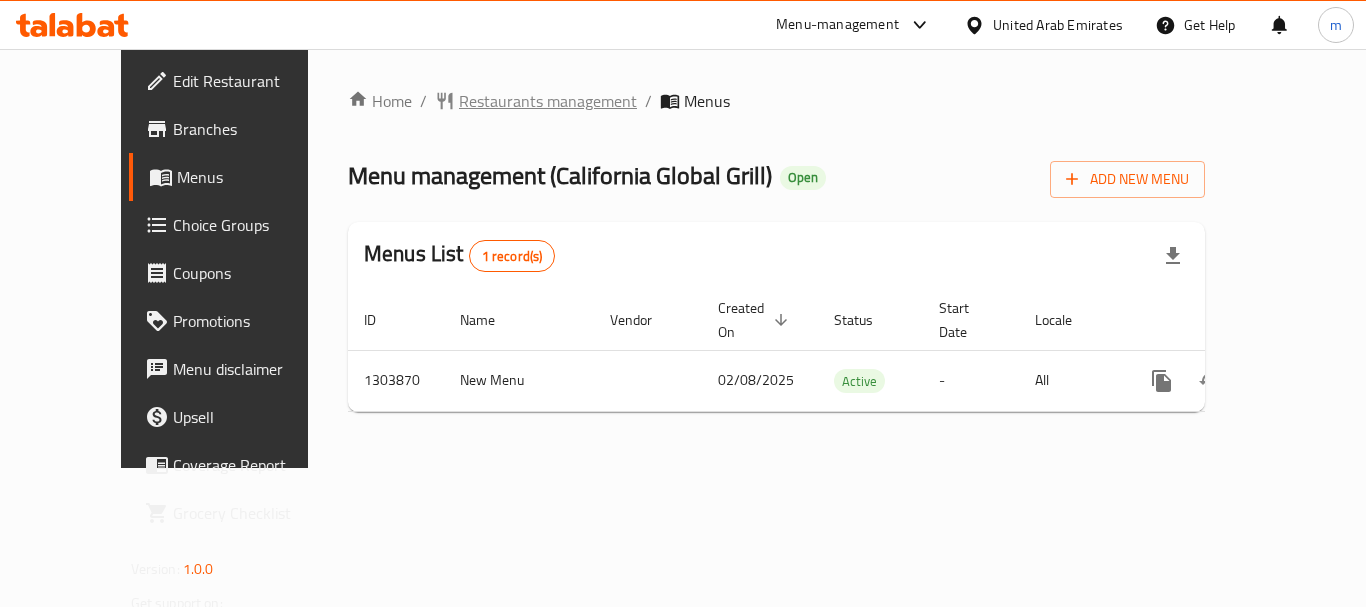 click on "Restaurants management" at bounding box center [548, 101] 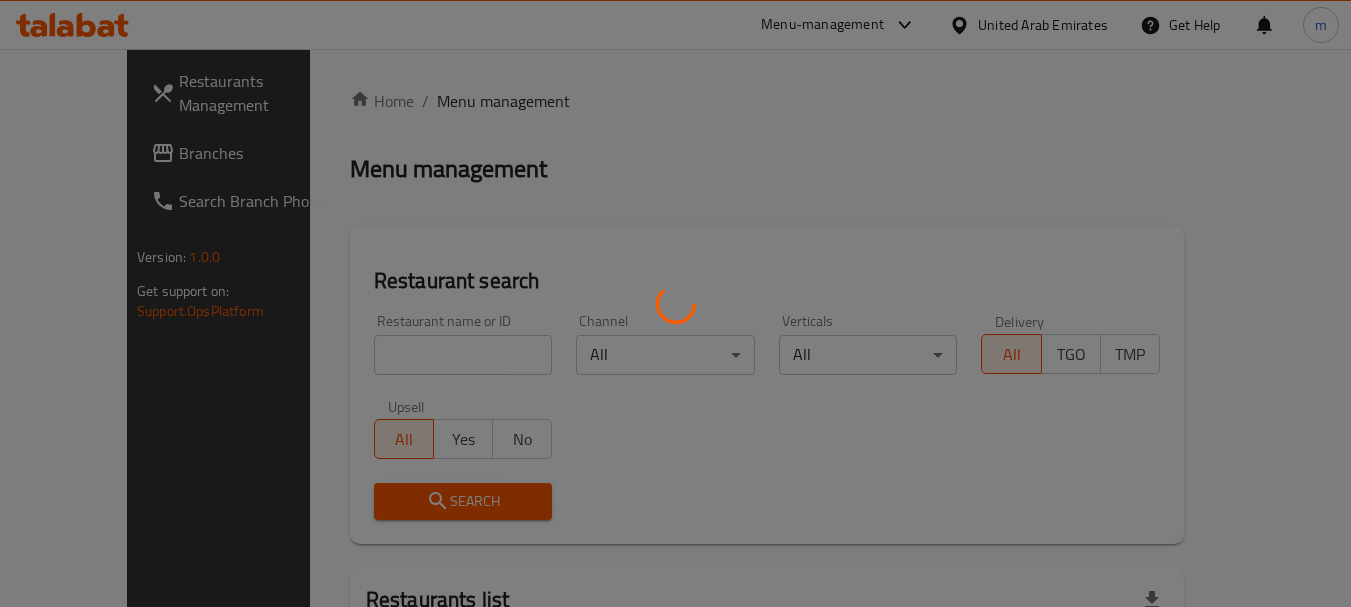 click at bounding box center (675, 303) 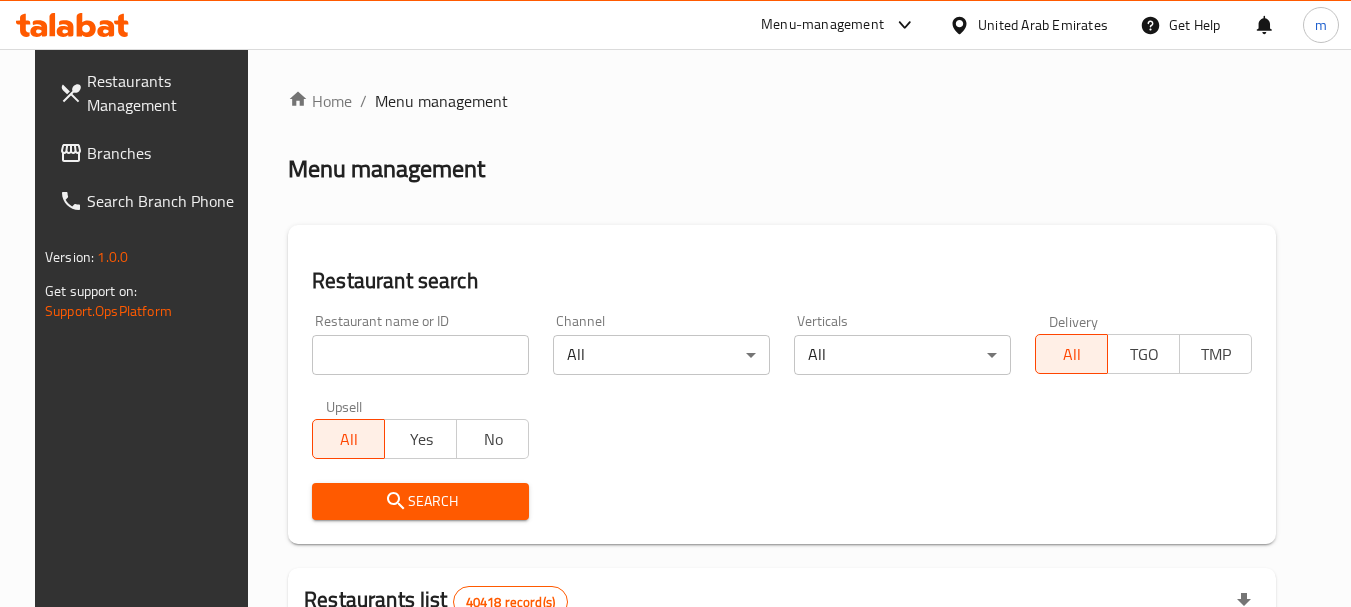 click at bounding box center (675, 303) 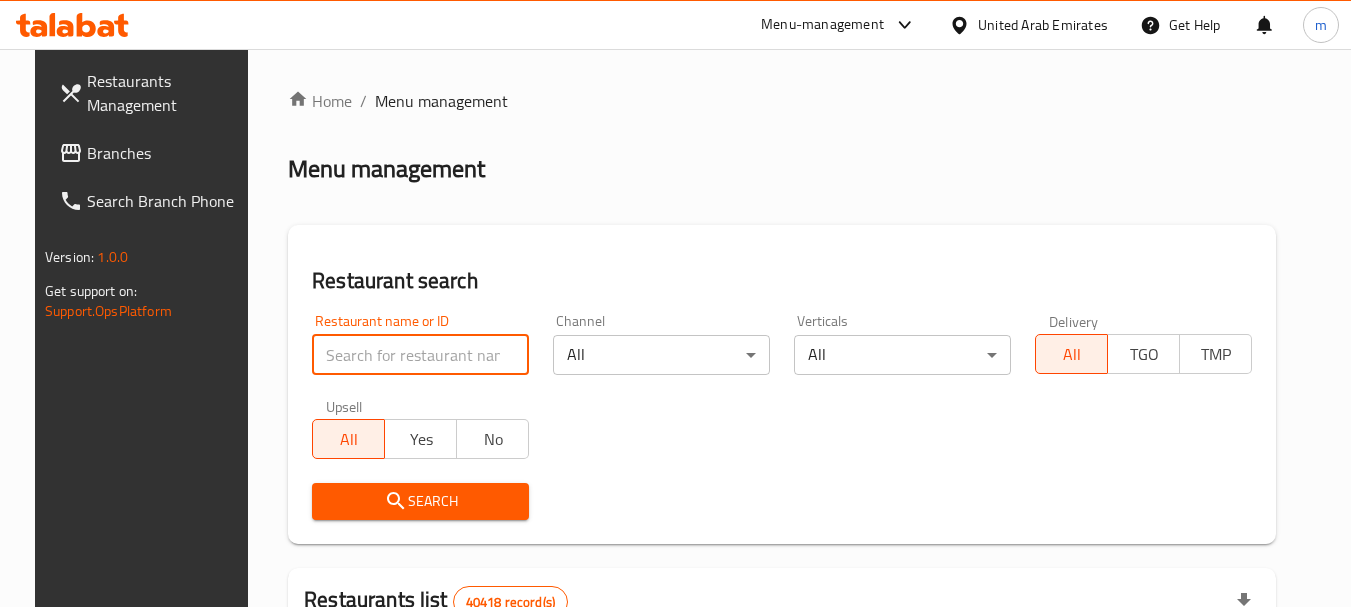 click at bounding box center [420, 355] 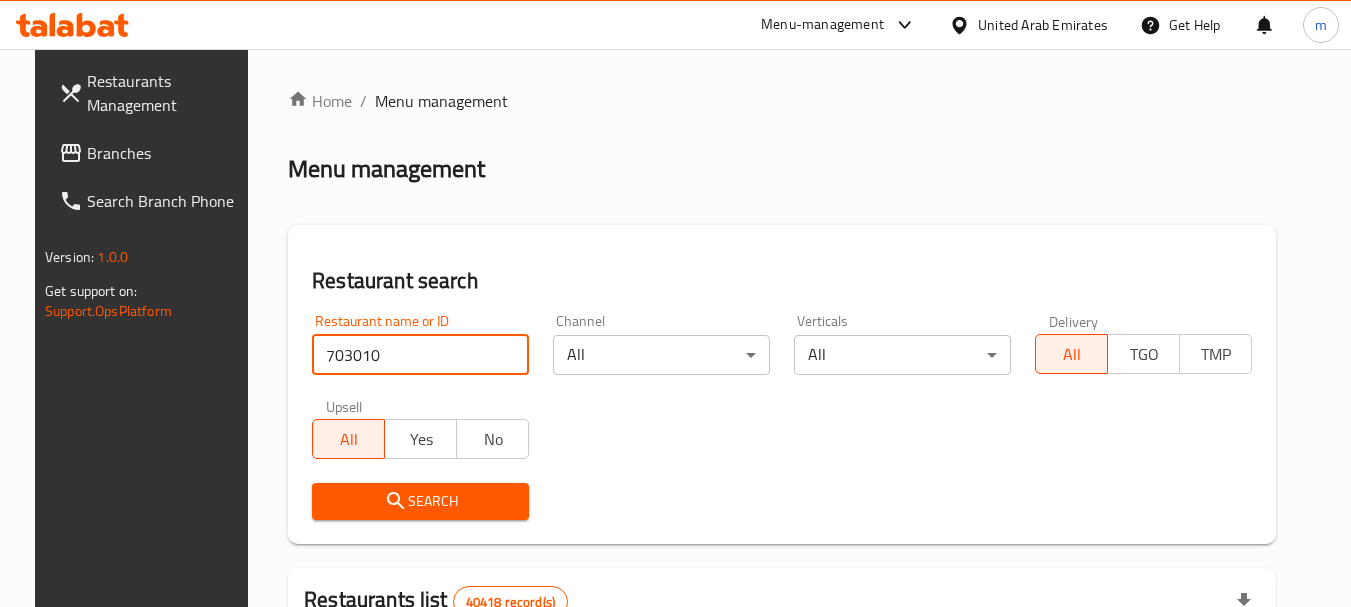 type on "703010" 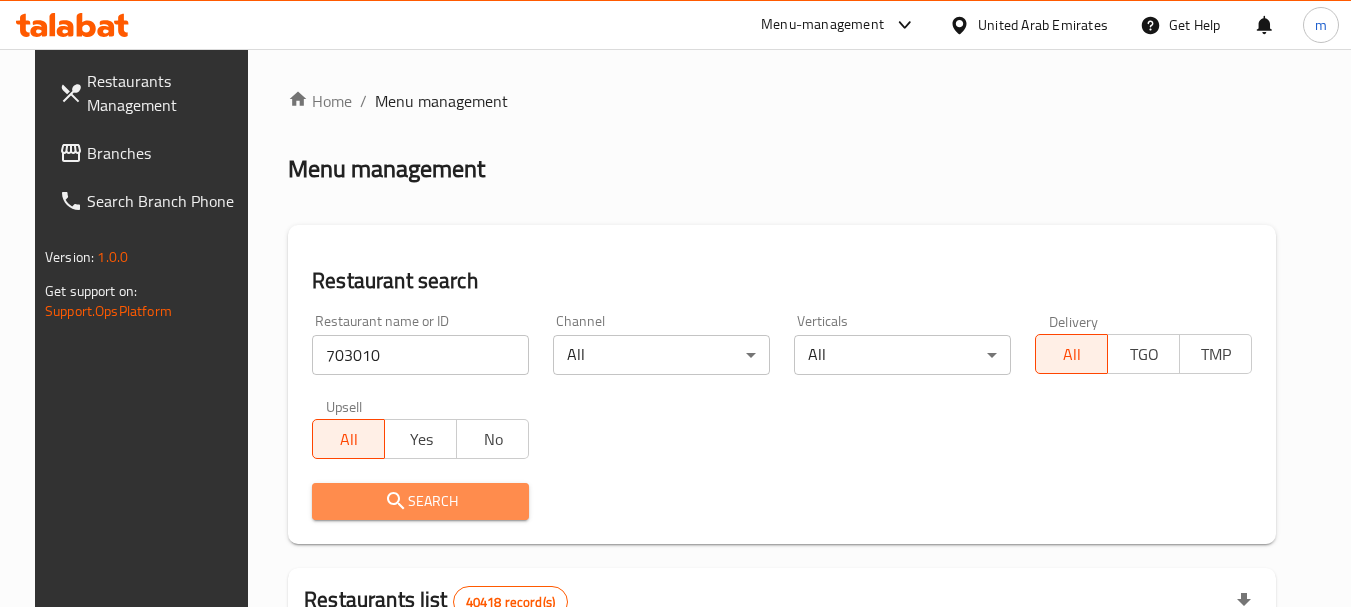 click on "Search" at bounding box center [420, 501] 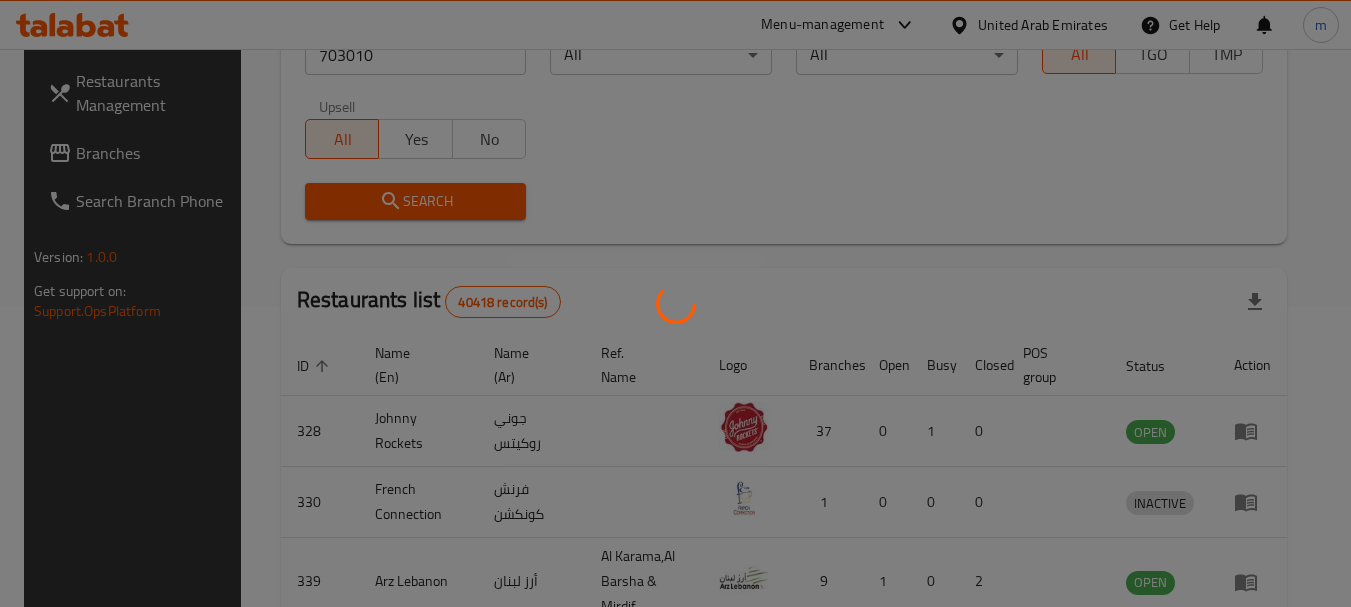 scroll, scrollTop: 285, scrollLeft: 0, axis: vertical 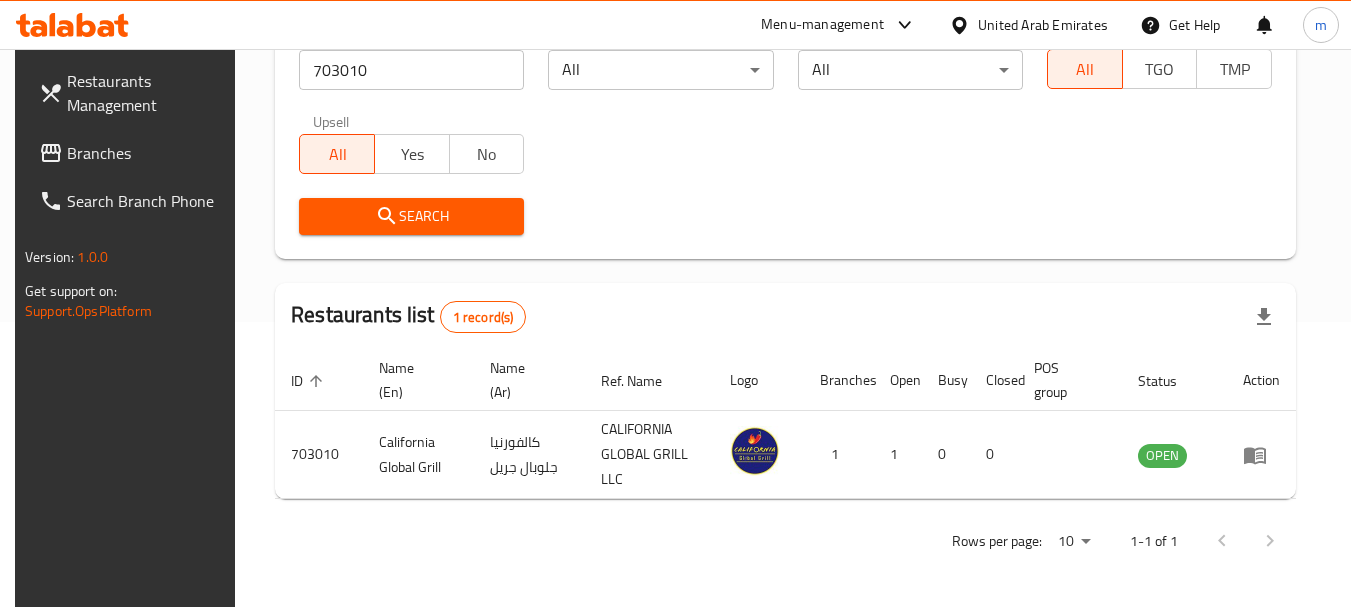 click on "United Arab Emirates" at bounding box center (1043, 25) 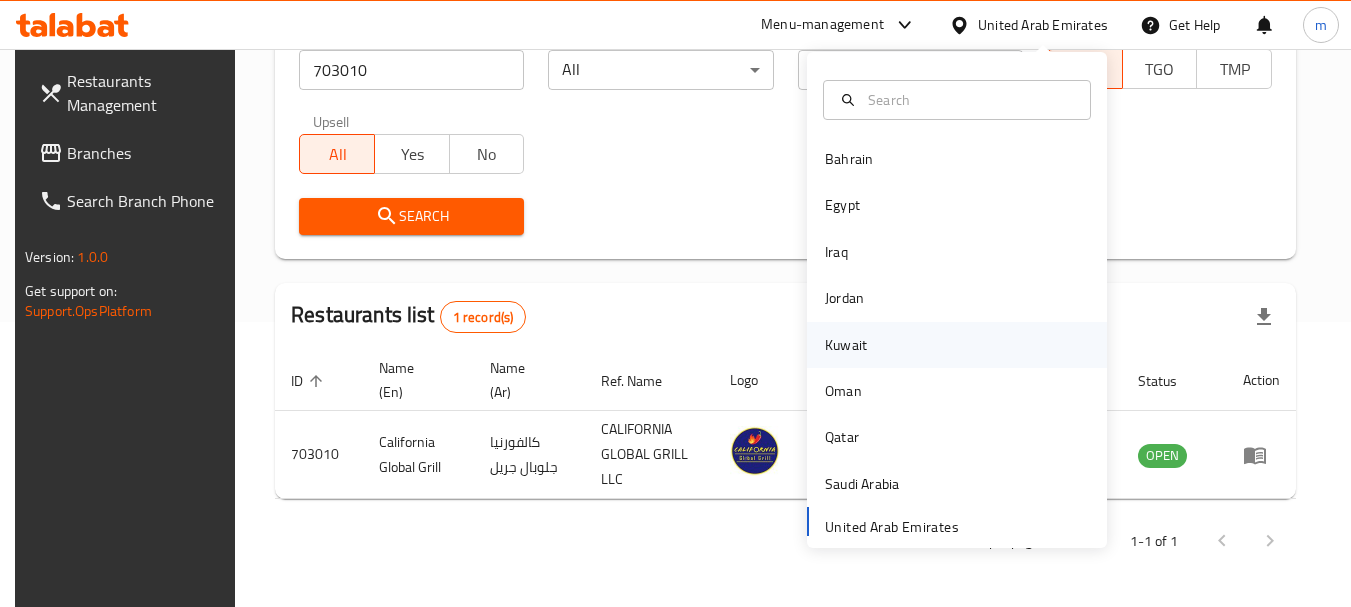 click on "Kuwait" at bounding box center [846, 345] 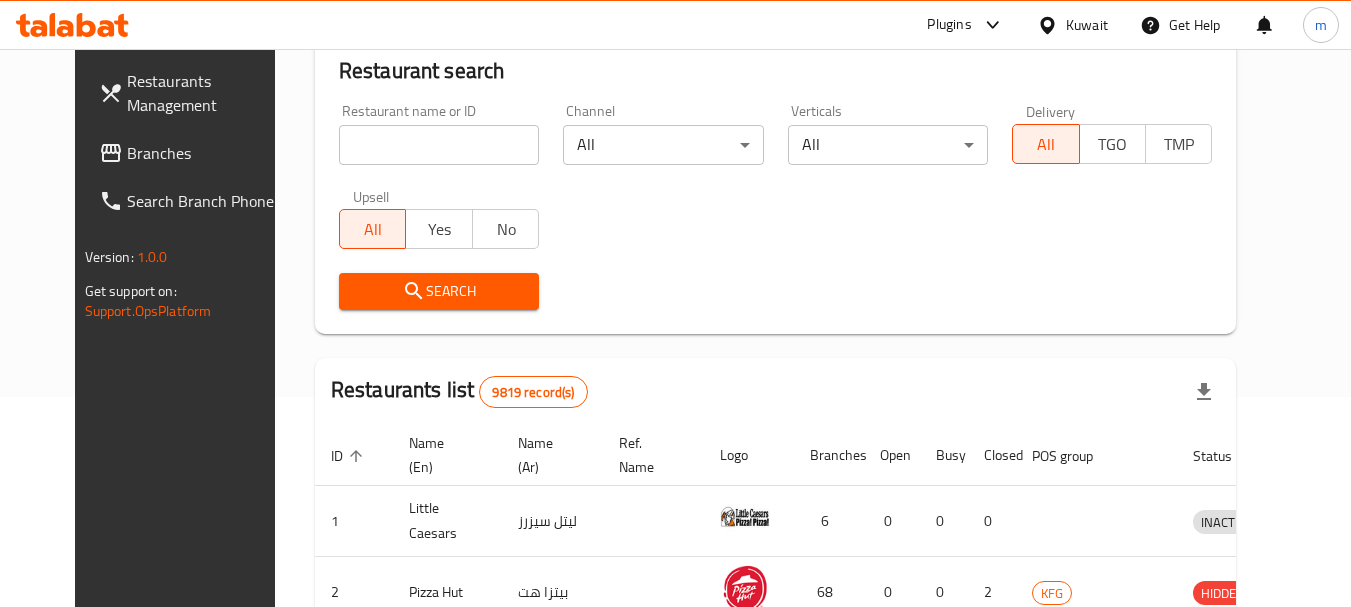 scroll, scrollTop: 285, scrollLeft: 0, axis: vertical 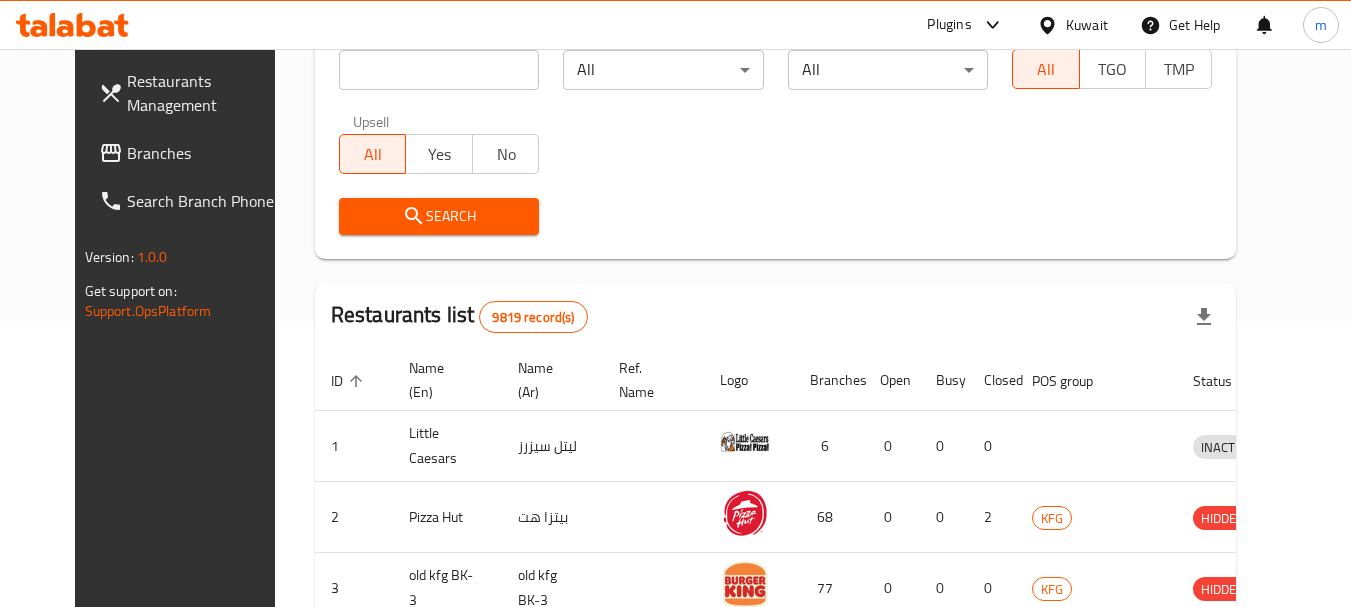 click on "Branches" at bounding box center (206, 153) 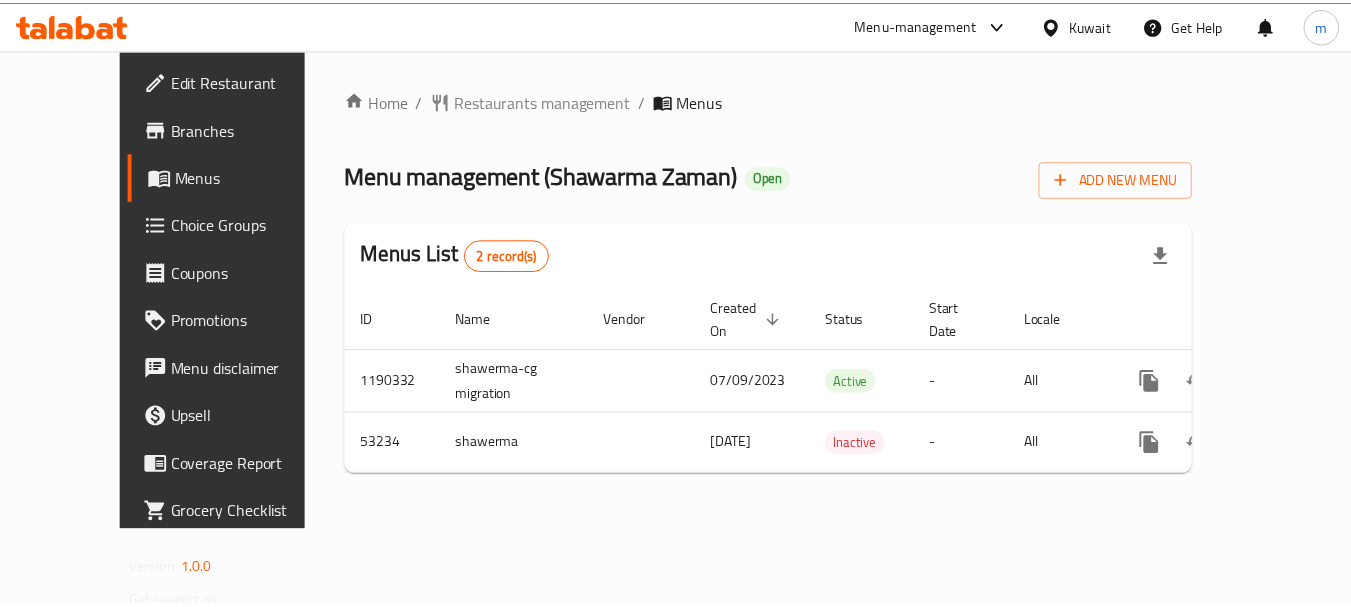 scroll, scrollTop: 0, scrollLeft: 0, axis: both 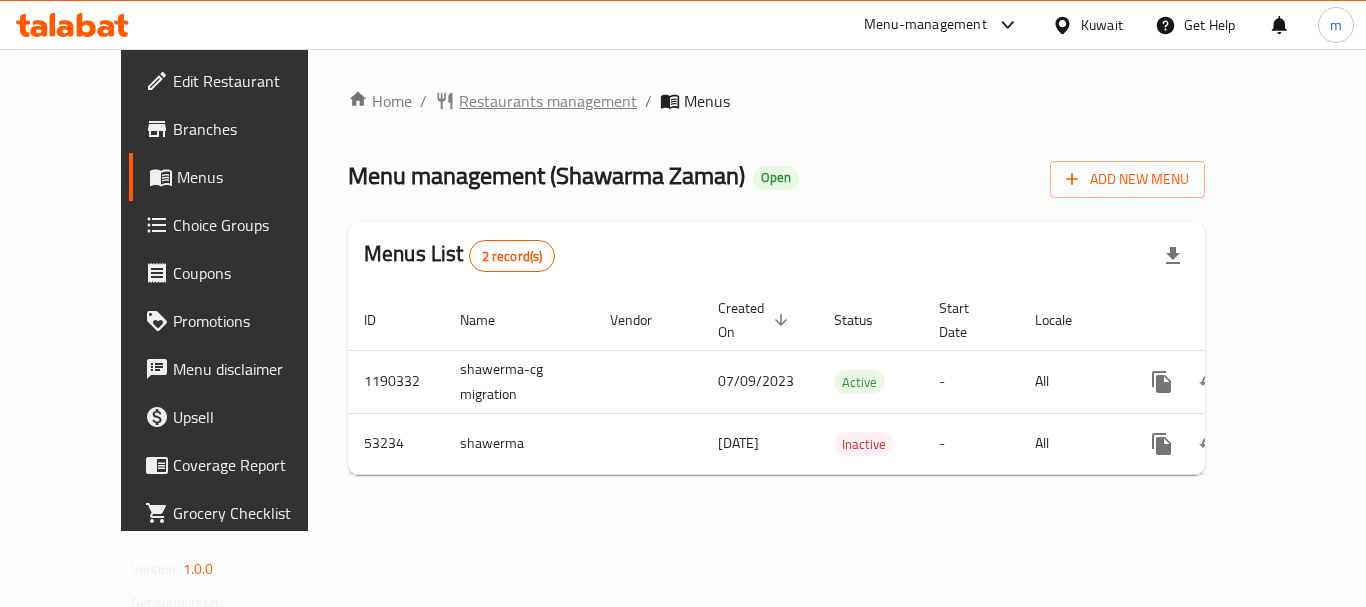 click on "Restaurants management" at bounding box center [548, 101] 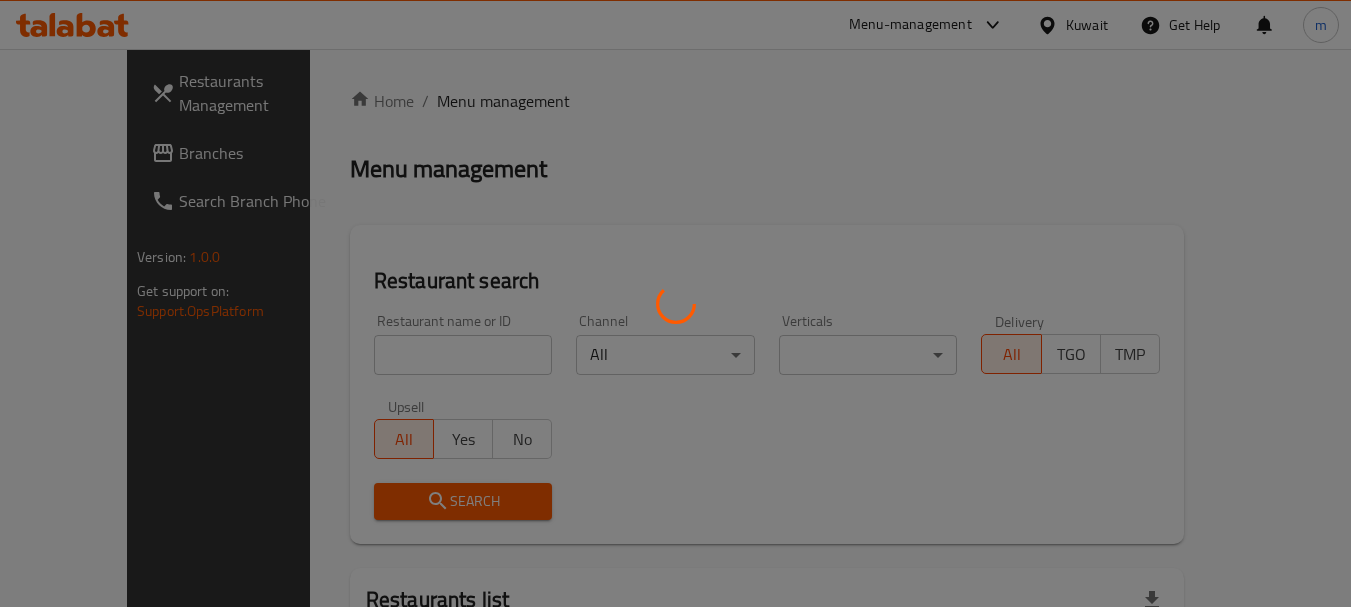 drag, startPoint x: 391, startPoint y: 370, endPoint x: 361, endPoint y: 365, distance: 30.413813 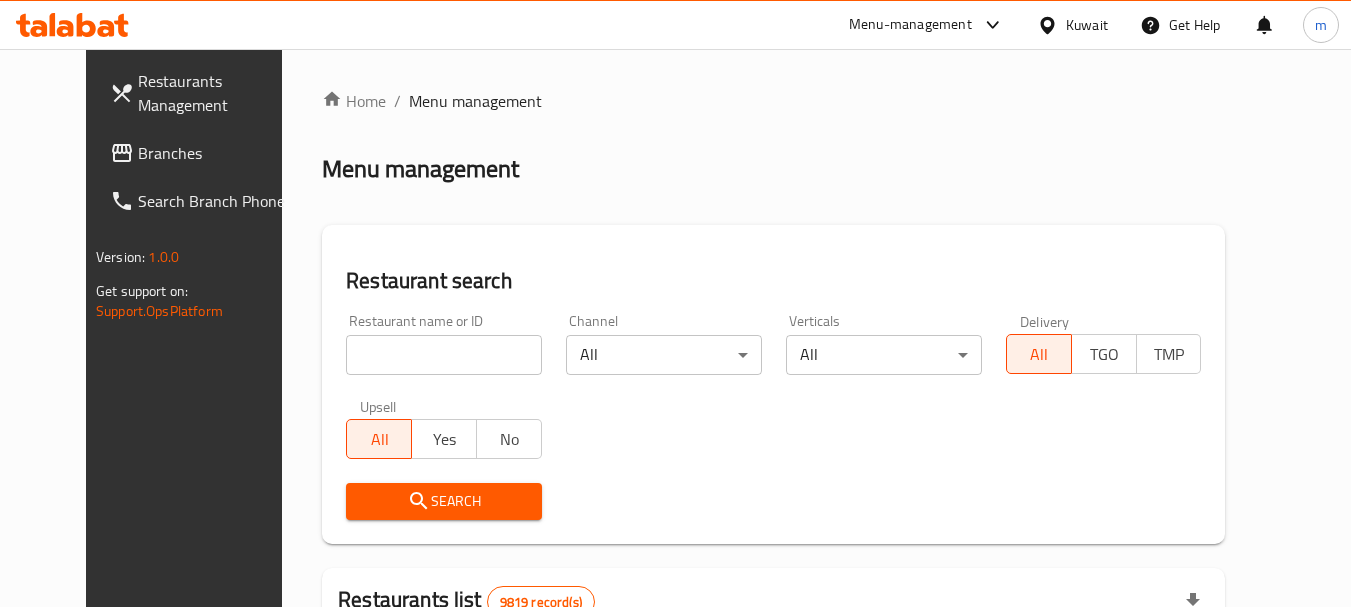 click on "Home / Menu management Menu management Restaurant search Restaurant name or ID Restaurant name or ID Channel All ​ Verticals All ​ Delivery All TGO TMP Upsell All Yes No   Search Restaurants list   9819 record(s) ID sorted ascending Name (En) Name (Ar) Ref. Name Logo Branches Open Busy Closed POS group Status Action 1 Little Caesars  ليتل سيزرز 6 0 0 0 INACTIVE 2 Pizza Hut بيتزا هت 68 0 0 2 KFG HIDDEN 3 old kfg BK-3 old kfg BK-3 77 0 0 0 KFG HIDDEN 4 Hardee's هارديز 58 51 0 0 Americana-Digital OPEN 5 Chicken Tikka دجاج تكا 15 12 0 0 OPEN 6 KFC كنتاكى 69 61 0 0 Americana-Digital OPEN 7 Dairy Queen ديري كوين 0 0 0 0 OPEN 8 Mais Alghanim ميس الغانم 11 11 0 0 OCIMS OPEN 9 Maki ماكي 2 2 0 0 OPEN 10 Rose PATISSERIE روز للمعجنات 1 1 0 0 OPEN Rows per page: 10 1-10 of 9819" at bounding box center [773, 692] 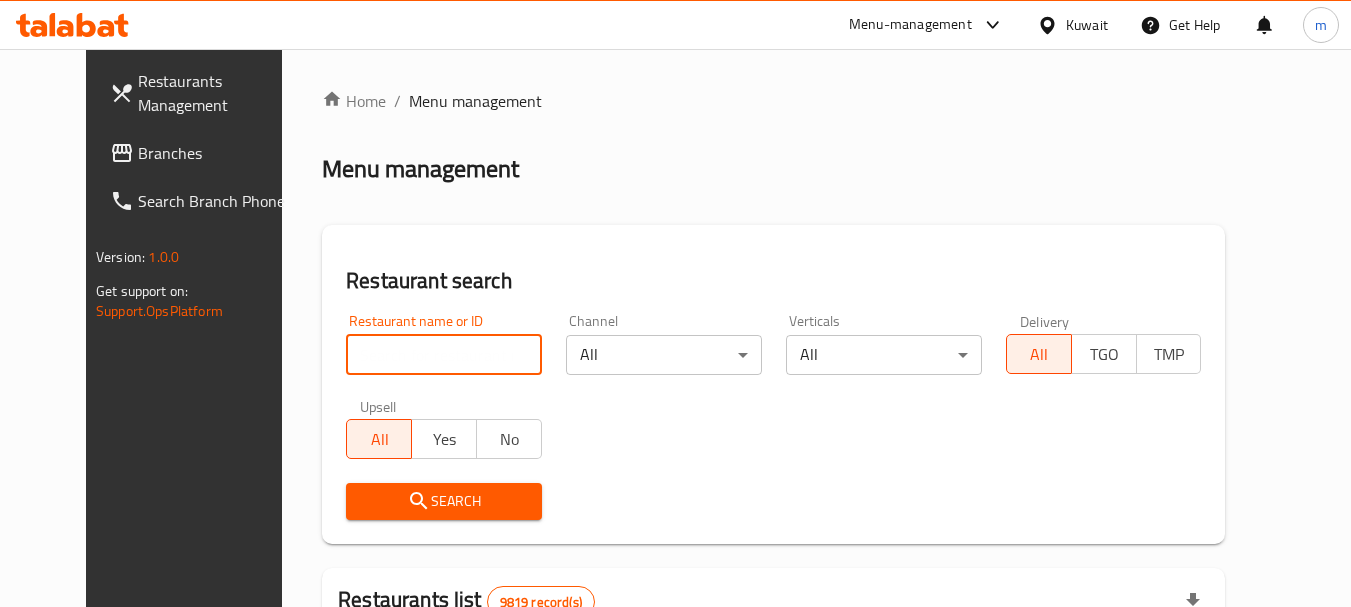 paste on "26424" 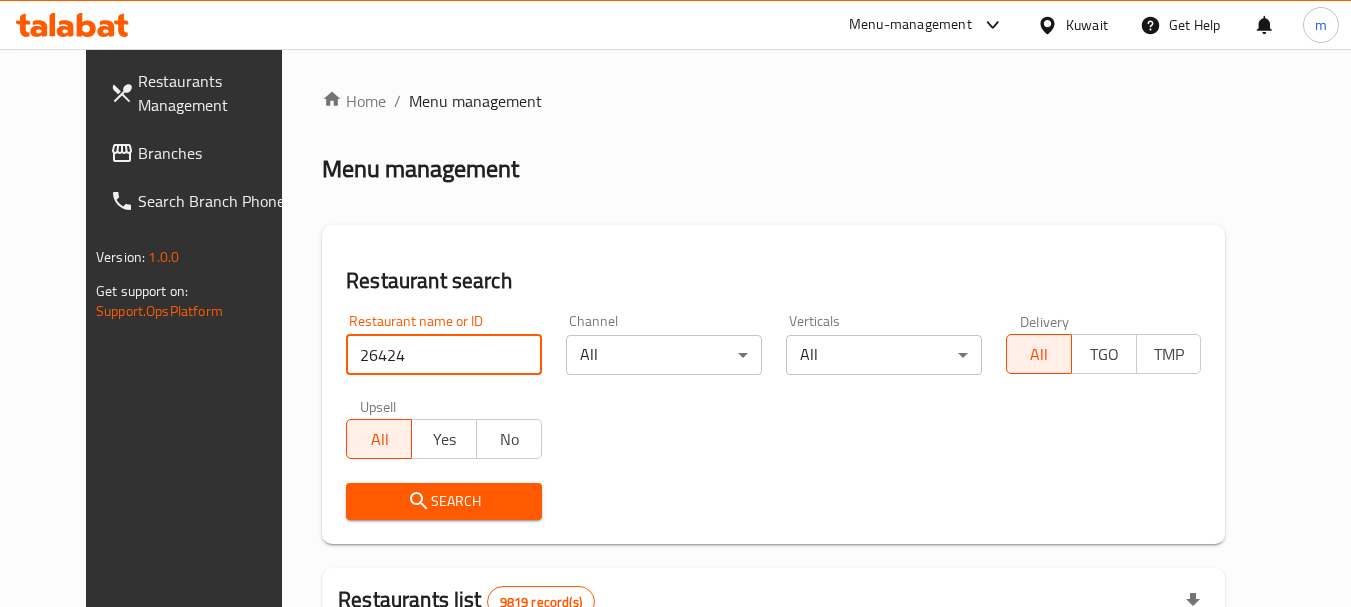 type on "26424" 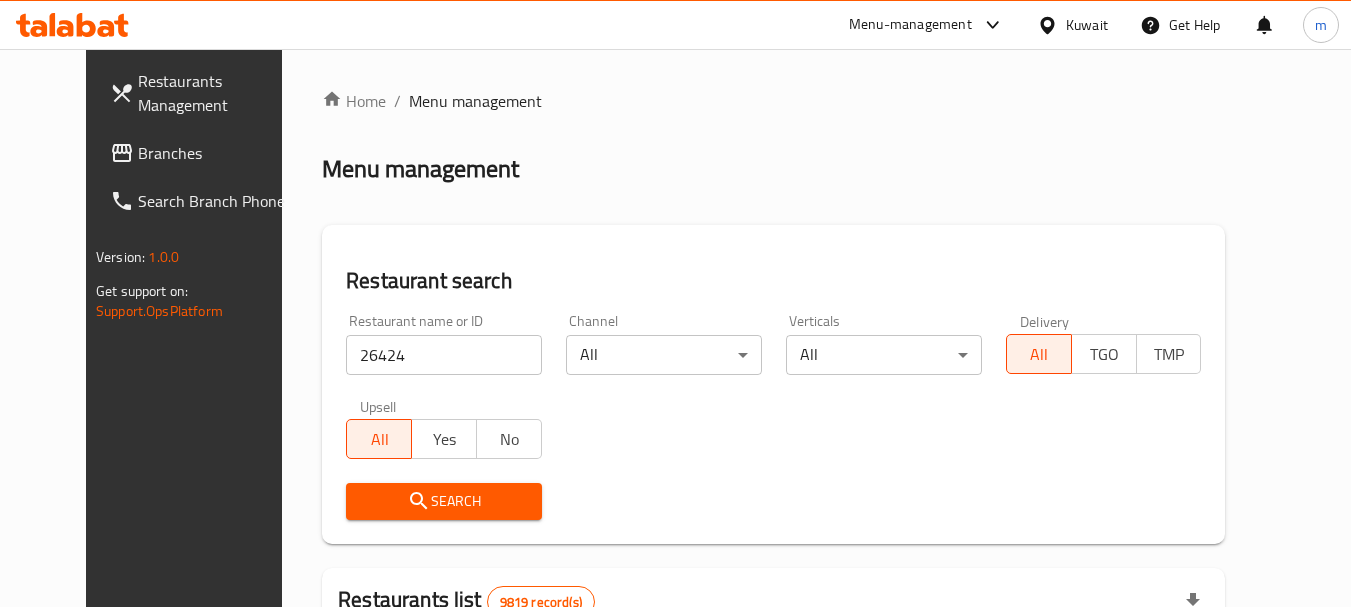 drag, startPoint x: 398, startPoint y: 489, endPoint x: 415, endPoint y: 482, distance: 18.384777 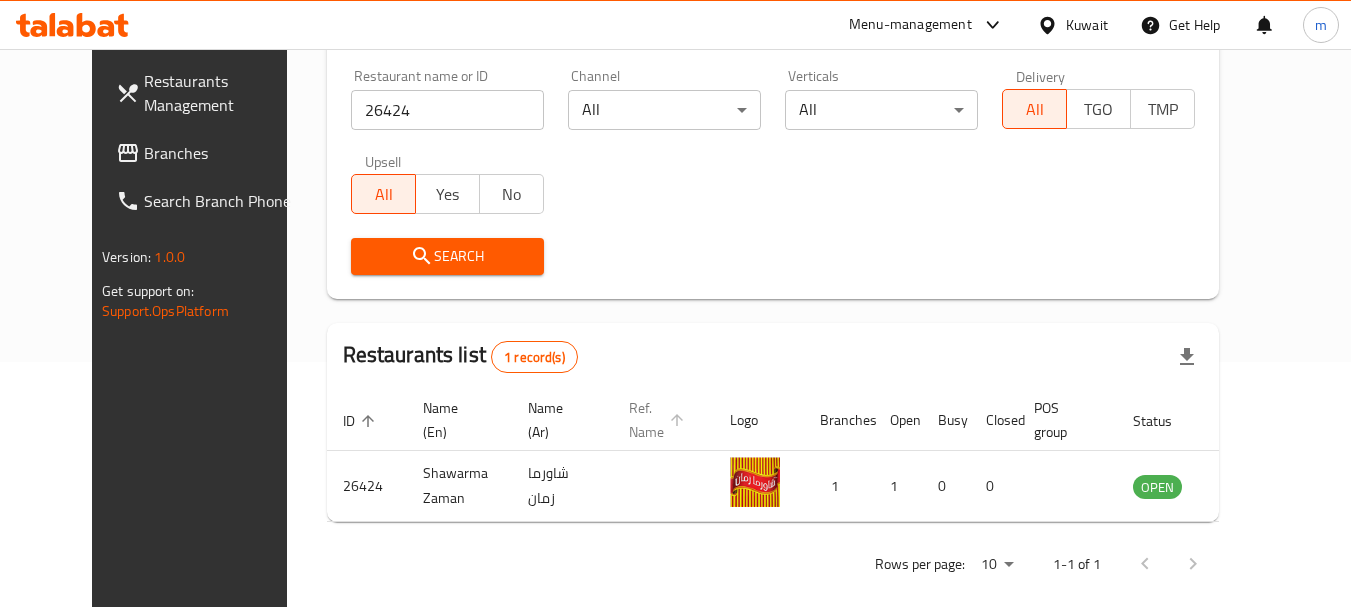 scroll, scrollTop: 268, scrollLeft: 0, axis: vertical 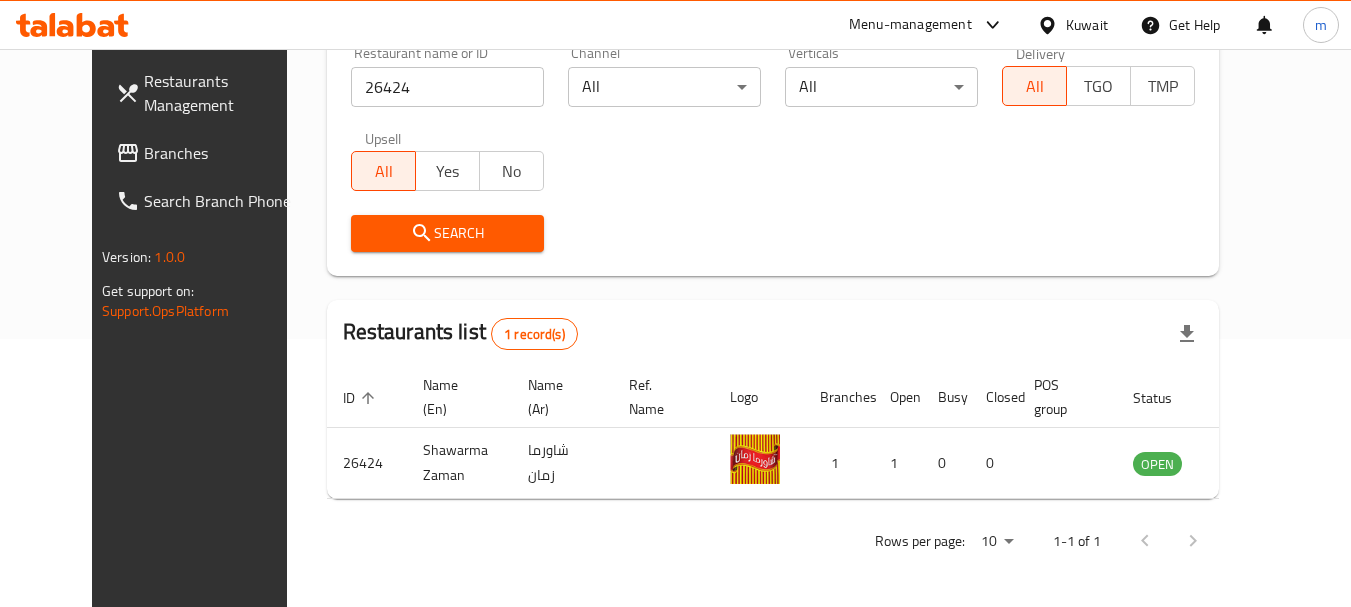 click on "Kuwait" at bounding box center (1087, 25) 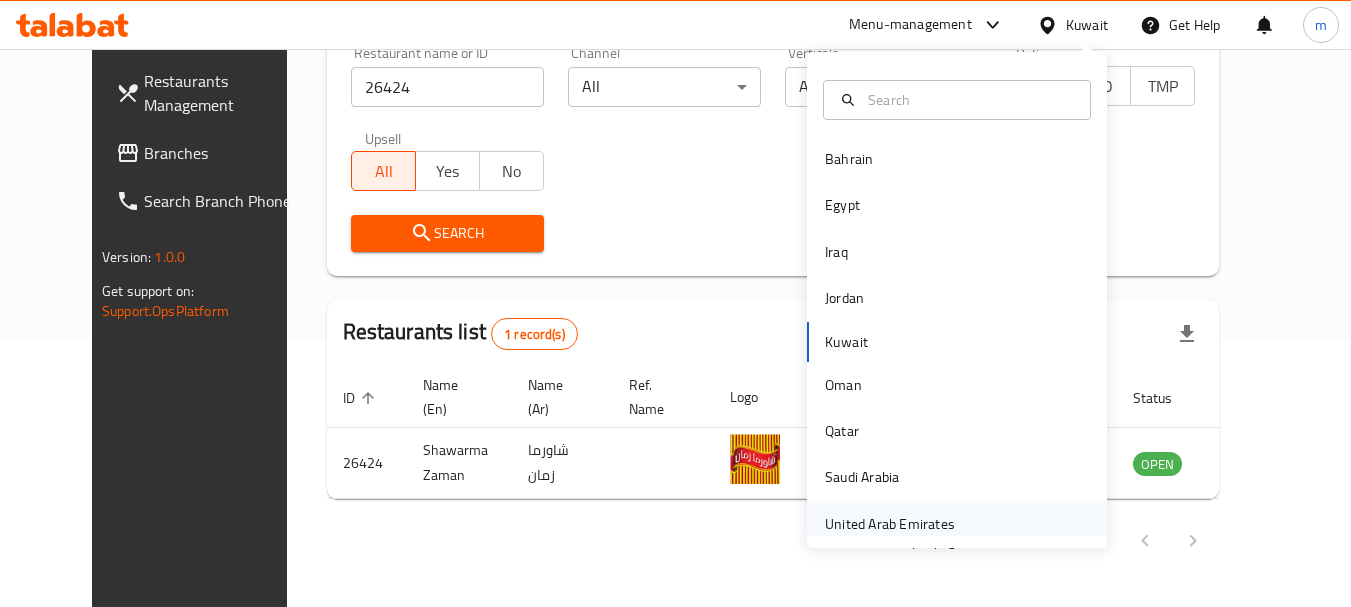 click on "United Arab Emirates" at bounding box center (890, 524) 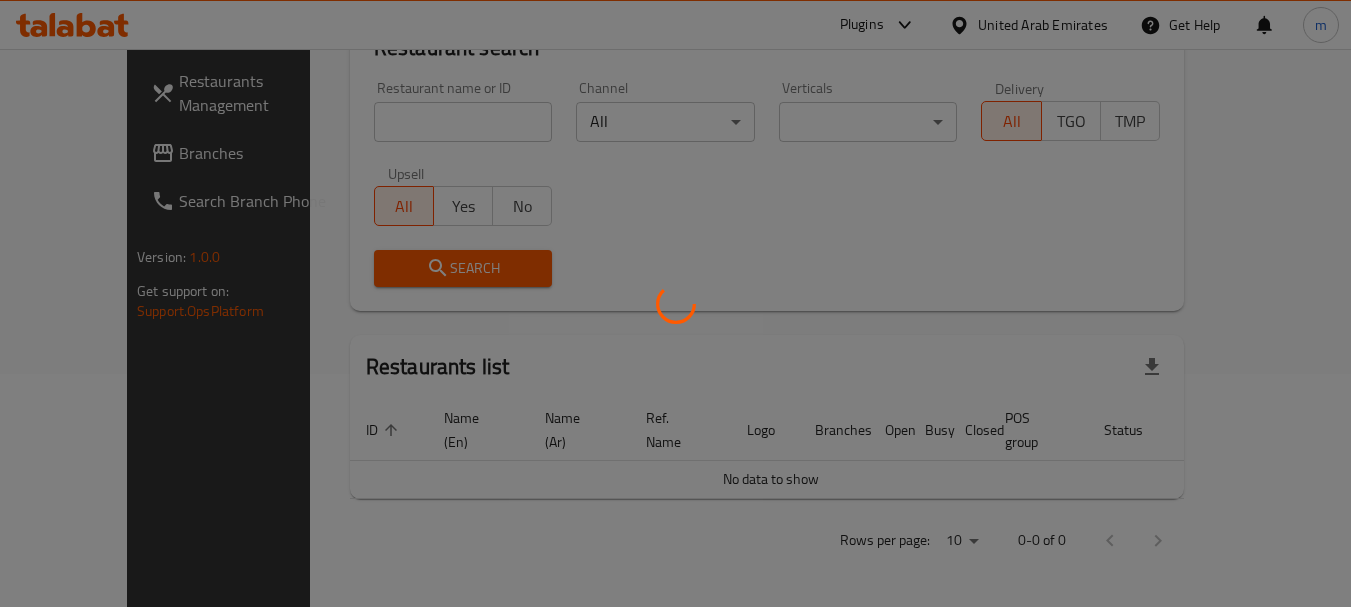 scroll, scrollTop: 210, scrollLeft: 0, axis: vertical 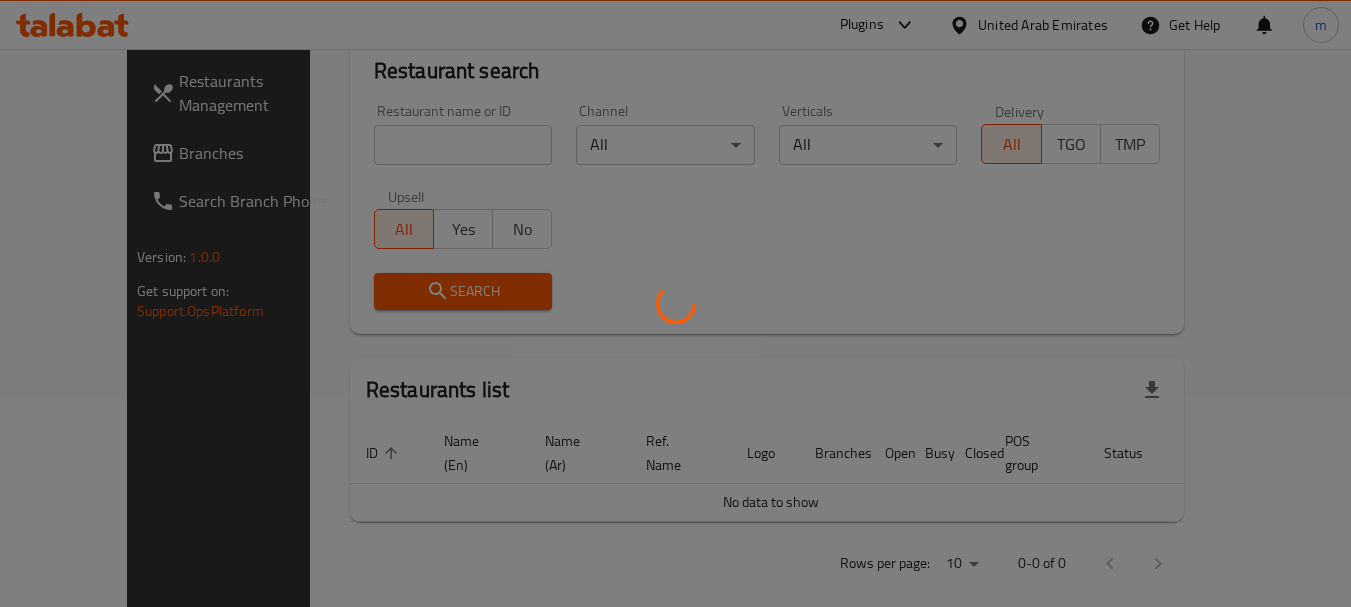 click at bounding box center (675, 303) 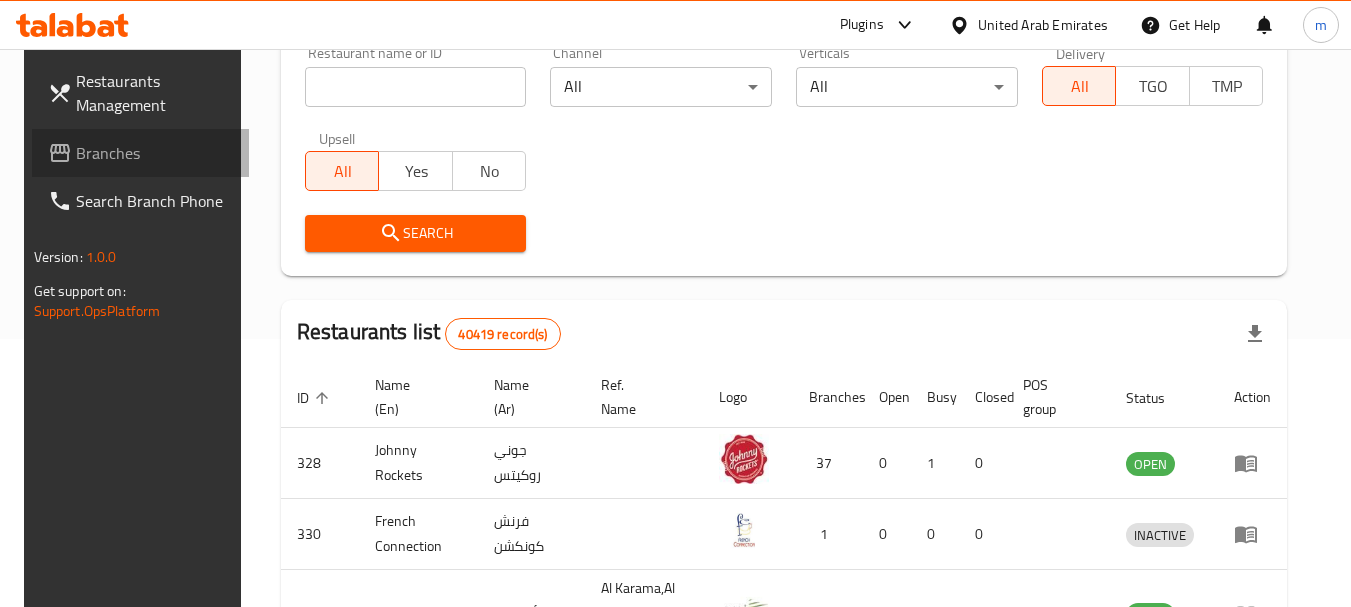 click on "Branches" at bounding box center [155, 153] 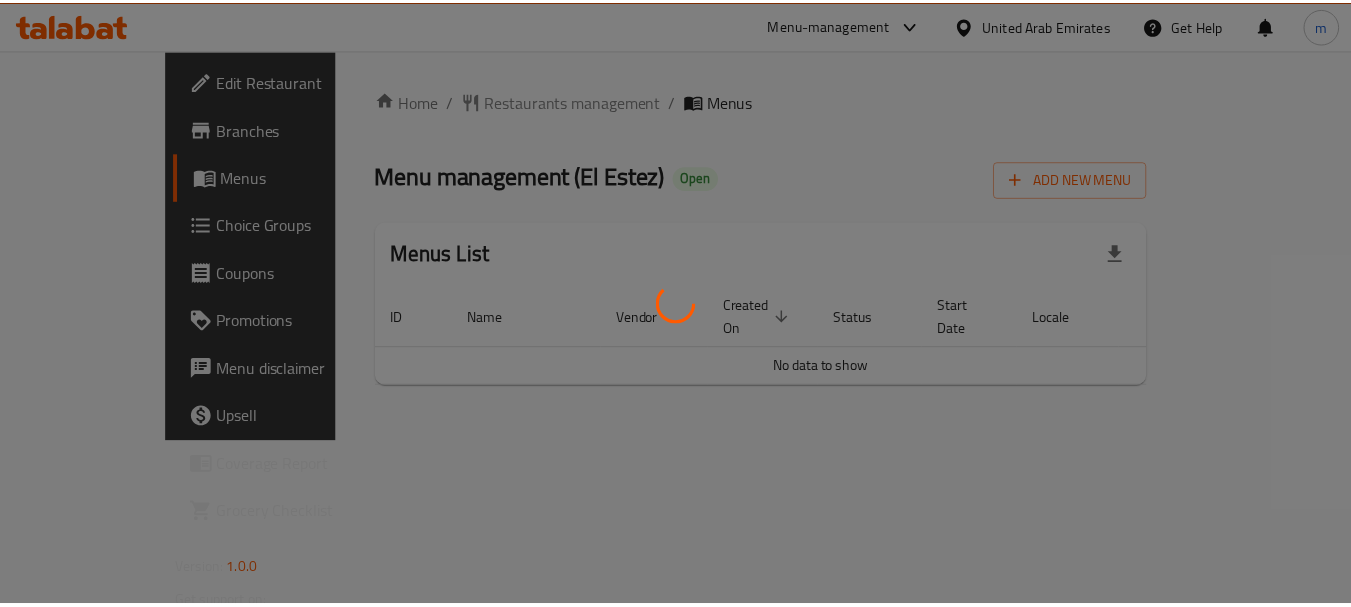 scroll, scrollTop: 0, scrollLeft: 0, axis: both 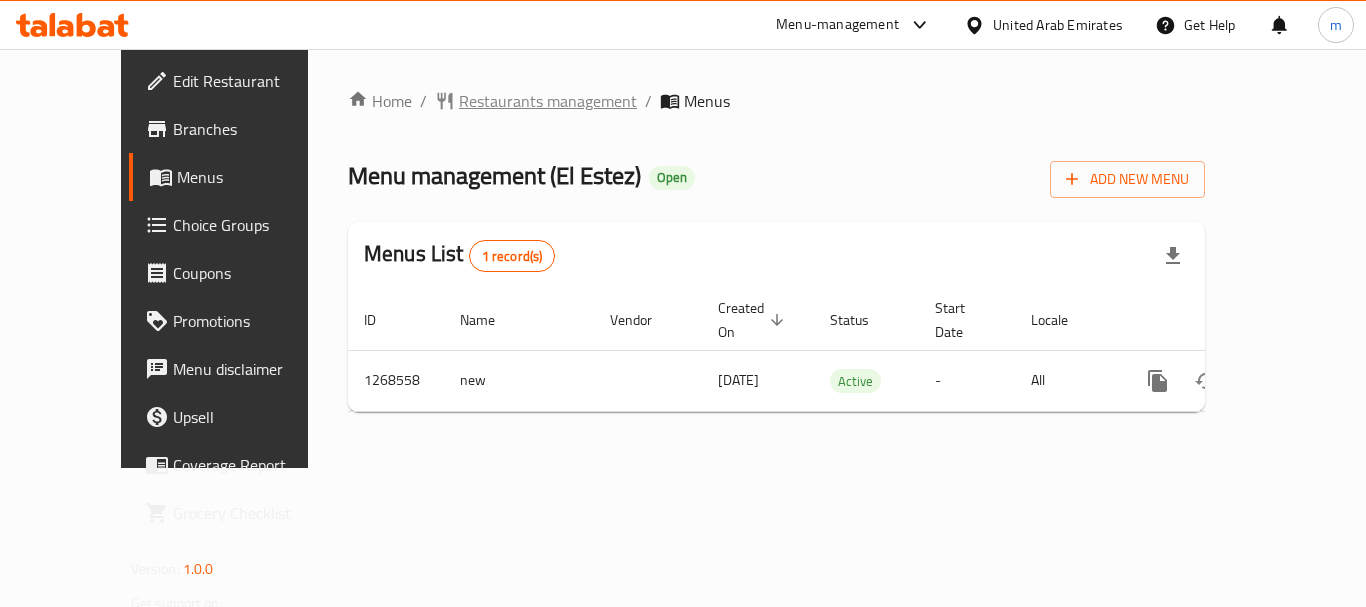 click on "Restaurants management" at bounding box center (548, 101) 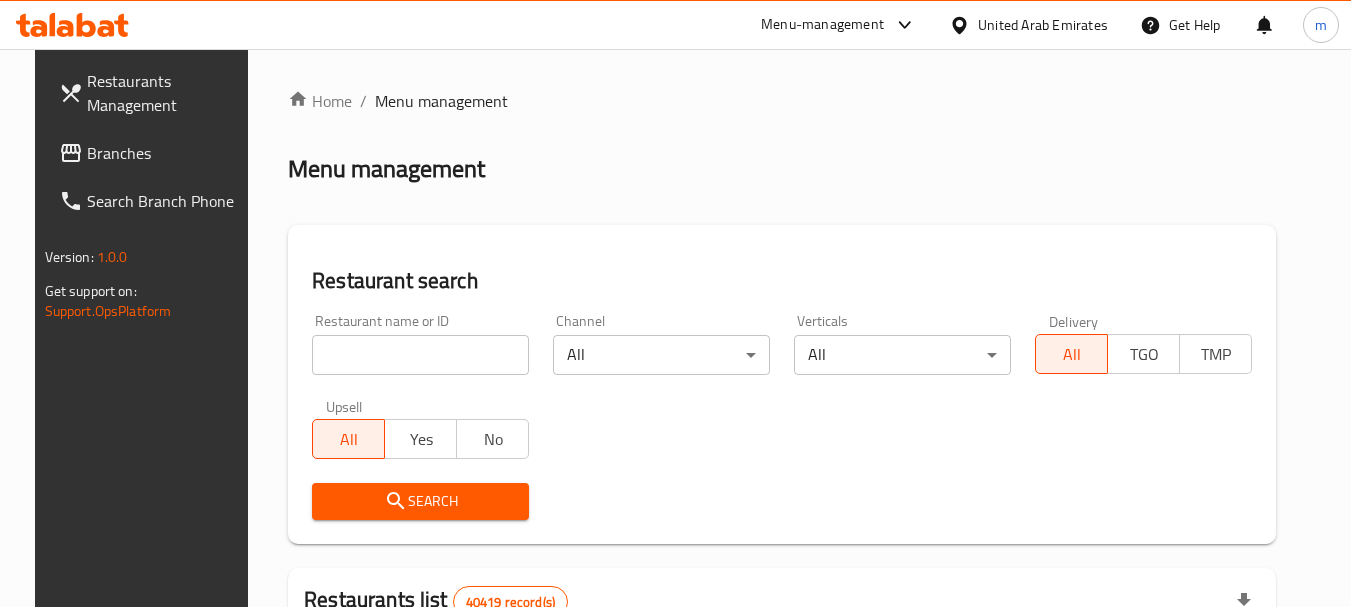 click at bounding box center (420, 355) 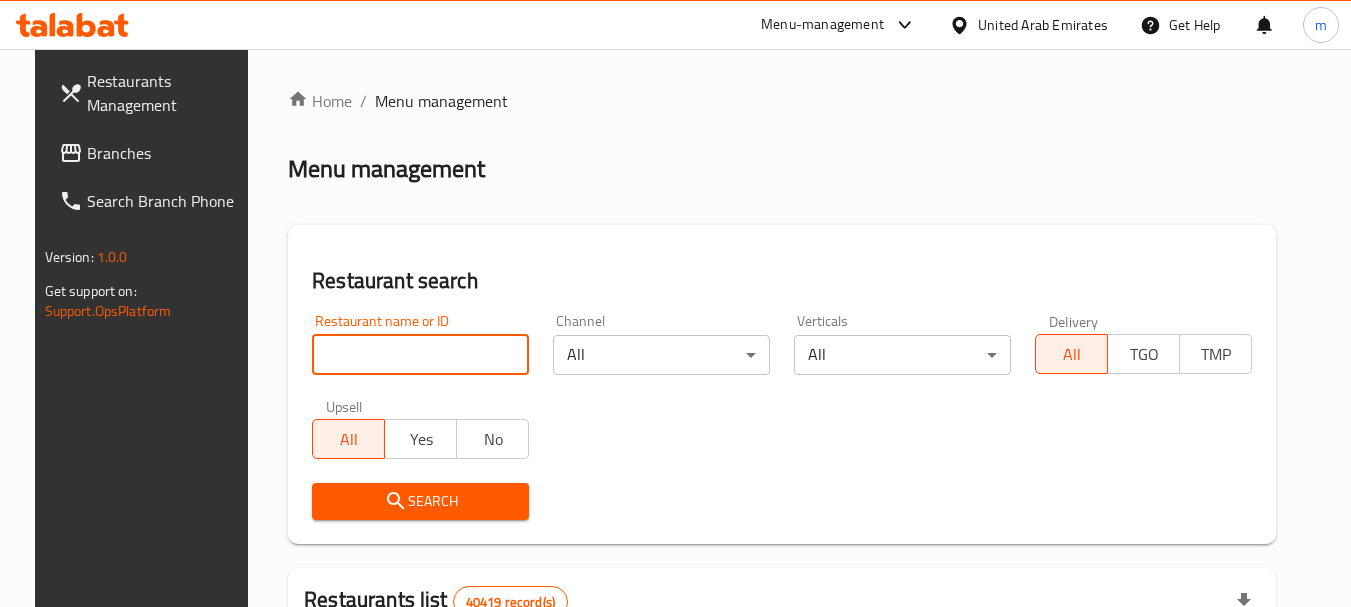 paste on "688193" 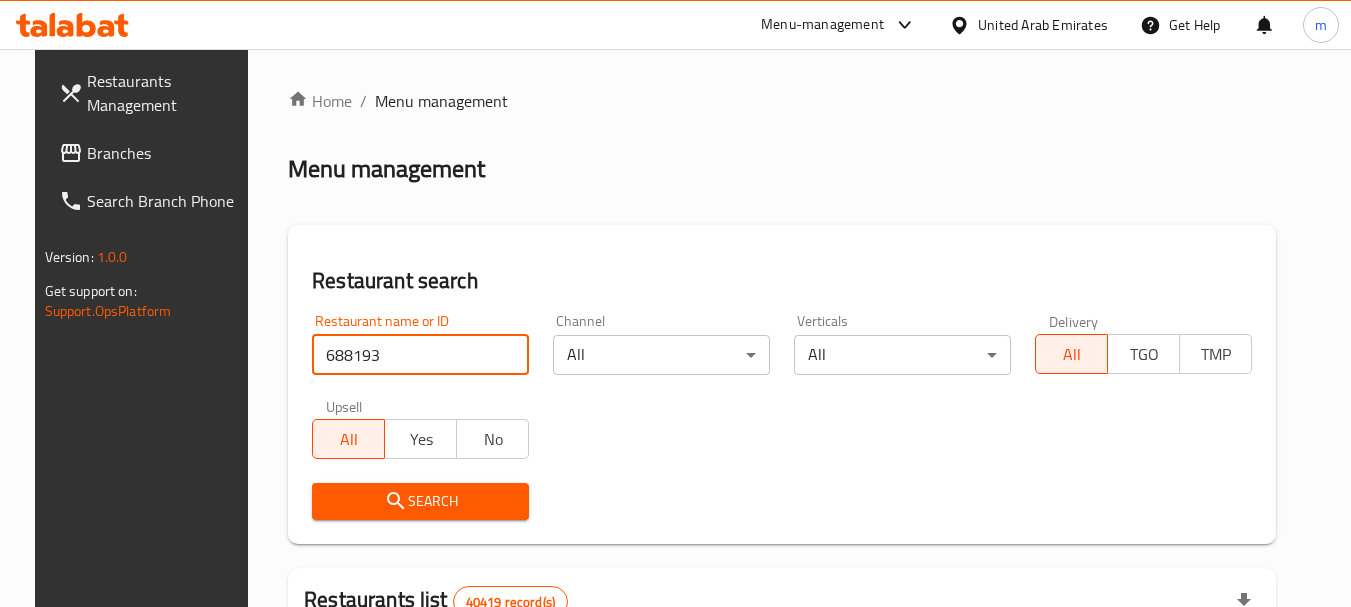 type on "688193" 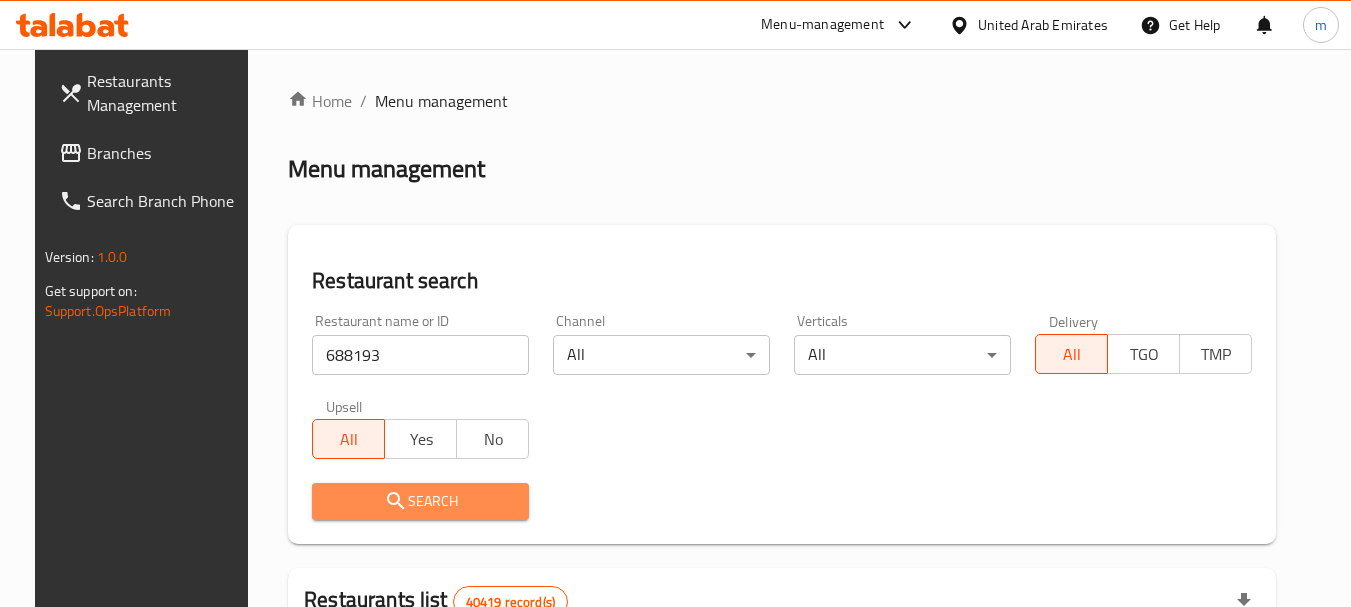 click on "Search" at bounding box center (420, 501) 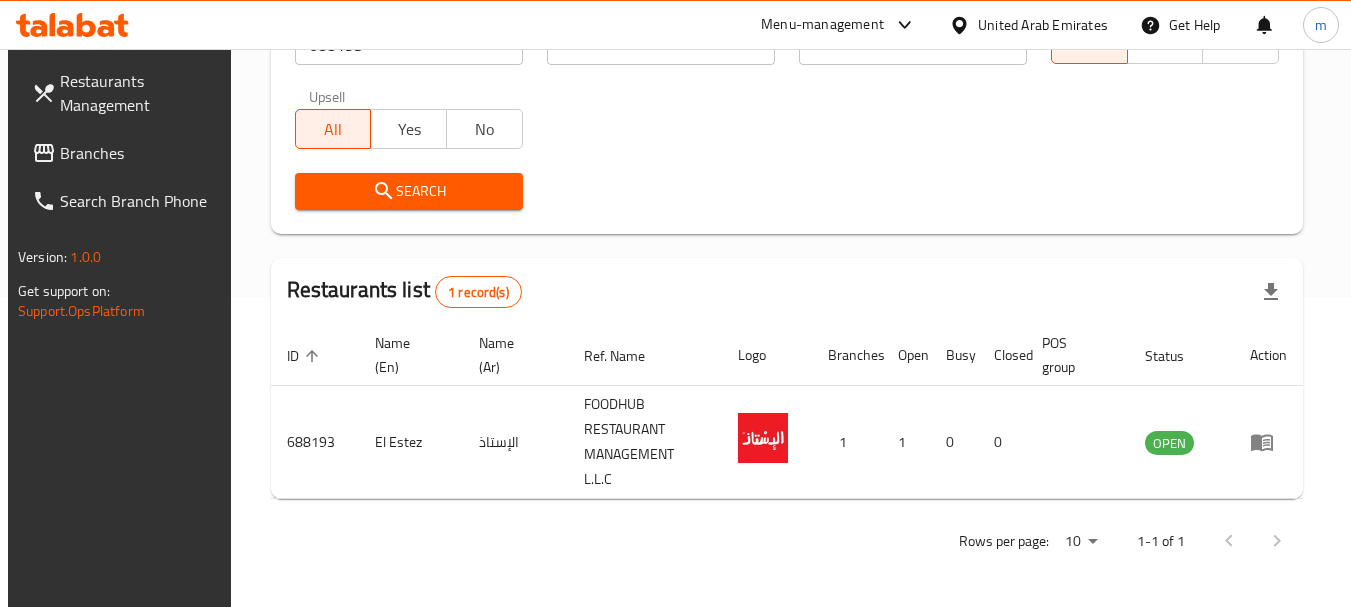 scroll, scrollTop: 285, scrollLeft: 0, axis: vertical 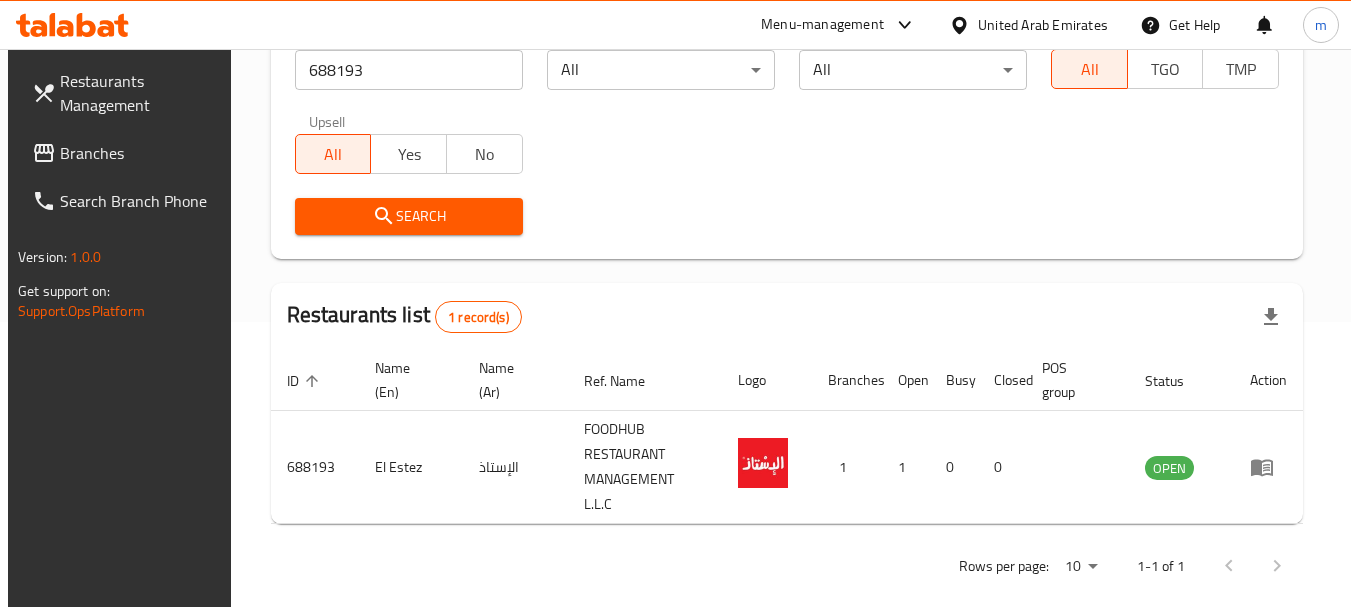 click on "United Arab Emirates" at bounding box center (1043, 25) 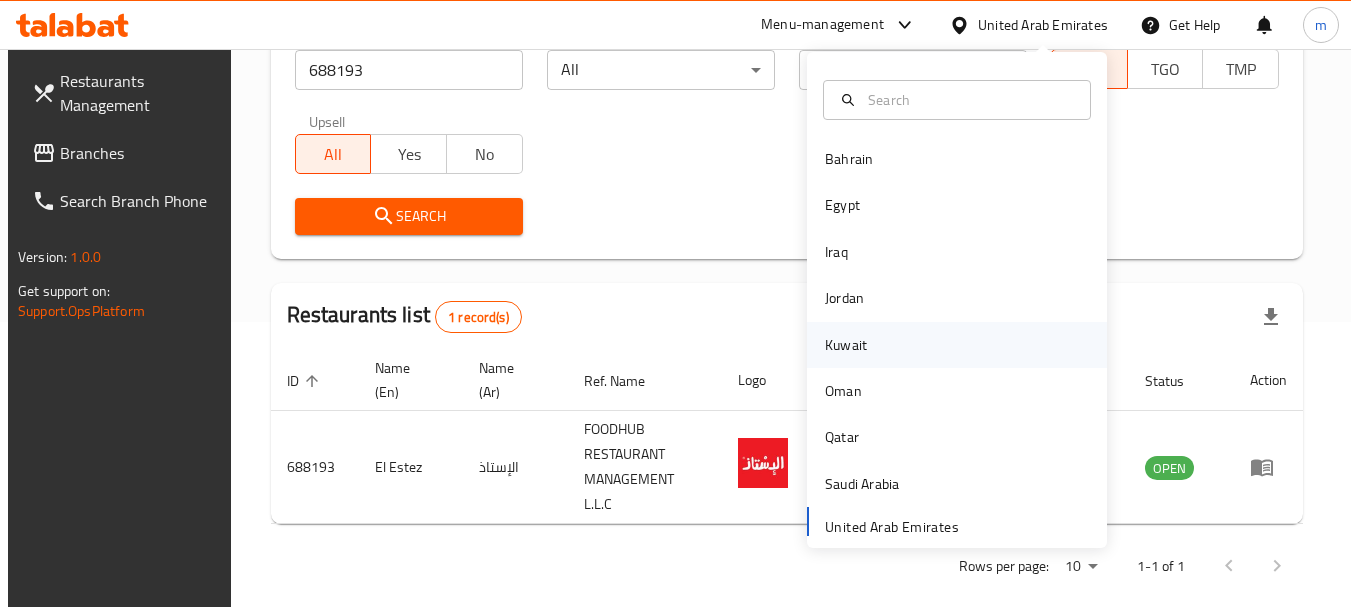 click on "Kuwait" at bounding box center (846, 345) 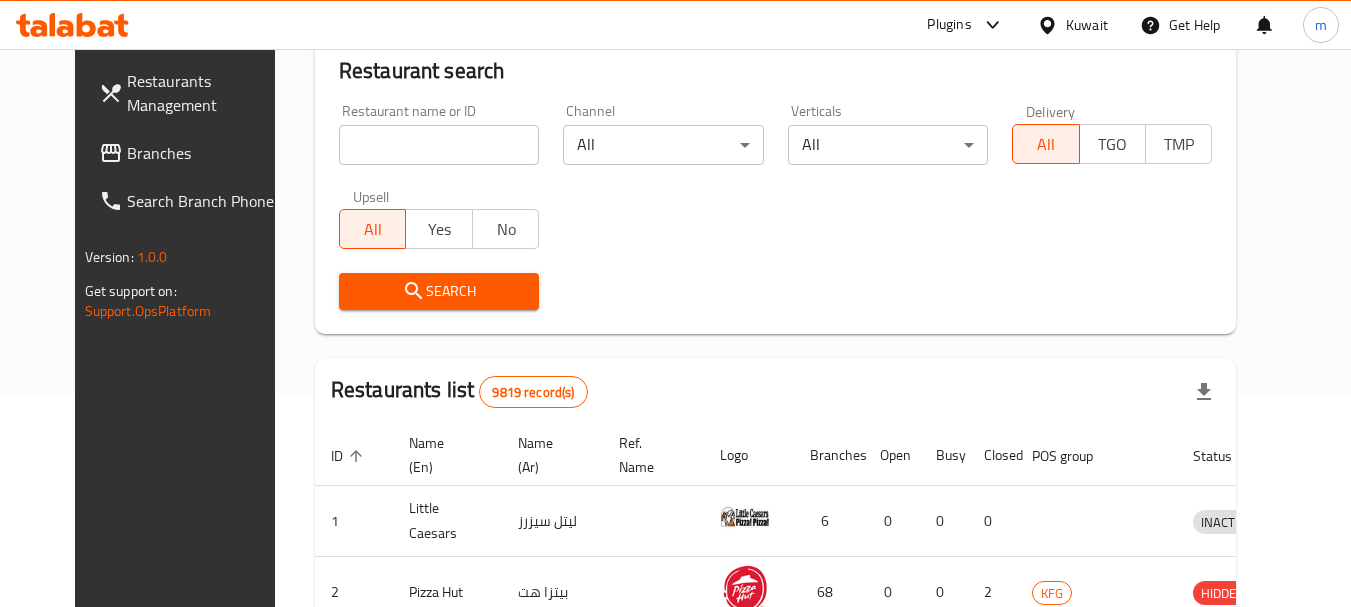 scroll, scrollTop: 285, scrollLeft: 0, axis: vertical 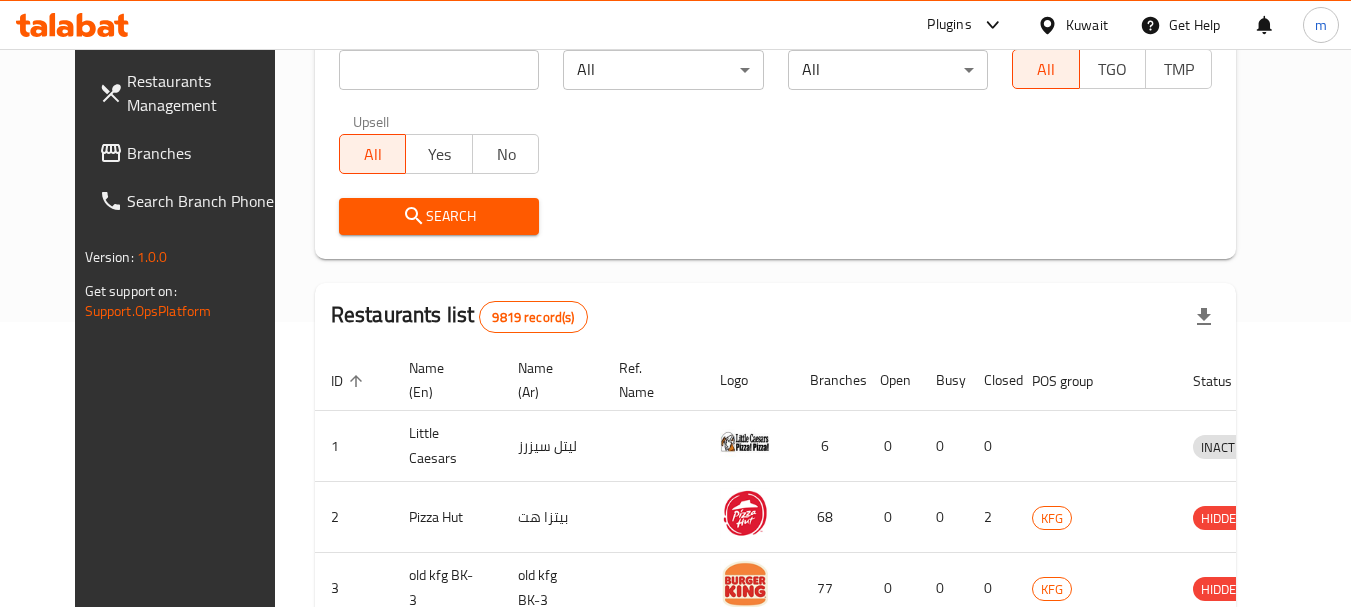 click on "Branches" at bounding box center (206, 153) 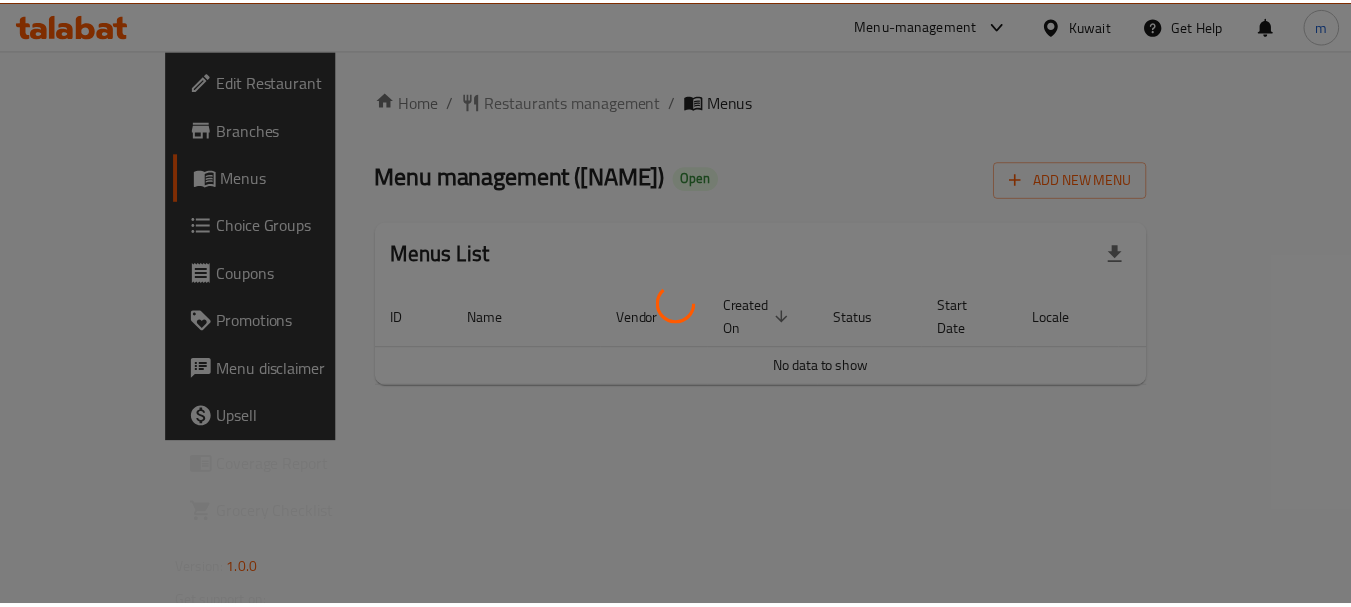 scroll, scrollTop: 0, scrollLeft: 0, axis: both 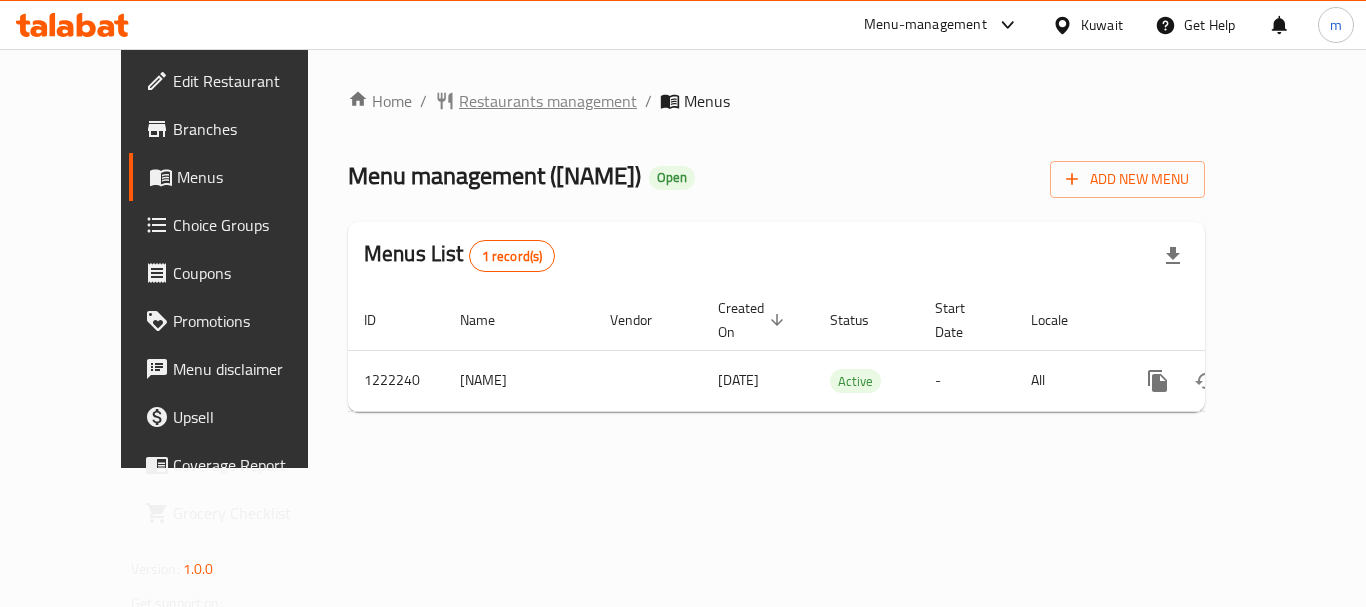 click on "Restaurants management" at bounding box center (548, 101) 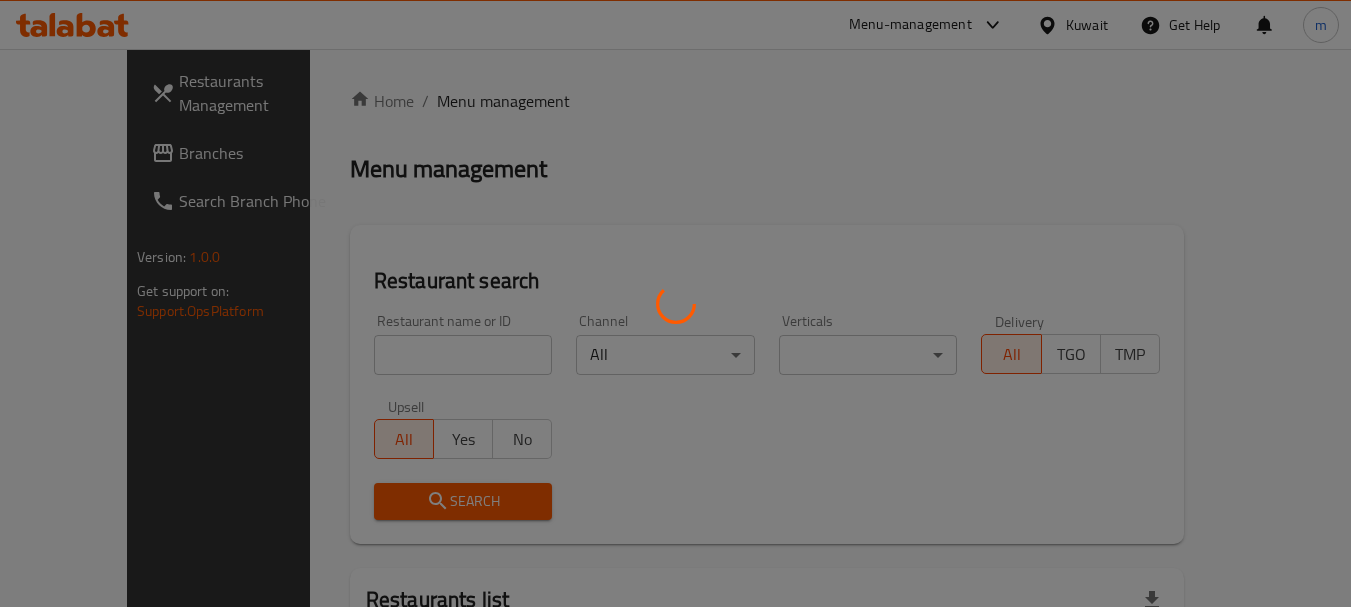 click at bounding box center (675, 303) 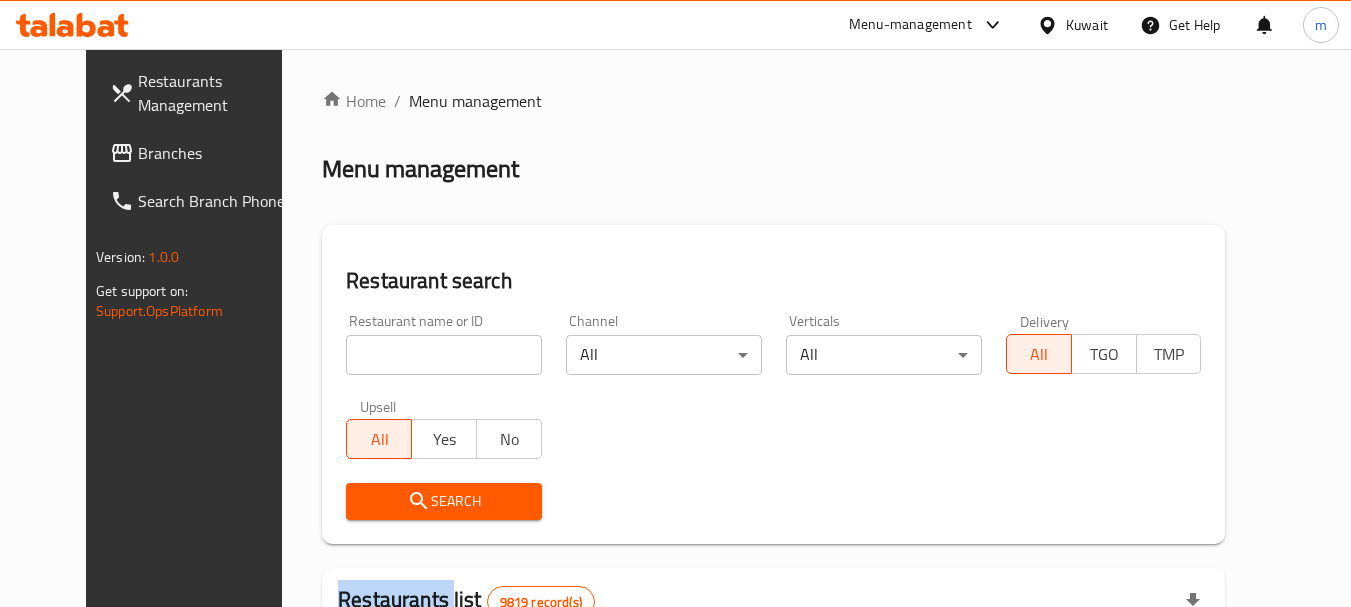 click at bounding box center (675, 303) 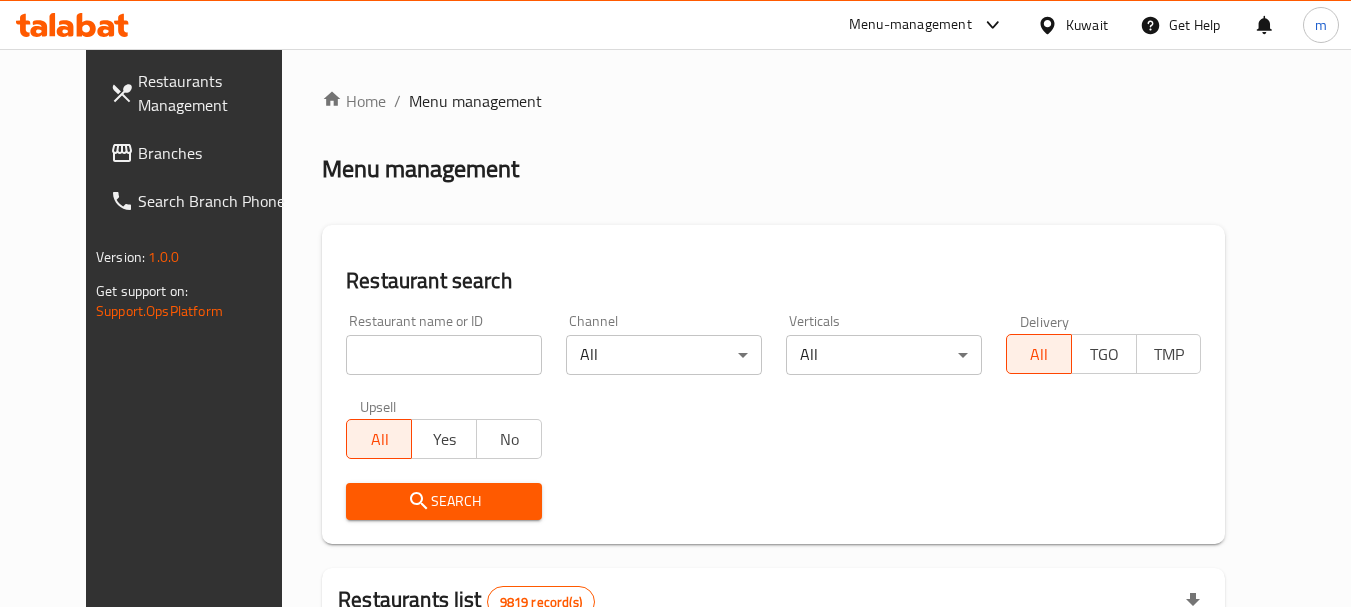 click at bounding box center (444, 355) 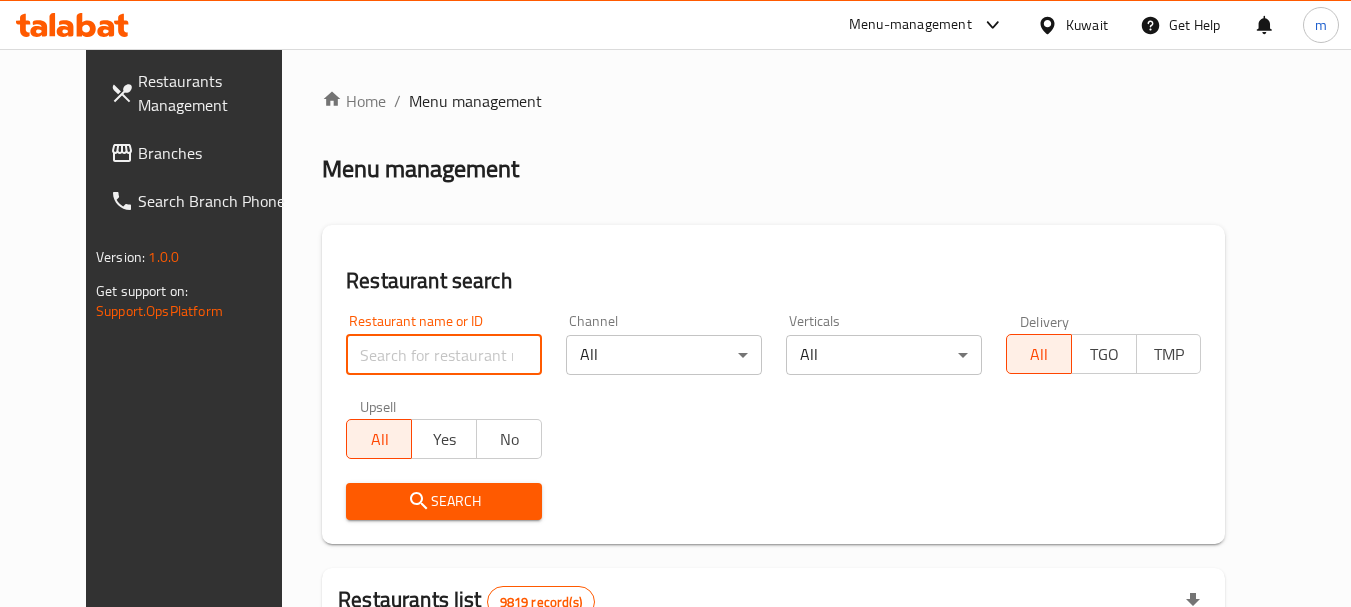 paste on "673992" 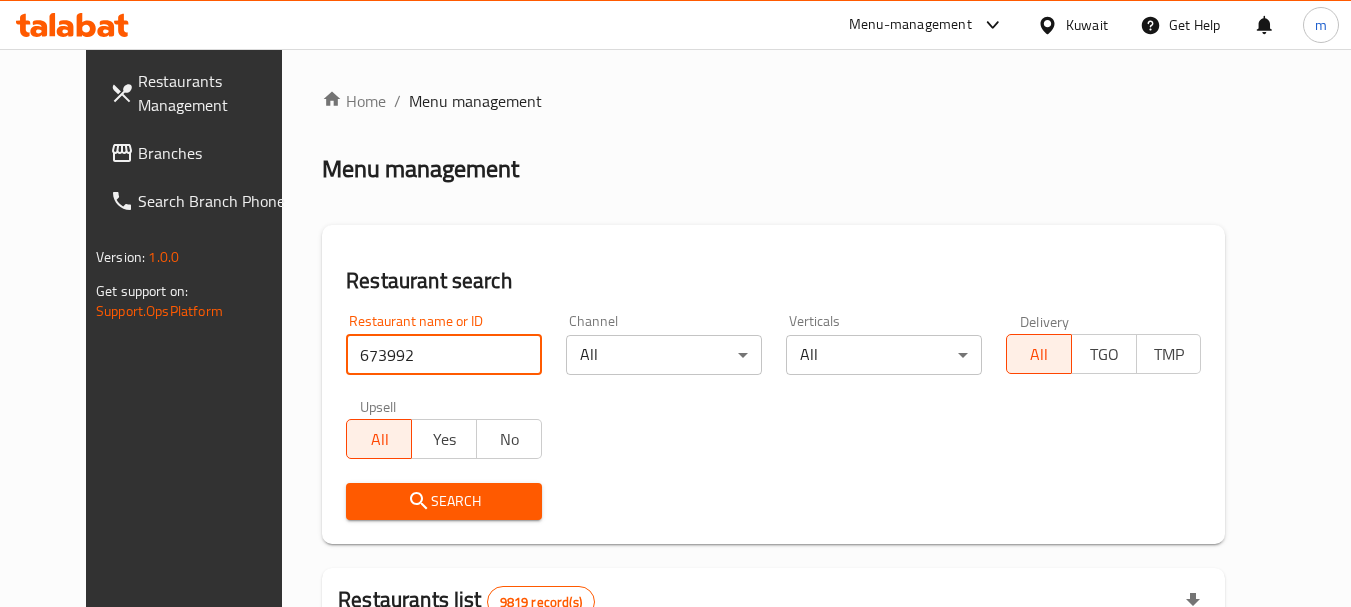 type on "673992" 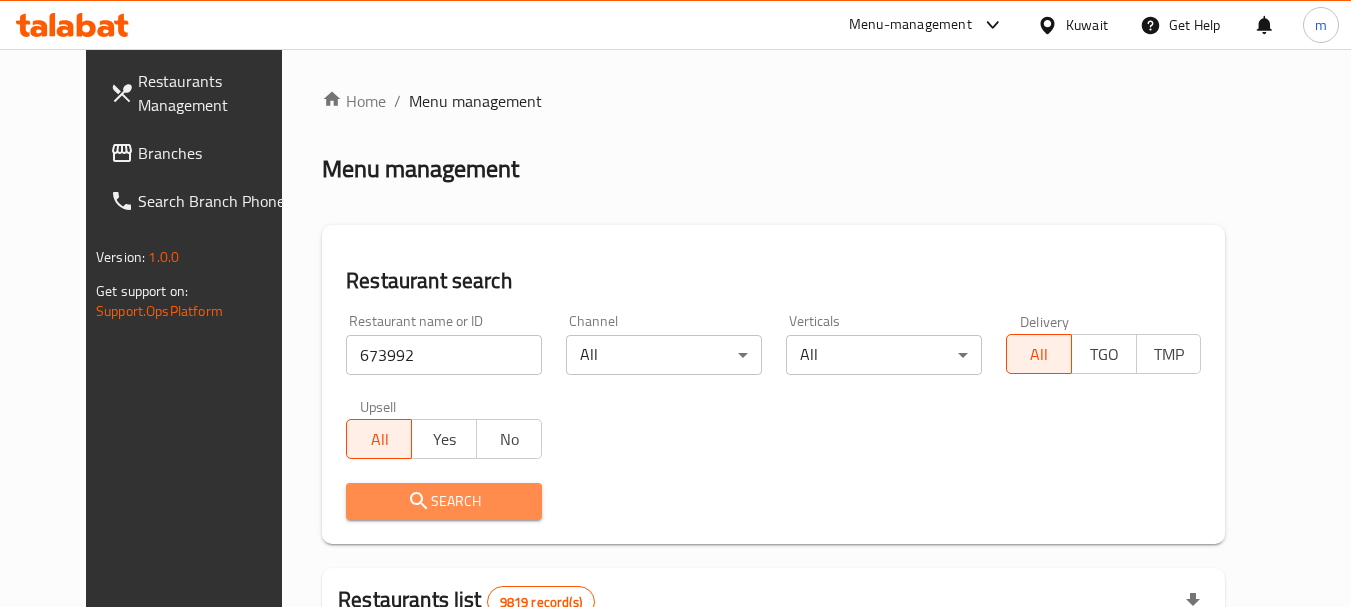 click 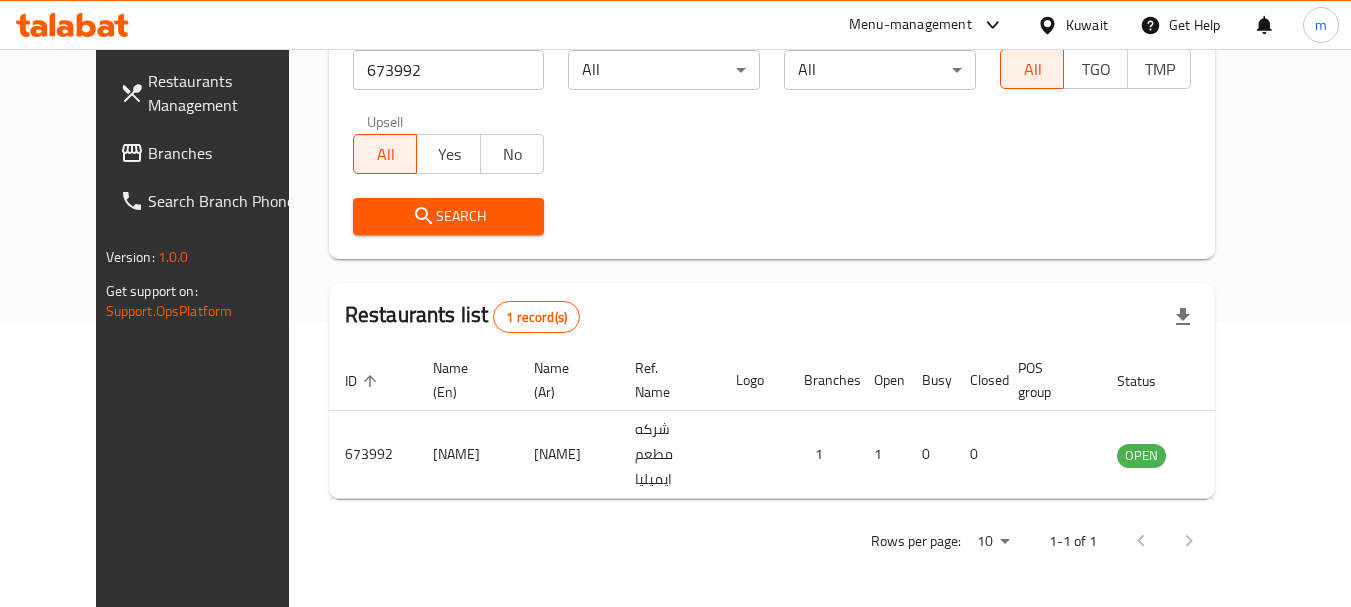 scroll, scrollTop: 268, scrollLeft: 0, axis: vertical 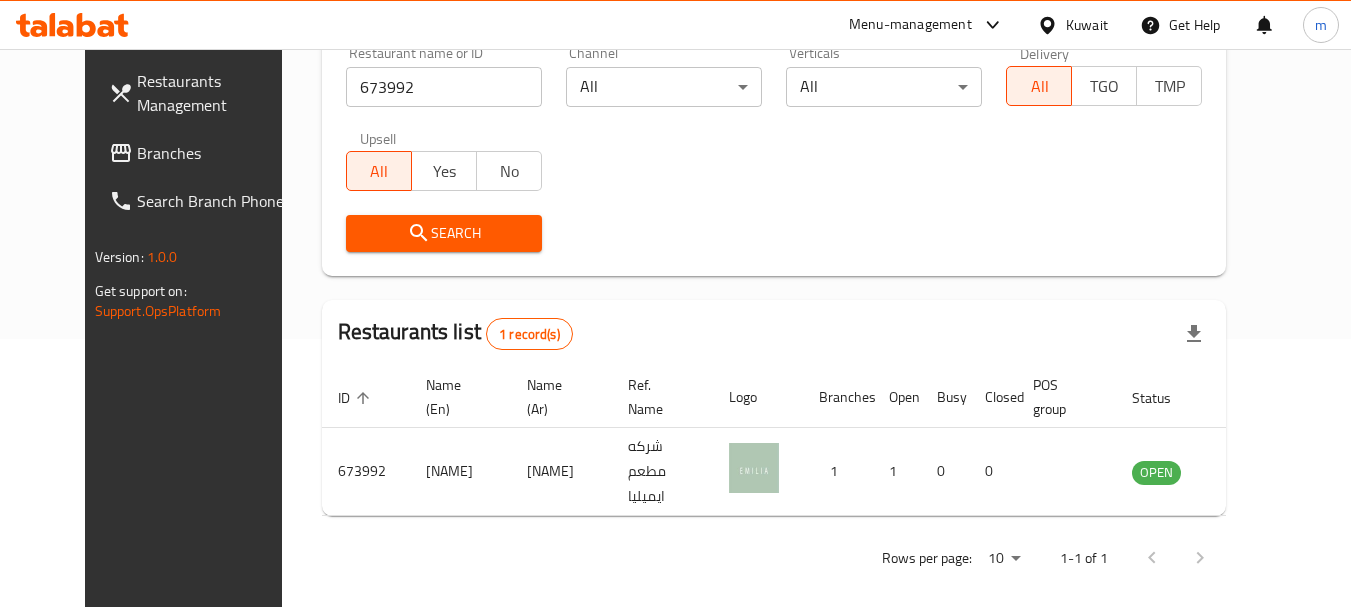 click on "Kuwait" at bounding box center [1087, 25] 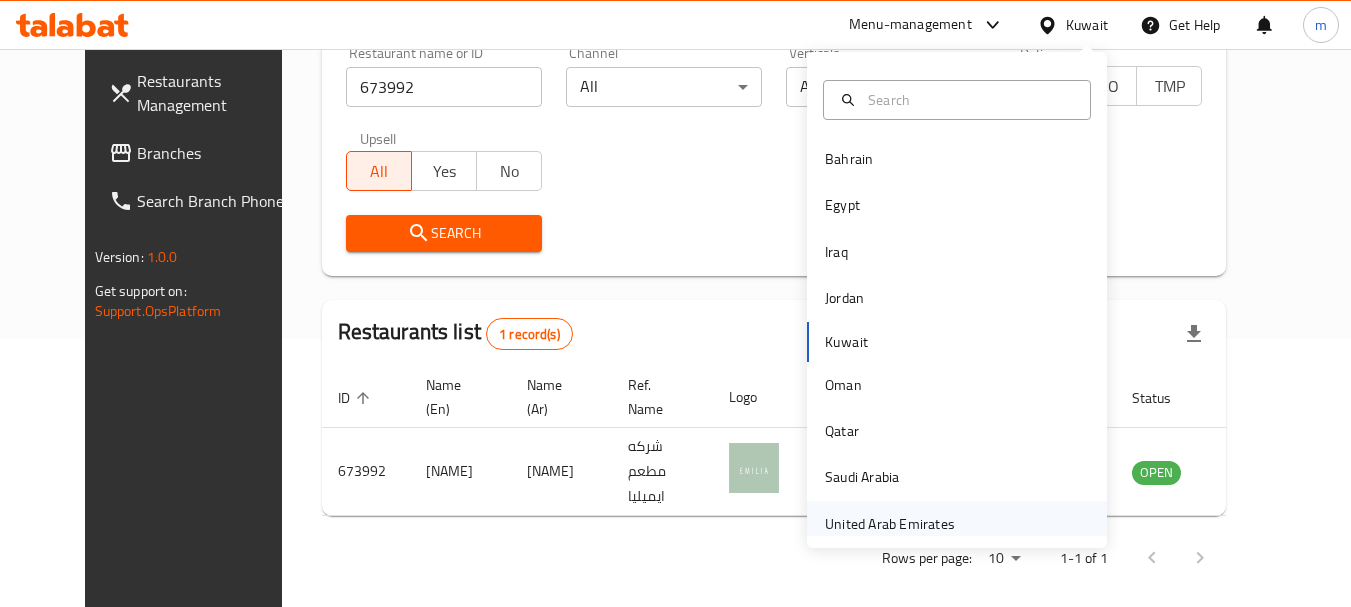 click on "United Arab Emirates" at bounding box center (890, 524) 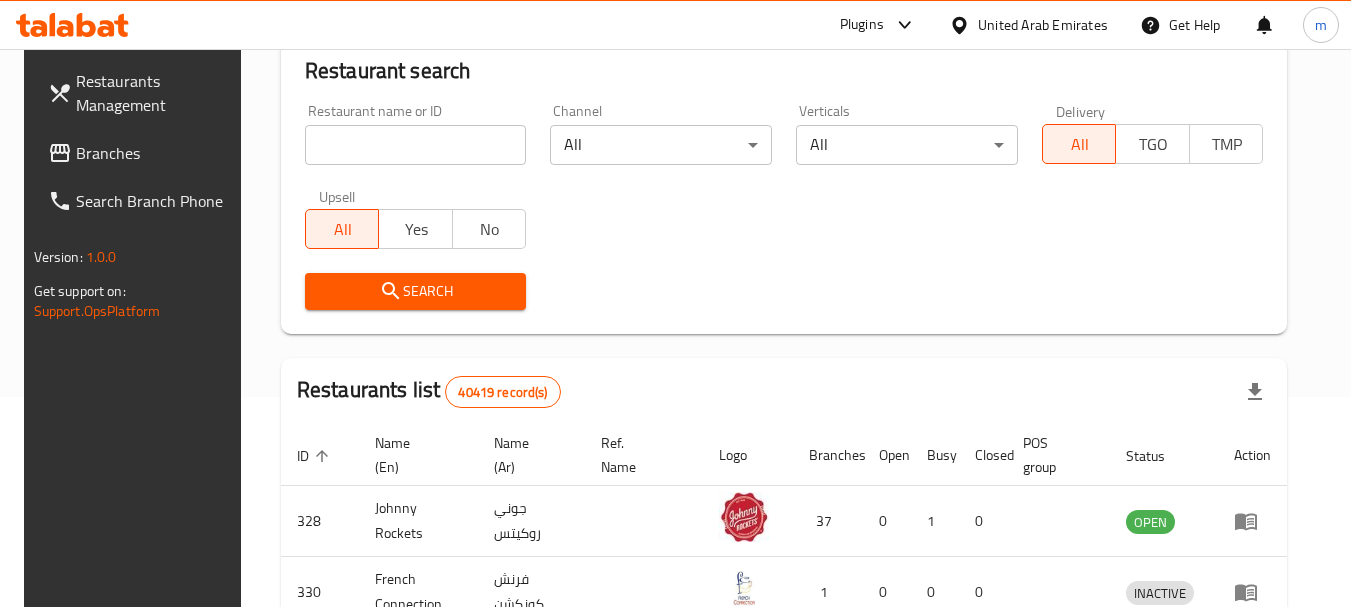 scroll, scrollTop: 268, scrollLeft: 0, axis: vertical 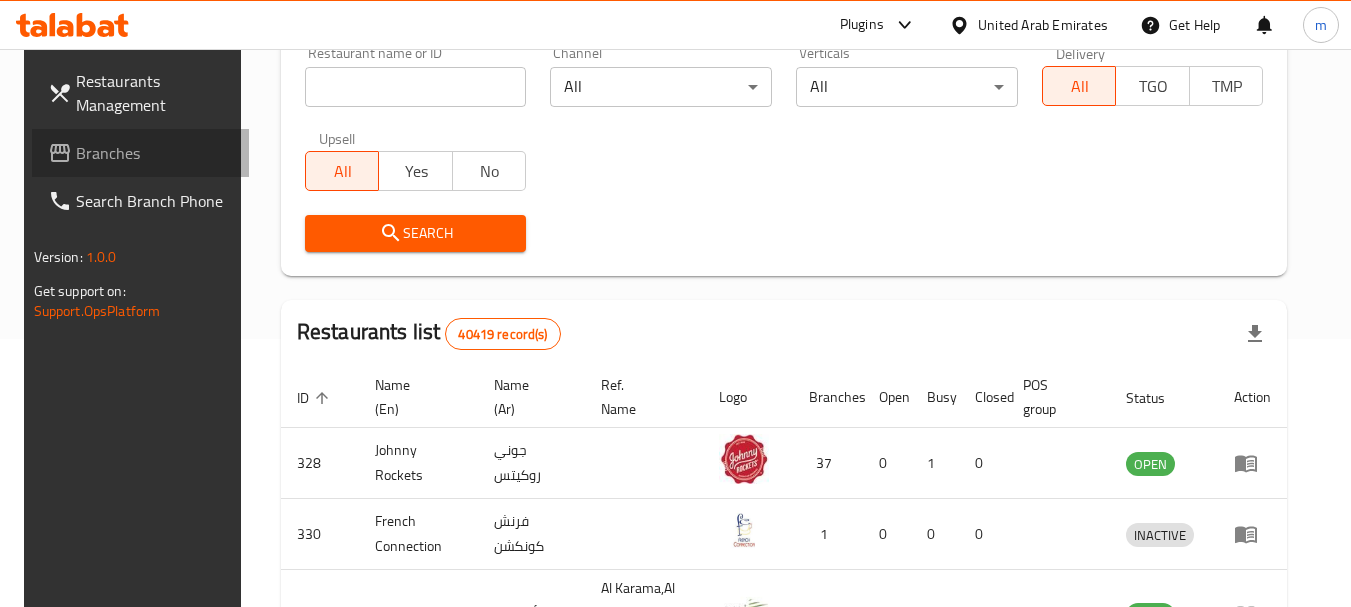 drag, startPoint x: 100, startPoint y: 150, endPoint x: 130, endPoint y: 139, distance: 31.95309 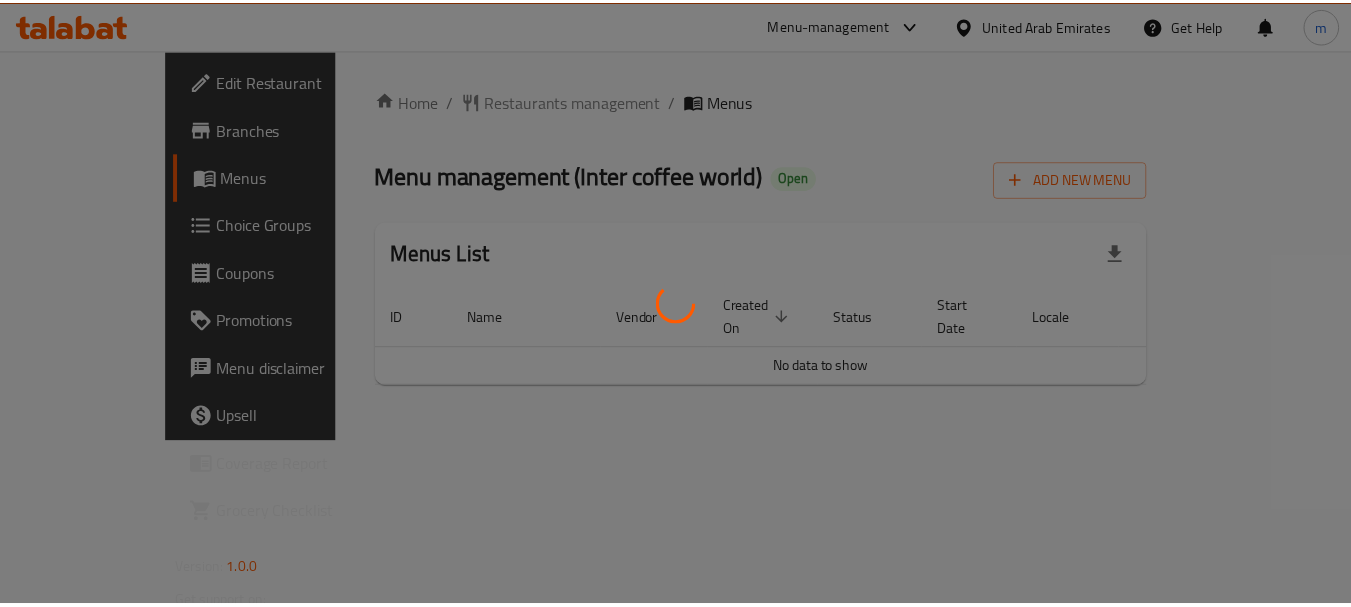 scroll, scrollTop: 0, scrollLeft: 0, axis: both 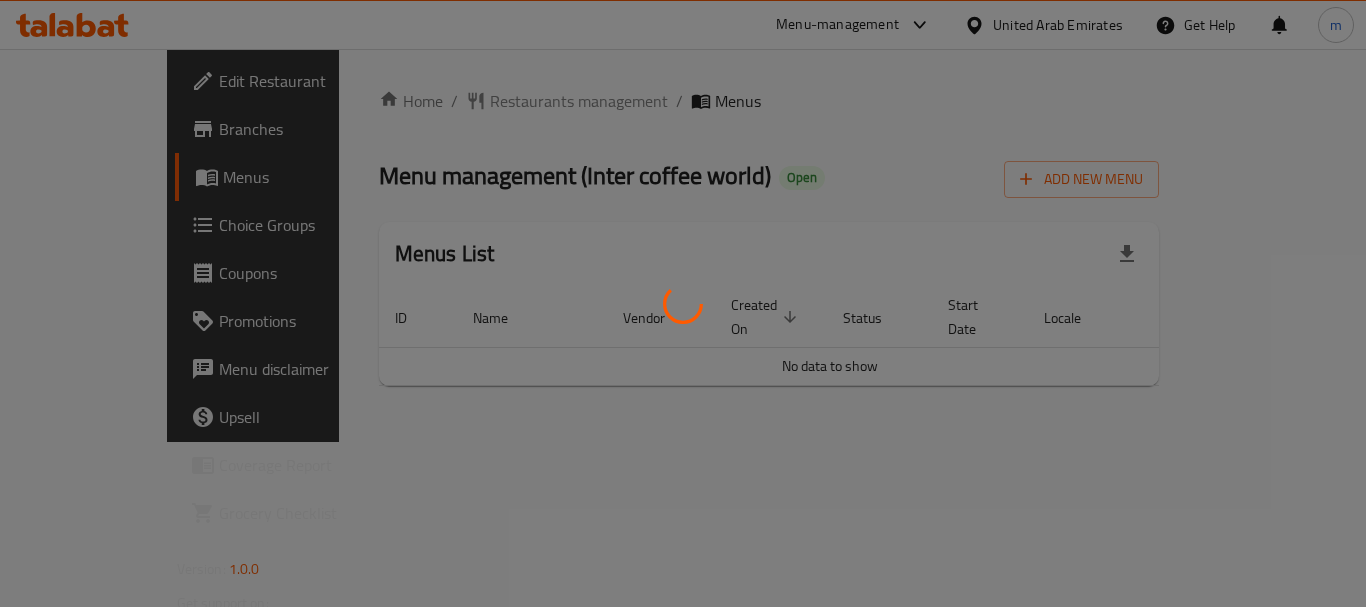 click at bounding box center (683, 303) 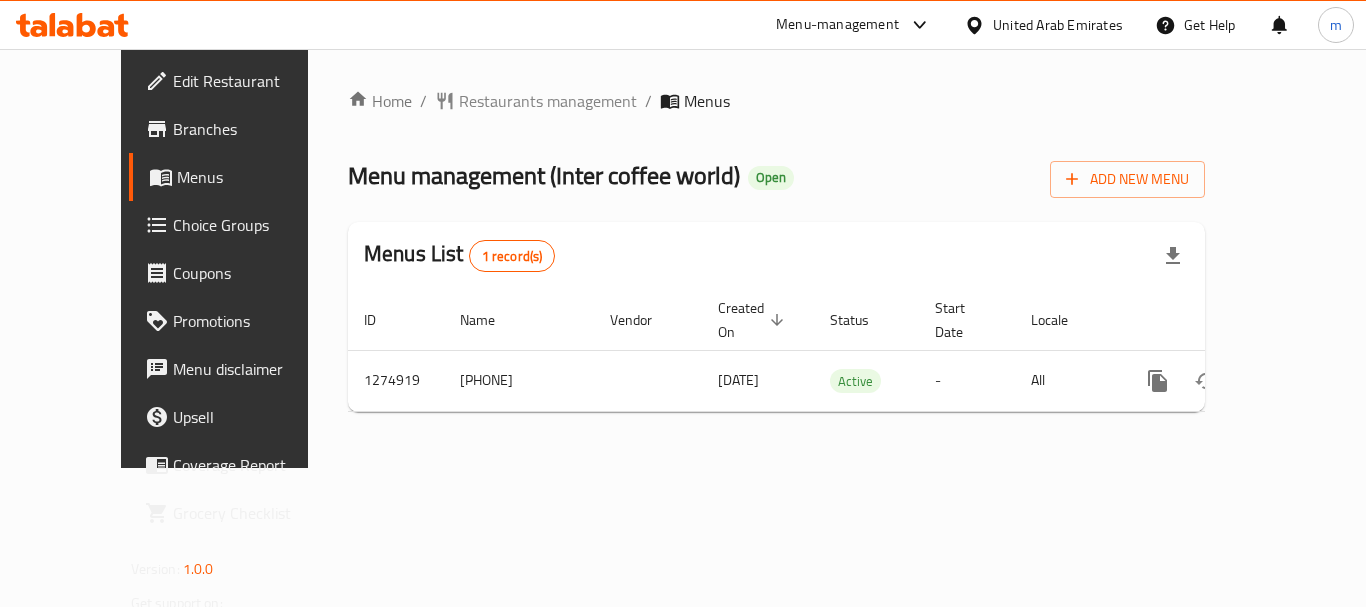 click on "Menus" at bounding box center [255, 177] 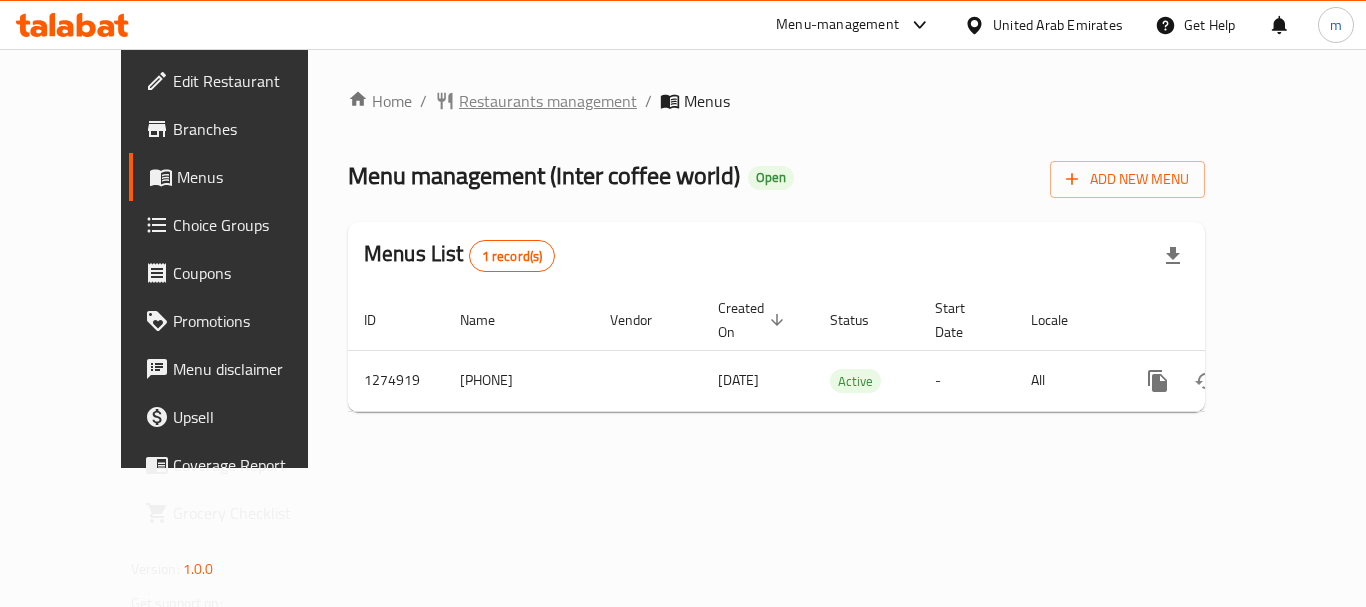 click on "Restaurants management" at bounding box center [548, 101] 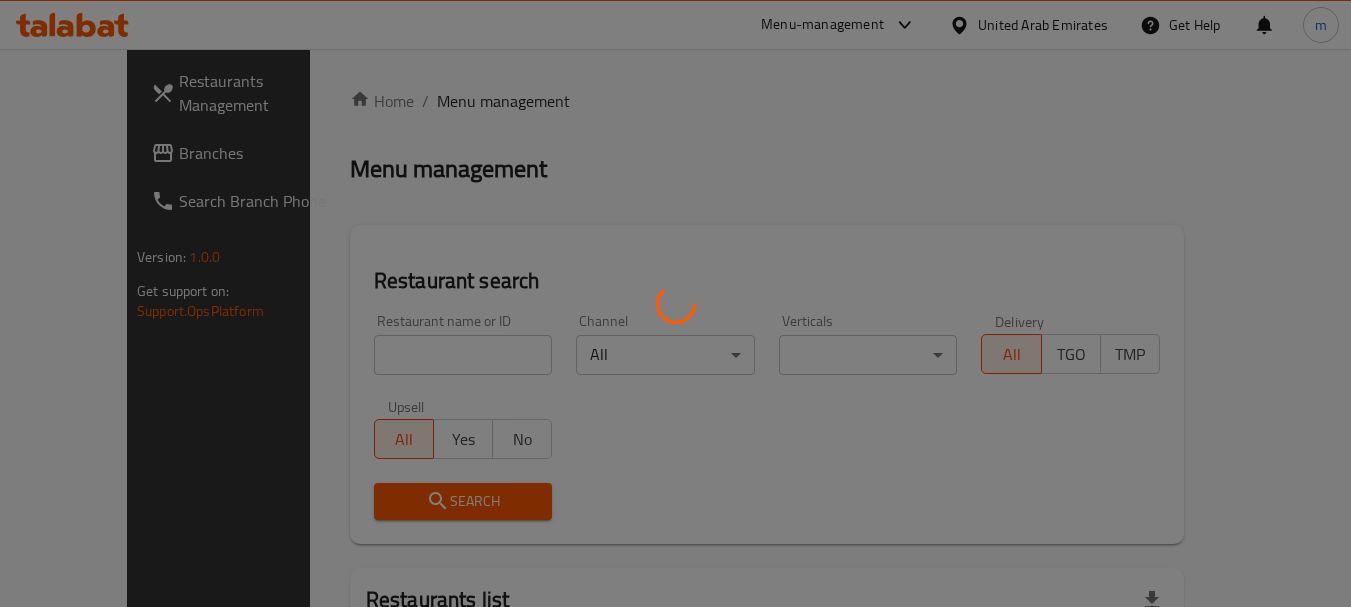 click at bounding box center (675, 303) 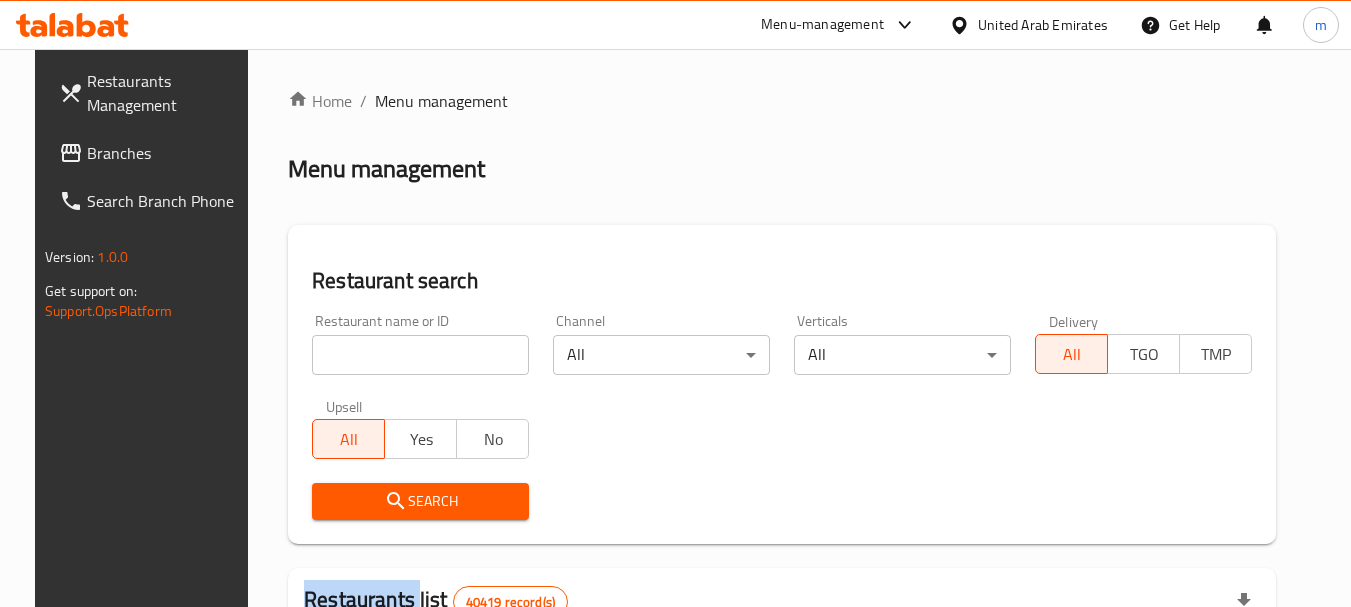 click on "Home / Menu management Menu management Restaurant search Restaurant name or ID Restaurant name or ID Channel All ​ Verticals All ​ Delivery All TGO TMP Upsell All Yes No   Search Restaurants list   40419 record(s) ID sorted ascending Name (En) Name (Ar) Ref. Name Logo Branches Open Busy Closed POS group Status Action 328 Johnny Rockets جوني روكيتس 37 0 1 0 OPEN 330 French Connection فرنش كونكشن 1 0 0 0 INACTIVE 339 Arz Lebanon أرز لبنان Al Karama,Al Barsha & Mirdif 9 1 0 2 OPEN 340 Mega Wraps ميجا رابس 3 0 0 0 INACTIVE 342 Sandella's Flatbread Cafe سانديلاز فلات براد 7 0 0 0 INACTIVE 343 Dragon Hut كوخ التنين 1 0 0 0 INACTIVE 348 Thai Kitchen المطبخ التايلندى 1 0 0 0 INACTIVE 349 Mughal  موغل 1 0 0 0 HIDDEN 350 HOT N COOL (Old) هوت و كول 1 0 0 0 INACTIVE 355 Al Habasha  الحبشة 11 1 0 0 HIDDEN Rows per page: 10 1-10 of 40419" at bounding box center [782, 717] 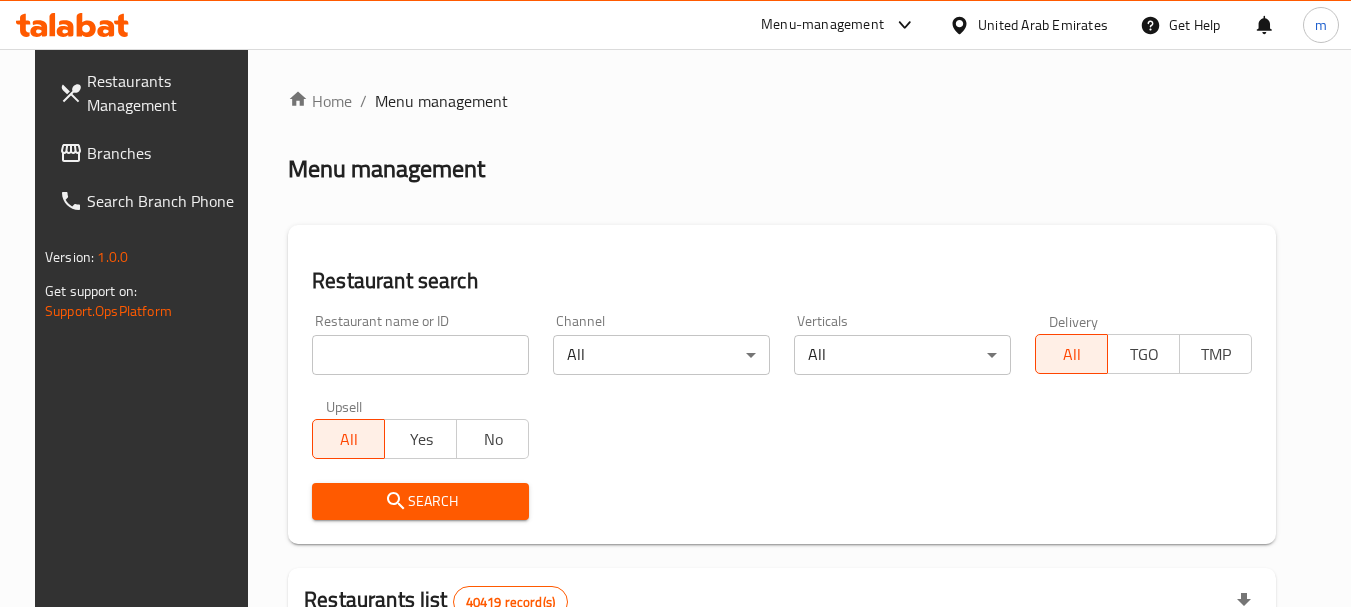 paste on "691232" 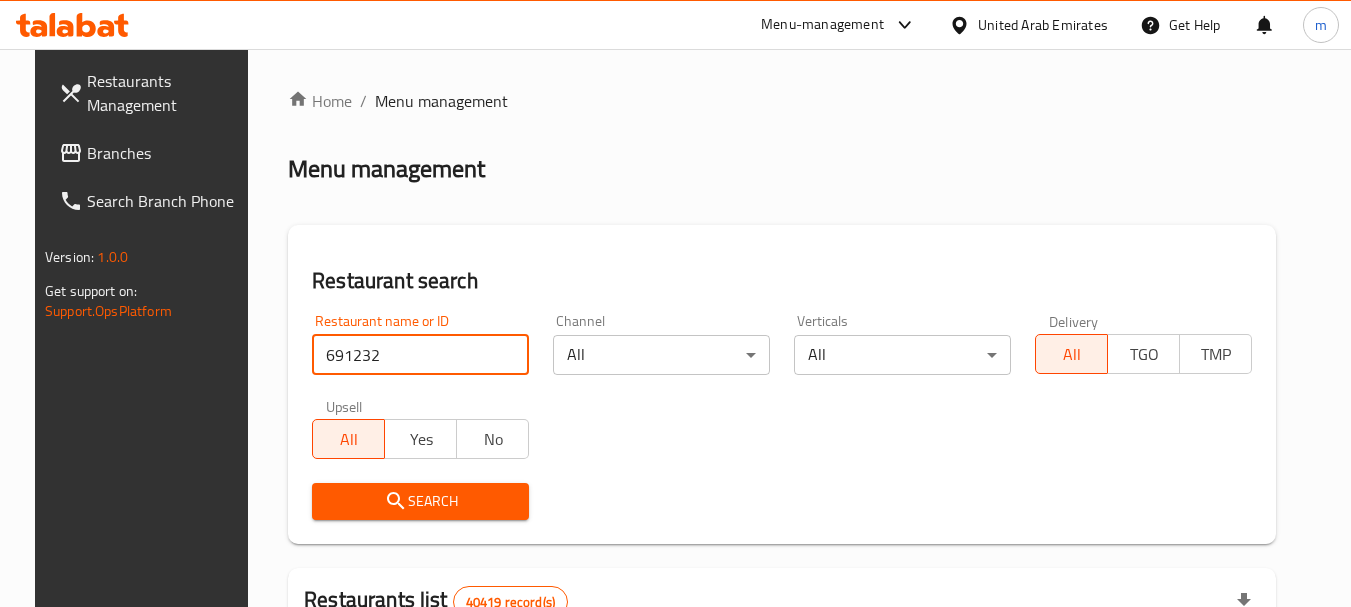 type on "691232" 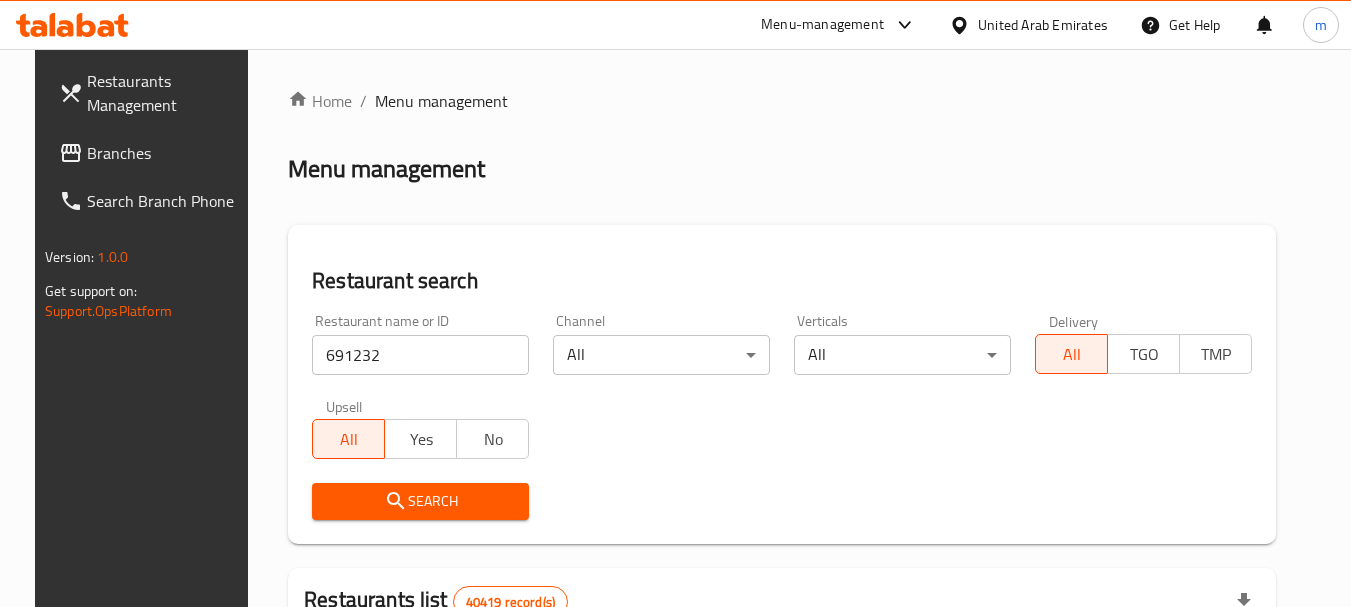 click 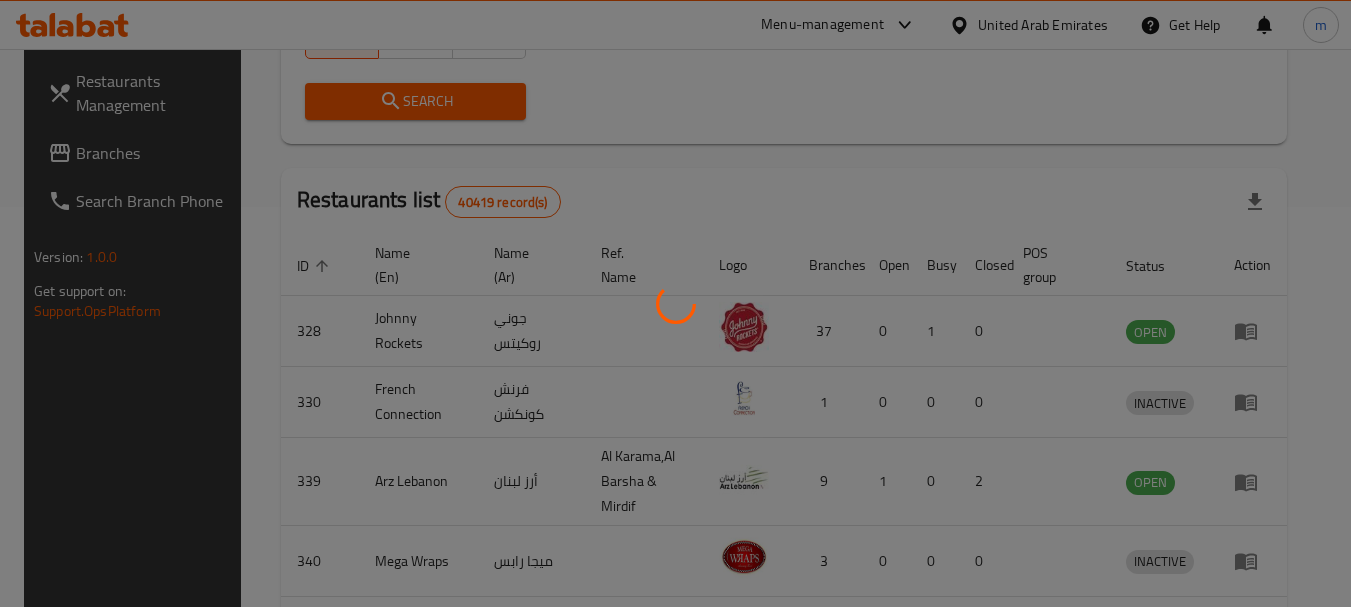 scroll, scrollTop: 268, scrollLeft: 0, axis: vertical 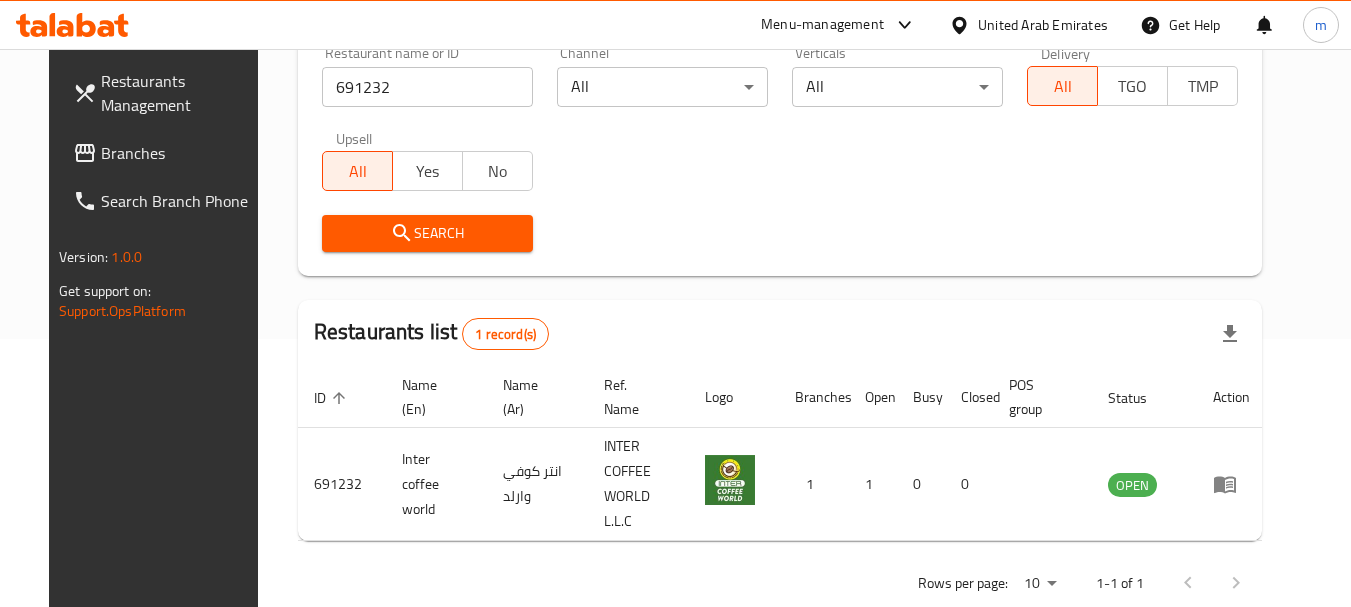 click on "Branches" at bounding box center [180, 153] 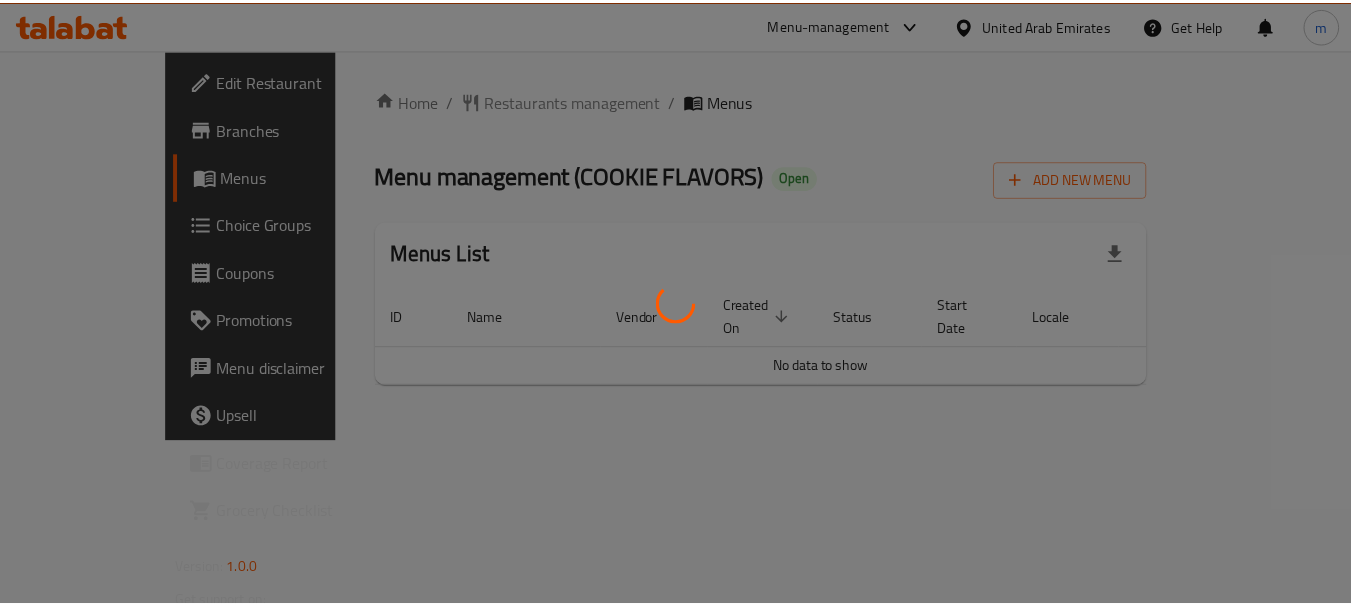 scroll, scrollTop: 0, scrollLeft: 0, axis: both 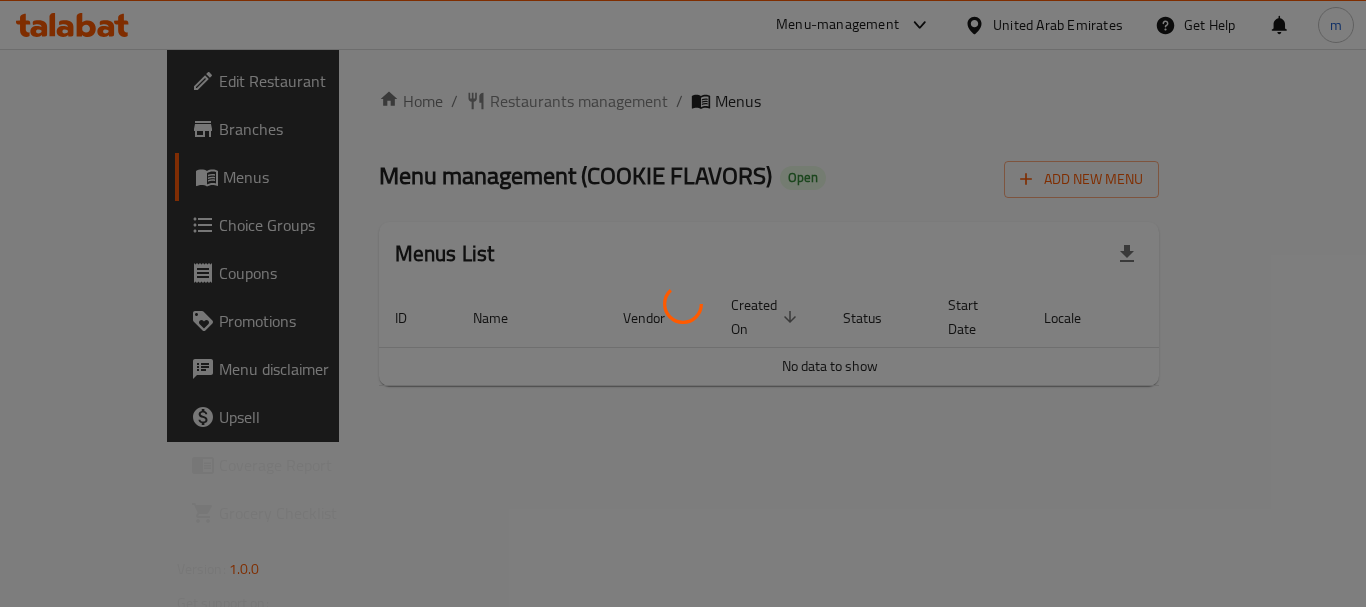 click at bounding box center [683, 303] 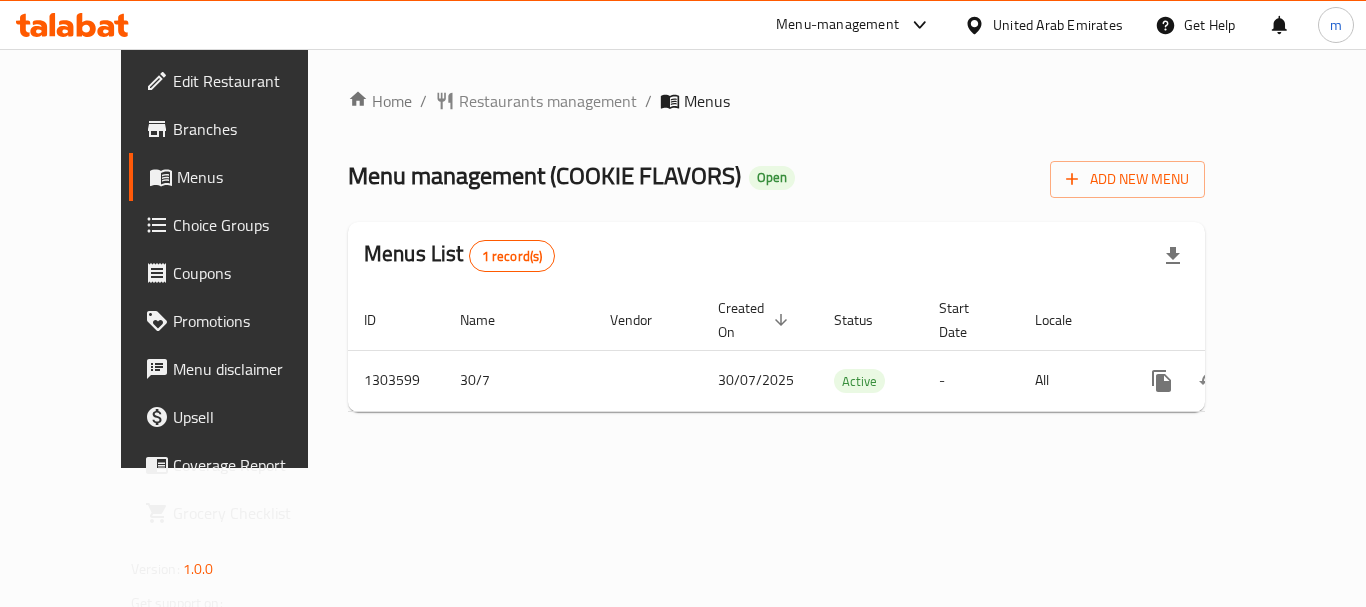 click on "Restaurants management" at bounding box center (548, 101) 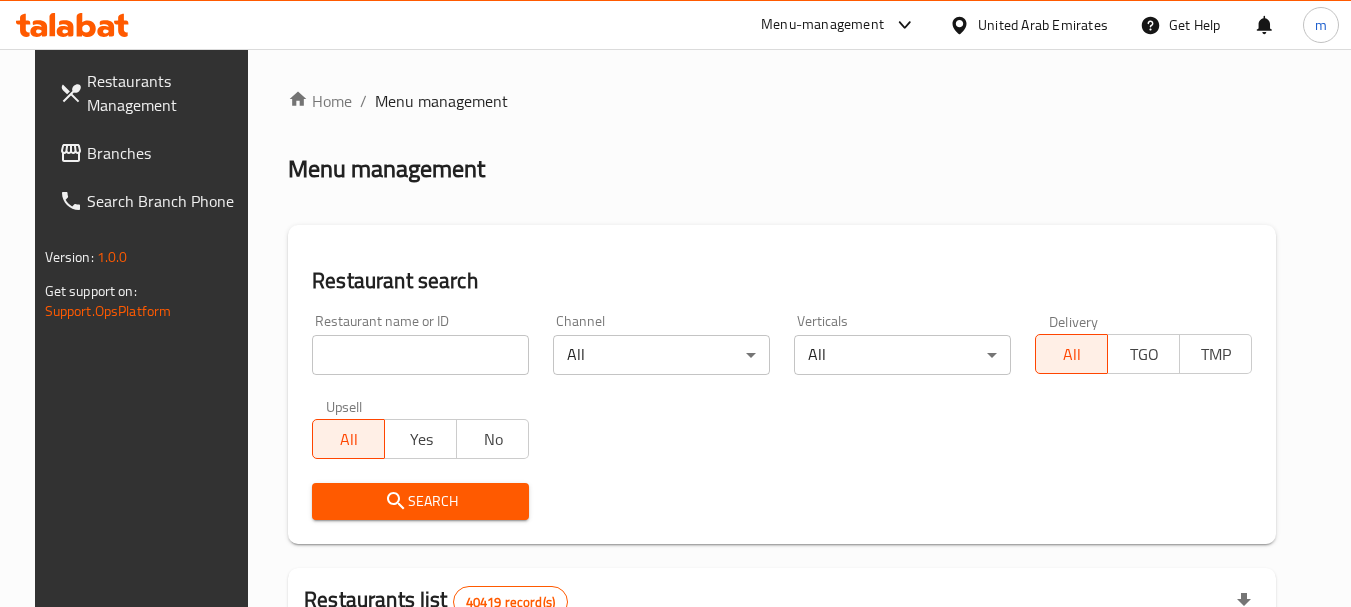 click at bounding box center [675, 303] 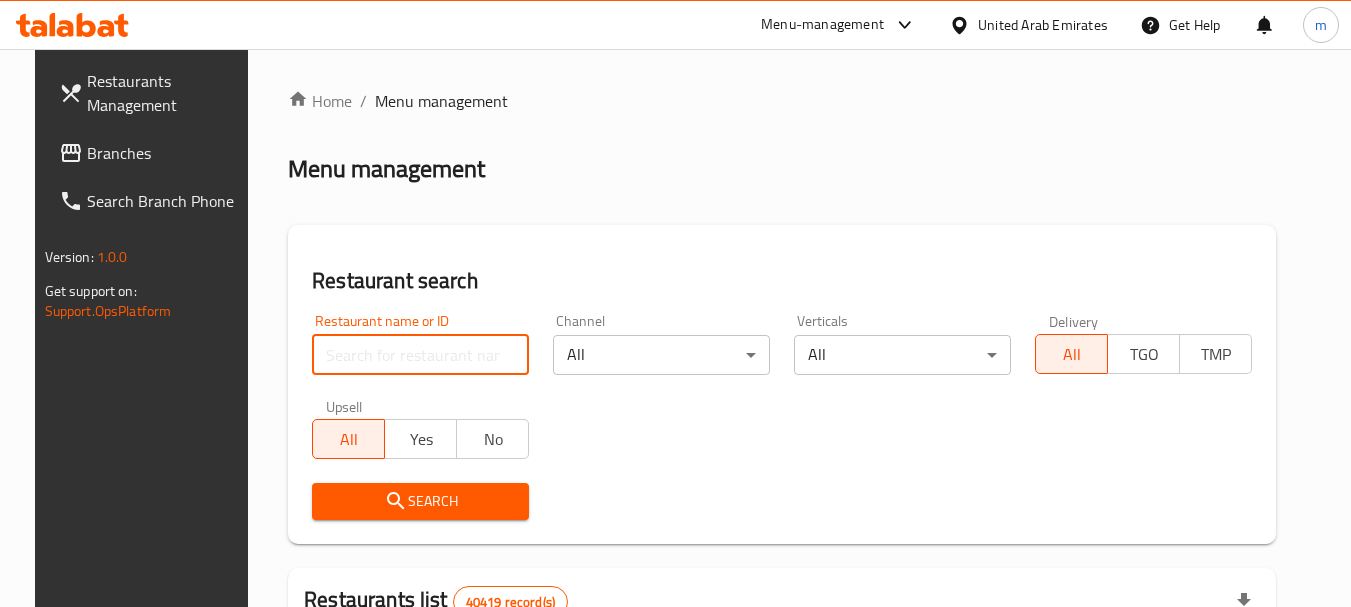 paste on "702903" 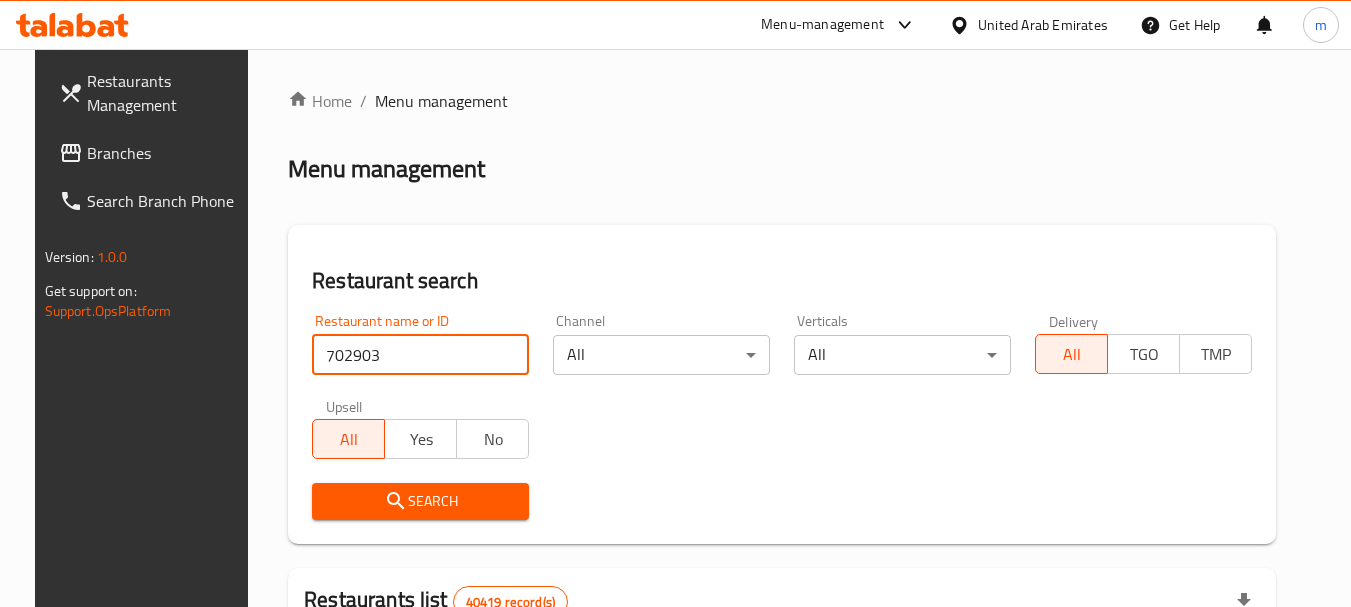 type on "702903" 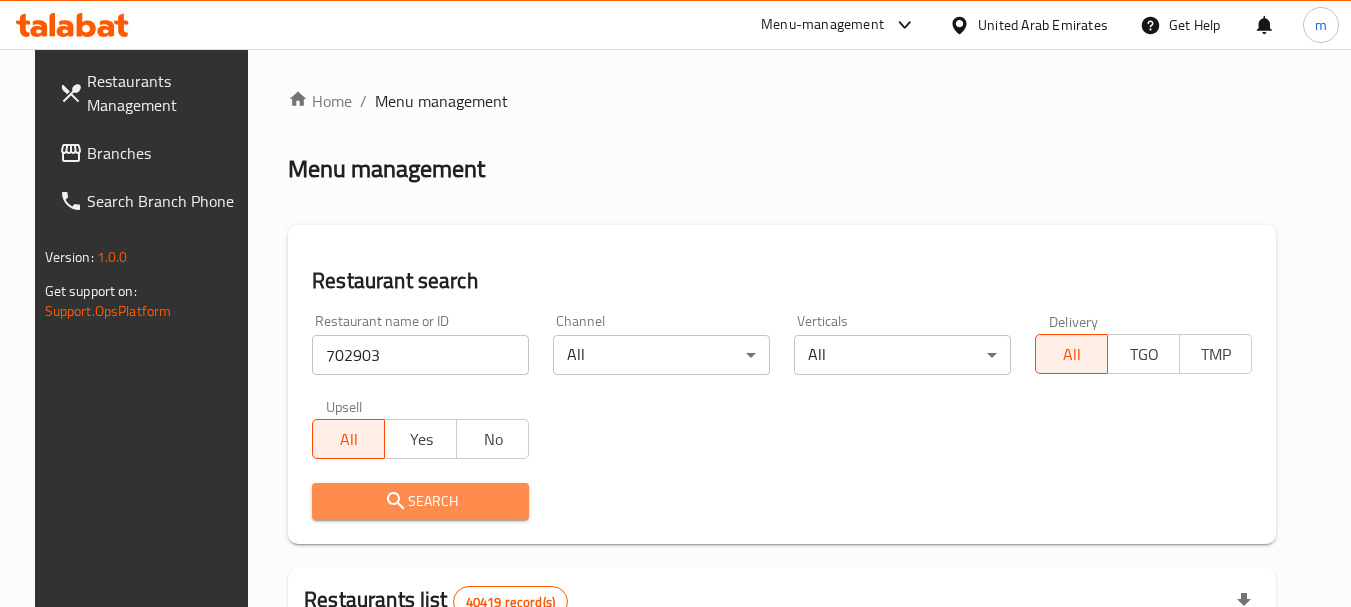 click on "Search" at bounding box center [420, 501] 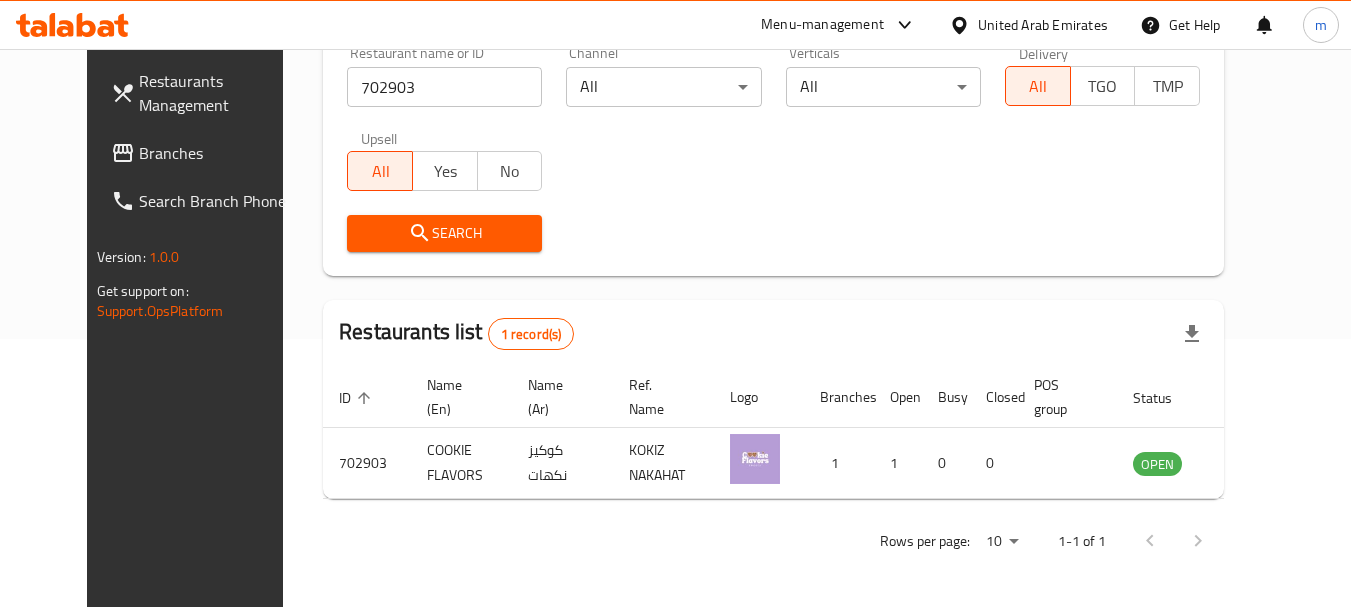 scroll, scrollTop: 268, scrollLeft: 0, axis: vertical 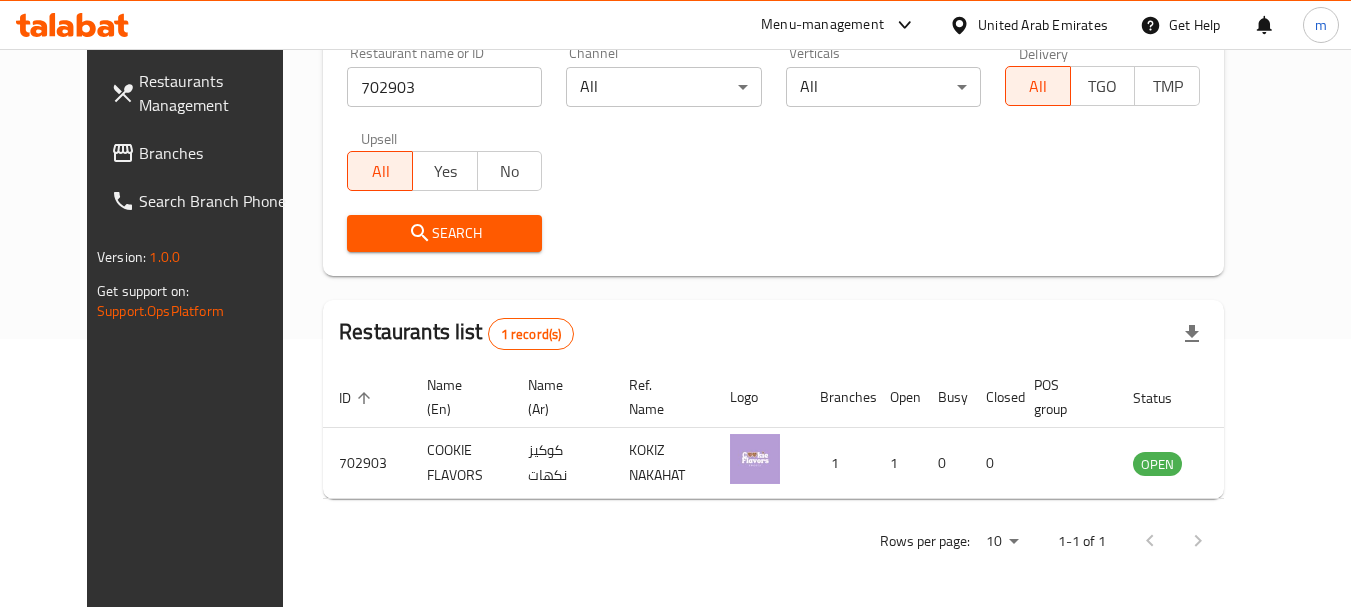 click on "United Arab Emirates" at bounding box center [1043, 25] 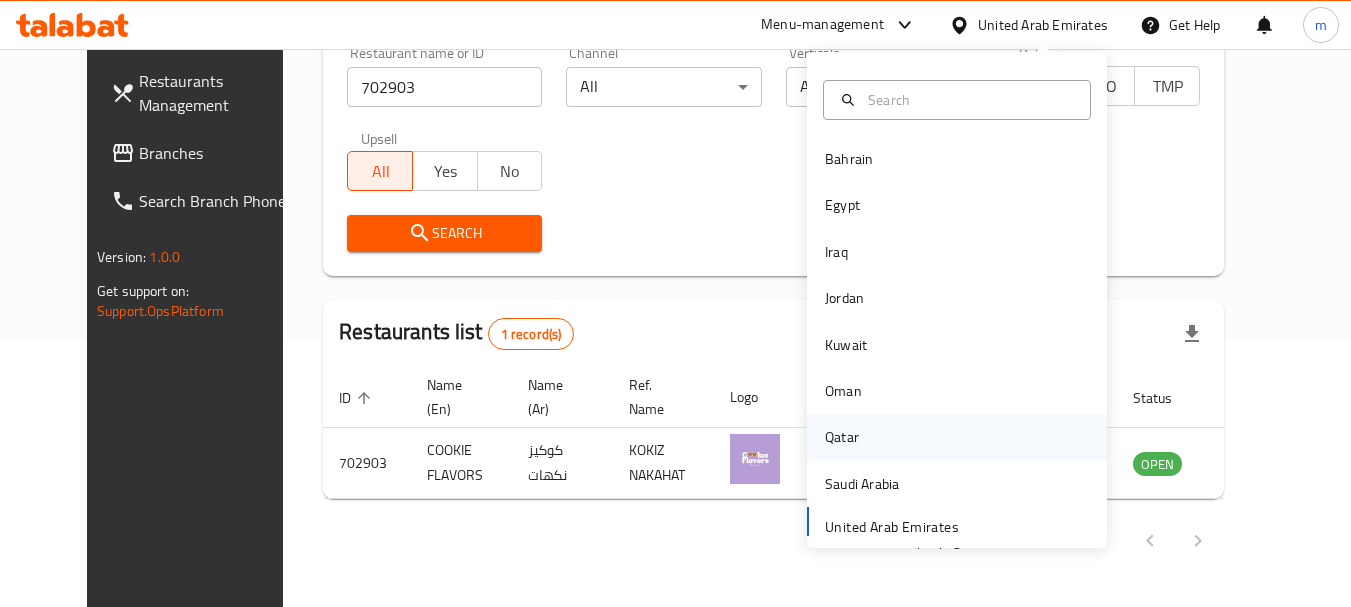 click on "Qatar" at bounding box center (842, 437) 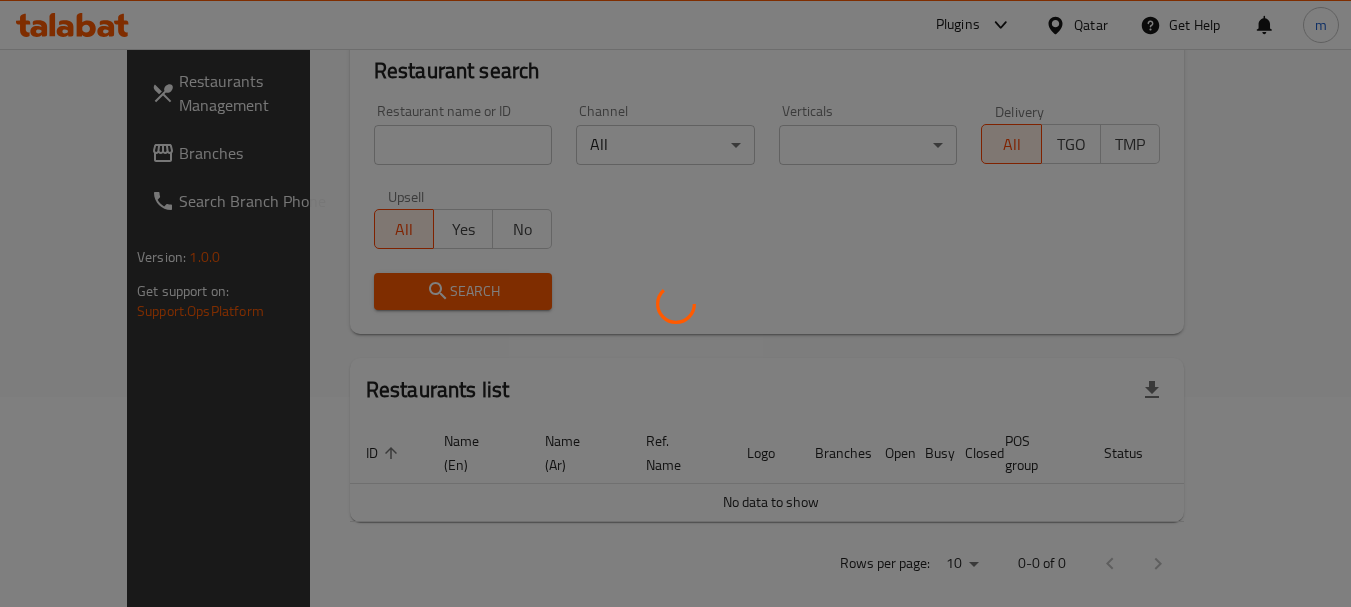 scroll, scrollTop: 268, scrollLeft: 0, axis: vertical 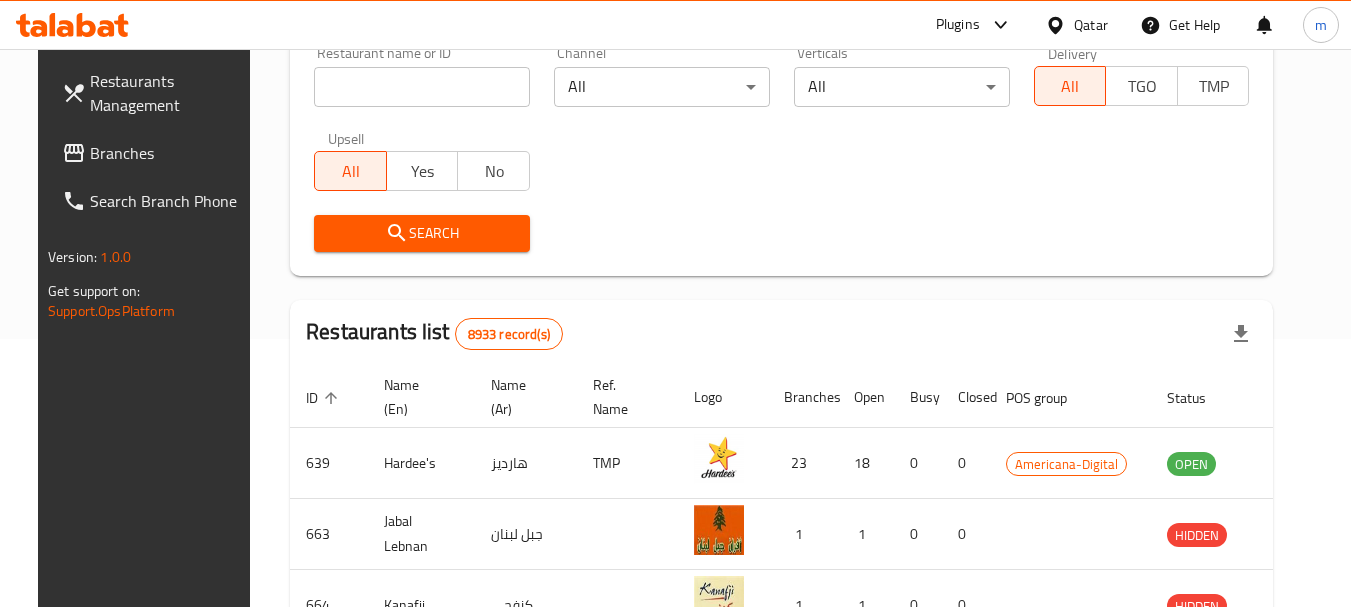 click on "Branches" at bounding box center (169, 153) 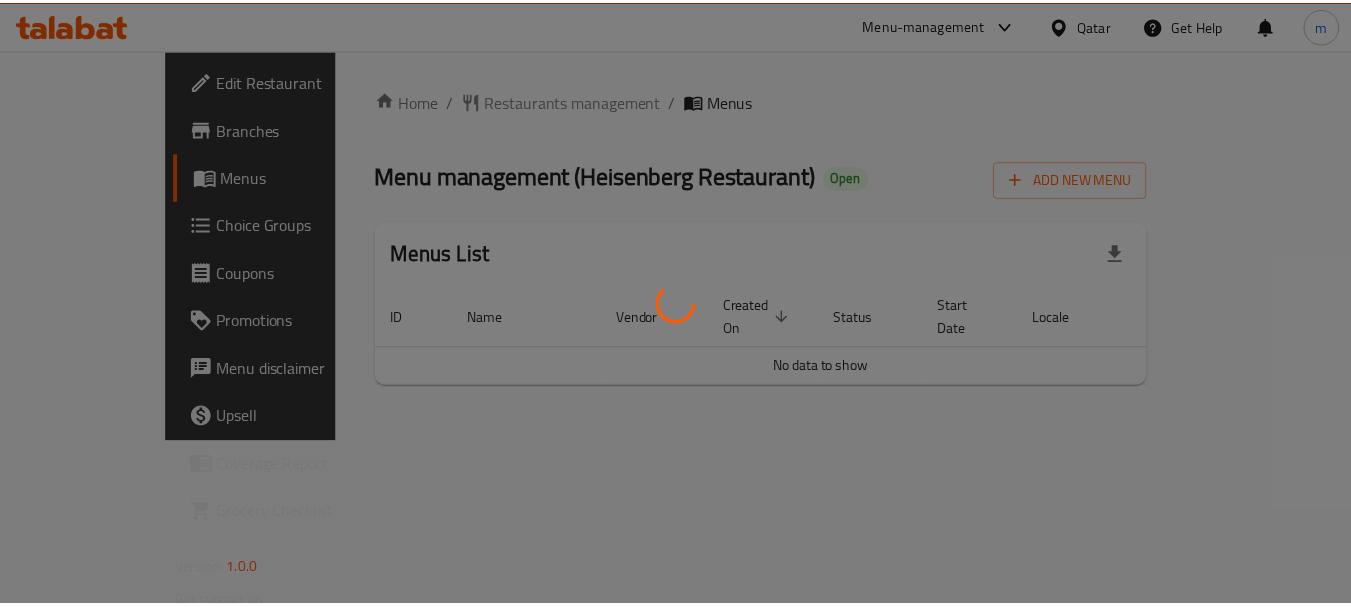 scroll, scrollTop: 0, scrollLeft: 0, axis: both 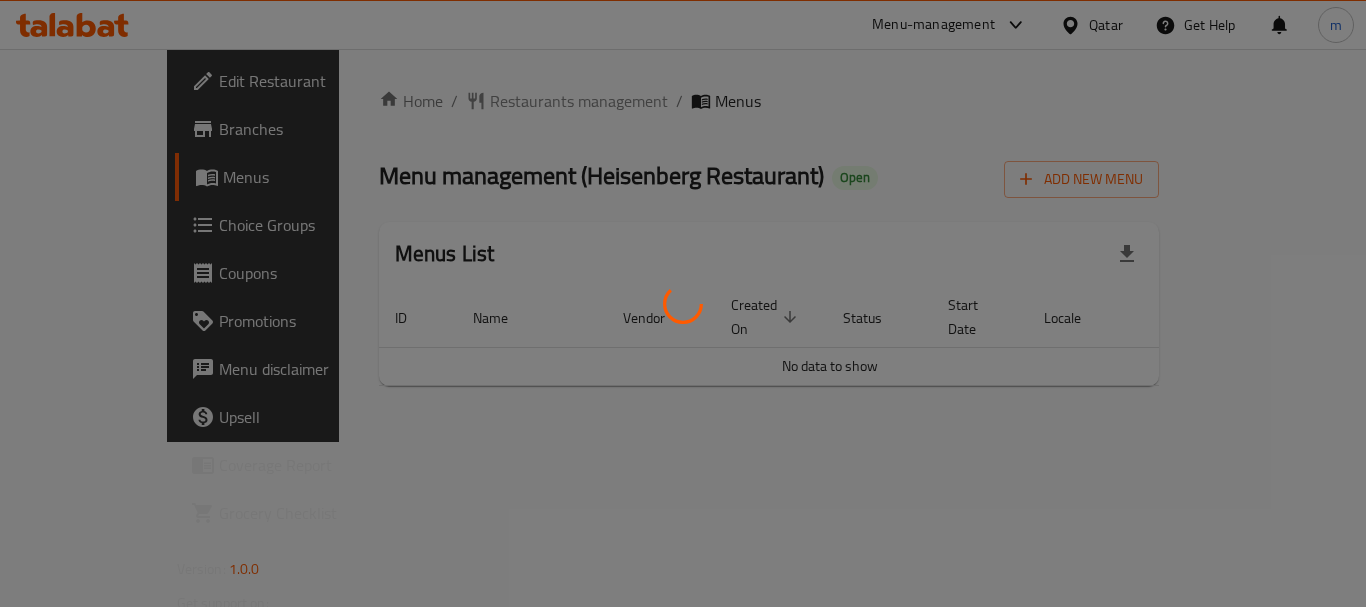 click at bounding box center [683, 303] 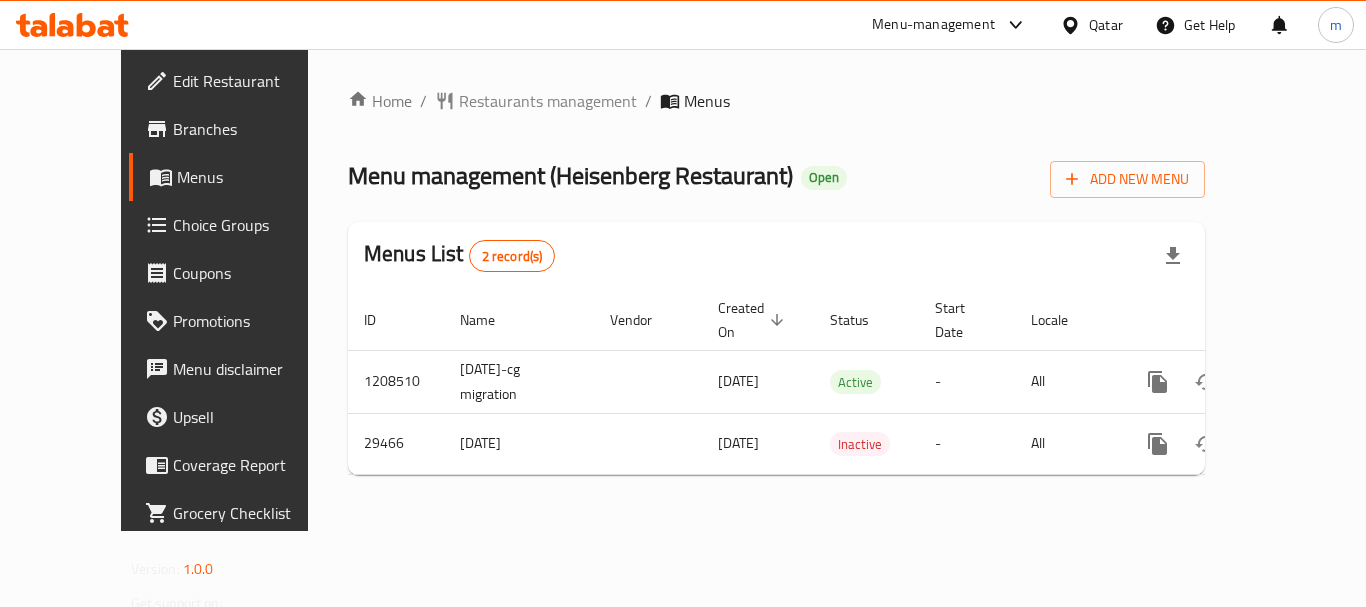 click on "Restaurants management" at bounding box center [548, 101] 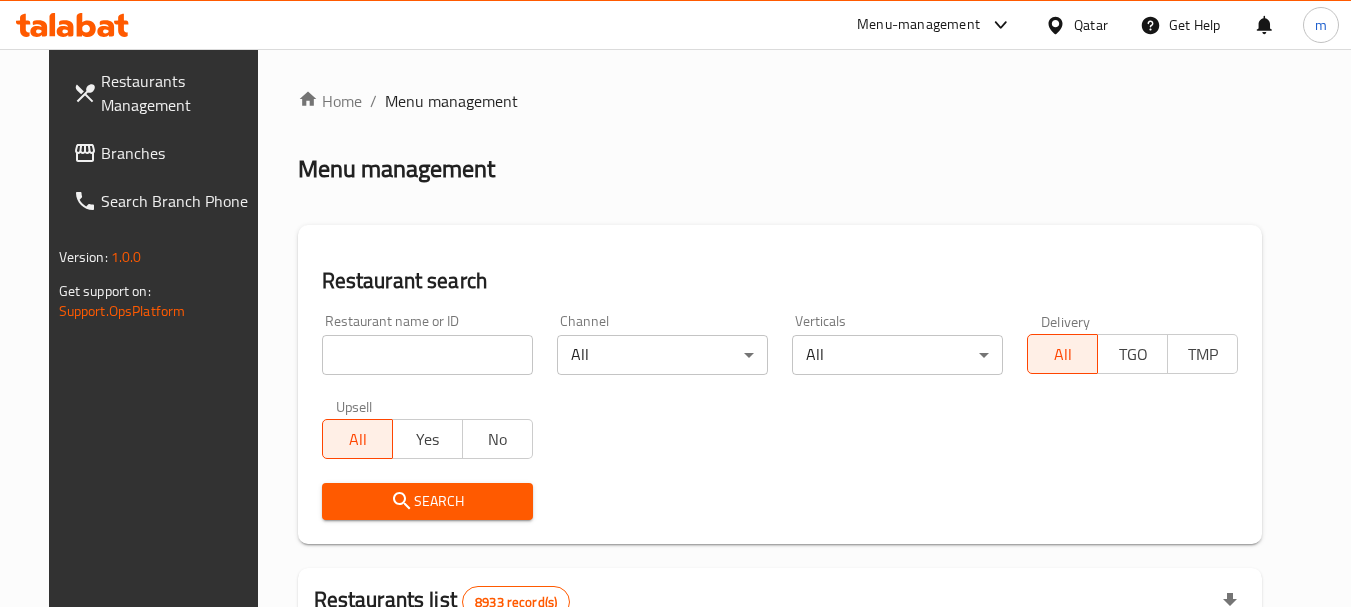 click at bounding box center (427, 355) 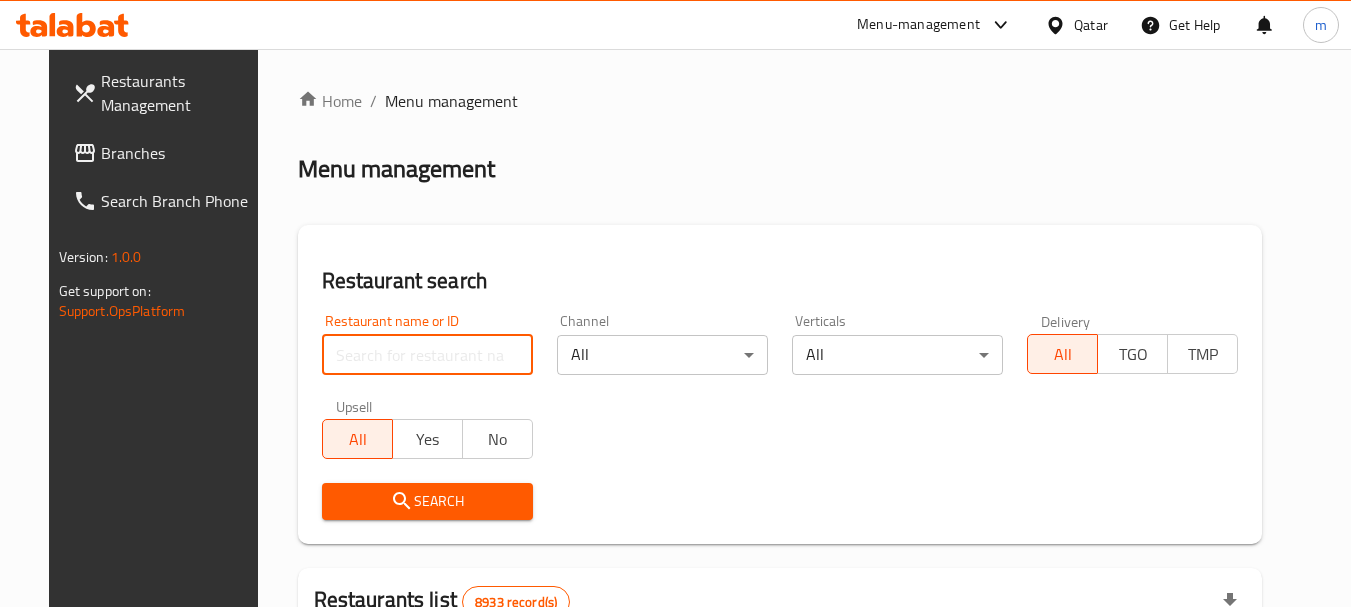 paste on "15217" 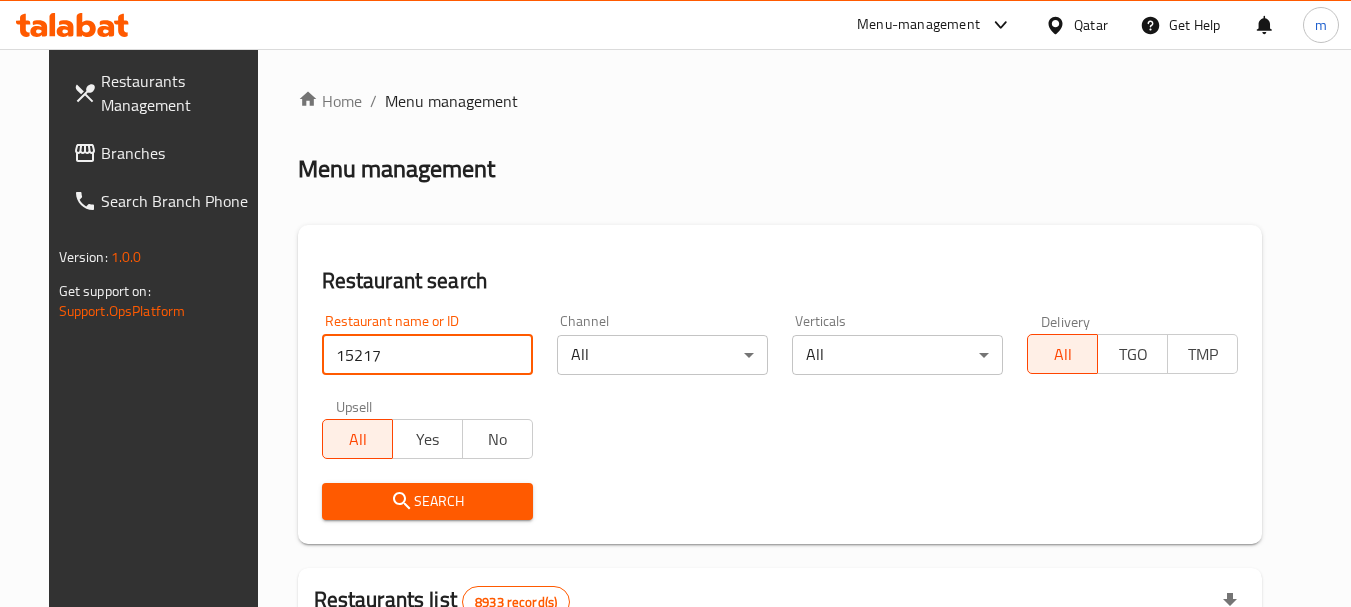 type on "15217" 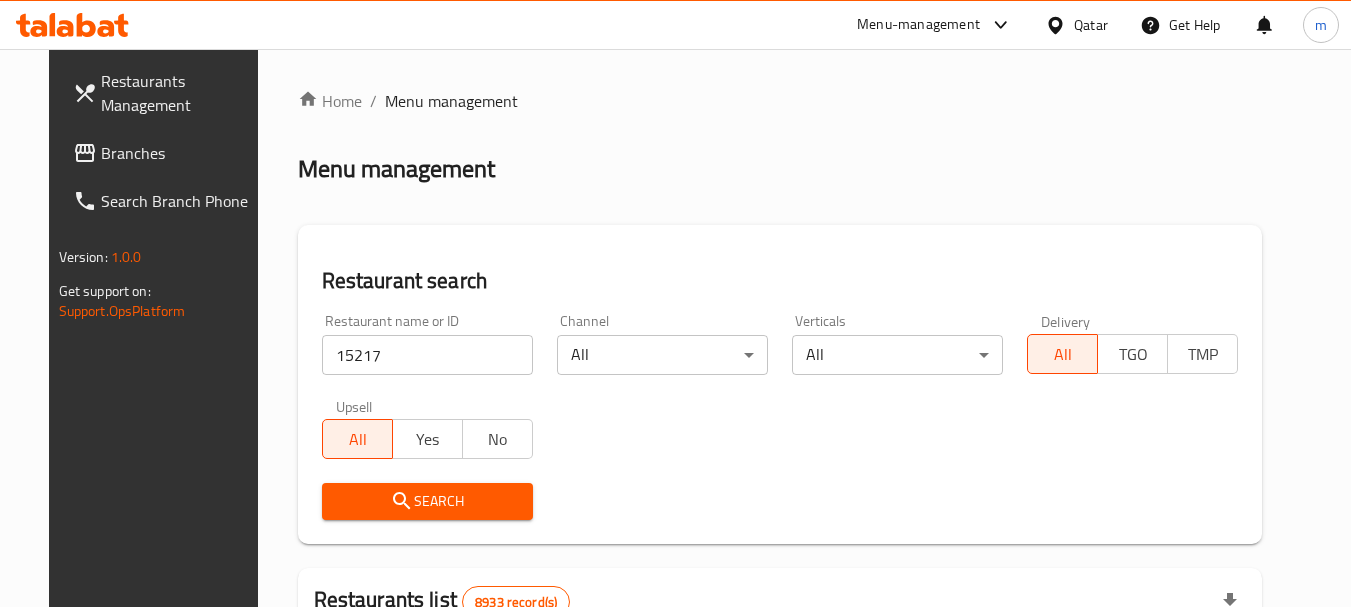 click on "Search" at bounding box center [427, 501] 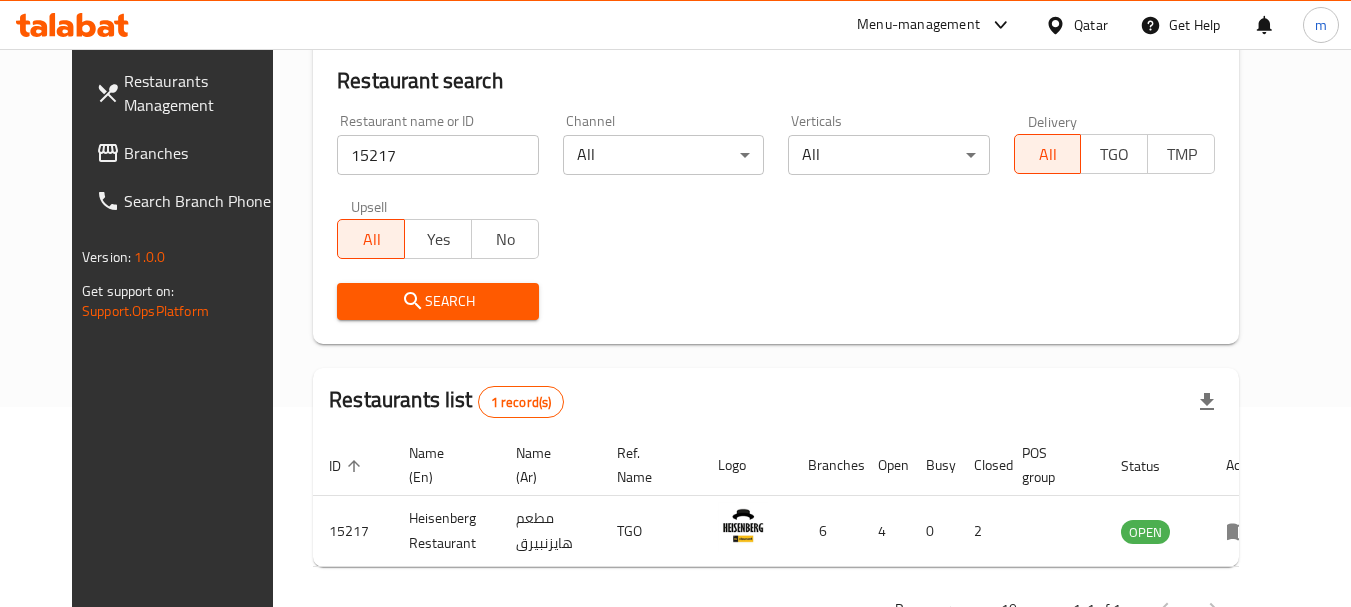 scroll, scrollTop: 268, scrollLeft: 0, axis: vertical 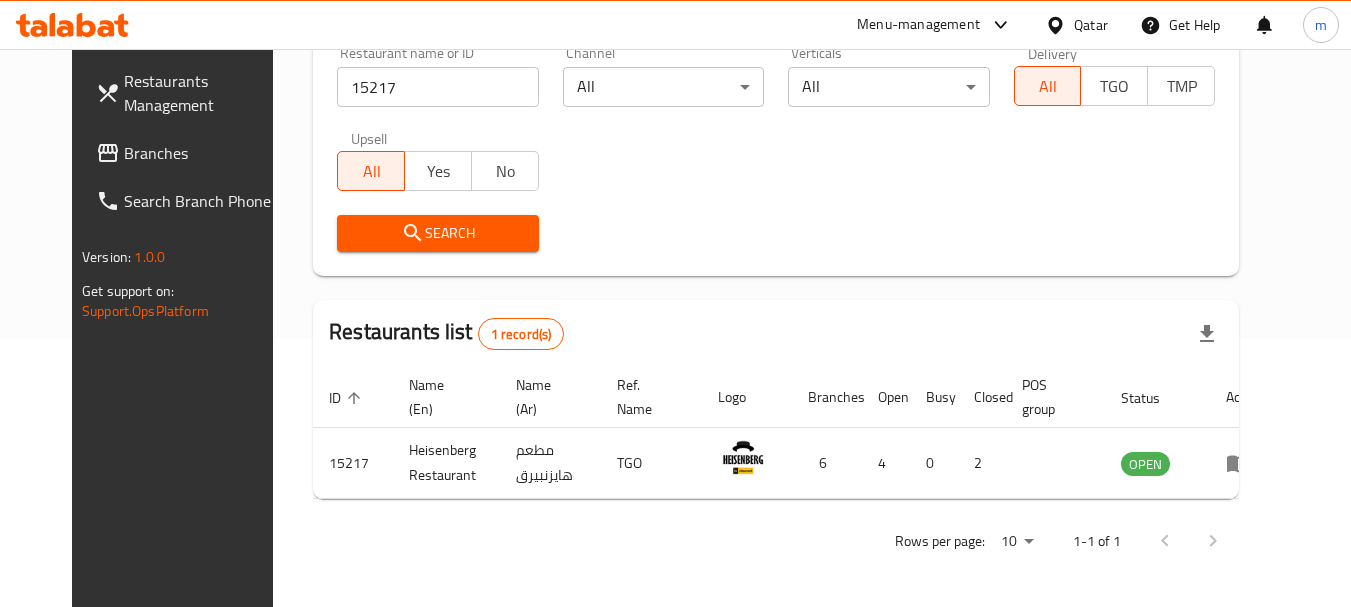 drag, startPoint x: 1066, startPoint y: 28, endPoint x: 1068, endPoint y: 17, distance: 11.18034 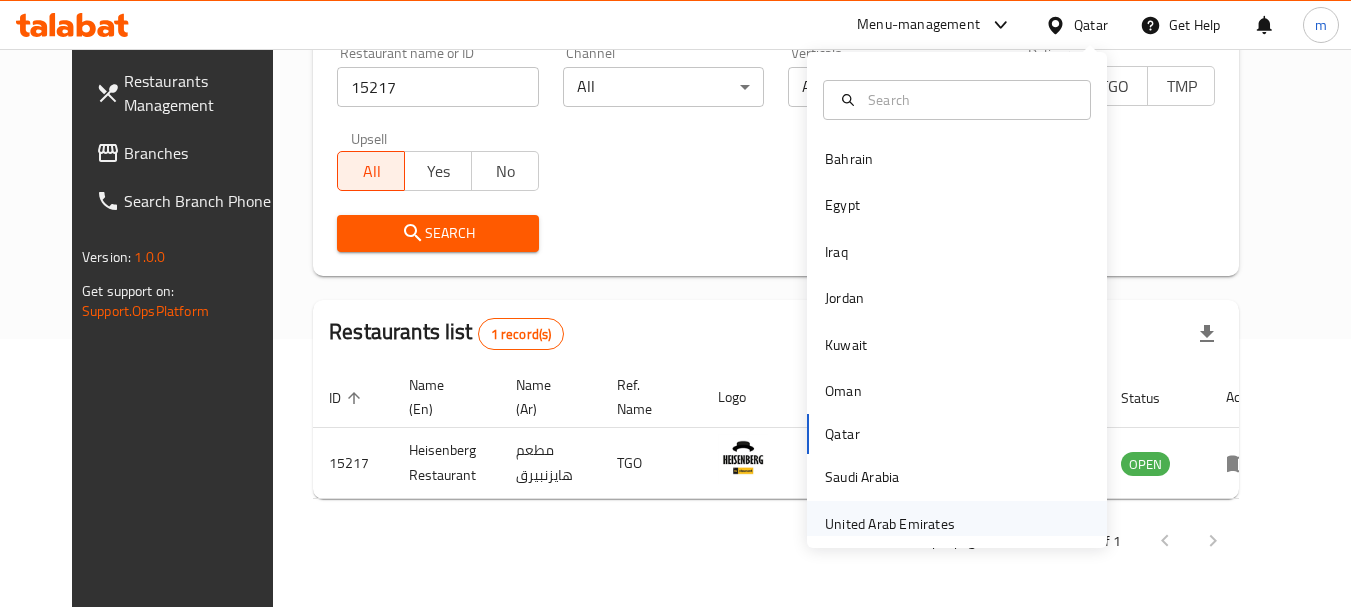 click on "United Arab Emirates" at bounding box center [890, 524] 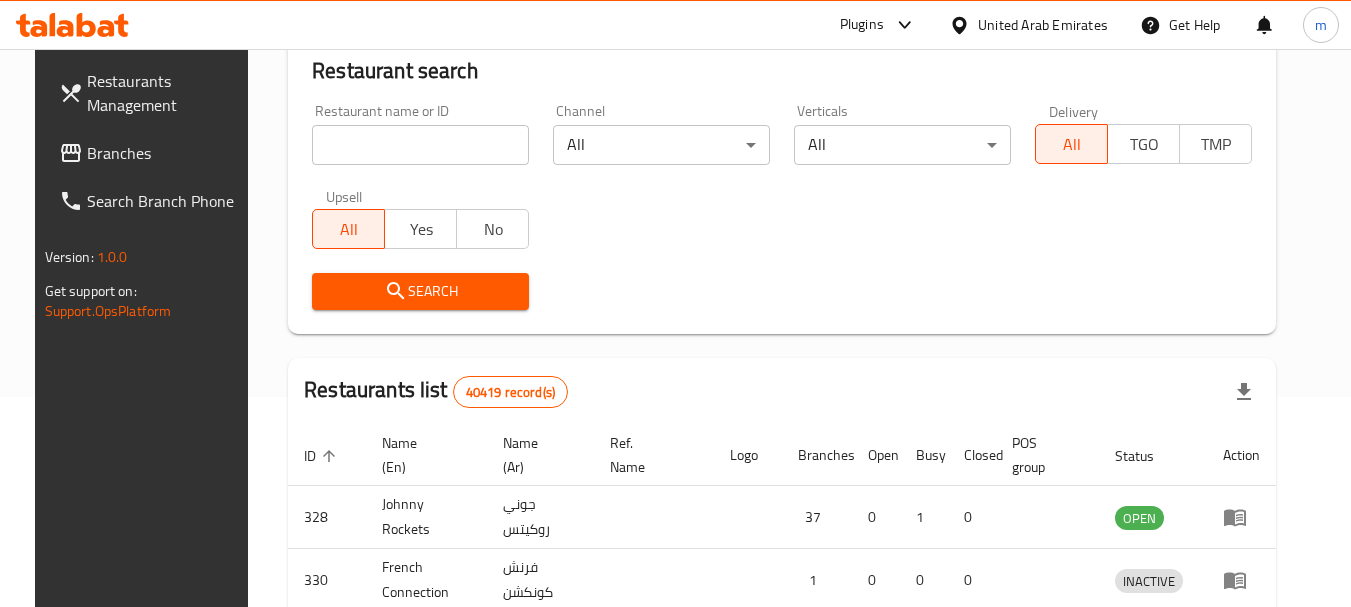 scroll, scrollTop: 268, scrollLeft: 0, axis: vertical 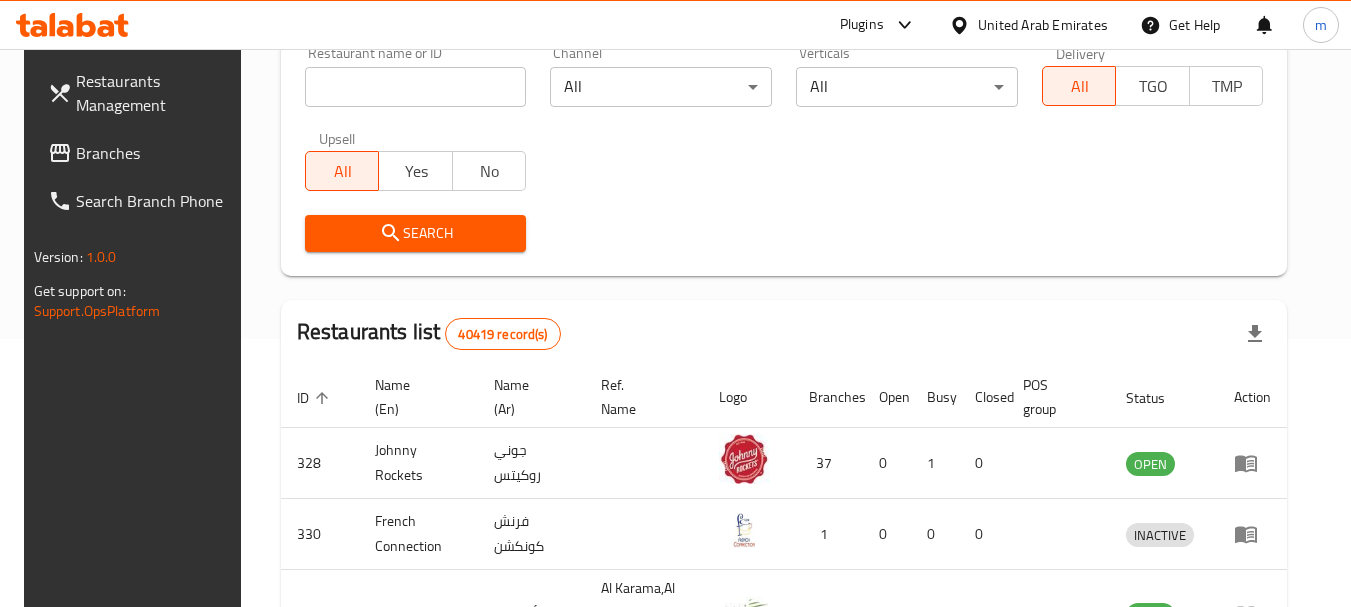 click on "Branches" at bounding box center [155, 153] 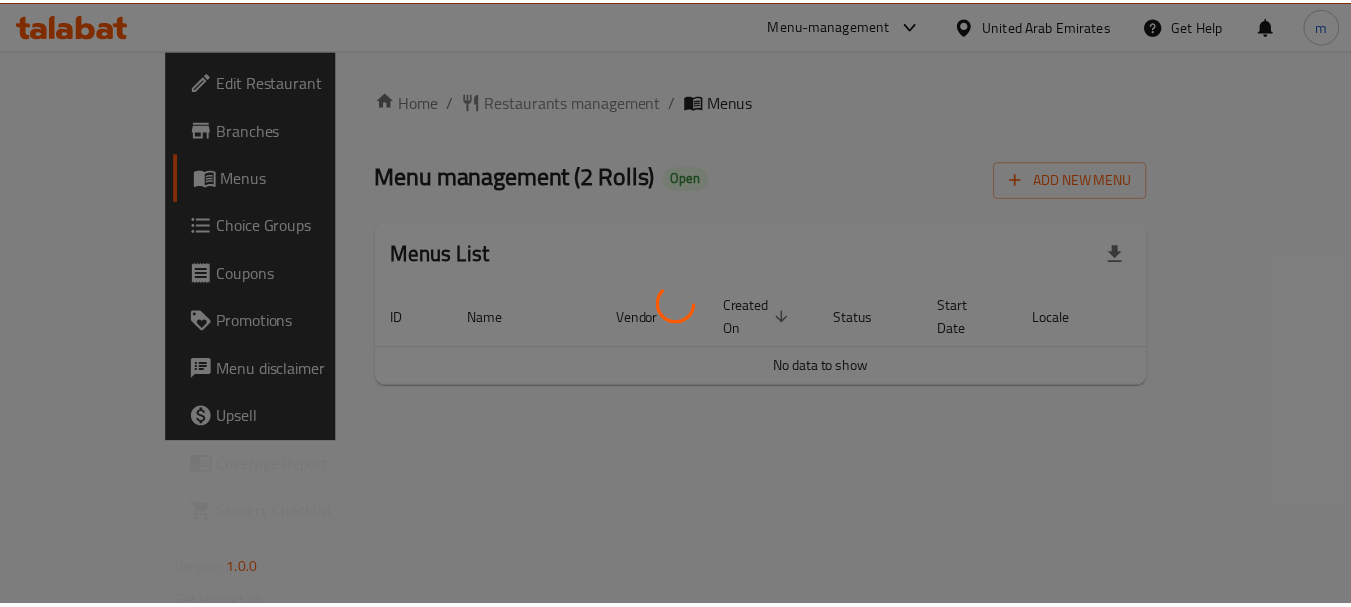 scroll, scrollTop: 0, scrollLeft: 0, axis: both 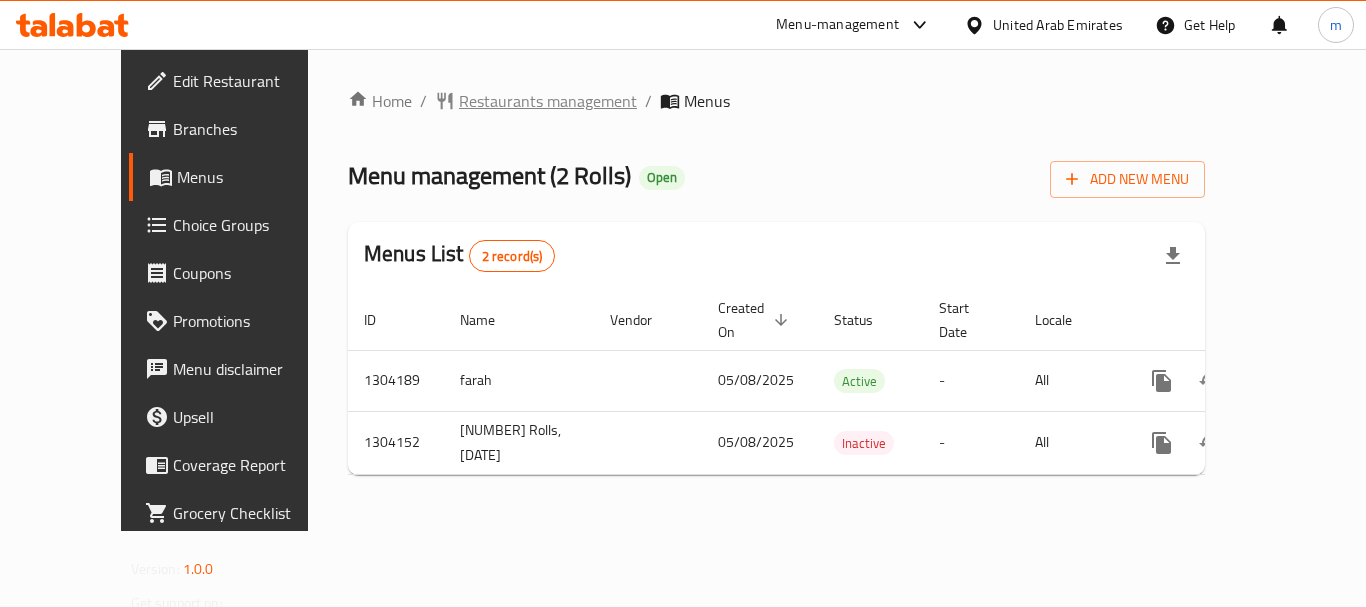 click on "Restaurants management" at bounding box center (548, 101) 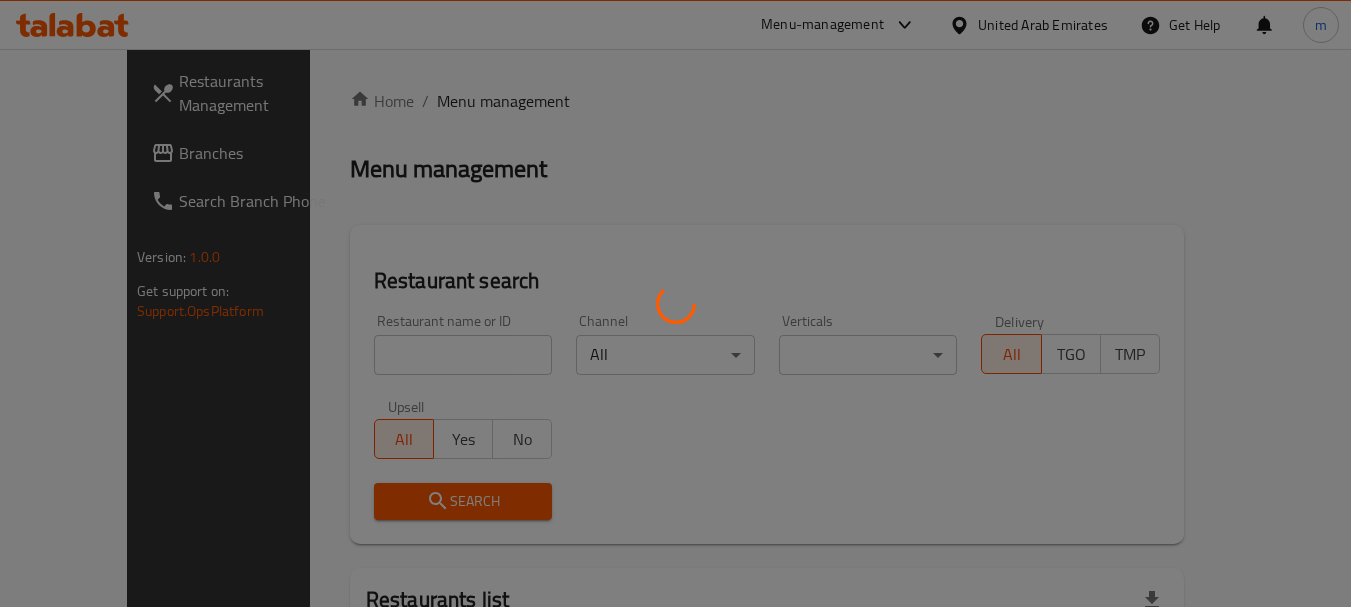 click at bounding box center (675, 303) 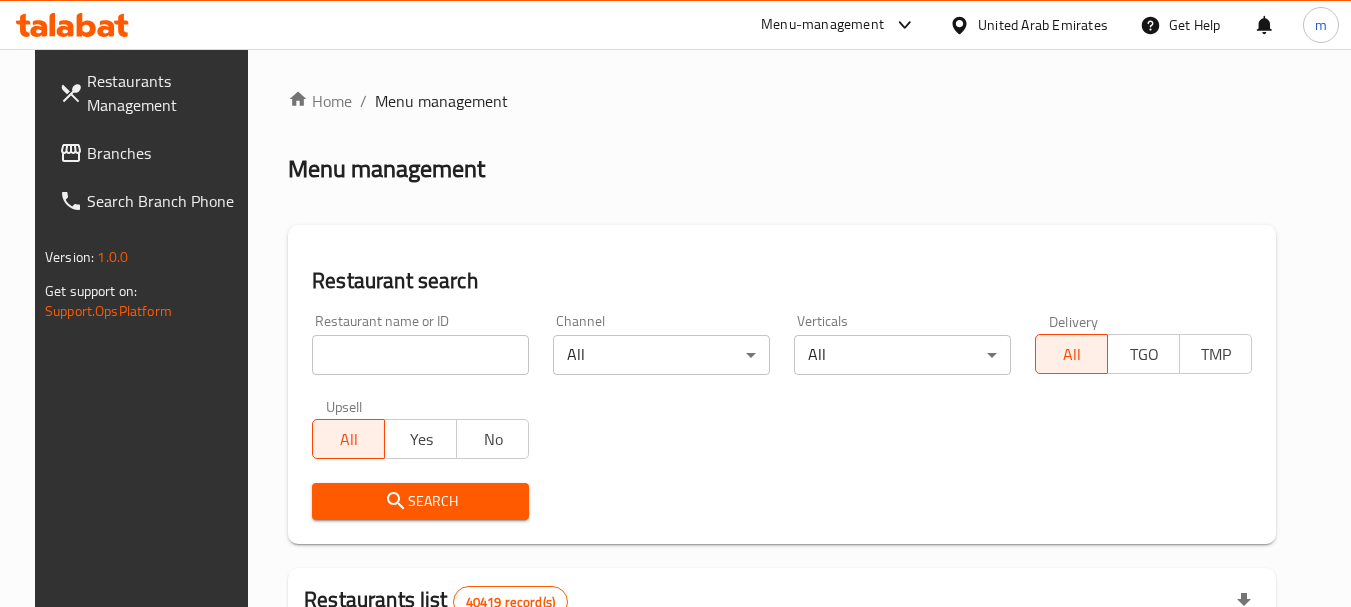 click on "Home / Menu management Menu management Restaurant search Restaurant name or ID Restaurant name or ID Channel All ​ Verticals All ​ Delivery All TGO TMP Upsell All Yes No   Search Restaurants list   40419 record(s) ID sorted ascending Name (En) Name (Ar) Ref. Name Logo Branches Open Busy Closed POS group Status Action 328 [NAME] [LASTNAME] 37 0 1 0 OPEN 330 [NAME] [LASTNAME] 1 0 0 0 INACTIVE 339 [NAME] [LASTNAME] [STREET], [STREET] & [STREET] 9 1 0 2 OPEN 340 [NAME] [LASTNAME] 3 0 0 0 INACTIVE 342 [NAME] [LASTNAME] 7 0 0 0 INACTIVE 343 [NAME] [LASTNAME] 1 0 0 0 INACTIVE 348 [NAME] [LASTNAME] 1 0 0 0 INACTIVE 349 [NAME]  [LASTNAME]  1 0 0 0 HIDDEN 350 [NAME] (Old) 1 0 0 0 INACTIVE 355 [NAME]  [LASTNAME]  11 1 0 0 HIDDEN Rows per page: 10 1-10 of 40419" at bounding box center (782, 717) 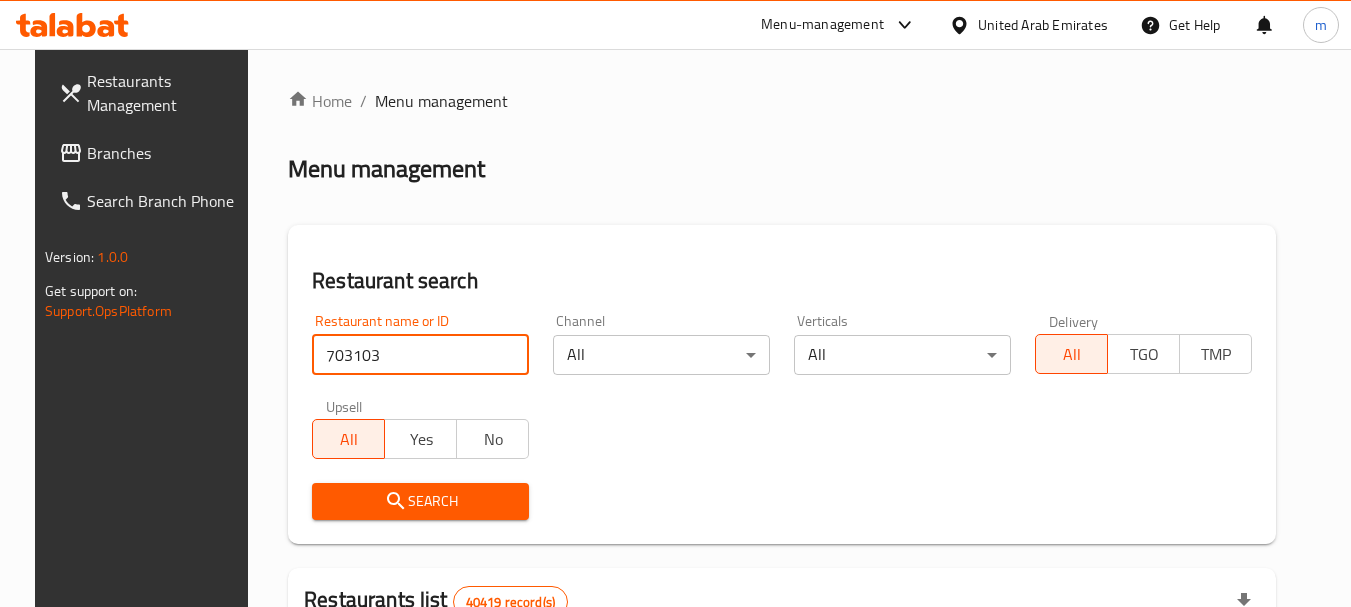 type on "703103" 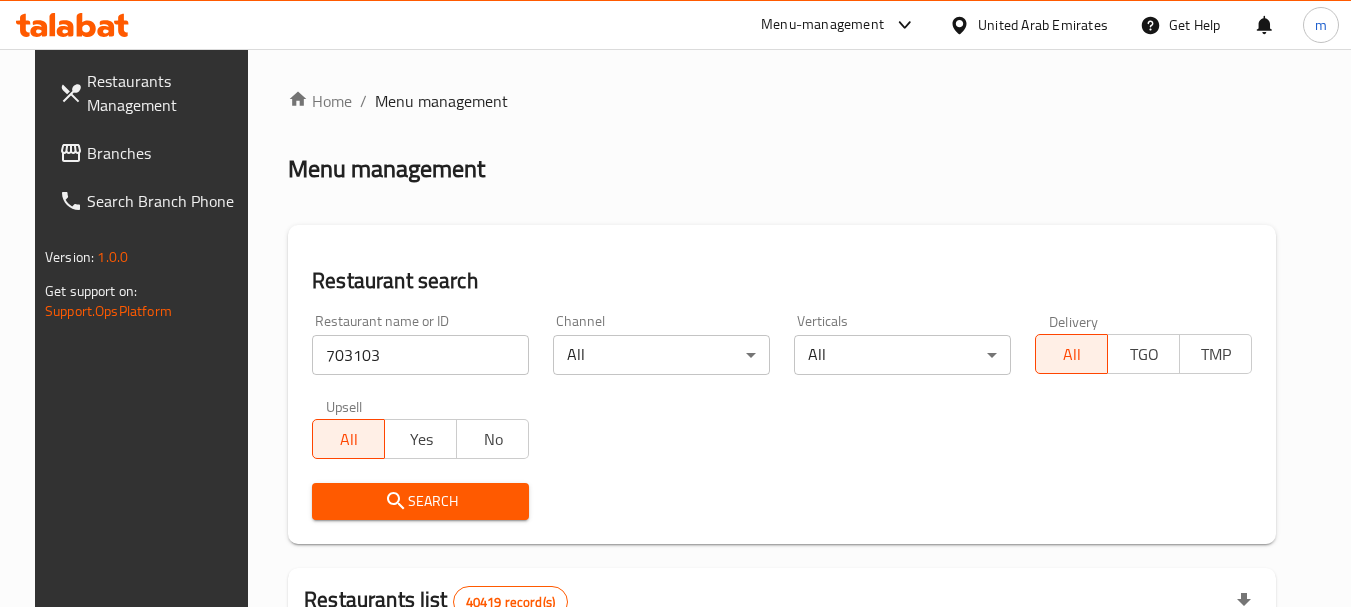 click on "Search" at bounding box center [420, 501] 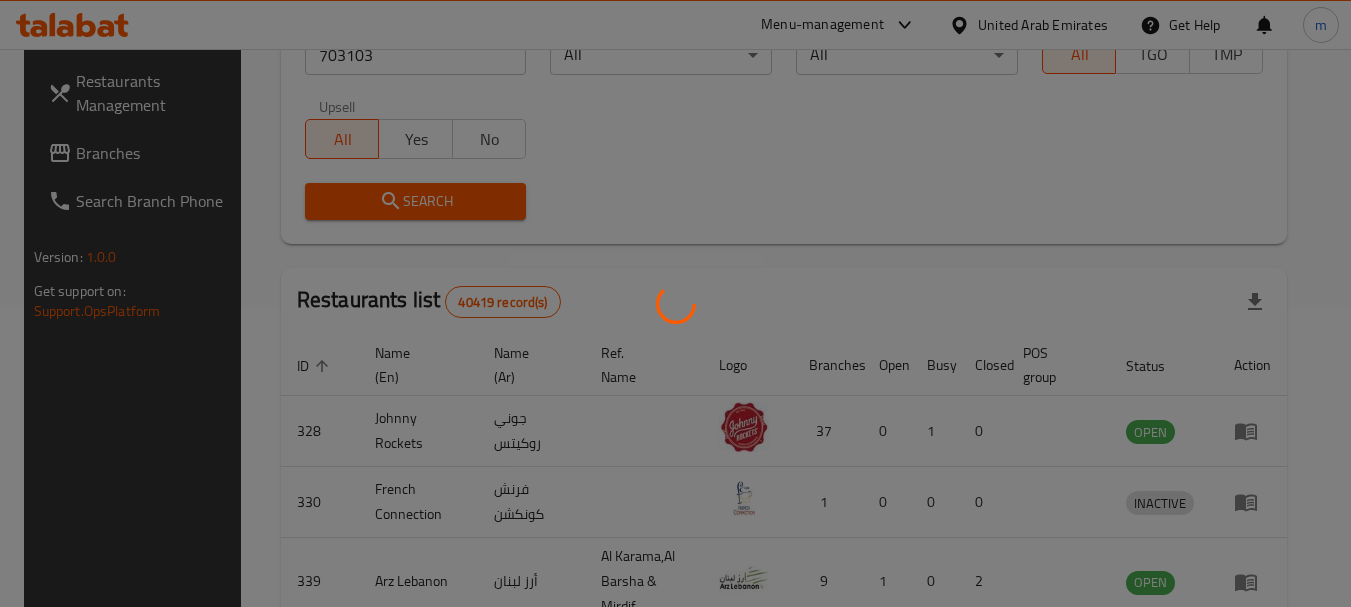 scroll, scrollTop: 268, scrollLeft: 0, axis: vertical 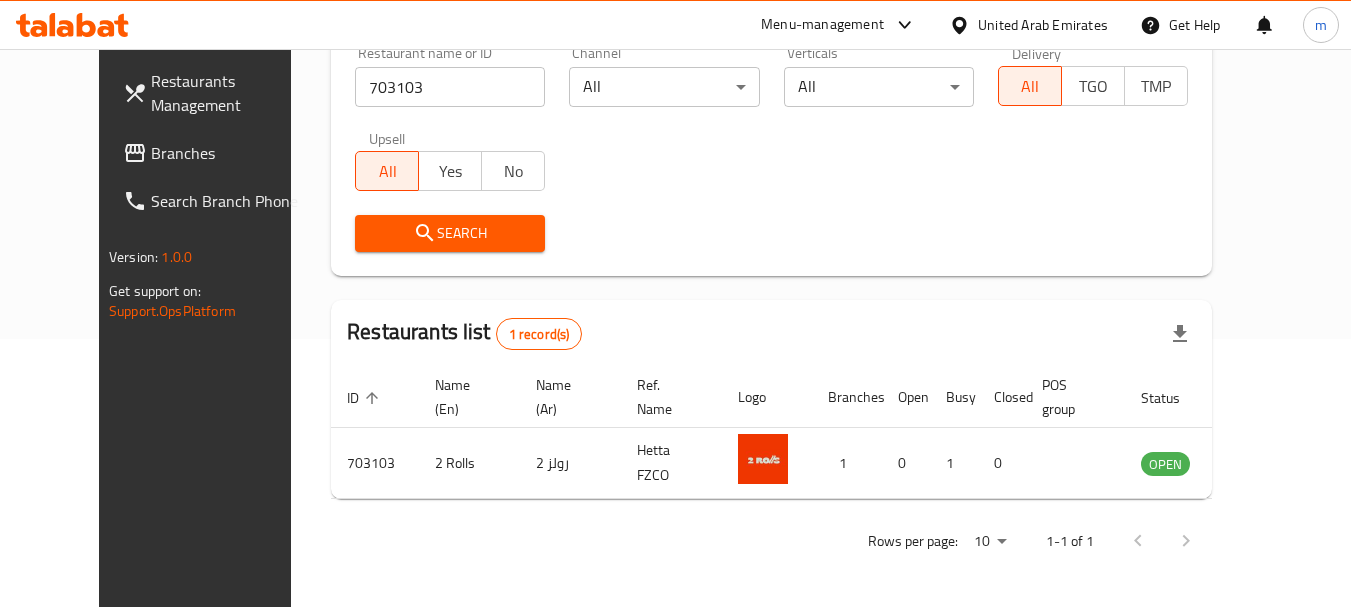 drag, startPoint x: 1048, startPoint y: 33, endPoint x: 1058, endPoint y: 32, distance: 10.049875 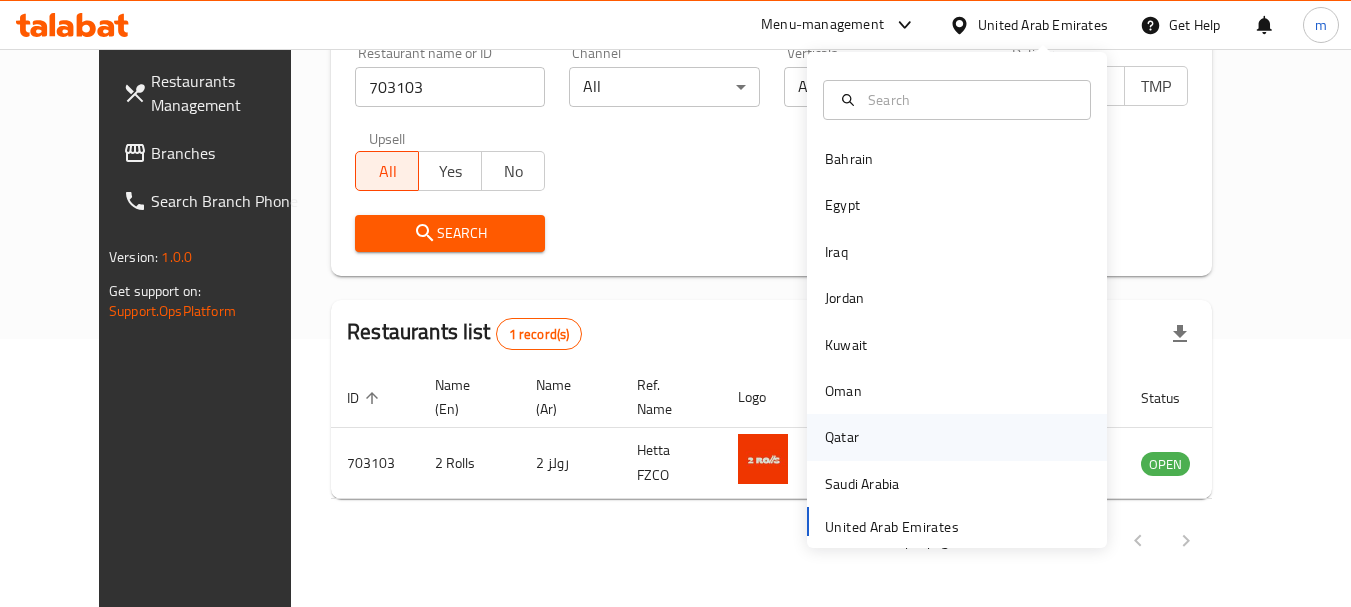 click on "Qatar" at bounding box center (842, 437) 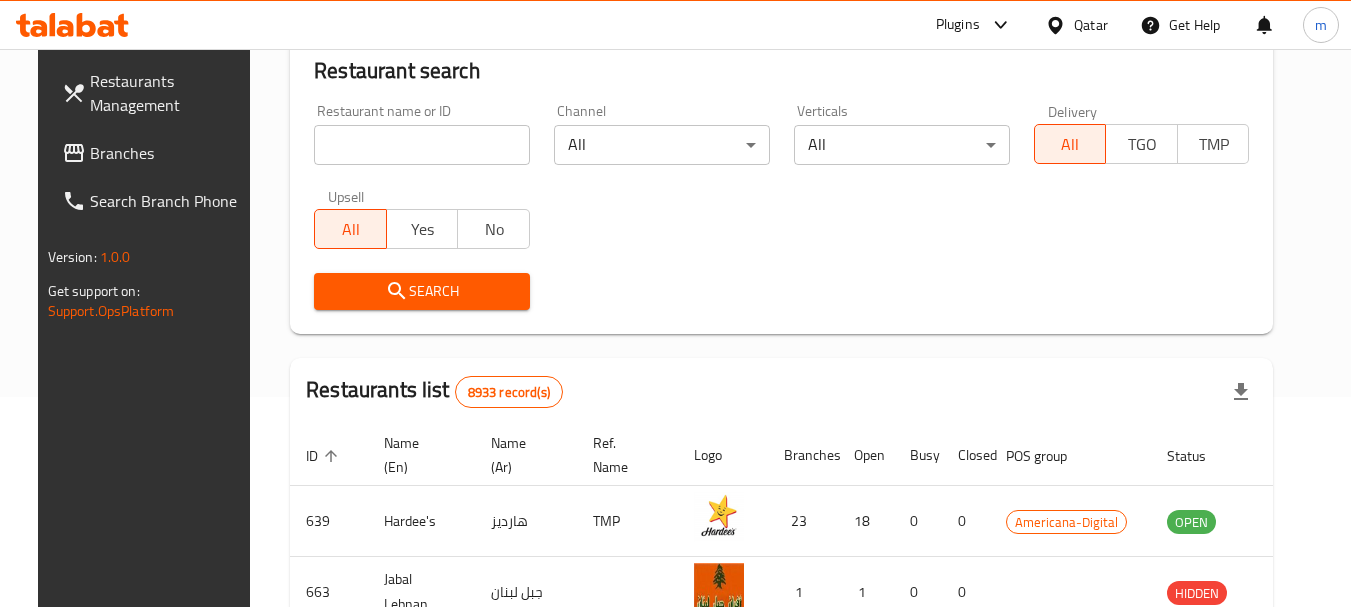 scroll, scrollTop: 268, scrollLeft: 0, axis: vertical 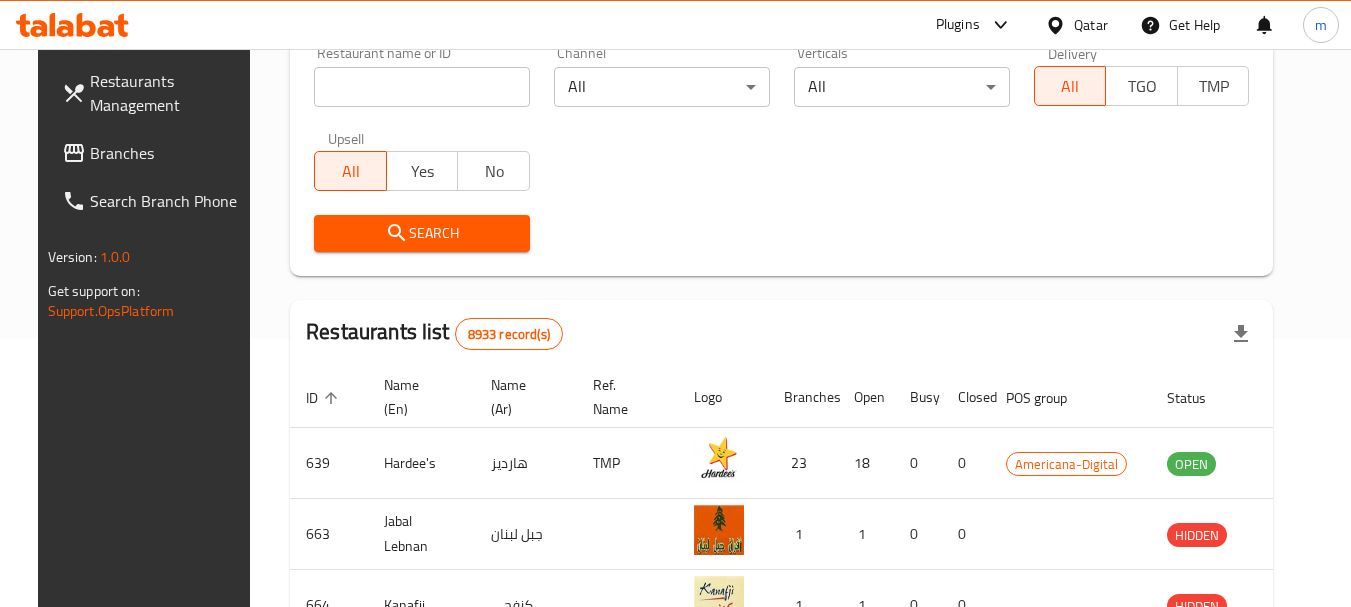 click on "Branches" at bounding box center (169, 153) 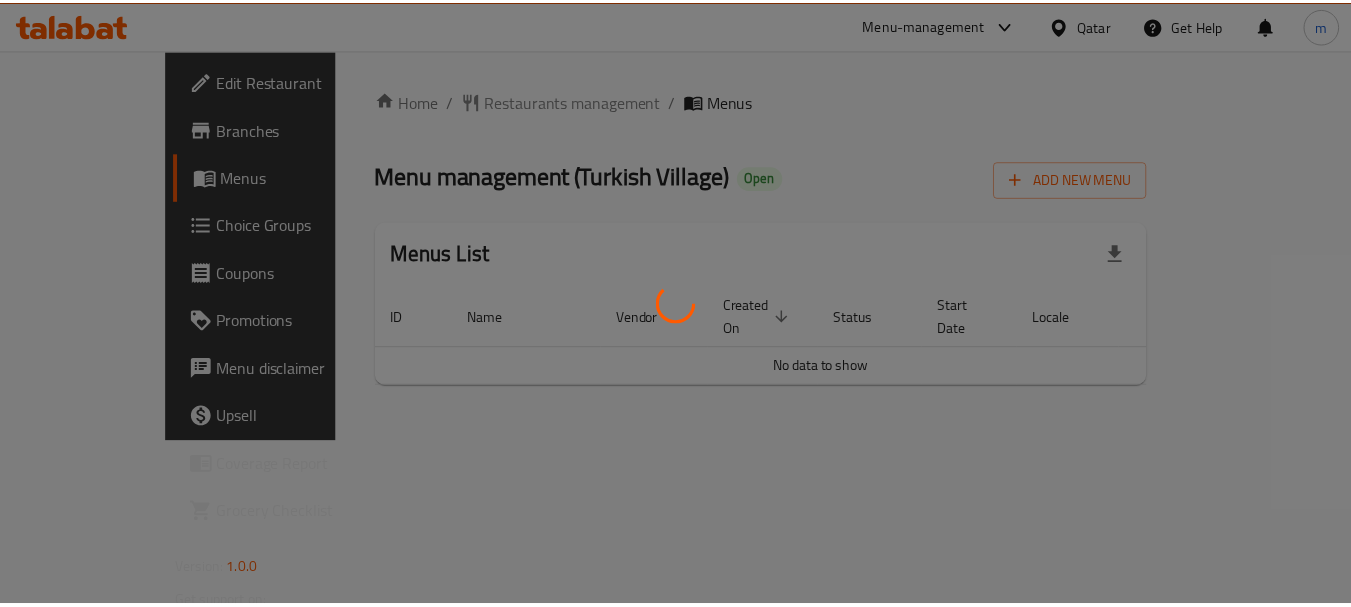 scroll, scrollTop: 0, scrollLeft: 0, axis: both 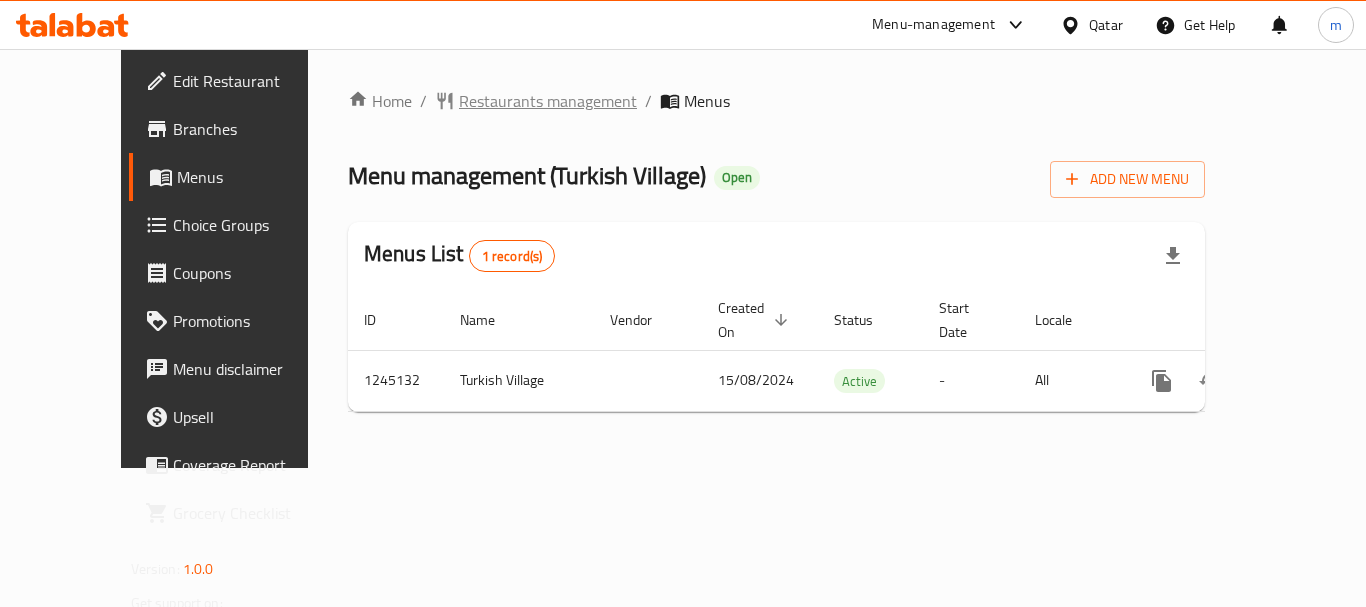 click on "Restaurants management" at bounding box center [548, 101] 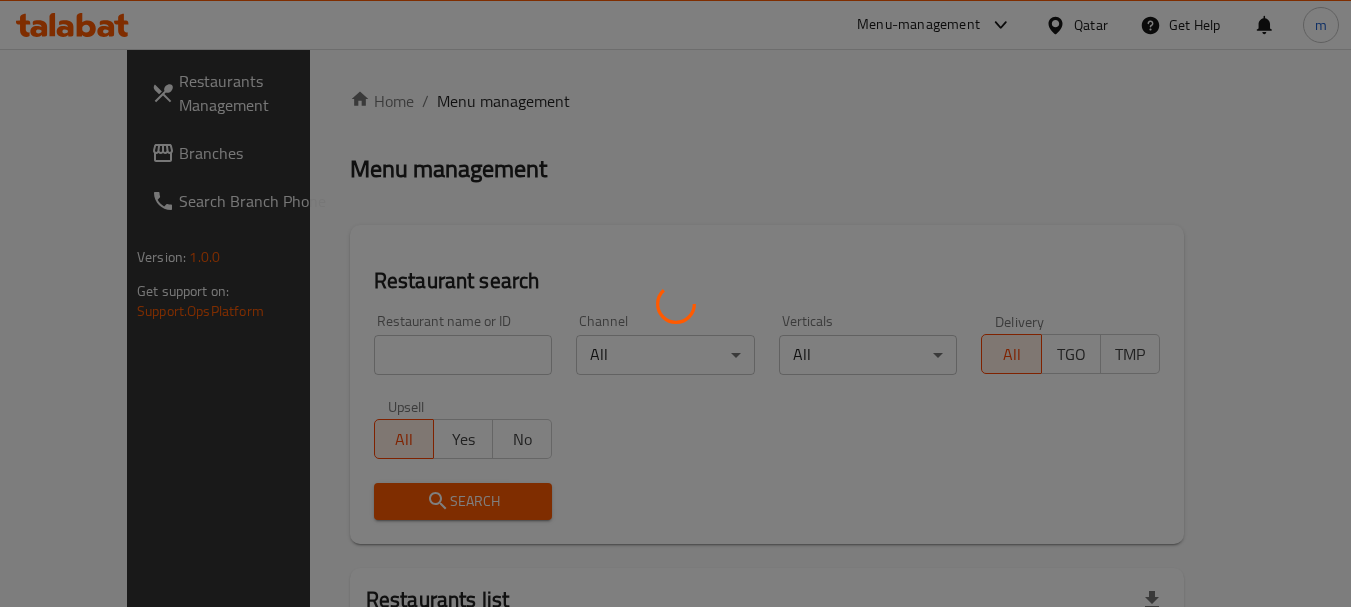click at bounding box center [675, 303] 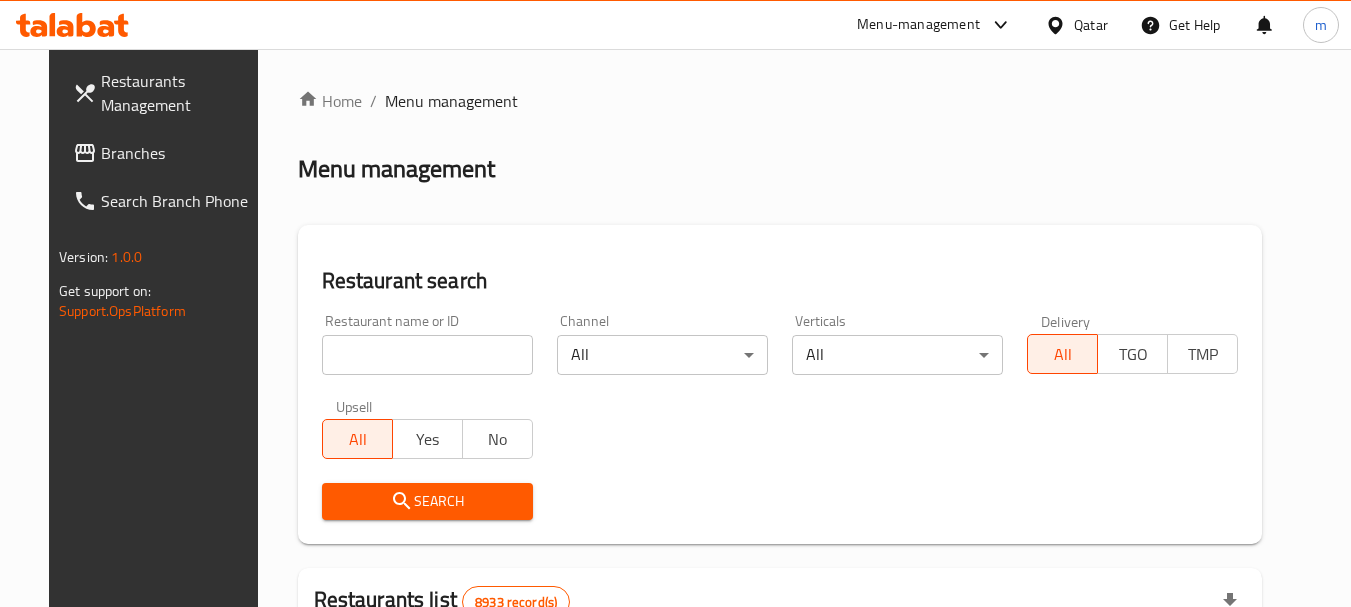 click at bounding box center (675, 303) 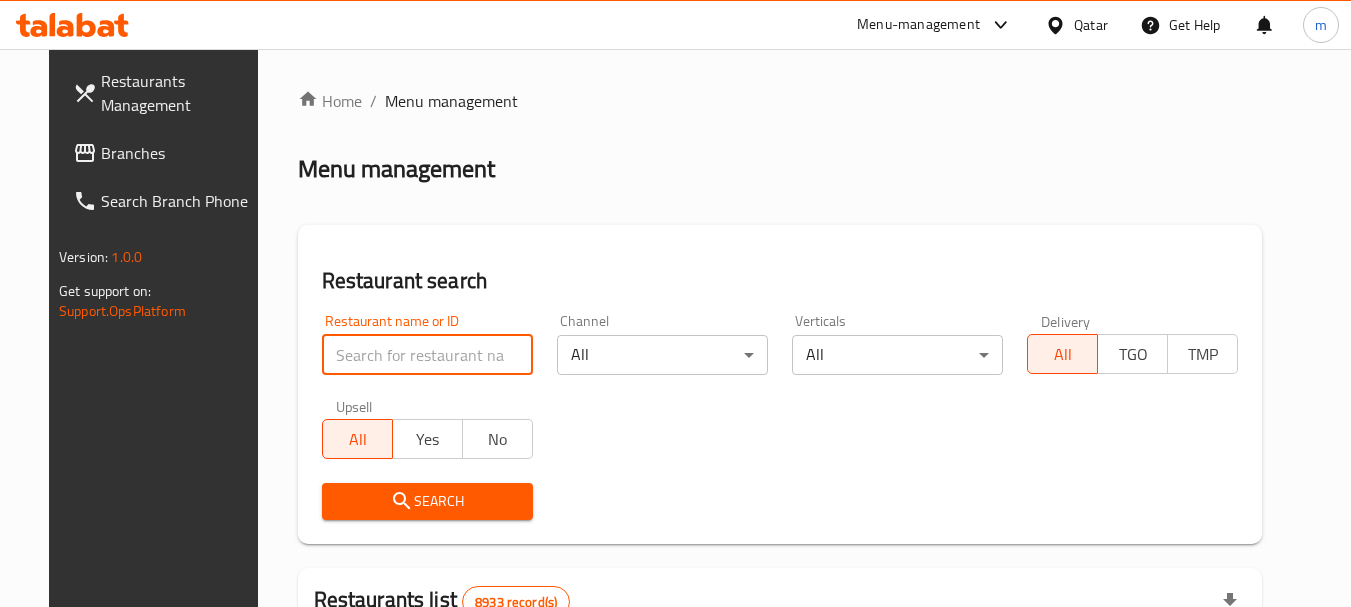 click at bounding box center [427, 355] 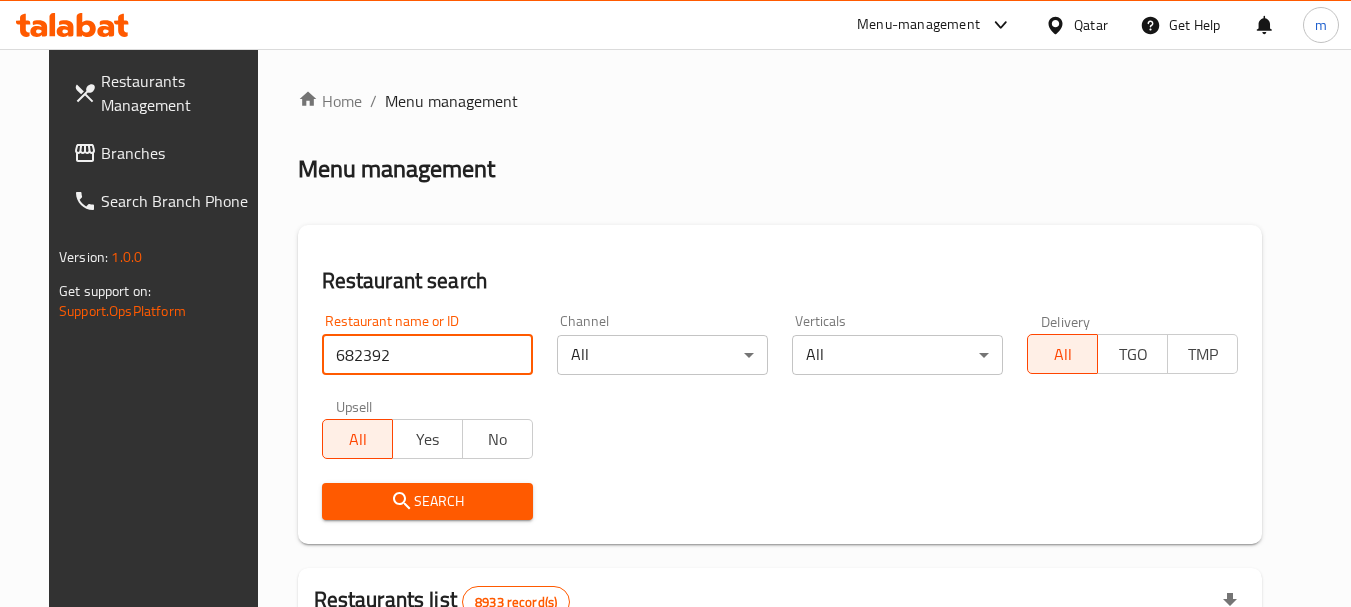 type on "682392" 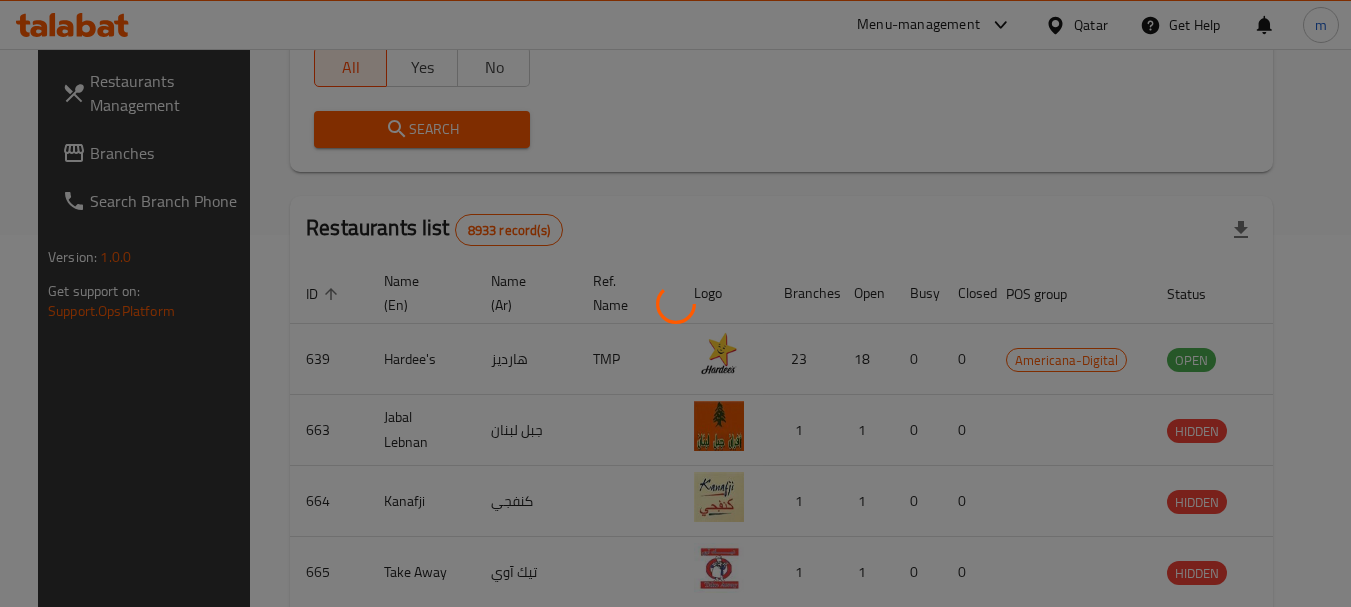 scroll, scrollTop: 268, scrollLeft: 0, axis: vertical 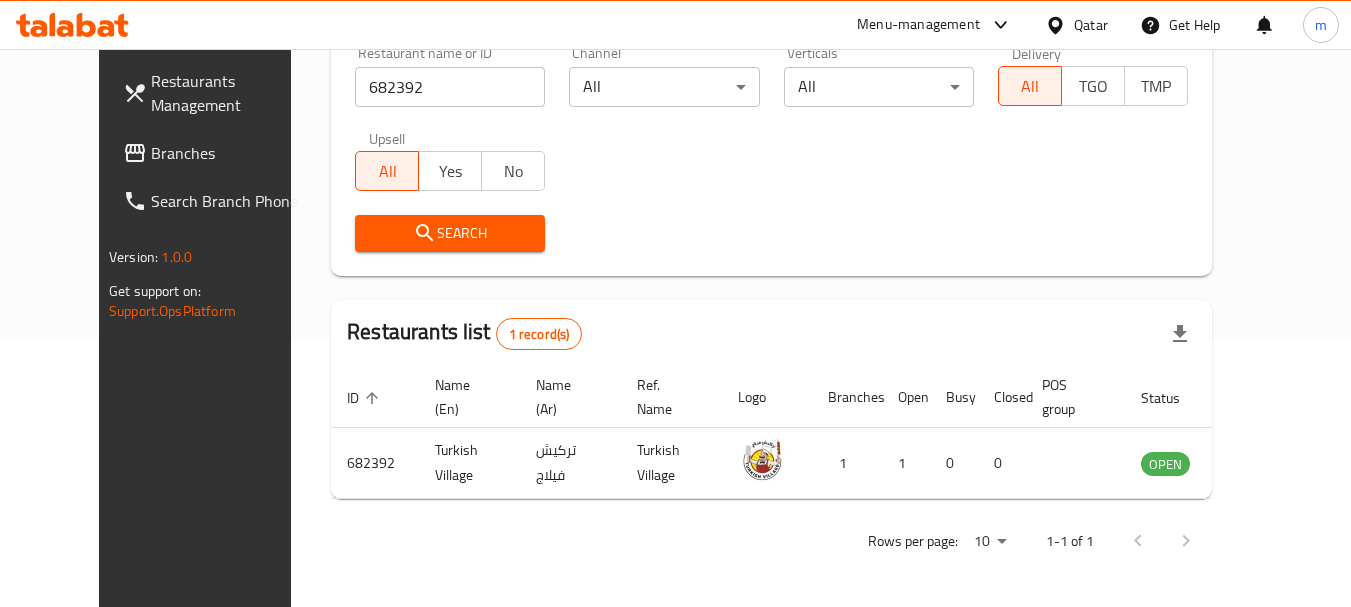 click on "Branches" at bounding box center [230, 153] 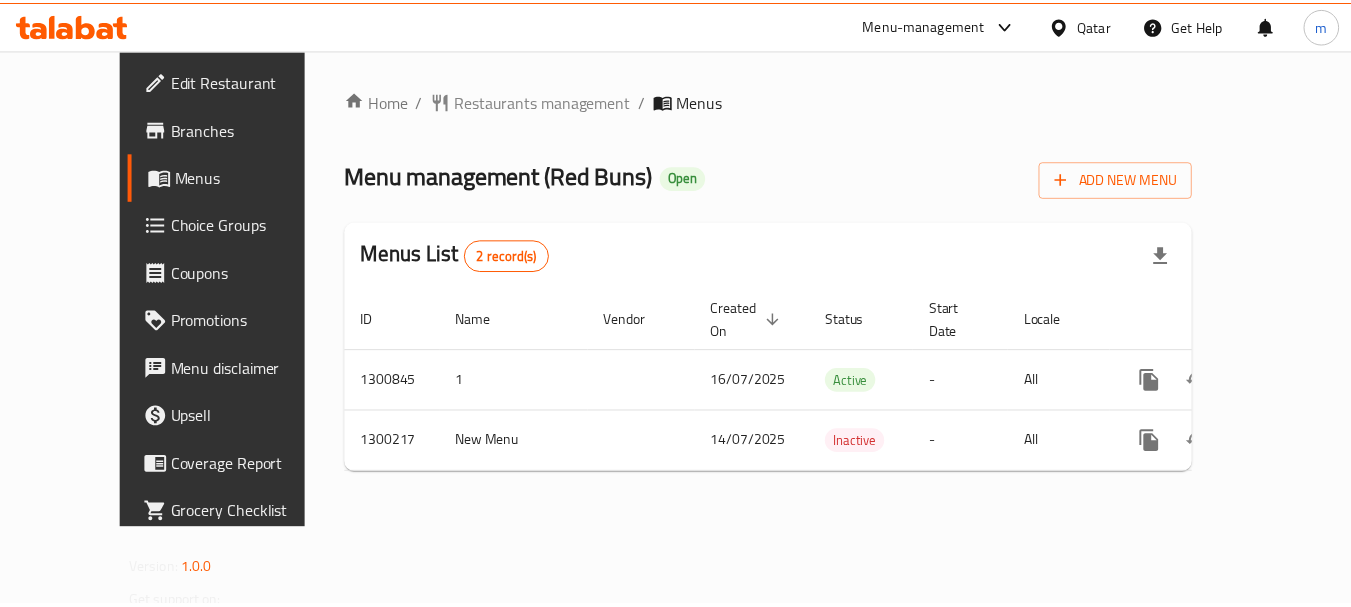 scroll, scrollTop: 0, scrollLeft: 0, axis: both 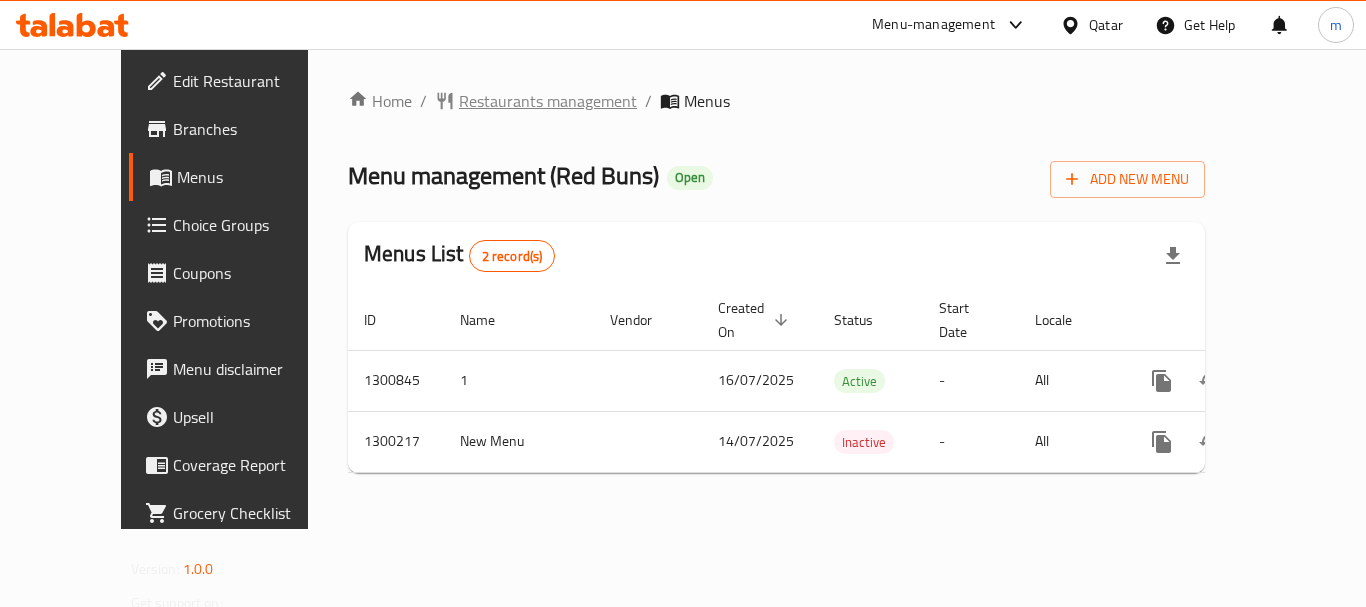click on "Restaurants management" at bounding box center [548, 101] 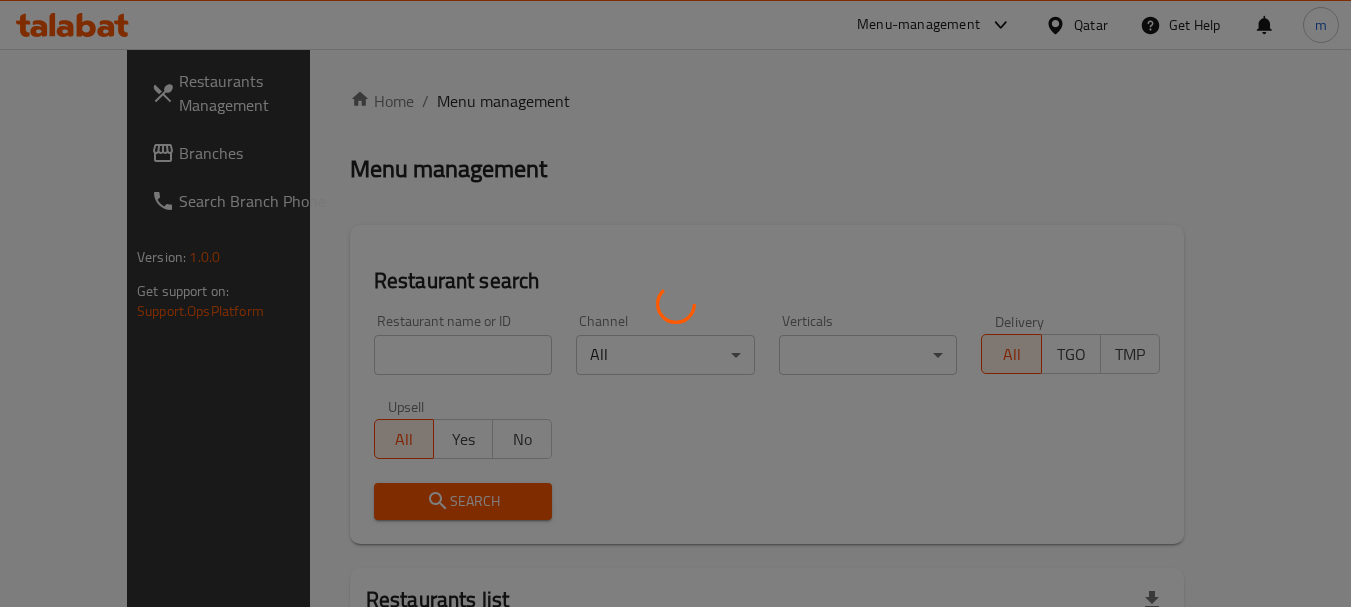 click at bounding box center (675, 303) 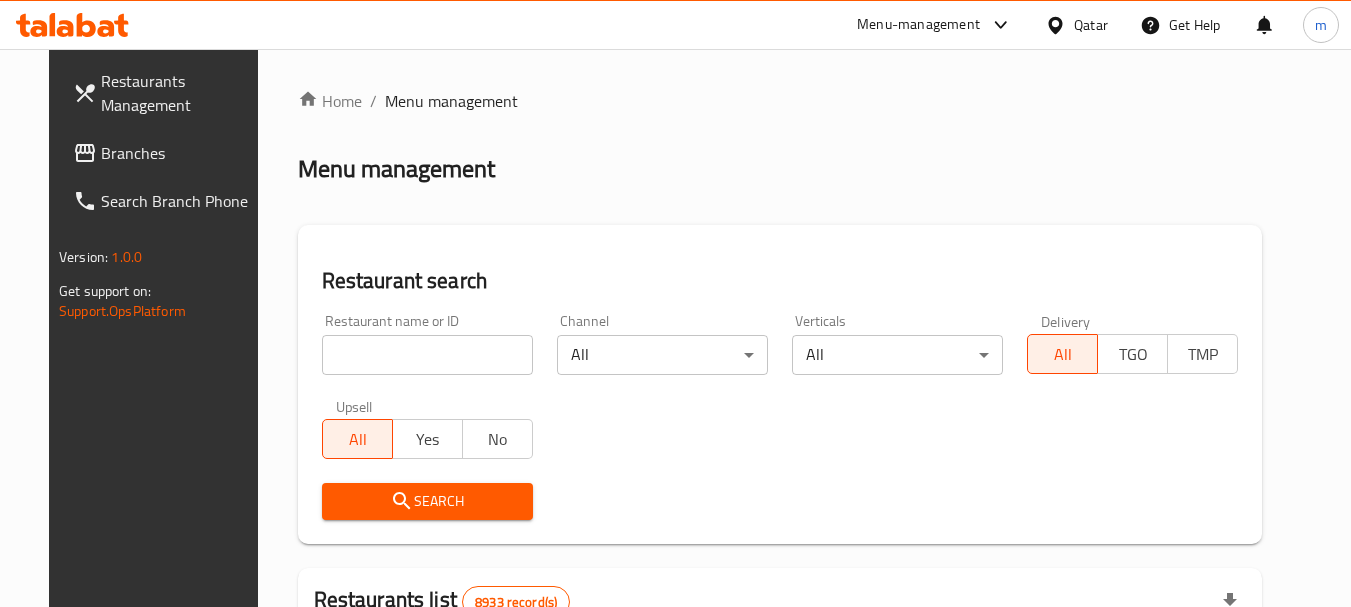 click on "Home / Menu management Menu management Restaurant search Restaurant name or ID Restaurant name or ID Channel All ​ Verticals All ​ Delivery All TGO TMP Upsell All Yes No   Search Restaurants list   8933 record(s) ID sorted ascending Name (En) Name (Ar) Ref. Name Logo Branches Open Busy Closed POS group Status Action 639 Hardee's هارديز TMP 23 18 0 0 Americana-Digital OPEN 663 Jabal Lebnan جبل لبنان 1 1 0 0 HIDDEN 664 Kanafji كنفجي 1 1 0 0 HIDDEN 665 Take Away تيك آوي 1 1 0 0 HIDDEN 666 Zaman Al-Khair Restaurant مطعم زمان الخير 1 0 0 0 INACTIVE 667 Al-Rabwah الربوة 1 0 0 0 INACTIVE 672 Bait Jedy بيت جدي 1 1 0 0 HIDDEN 673 Coffee Centre مركز القهوة 1 0 0 0 INACTIVE 676 Morning fresh مورنيج فريش 1 1 0 0 HIDDEN 680 Al-Qarmouty القرموطي 1 0 0 0 HIDDEN Rows per page: 10 1-10 of 8933" at bounding box center (780, 693) 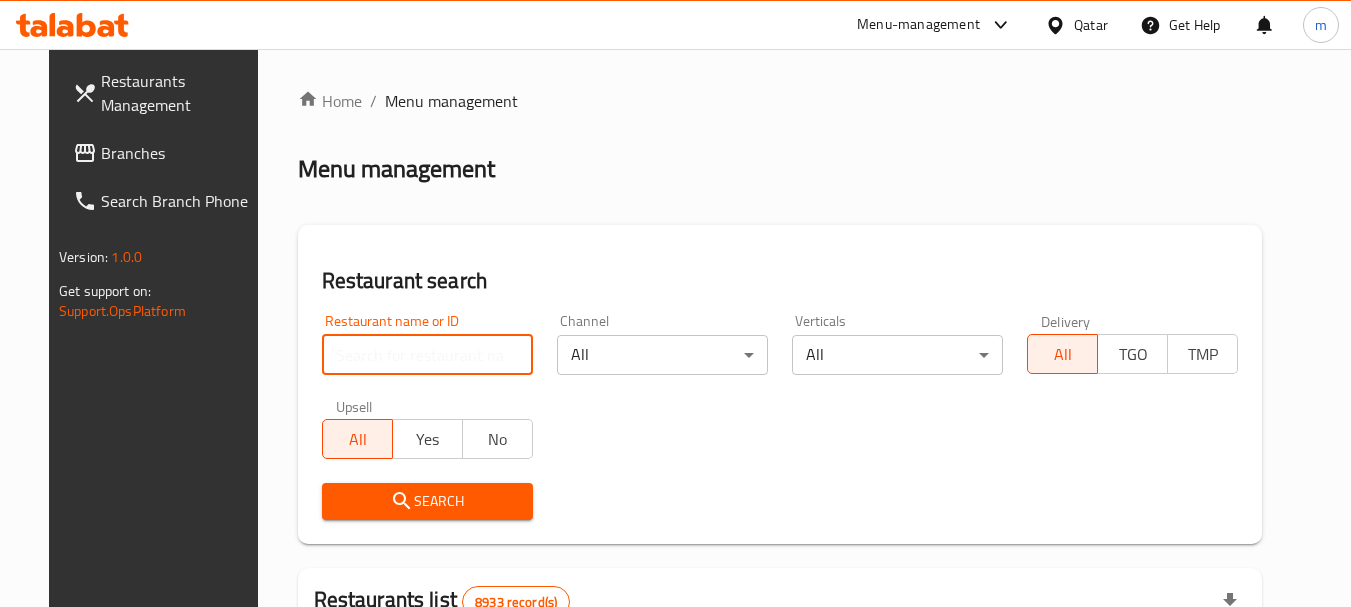paste on "701551" 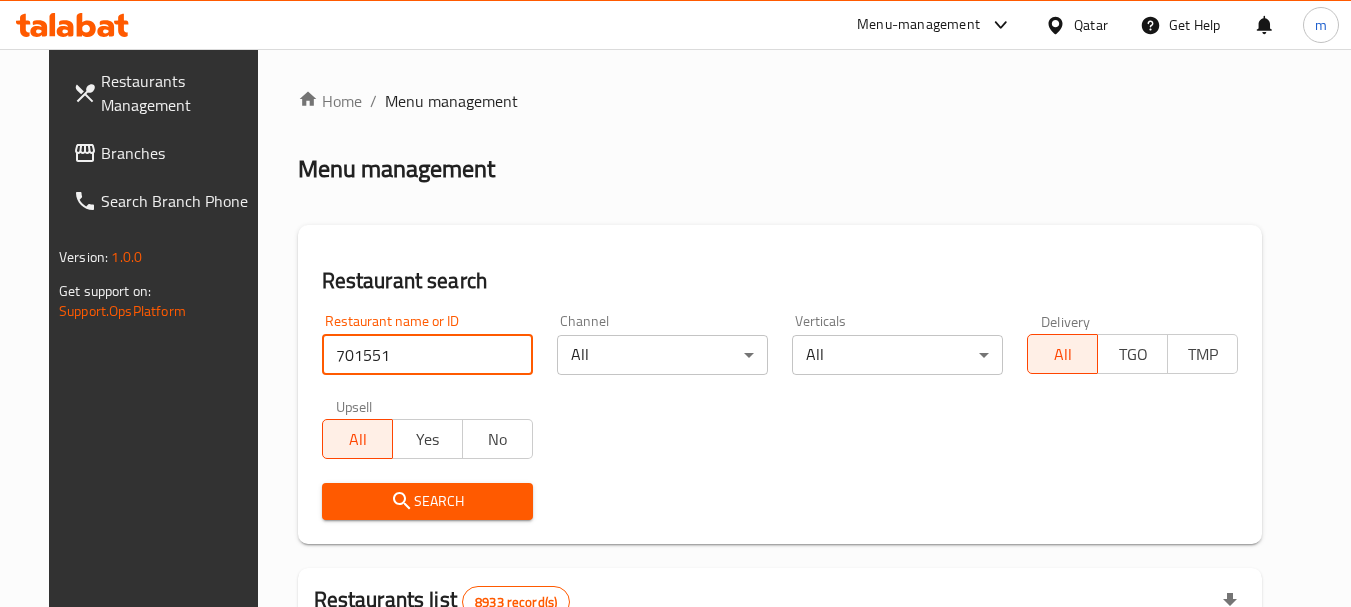 type on "701551" 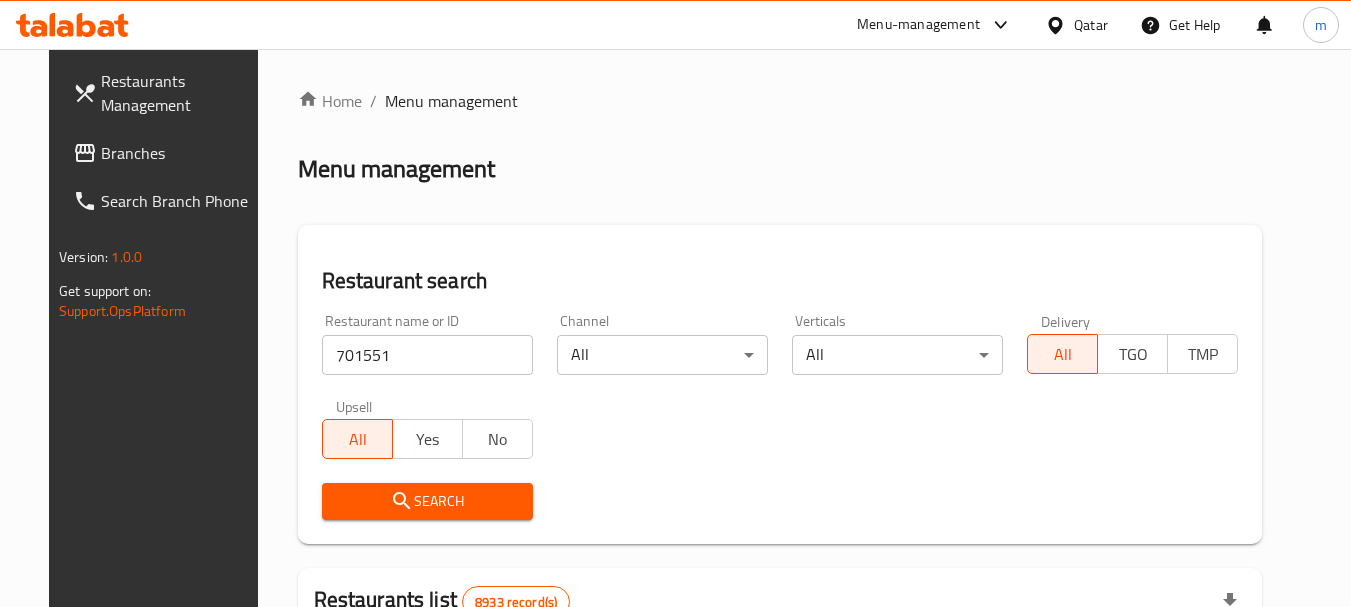 drag, startPoint x: 392, startPoint y: 497, endPoint x: 603, endPoint y: 442, distance: 218.05045 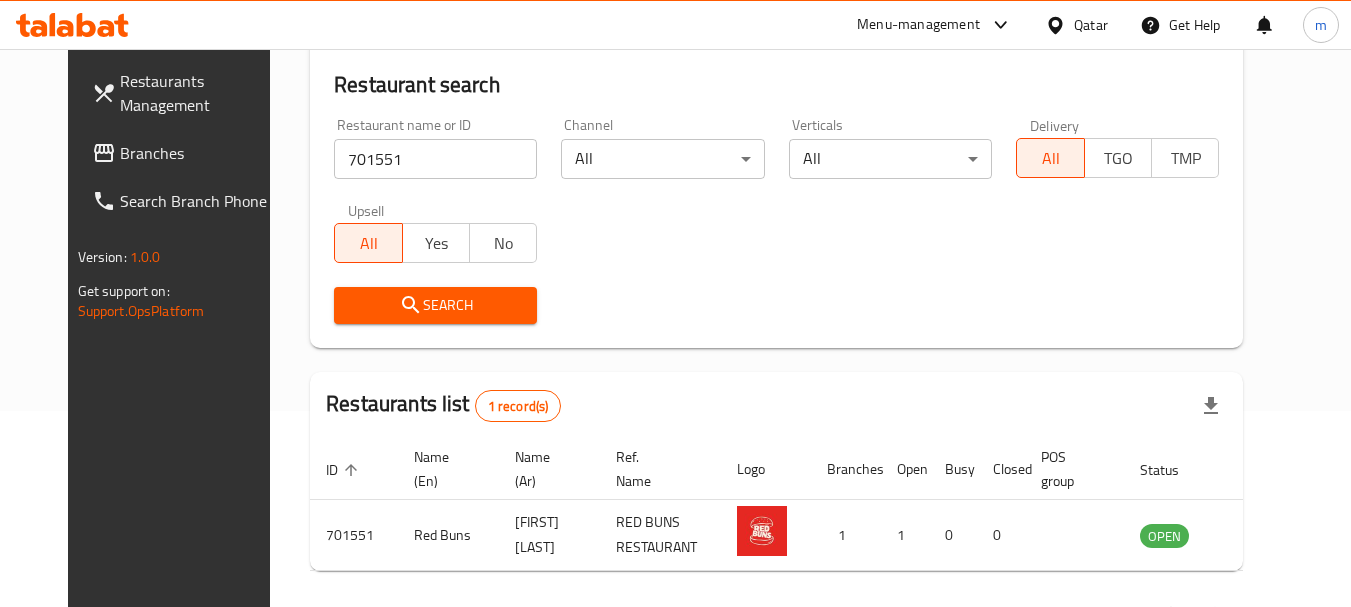 scroll, scrollTop: 200, scrollLeft: 0, axis: vertical 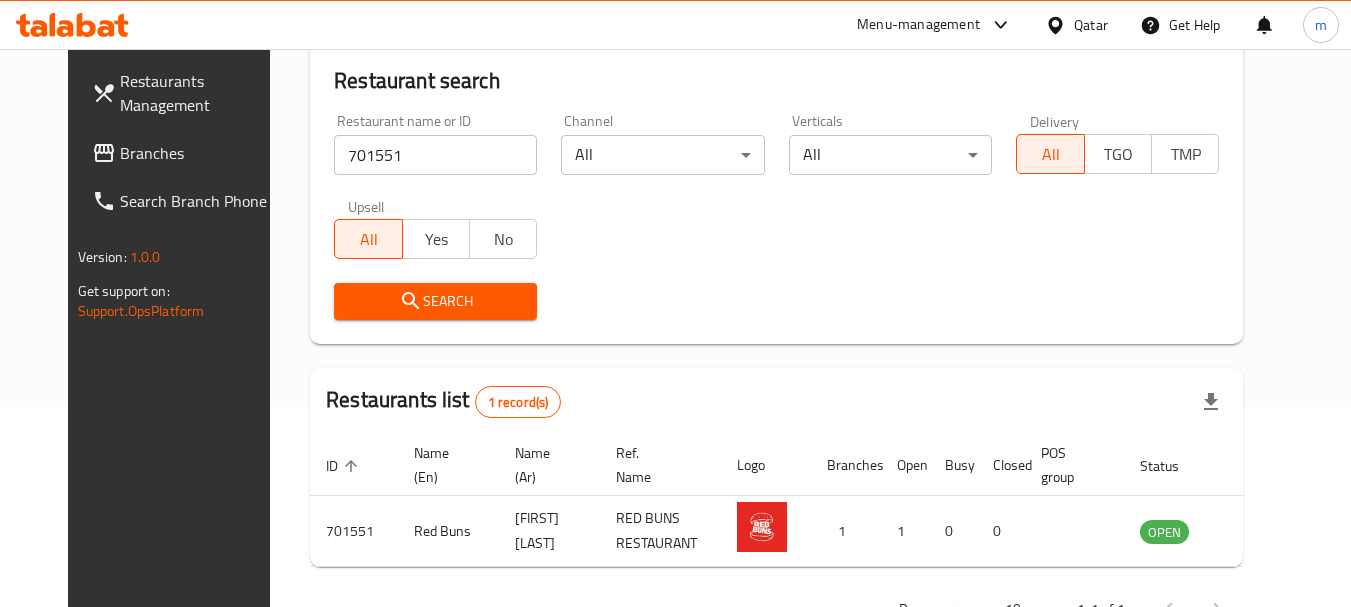 click on "Qatar" at bounding box center [1091, 25] 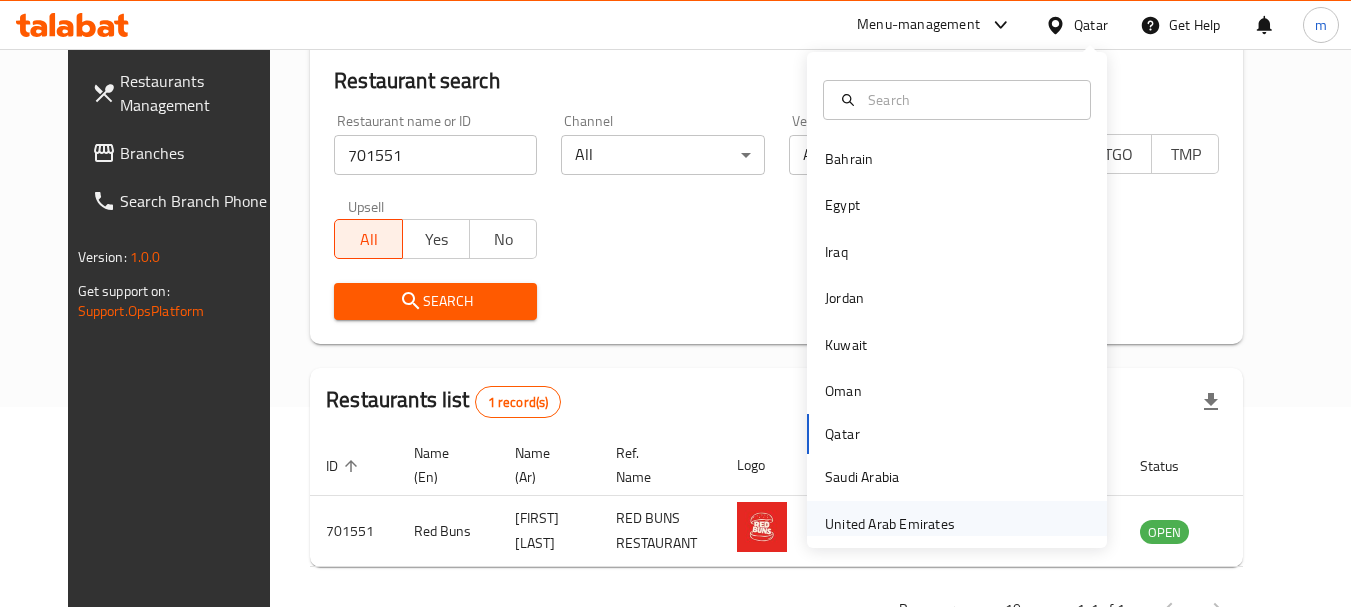 click on "United Arab Emirates" at bounding box center [890, 524] 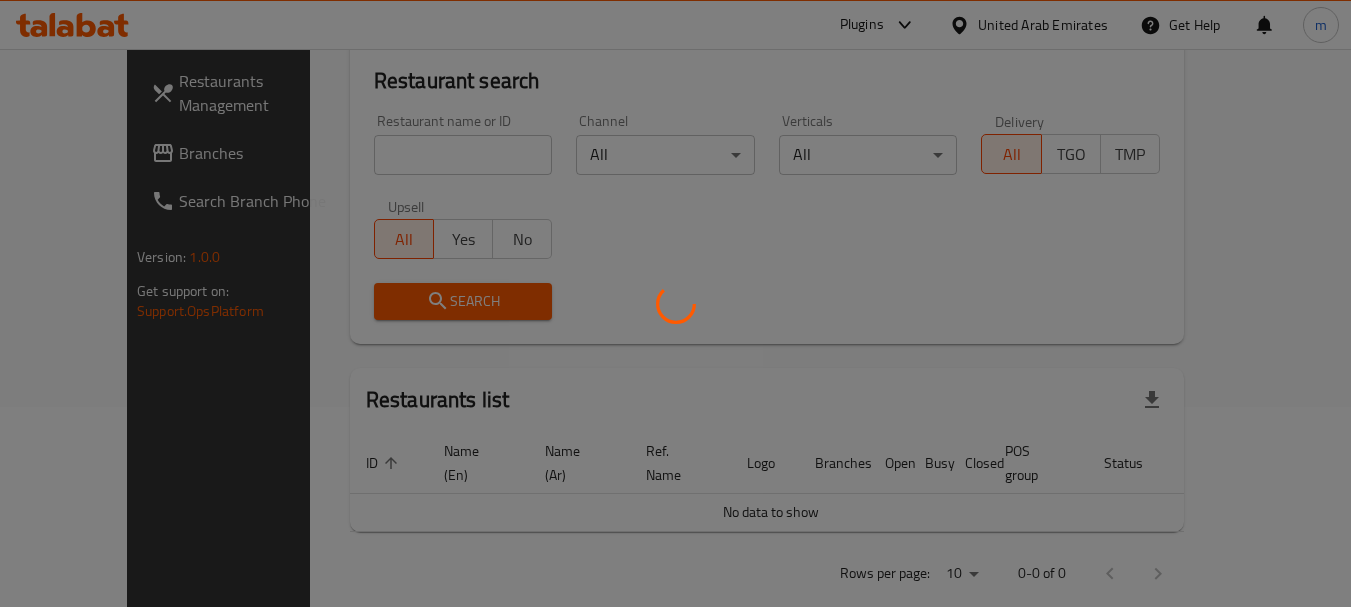 click at bounding box center [675, 303] 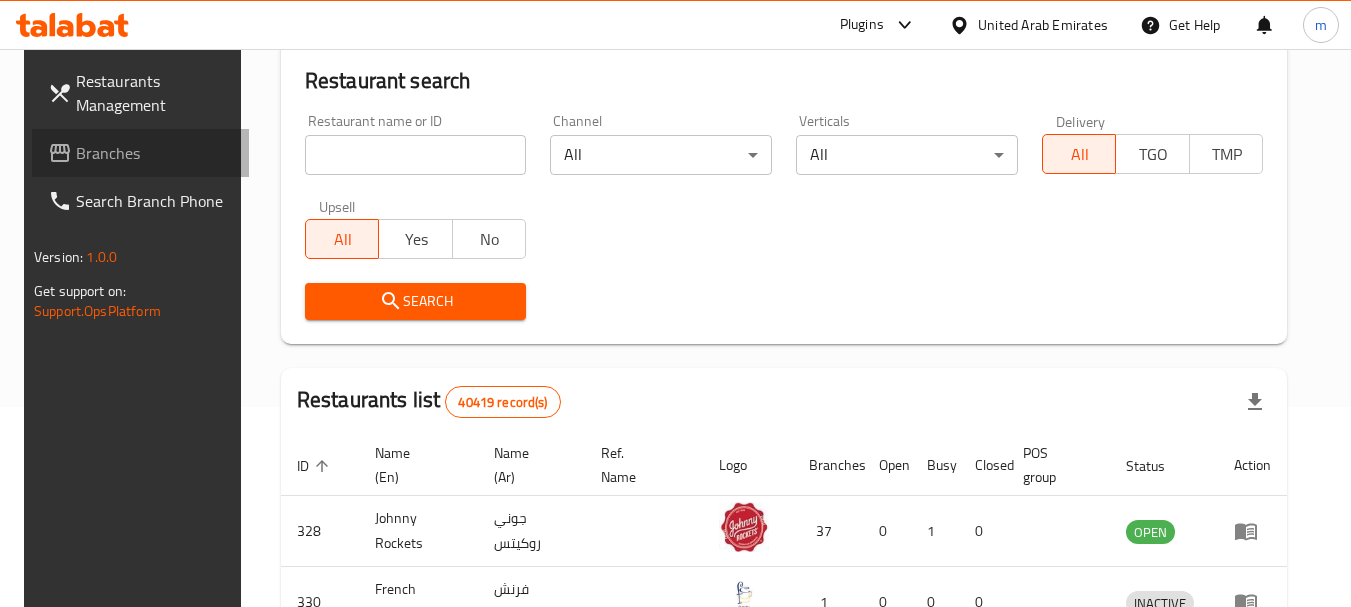click on "Branches" at bounding box center (155, 153) 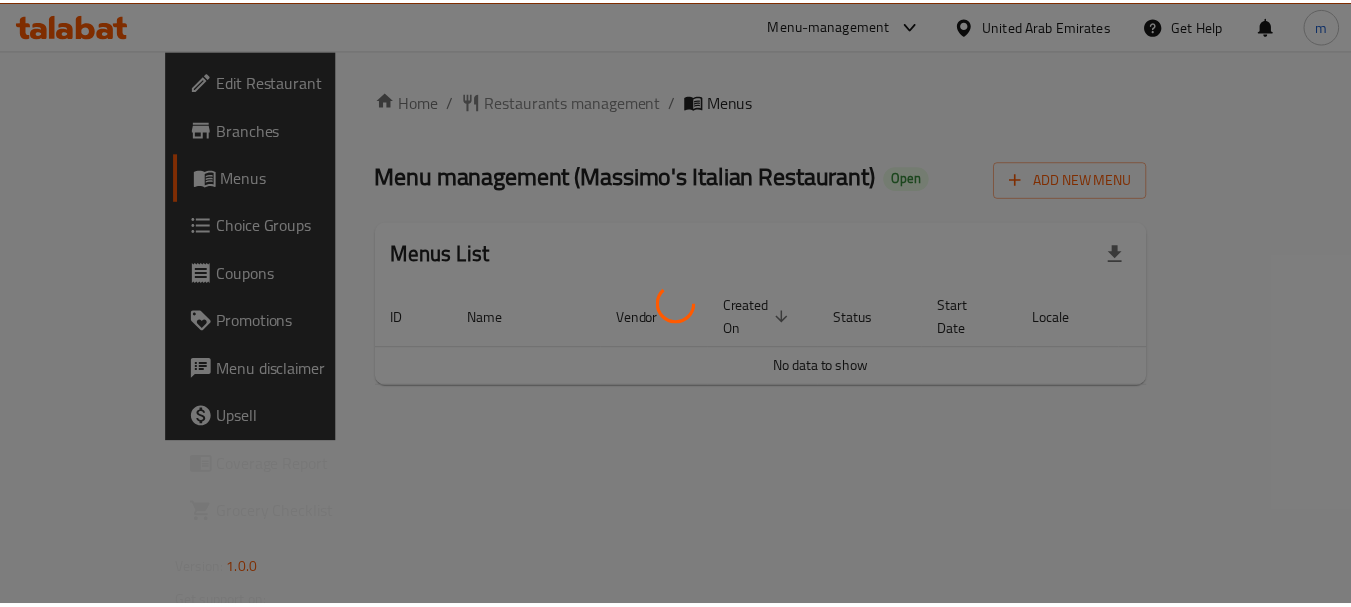 scroll, scrollTop: 0, scrollLeft: 0, axis: both 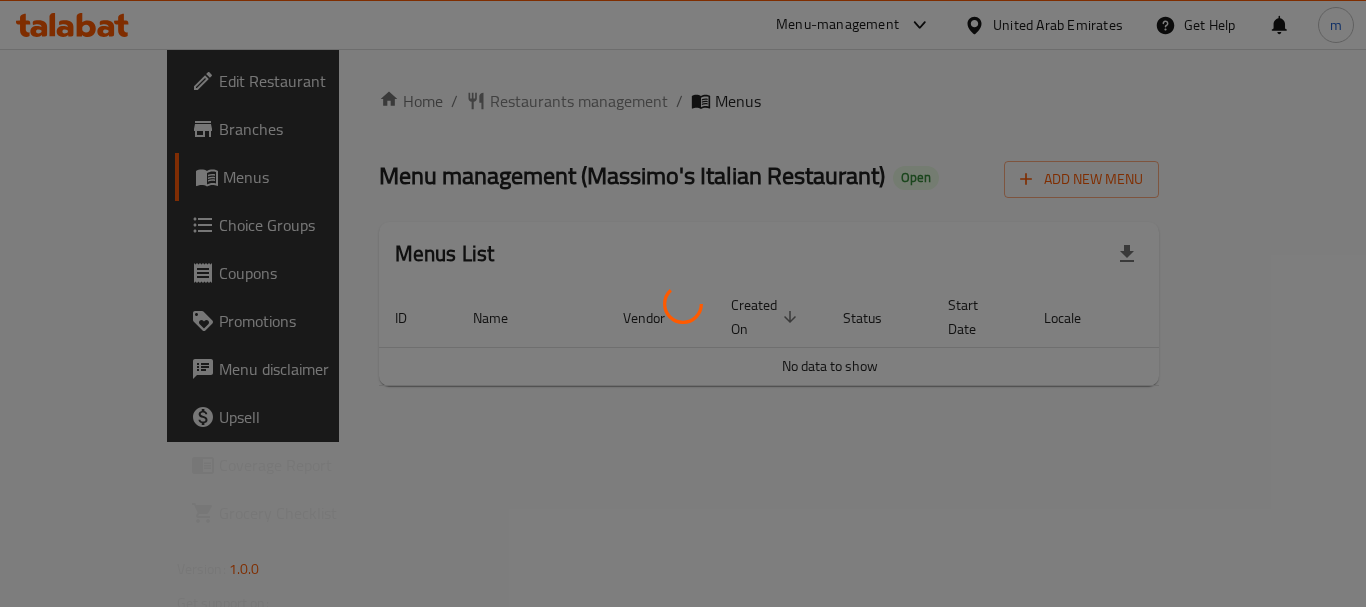 click at bounding box center (683, 303) 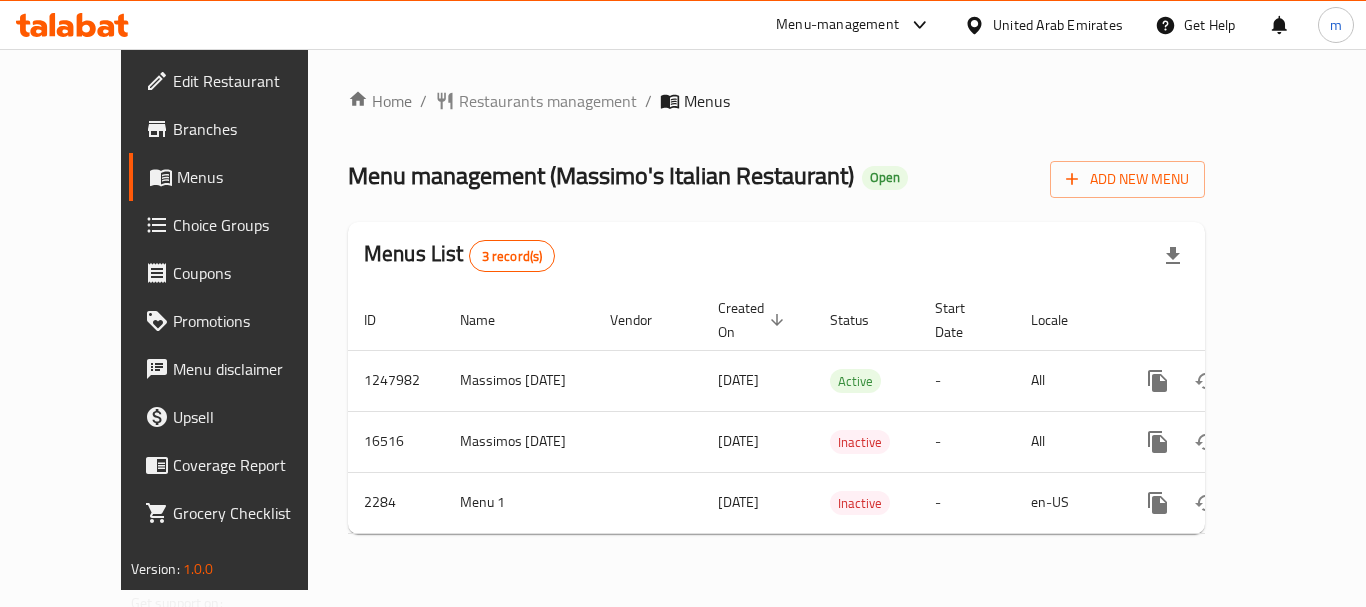 click on "Restaurants management" at bounding box center [548, 101] 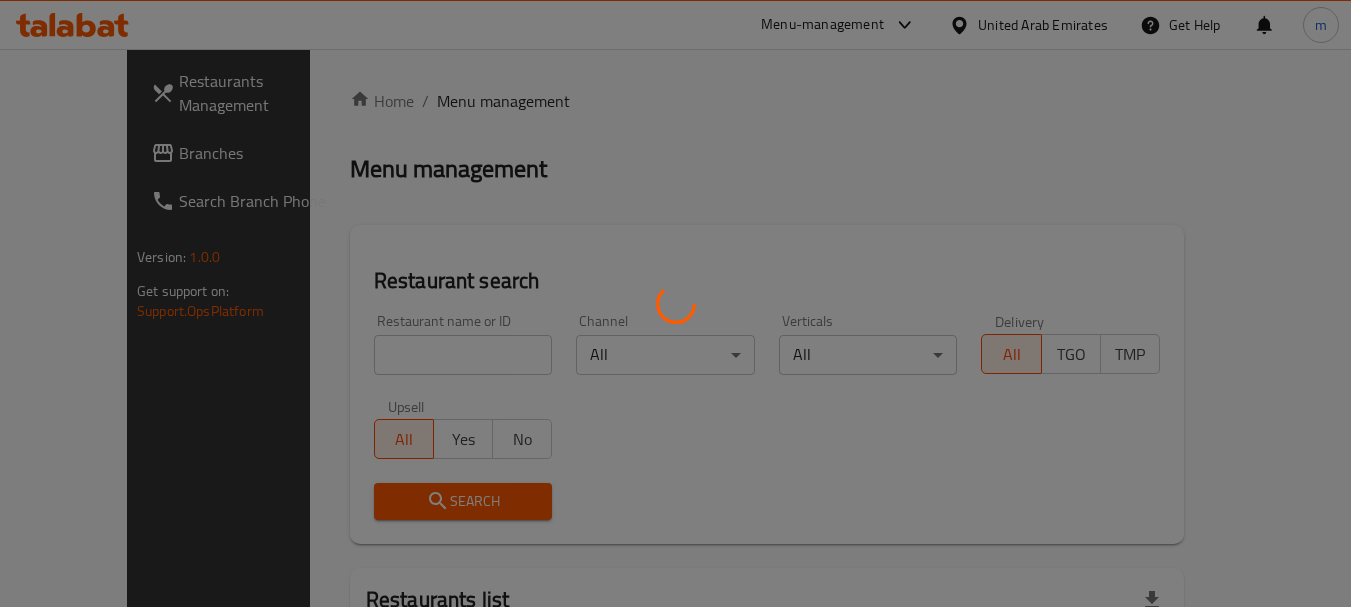 click at bounding box center [675, 303] 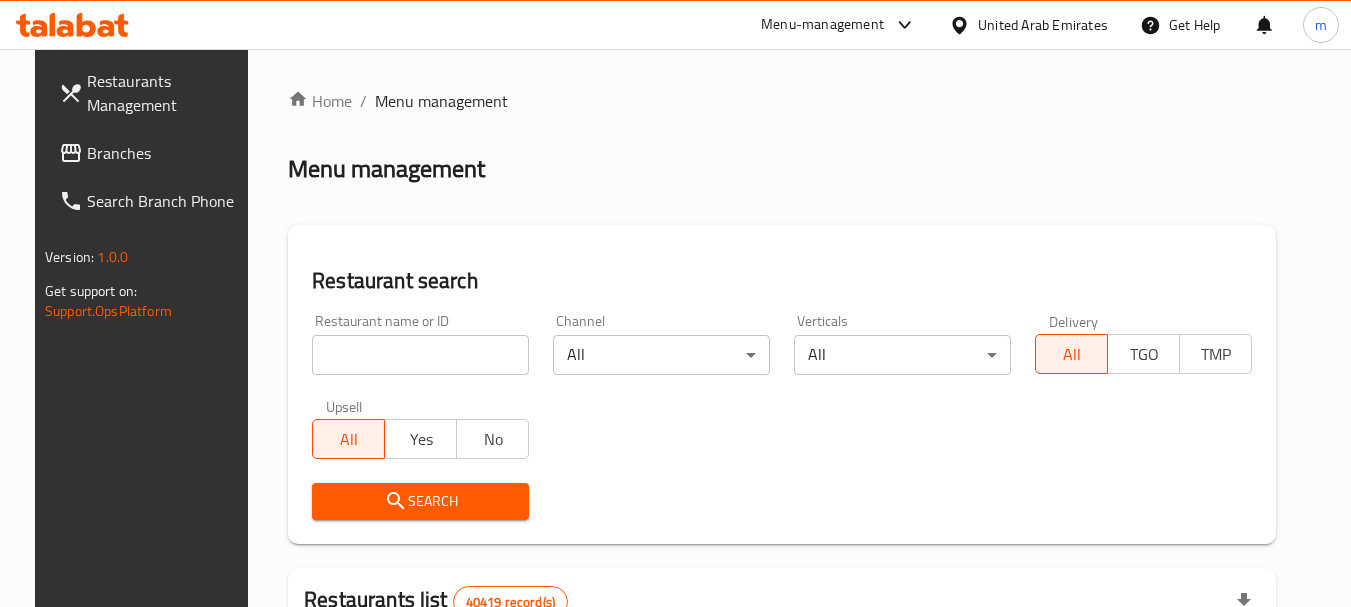 click on "Home / Menu management Menu management Restaurant search Restaurant name or ID Restaurant name or ID Channel All ​ Verticals All ​ Delivery All TGO TMP Upsell All Yes No   Search Restaurants list   40419 record(s) ID sorted ascending Name (En) Name (Ar) Ref. Name Logo Branches Open Busy Closed POS group Status Action 328 Johnny Rockets جوني روكيتس 37 0 1 0 OPEN 330 French Connection فرنش كونكشن 1 0 0 0 INACTIVE 339 Arz Lebanon أرز لبنان Al Karama,Al Barsha ​ Mirdif 9 1 0 2 OPEN 340 Mega Wraps ميجا رابس 3 0 0 0 INACTIVE 342 Sandella's Flatbread Cafe سانديلاز فلات براد 7 0 0 0 INACTIVE 343 Dragon Hut كوخ التنين 1 0 0 0 INACTIVE 348 Thai Kitchen المطبخ التايلندى 1 0 0 0 INACTIVE 349 Mughal  موغل 1 0 0 0 HIDDEN 350 HOT N COOL (Old) هوت و كول 1 0 0 0 INACTIVE 355 Al Habasha  الحبشة 11 1 0 0 HIDDEN Rows per page: 10 1-10 of 40419" at bounding box center [782, 717] 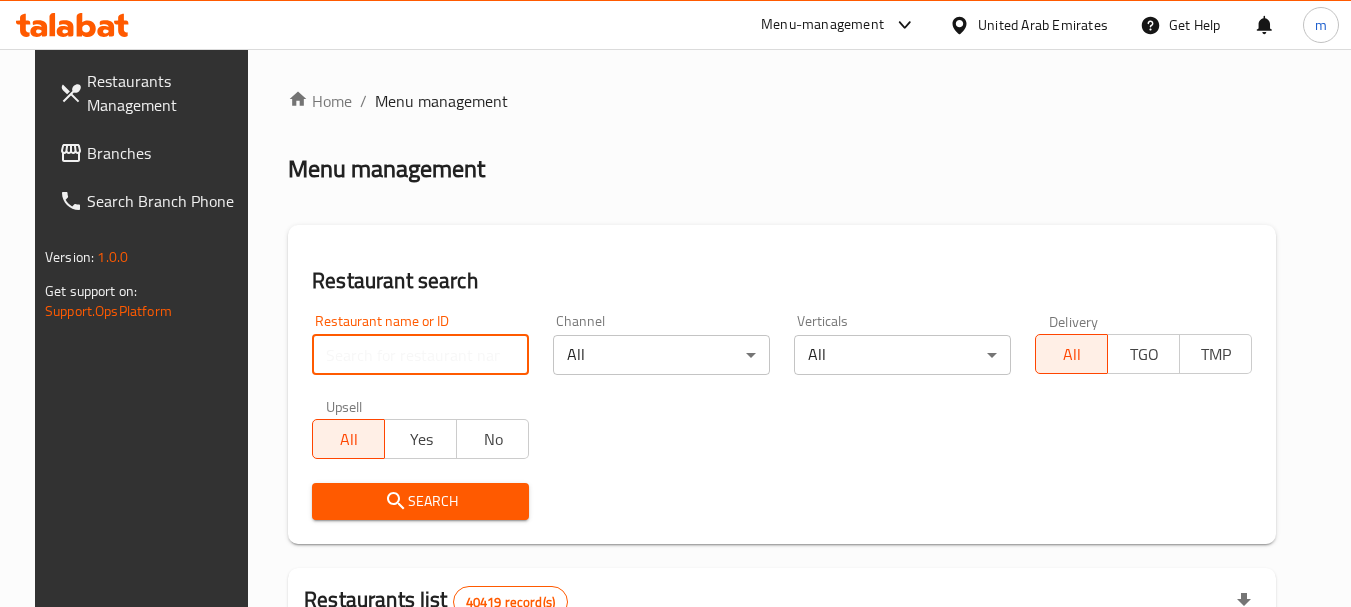 paste on "1546" 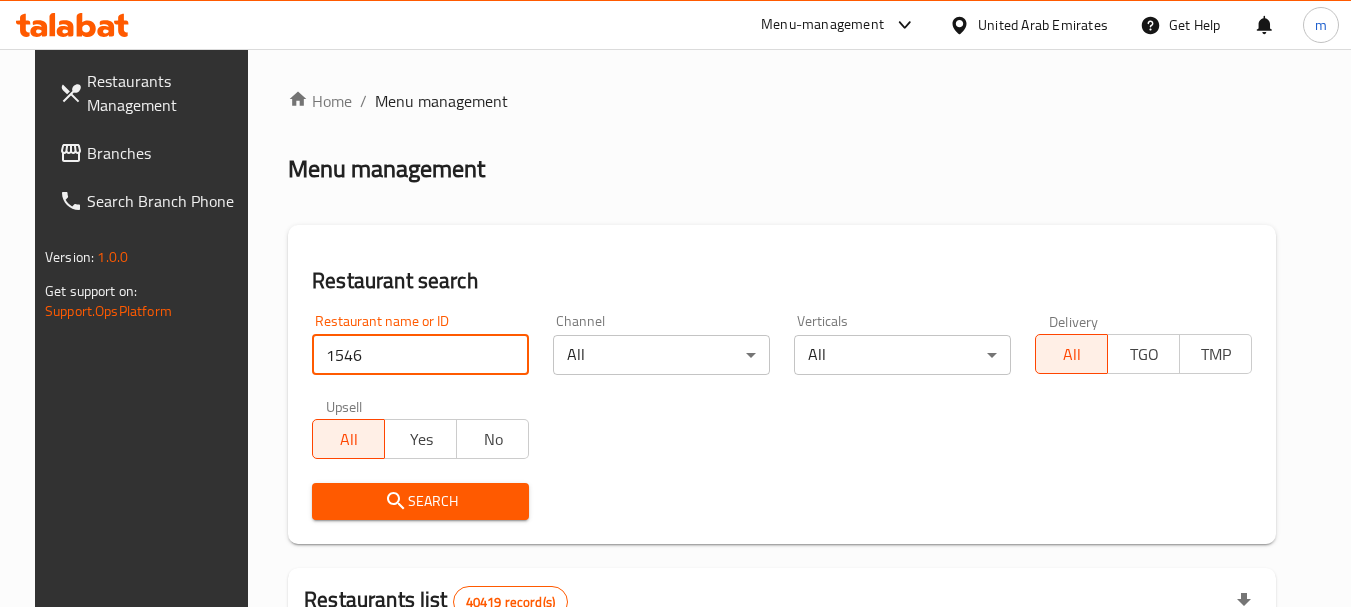 type on "1546" 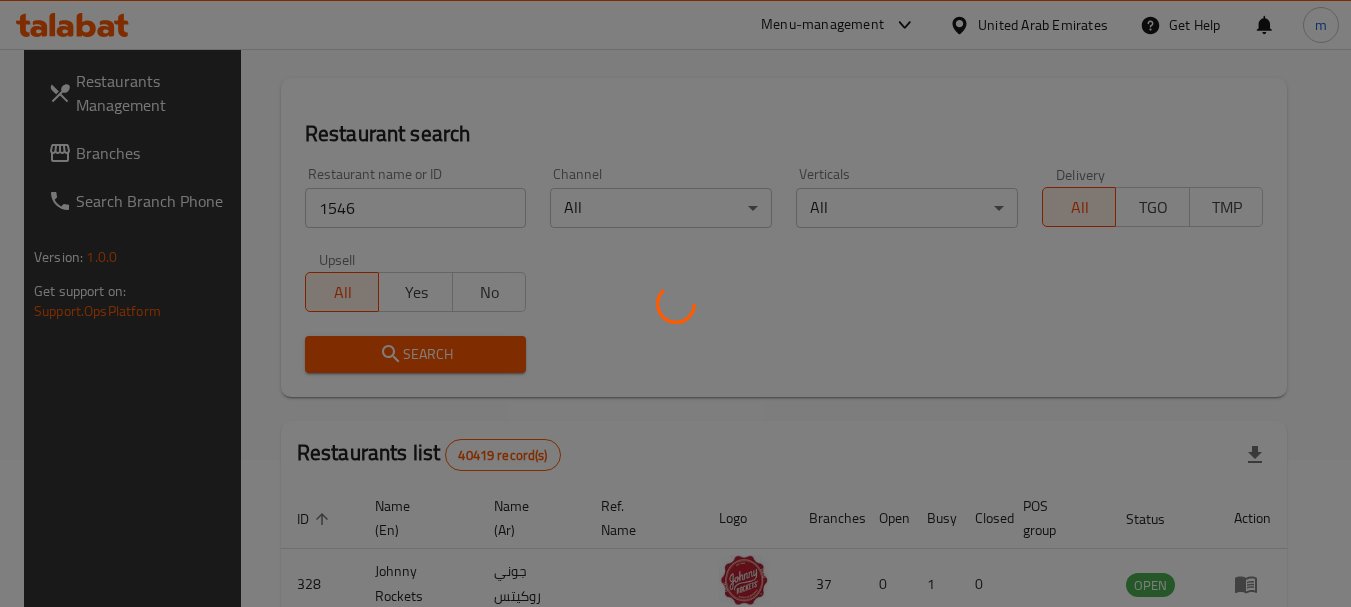 scroll, scrollTop: 300, scrollLeft: 0, axis: vertical 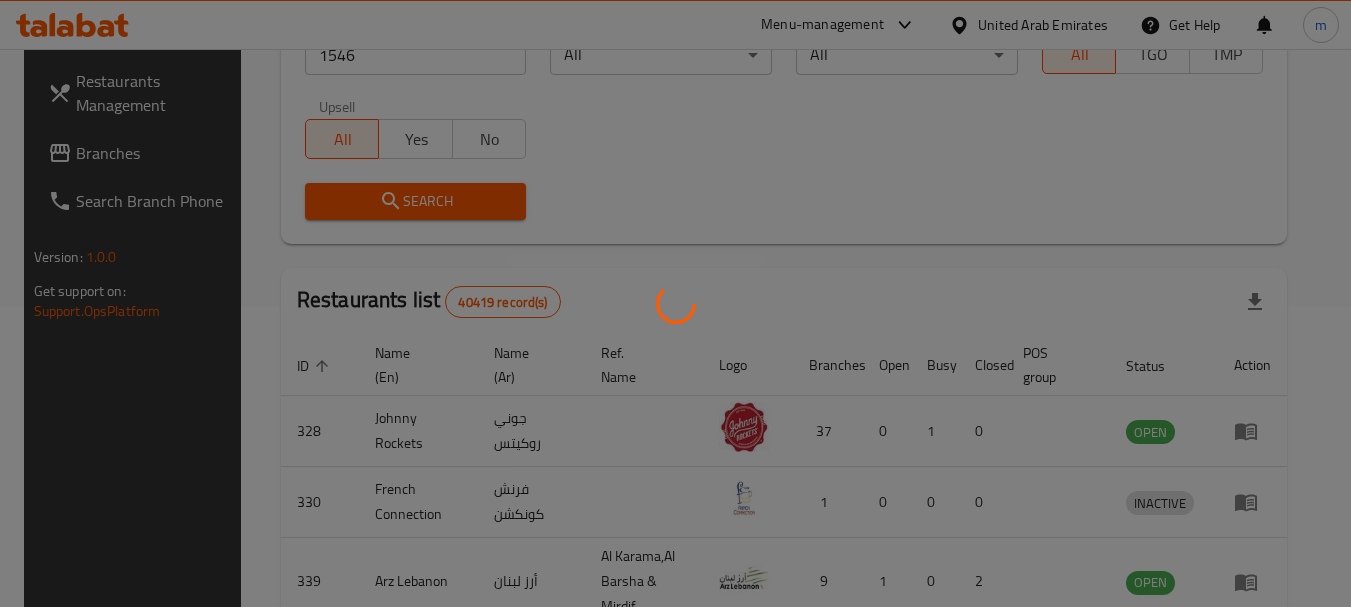 click at bounding box center (675, 303) 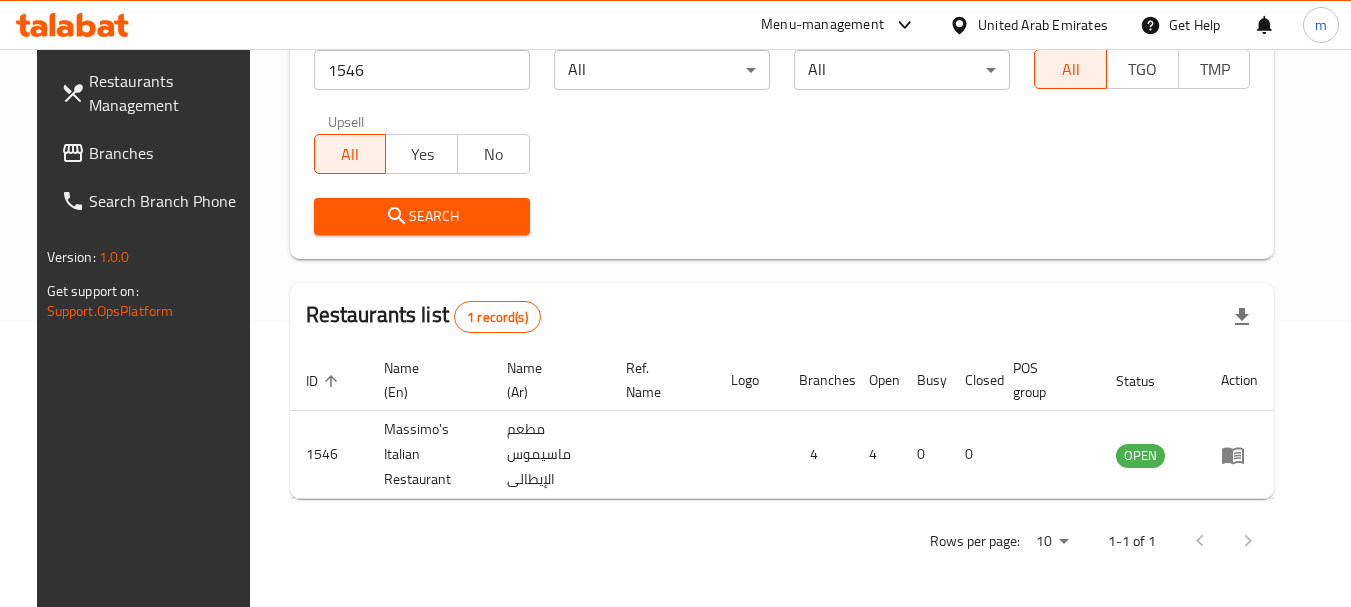scroll, scrollTop: 285, scrollLeft: 0, axis: vertical 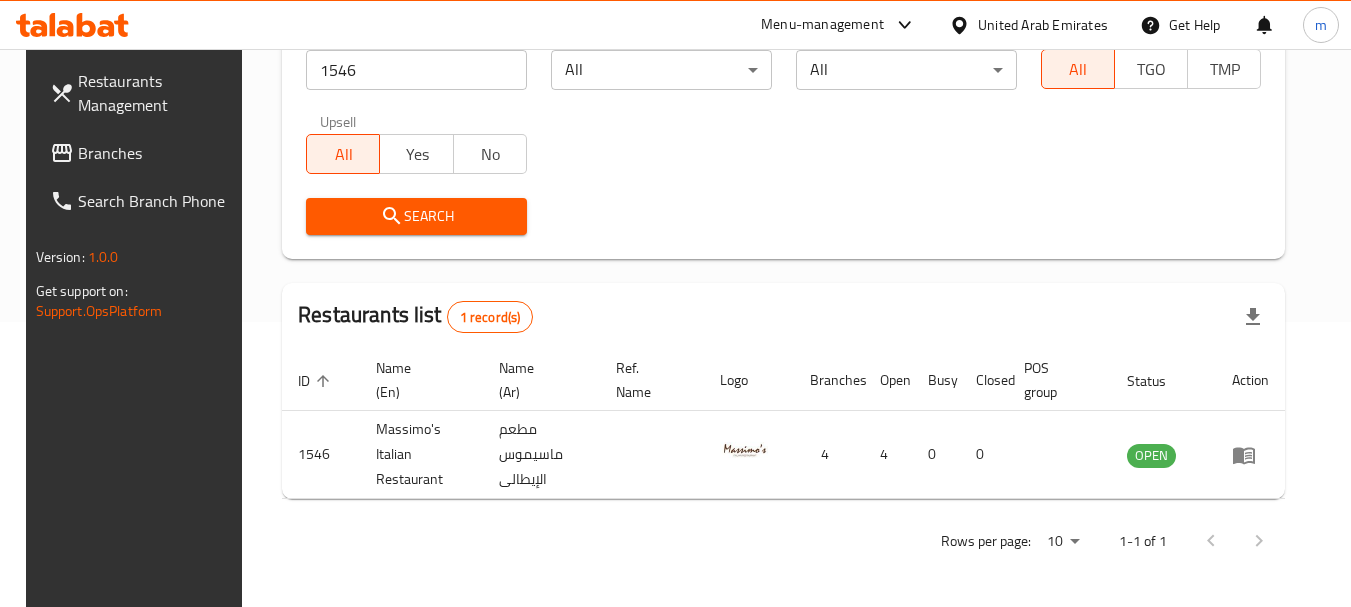 click on "Branches" at bounding box center [157, 153] 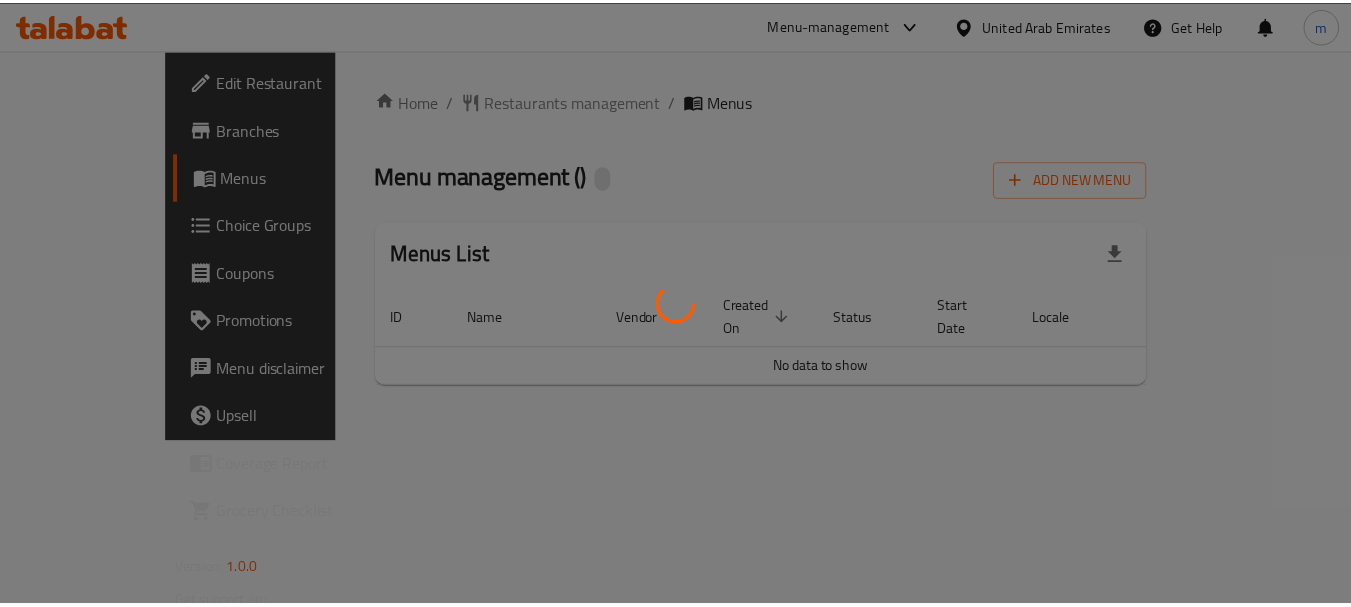 scroll, scrollTop: 0, scrollLeft: 0, axis: both 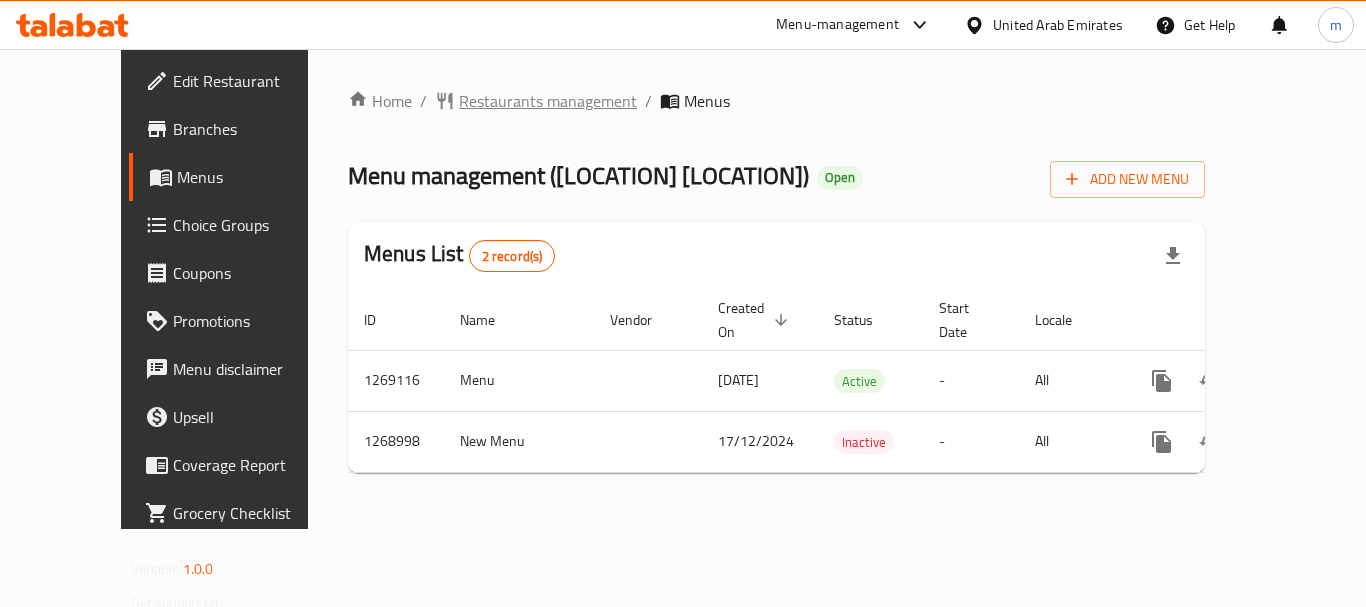 click on "Restaurants management" at bounding box center (548, 101) 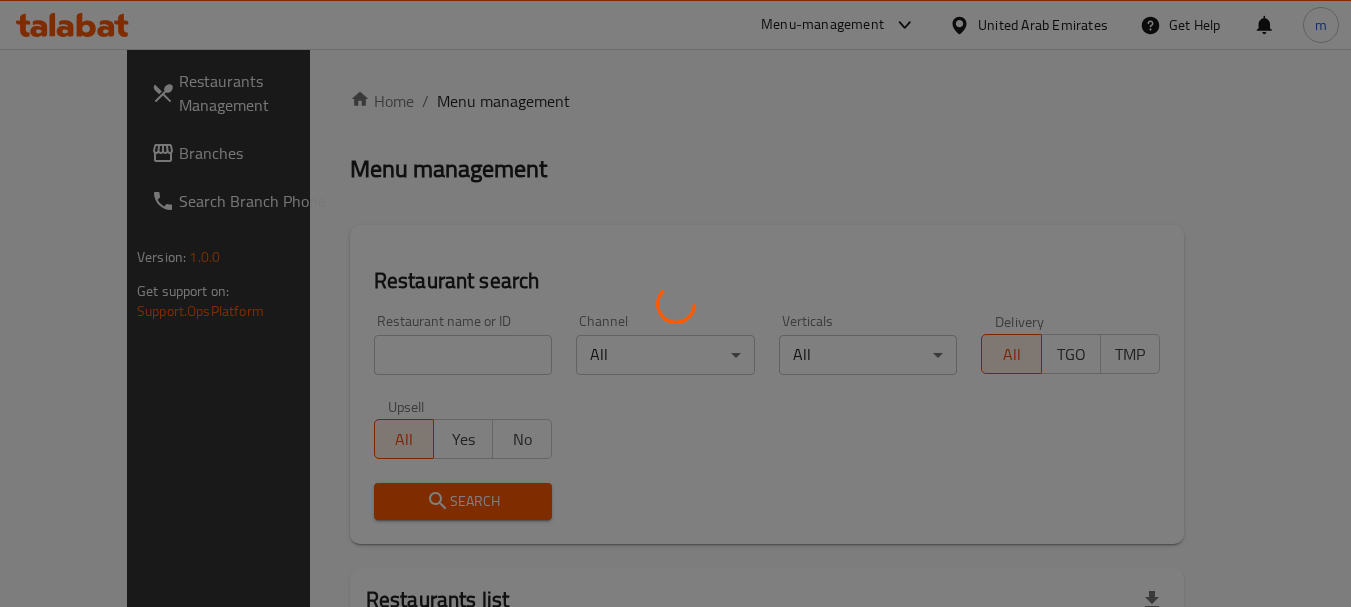 click at bounding box center [675, 303] 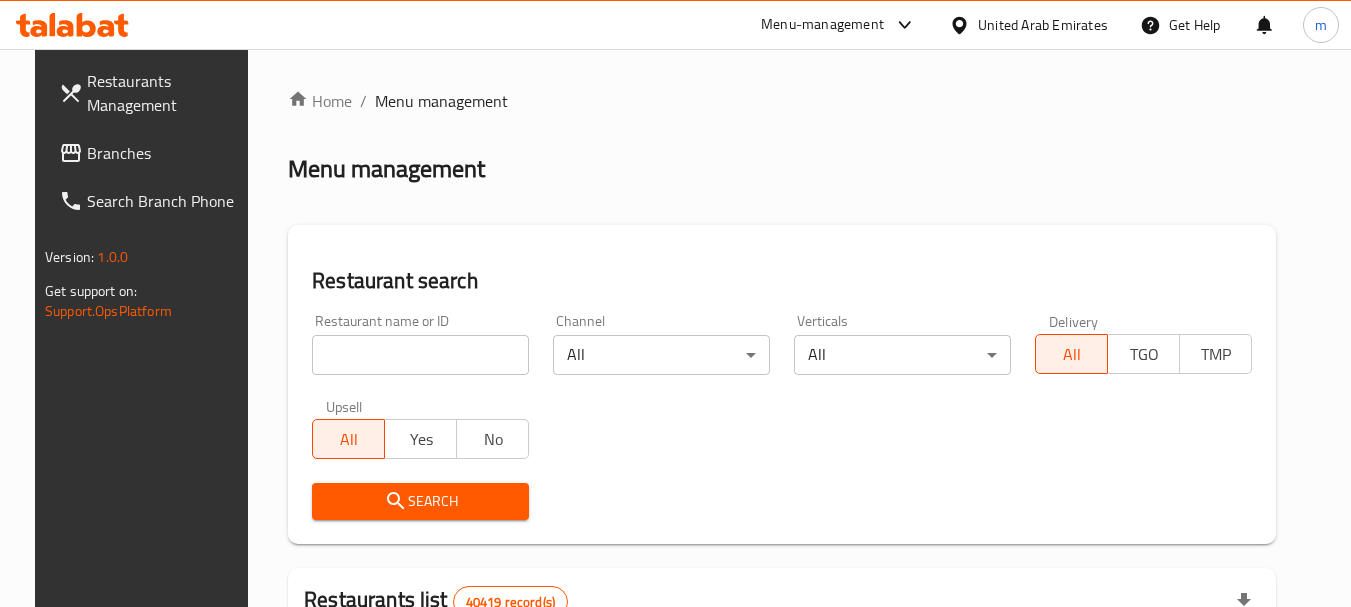 click at bounding box center [675, 303] 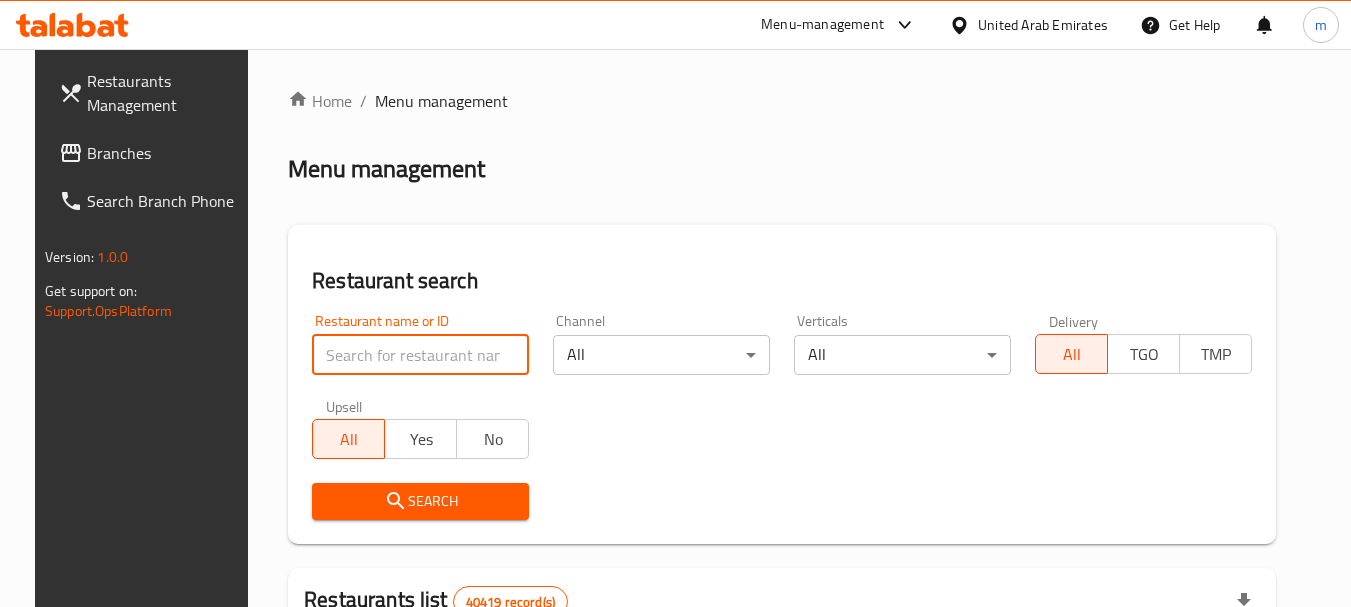 click at bounding box center (420, 355) 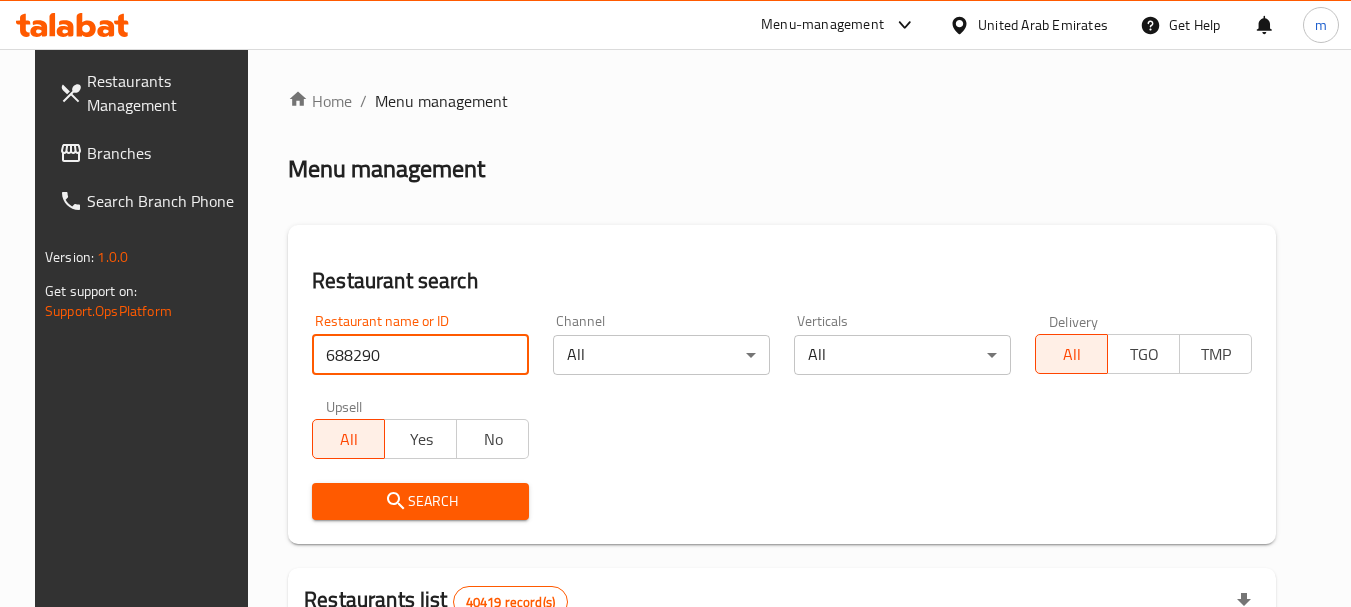 type on "688290" 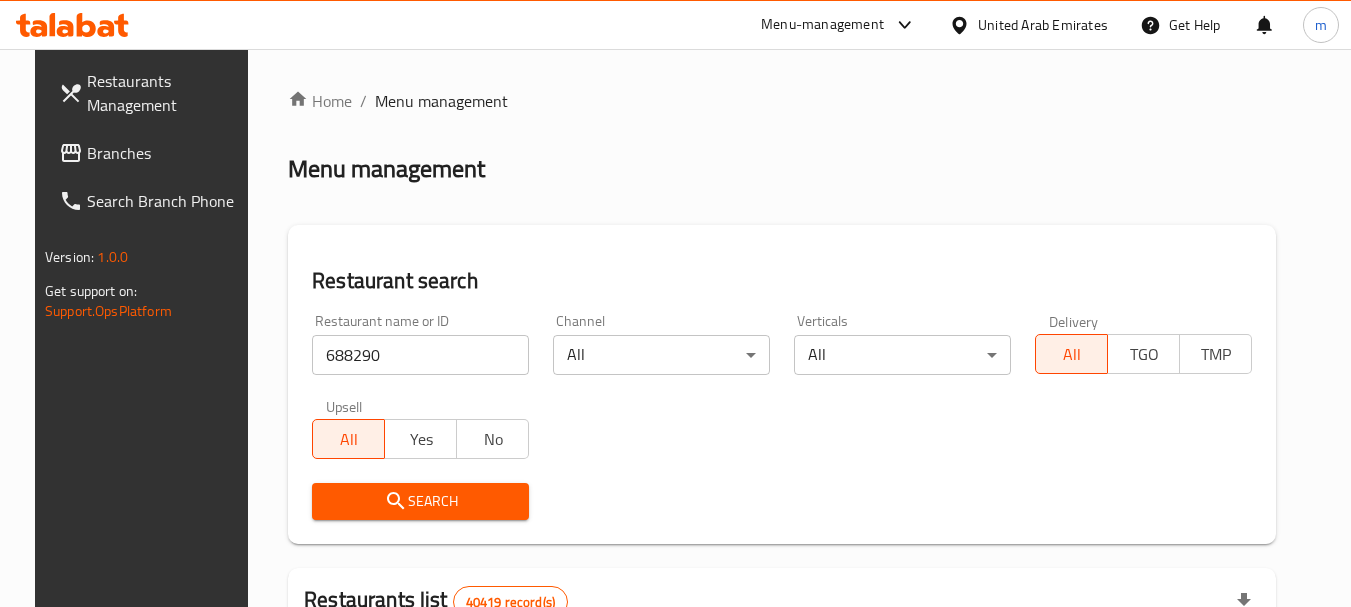 click on "Search" at bounding box center (420, 501) 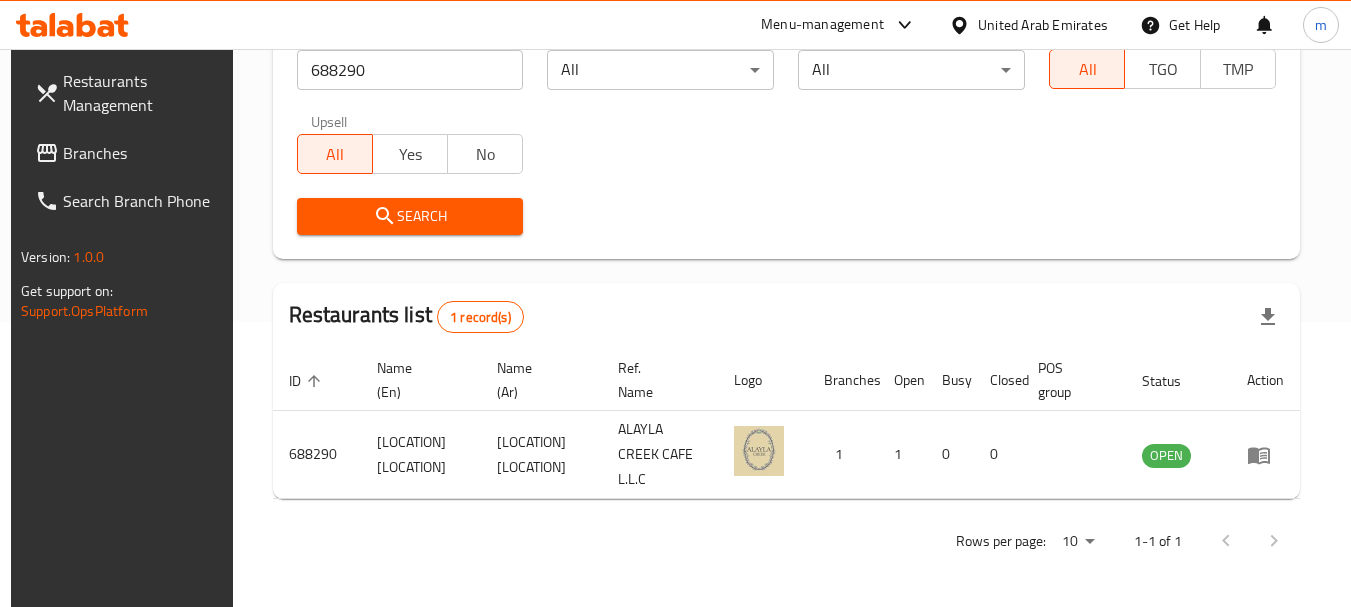 scroll, scrollTop: 268, scrollLeft: 0, axis: vertical 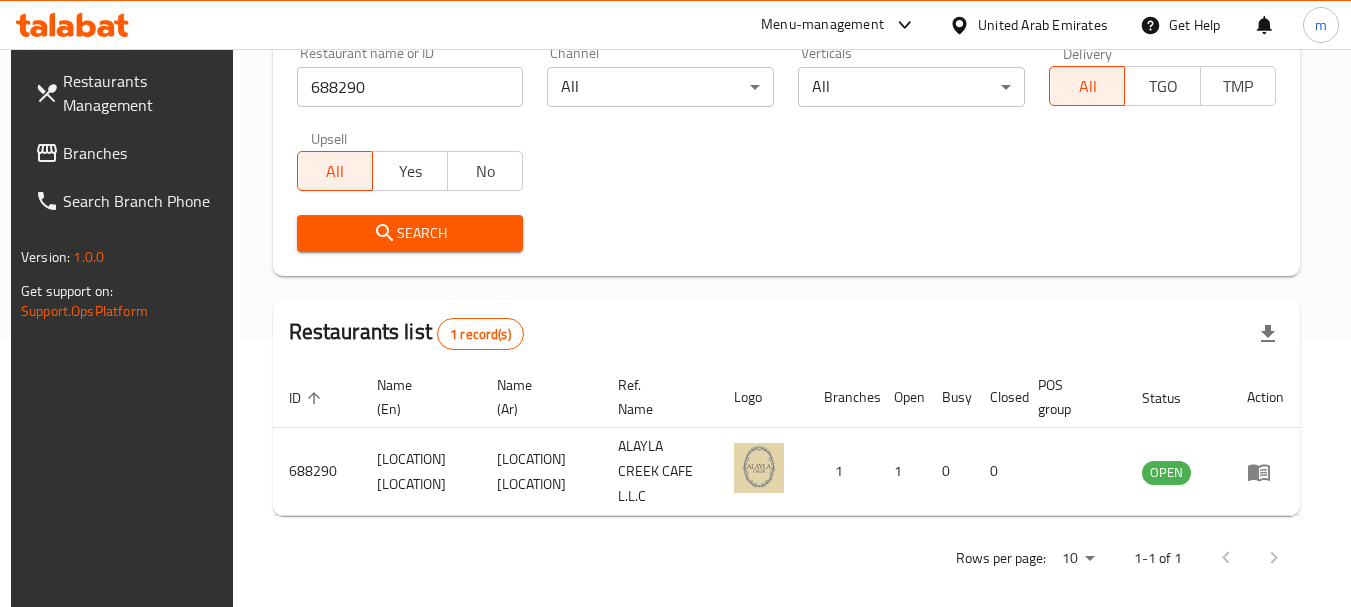 click on "Branches" at bounding box center [142, 153] 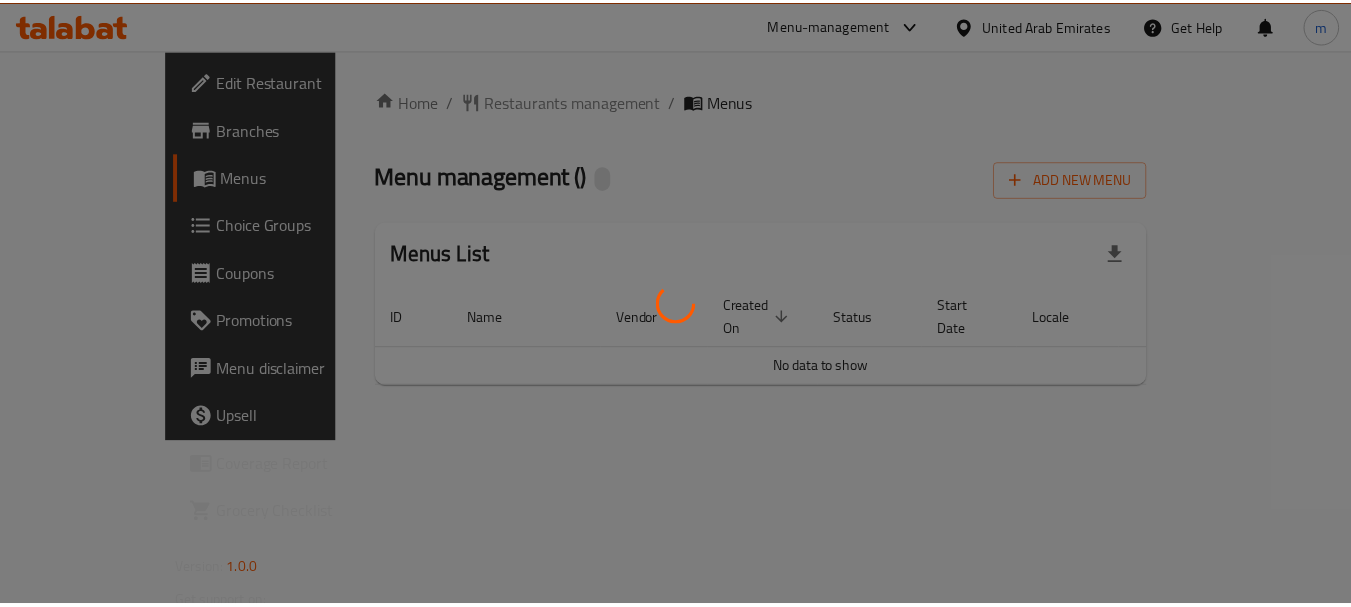 scroll, scrollTop: 0, scrollLeft: 0, axis: both 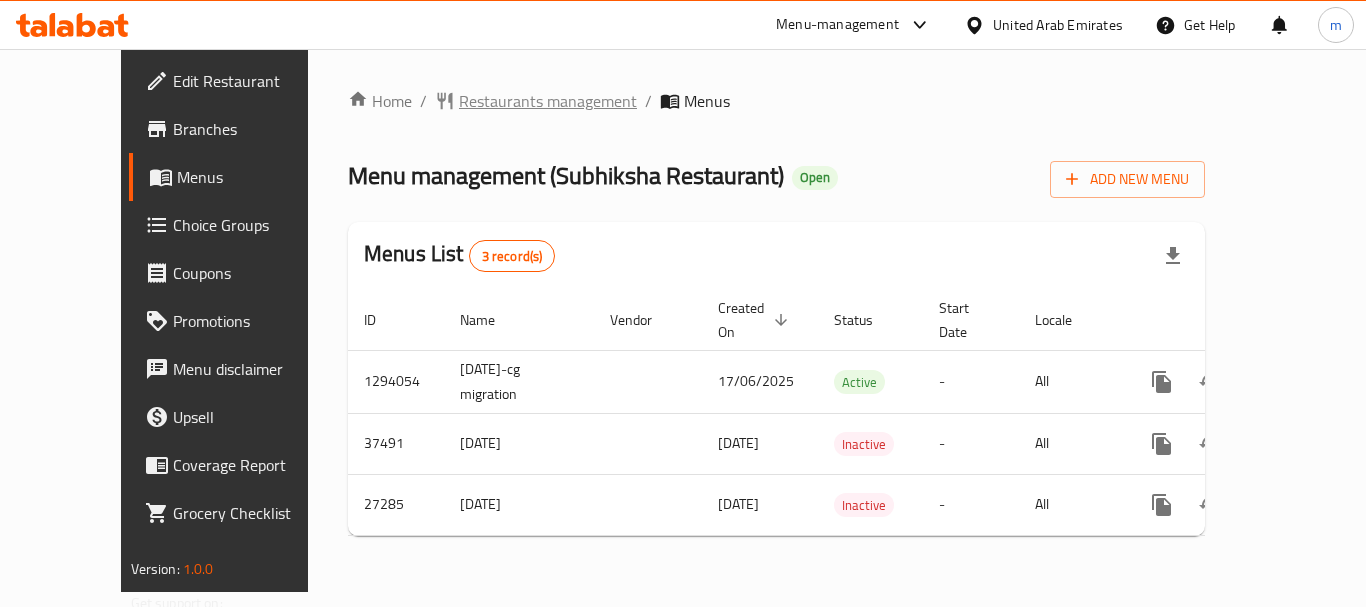 click on "Restaurants management" at bounding box center (548, 101) 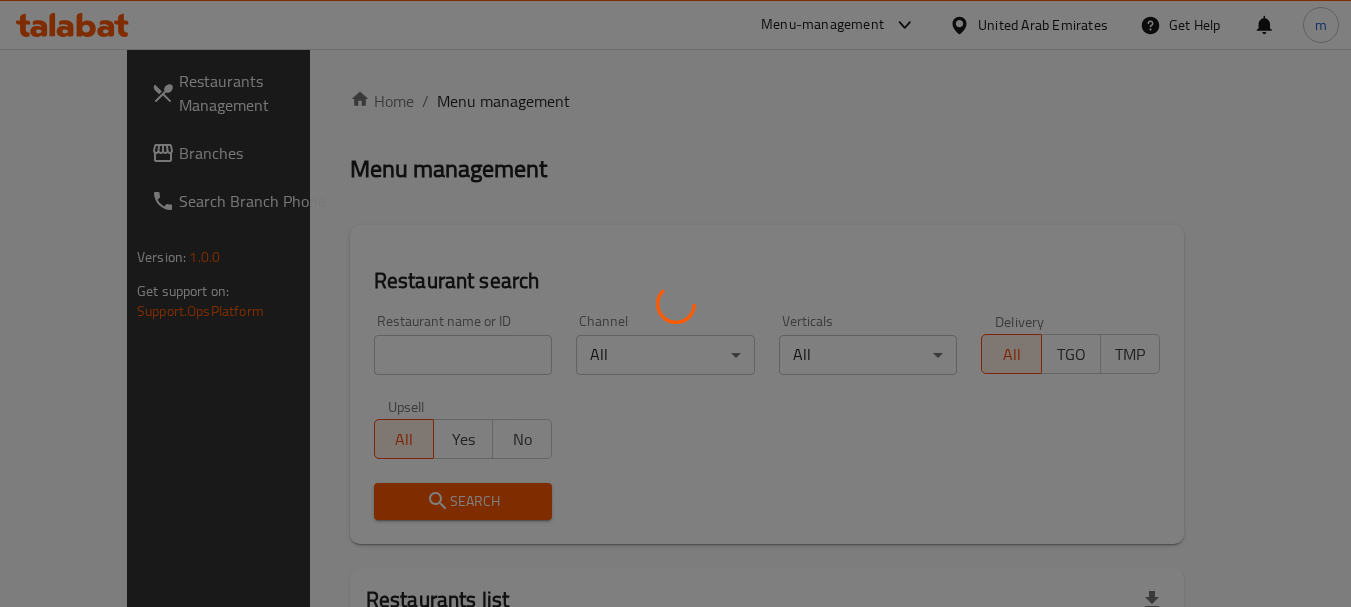 click at bounding box center [675, 303] 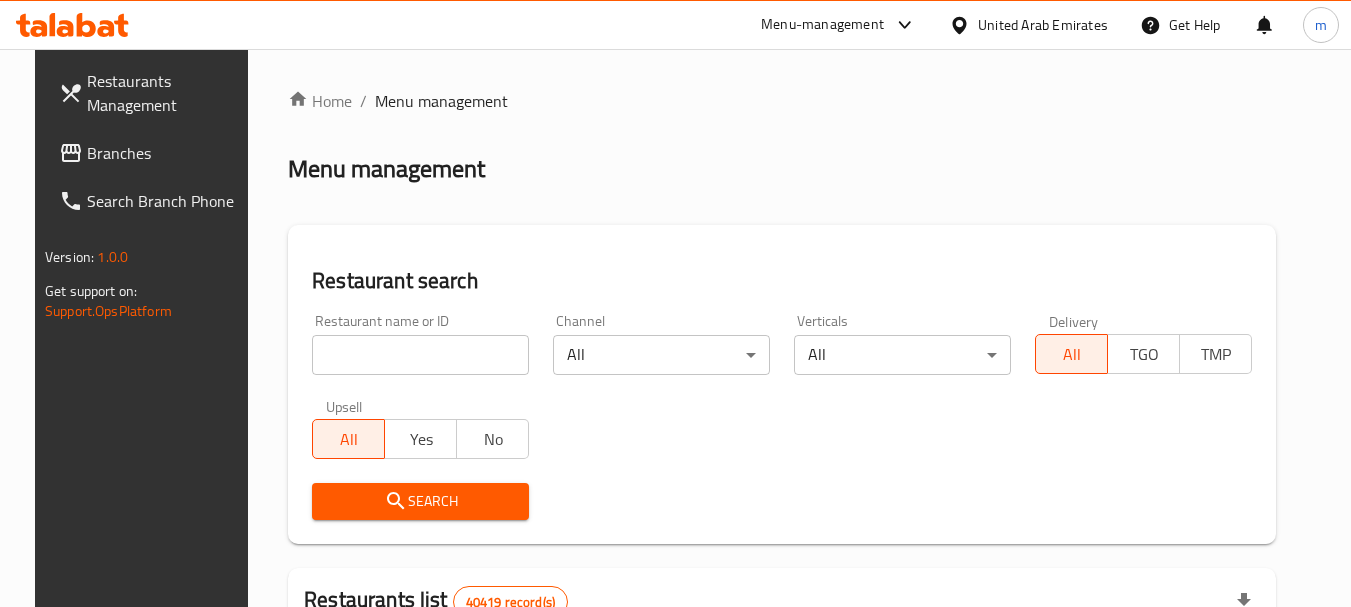 click at bounding box center [675, 303] 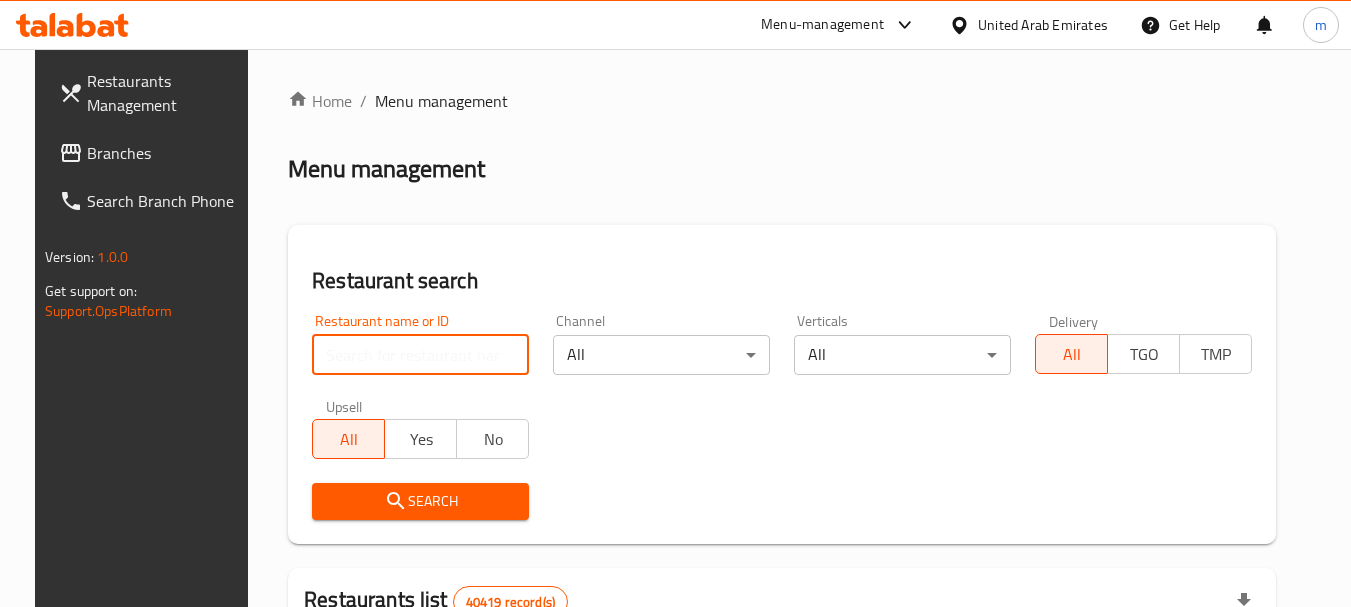 paste on "8445" 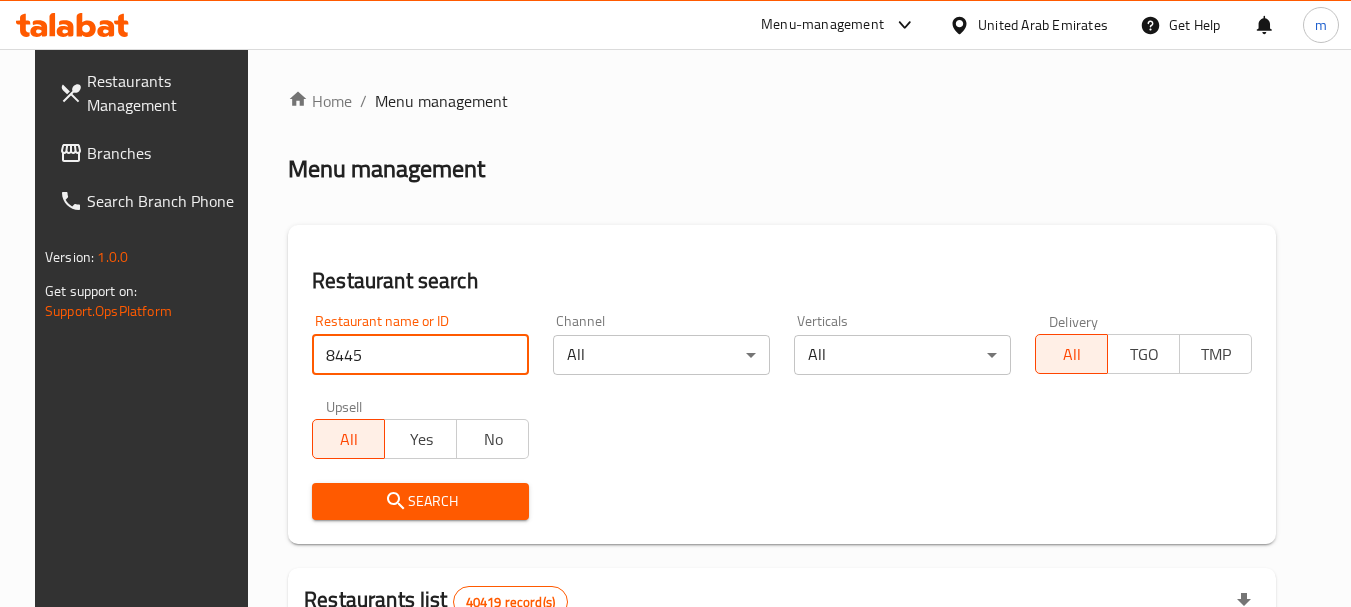 type on "8445" 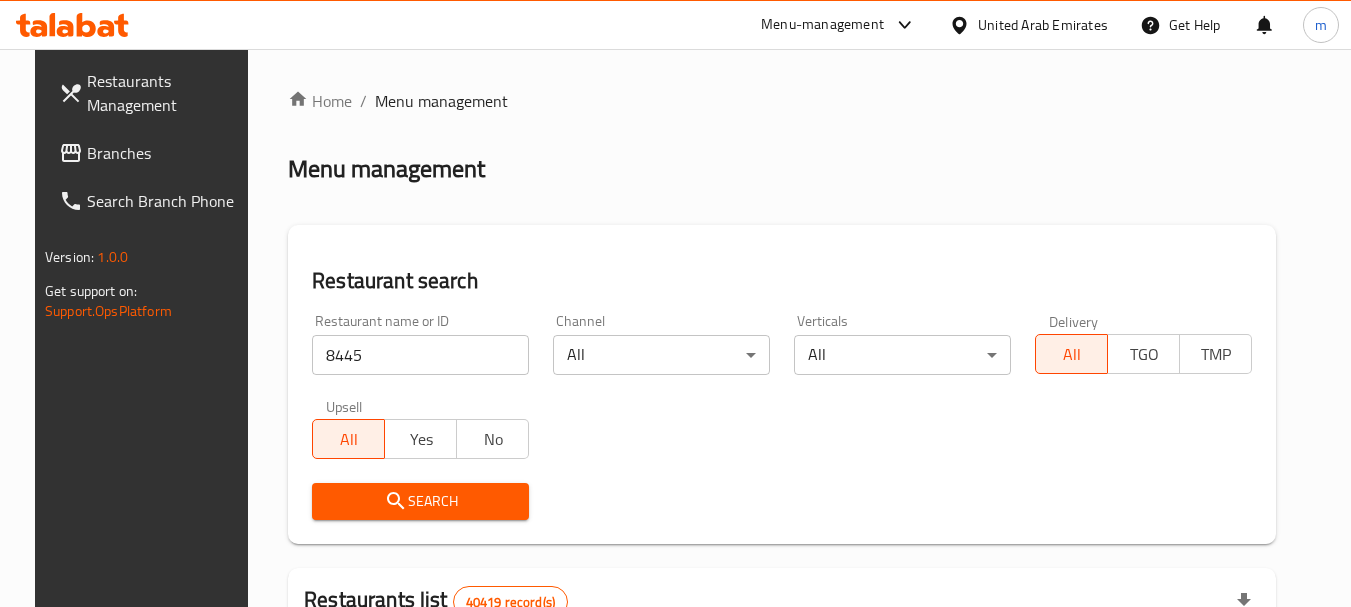 click on "Search" at bounding box center (420, 501) 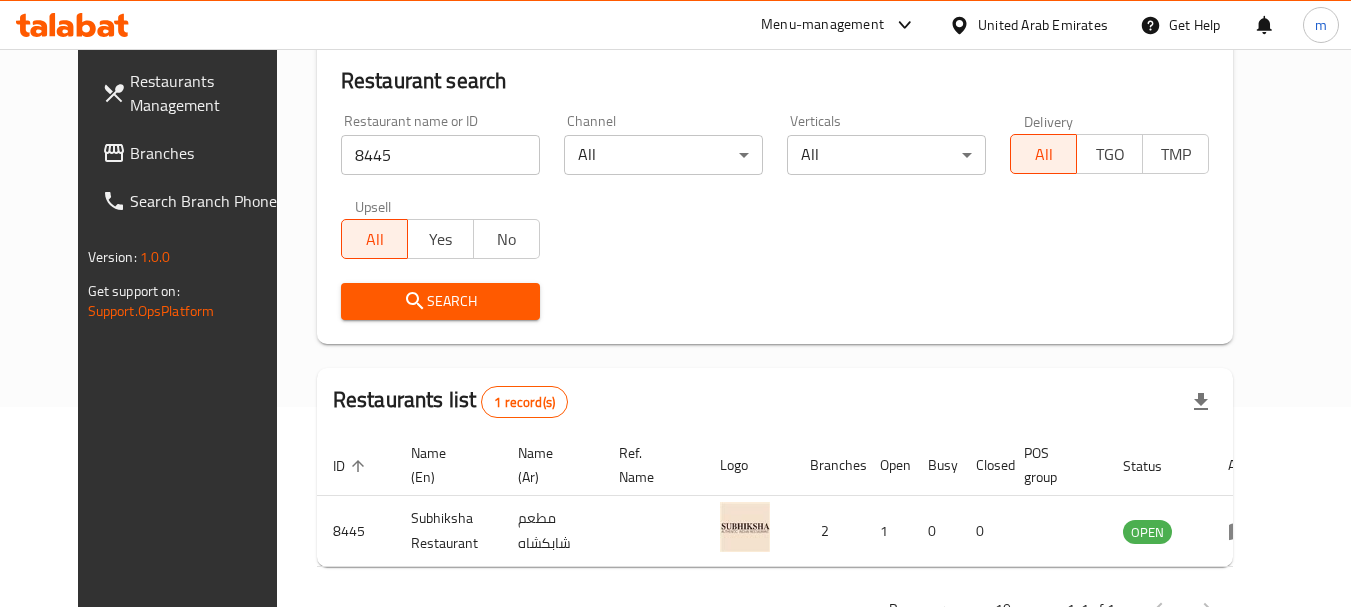 scroll, scrollTop: 268, scrollLeft: 0, axis: vertical 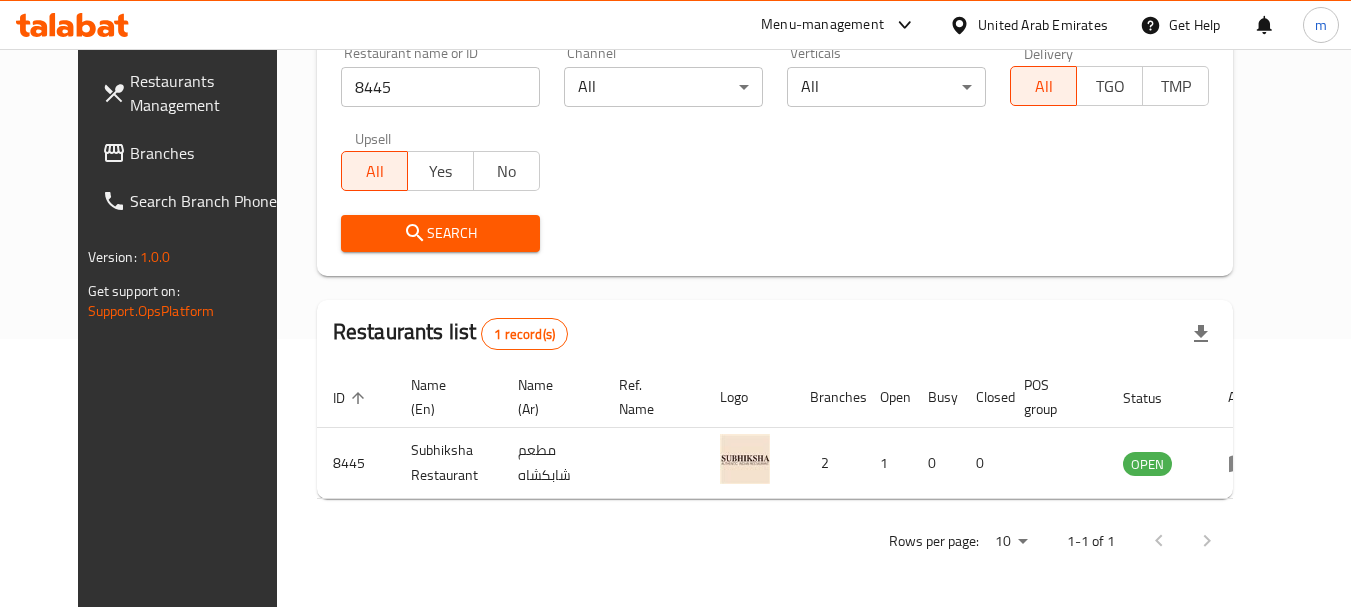 click on "United Arab Emirates" at bounding box center (1043, 25) 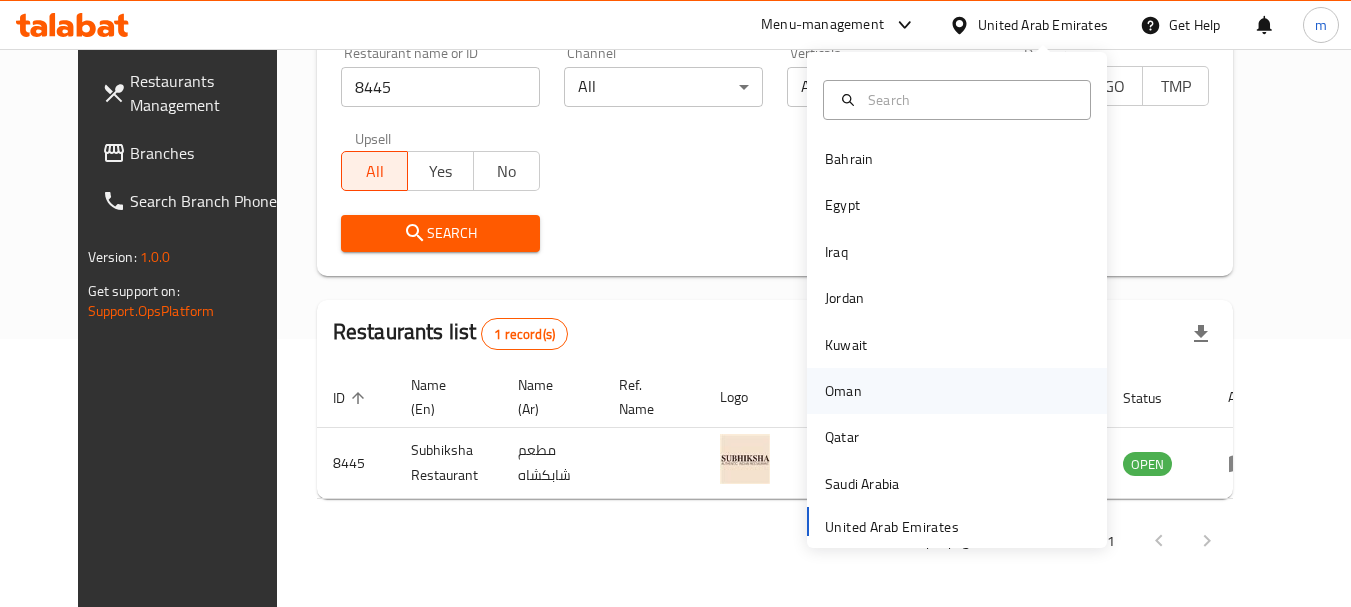 click on "Oman" at bounding box center (843, 391) 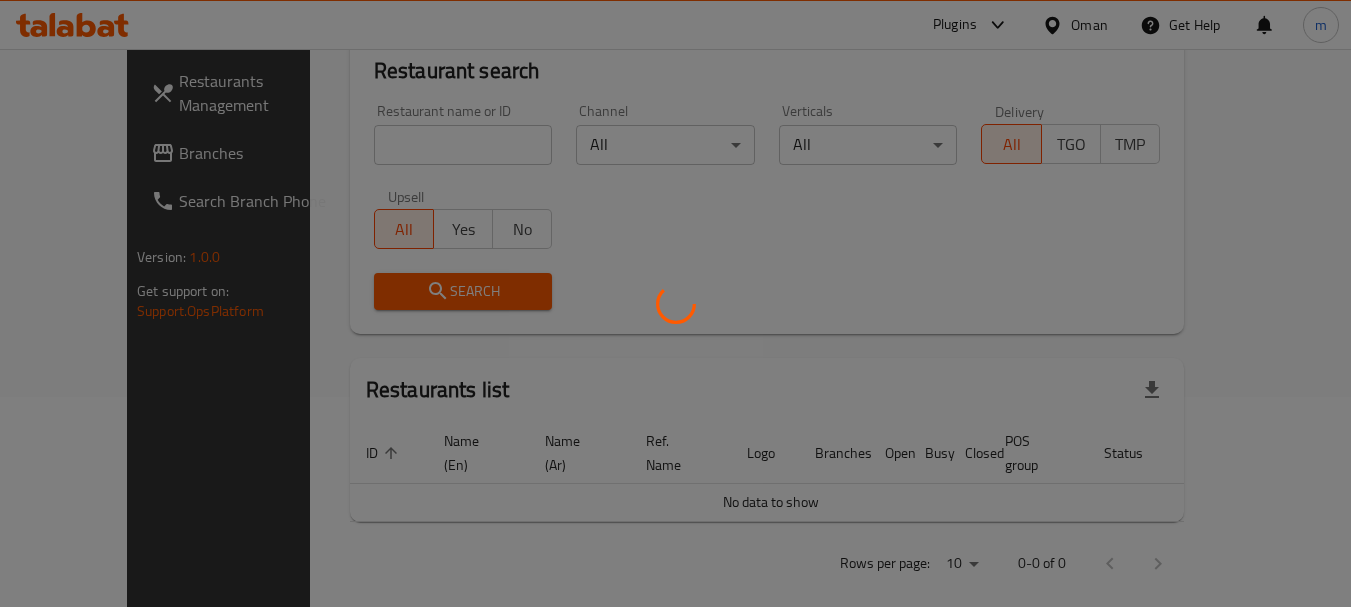 scroll, scrollTop: 268, scrollLeft: 0, axis: vertical 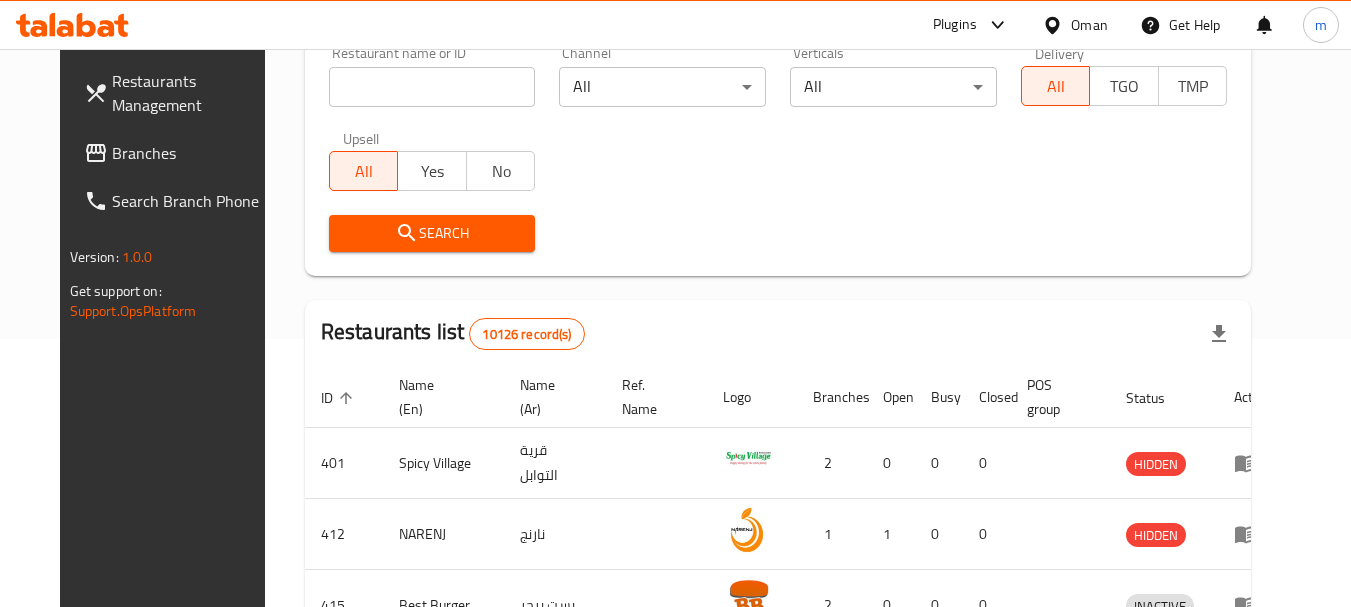 click on "Branches" at bounding box center (191, 153) 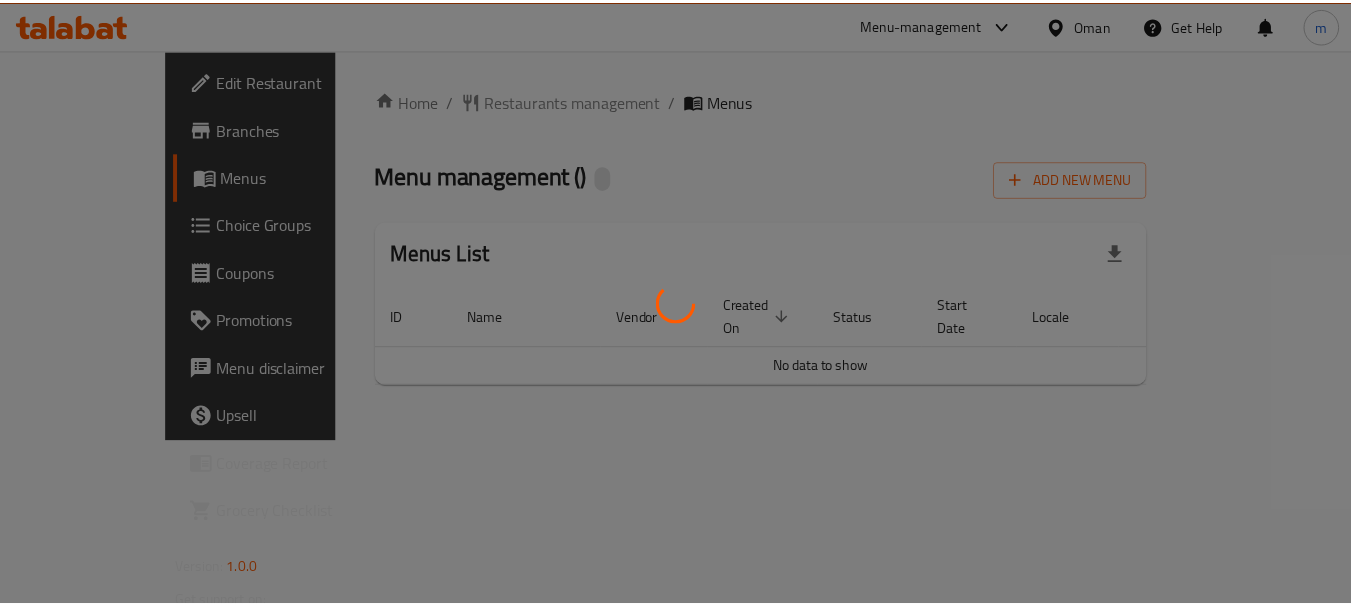 scroll, scrollTop: 0, scrollLeft: 0, axis: both 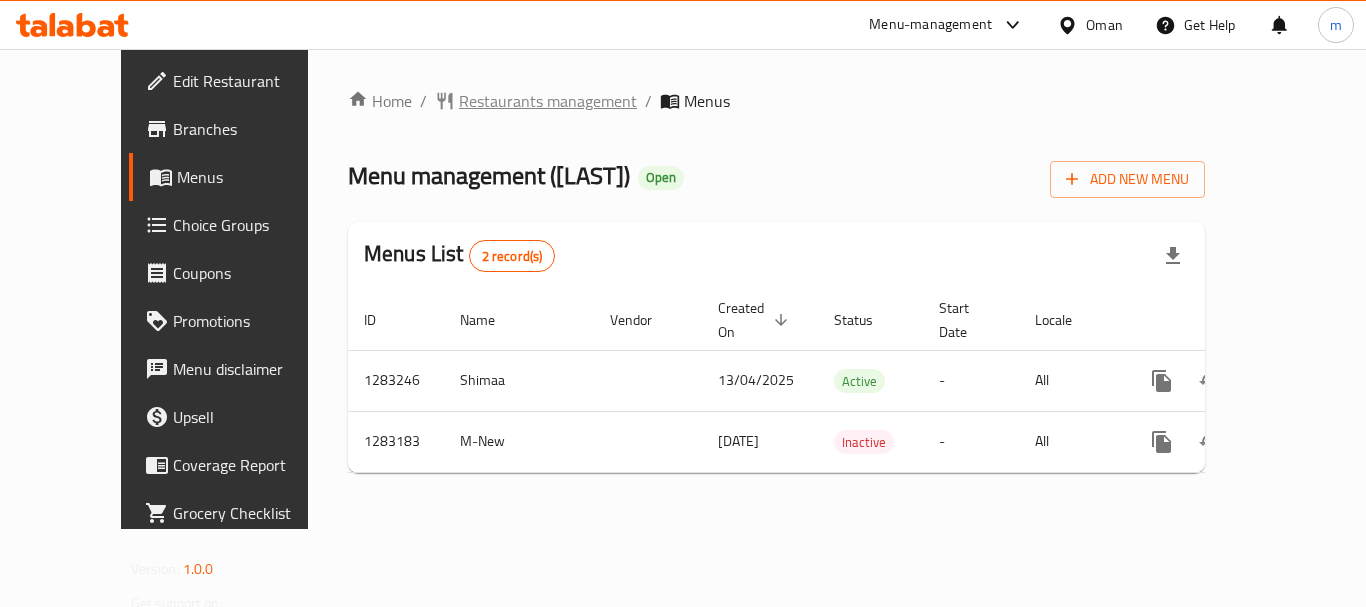 click on "Restaurants management" at bounding box center [548, 101] 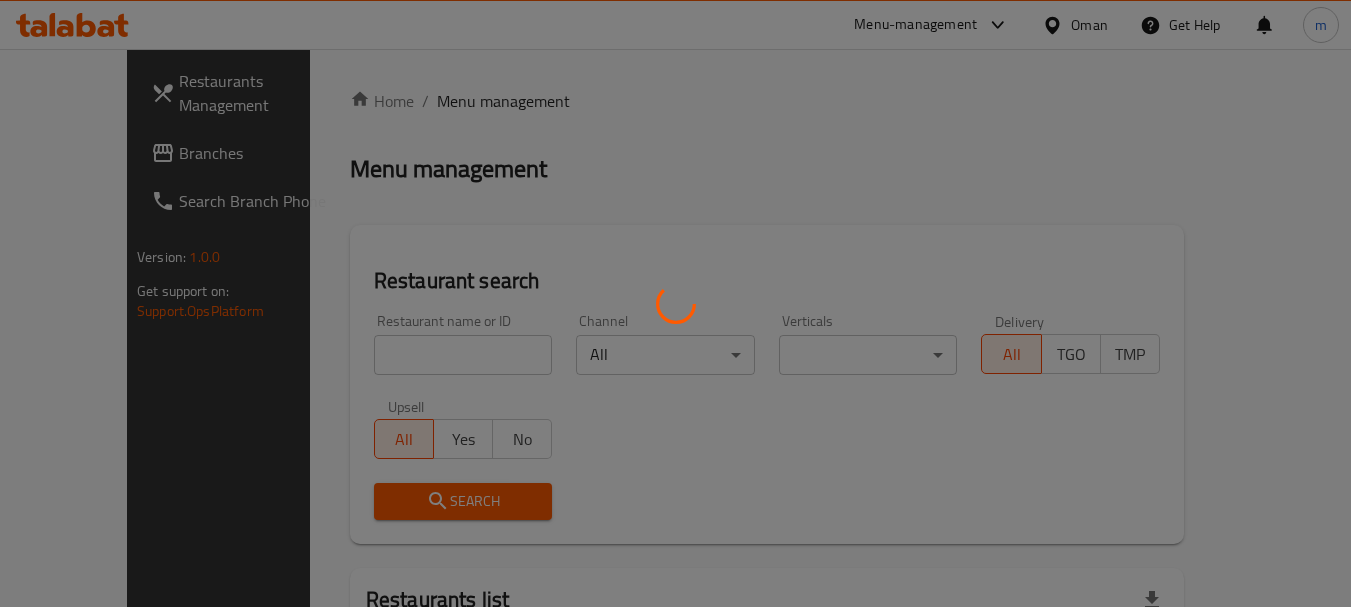 click at bounding box center [675, 303] 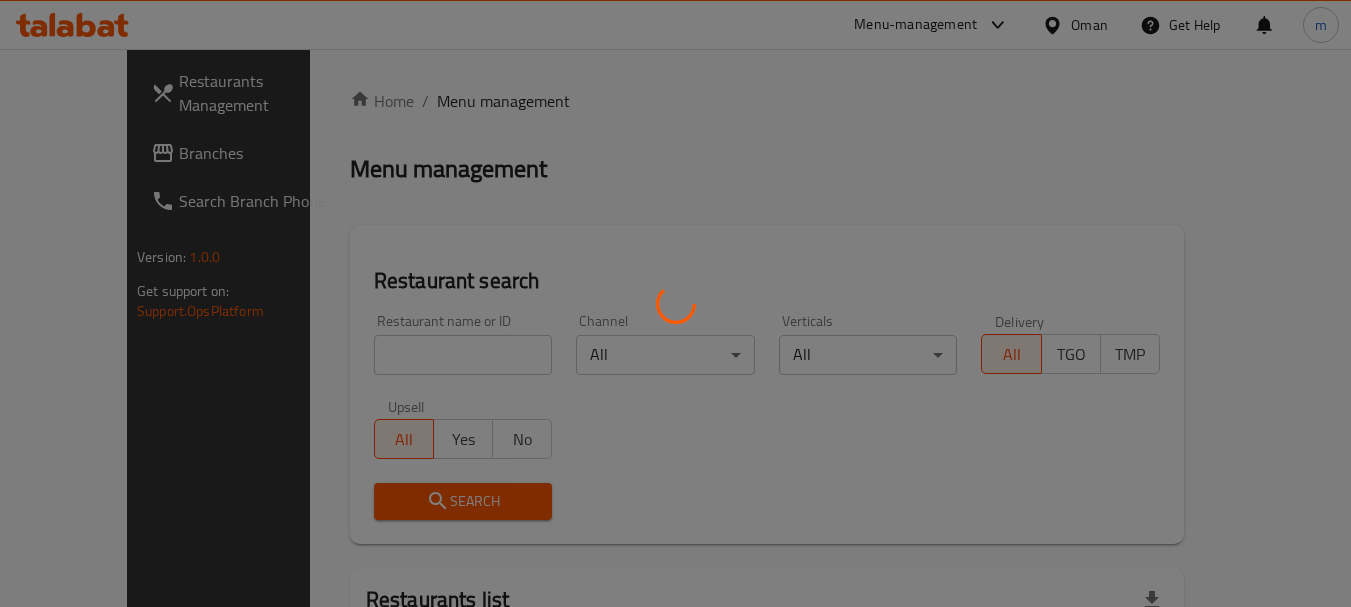 click at bounding box center (675, 303) 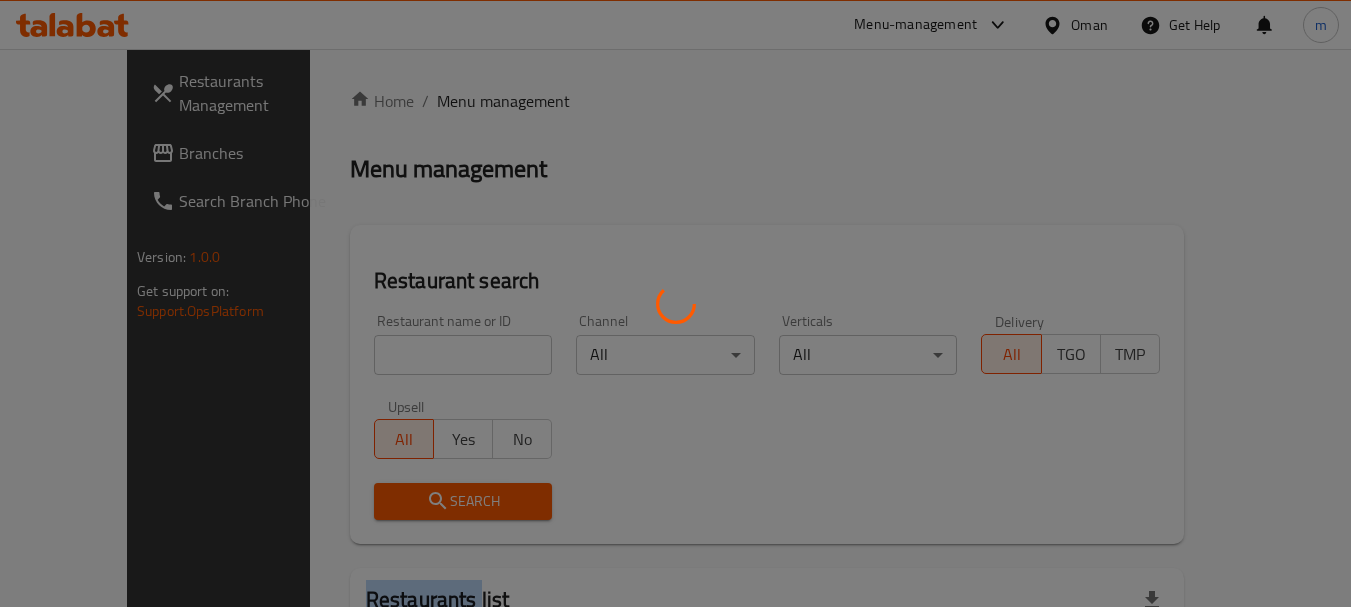 click at bounding box center [675, 303] 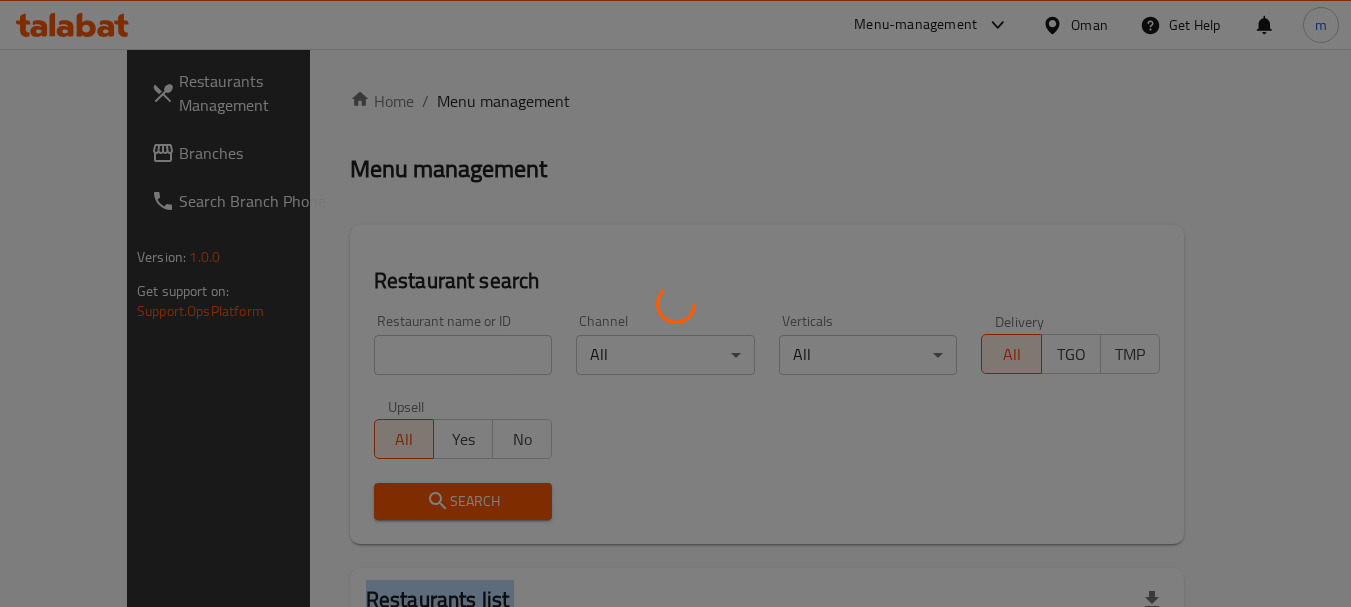 click at bounding box center (675, 303) 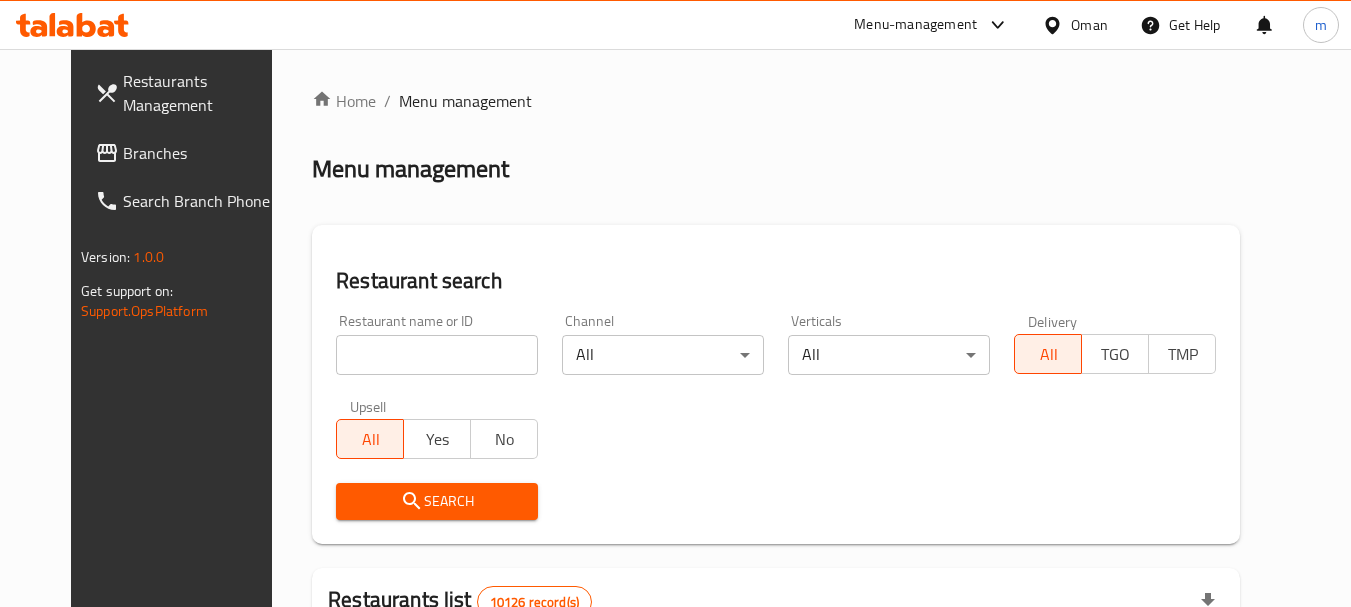click at bounding box center (437, 355) 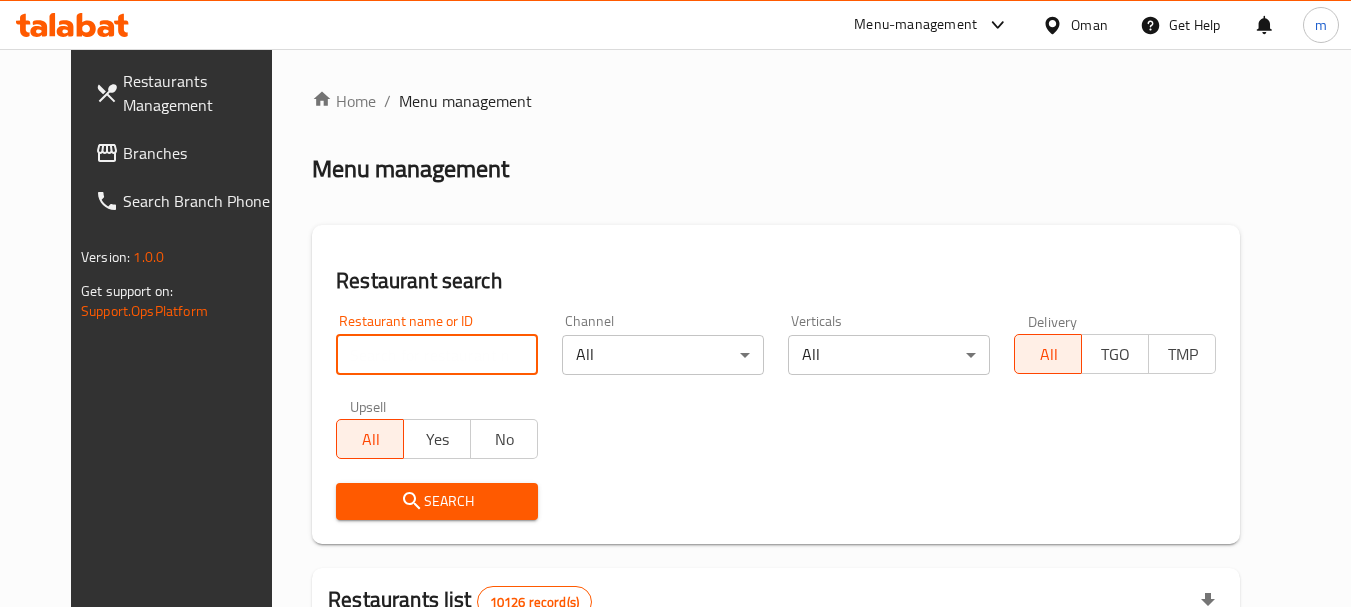 paste on "695146" 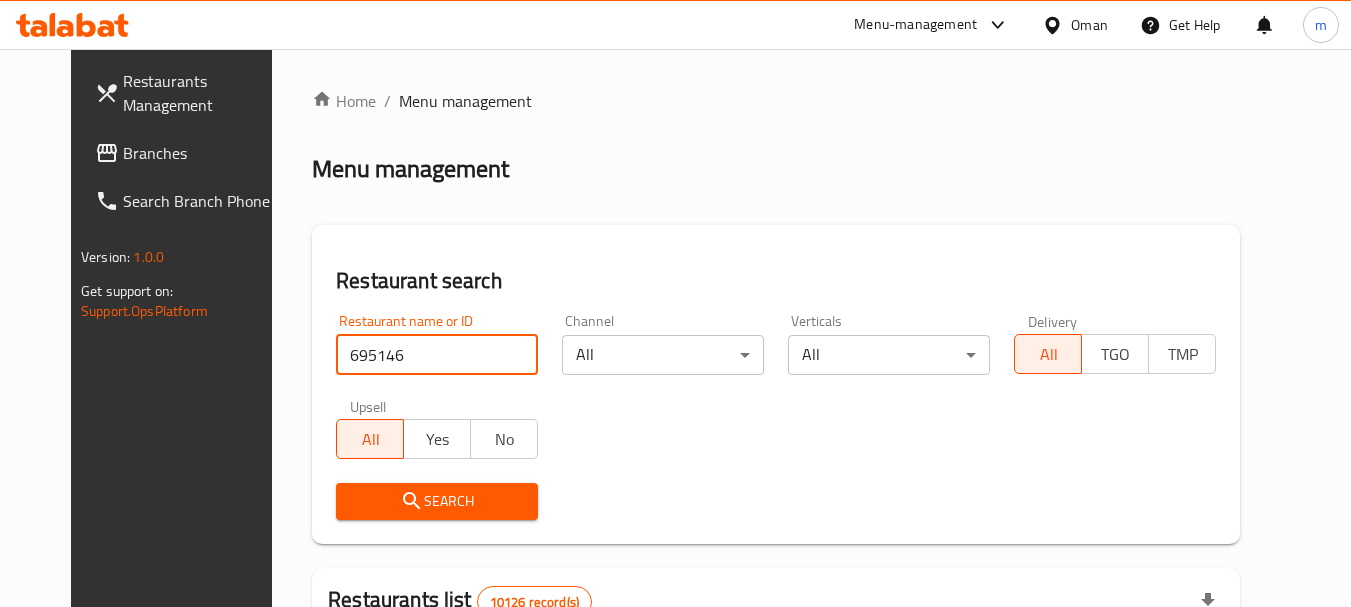 type on "695146" 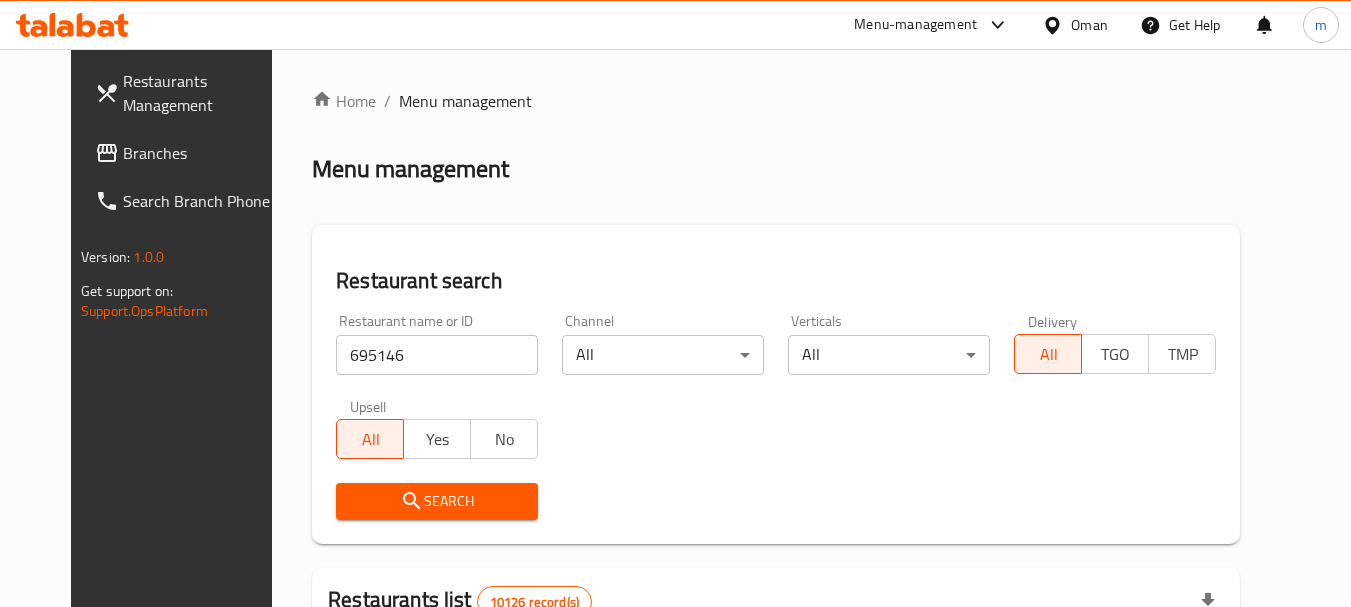 click on "Search" at bounding box center [437, 501] 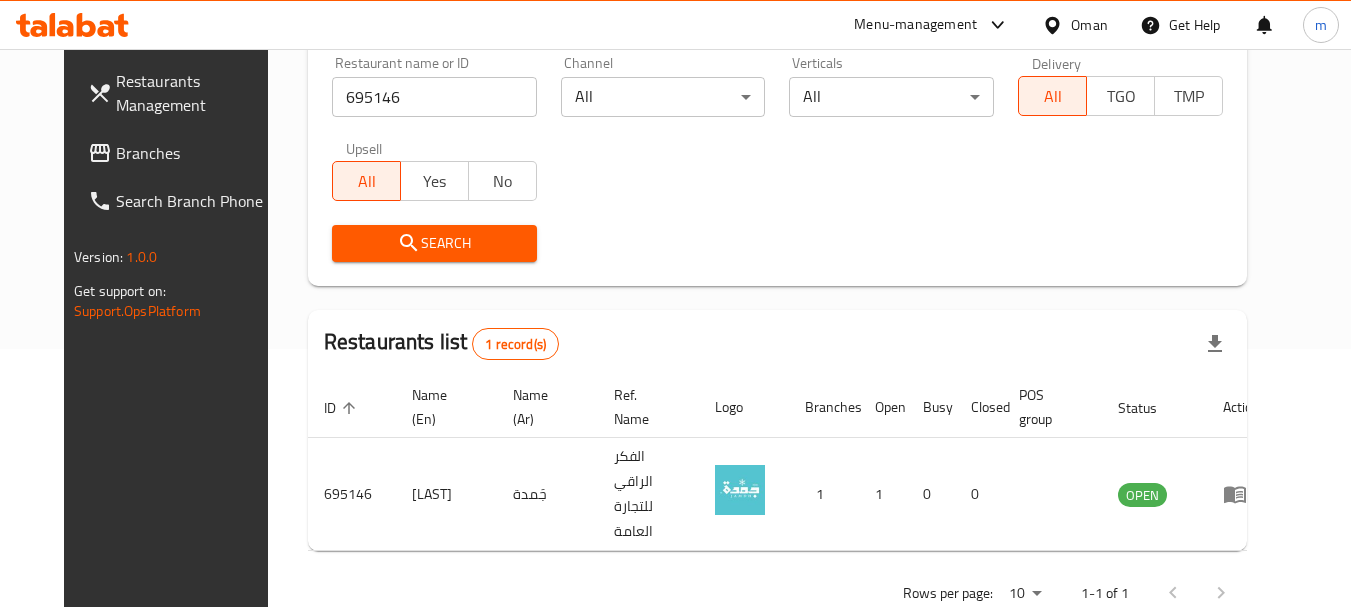 scroll, scrollTop: 268, scrollLeft: 0, axis: vertical 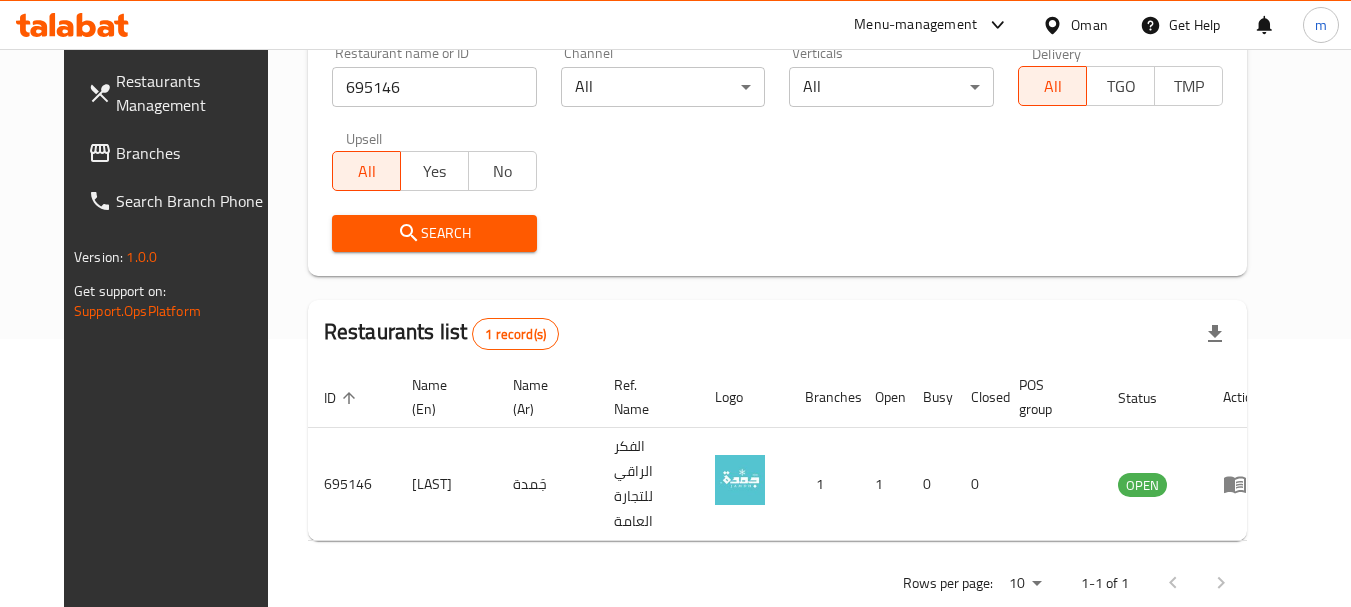 click on "Oman" at bounding box center [1089, 25] 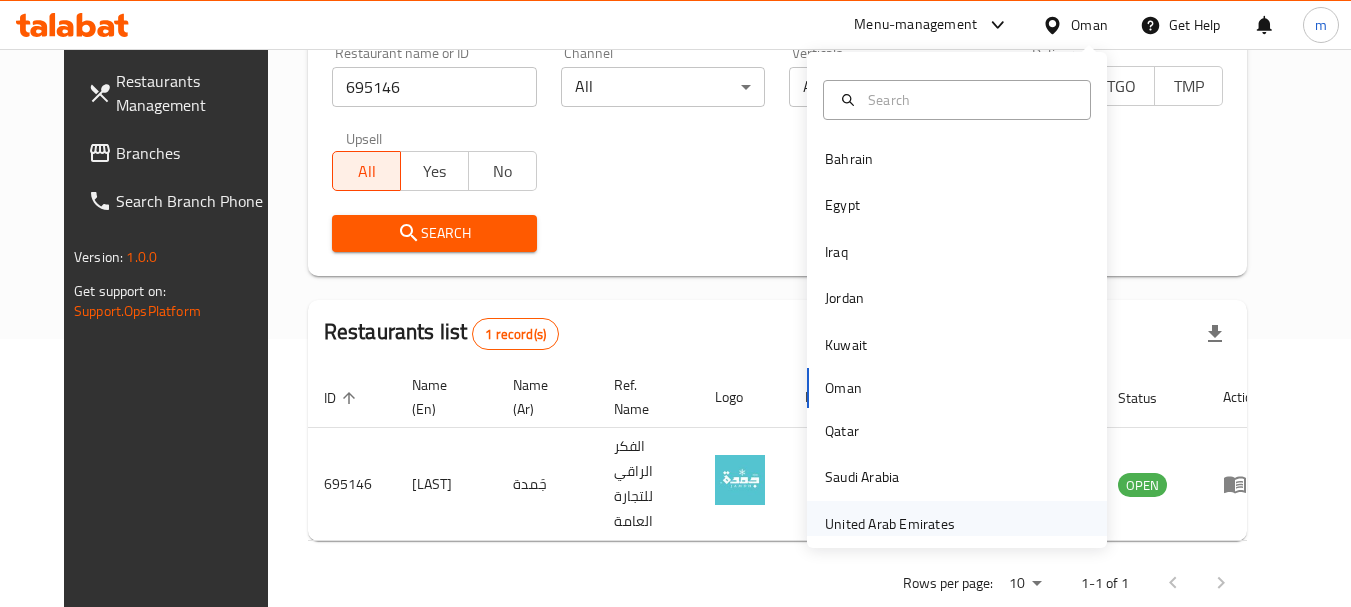 click on "United Arab Emirates" at bounding box center (890, 524) 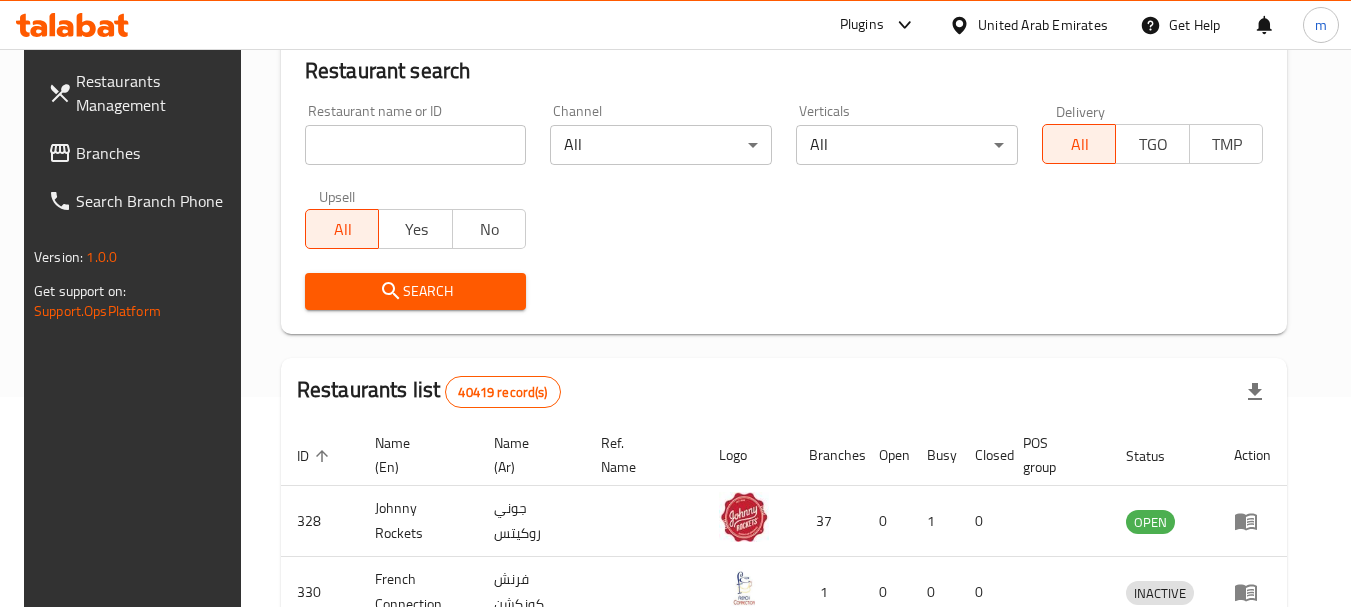scroll, scrollTop: 268, scrollLeft: 0, axis: vertical 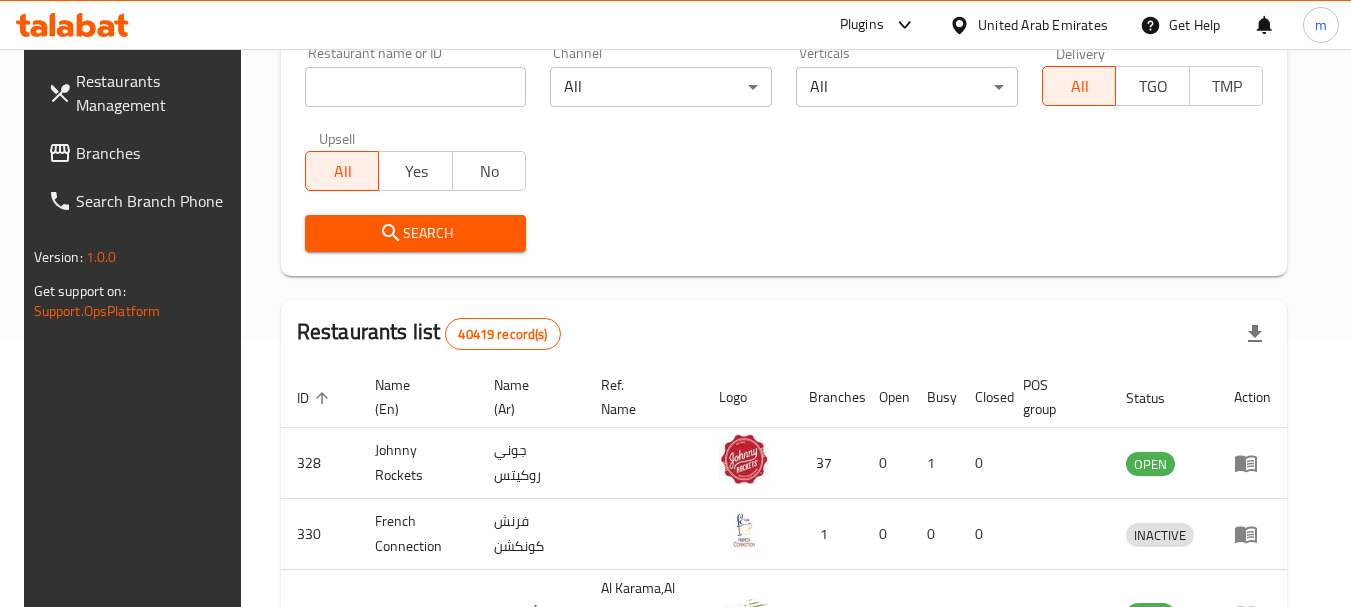 click on "Branches" at bounding box center (155, 153) 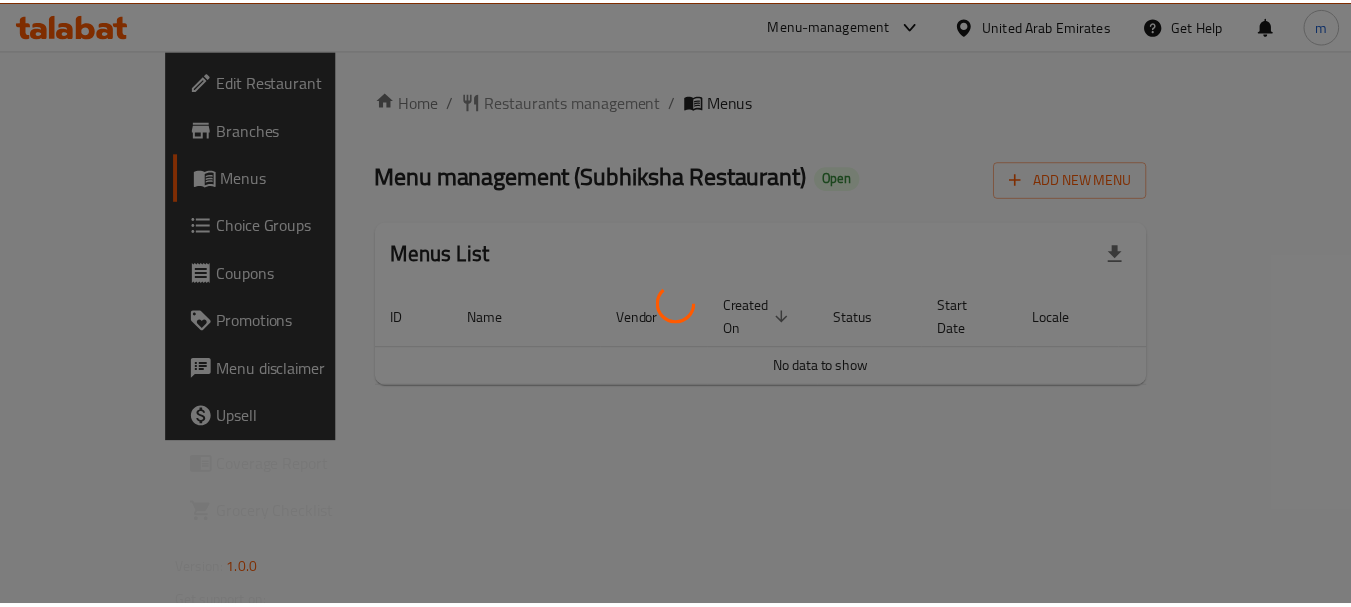 scroll, scrollTop: 0, scrollLeft: 0, axis: both 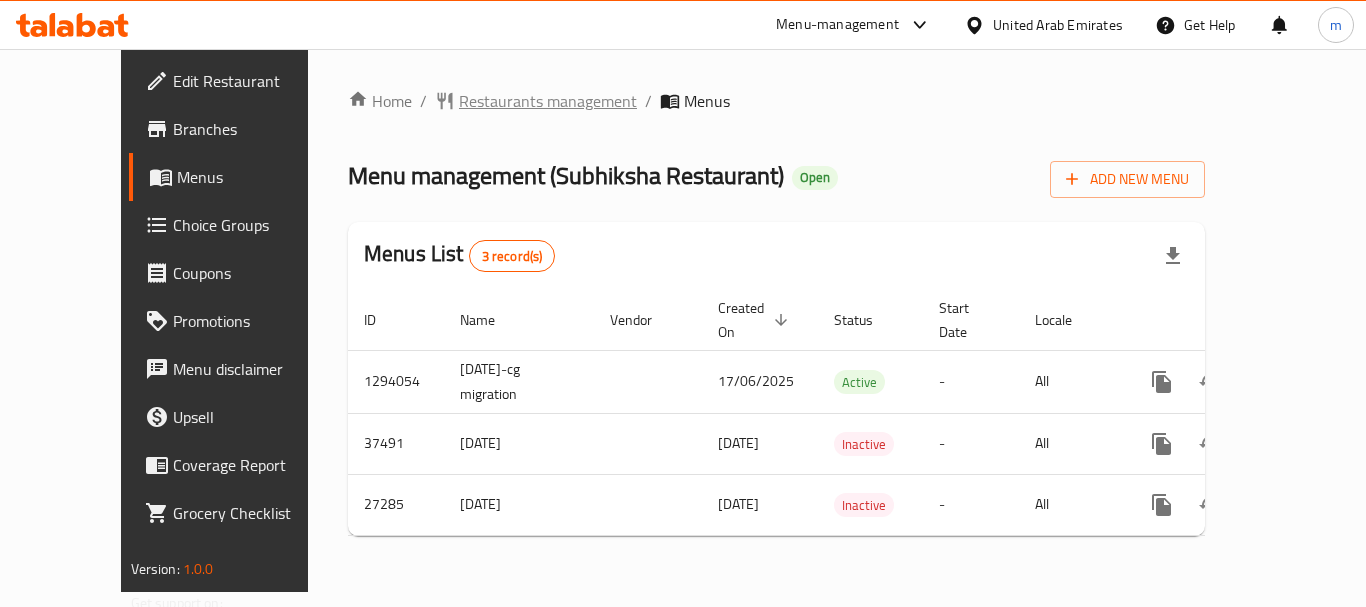 click on "Restaurants management" at bounding box center (548, 101) 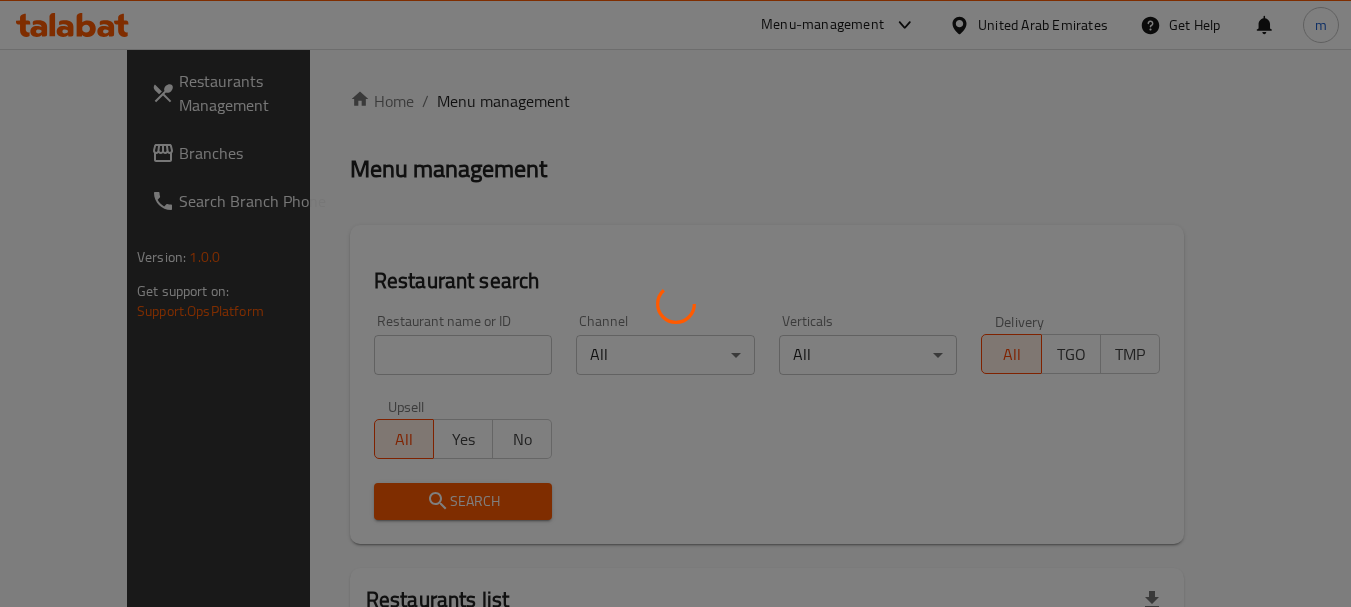 click at bounding box center [675, 303] 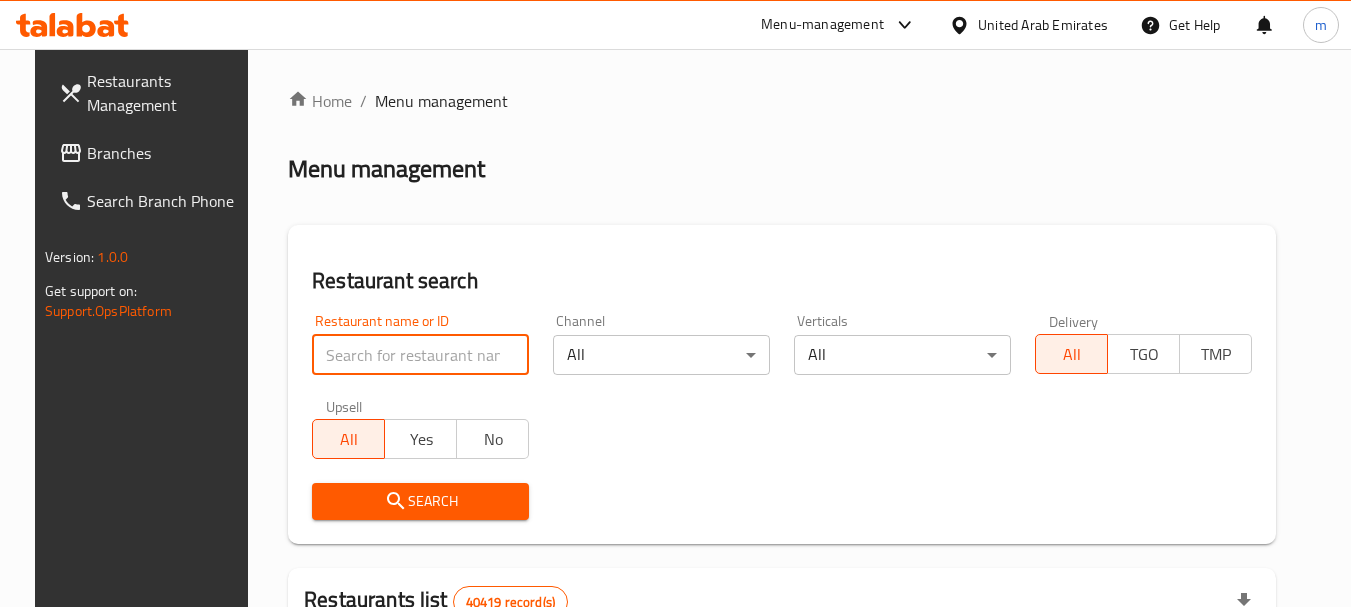 click at bounding box center (420, 355) 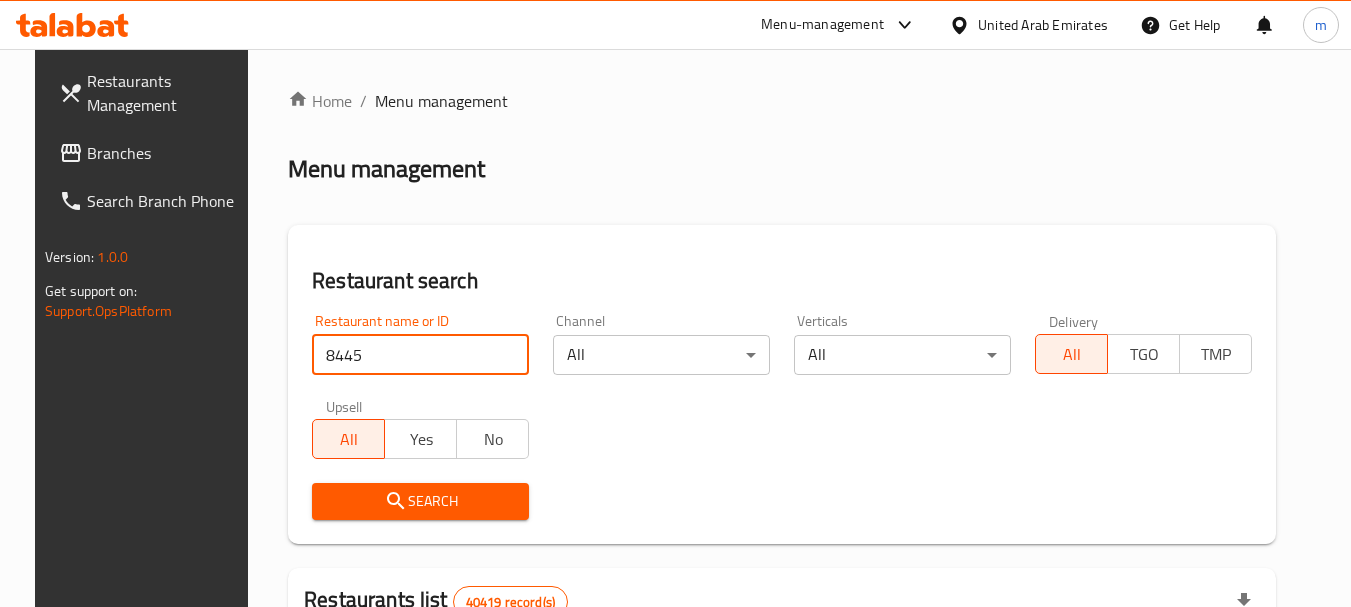 type on "8445" 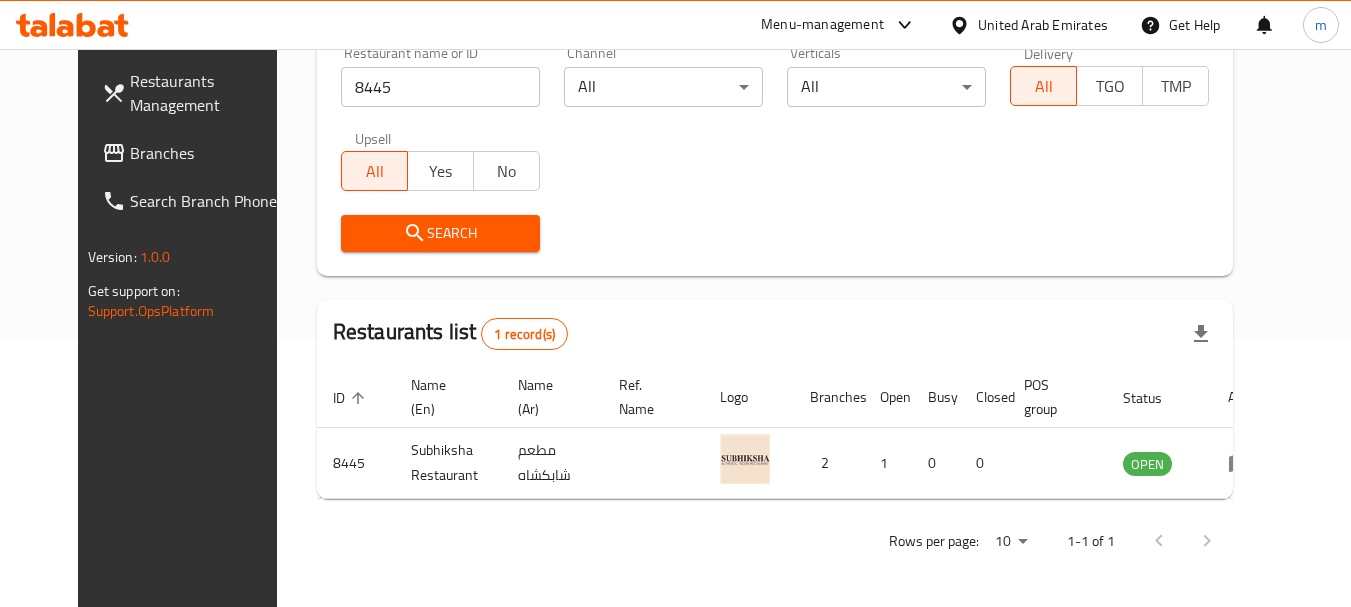 scroll, scrollTop: 268, scrollLeft: 0, axis: vertical 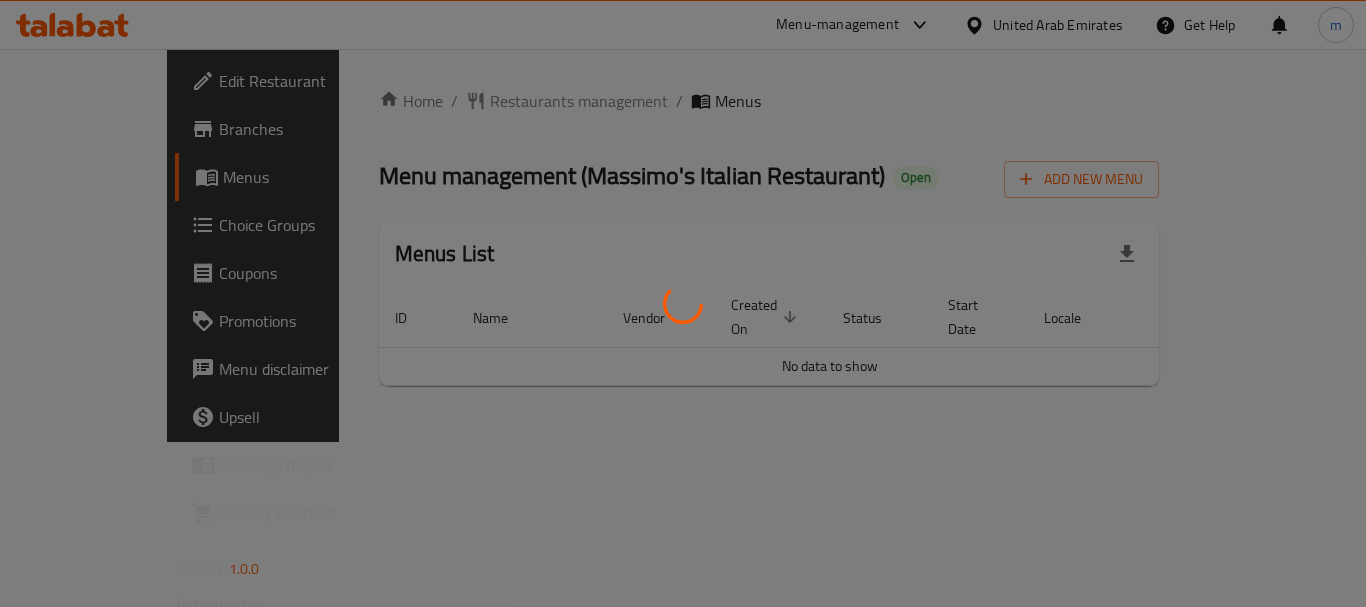 click at bounding box center (683, 303) 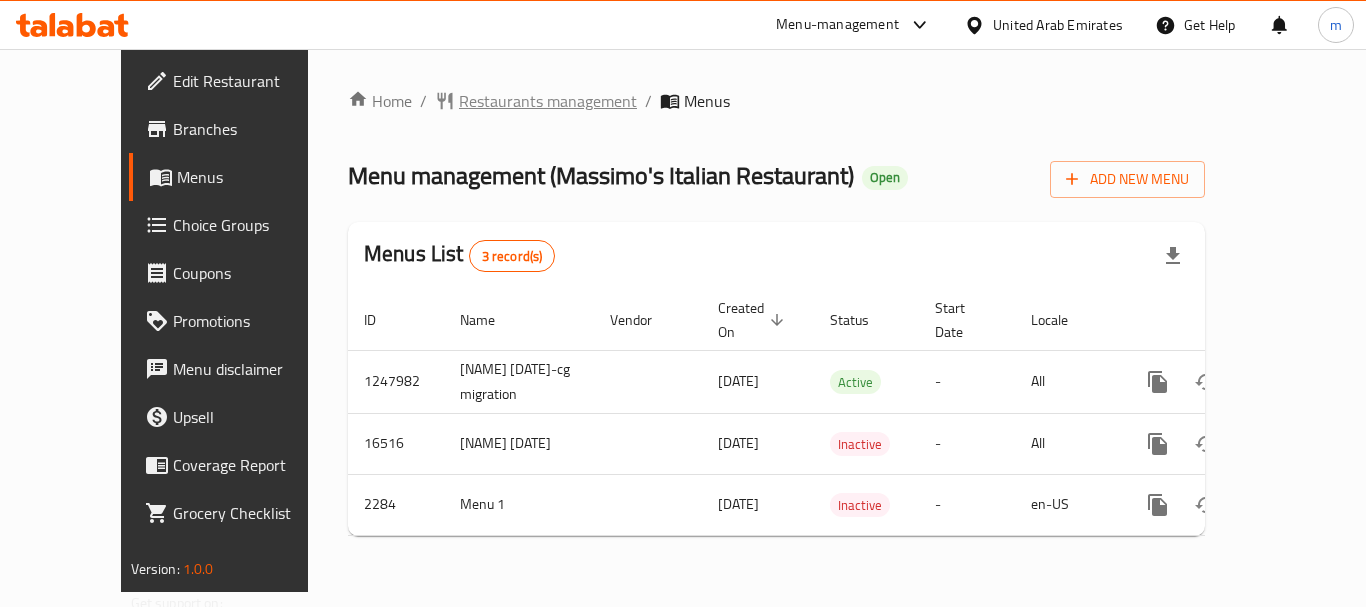 click on "Restaurants management" at bounding box center (548, 101) 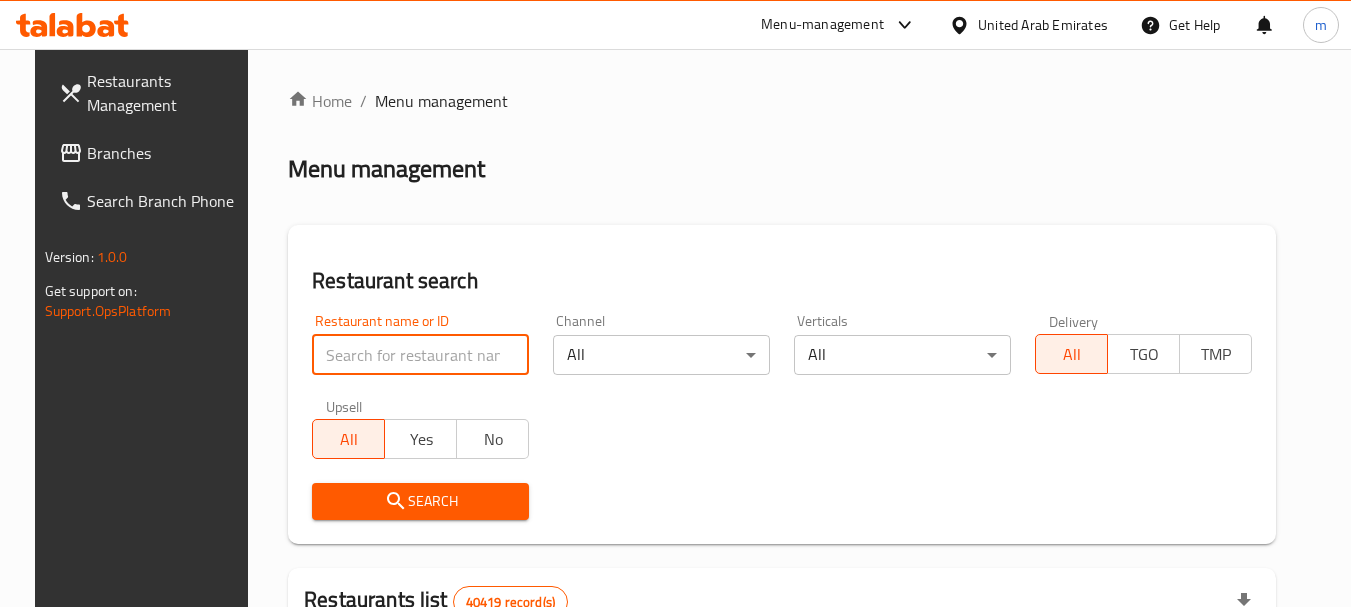 click at bounding box center (420, 355) 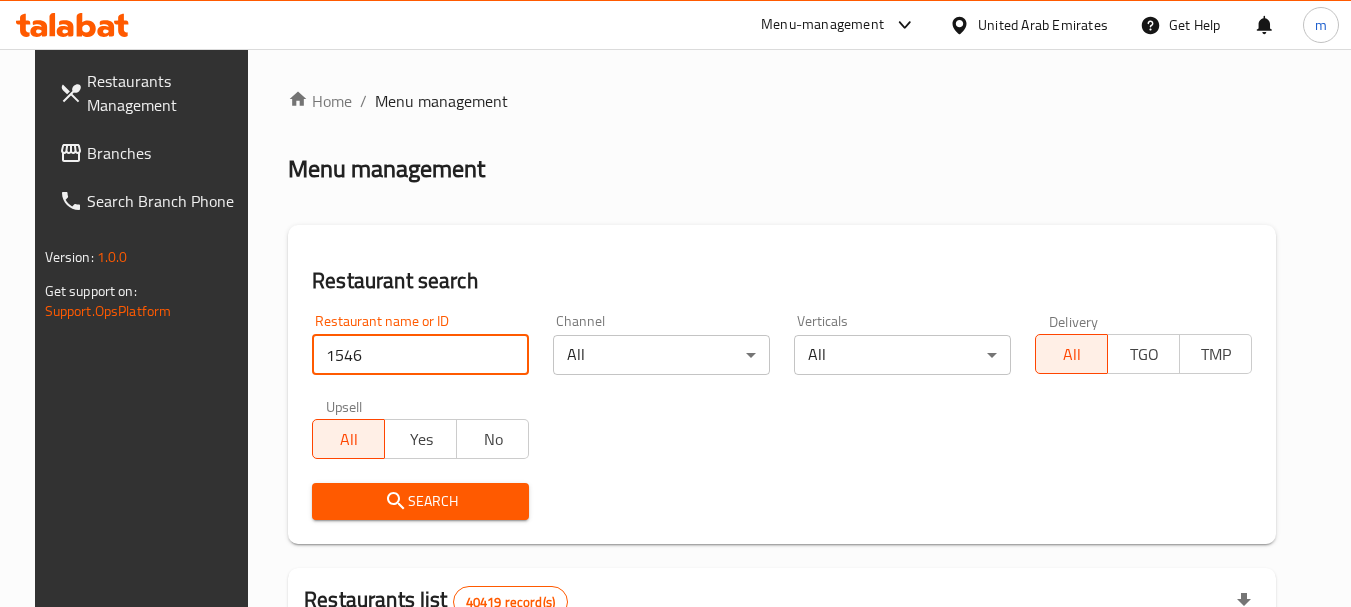 type on "1546" 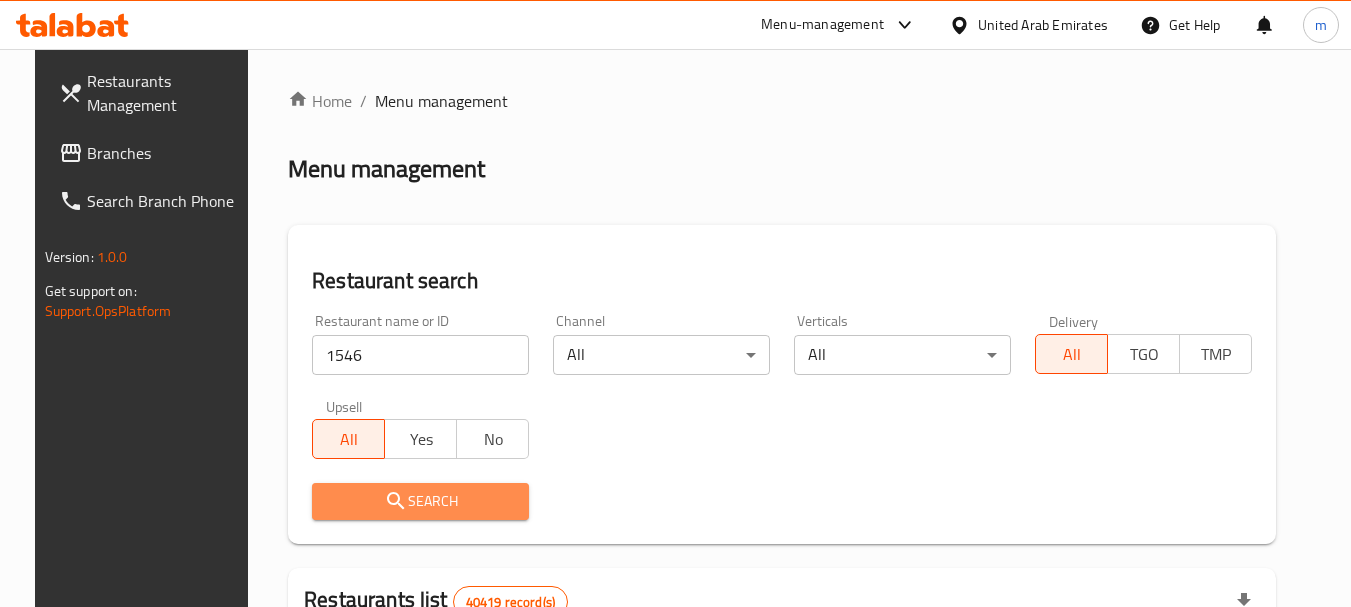 click 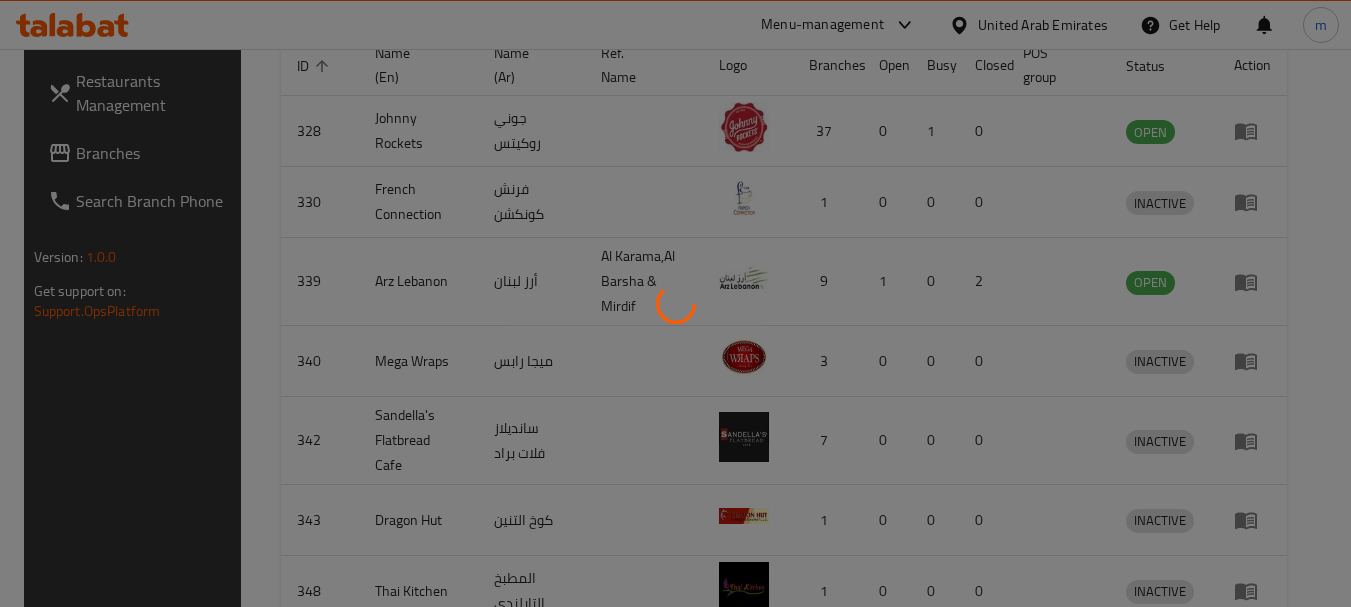 scroll, scrollTop: 285, scrollLeft: 0, axis: vertical 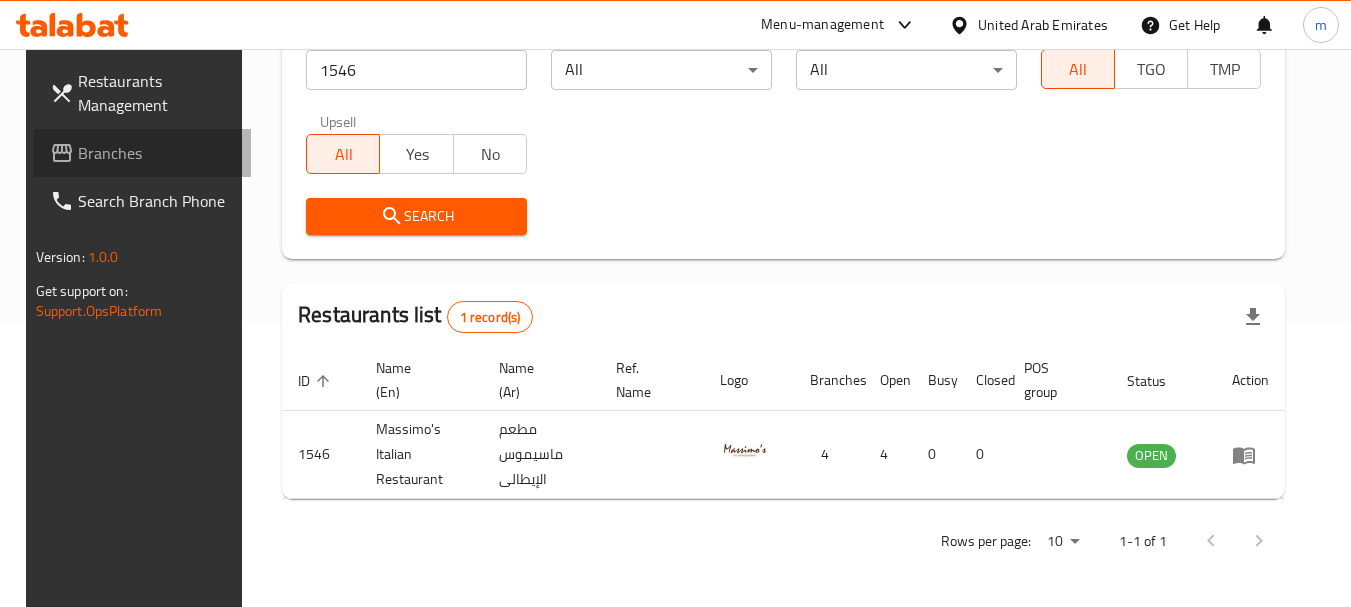 drag, startPoint x: 95, startPoint y: 158, endPoint x: 107, endPoint y: 154, distance: 12.649111 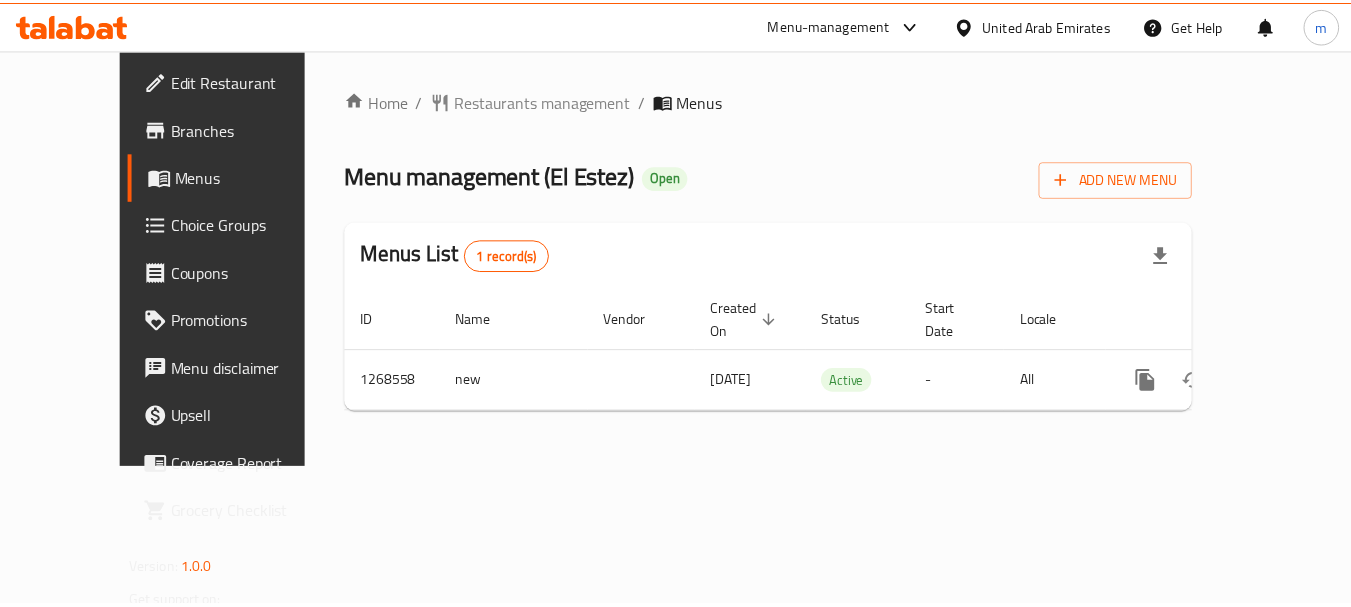 scroll, scrollTop: 0, scrollLeft: 0, axis: both 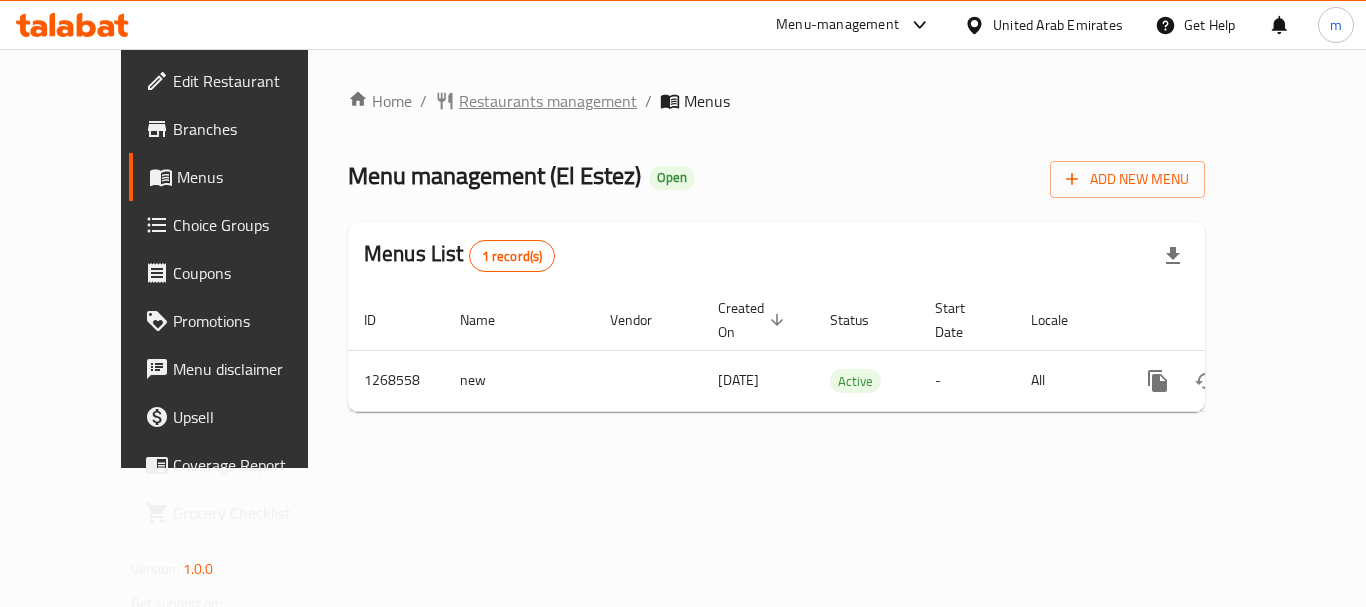 click on "Restaurants management" at bounding box center (548, 101) 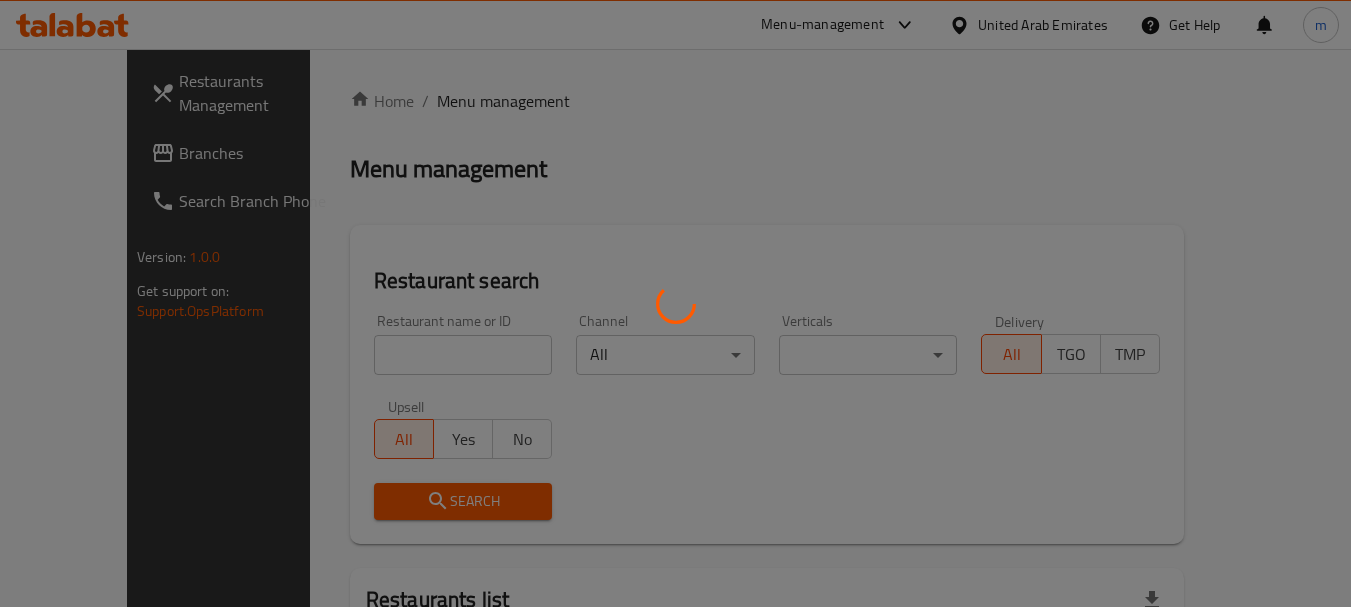 click at bounding box center [675, 303] 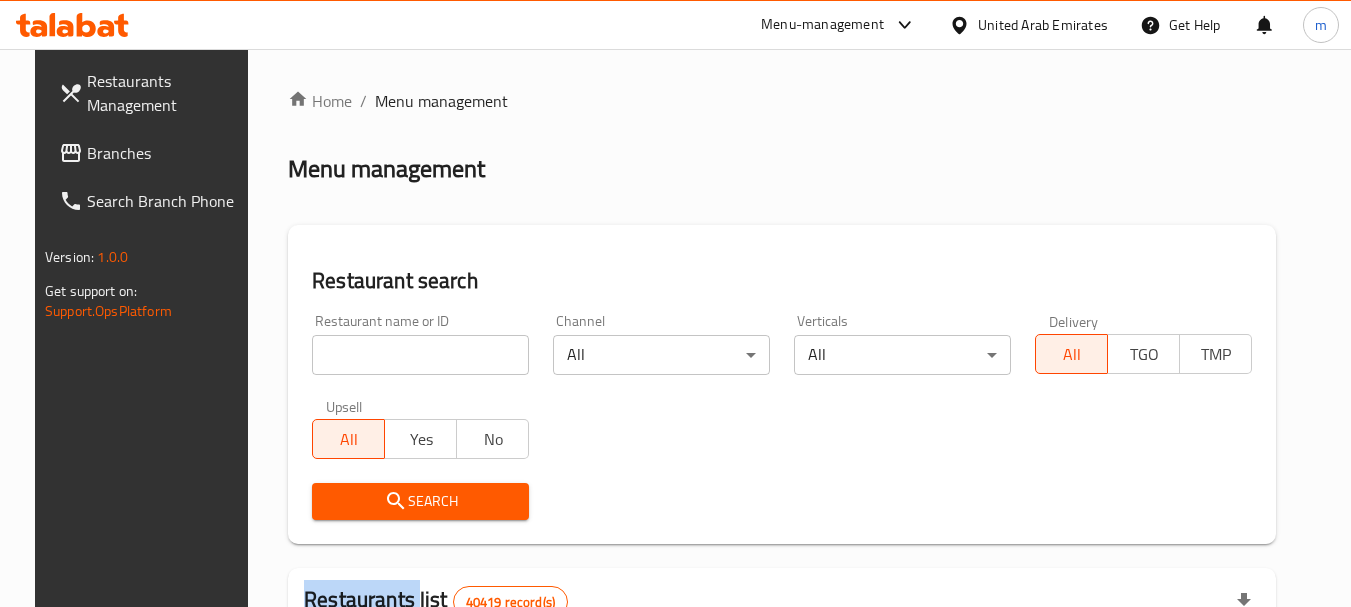 click at bounding box center [675, 303] 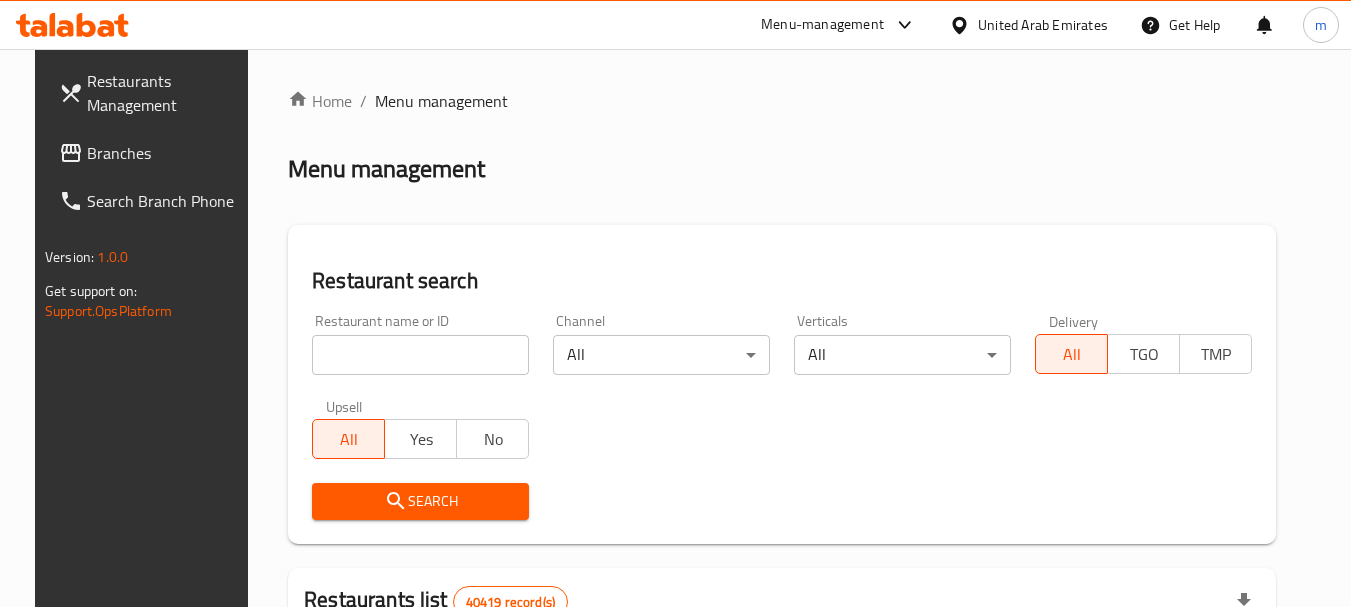 click at bounding box center [420, 355] 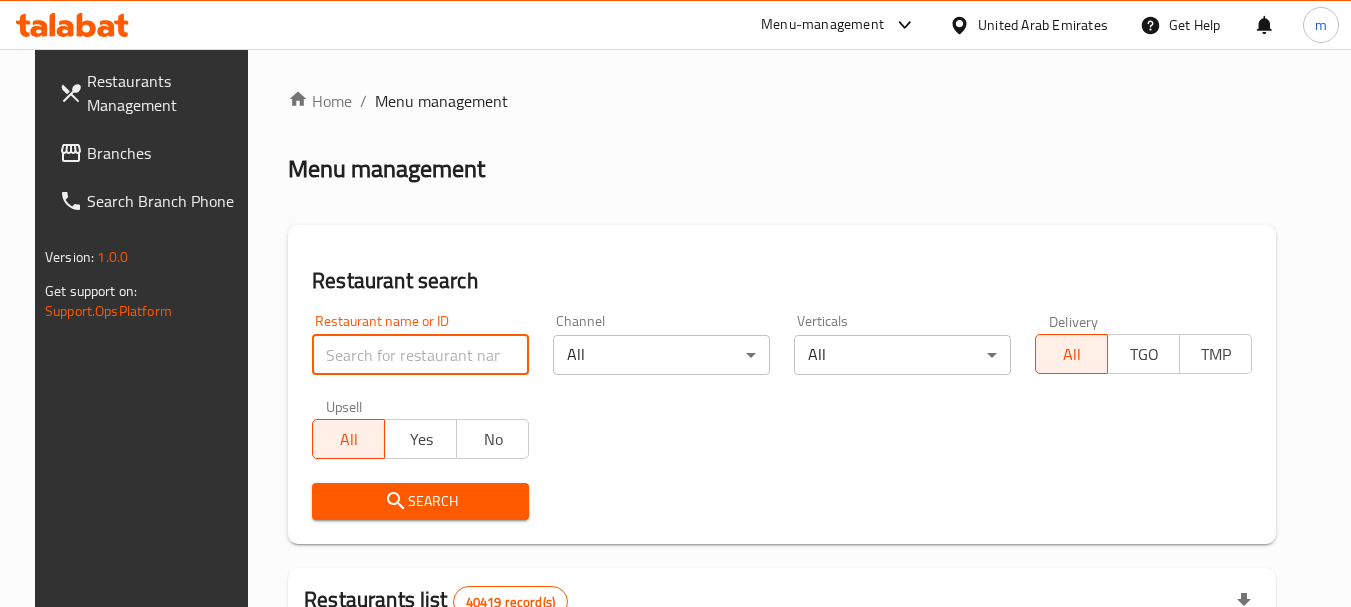 paste on "688193" 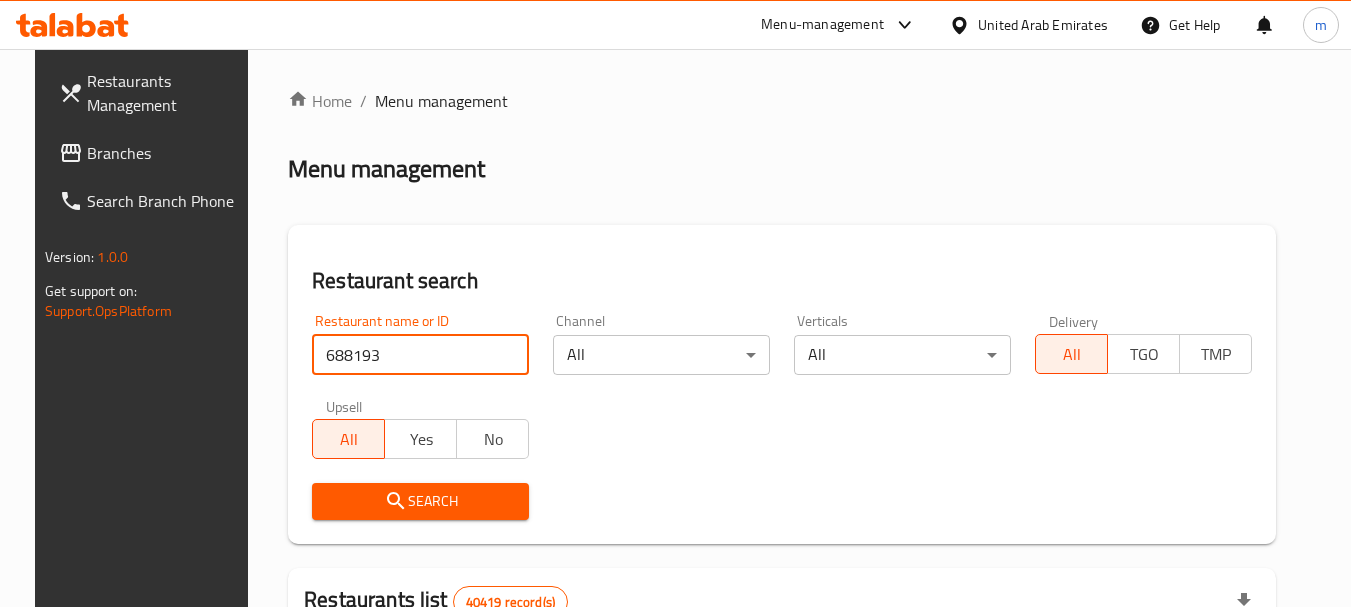 type on "688193" 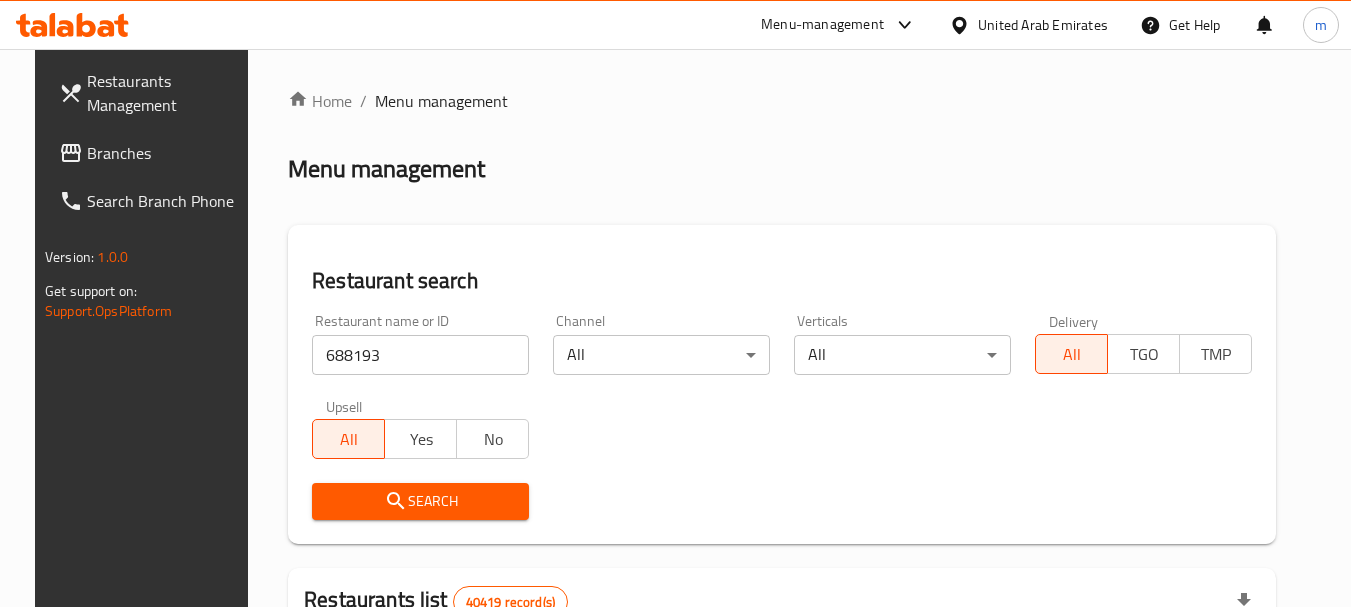 drag, startPoint x: 392, startPoint y: 500, endPoint x: 468, endPoint y: 481, distance: 78.339005 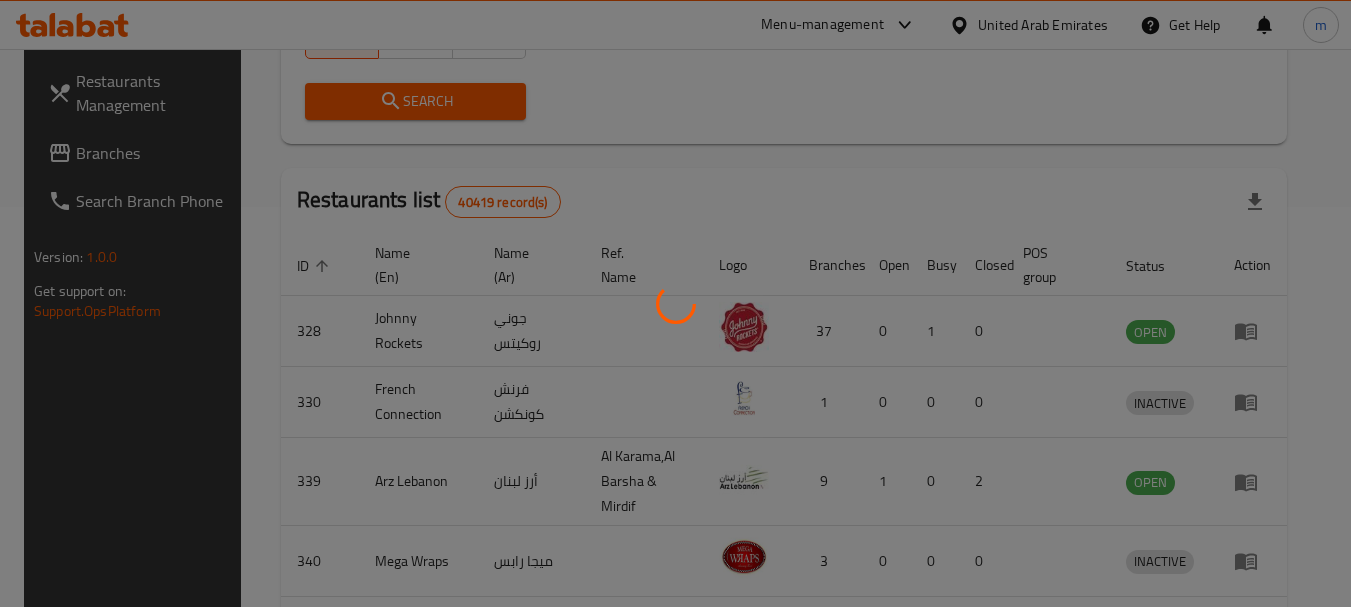 scroll, scrollTop: 285, scrollLeft: 0, axis: vertical 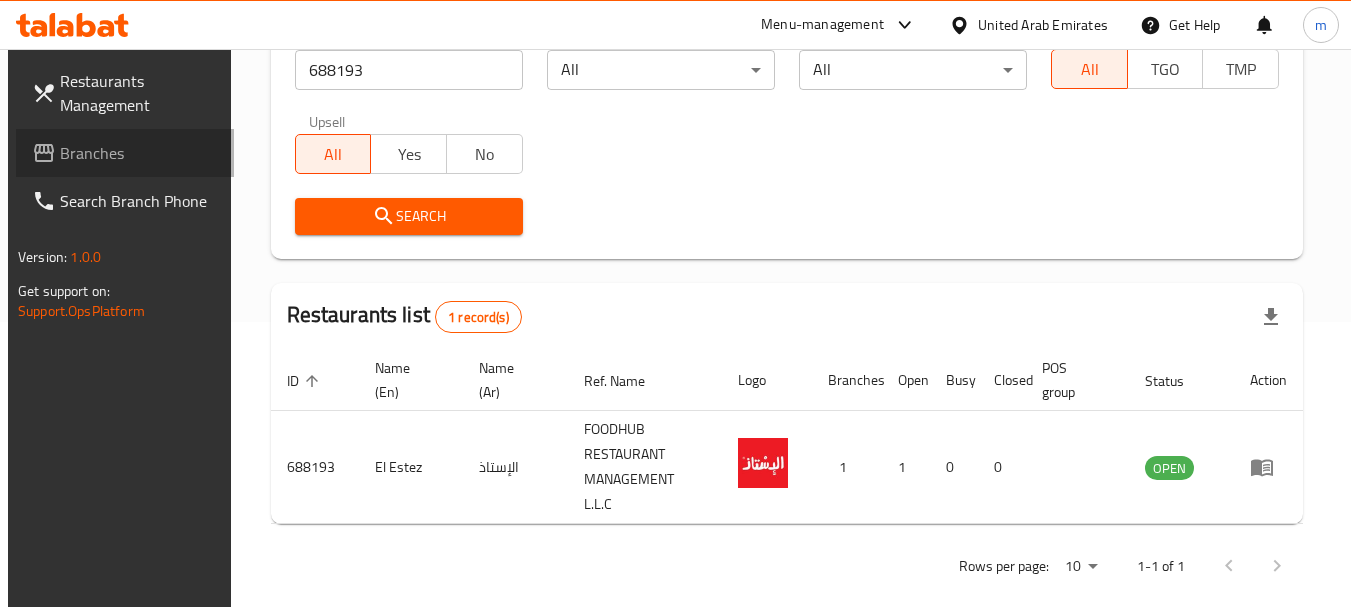 click on "Branches" at bounding box center (139, 153) 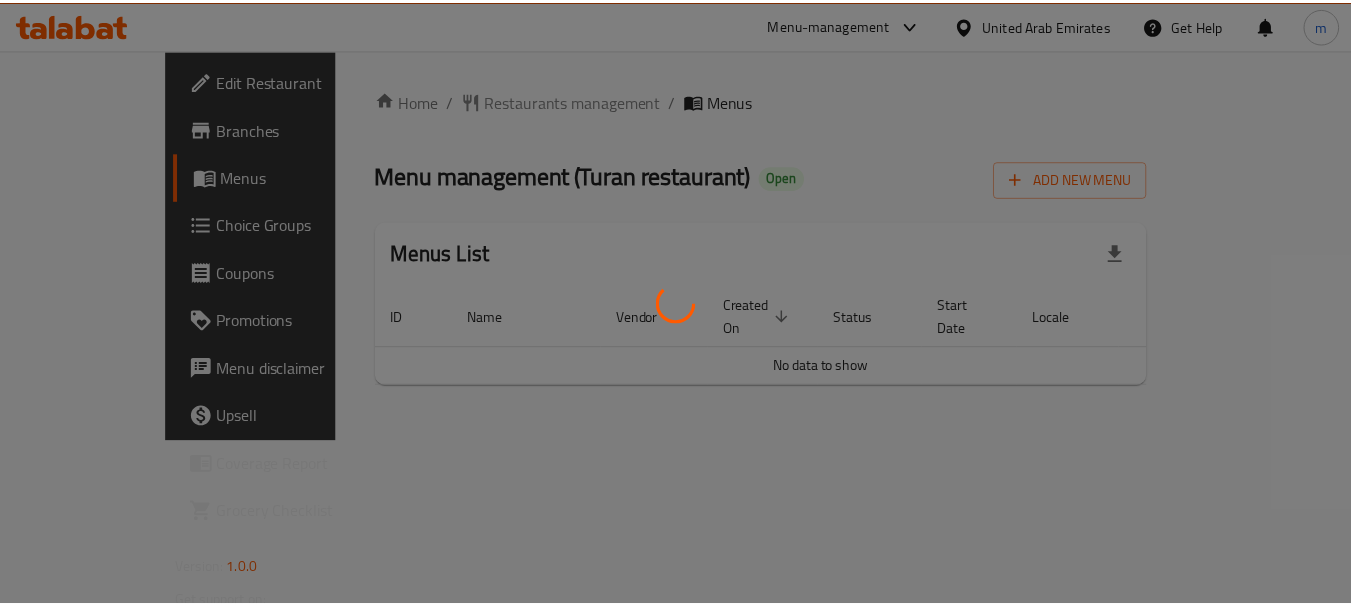 scroll, scrollTop: 0, scrollLeft: 0, axis: both 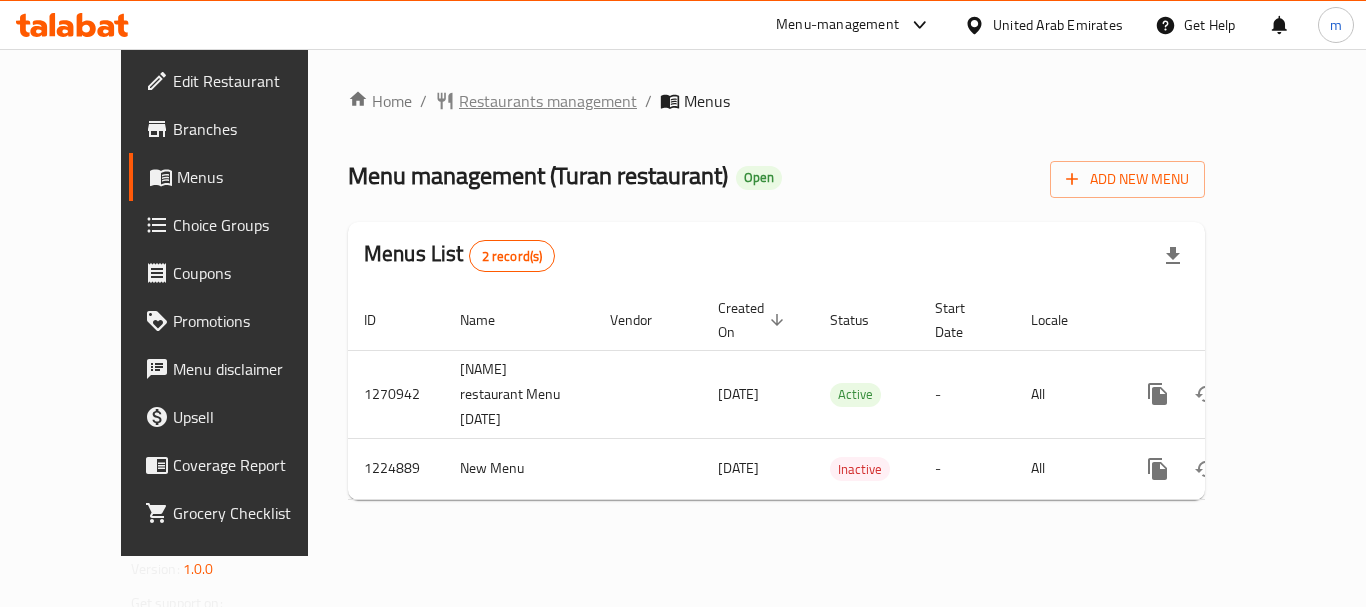 click on "Restaurants management" at bounding box center [548, 101] 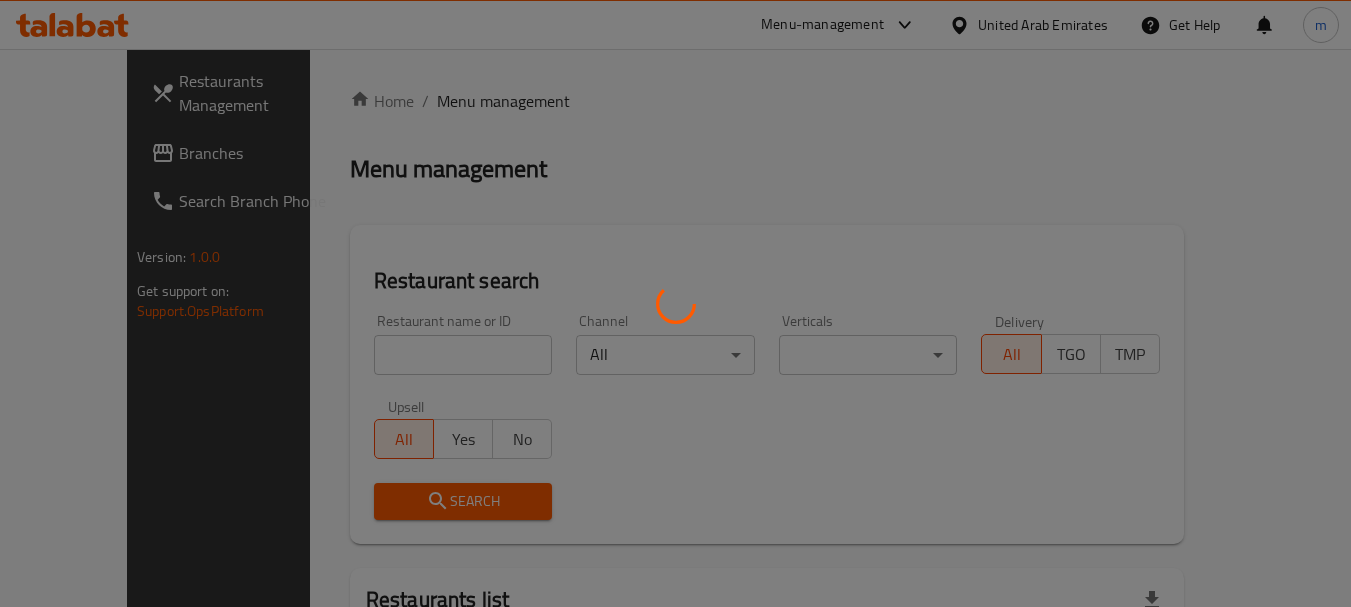 click at bounding box center (675, 303) 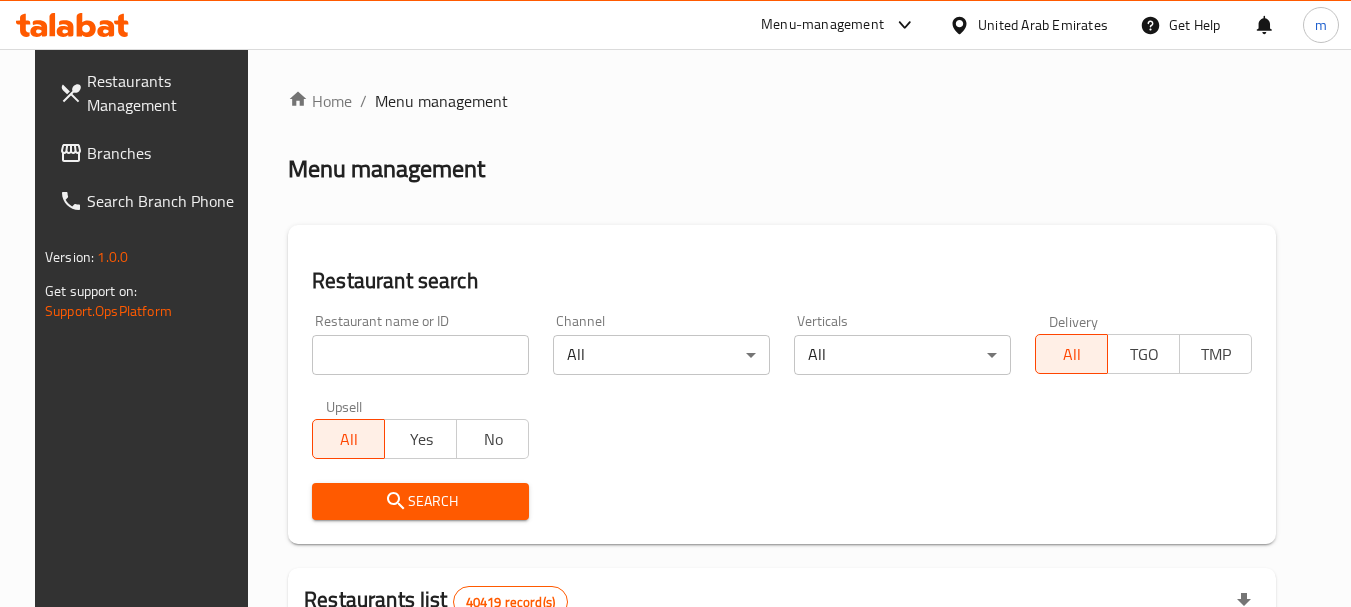 click on "Home / Menu management Menu management Restaurant search Restaurant name or ID Restaurant name or ID Channel All ​ Verticals All ​ Delivery All TGO TMP Upsell All Yes No   Search Restaurants list   40419 record(s) ID sorted ascending Name (En) Name (Ar) Ref. Name Logo Branches Open Busy Closed POS group Status Action 328 [NAME] [LASTNAME] [NAME] [LASTNAME] 37 0 1 0 OPEN 330 [NAME] [LASTNAME] [NAME] [LASTNAME] 1 0 0 0 INACTIVE 339 [NAME] [LASTNAME] [NAME] [LASTNAME] [ADDRESS], [ADDRESS] ​ [ADDRESS] 9 1 0 2 OPEN 340 [NAME] [LASTNAME] [NAME] [LASTNAME] 3 0 0 0 INACTIVE 342 [NAME] [LASTNAME] [NAME] [LASTNAME] 7 0 0 0 INACTIVE 343 [NAME] [LASTNAME] [NAME] [LASTNAME] 1 0 0 0 INACTIVE 348 [NAME] [LASTNAME] [NAME] [LASTNAME] 1 0 0 0 INACTIVE 349 [NAME] ​ [NAME] 1 0 0 0 HIDDEN 350 [NAME] (Old) [NAME] 1 0 0 0 INACTIVE 355 [NAME]  [NAME] 11 1 0 0 HIDDEN Rows per page: 10 1-10 of 40419" at bounding box center [782, 717] 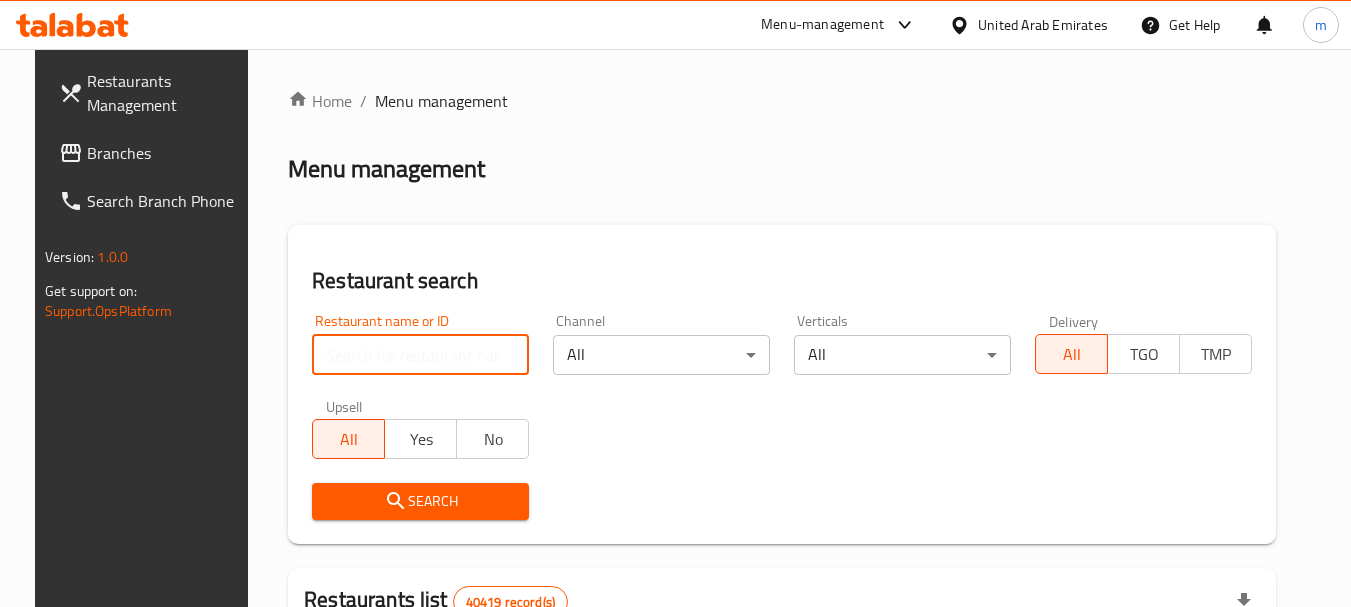 paste on "675124" 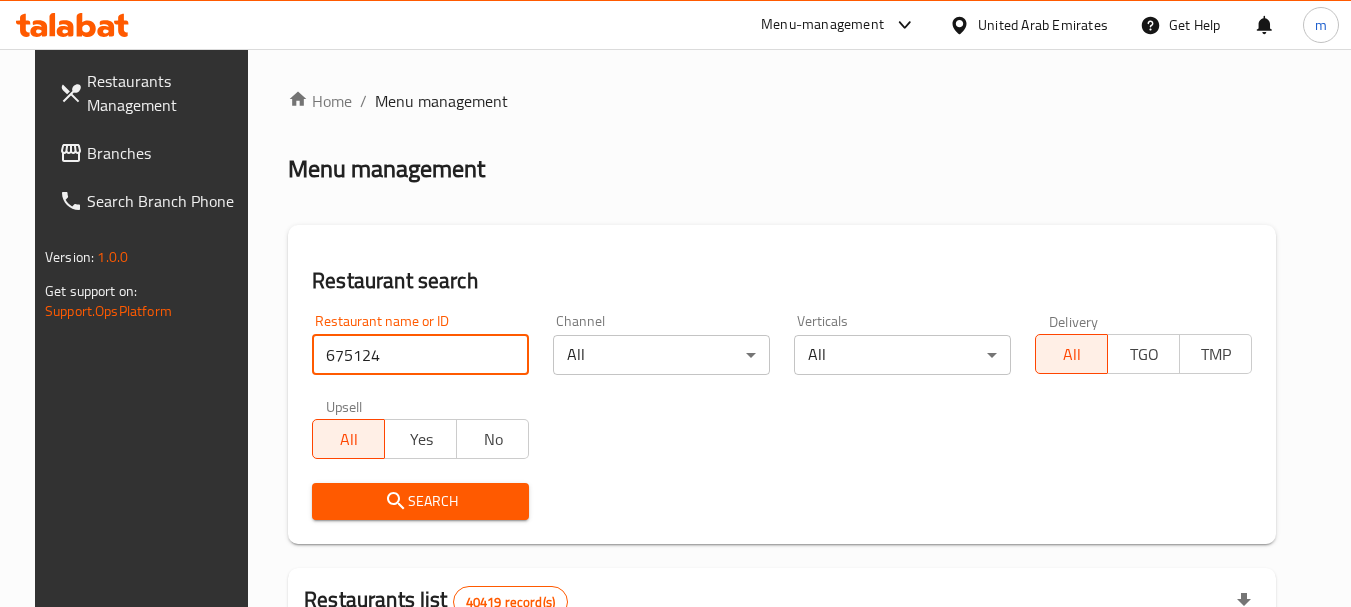 type on "675124" 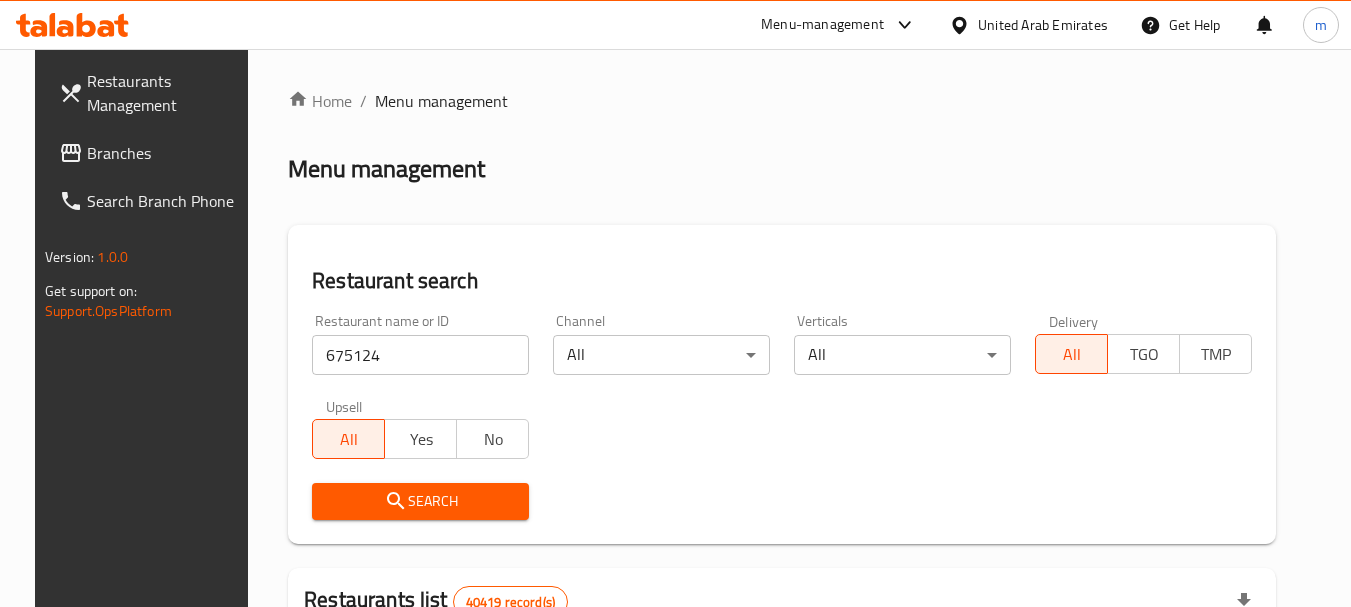 drag, startPoint x: 415, startPoint y: 496, endPoint x: 557, endPoint y: 469, distance: 144.54411 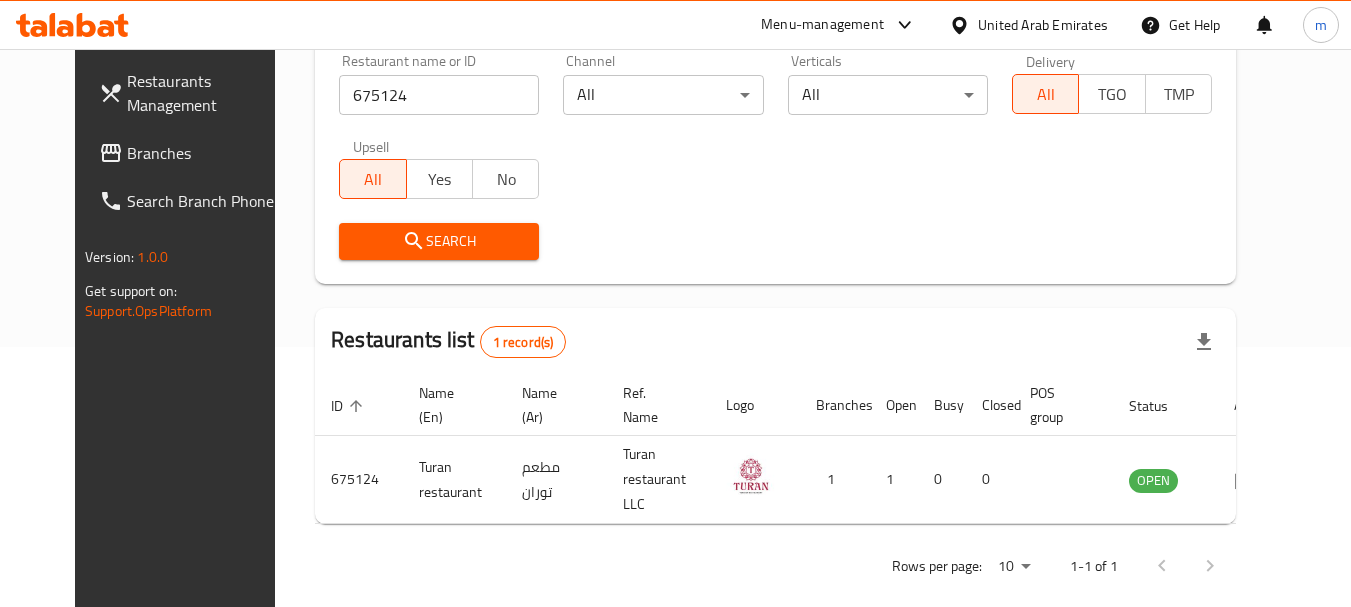 scroll, scrollTop: 268, scrollLeft: 0, axis: vertical 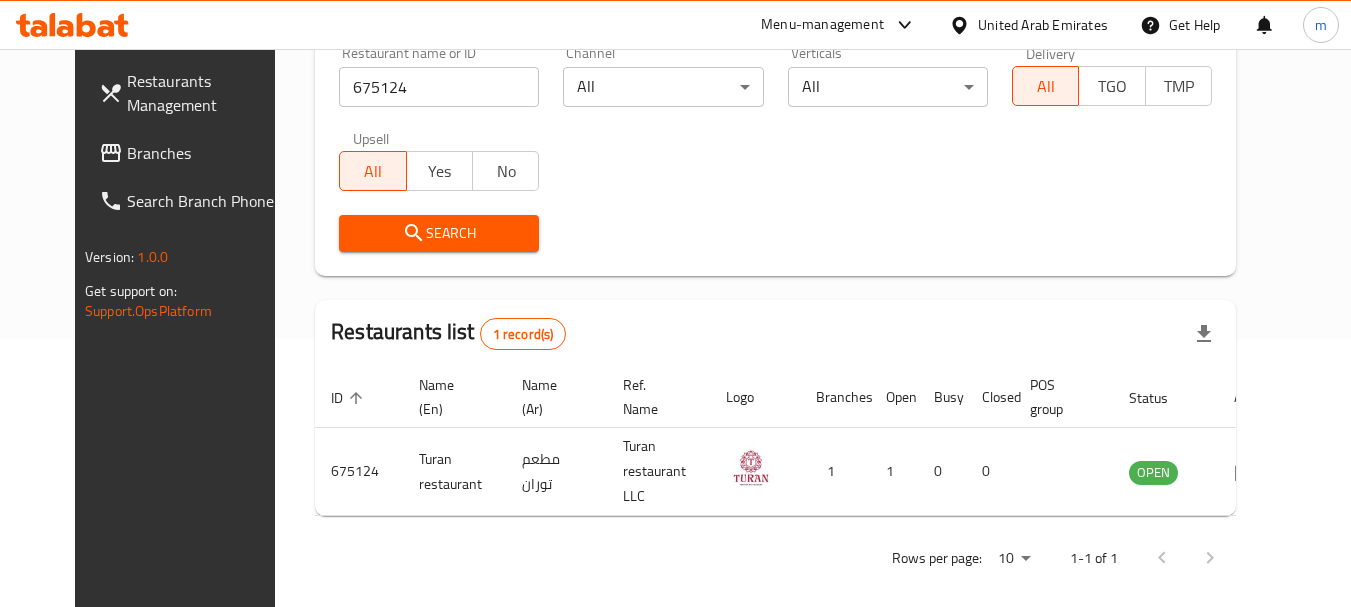 click on "United Arab Emirates" at bounding box center [1043, 25] 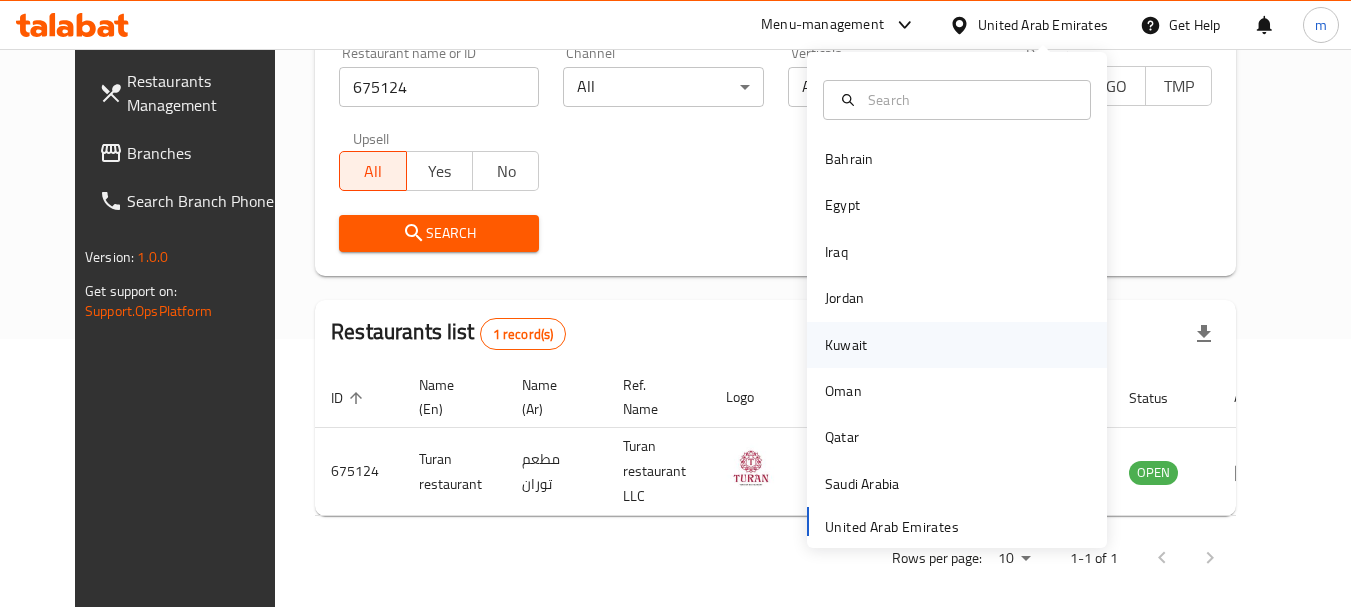 click on "Kuwait" at bounding box center (846, 345) 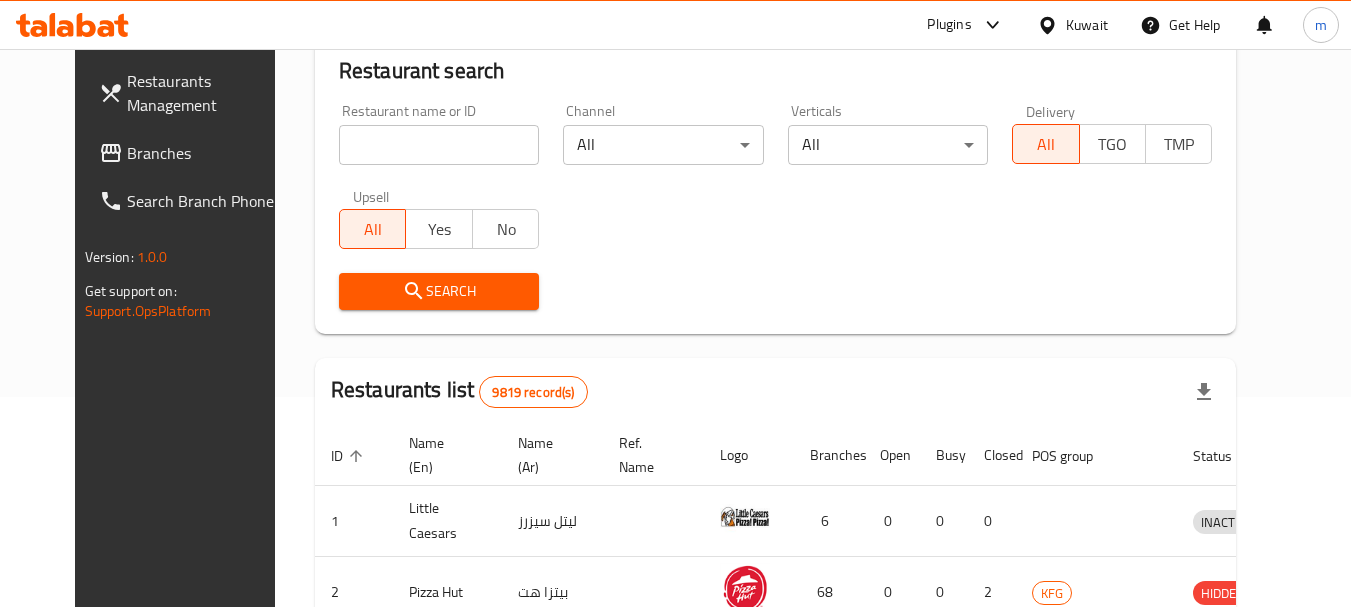 scroll, scrollTop: 268, scrollLeft: 0, axis: vertical 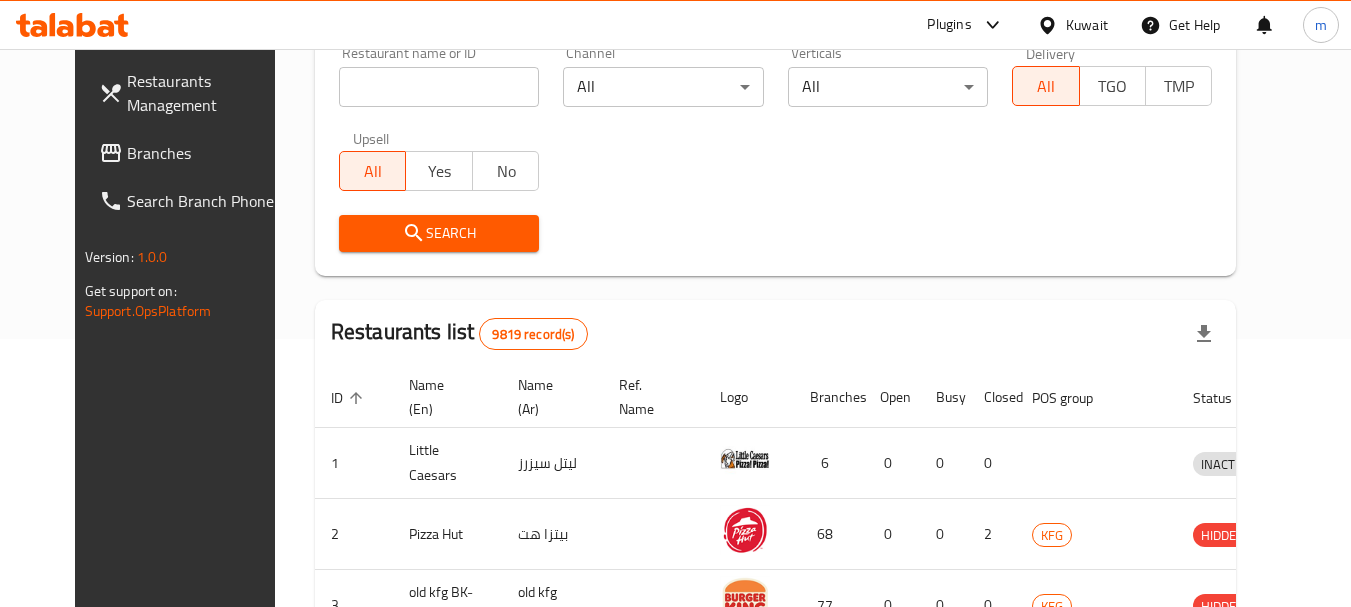 click on "Branches" at bounding box center (206, 153) 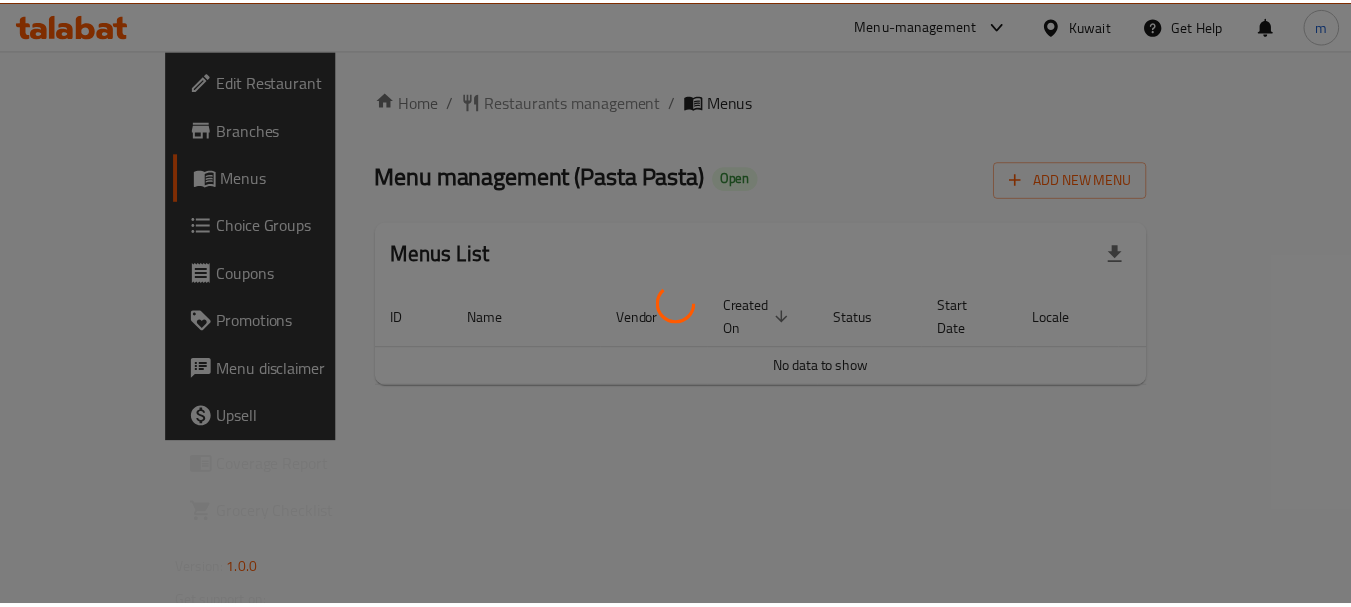 scroll, scrollTop: 0, scrollLeft: 0, axis: both 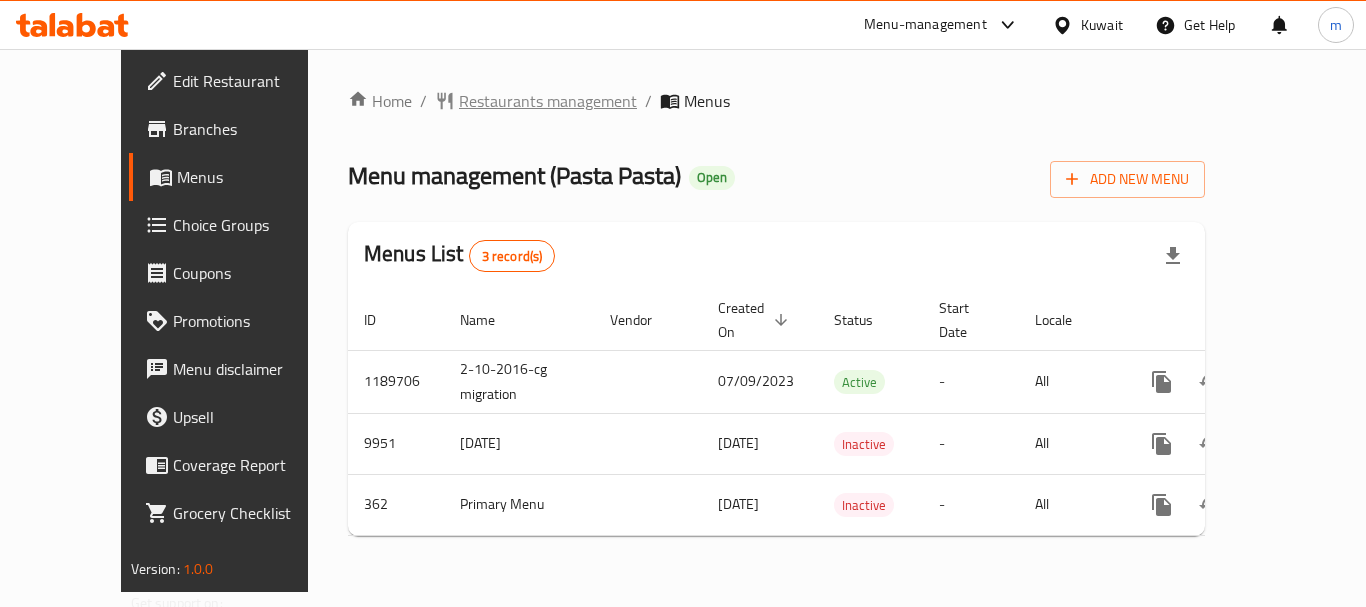 click on "Restaurants management" at bounding box center [548, 101] 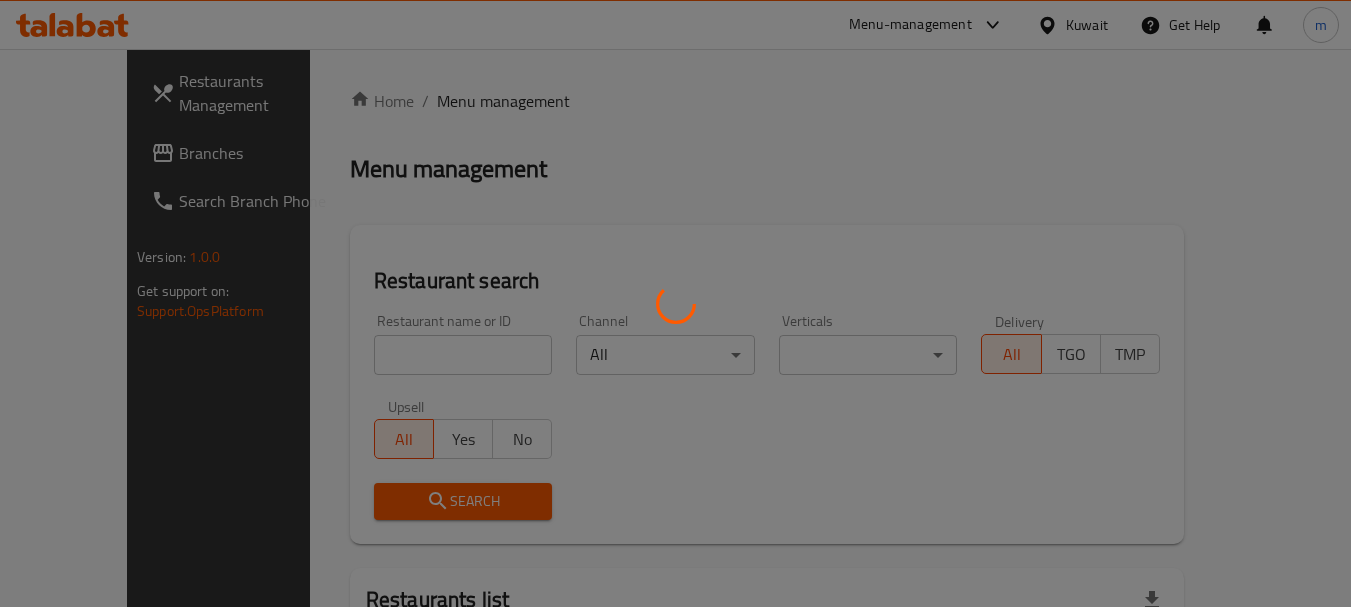 click at bounding box center (675, 303) 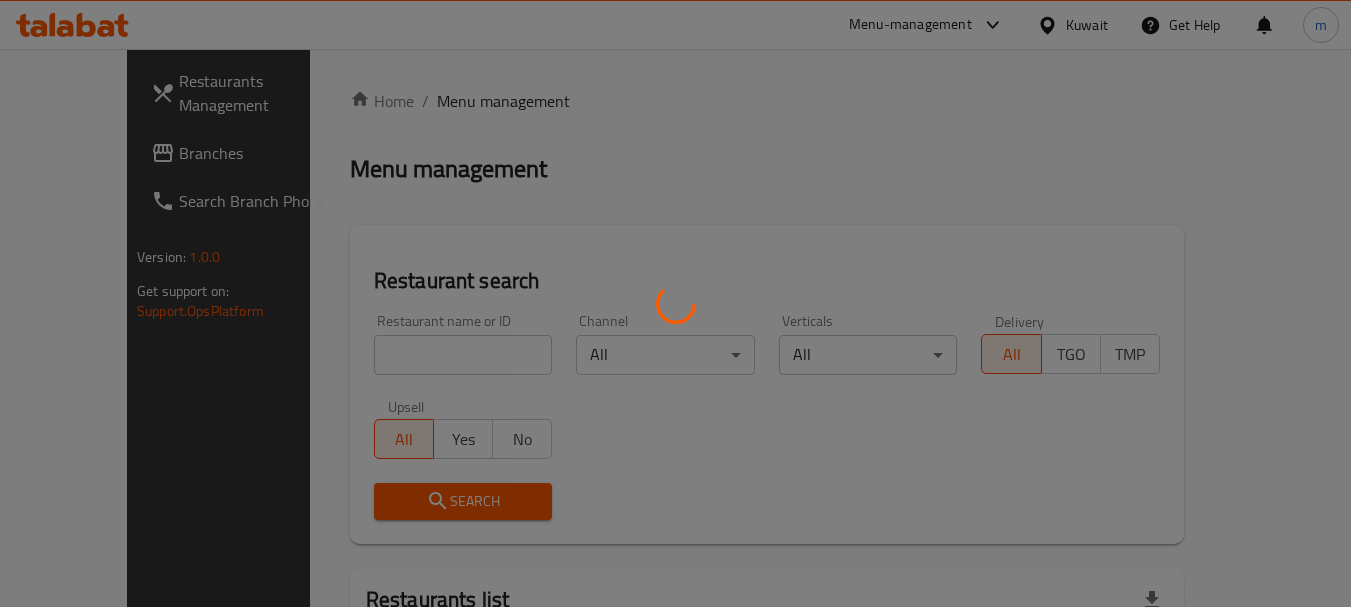 click at bounding box center (675, 303) 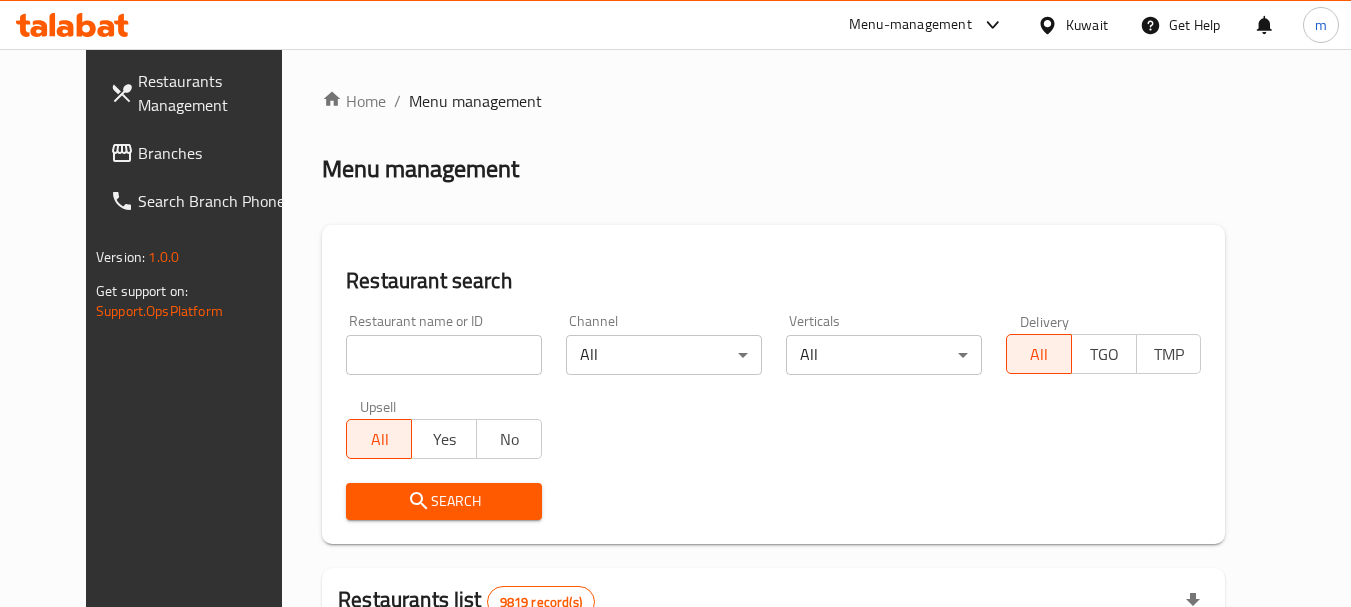 click at bounding box center (444, 355) 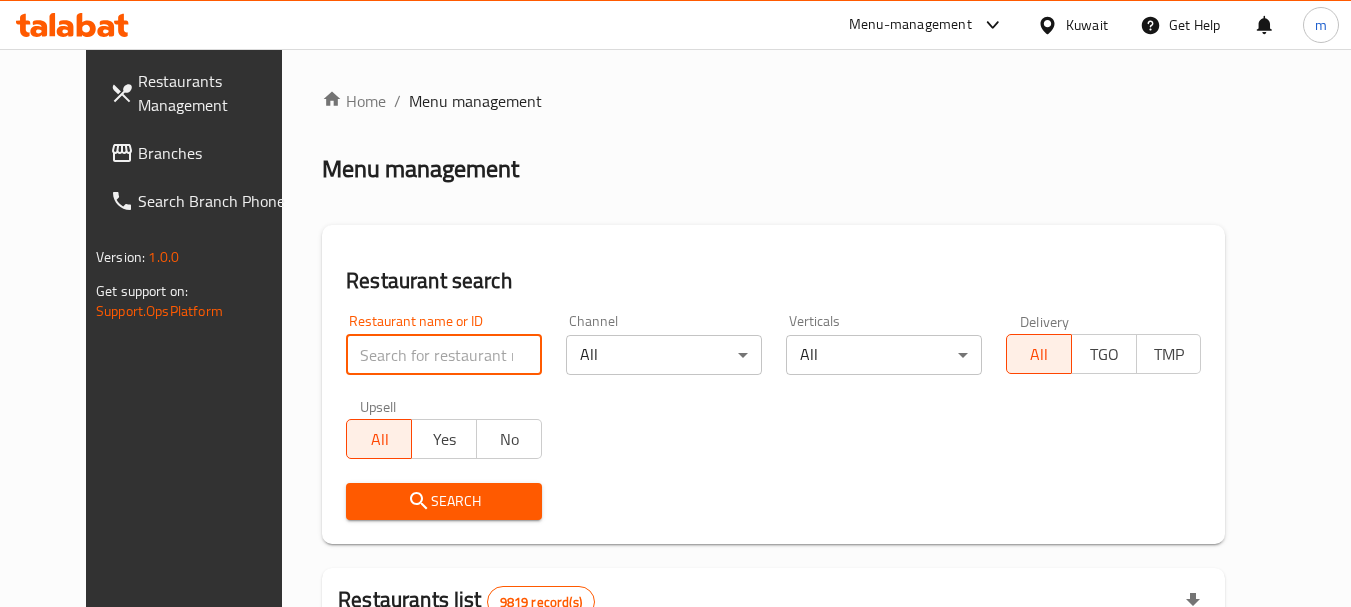 paste on "317" 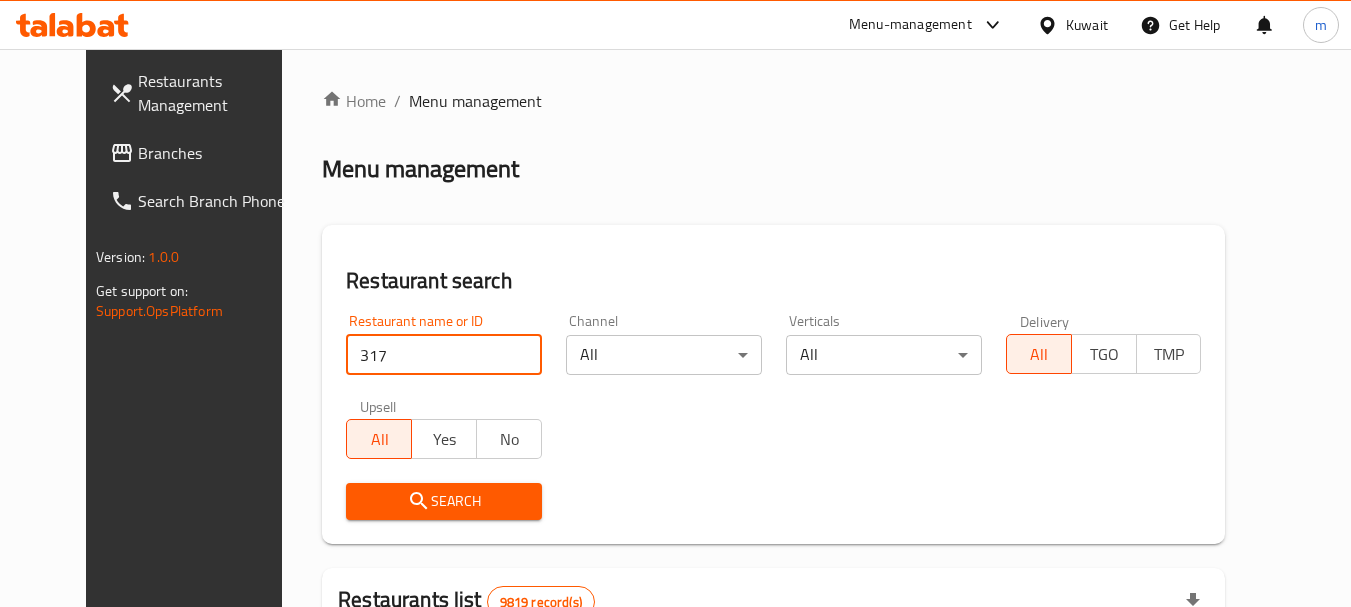 type on "317" 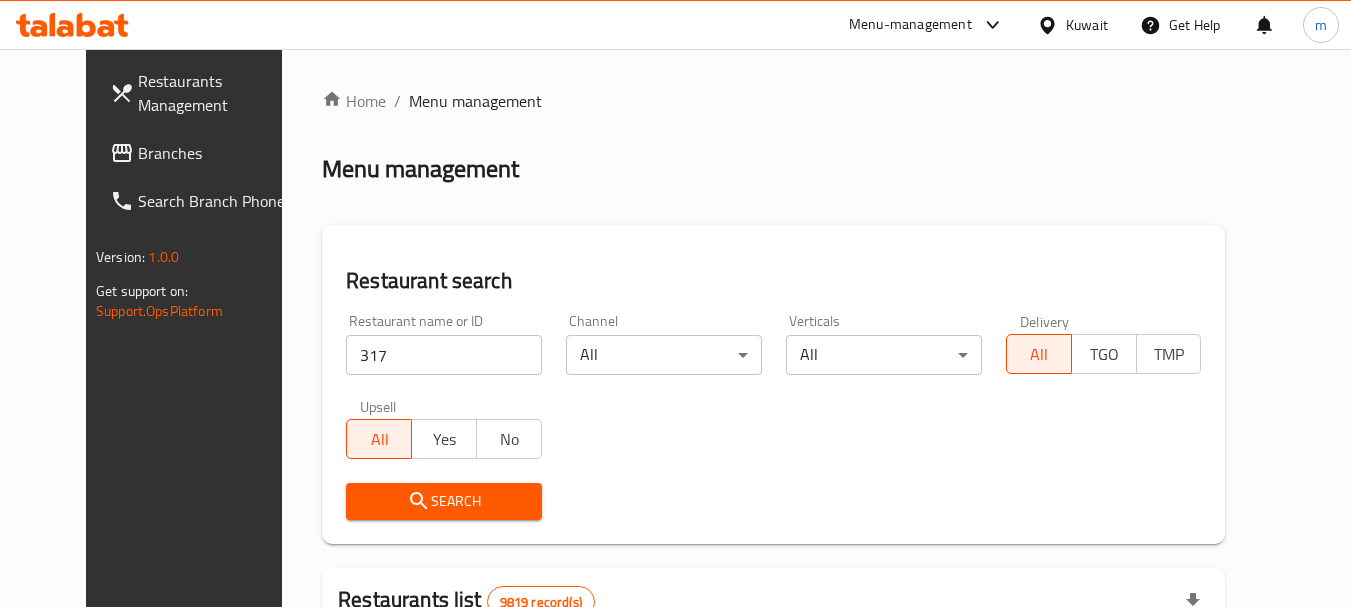 drag, startPoint x: 400, startPoint y: 488, endPoint x: 453, endPoint y: 474, distance: 54.81788 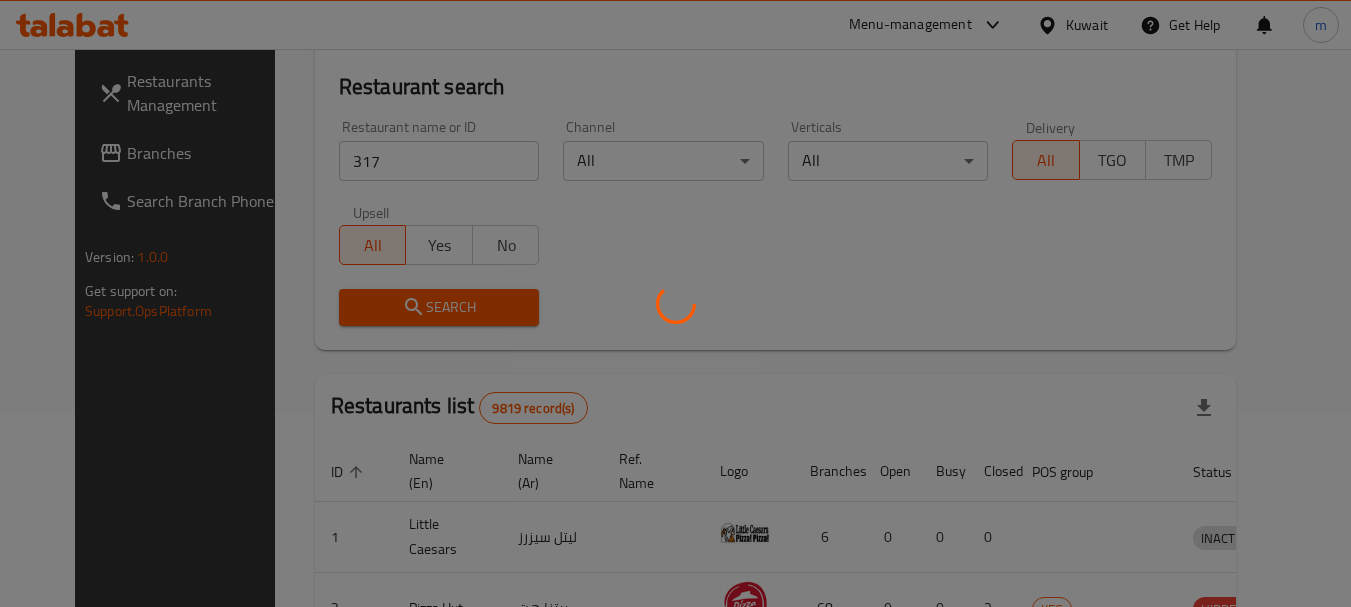 scroll, scrollTop: 268, scrollLeft: 0, axis: vertical 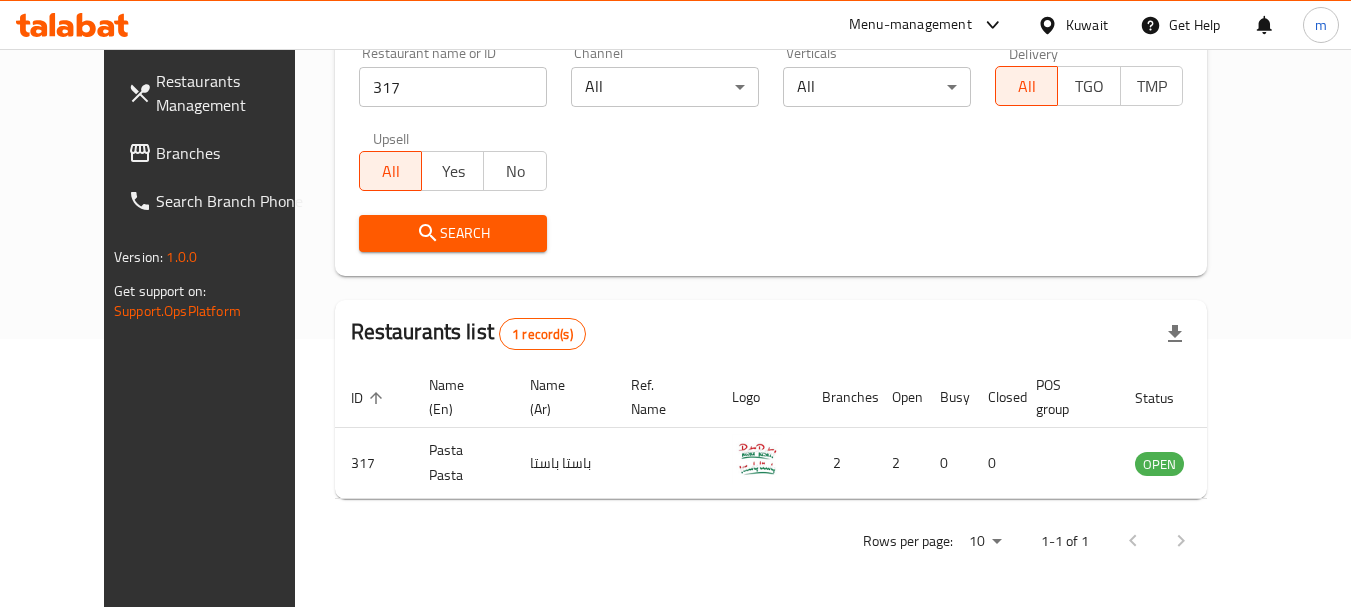click on "Kuwait" at bounding box center [1087, 25] 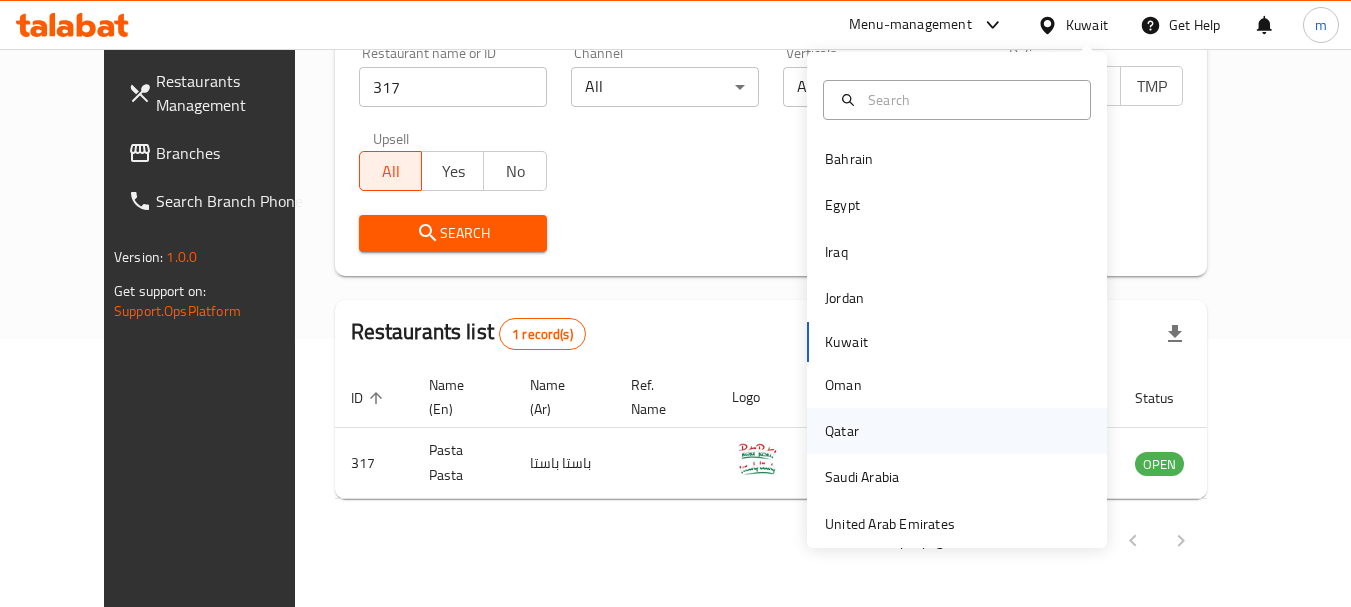 click on "Qatar" at bounding box center [842, 431] 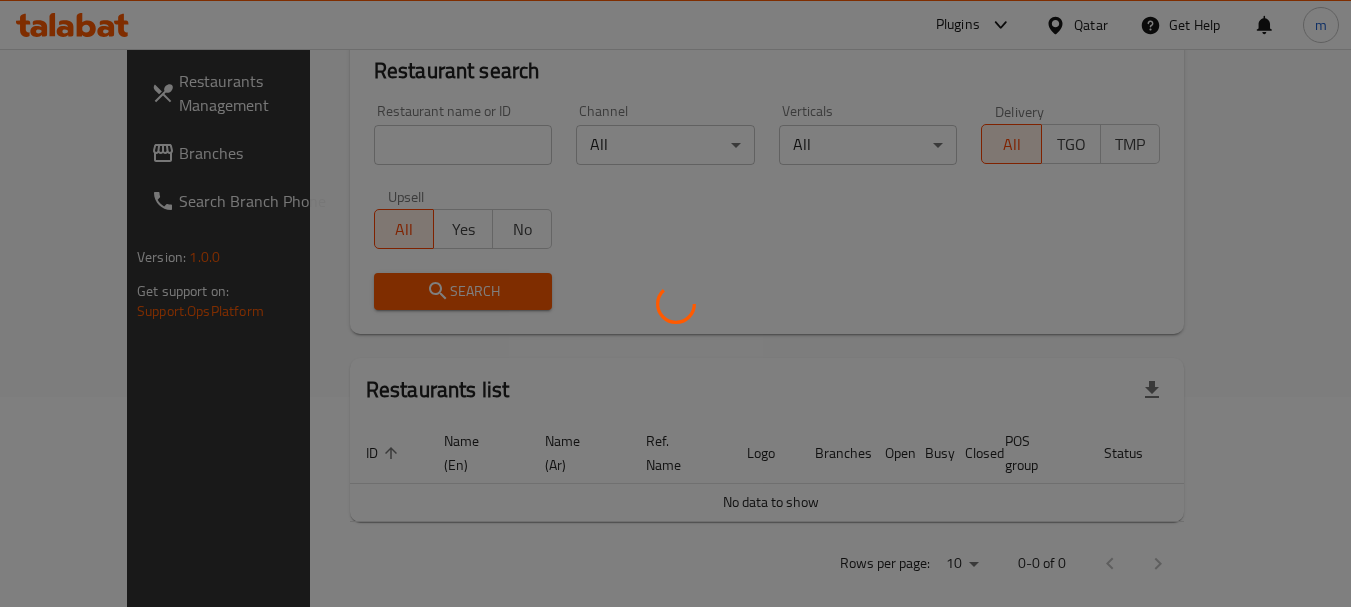scroll, scrollTop: 268, scrollLeft: 0, axis: vertical 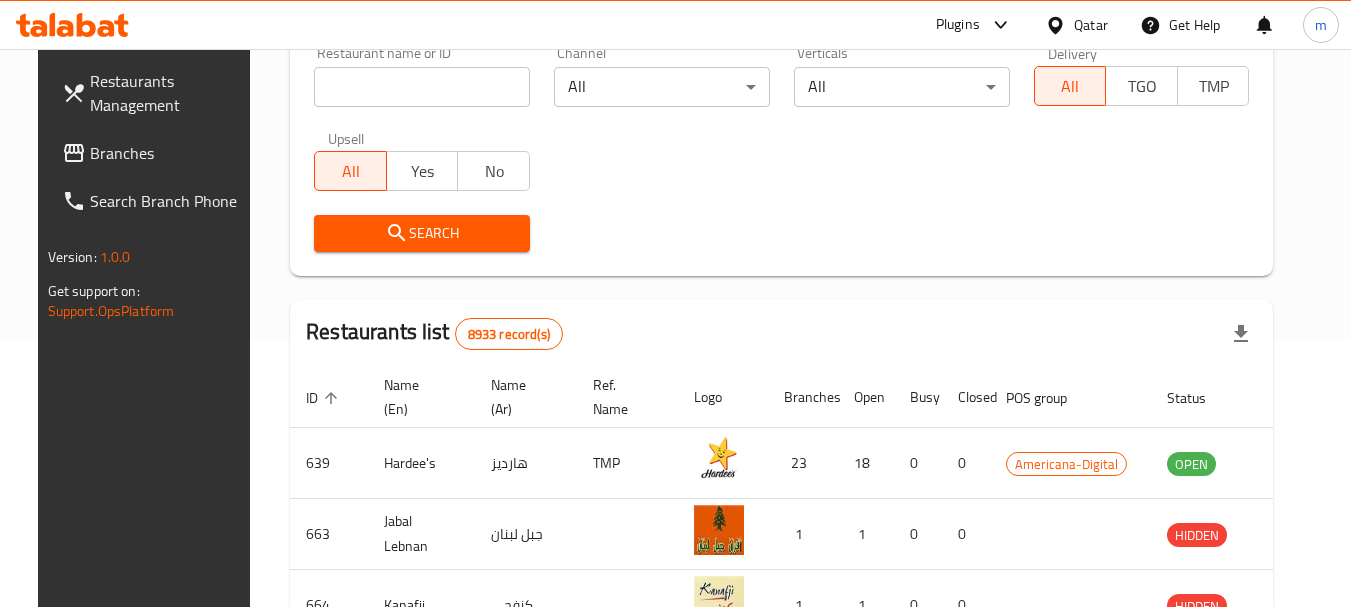 click on "Branches" at bounding box center [169, 153] 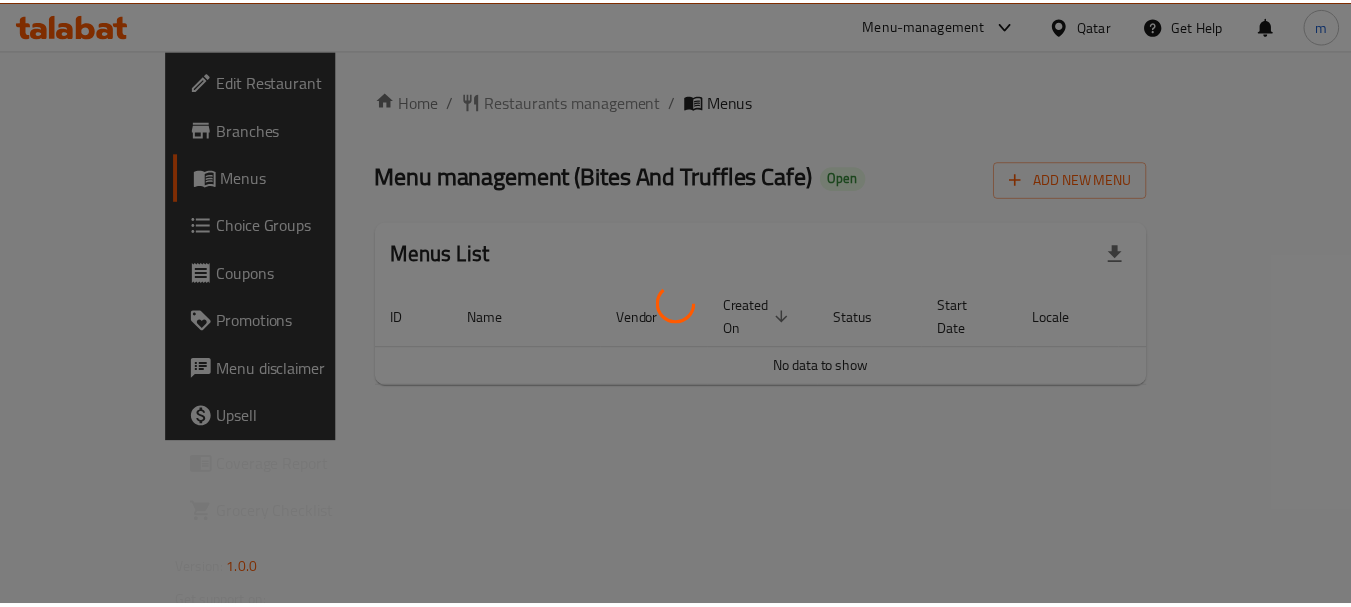 scroll, scrollTop: 0, scrollLeft: 0, axis: both 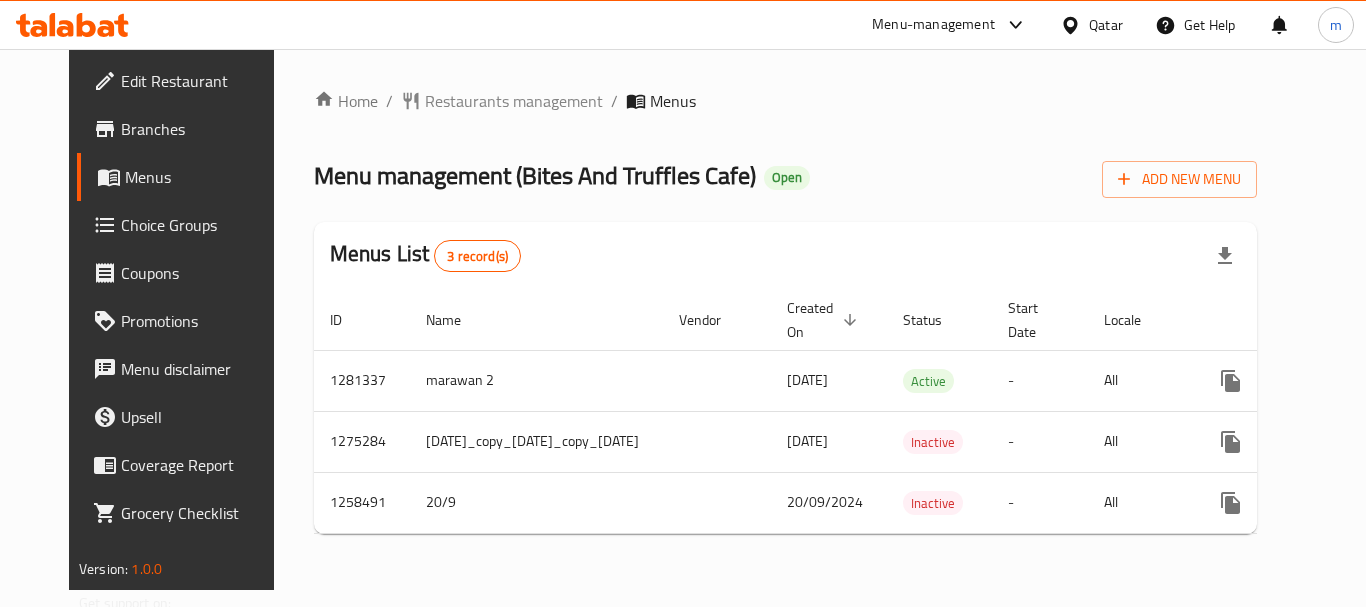 click at bounding box center [683, 303] 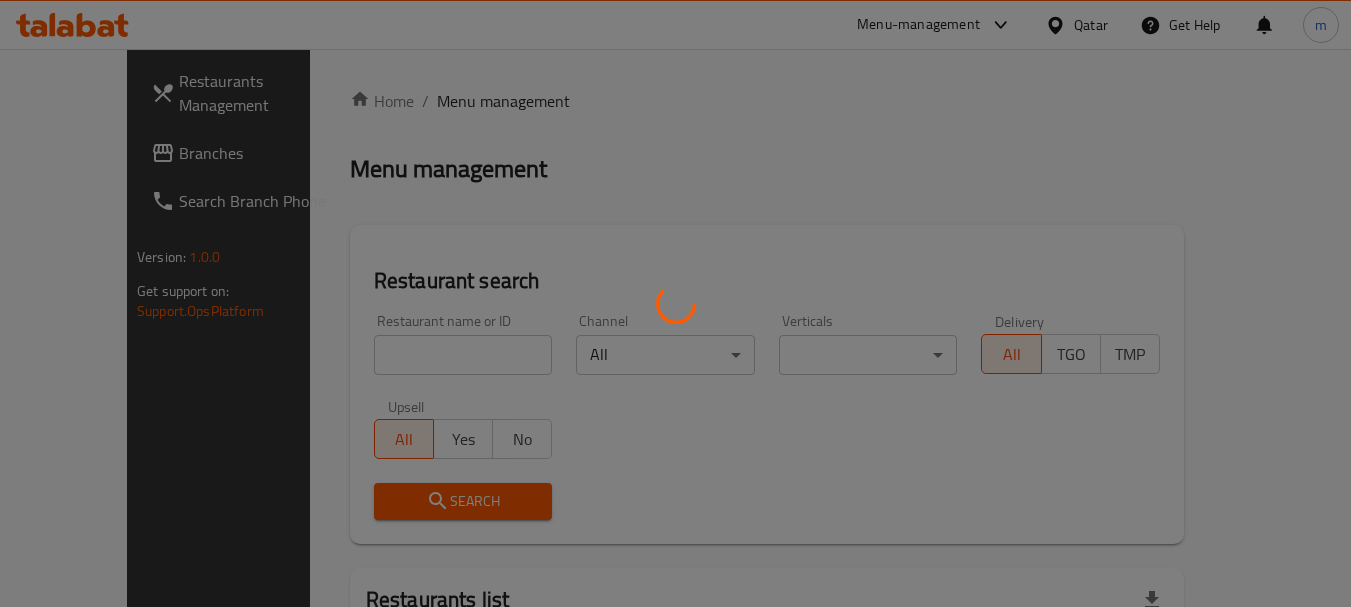 click at bounding box center (675, 303) 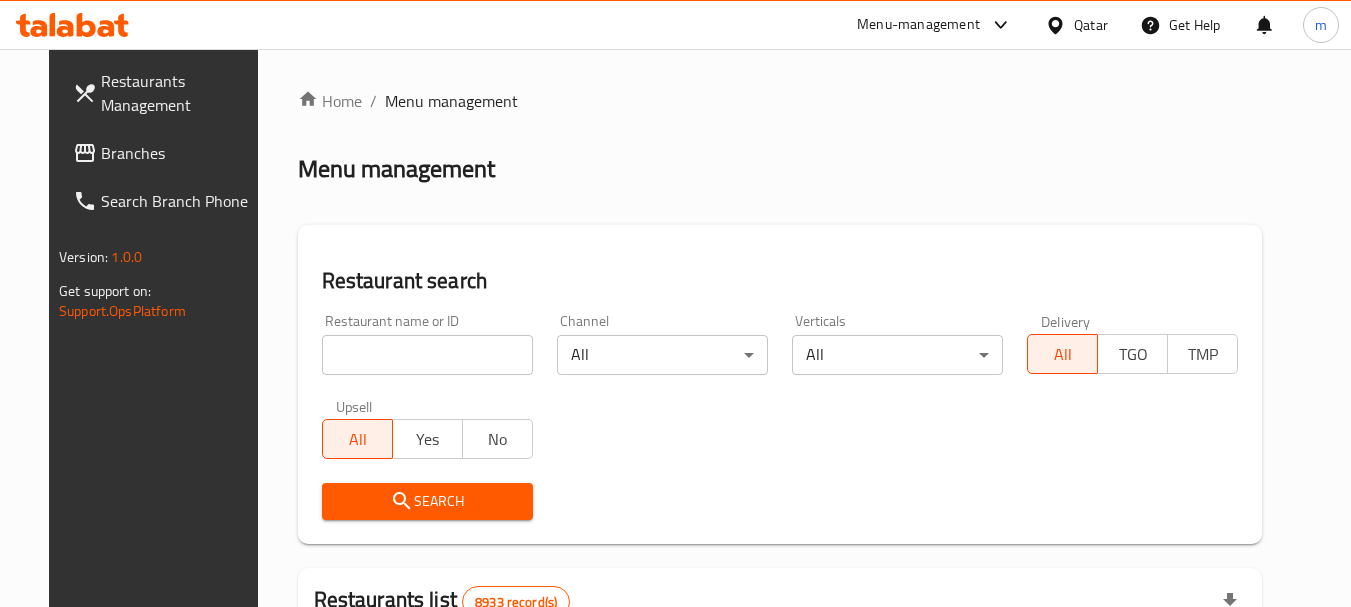 click at bounding box center (675, 303) 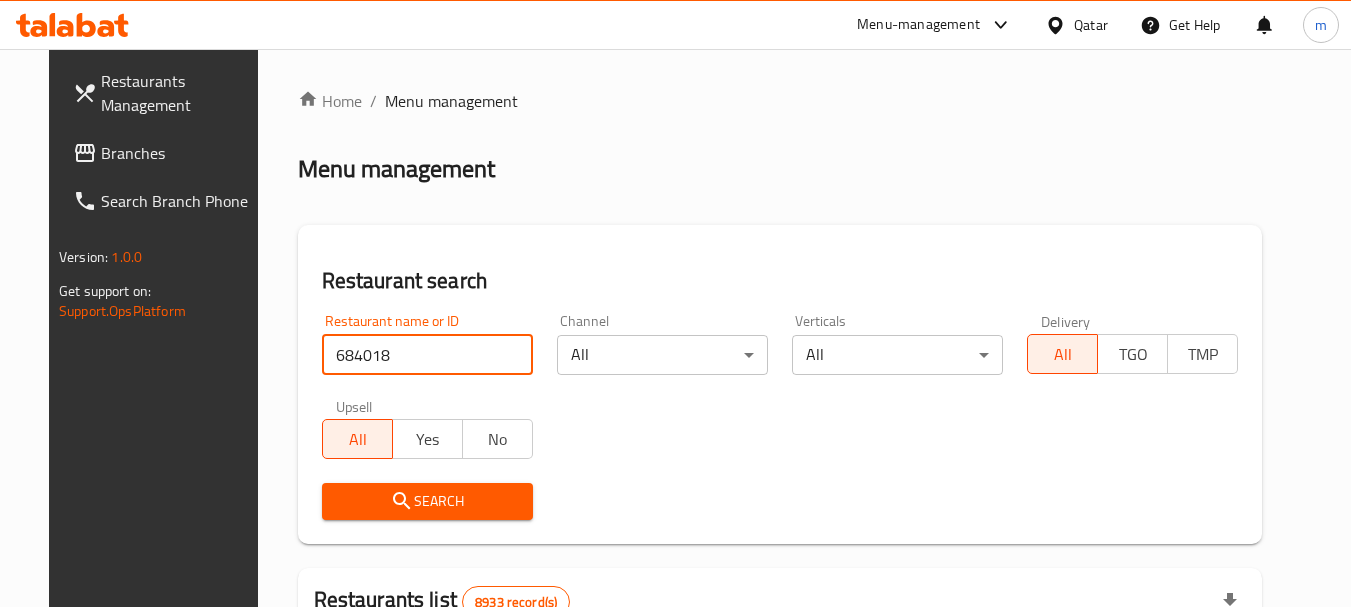 type on "684018" 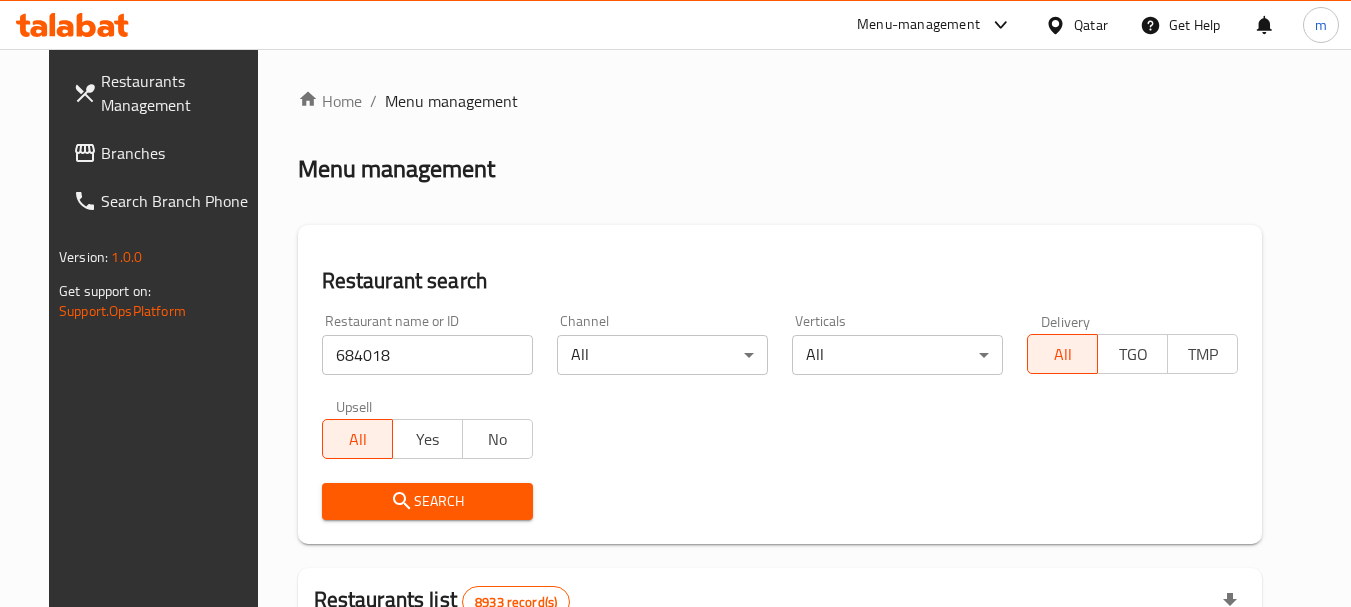 drag, startPoint x: 409, startPoint y: 496, endPoint x: 451, endPoint y: 466, distance: 51.613953 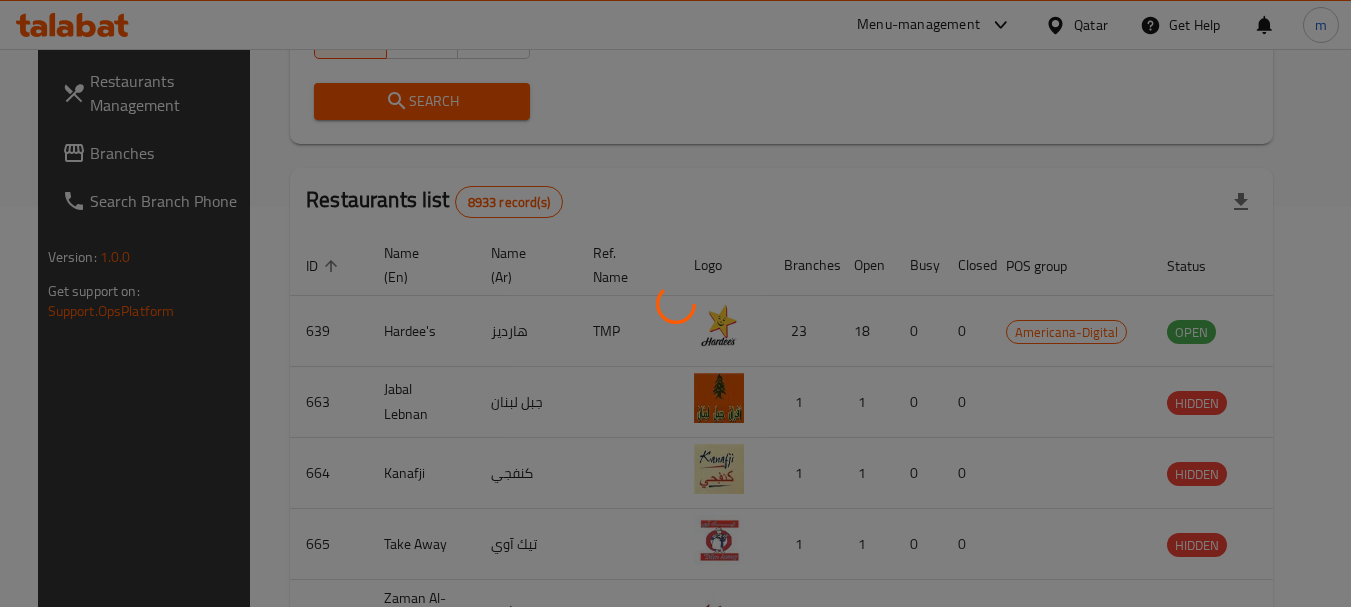 scroll, scrollTop: 268, scrollLeft: 0, axis: vertical 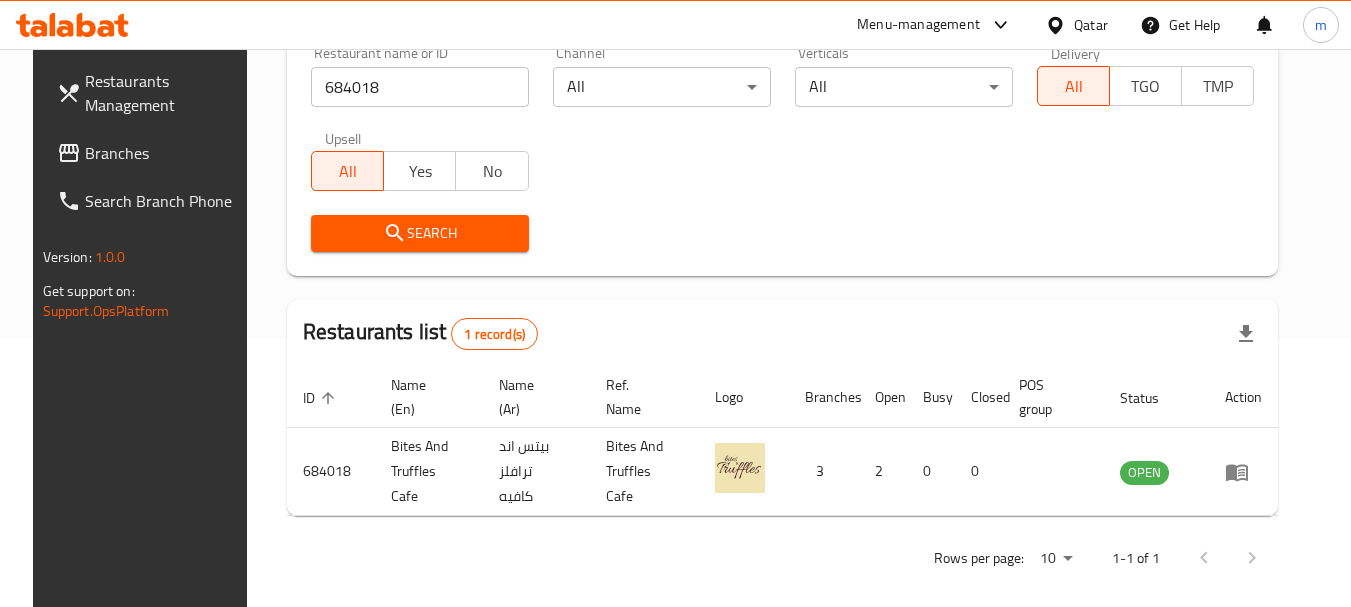 click on "Branches" at bounding box center (150, 153) 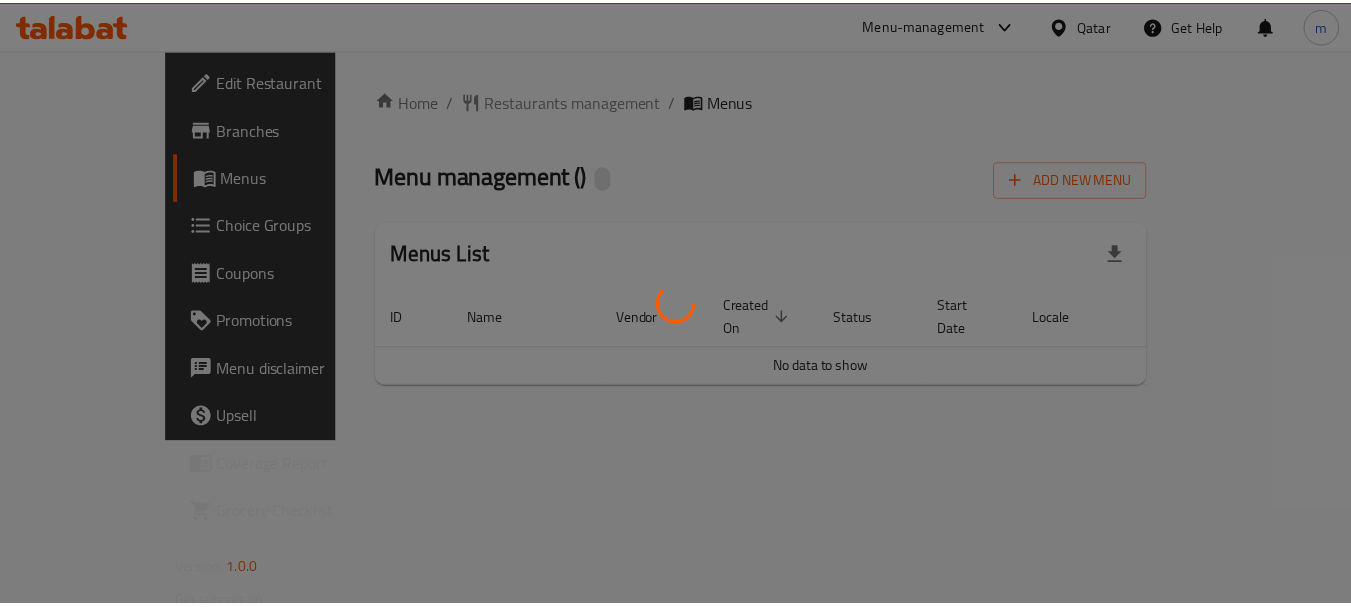 scroll, scrollTop: 0, scrollLeft: 0, axis: both 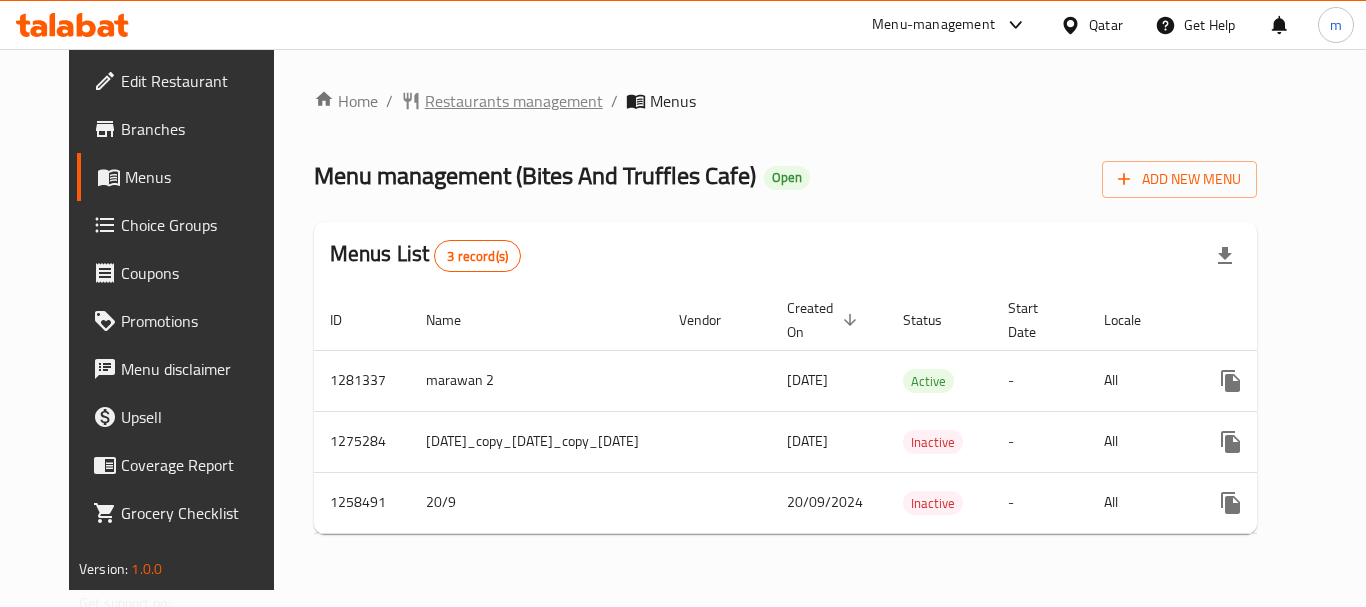 click on "Restaurants management" at bounding box center (514, 101) 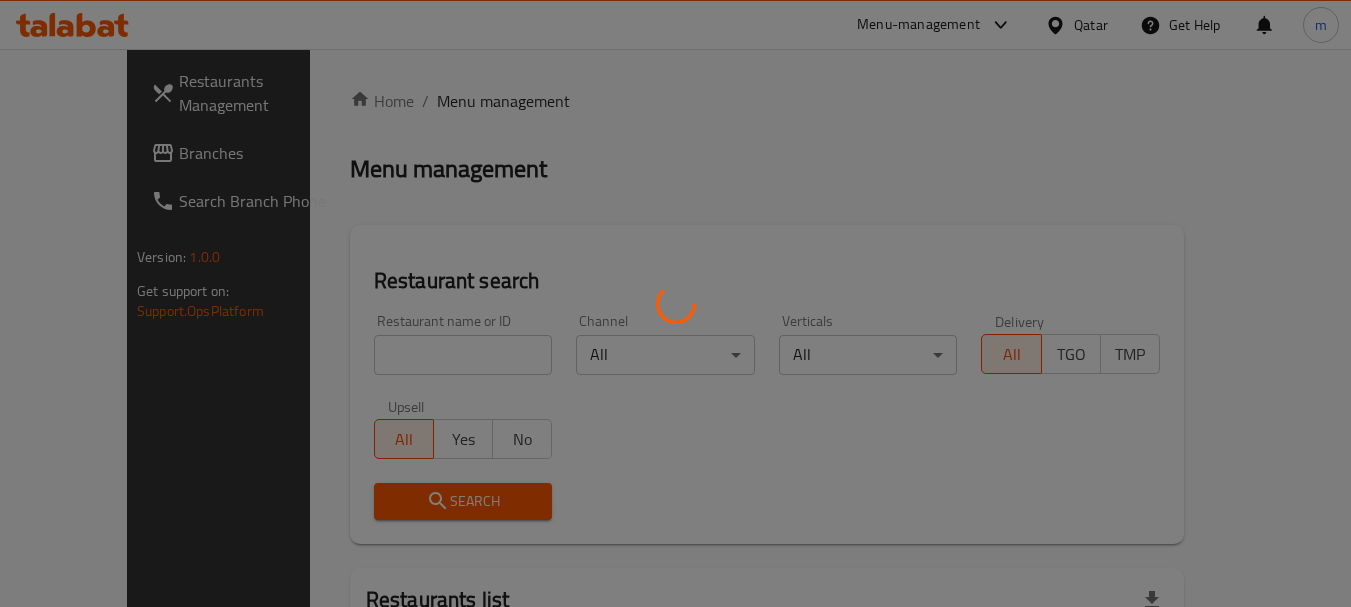 click at bounding box center [675, 303] 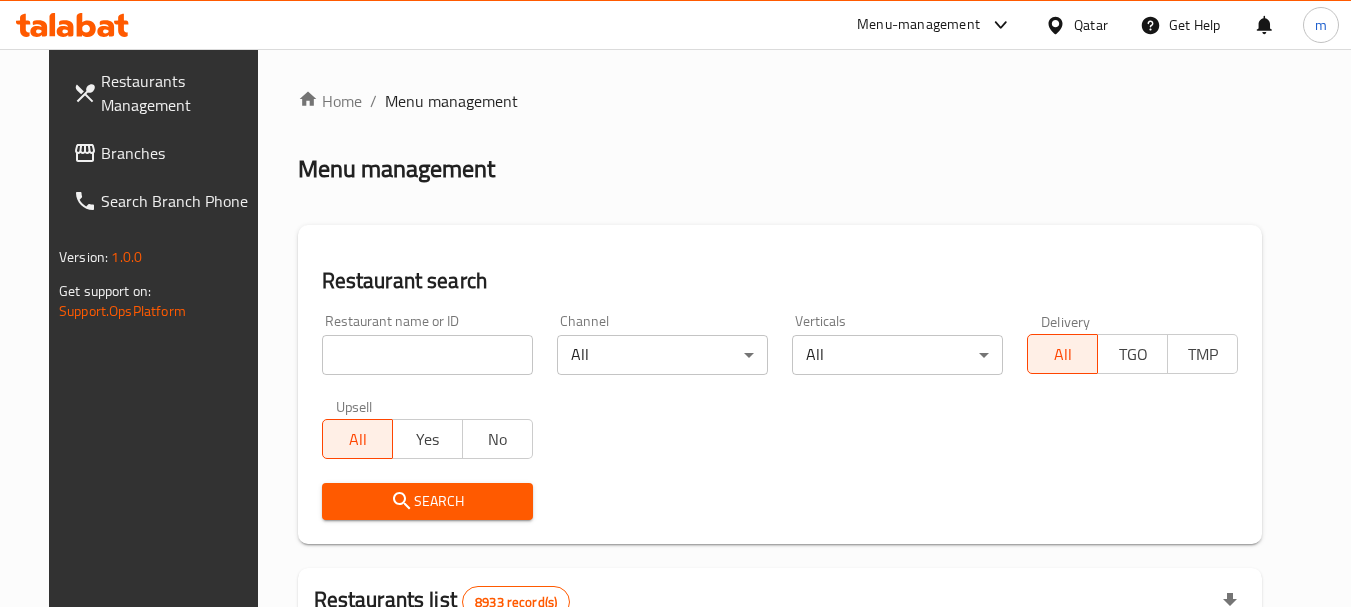 click at bounding box center (675, 303) 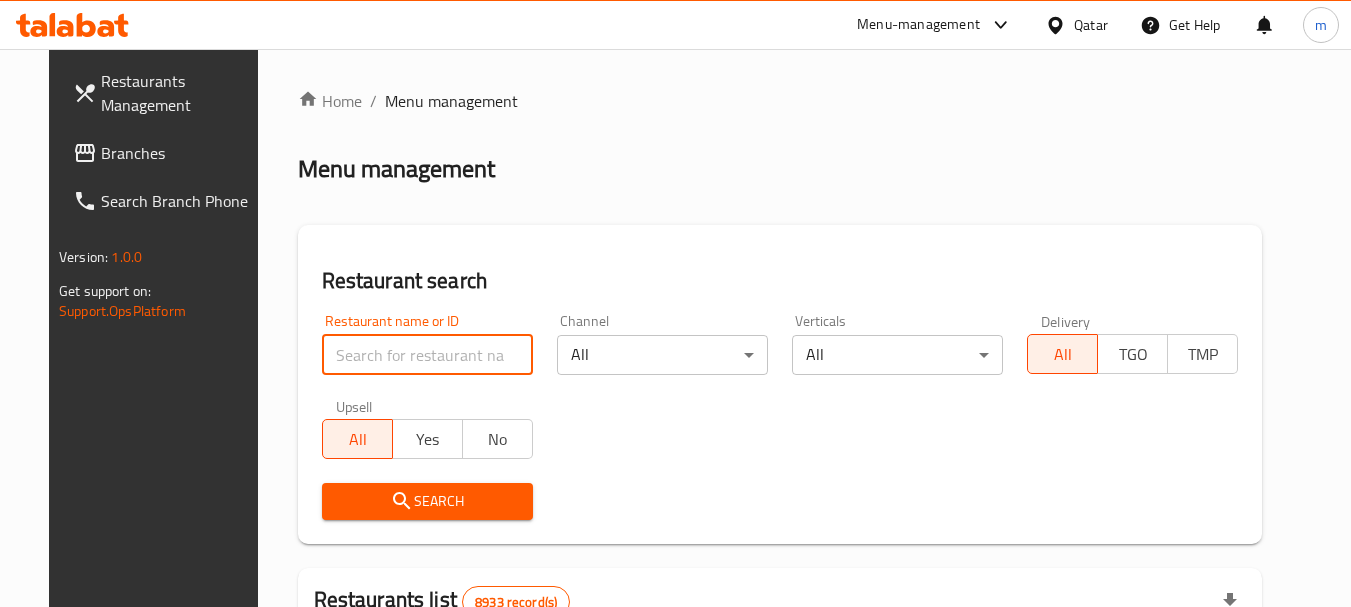 paste on "684018" 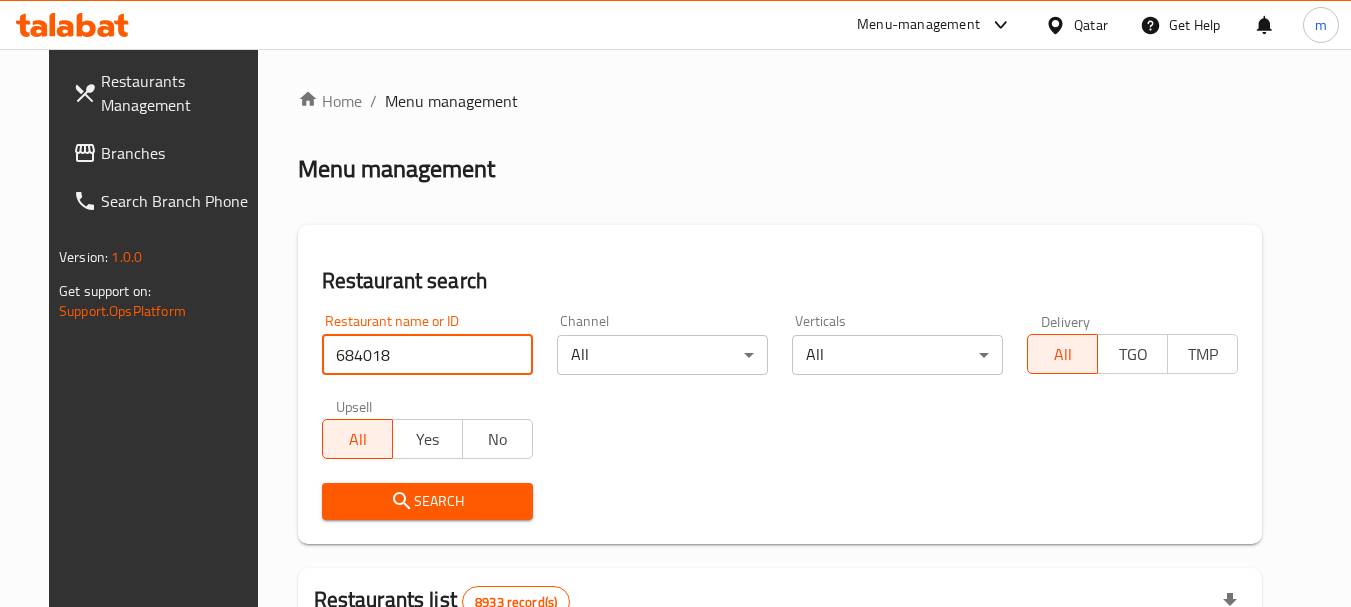type on "684018" 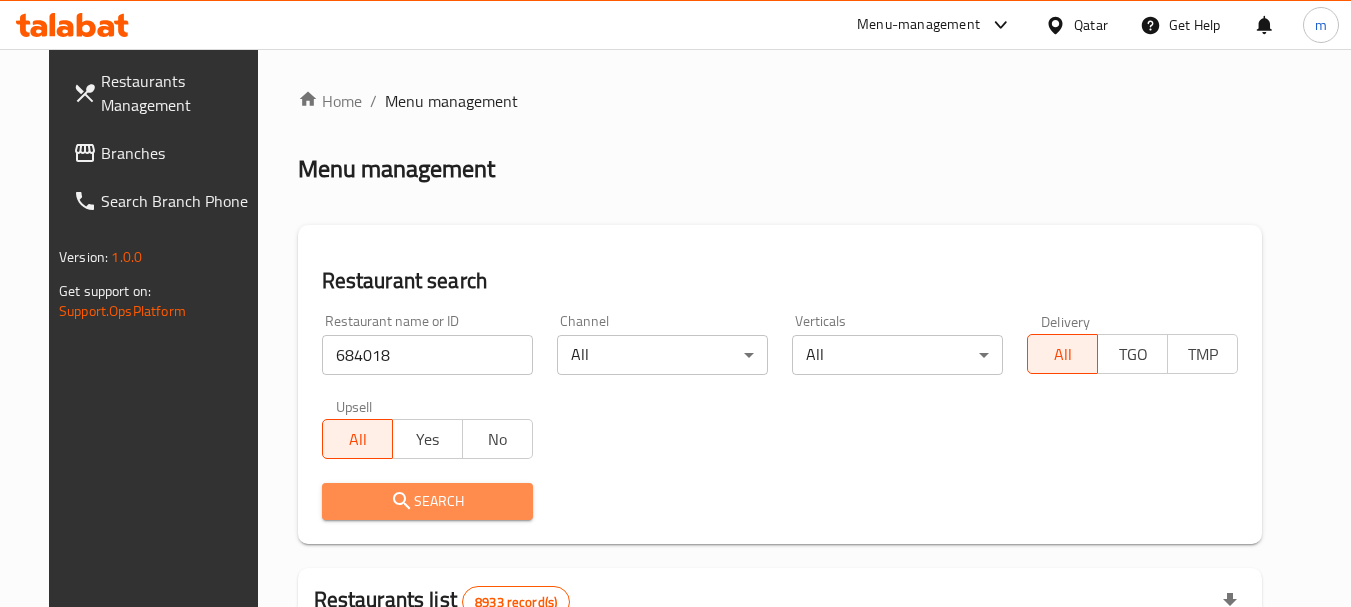 click 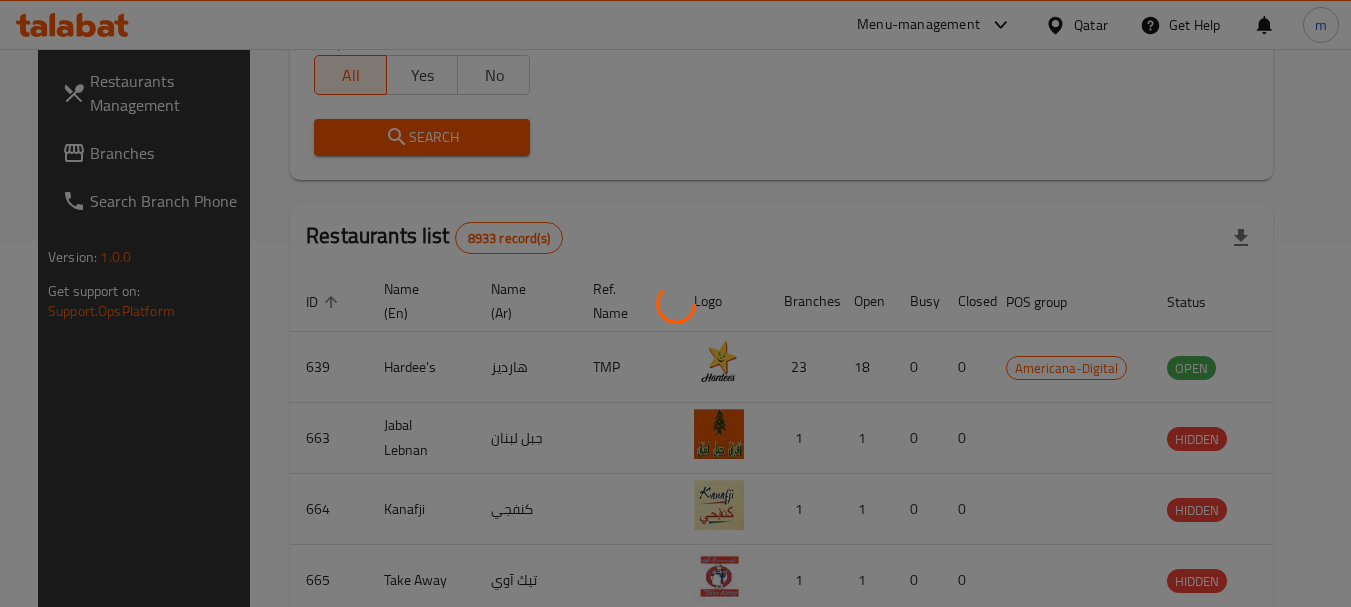 scroll, scrollTop: 268, scrollLeft: 0, axis: vertical 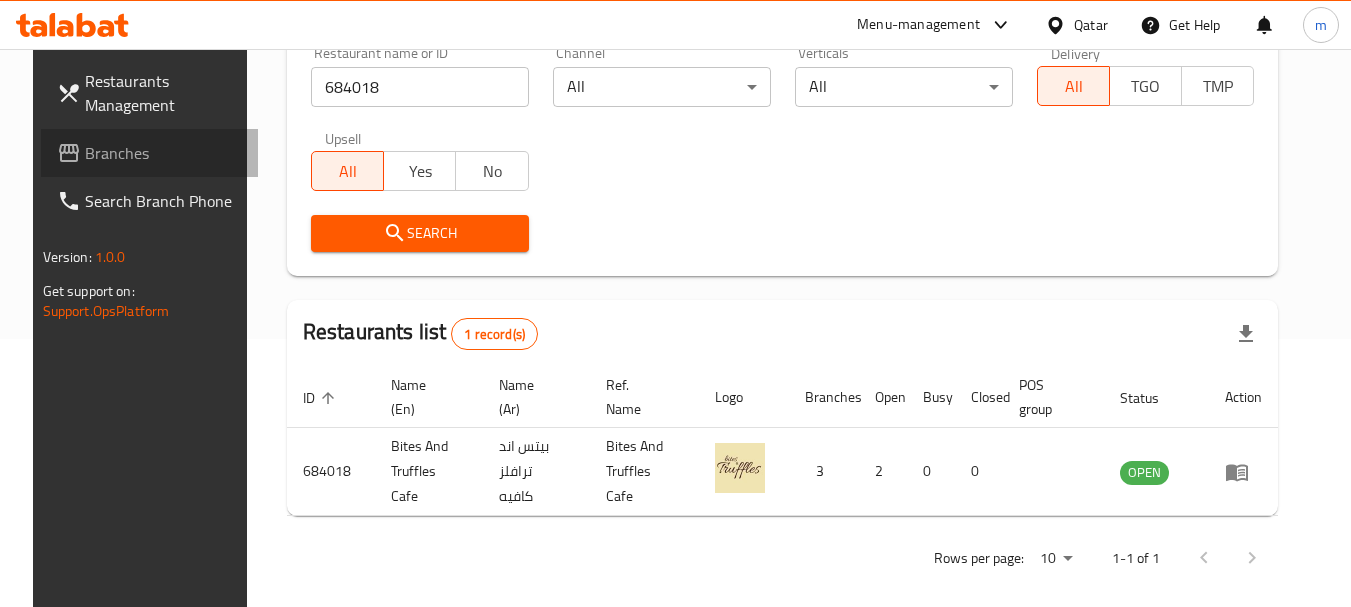 click on "Branches" at bounding box center [164, 153] 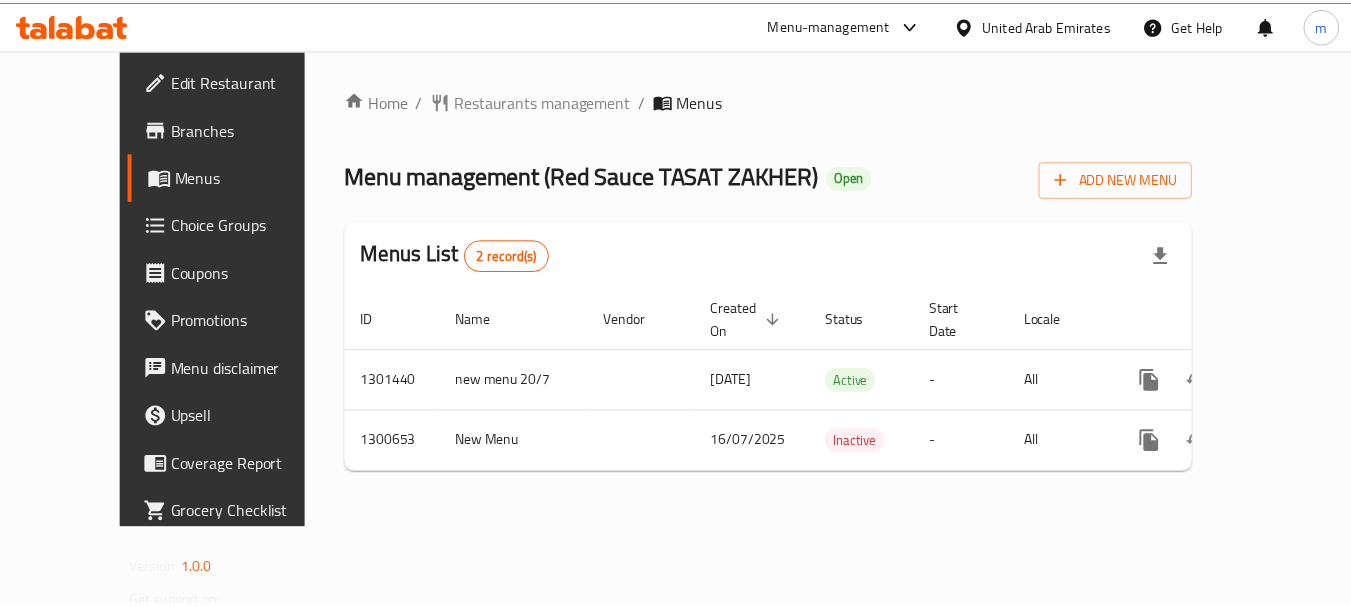 scroll, scrollTop: 0, scrollLeft: 0, axis: both 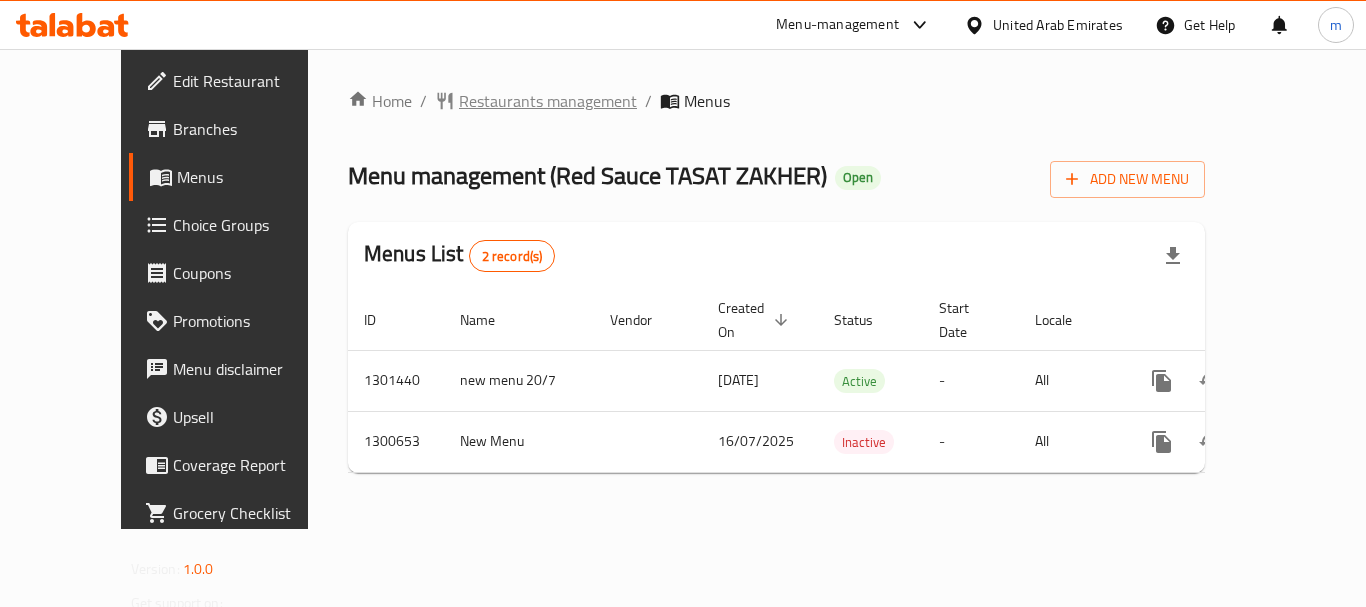 click on "Restaurants management" at bounding box center [548, 101] 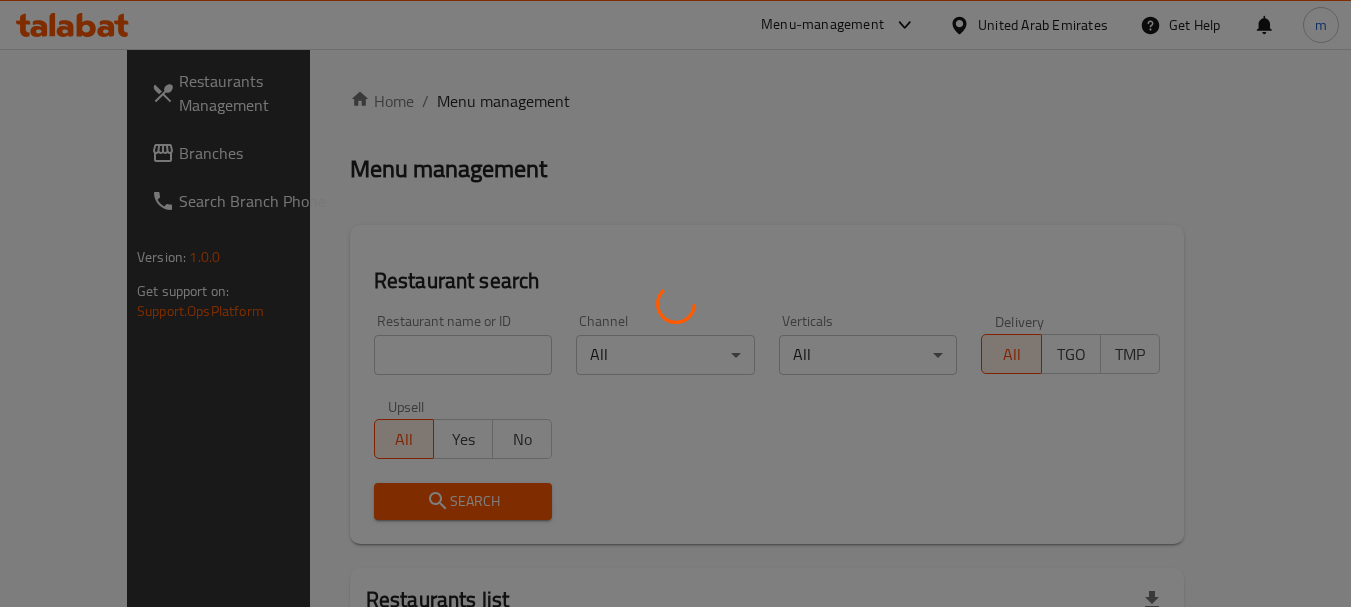 click at bounding box center (675, 303) 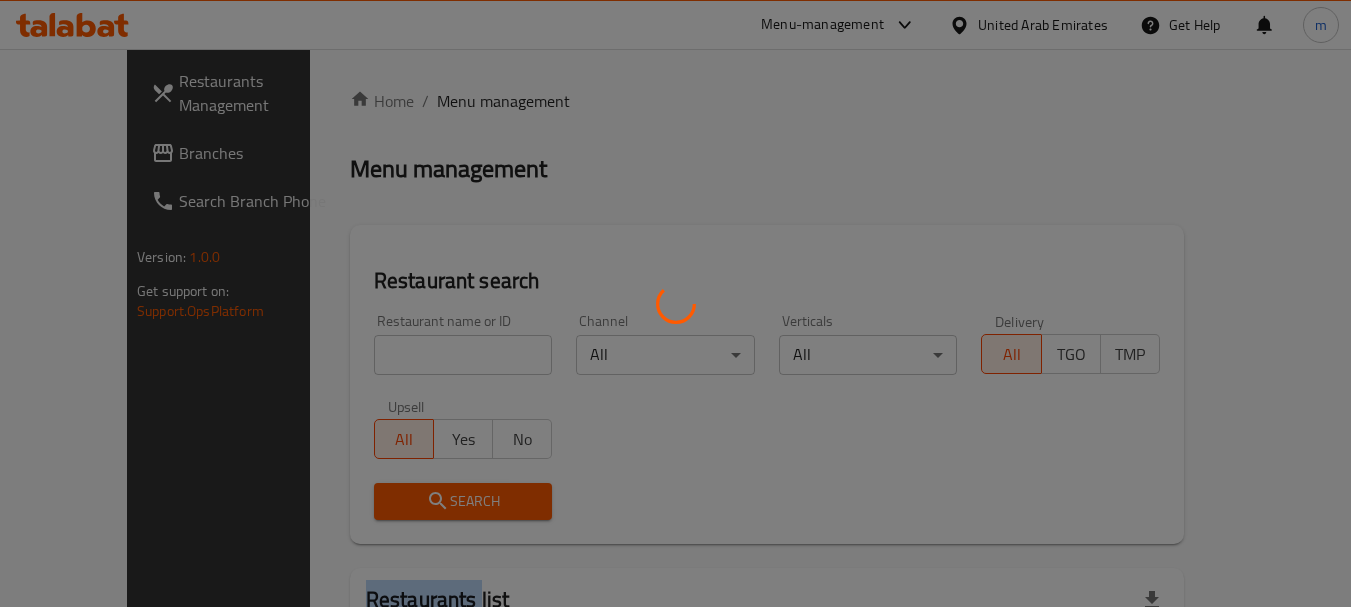 click at bounding box center [675, 303] 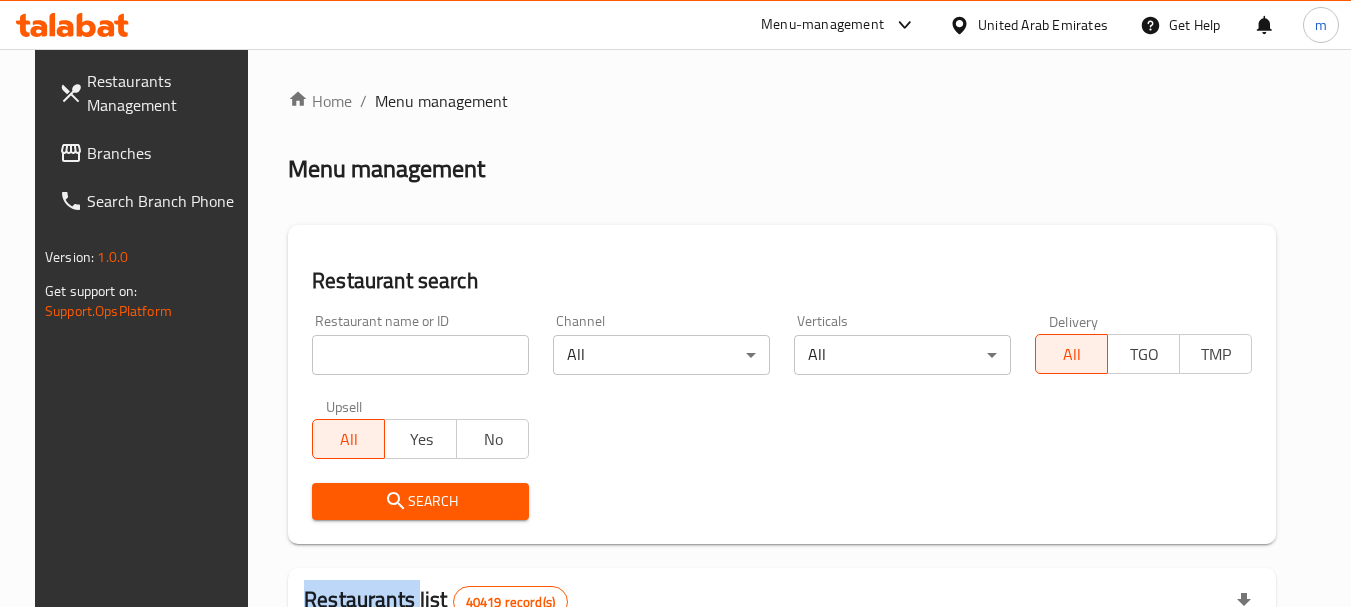 drag, startPoint x: 362, startPoint y: 351, endPoint x: 382, endPoint y: 343, distance: 21.540659 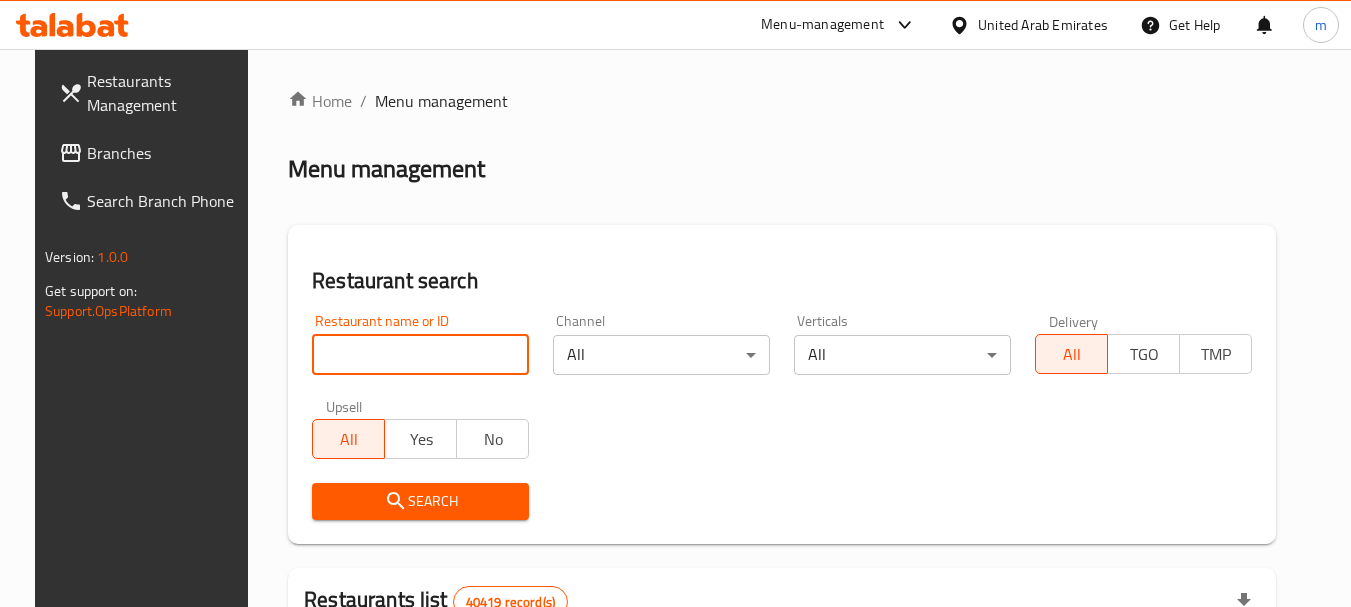 paste on "701762" 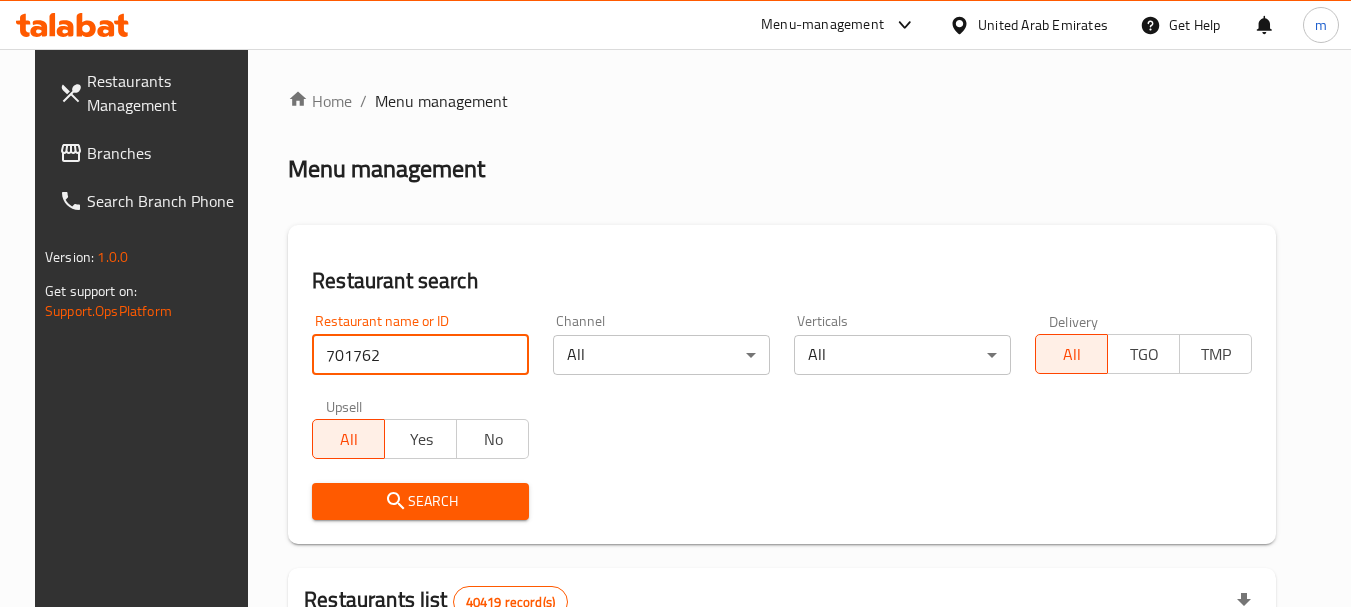 type on "701762" 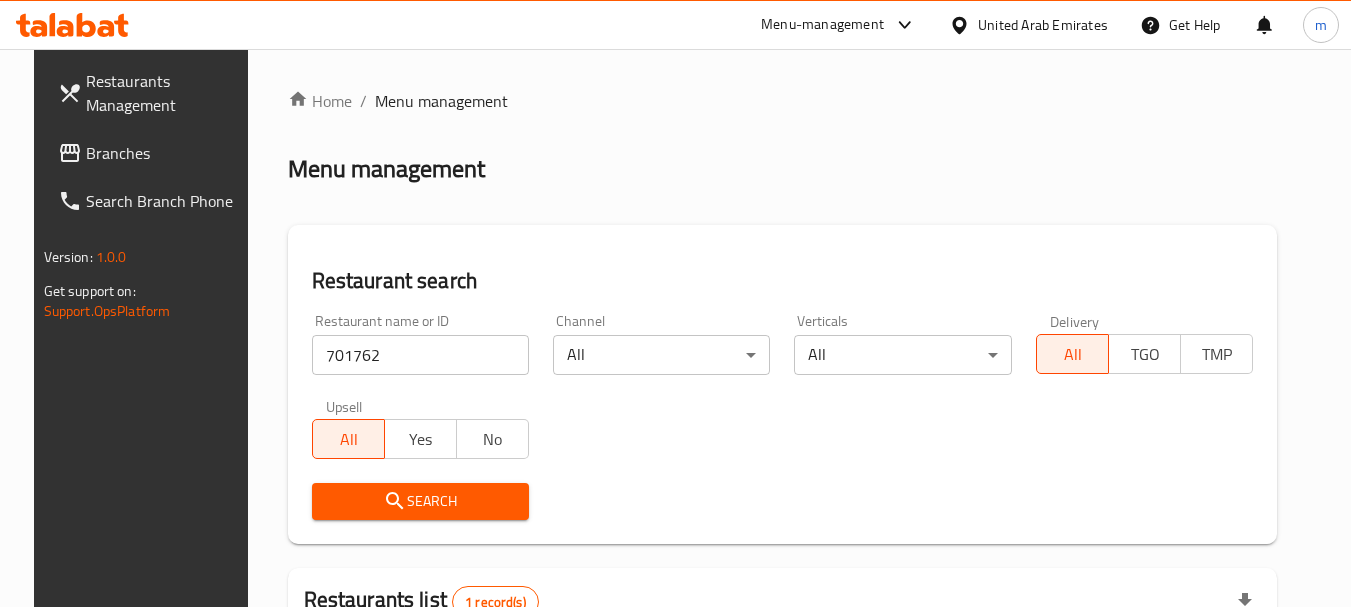drag, startPoint x: 1024, startPoint y: 15, endPoint x: 1010, endPoint y: 7, distance: 16.124516 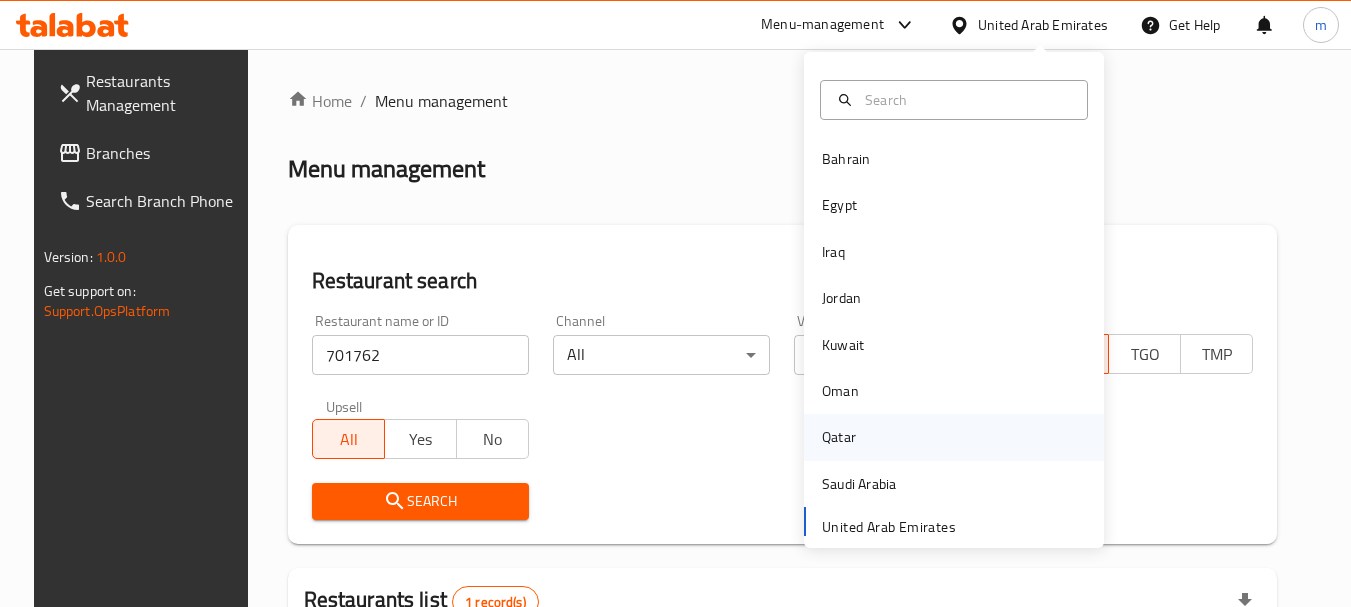 click on "Qatar" at bounding box center (839, 437) 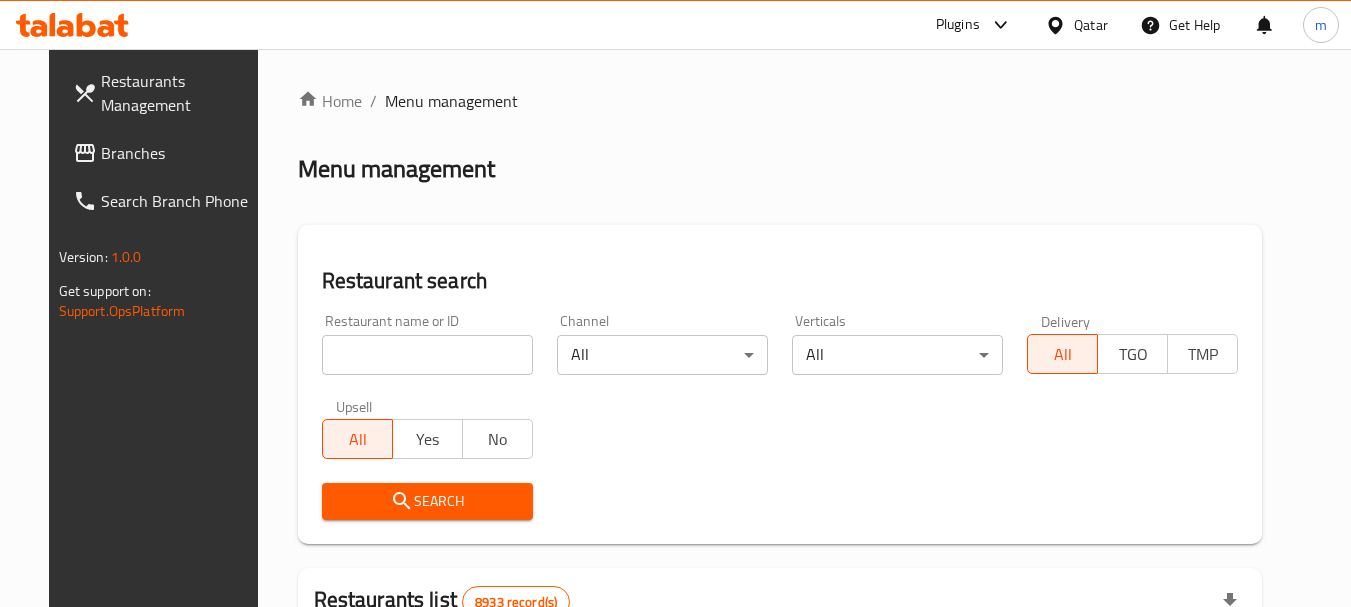 click on "Branches" at bounding box center [180, 153] 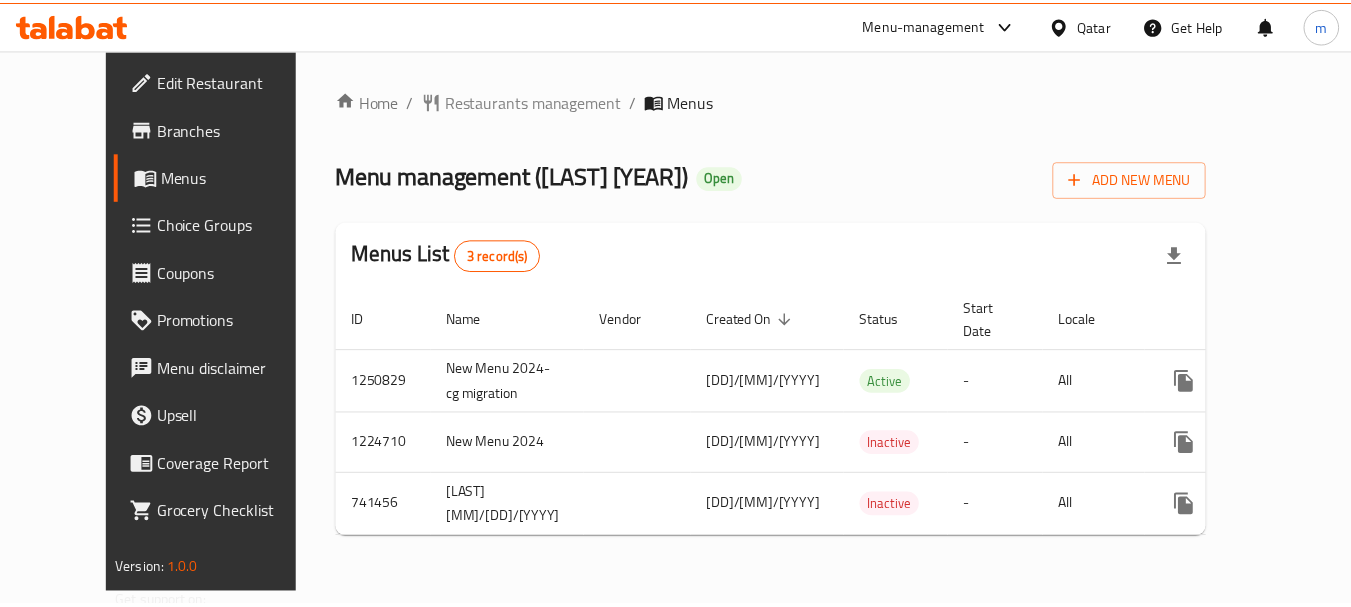 scroll, scrollTop: 0, scrollLeft: 0, axis: both 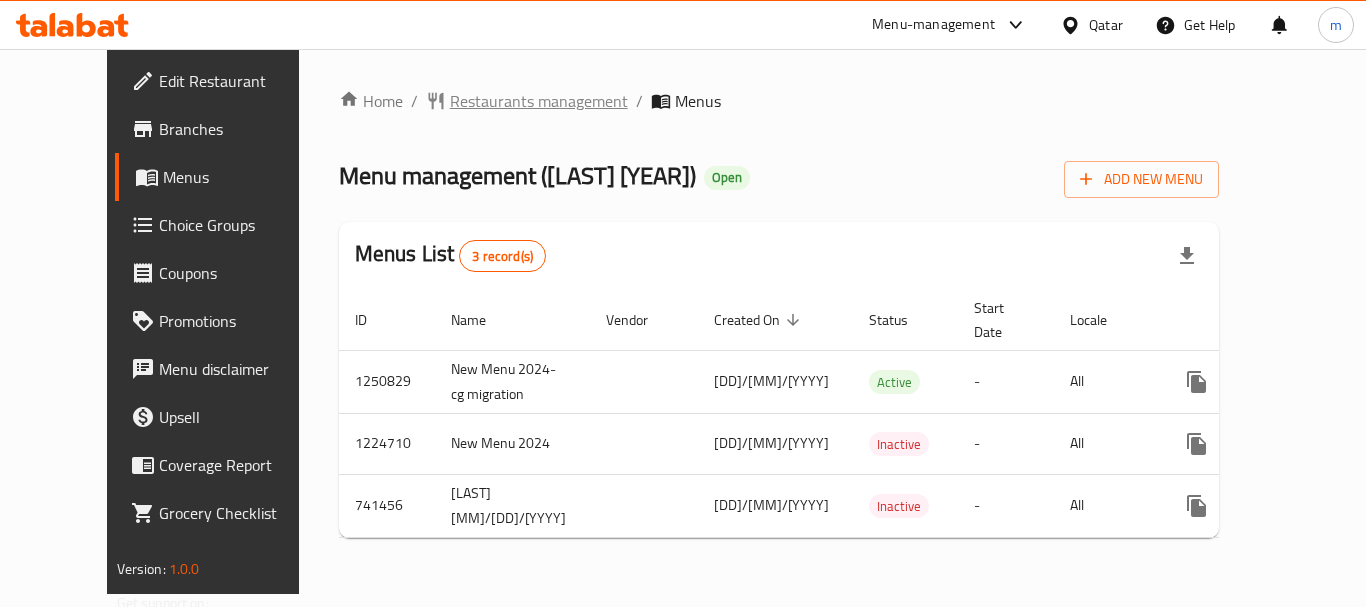 click on "Restaurants management" at bounding box center (539, 101) 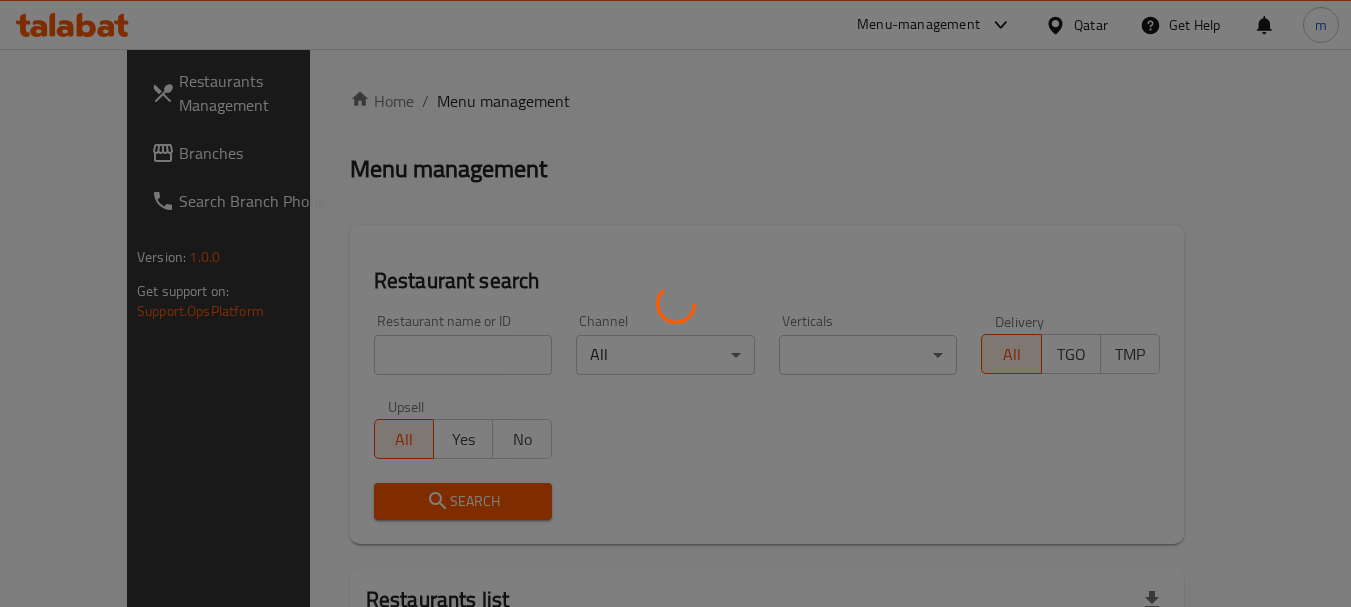 click at bounding box center [675, 303] 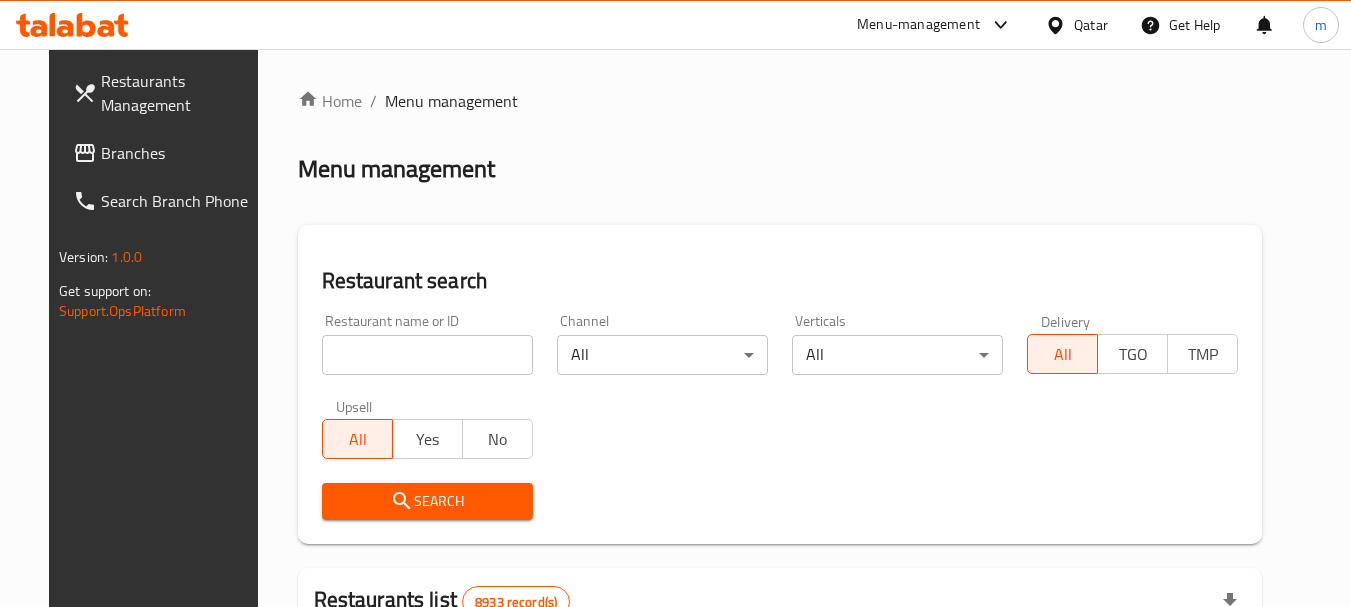 click on "Home / Menu management Menu management Restaurant search Restaurant name or ID Restaurant name or ID Channel All ​ Verticals All ​ Delivery All TGO TMP Upsell All Yes No   Search Restaurants list   8933 record(s) ID sorted ascending Name (En) Name (Ar) Ref. Name Logo Branches Open Busy Closed POS group Status Action 639 Hardee's هارديز TMP 23 18 0 0 Americana-Digital OPEN 663 Jabal Lebnan جبل لبنان 1 1 0 0 HIDDEN 664 Kanafji كنفجي 1 1 0 0 HIDDEN 665 Take Away تيك آوي 1 1 0 0 HIDDEN 666 Zaman Al-Khair Restaurant مطعم زمان الخير 1 0 0 0 INACTIVE 667 Al-Rabwah الربوة 1 0 0 0 INACTIVE 672 Bait Jedy بيت جدي 1 1 0 0 HIDDEN 673 Coffee Centre مركز القهوة 1 0 0 0 INACTIVE 676 Morning fresh مورنيج فريش 1 1 0 0 HIDDEN 680 Al-Qarmouty القرموطي 1 0 0 0 HIDDEN Rows per page: 10 1-10 of 8933" at bounding box center (780, 693) 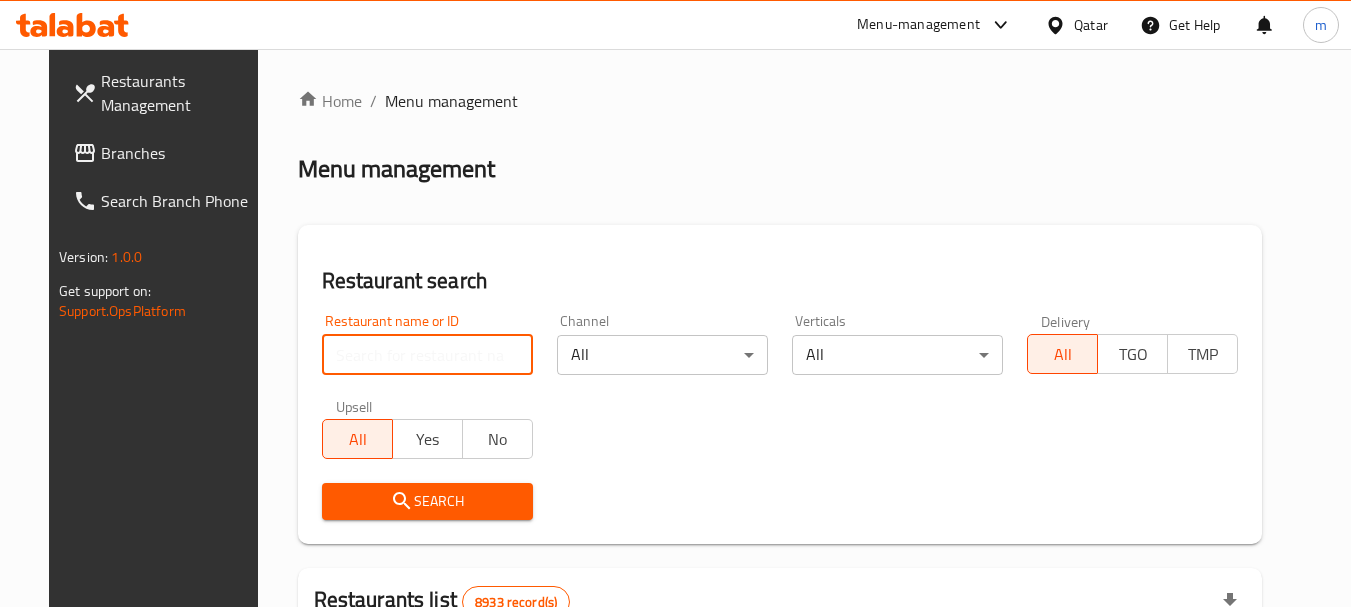 paste on "648045" 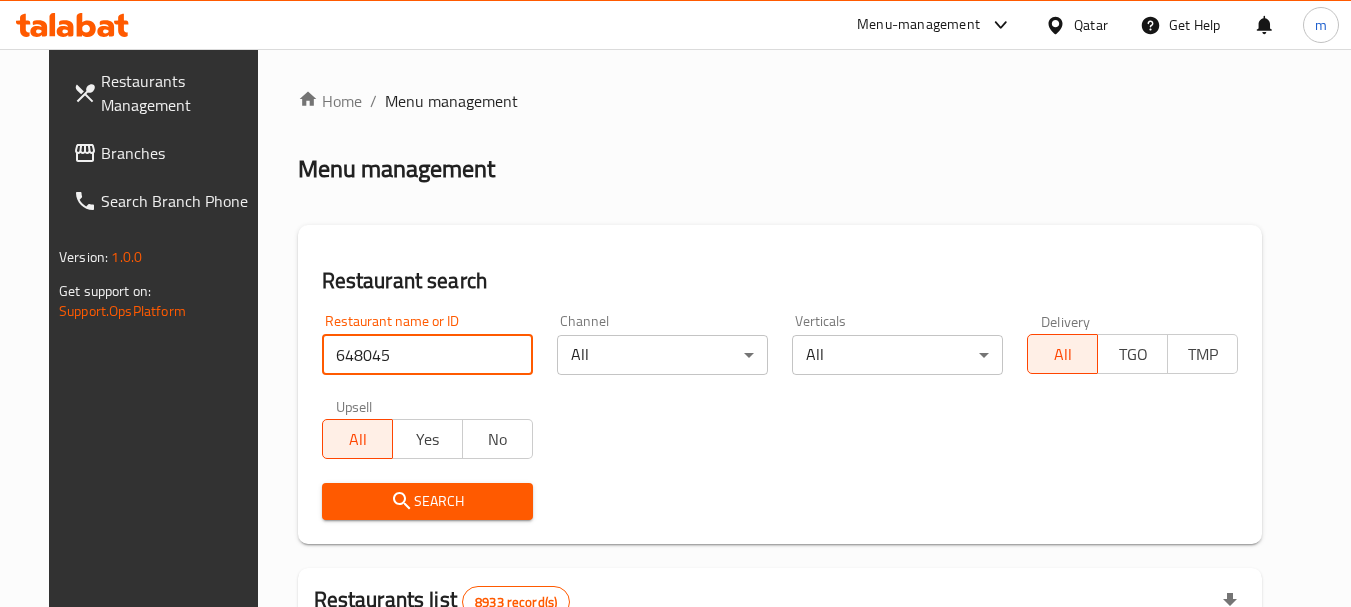 type on "648045" 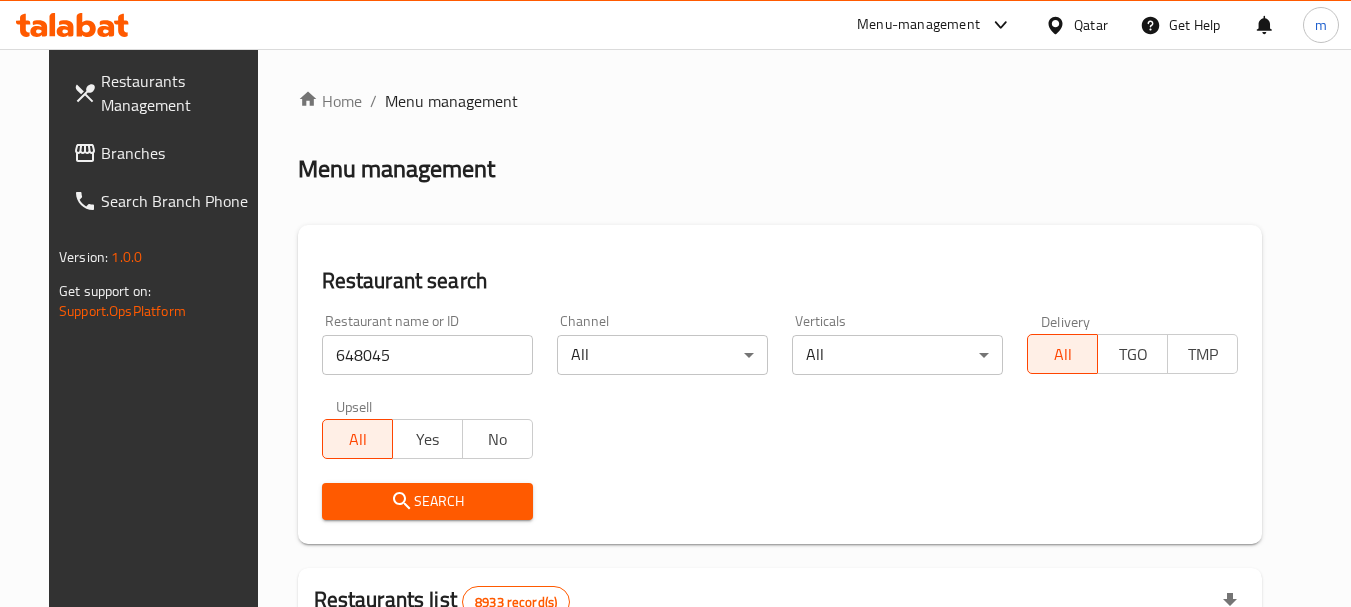 click 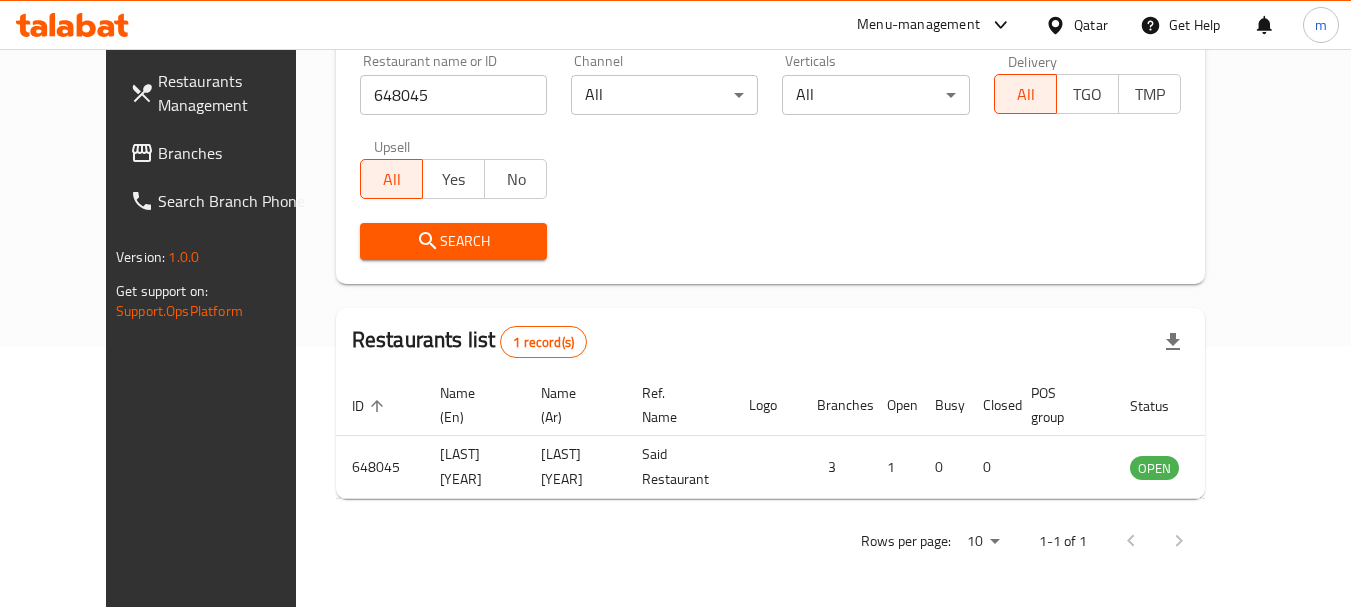 scroll, scrollTop: 268, scrollLeft: 0, axis: vertical 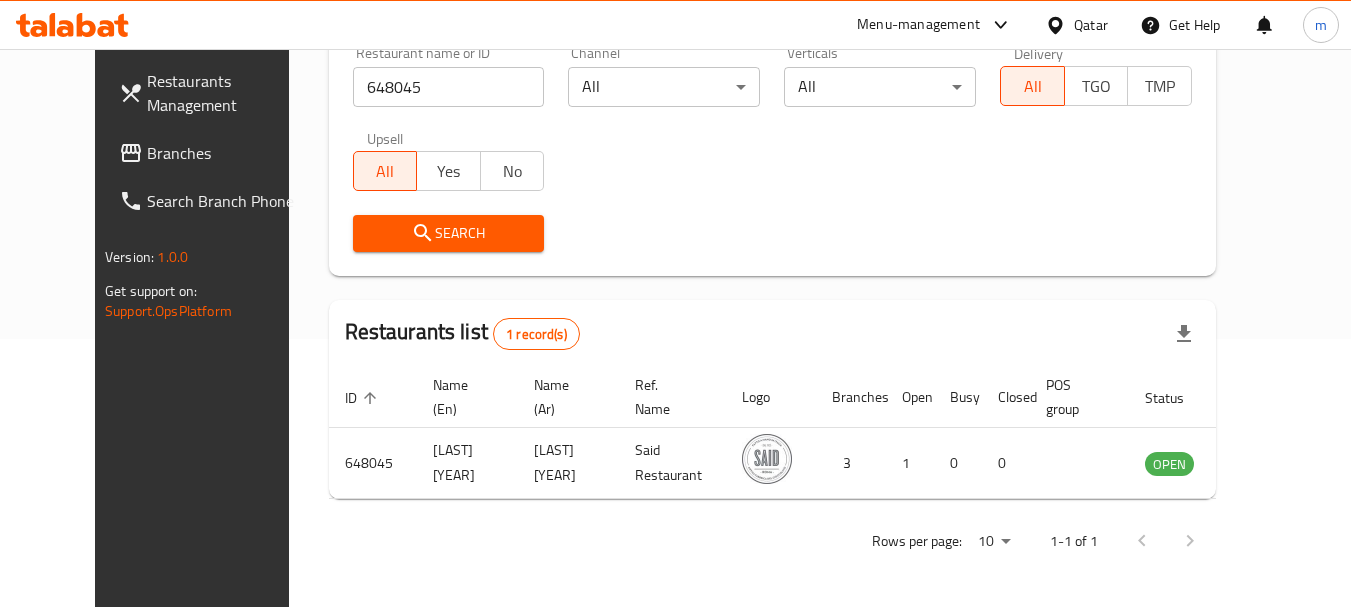 click on "Qatar" at bounding box center (1091, 25) 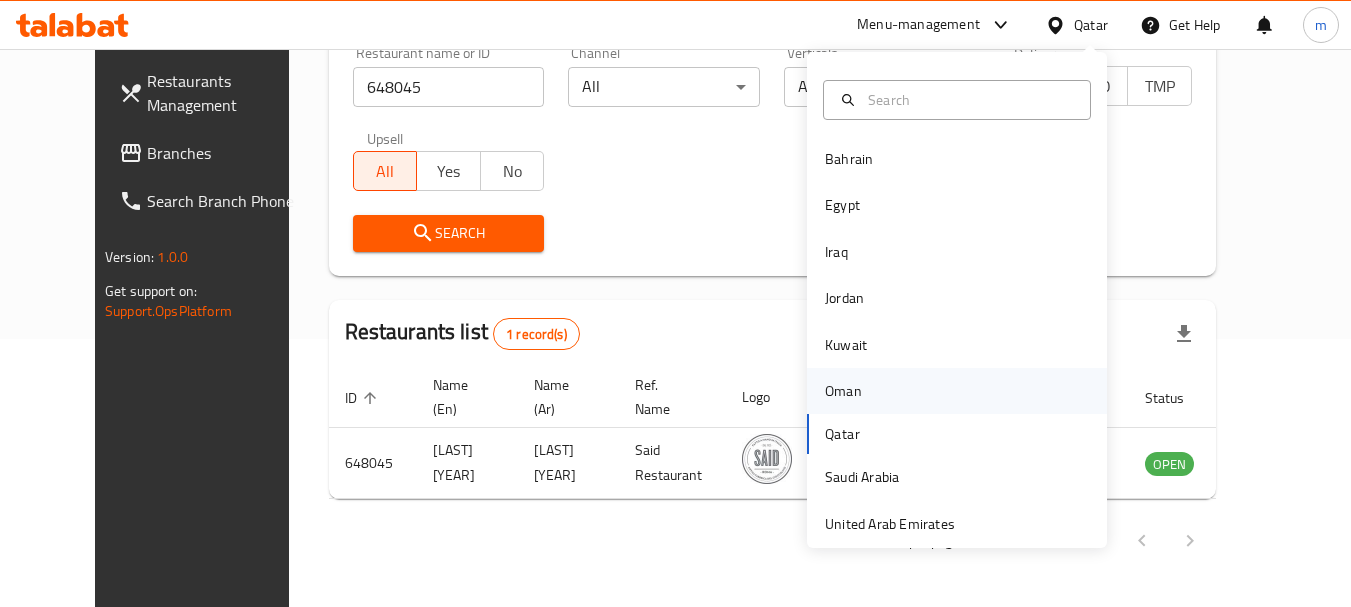 click on "Oman" at bounding box center (843, 391) 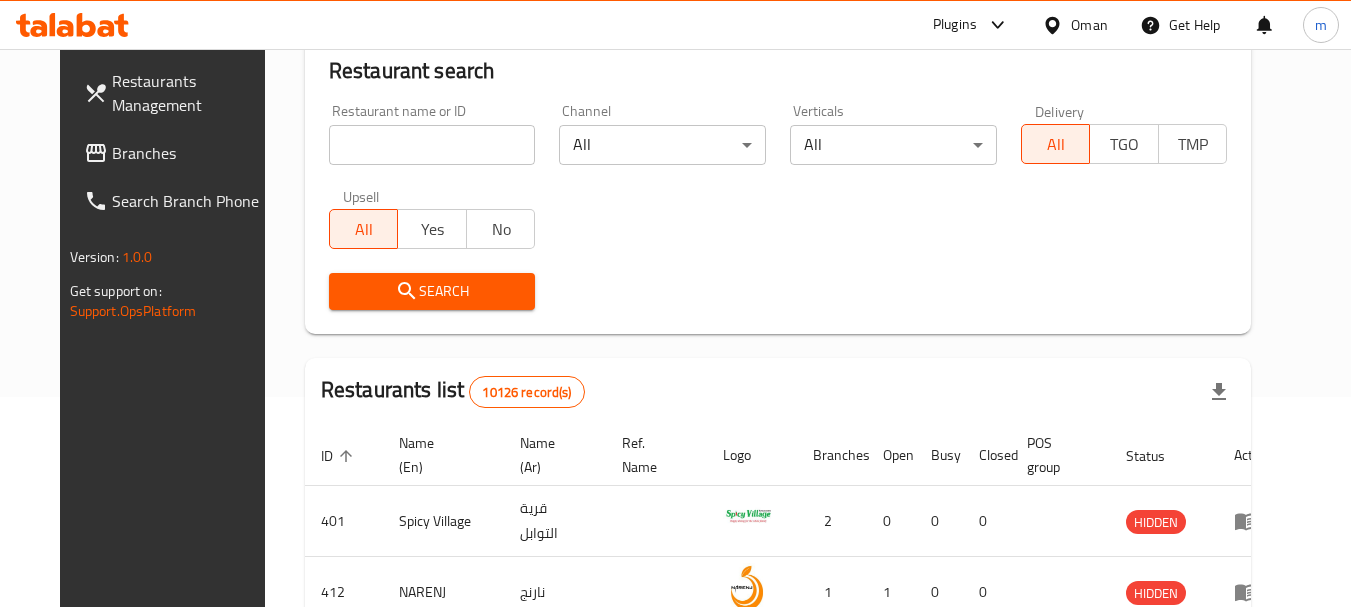 scroll, scrollTop: 268, scrollLeft: 0, axis: vertical 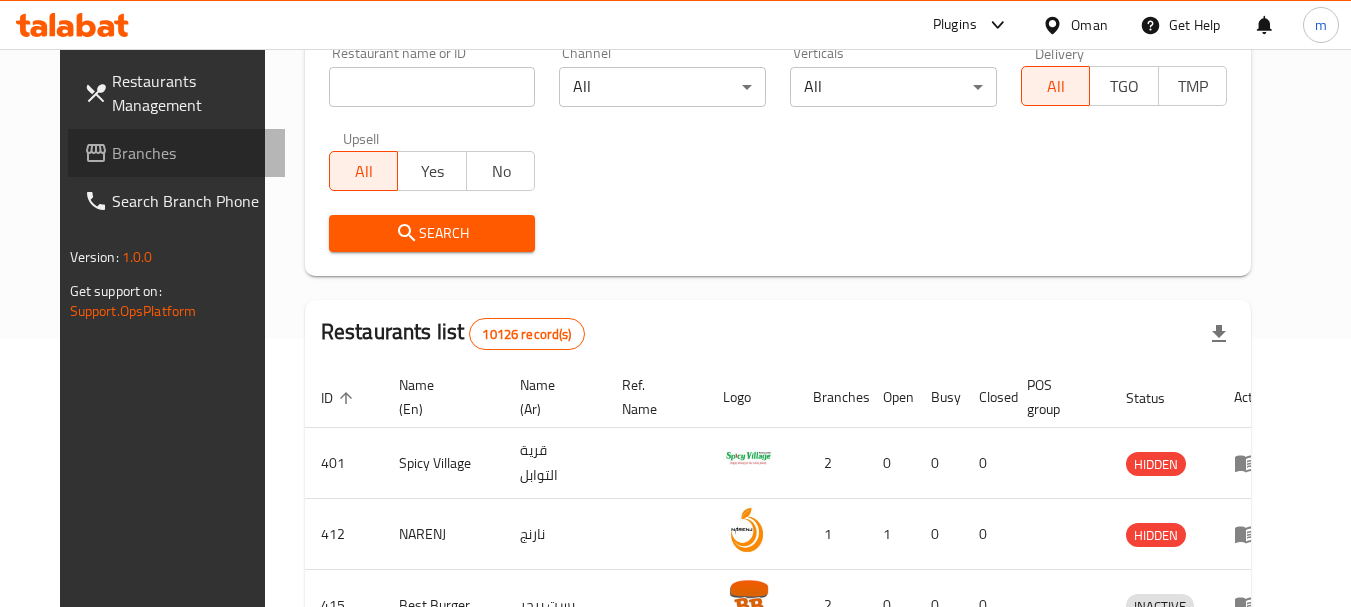 click on "Branches" at bounding box center [191, 153] 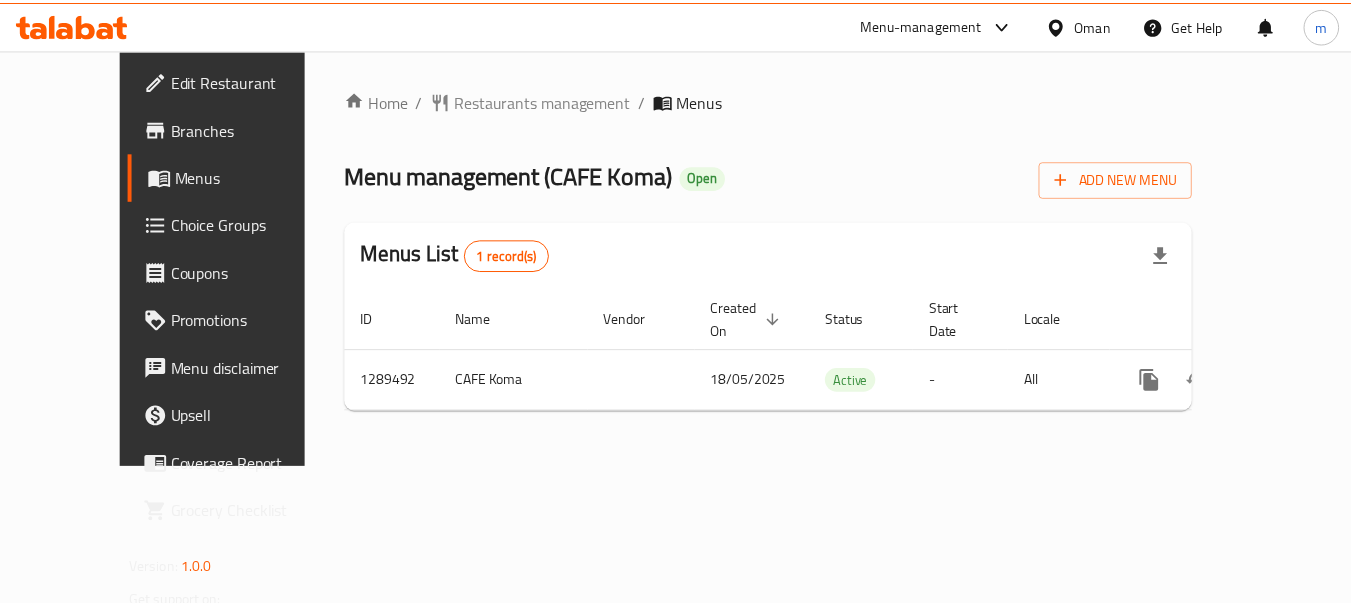 scroll, scrollTop: 0, scrollLeft: 0, axis: both 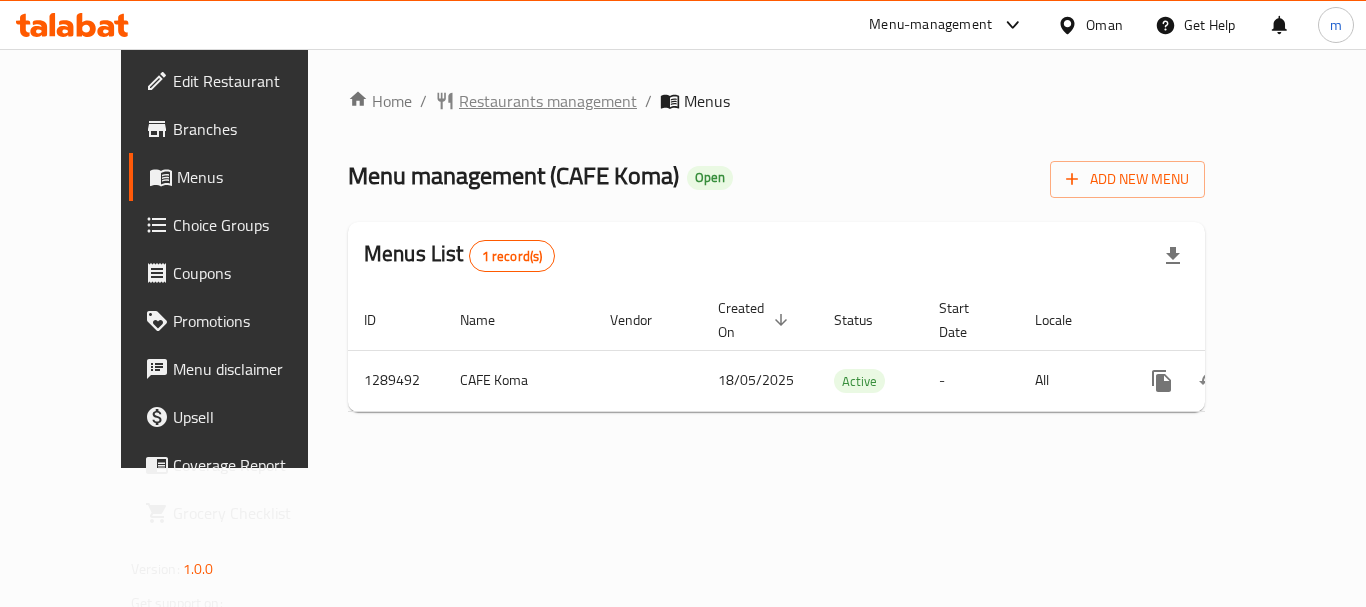 click on "Restaurants management" at bounding box center [548, 101] 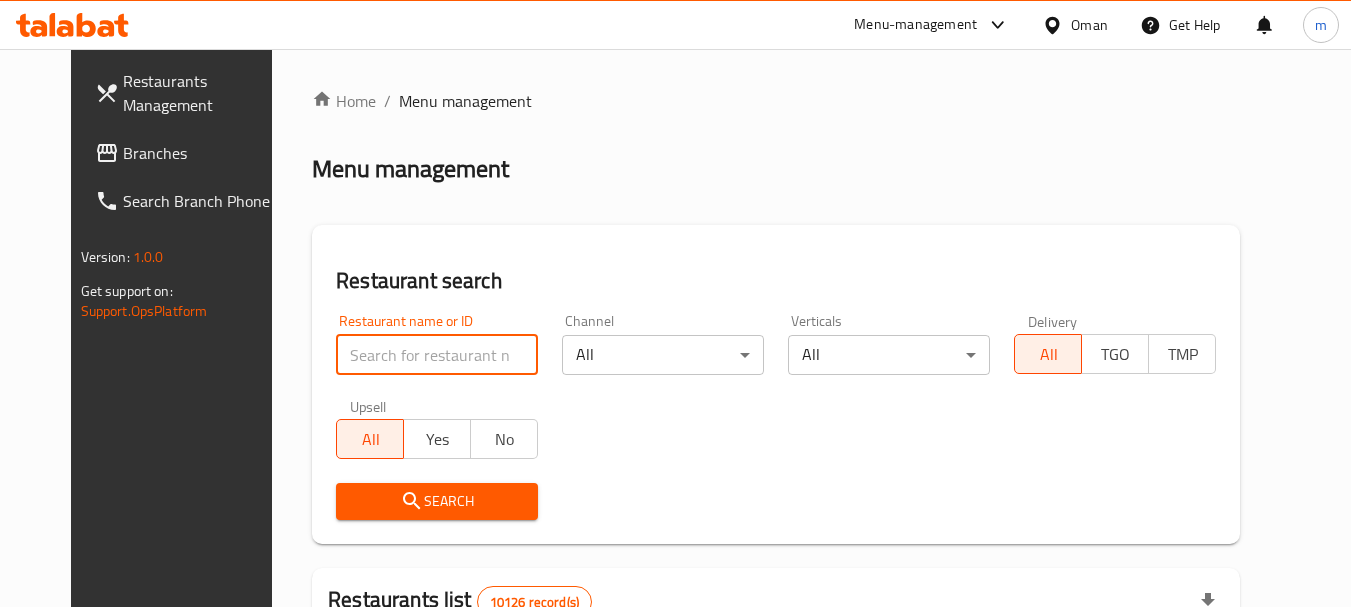 click at bounding box center (437, 355) 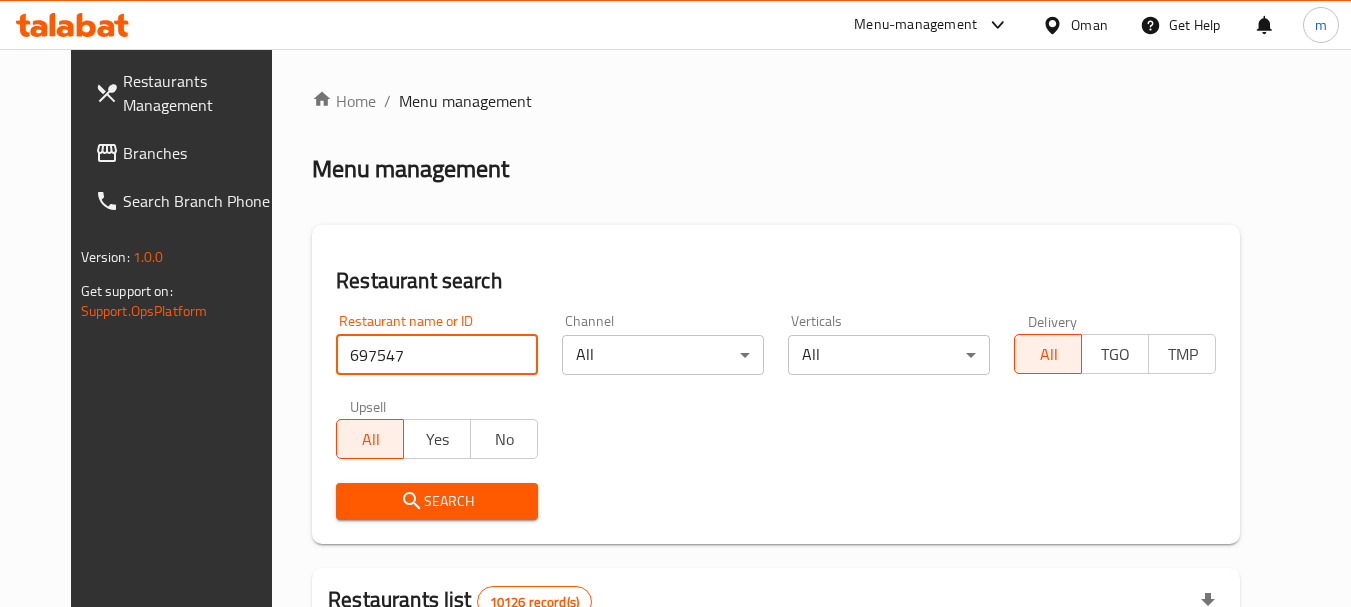 type on "697547" 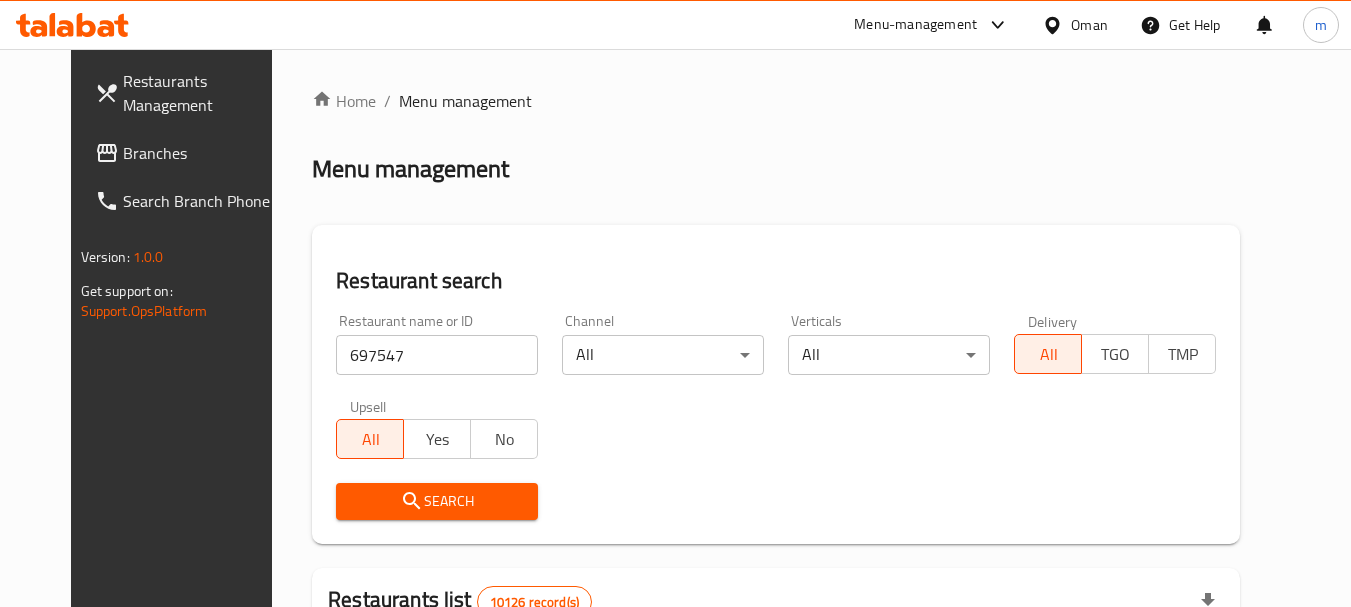 drag, startPoint x: 412, startPoint y: 492, endPoint x: 783, endPoint y: 378, distance: 388.1198 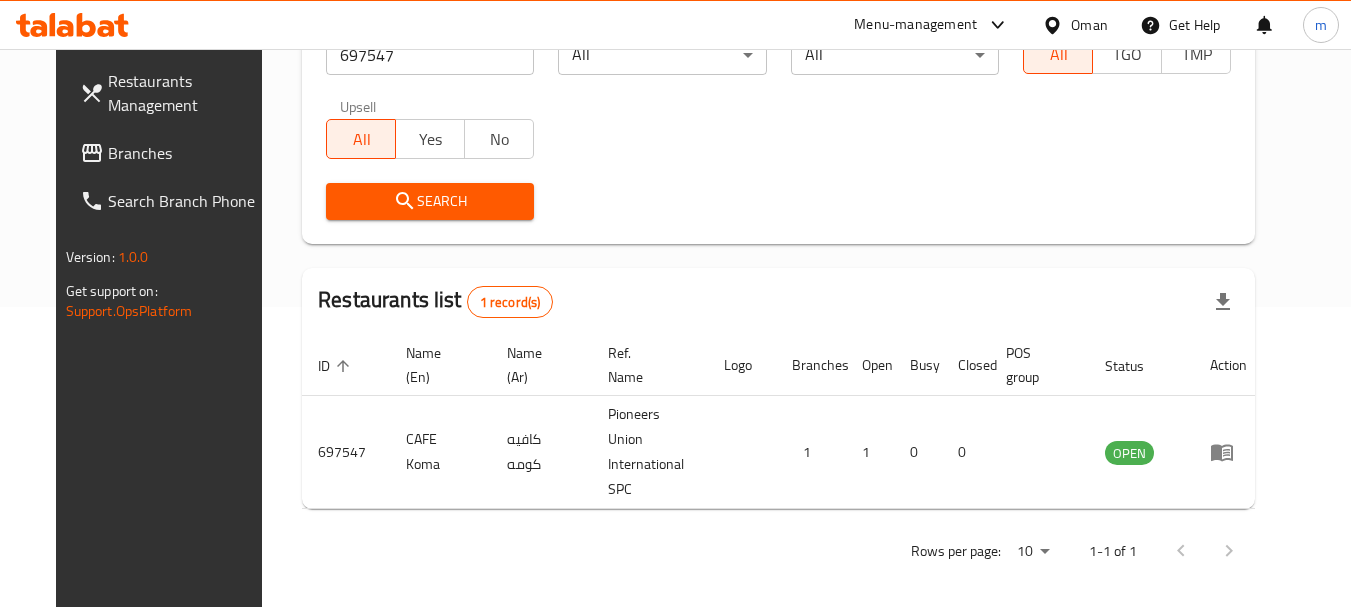 scroll, scrollTop: 268, scrollLeft: 0, axis: vertical 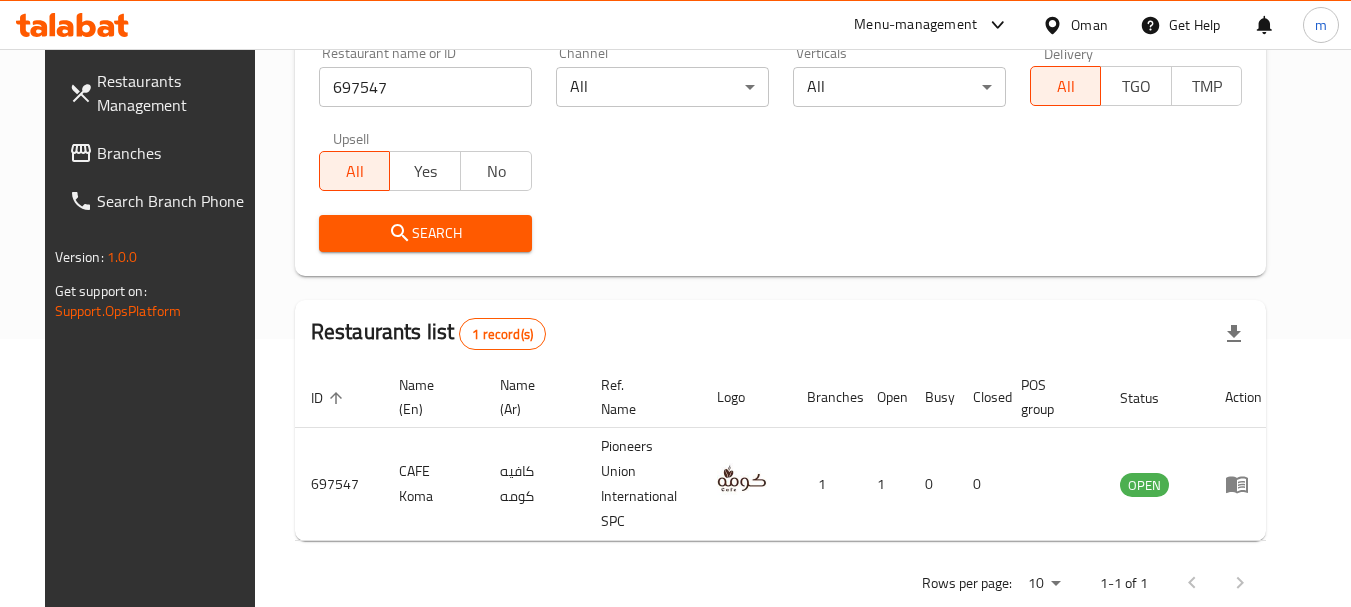 click on "Oman" at bounding box center (1089, 25) 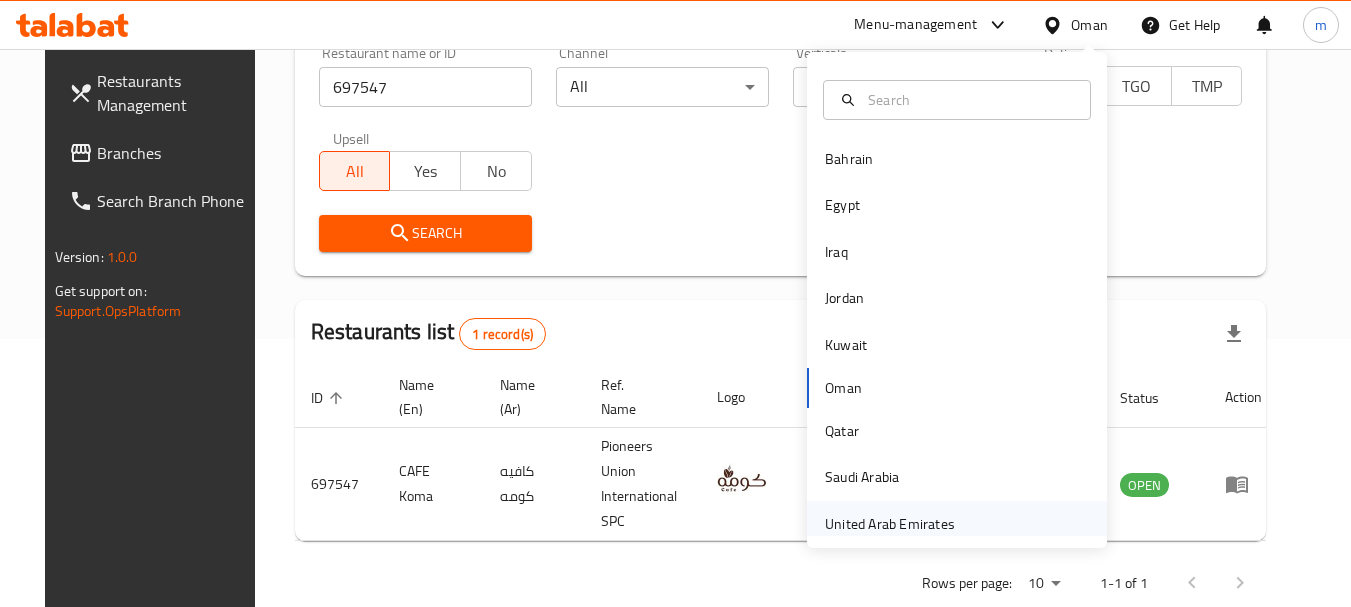 click on "United Arab Emirates" at bounding box center (890, 524) 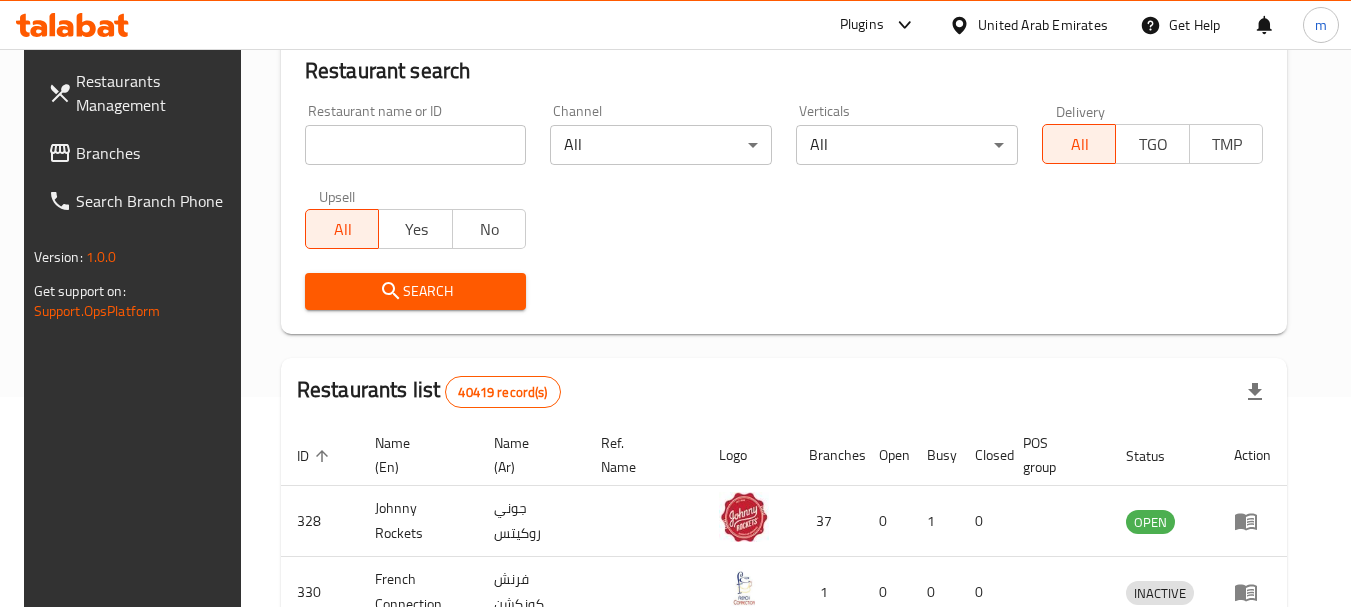 scroll, scrollTop: 268, scrollLeft: 0, axis: vertical 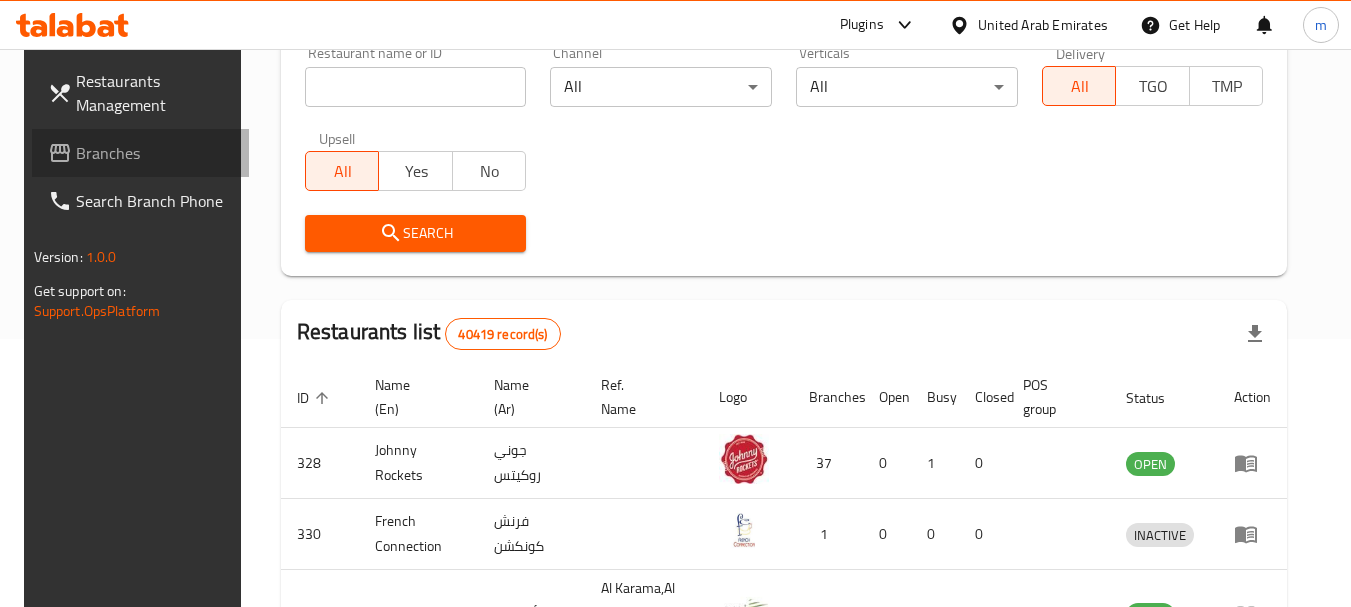 click on "Branches" at bounding box center (155, 153) 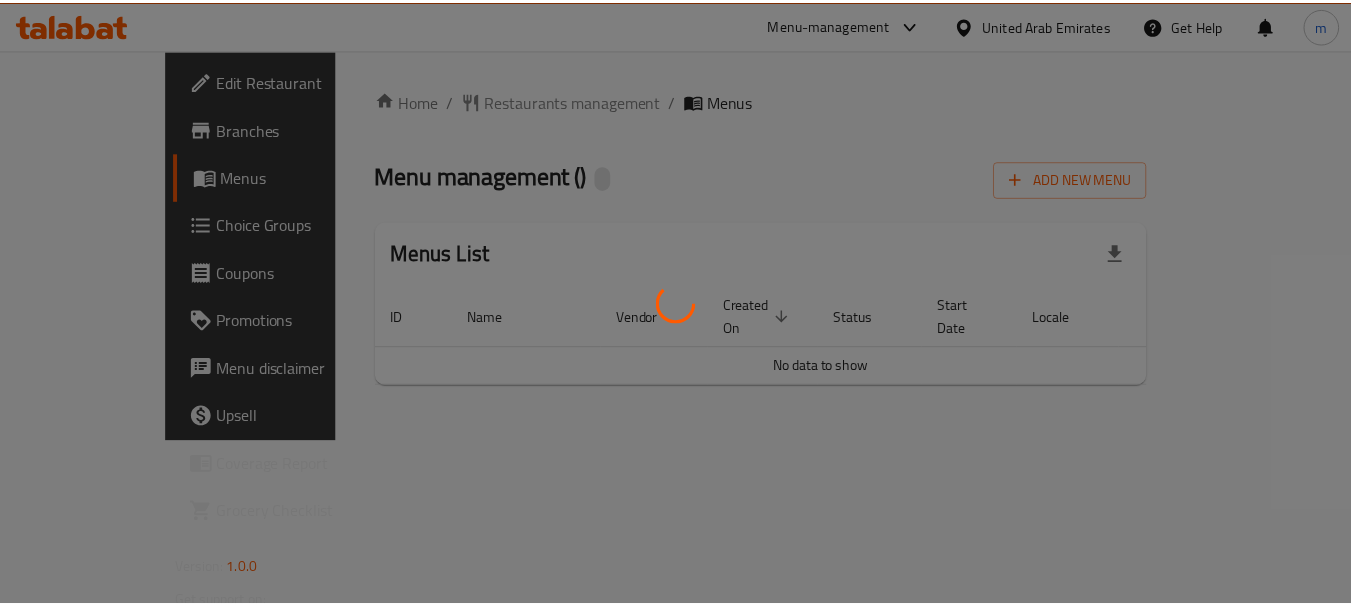 scroll, scrollTop: 0, scrollLeft: 0, axis: both 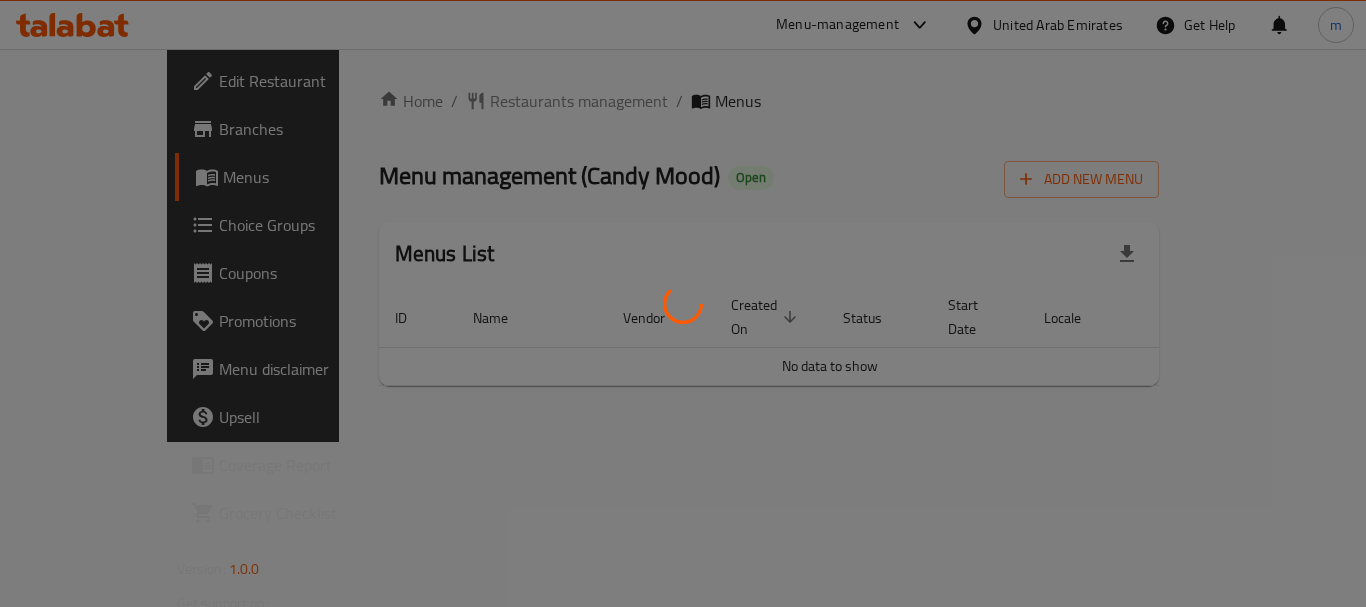 click at bounding box center [683, 303] 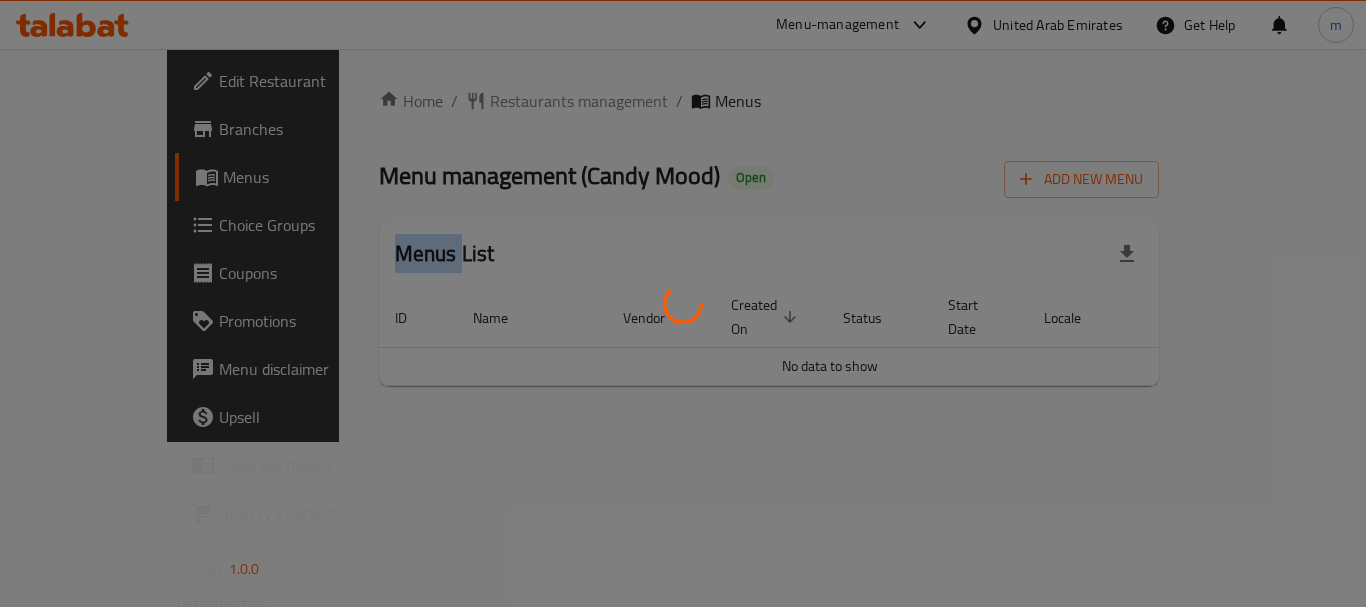 click at bounding box center [683, 303] 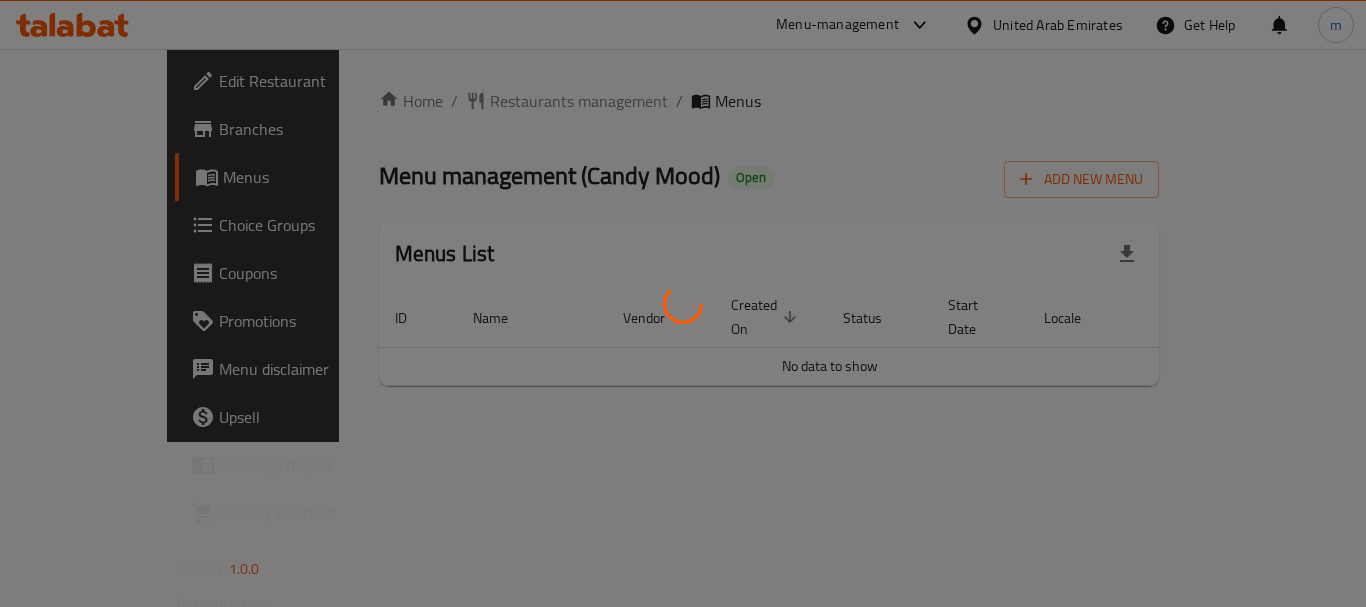 click at bounding box center [683, 303] 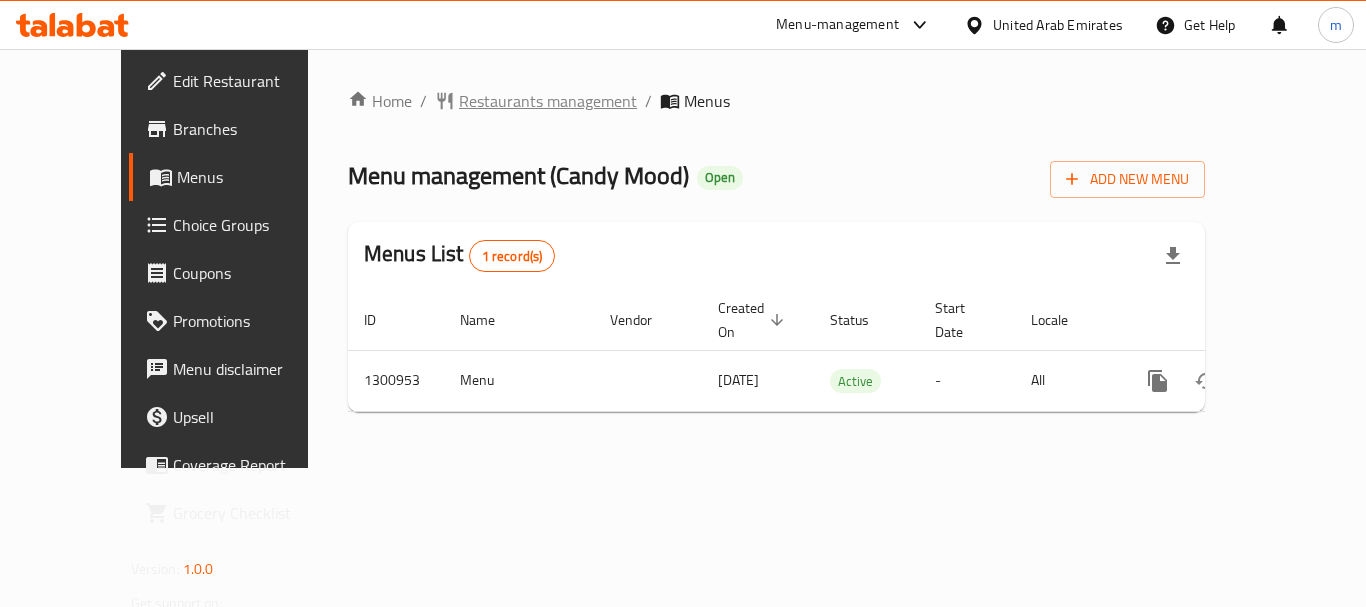 click on "Restaurants management" at bounding box center [548, 101] 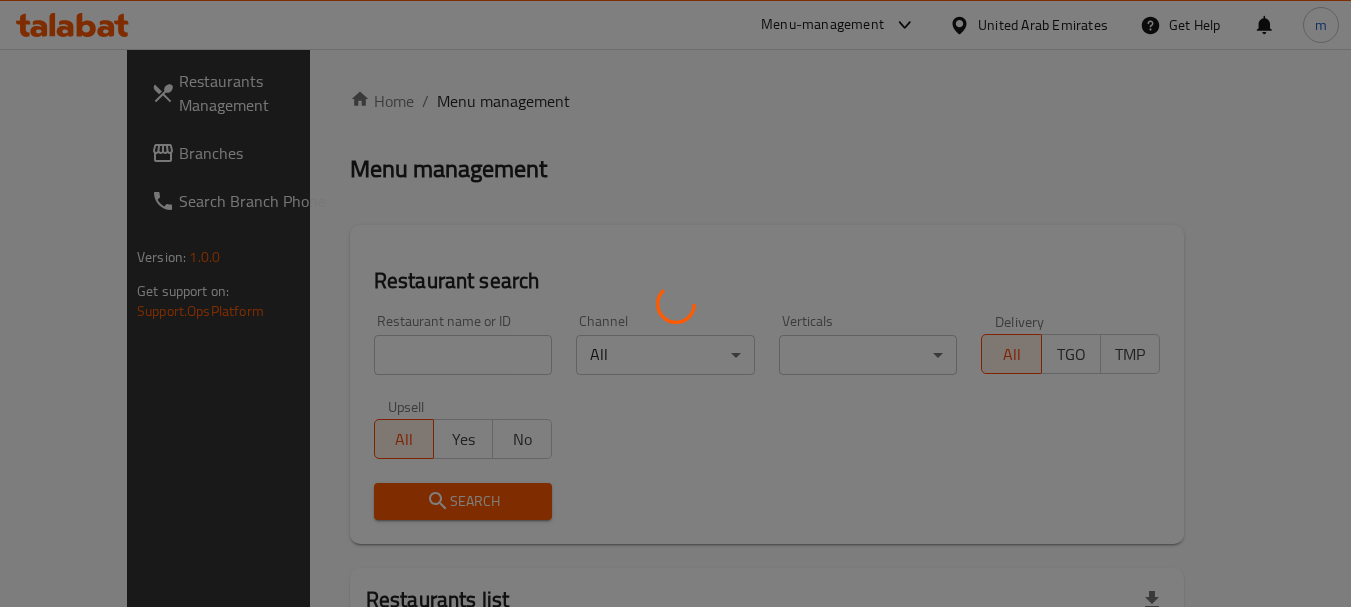 click at bounding box center (675, 303) 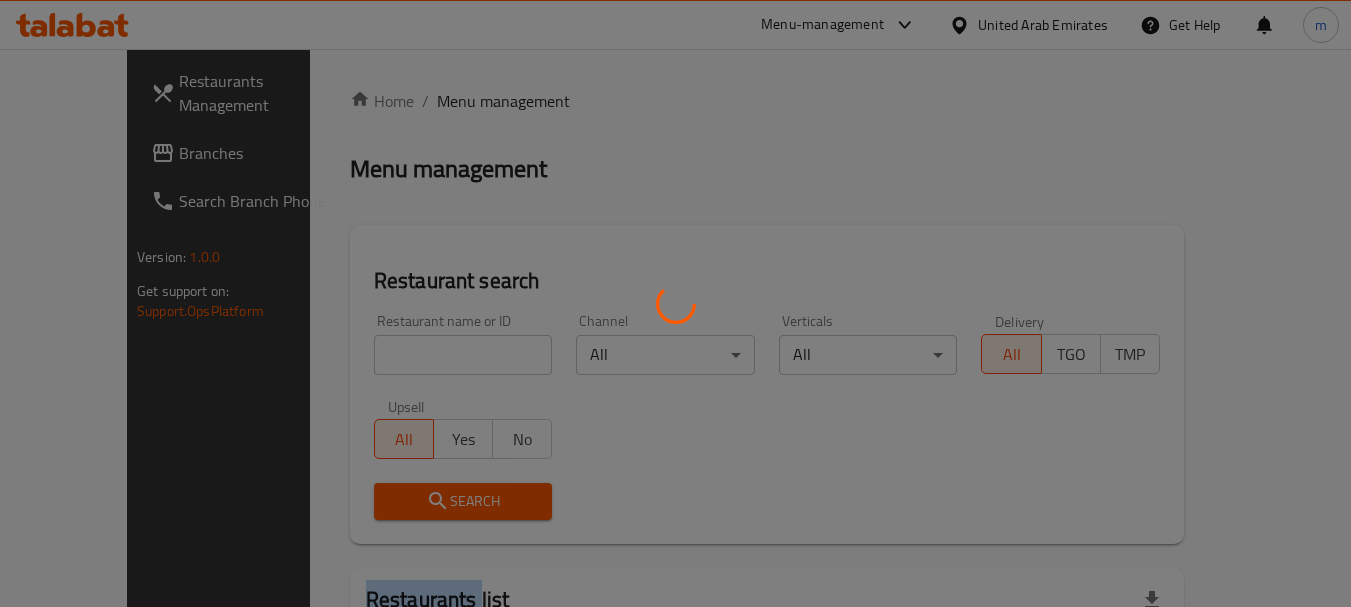 click at bounding box center [675, 303] 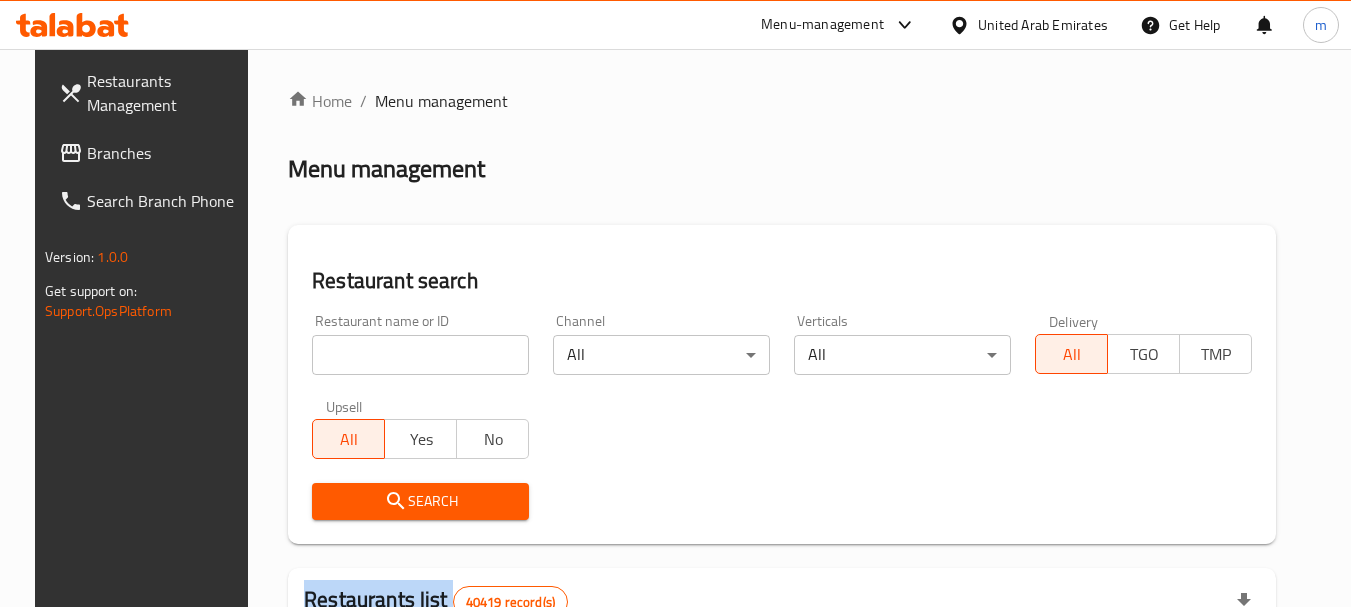 click at bounding box center [675, 303] 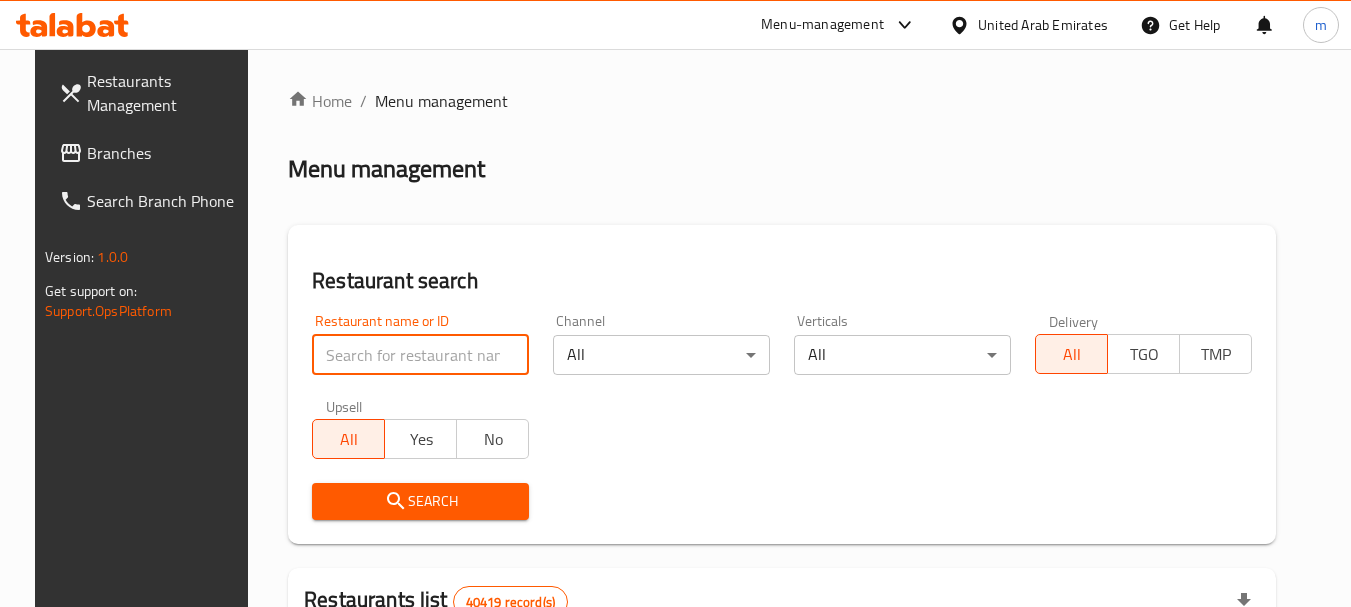 click at bounding box center (420, 355) 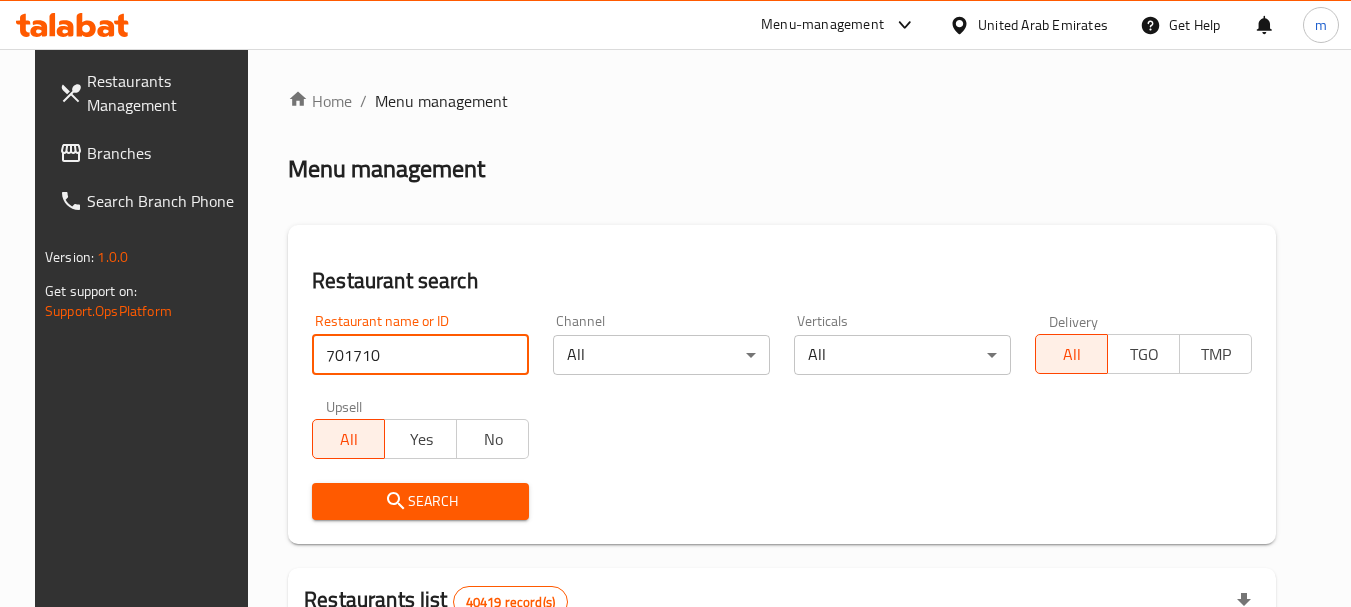 type on "701710" 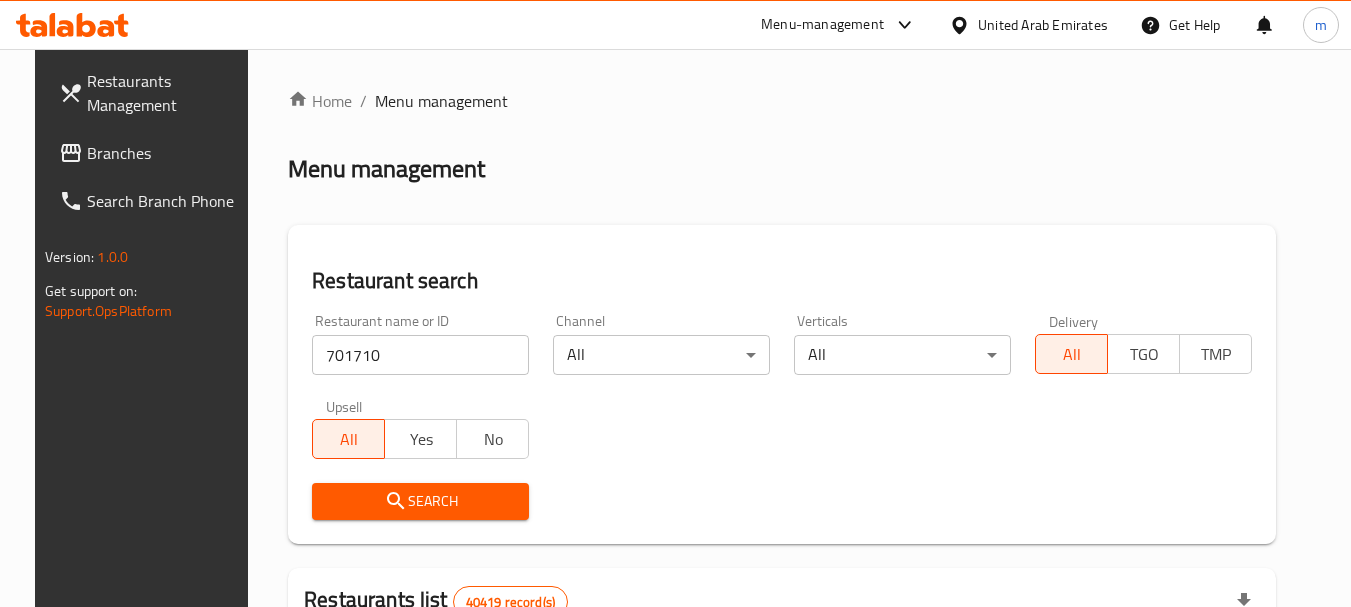 click on "Search" at bounding box center (420, 501) 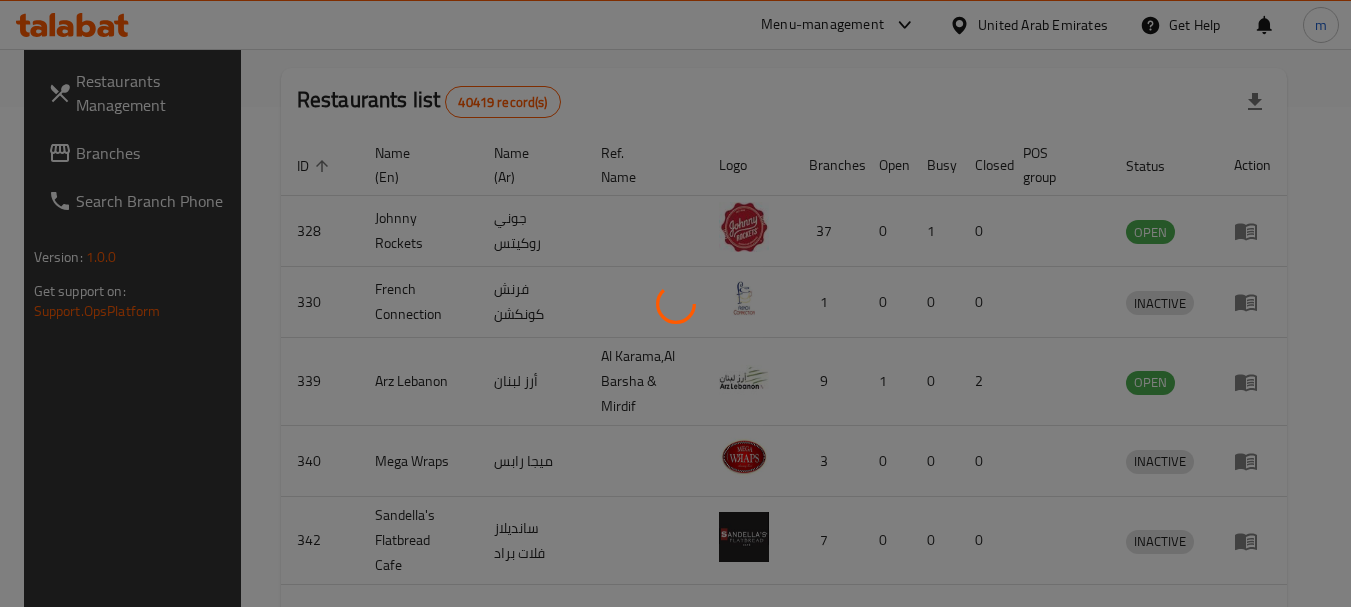 scroll, scrollTop: 268, scrollLeft: 0, axis: vertical 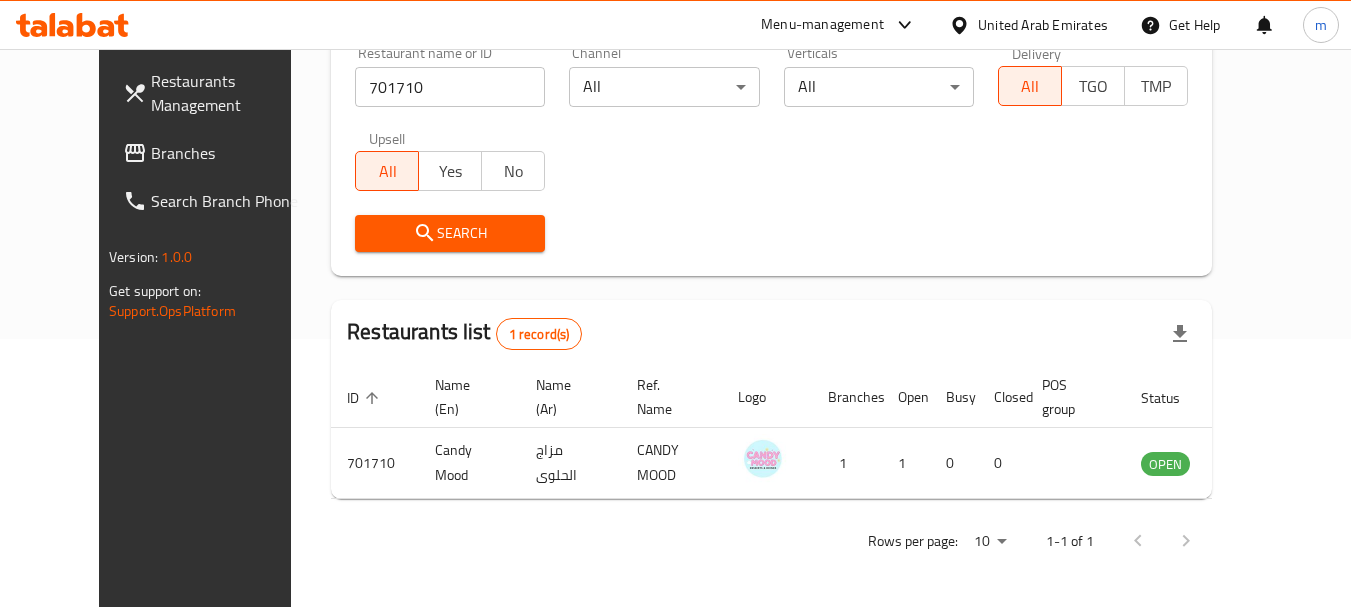 drag, startPoint x: 131, startPoint y: 142, endPoint x: 147, endPoint y: 142, distance: 16 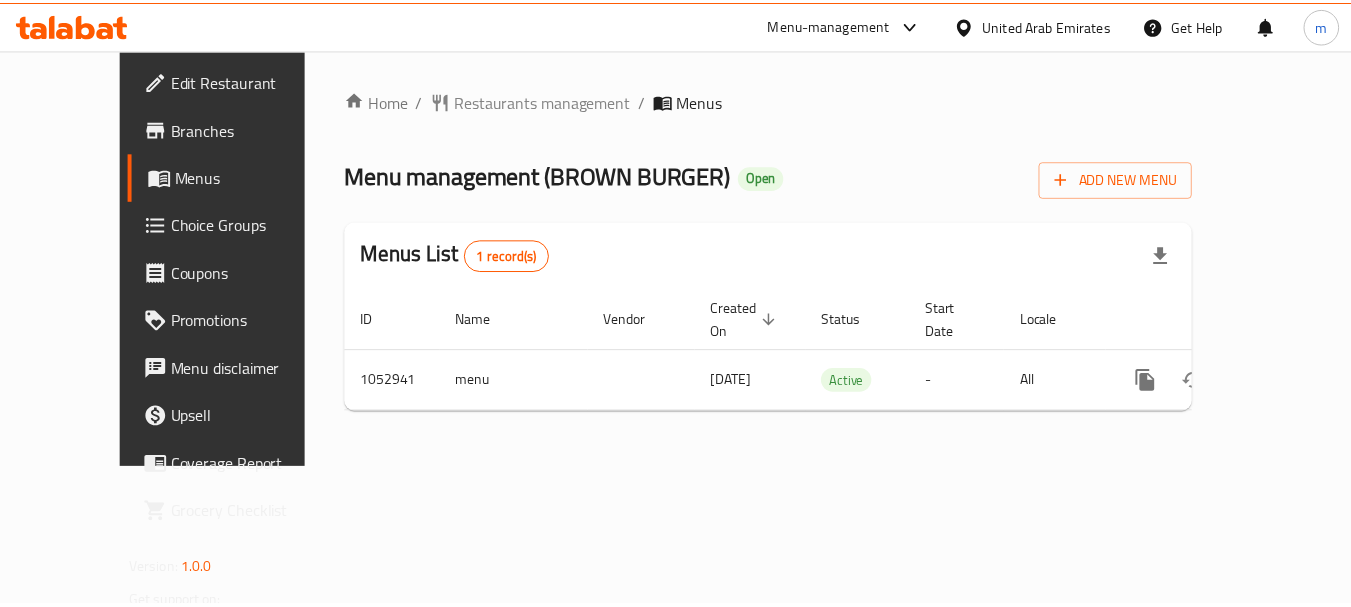 scroll, scrollTop: 0, scrollLeft: 0, axis: both 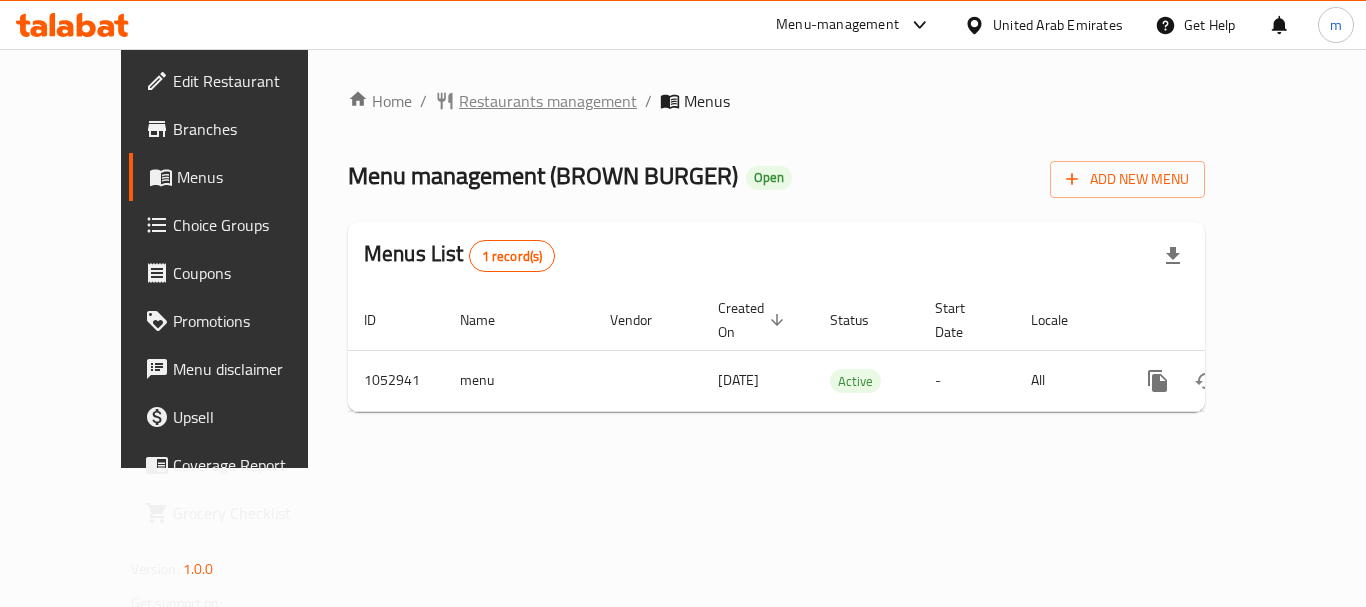 click on "Restaurants management" at bounding box center [548, 101] 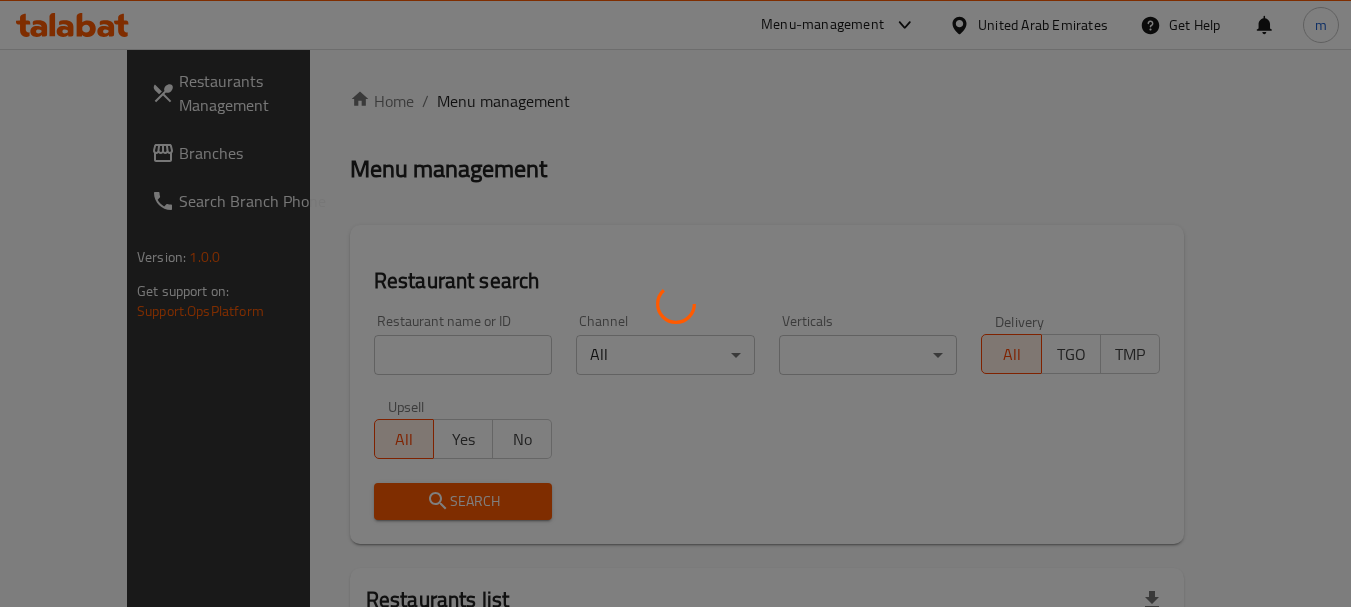 drag, startPoint x: 402, startPoint y: 342, endPoint x: 376, endPoint y: 359, distance: 31.06445 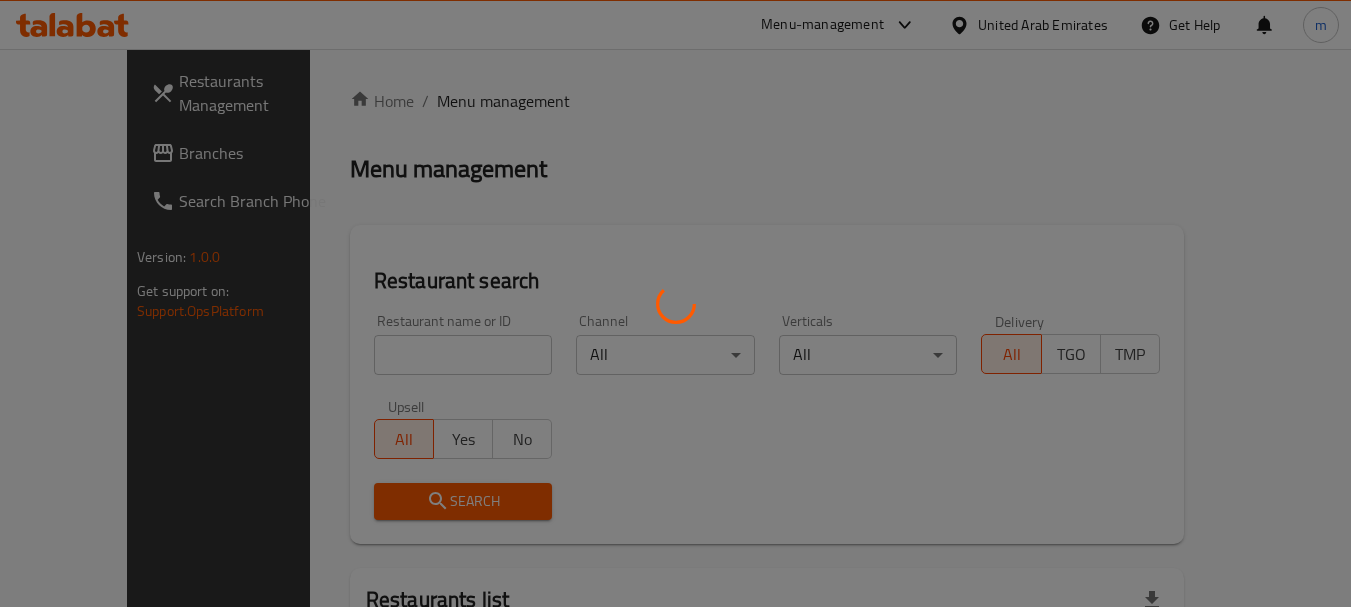 click at bounding box center [675, 303] 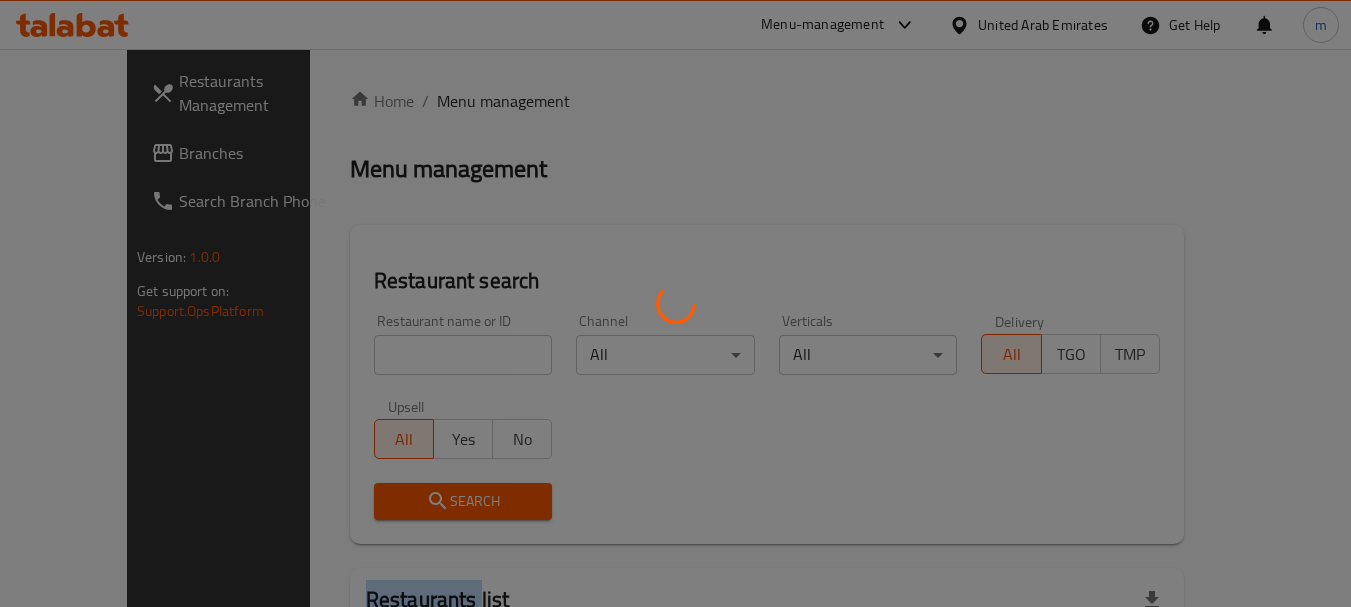 click at bounding box center [675, 303] 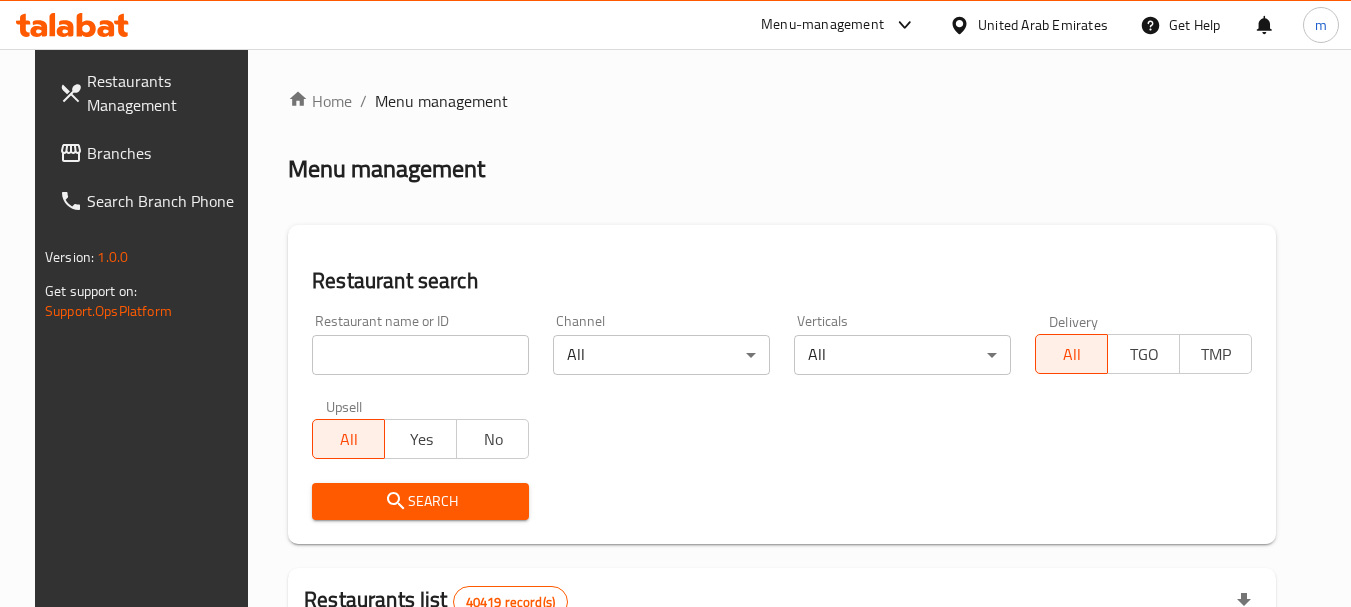 click at bounding box center [420, 355] 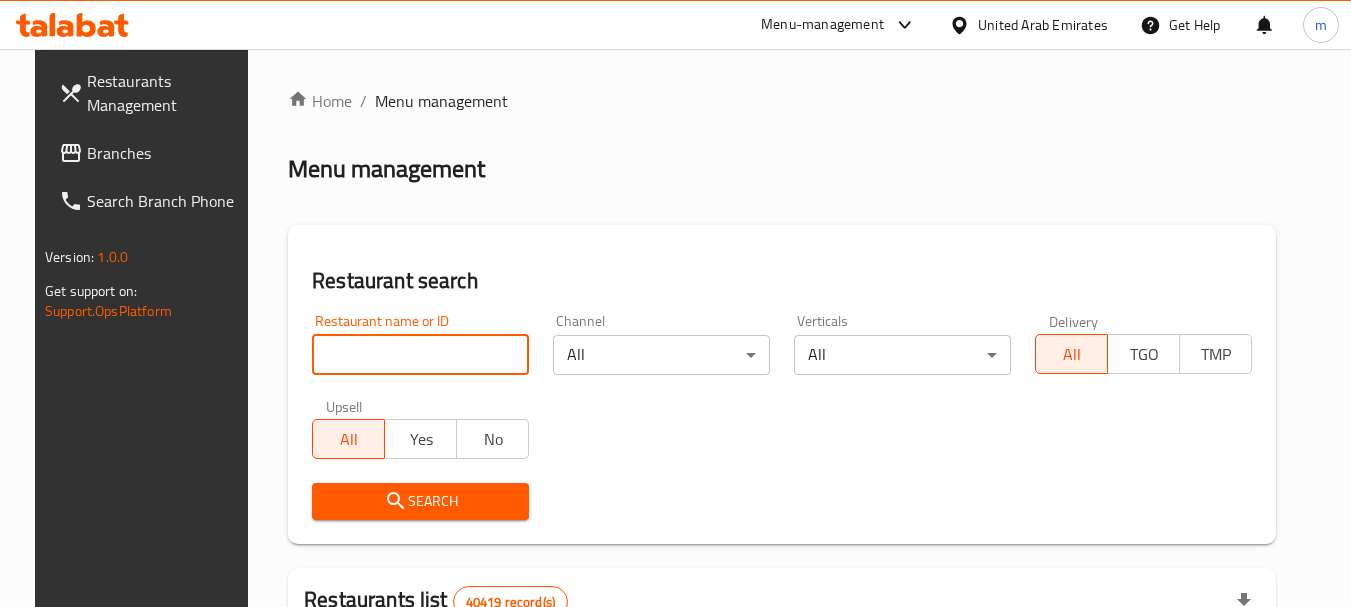 paste on "662648" 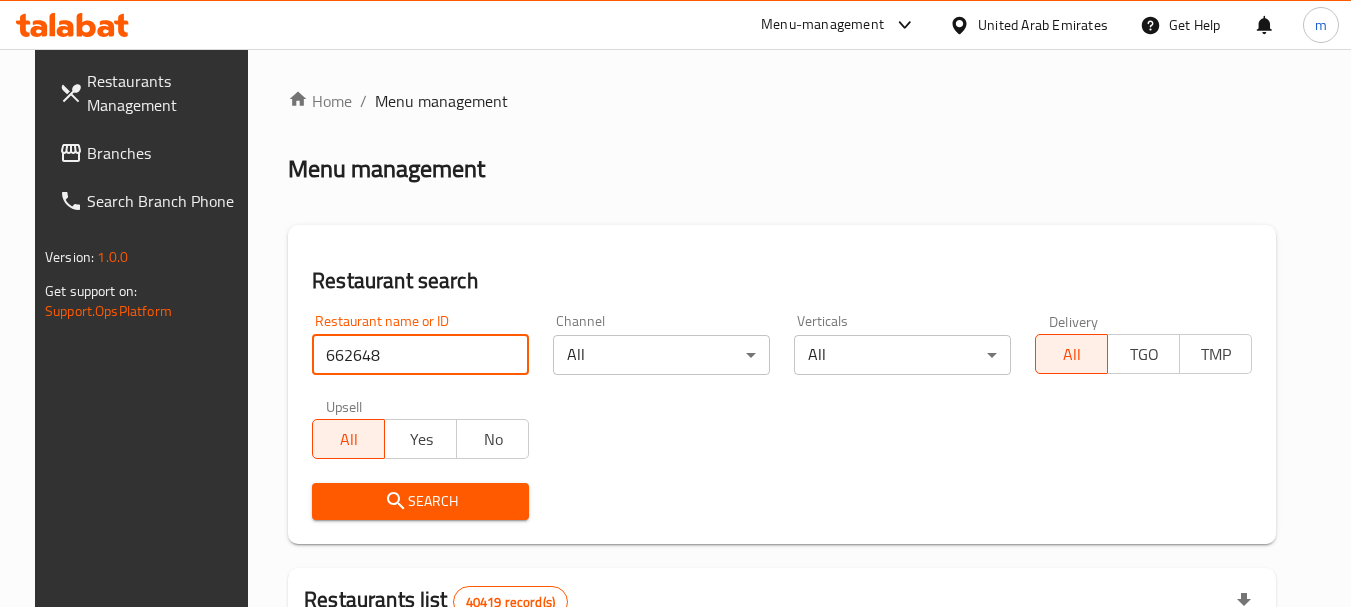 type on "662648" 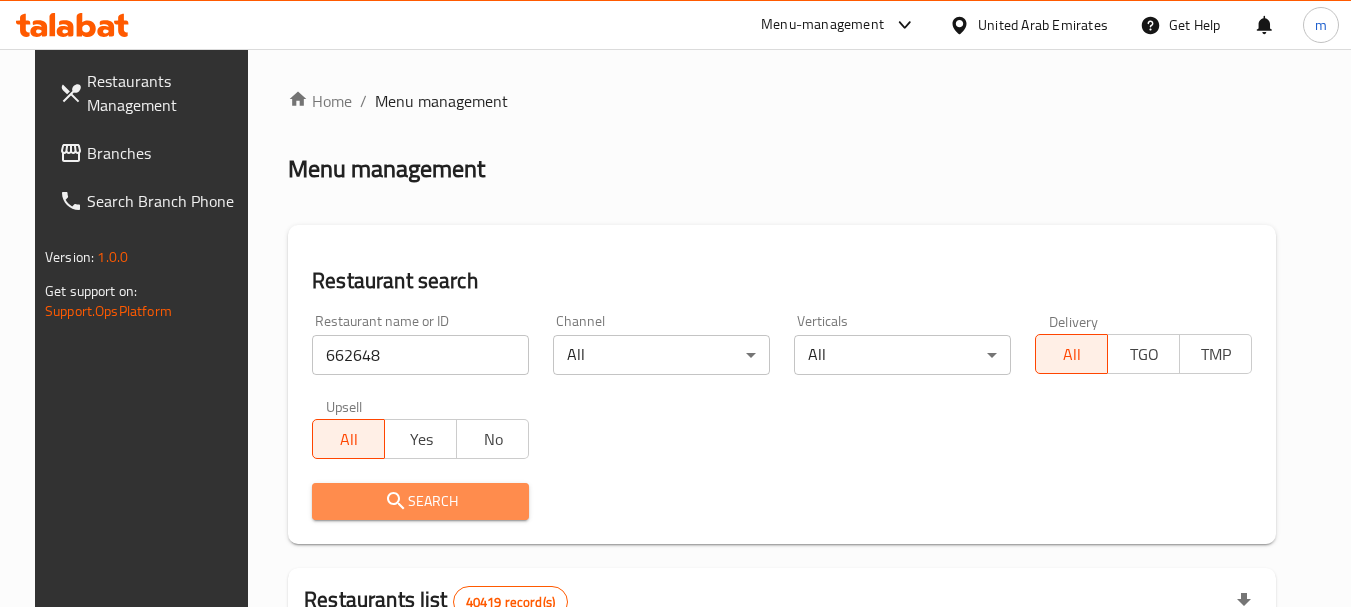 click on "Search" at bounding box center (420, 501) 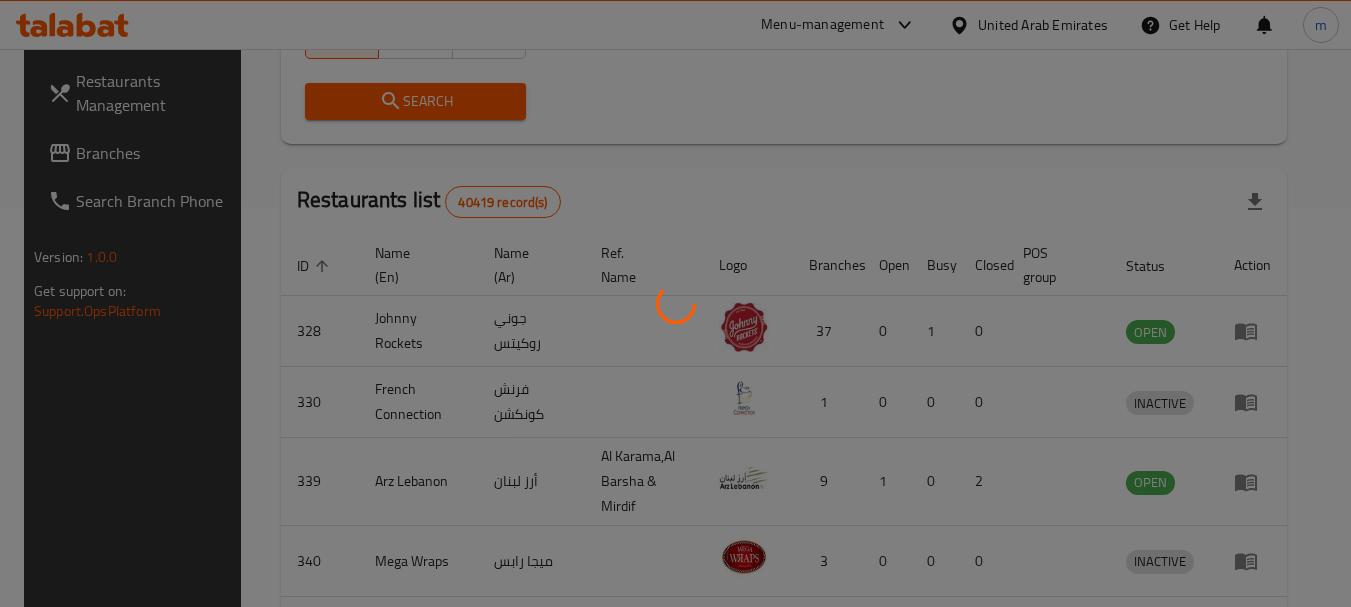 scroll, scrollTop: 268, scrollLeft: 0, axis: vertical 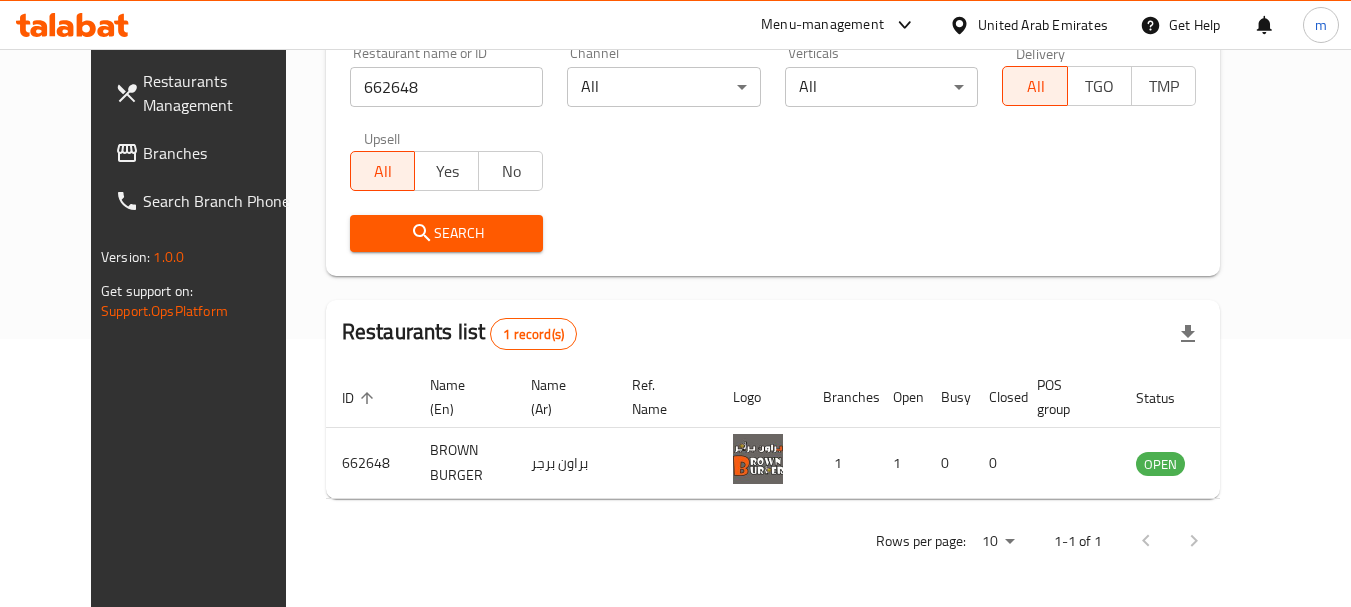 click on "United Arab Emirates" at bounding box center (1043, 25) 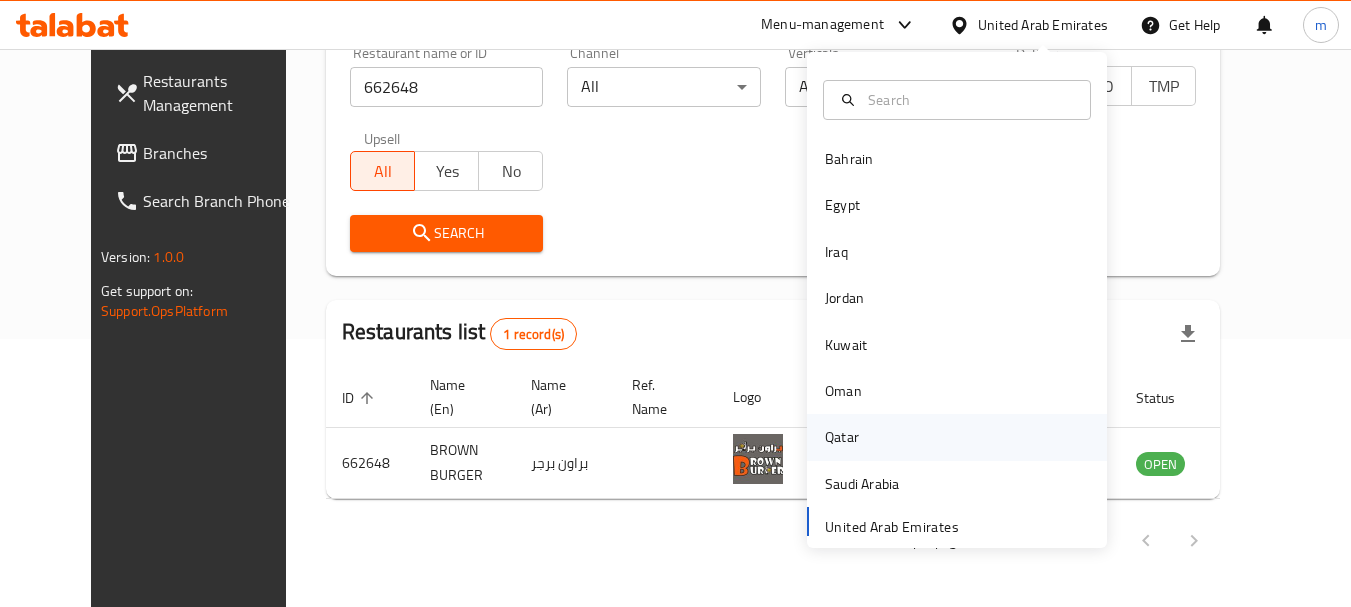 click on "Qatar" at bounding box center [842, 437] 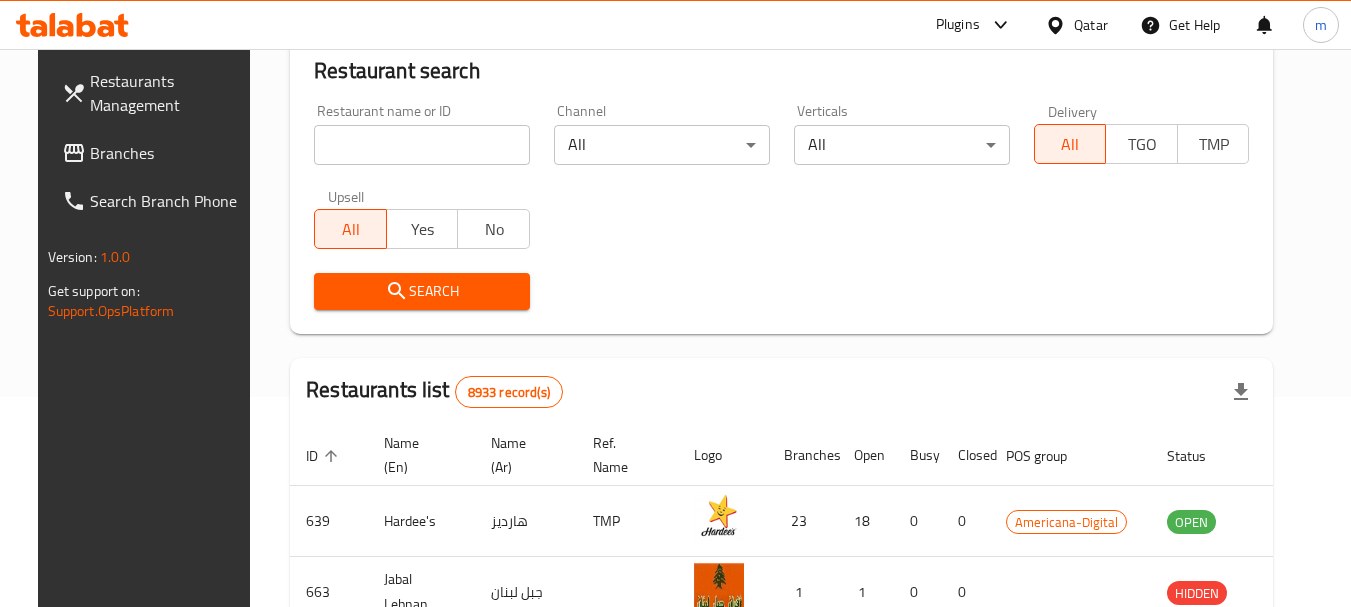 scroll, scrollTop: 268, scrollLeft: 0, axis: vertical 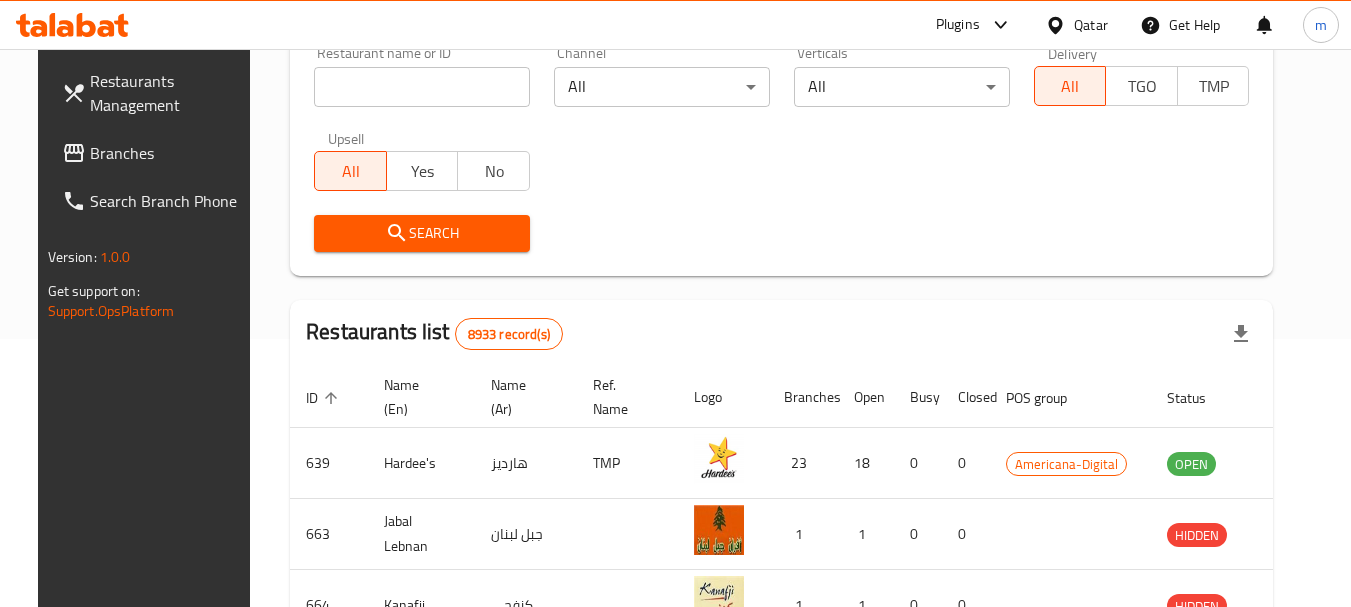 click on "Branches" at bounding box center [169, 153] 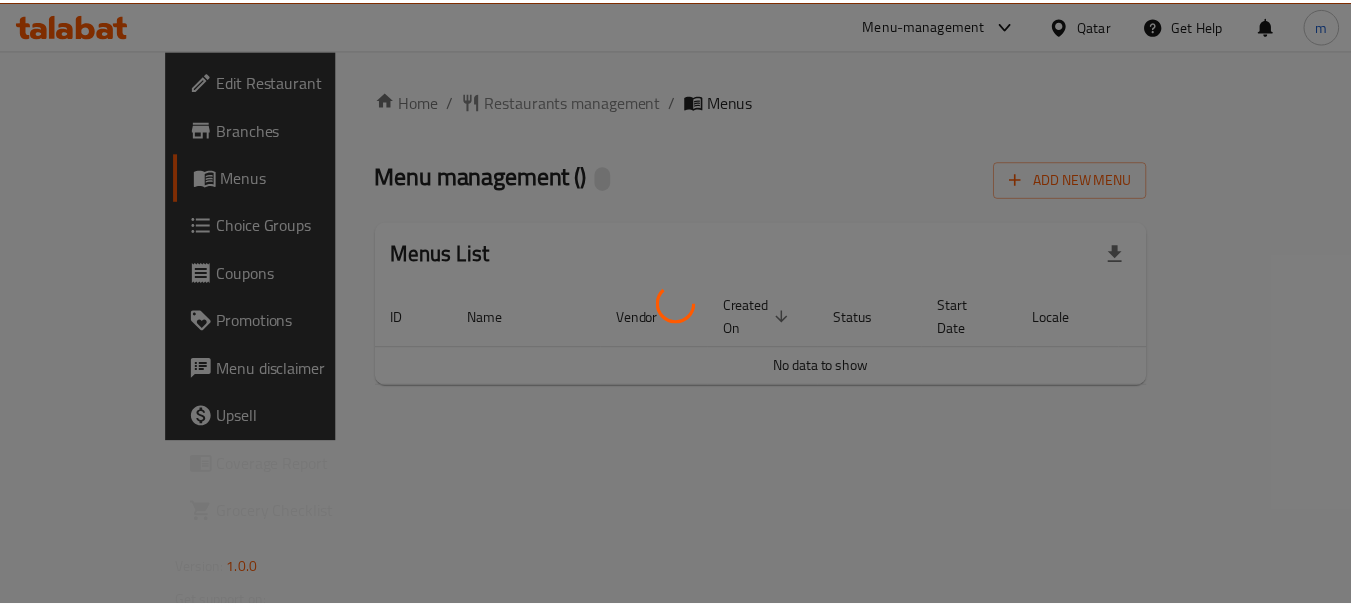 scroll, scrollTop: 0, scrollLeft: 0, axis: both 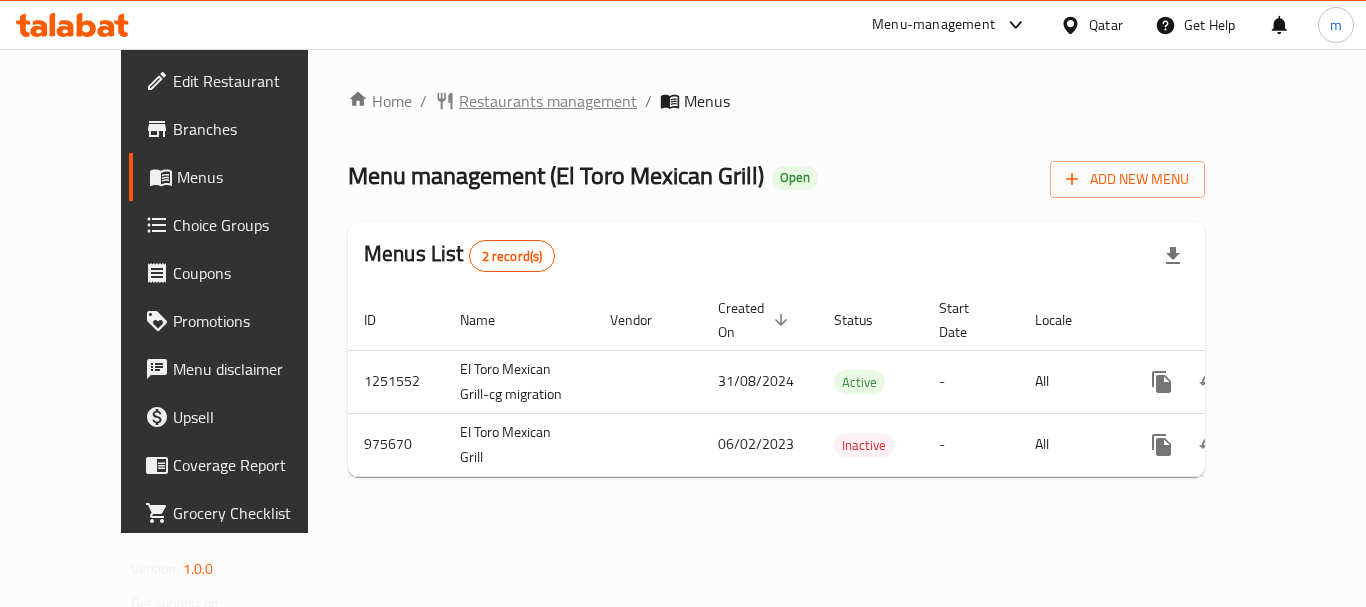click on "Restaurants management" at bounding box center (548, 101) 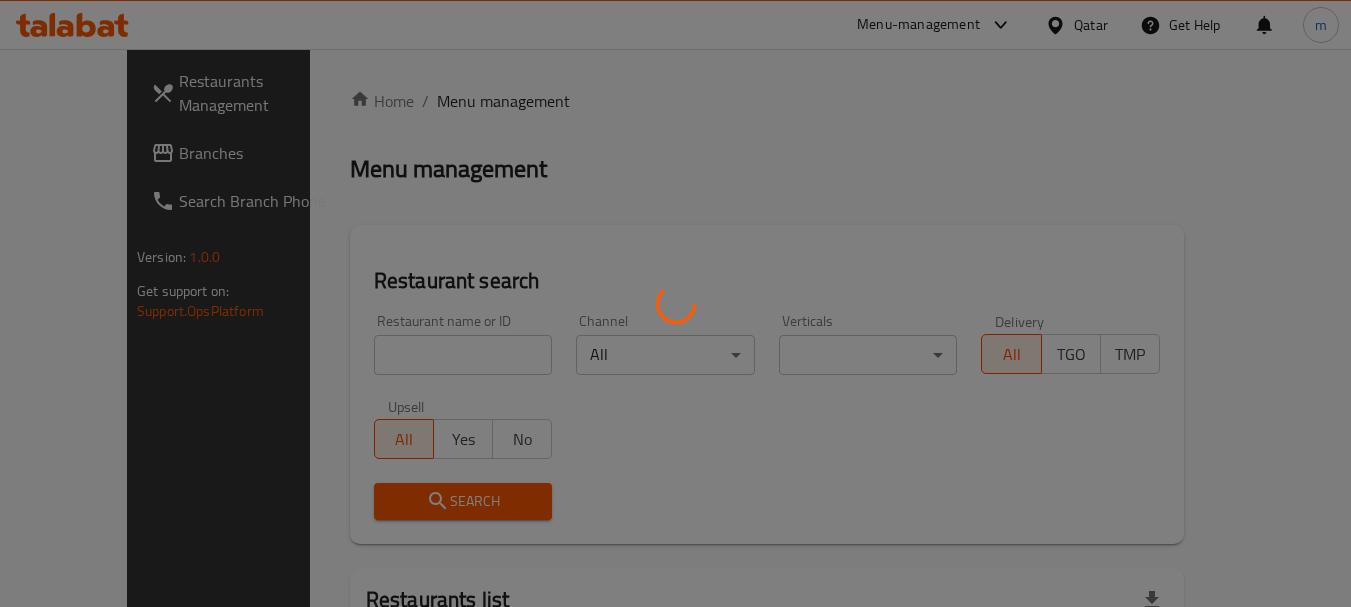 click at bounding box center [675, 303] 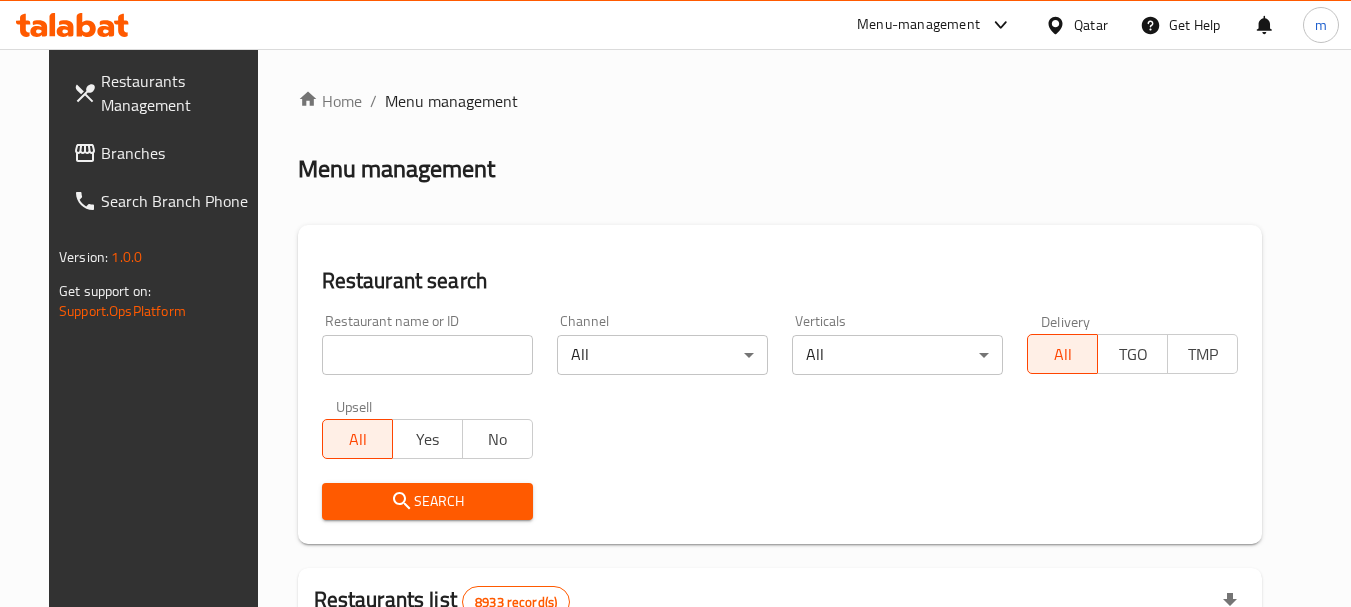 click on "Home / Menu management Menu management Restaurant search Restaurant name or ID Restaurant name or ID Channel All ​ Verticals All ​ Delivery All TGO TMP Upsell All Yes No   Search Restaurants list   8933 record(s) ID sorted ascending Name (En) Name (Ar) Ref. Name Logo Branches Open Busy Closed POS group Status Action 639 Hardee's هارديز TMP 23 18 0 0 Americana-Digital OPEN 663 Jabal Lebnan جبل لبنان 1 1 0 0 HIDDEN 664 Kanafji كنفجي 1 1 0 0 HIDDEN 665 Take Away تيك آوي 1 1 0 0 HIDDEN 666 Zaman Al-Khair Restaurant مطعم زمان الخير 1 0 0 0 INACTIVE 667 Al-Rabwah الربوة 1 0 0 0 INACTIVE 672 Bait Jedy بيت جدي 1 1 0 0 HIDDEN 673 Coffee Centre مركز القهوة 1 0 0 0 INACTIVE 676 Morning fresh مورنيج فريش 1 1 0 0 HIDDEN 680 Al-Qarmouty القرموطي 1 0 0 0 HIDDEN Rows per page: 10 1-10 of 8933" at bounding box center (780, 693) 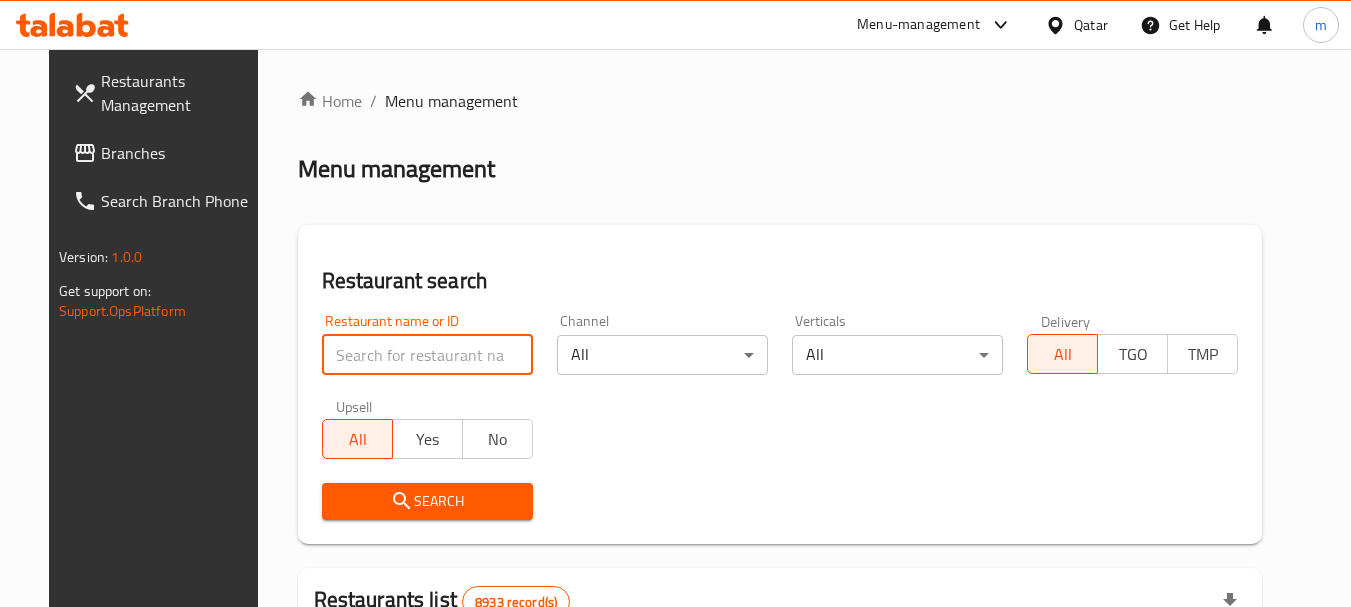 drag, startPoint x: 374, startPoint y: 352, endPoint x: 382, endPoint y: 344, distance: 11.313708 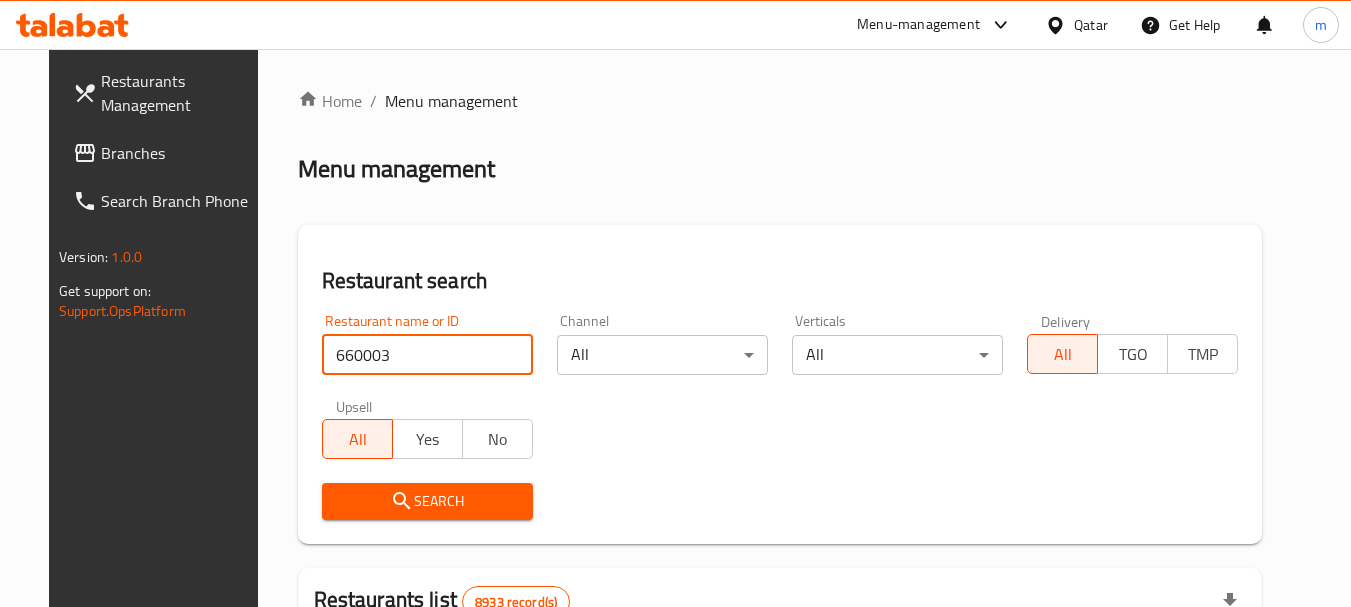 type on "660003" 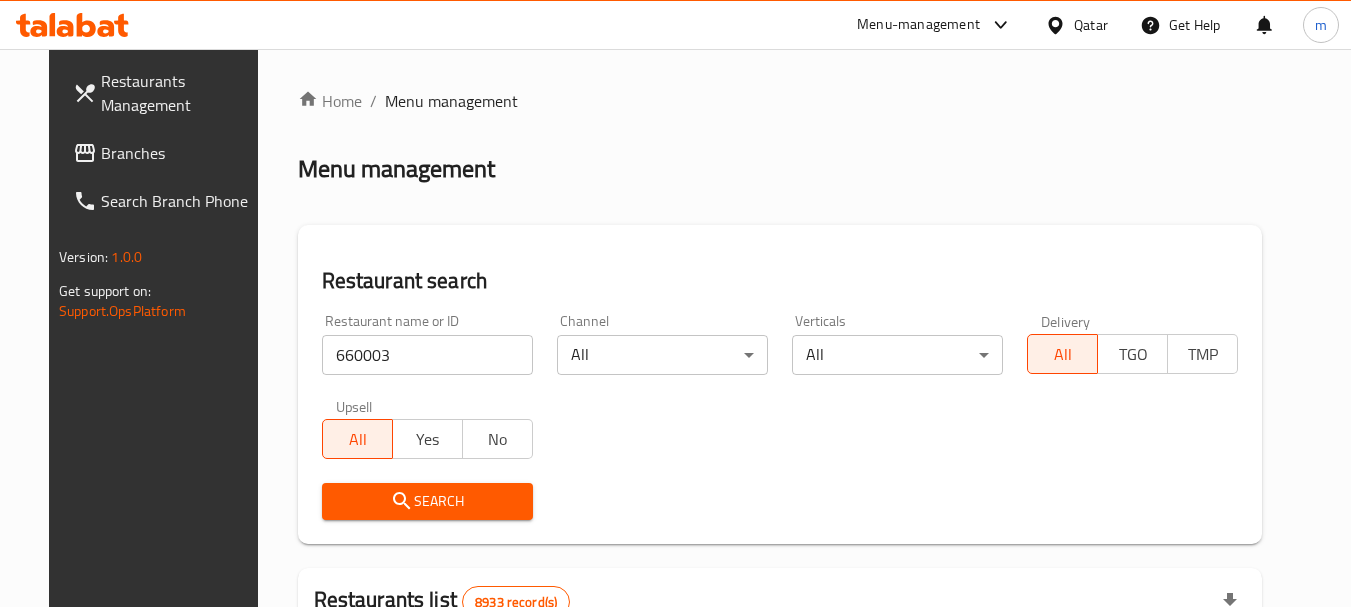 drag, startPoint x: 406, startPoint y: 510, endPoint x: 597, endPoint y: 420, distance: 211.14214 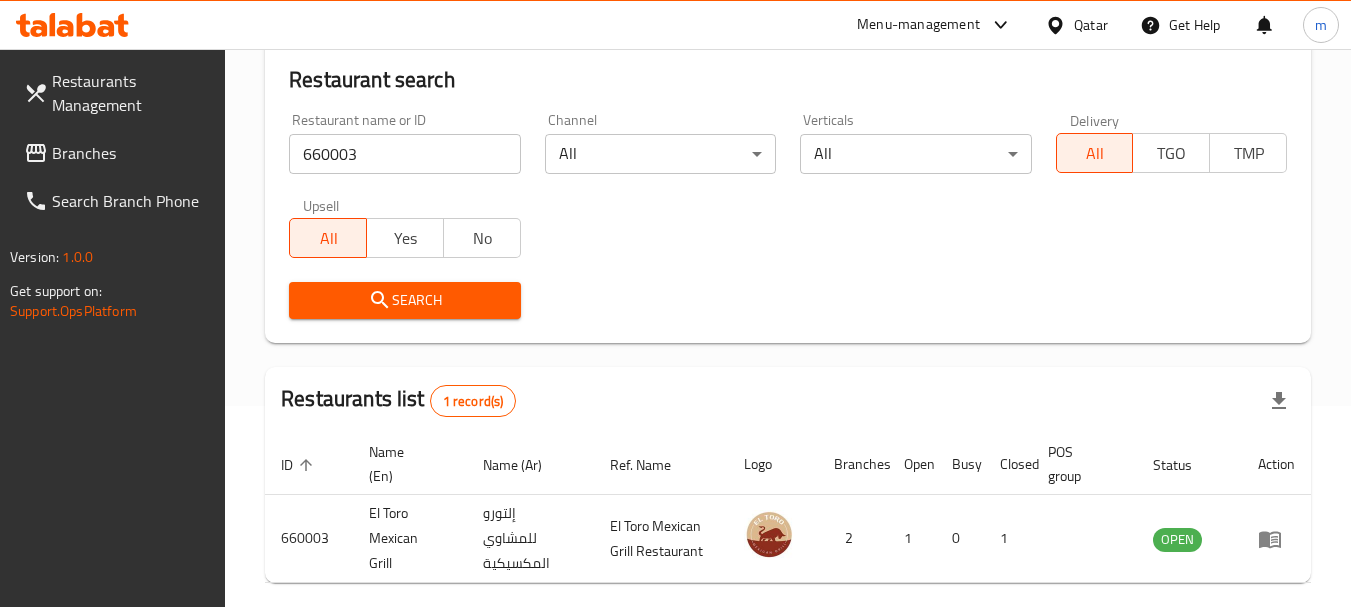 scroll, scrollTop: 285, scrollLeft: 0, axis: vertical 